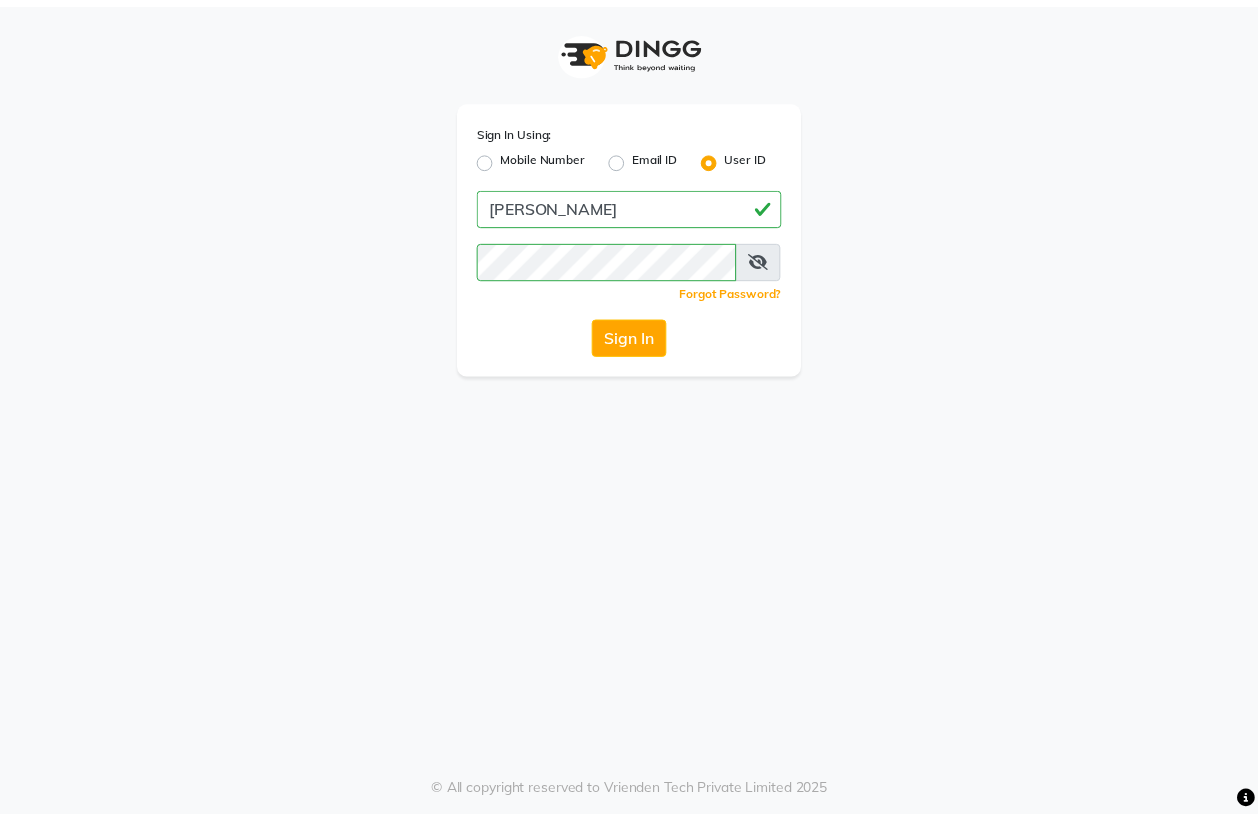 scroll, scrollTop: 0, scrollLeft: 0, axis: both 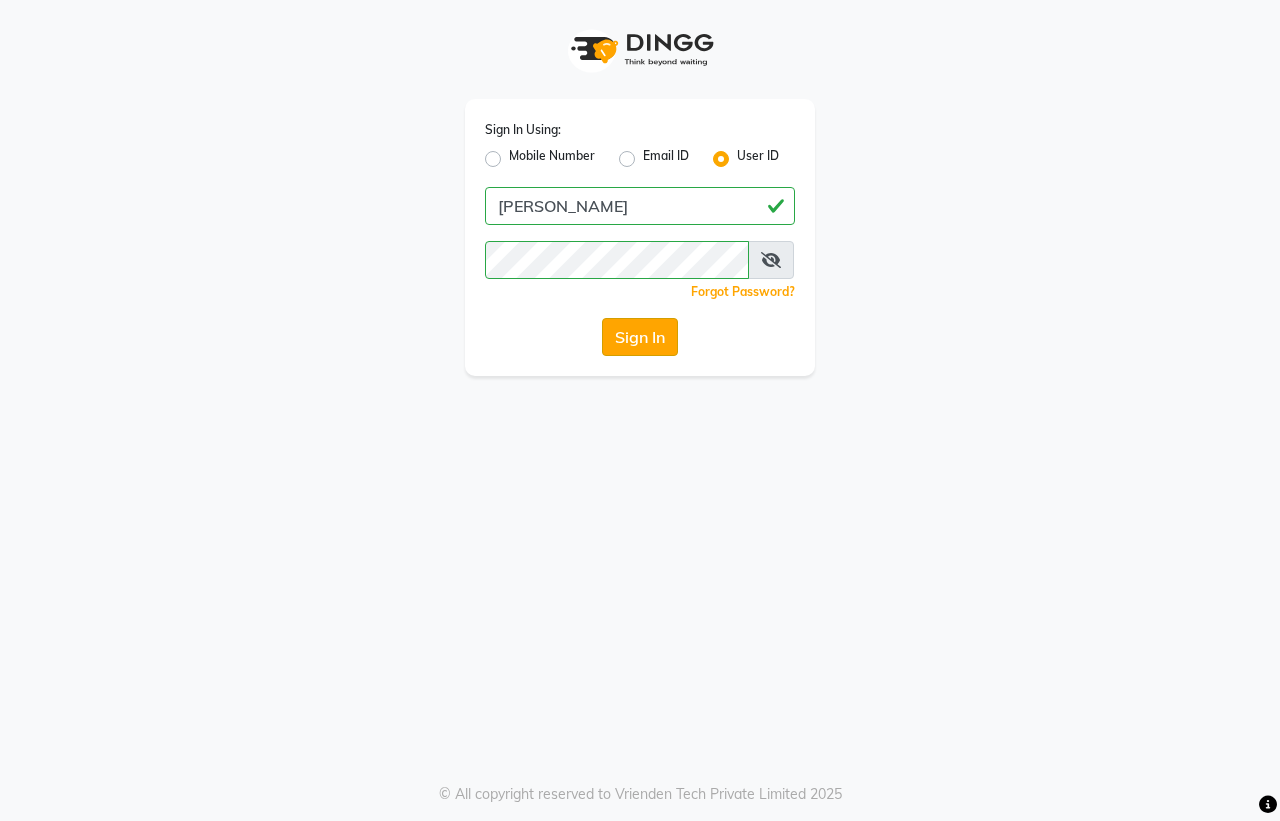 click on "Sign In" 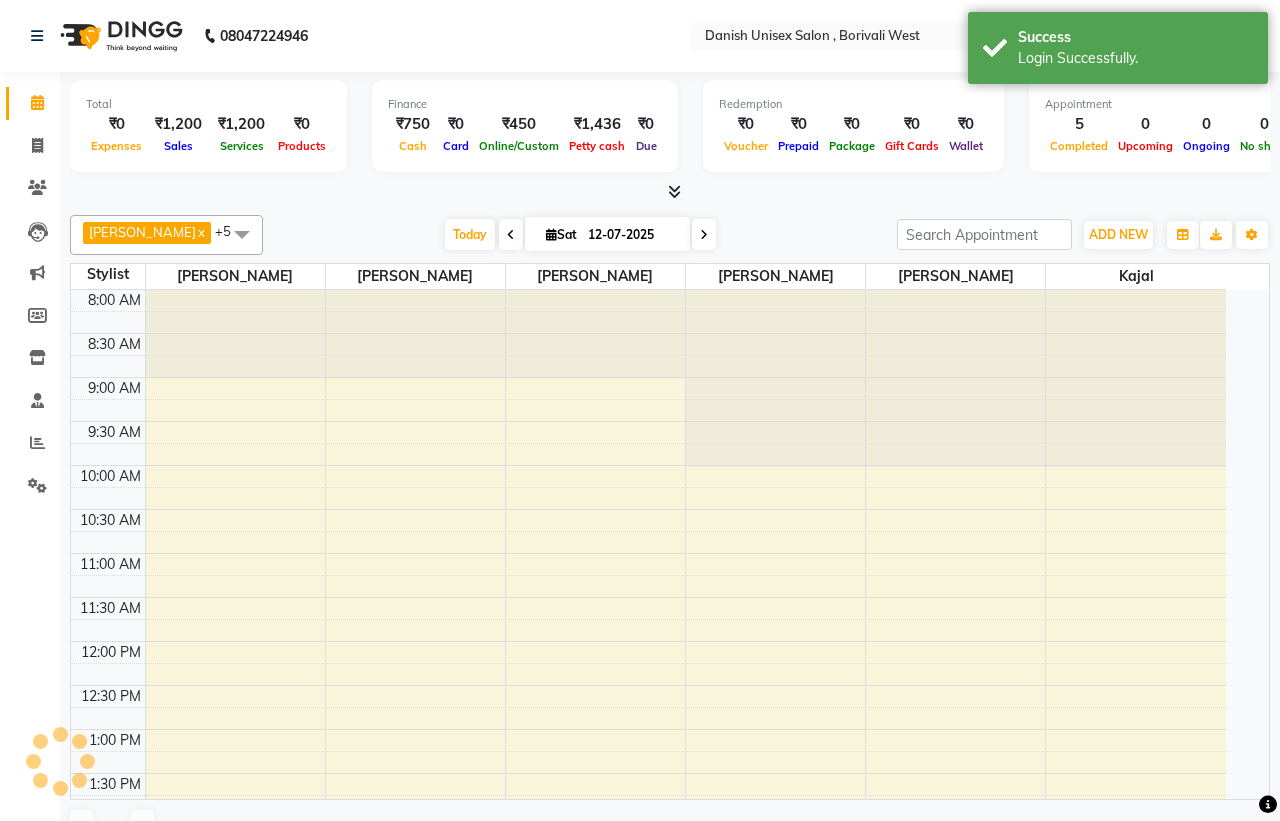 select on "en" 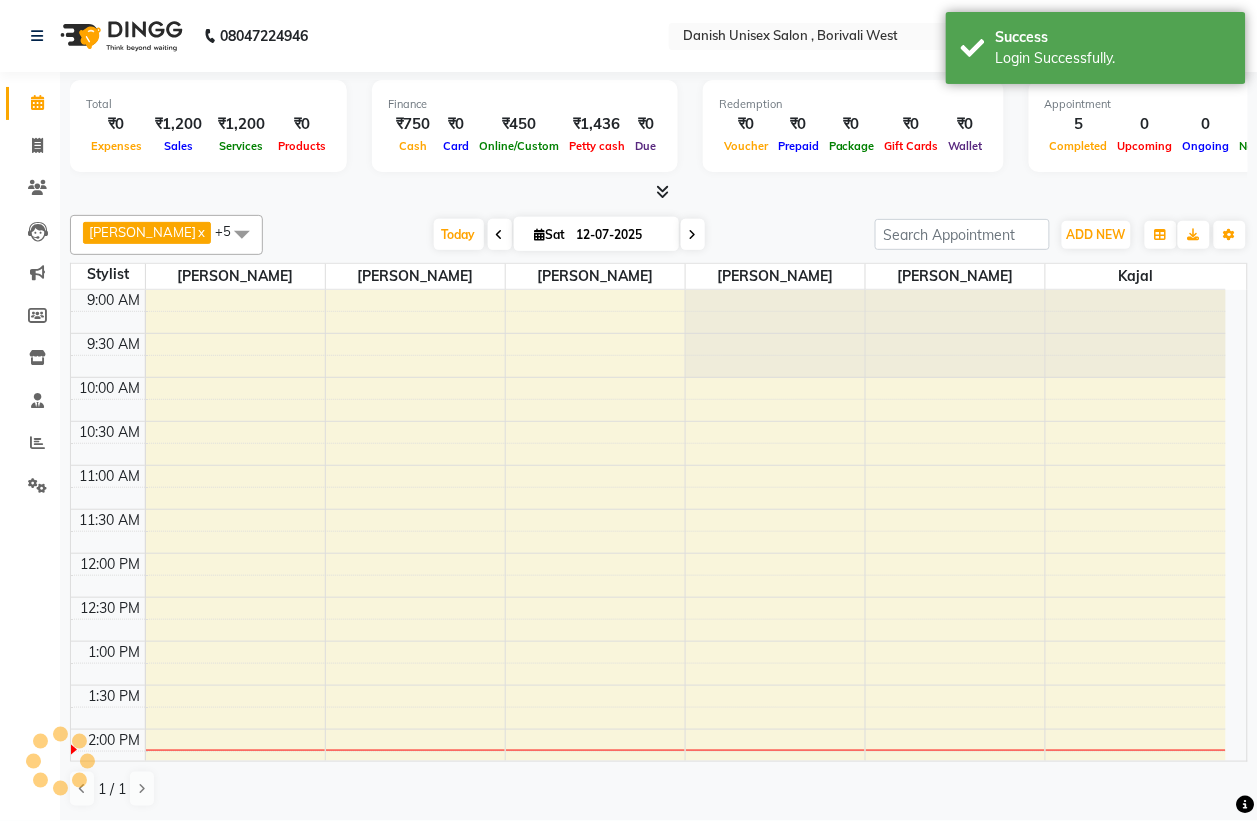 scroll, scrollTop: 0, scrollLeft: 0, axis: both 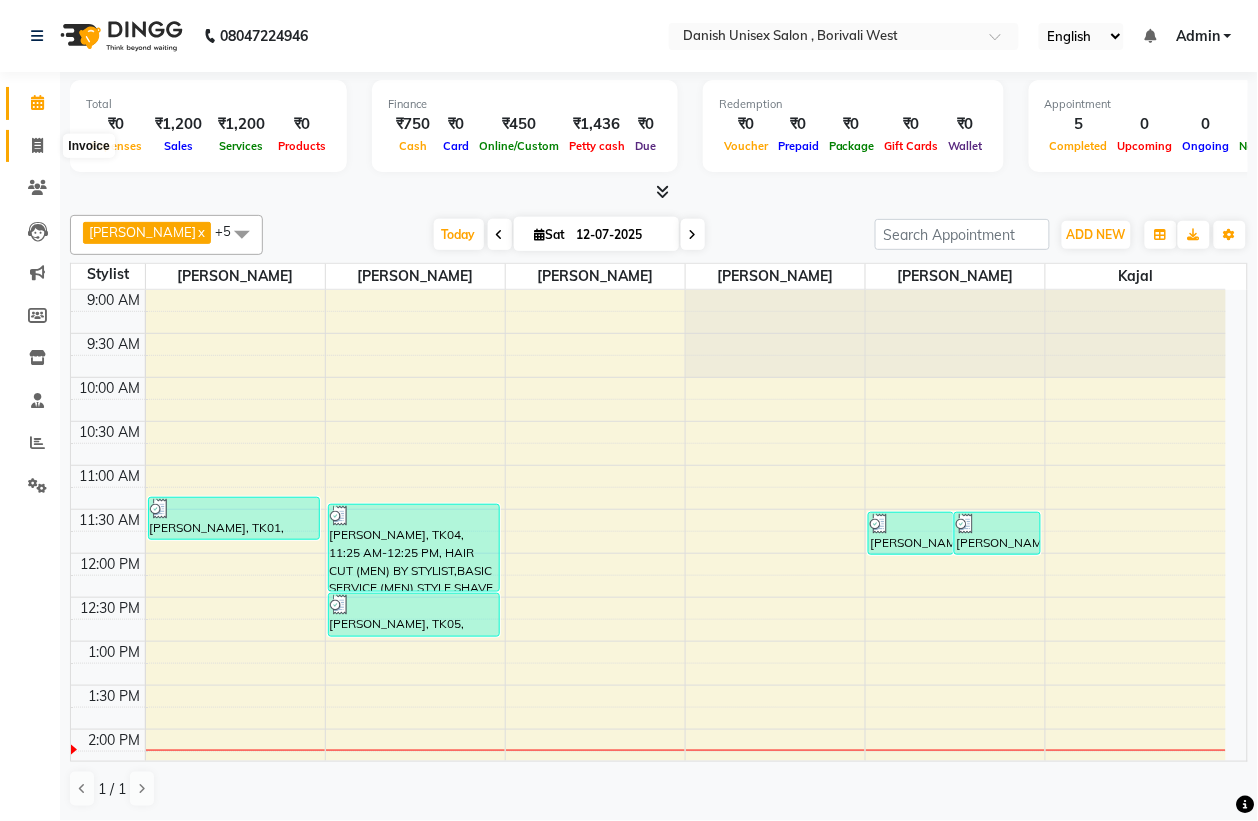 click 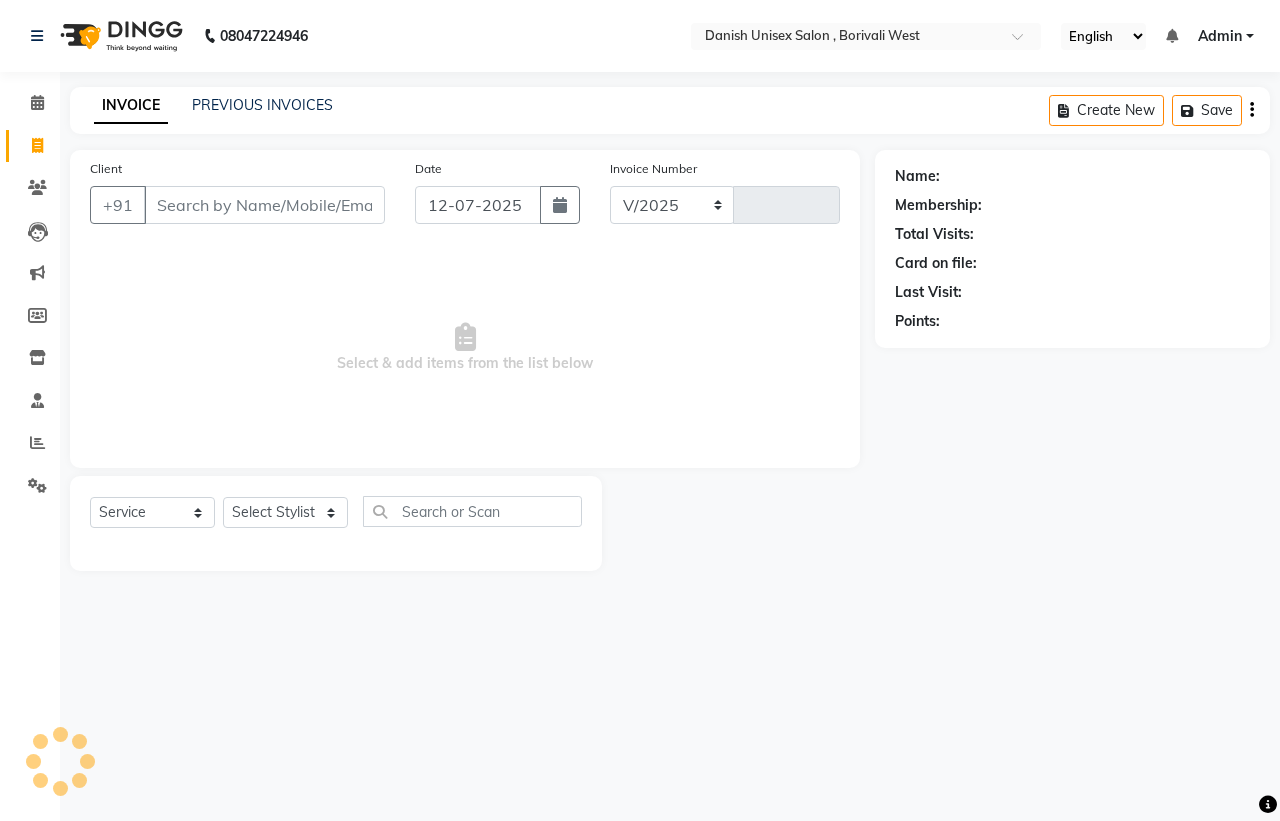 select on "6929" 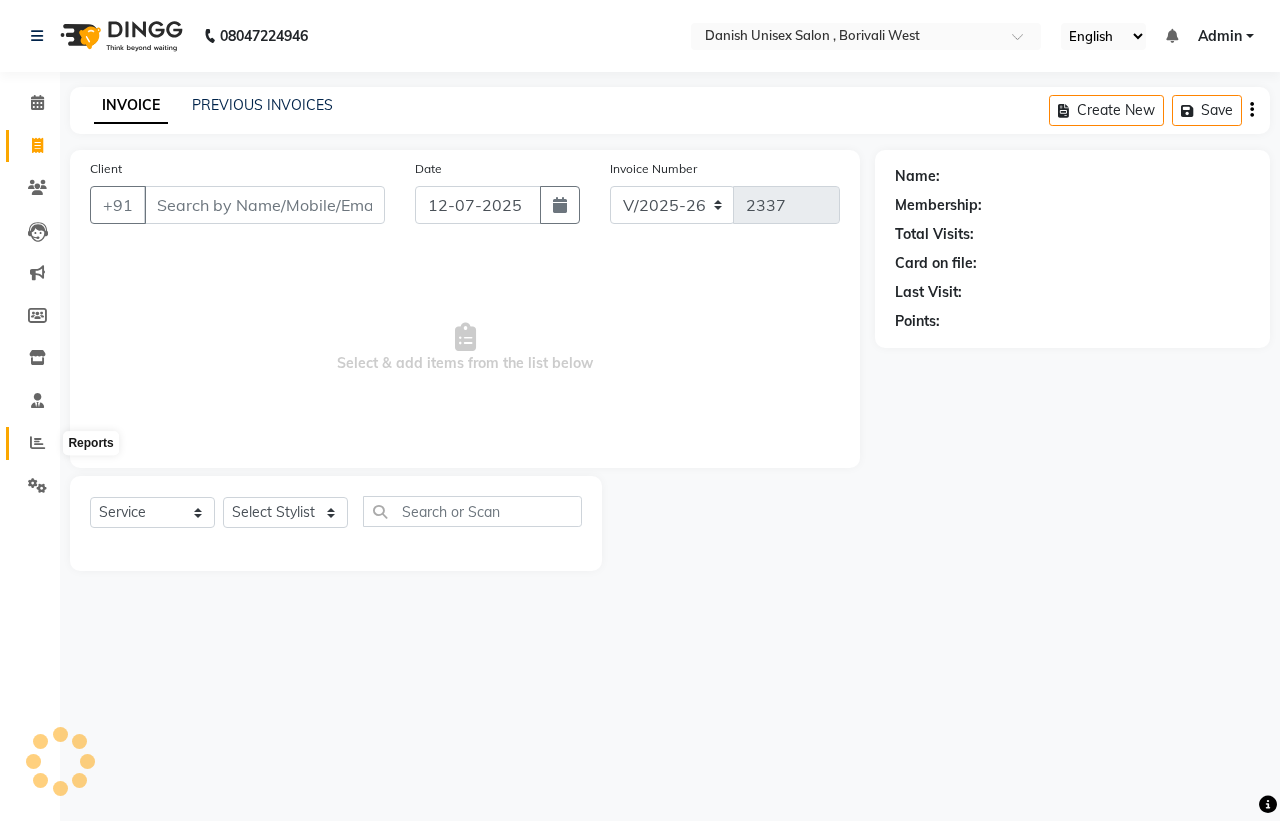 click 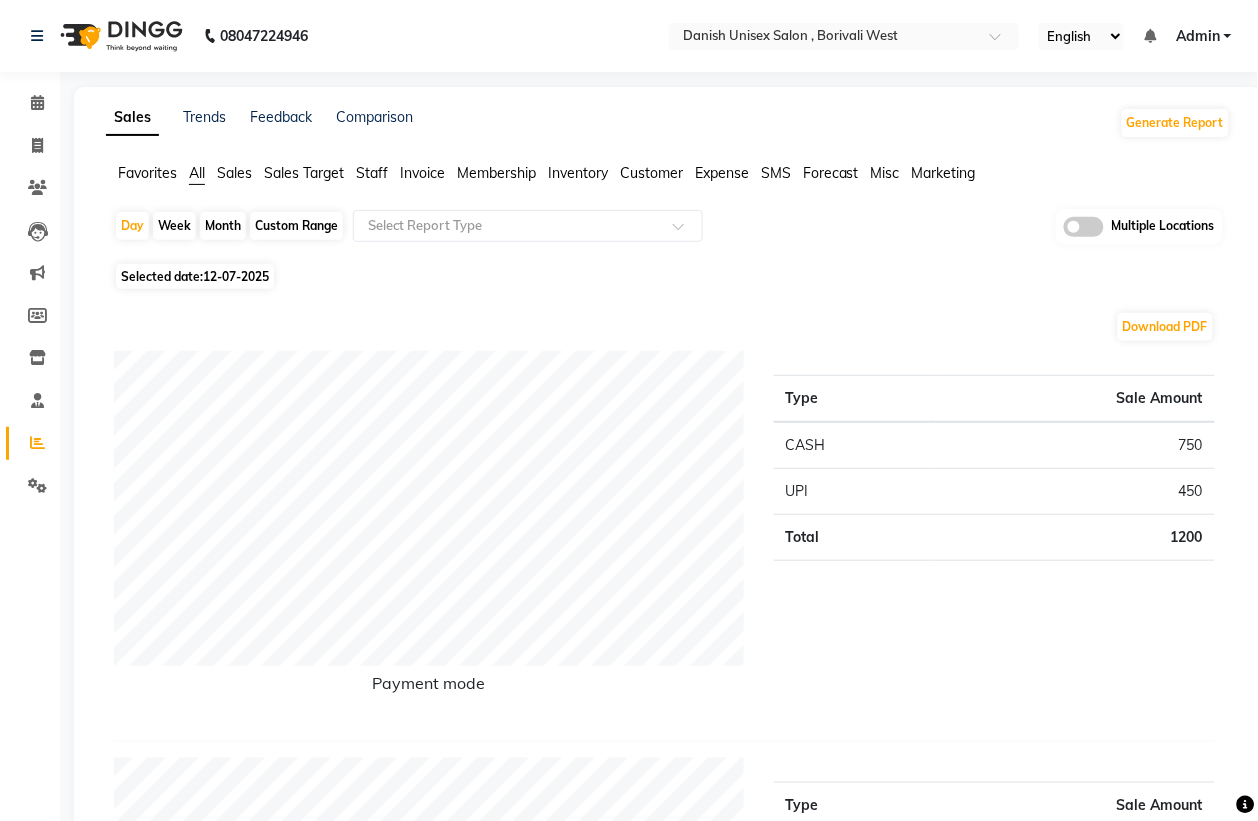 click on "Month" 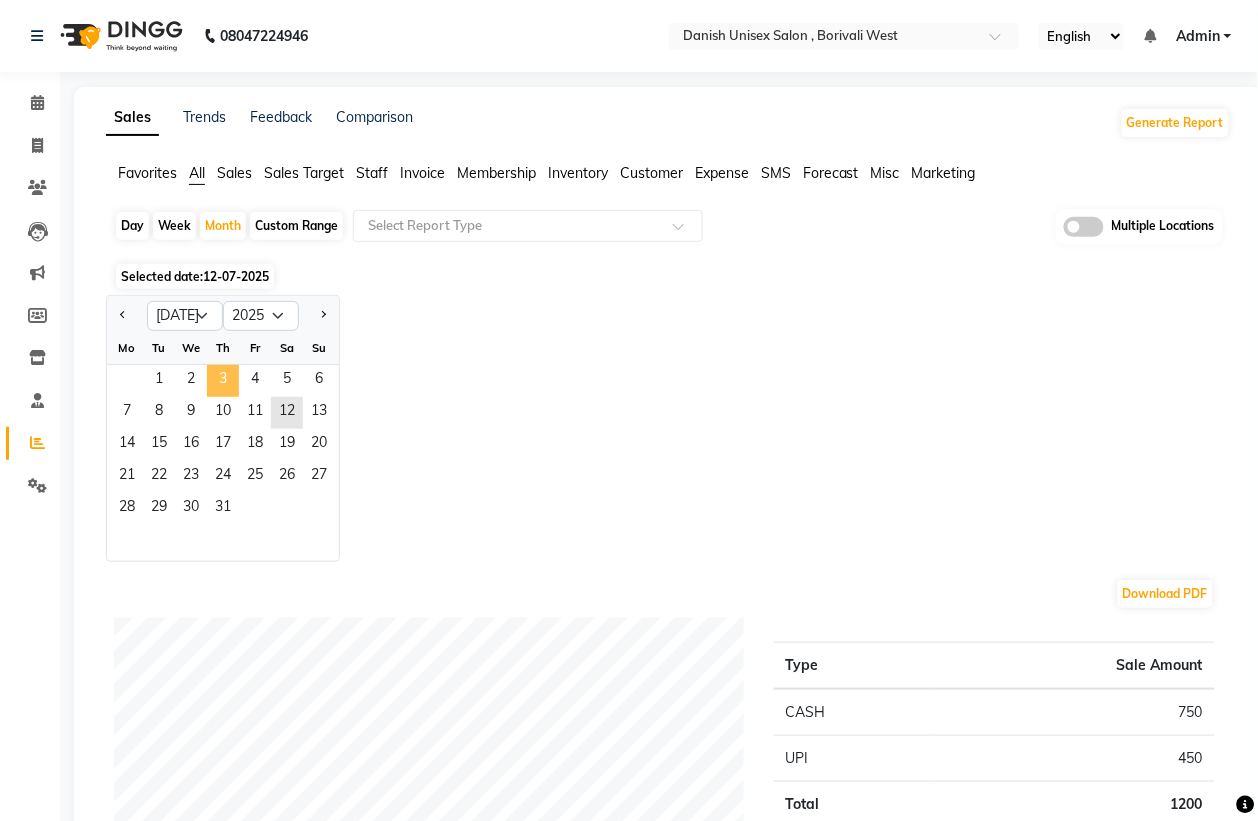 click on "3" 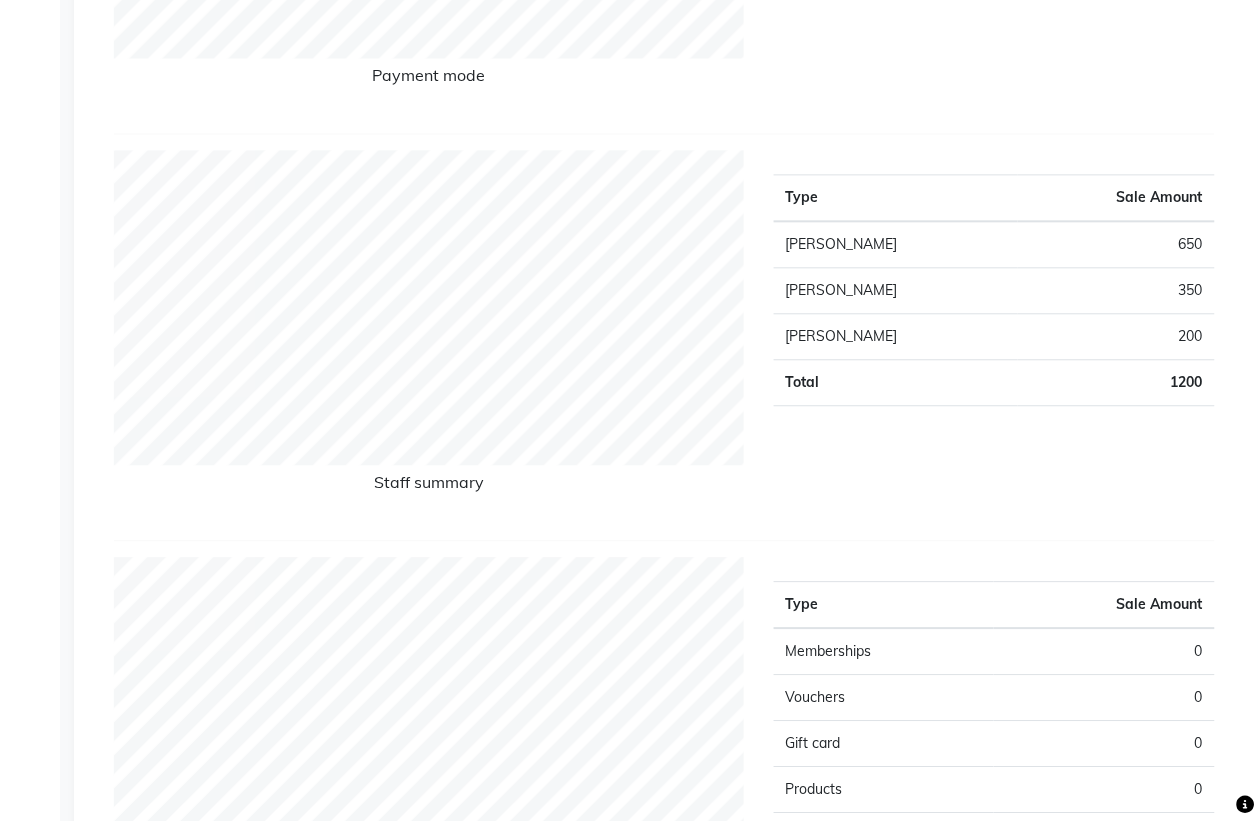 scroll, scrollTop: 0, scrollLeft: 0, axis: both 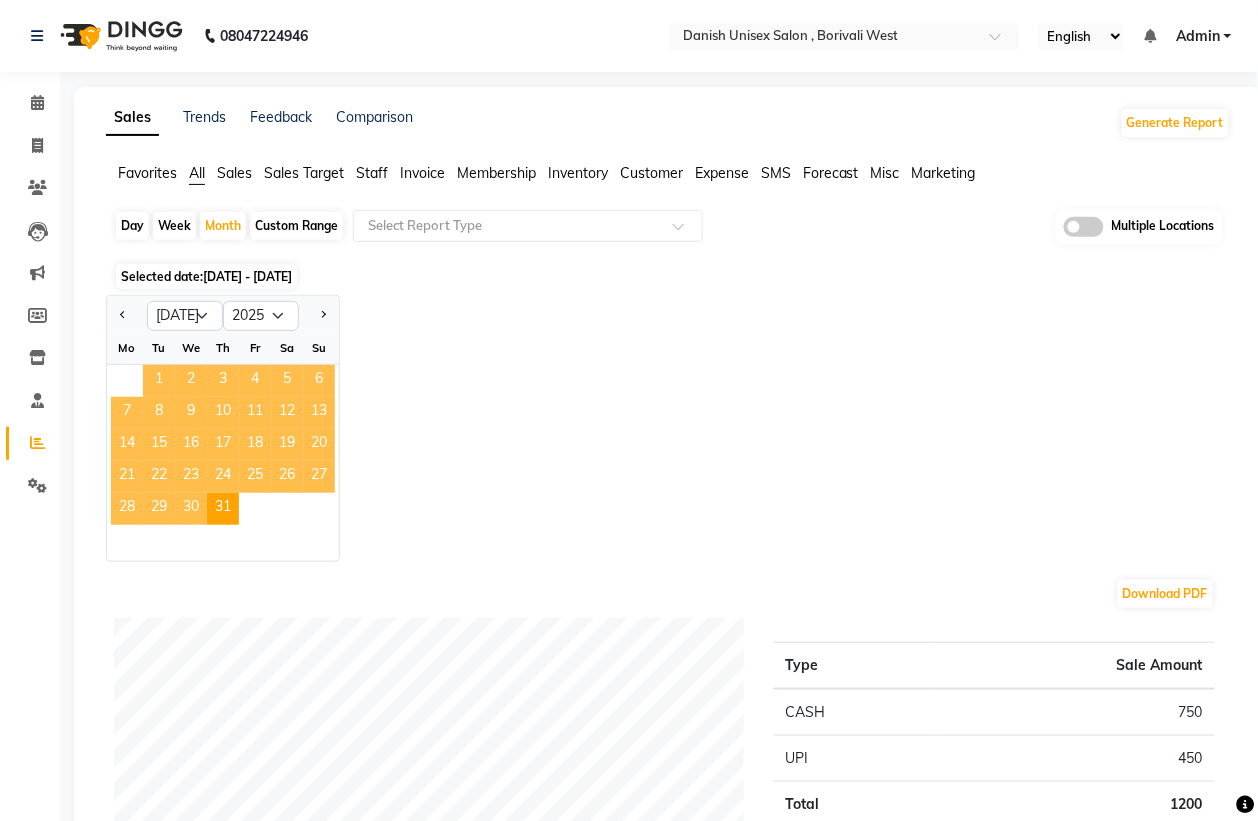 click on "1" 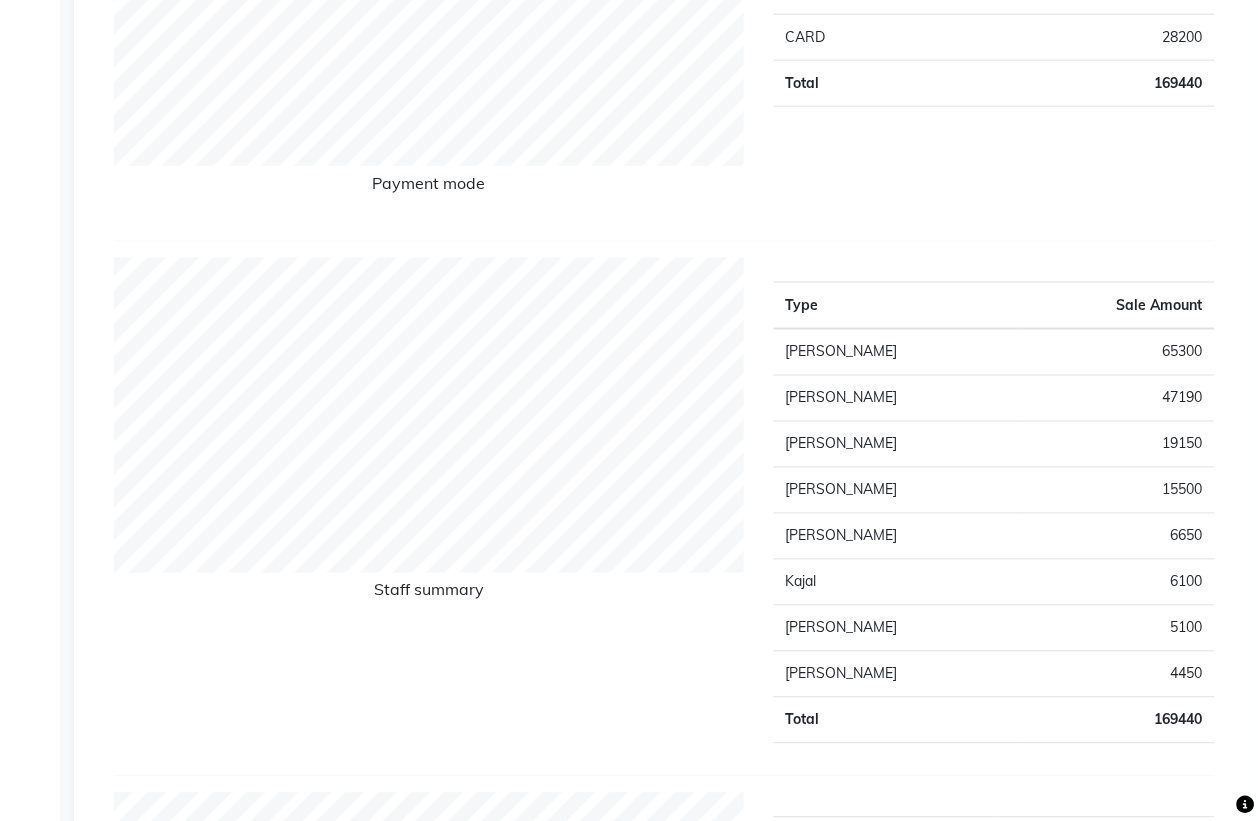 scroll, scrollTop: 0, scrollLeft: 0, axis: both 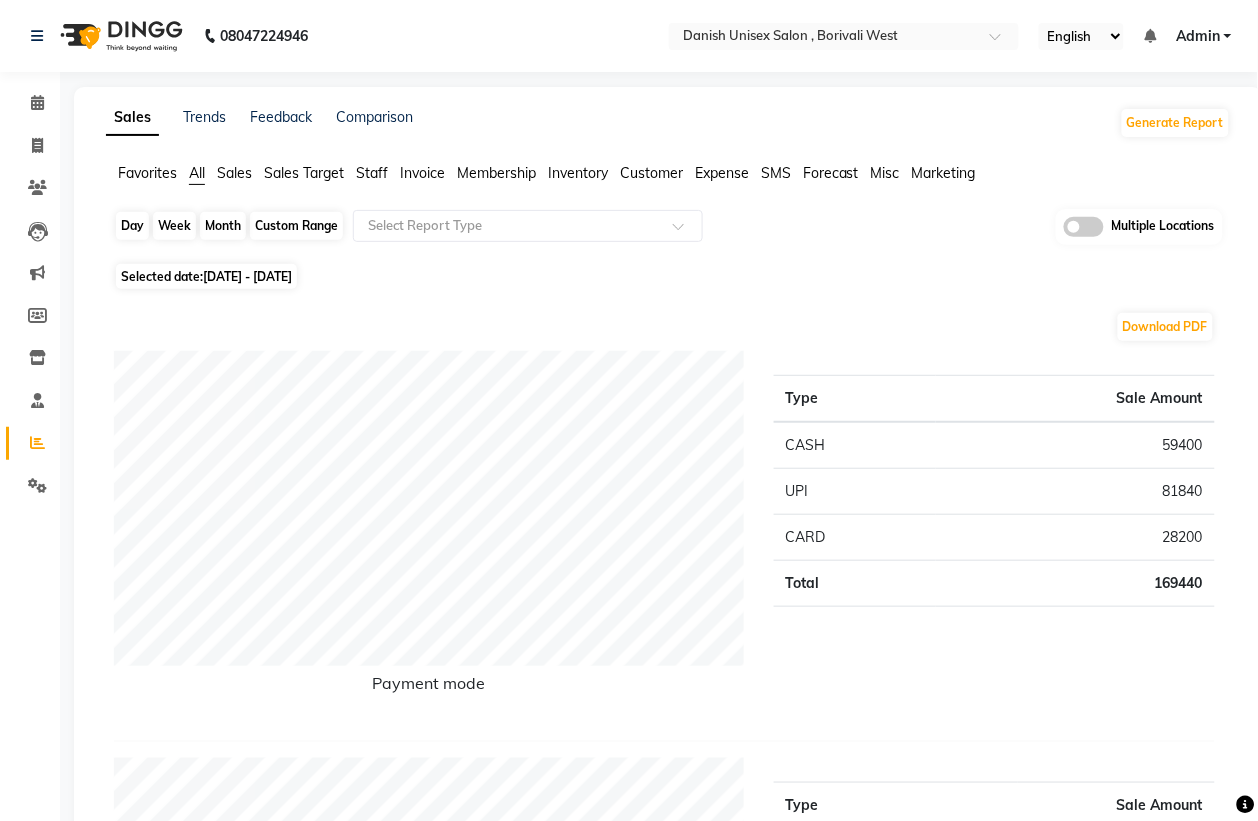click on "Month" 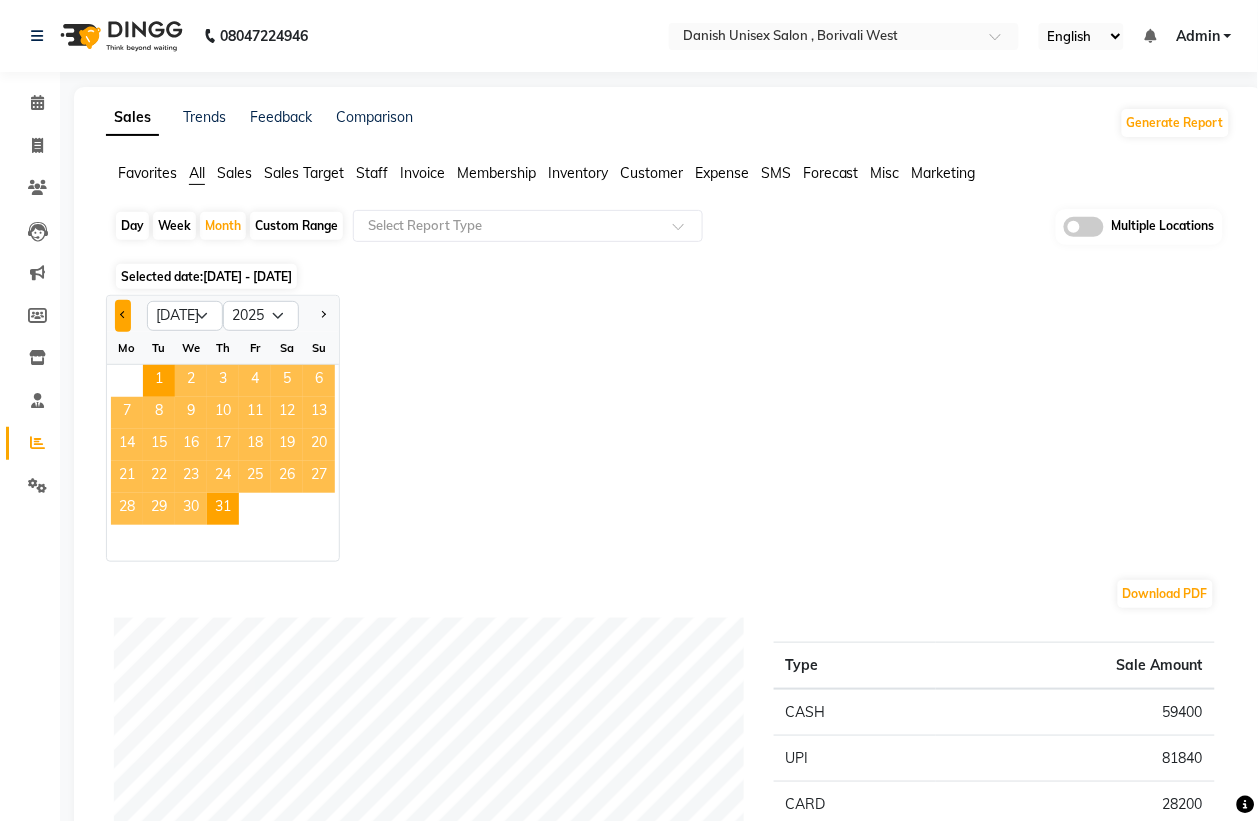 click 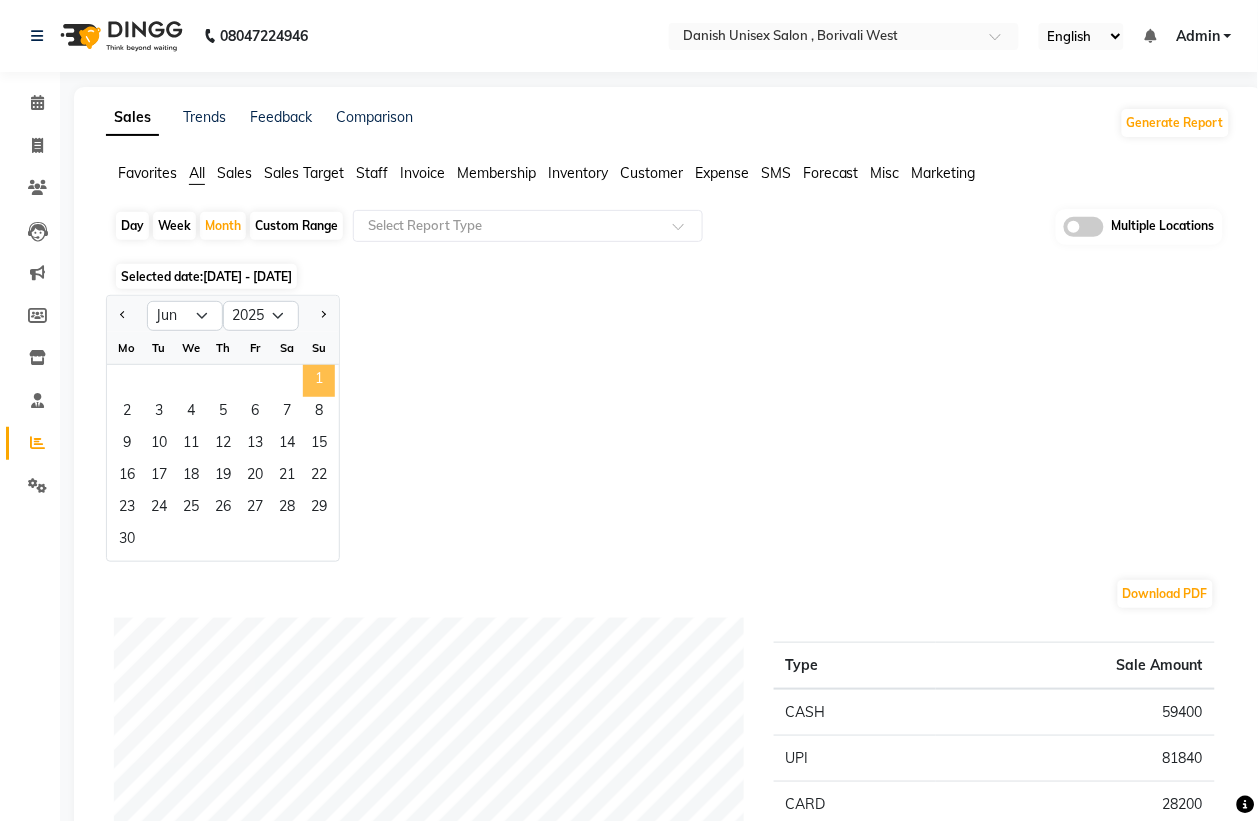 click on "1" 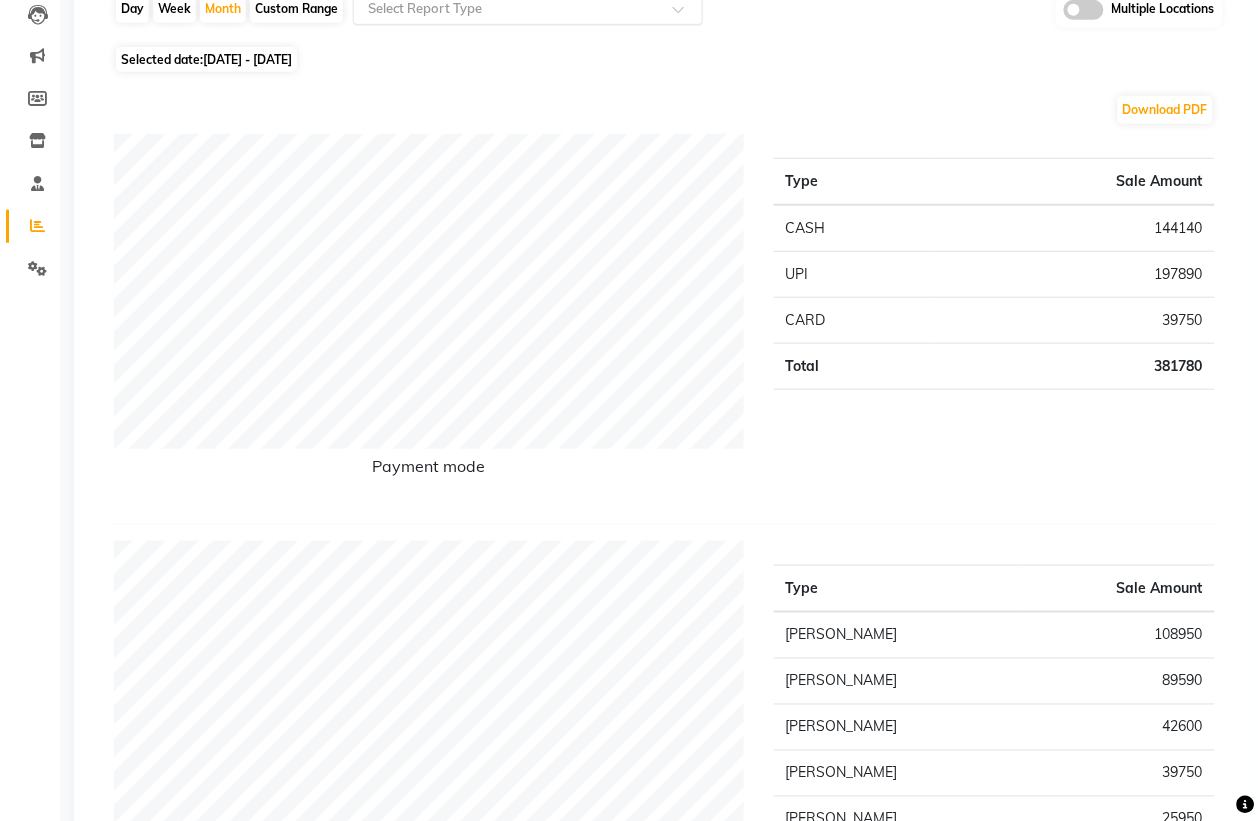 scroll, scrollTop: 0, scrollLeft: 0, axis: both 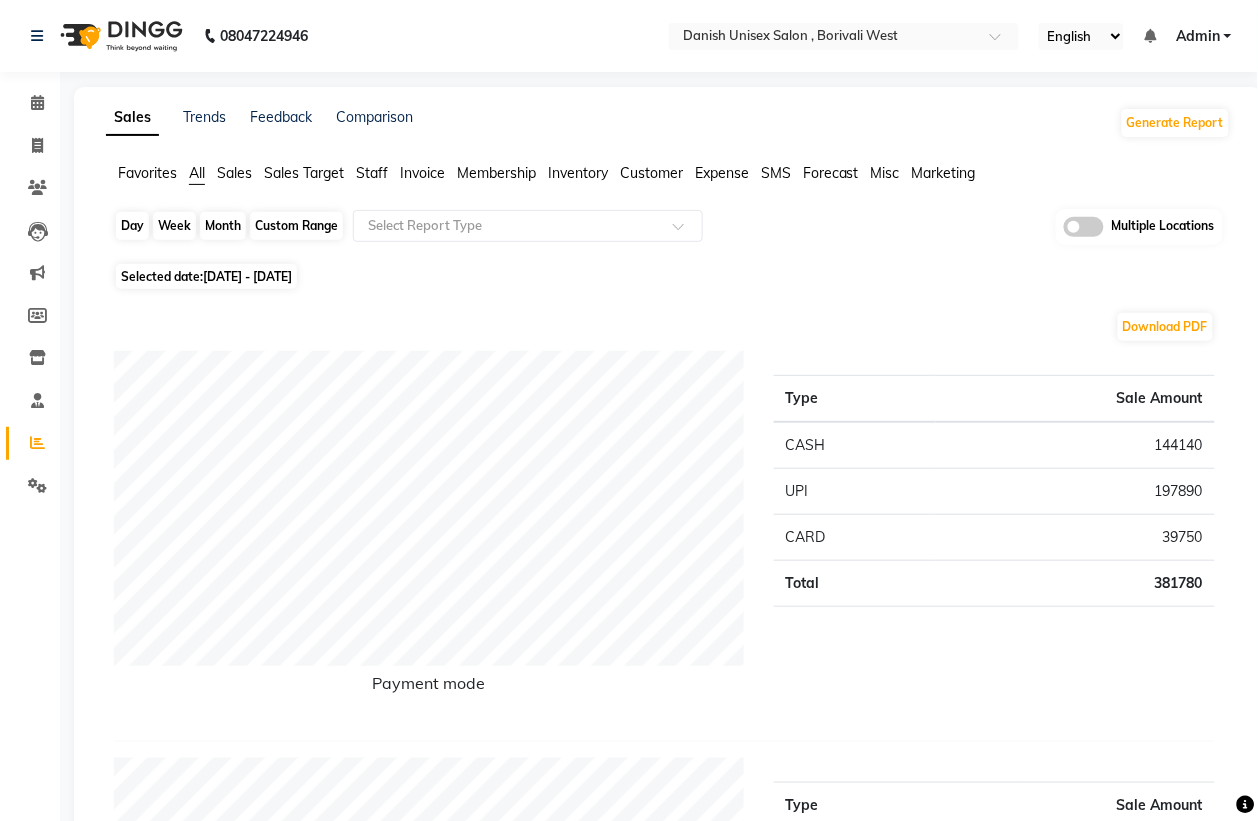 click on "Month" 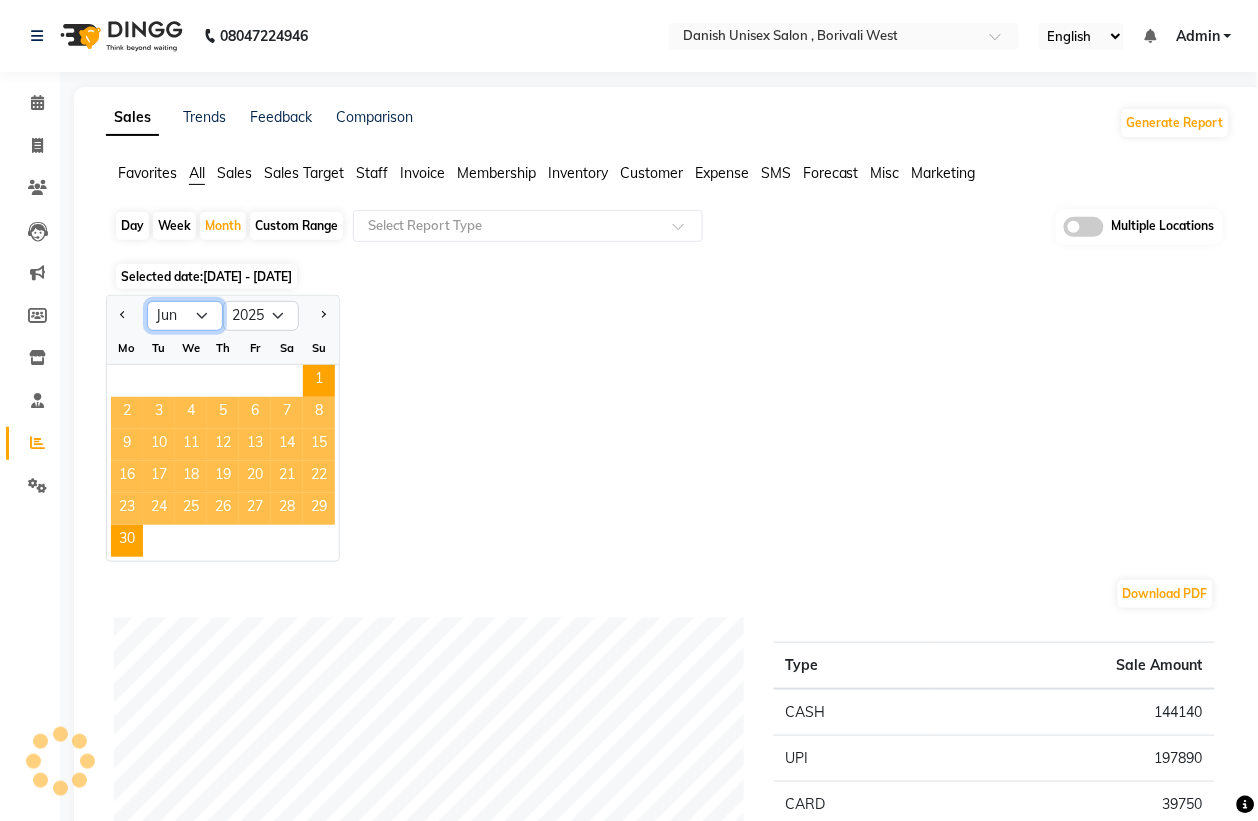 click on "Jan Feb Mar Apr May Jun [DATE] Aug Sep Oct Nov Dec" 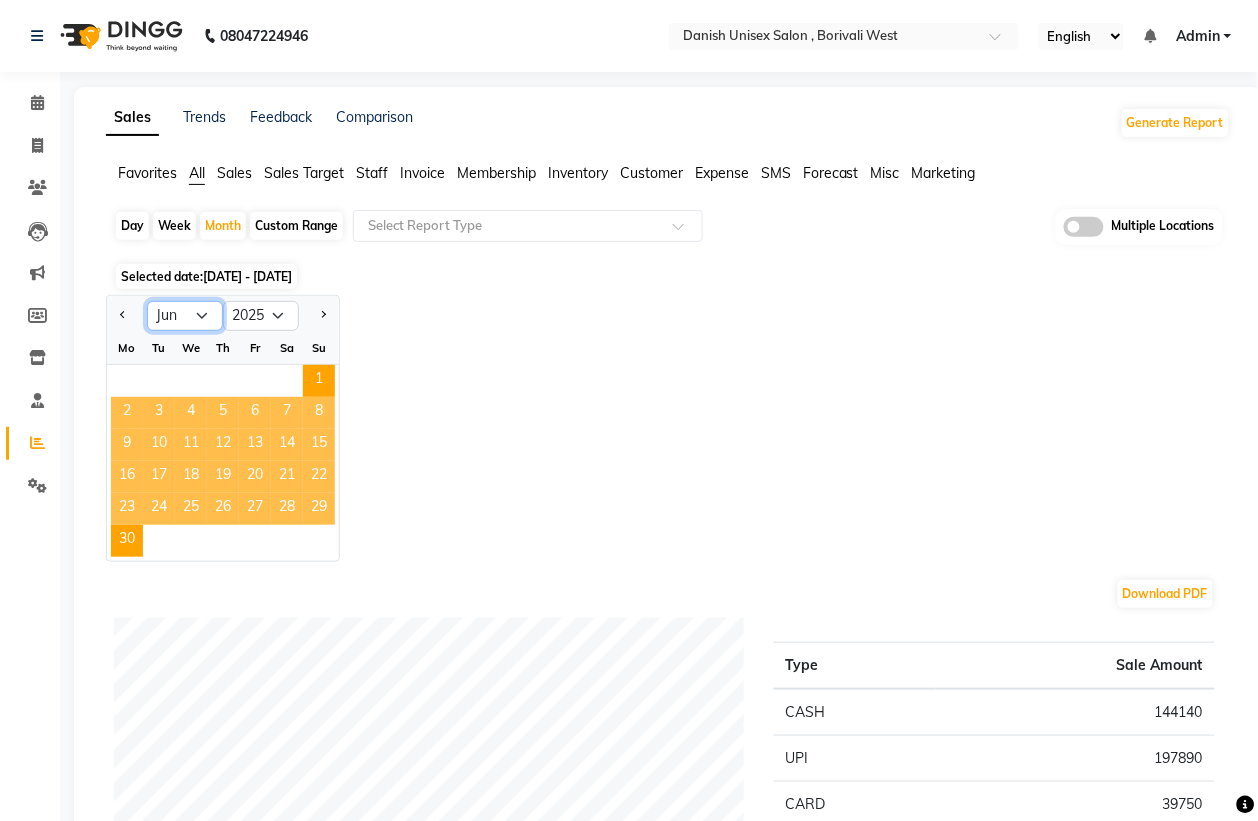 select on "7" 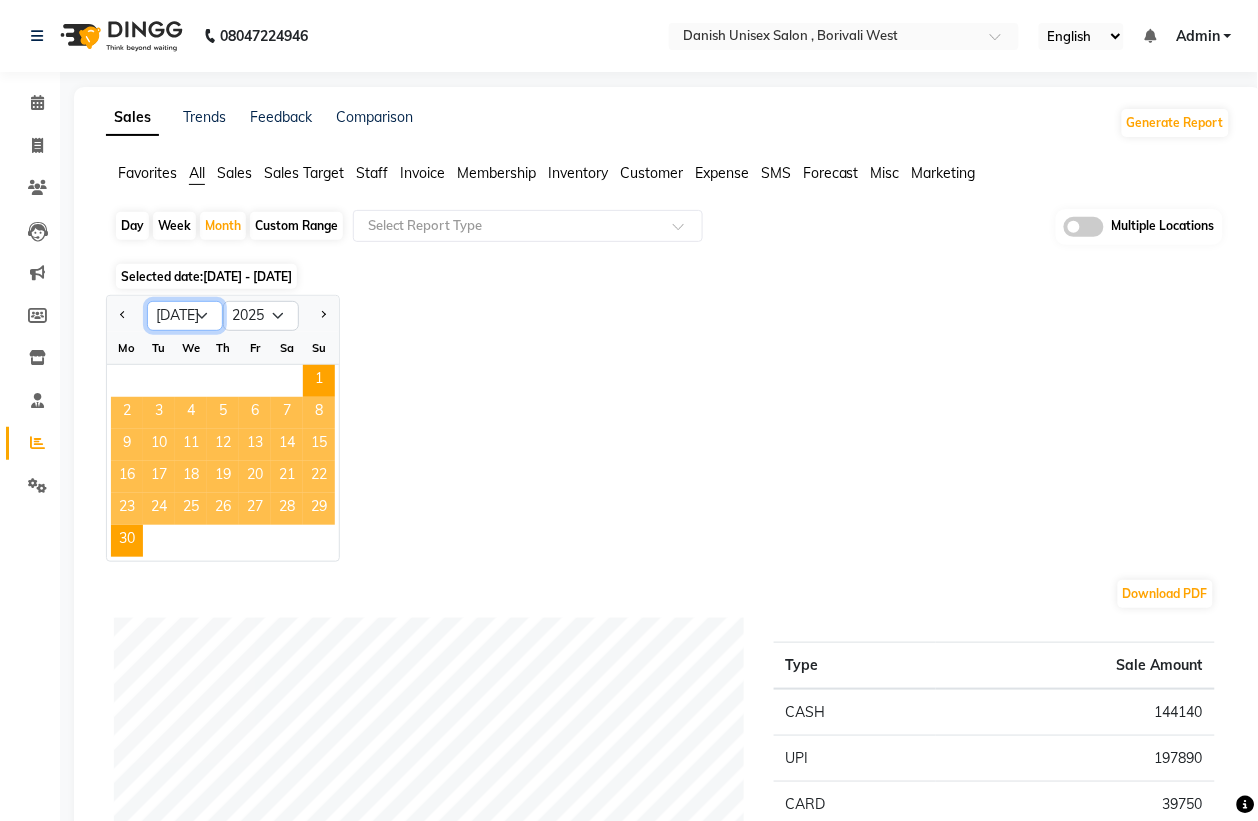 click on "Jan Feb Mar Apr May Jun [DATE] Aug Sep Oct Nov Dec" 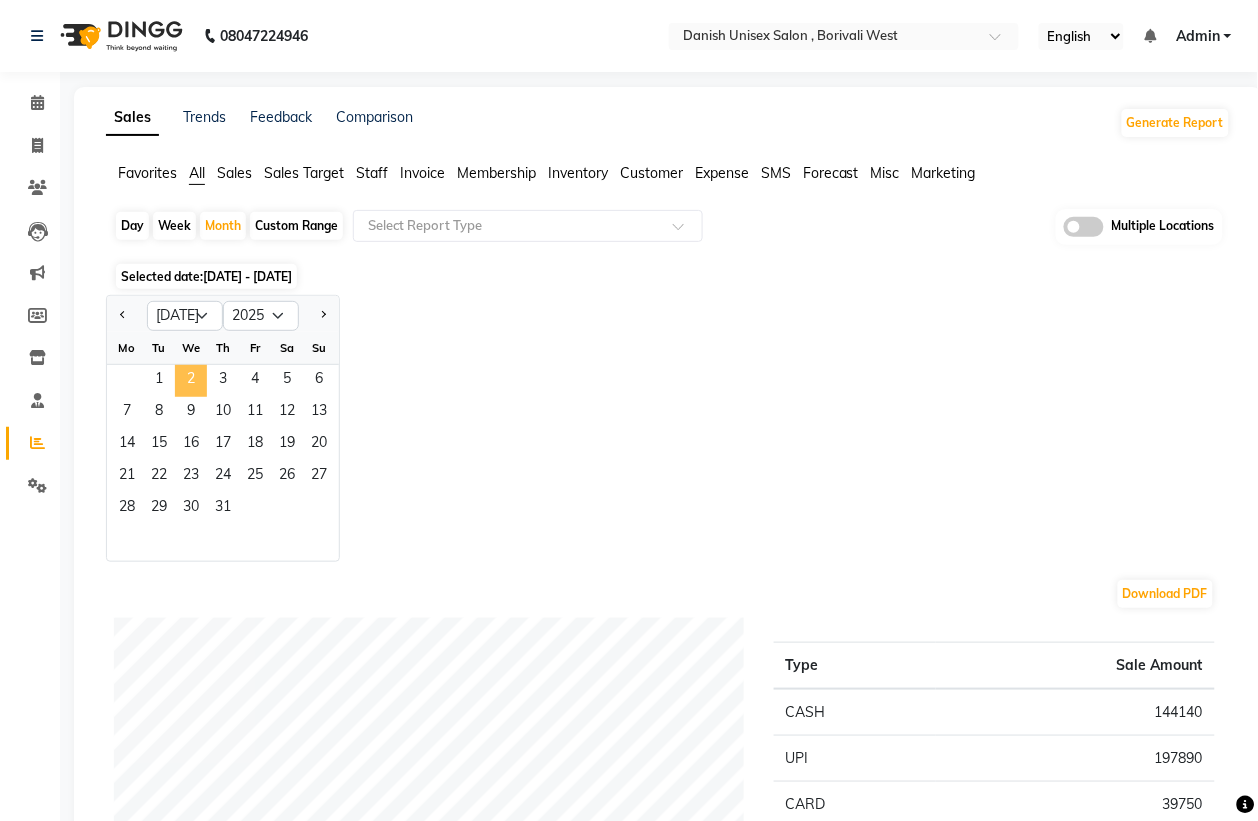 click on "2" 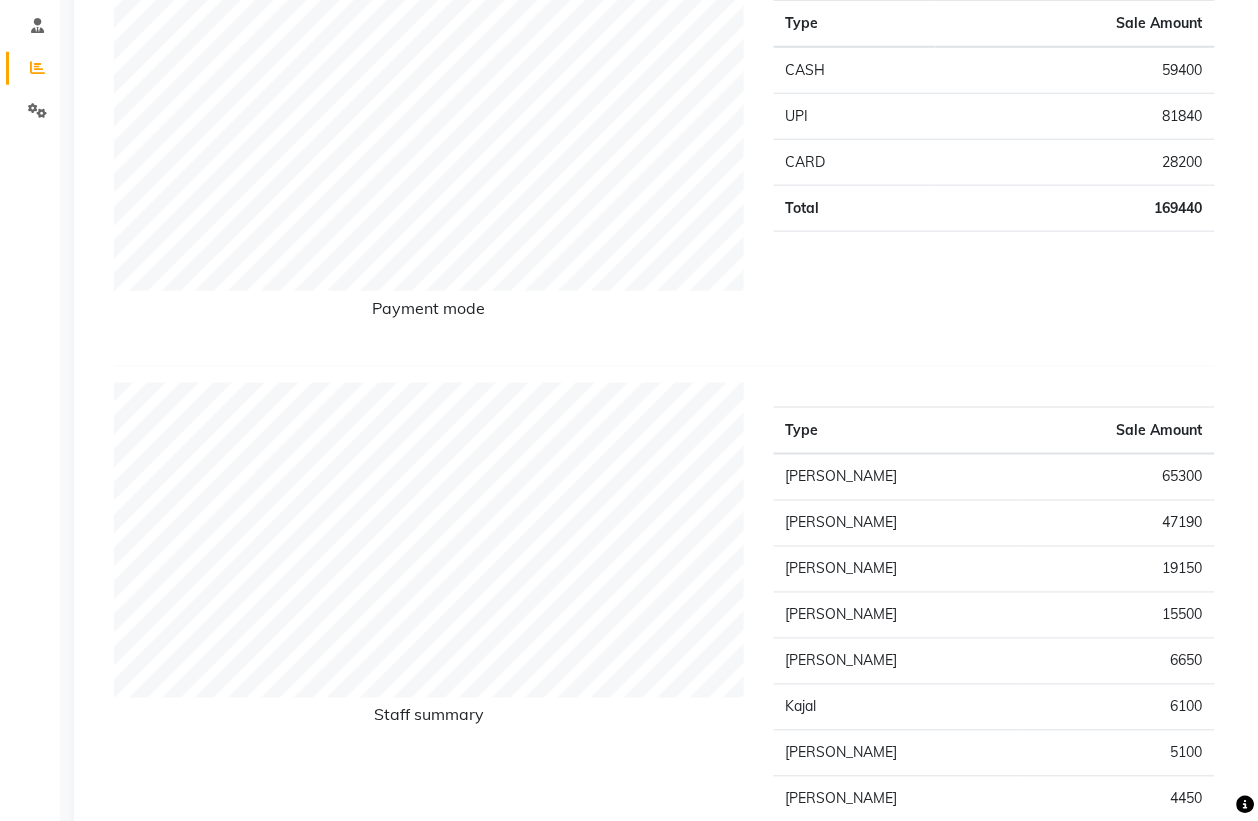 scroll, scrollTop: 0, scrollLeft: 0, axis: both 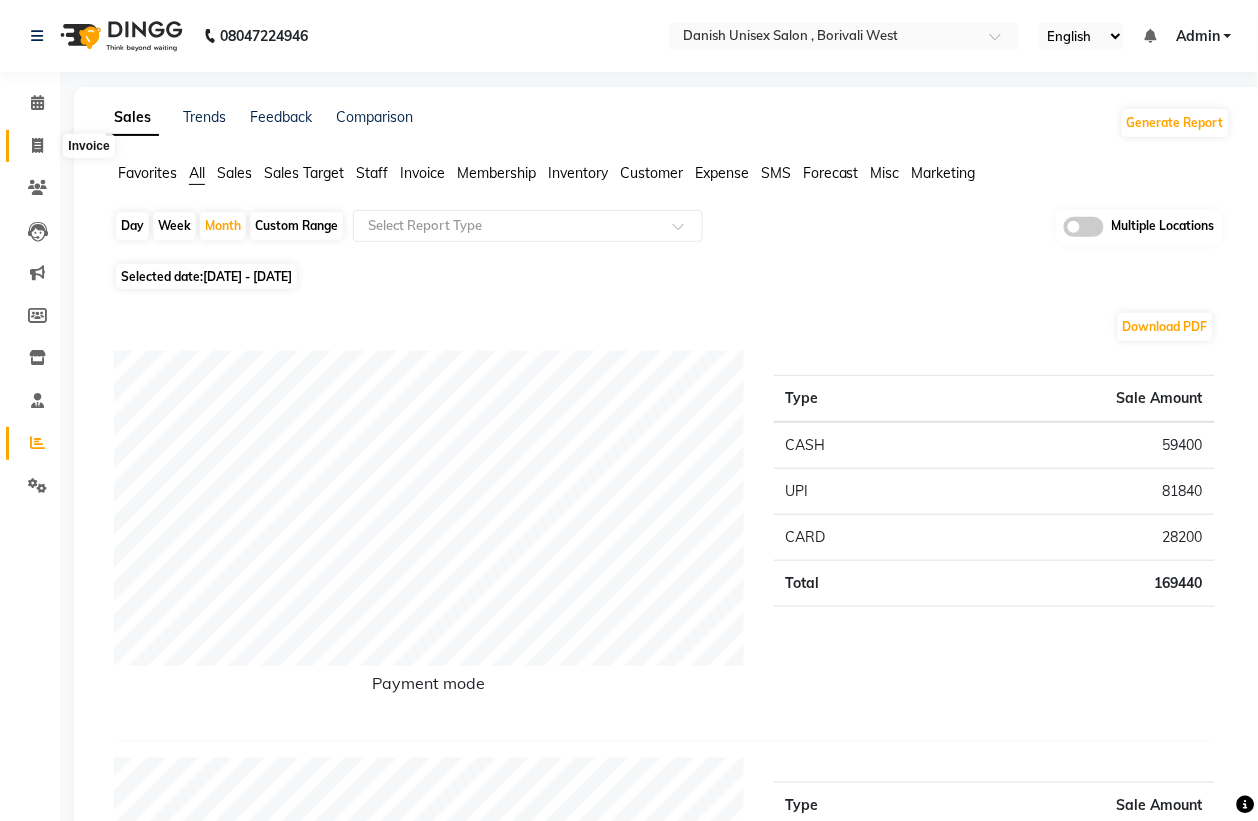 click 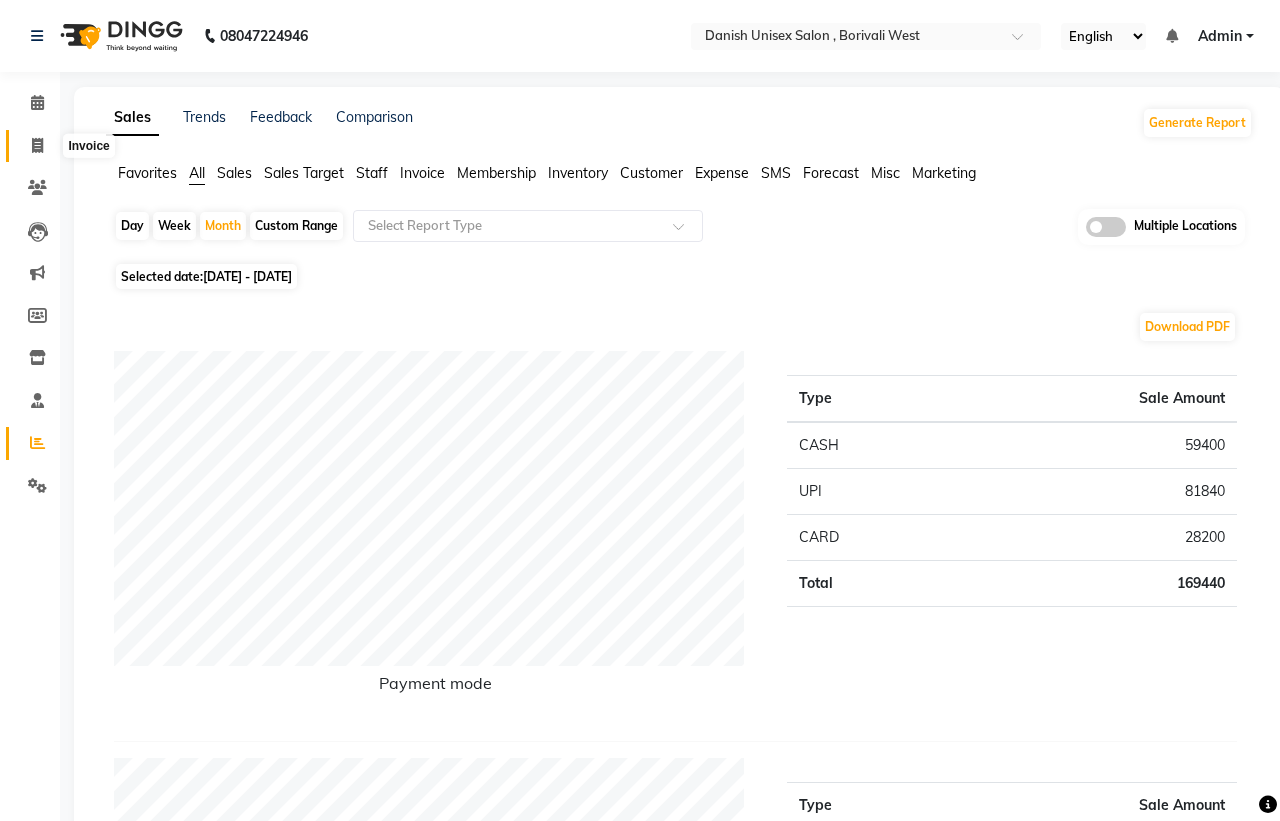 select on "service" 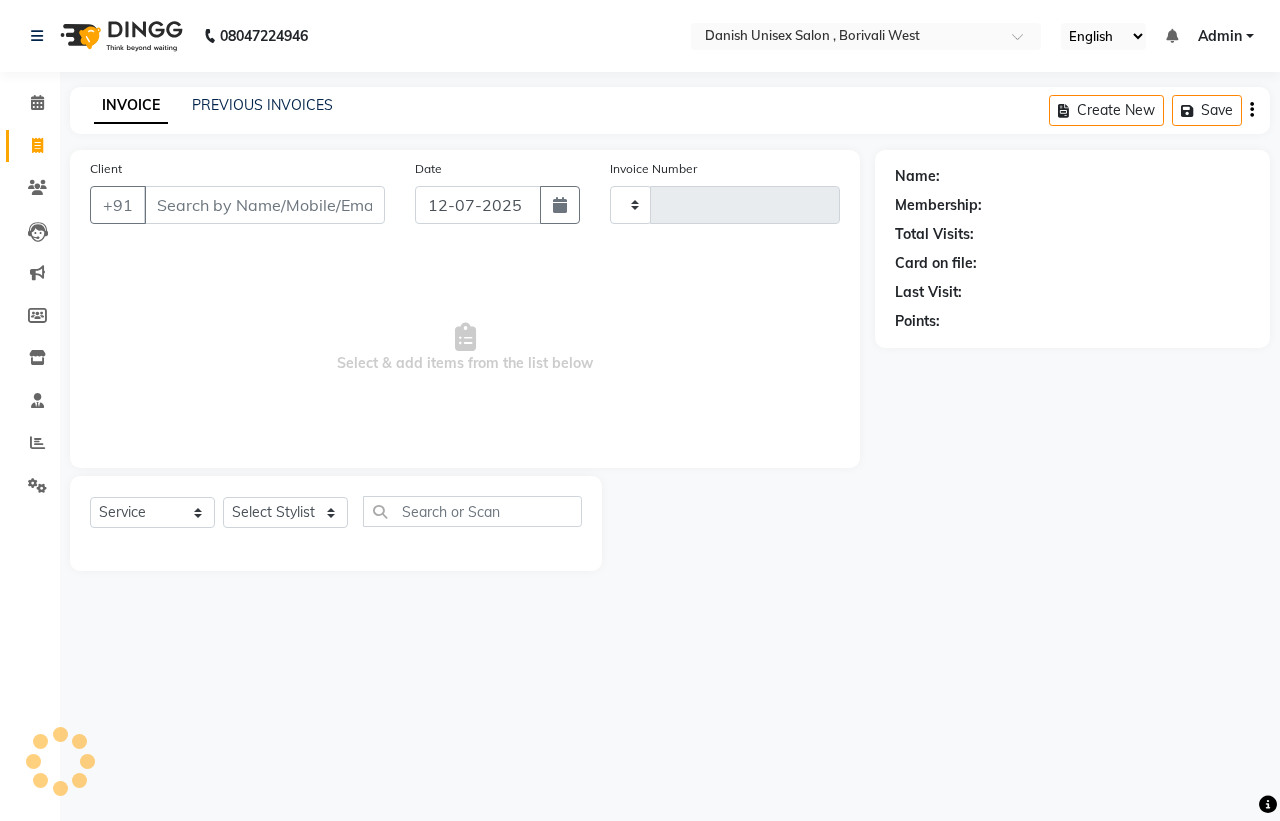type on "2337" 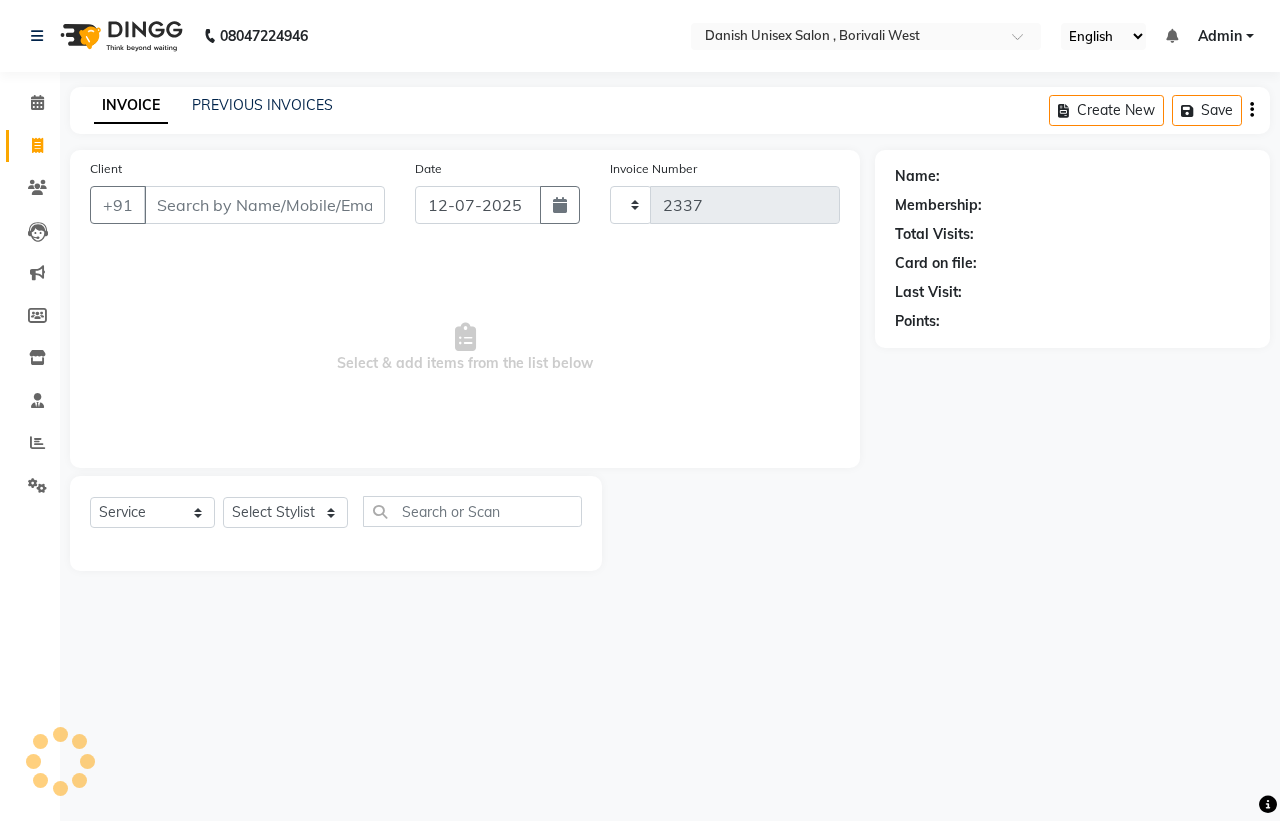 select on "6929" 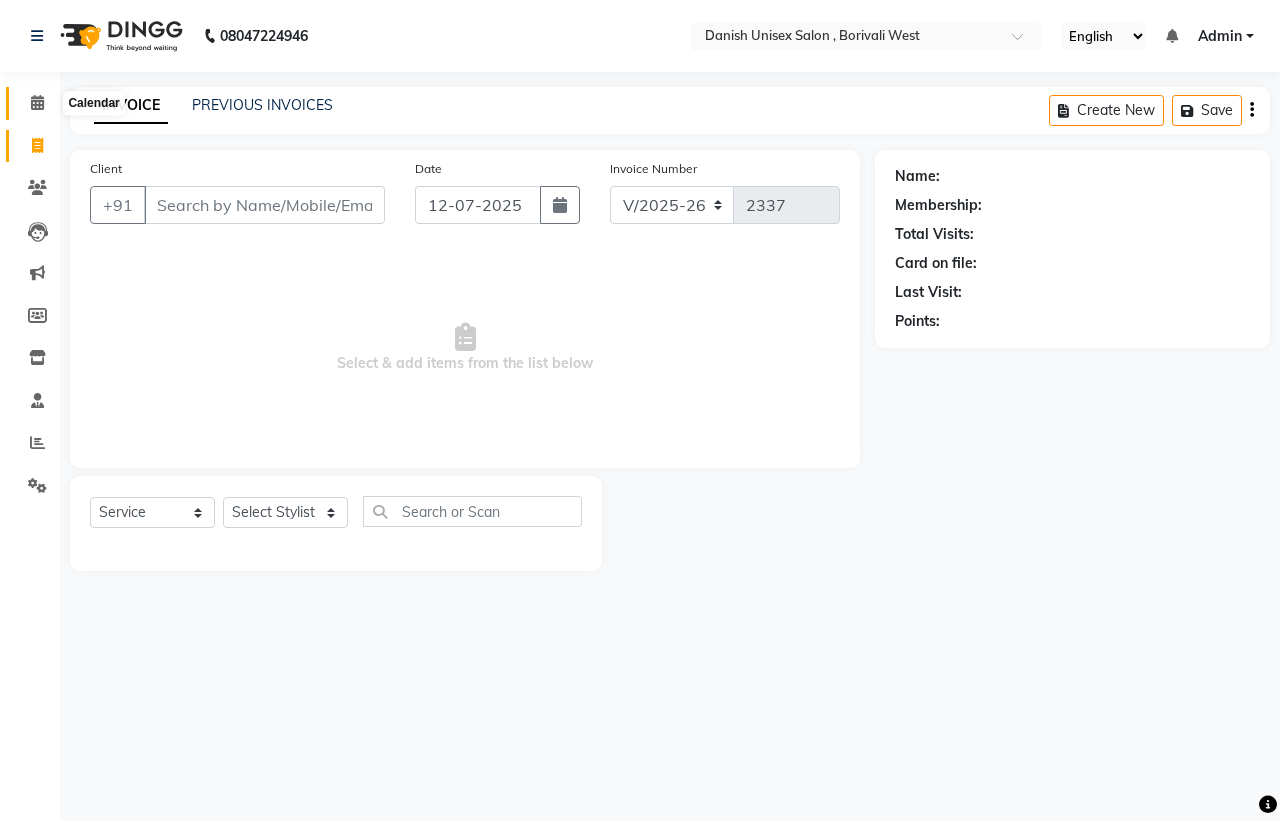 click 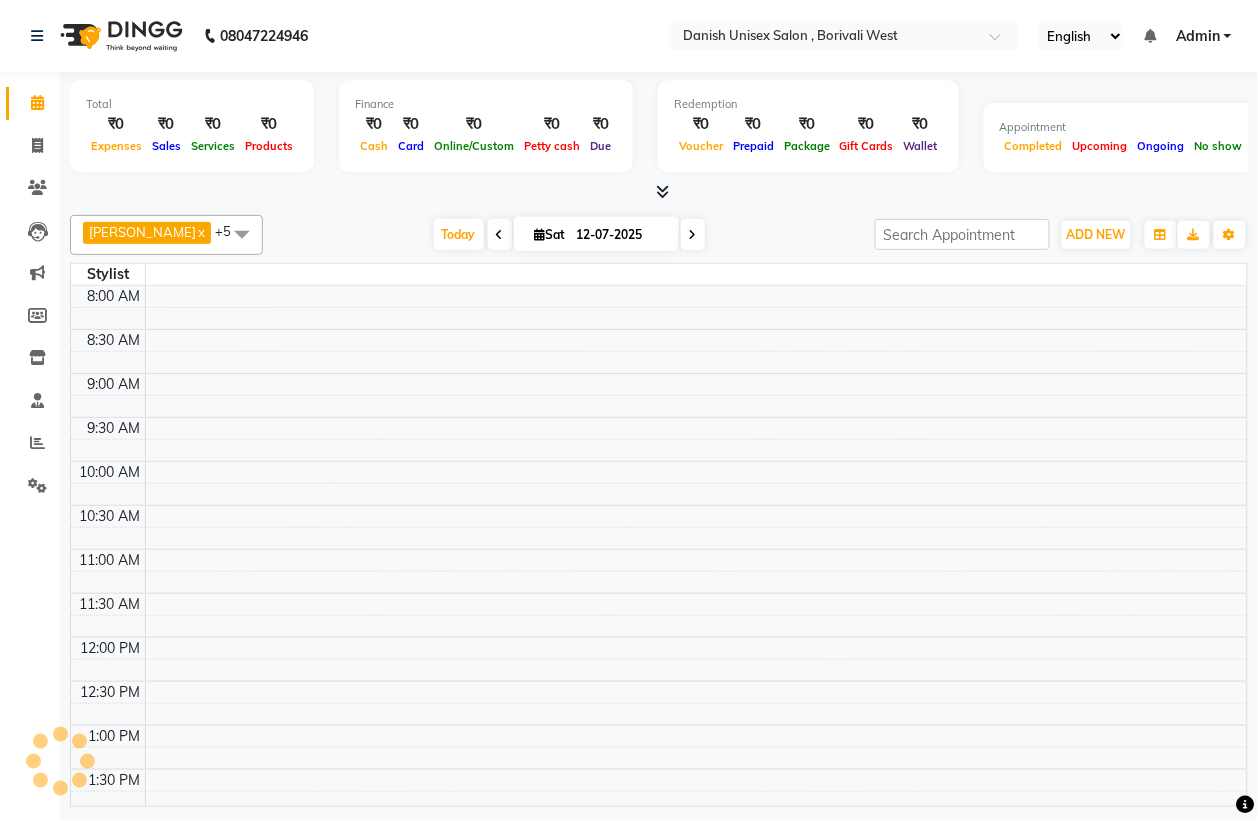 scroll, scrollTop: 0, scrollLeft: 0, axis: both 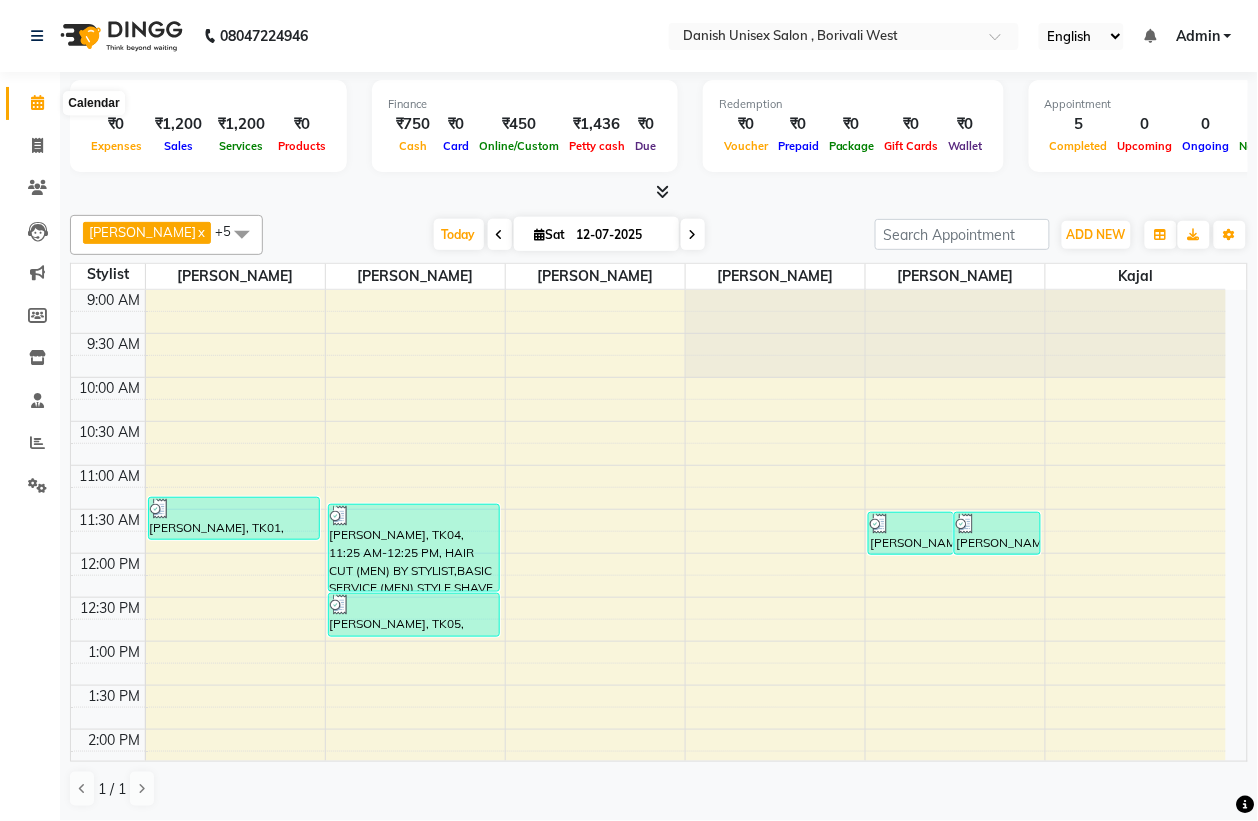 click 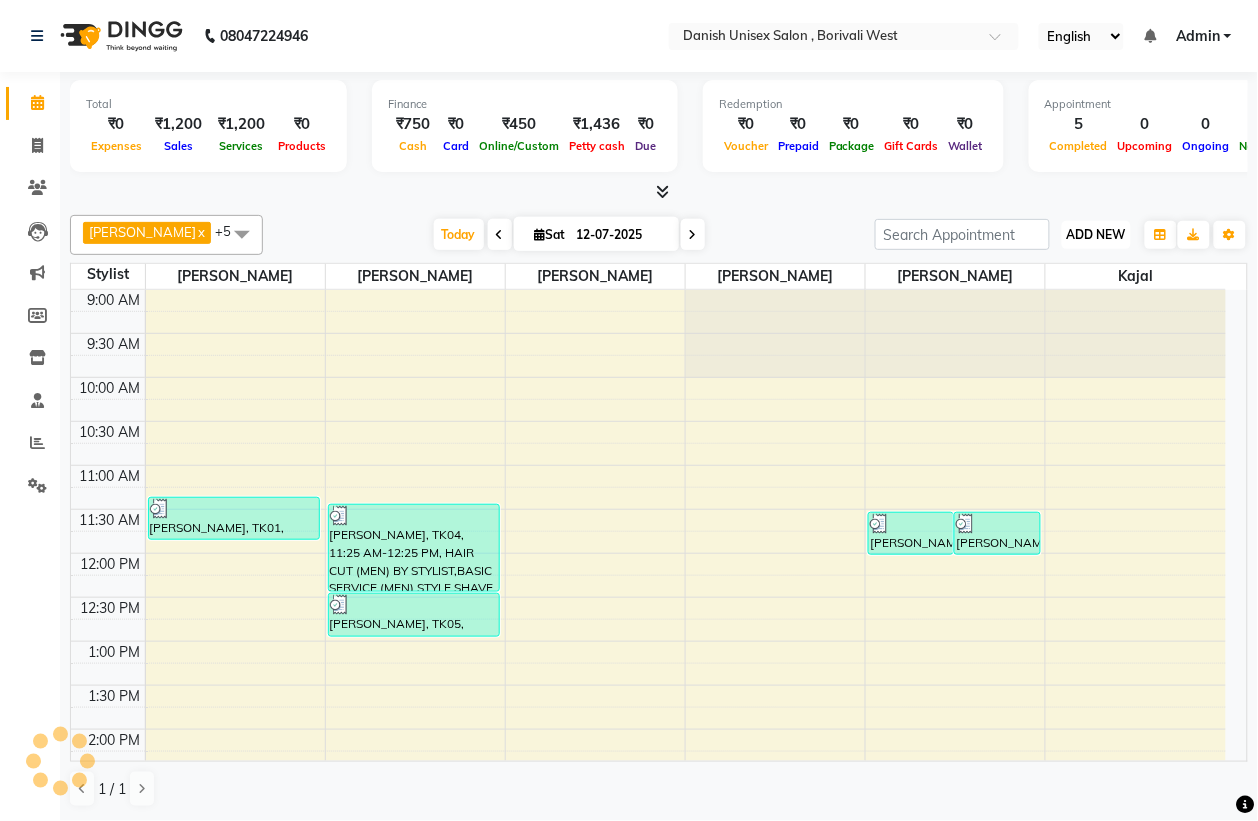 click on "ADD NEW" at bounding box center (1096, 234) 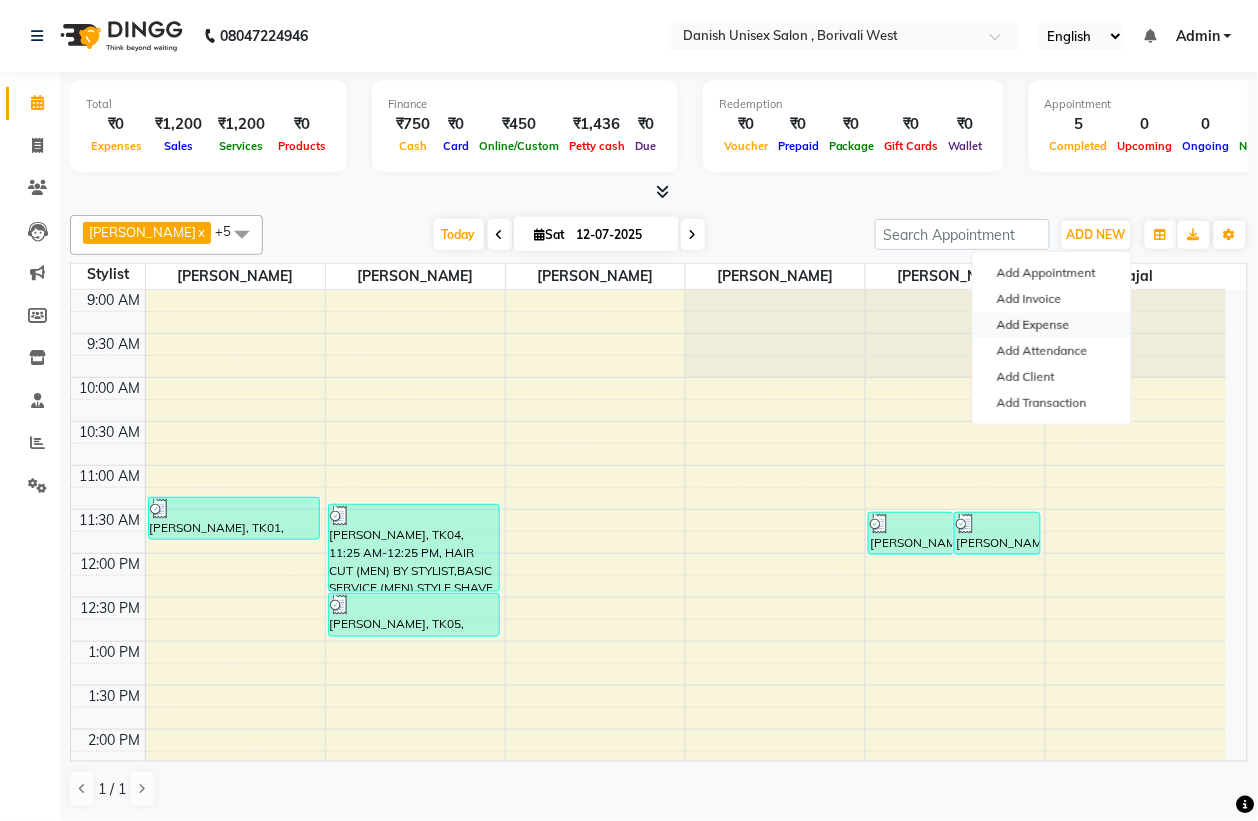 click on "Add Expense" at bounding box center (1052, 325) 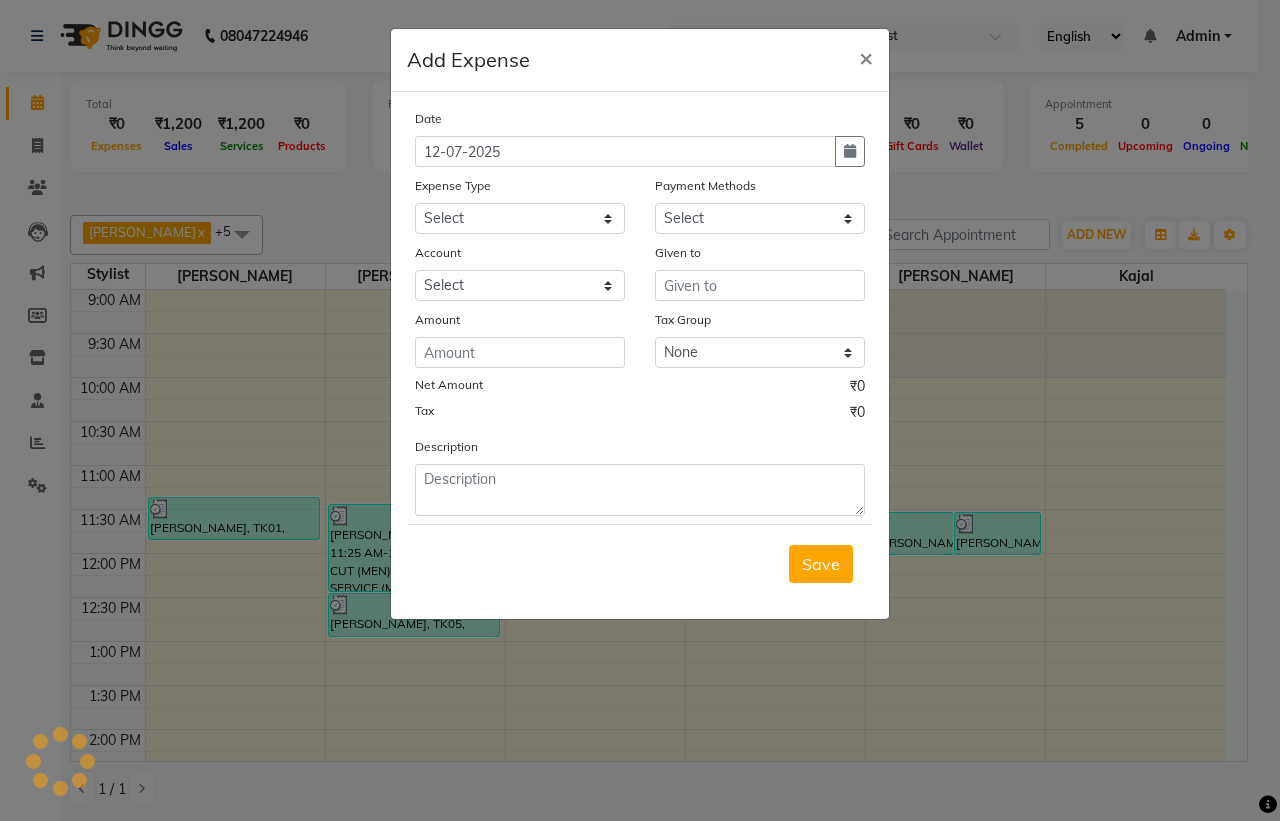 select on "1" 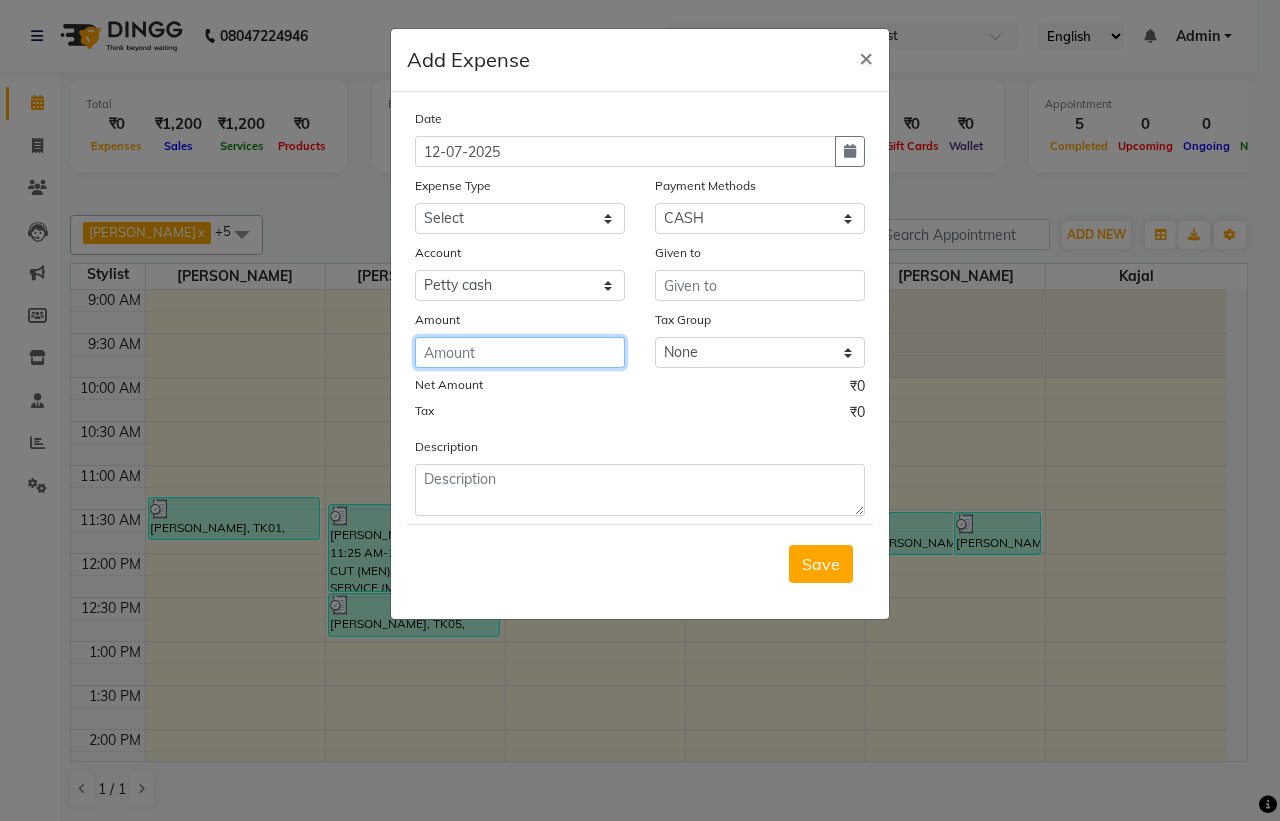click 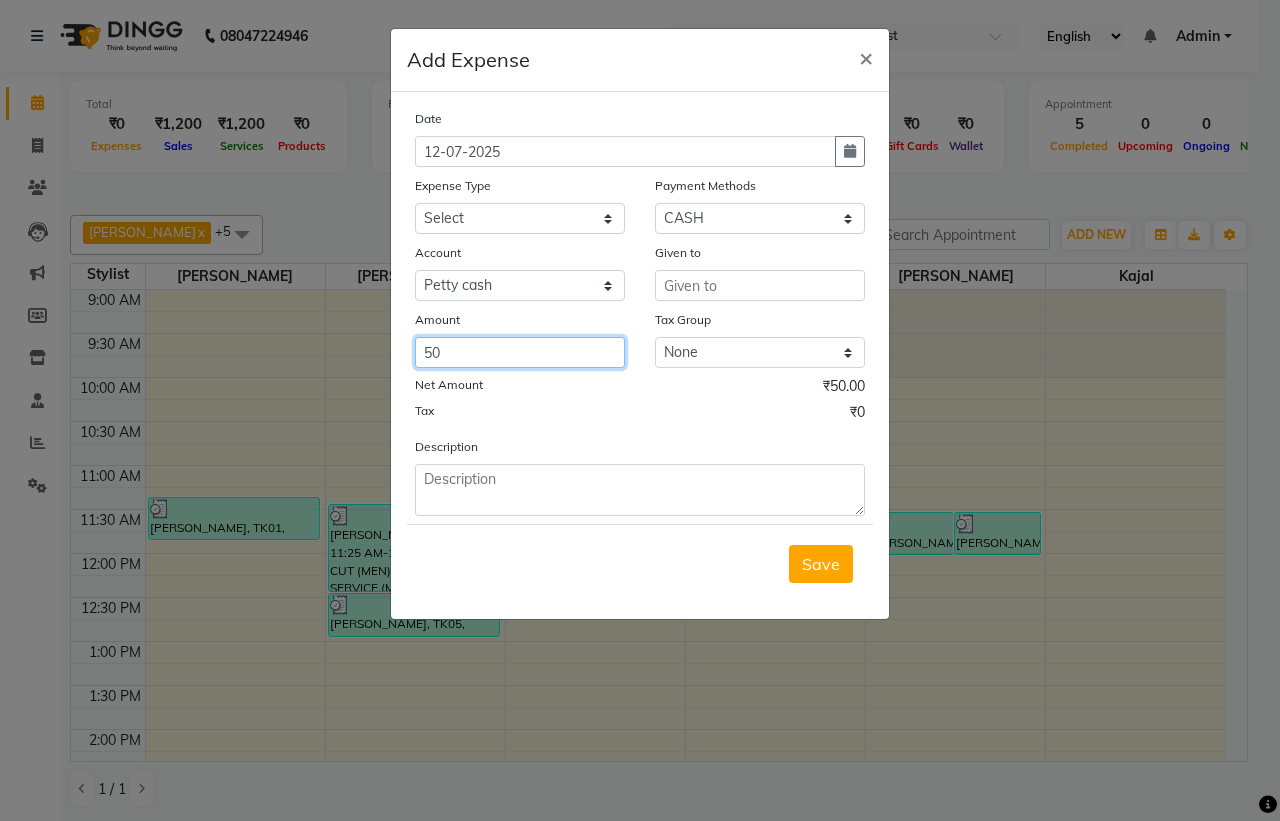 type on "50" 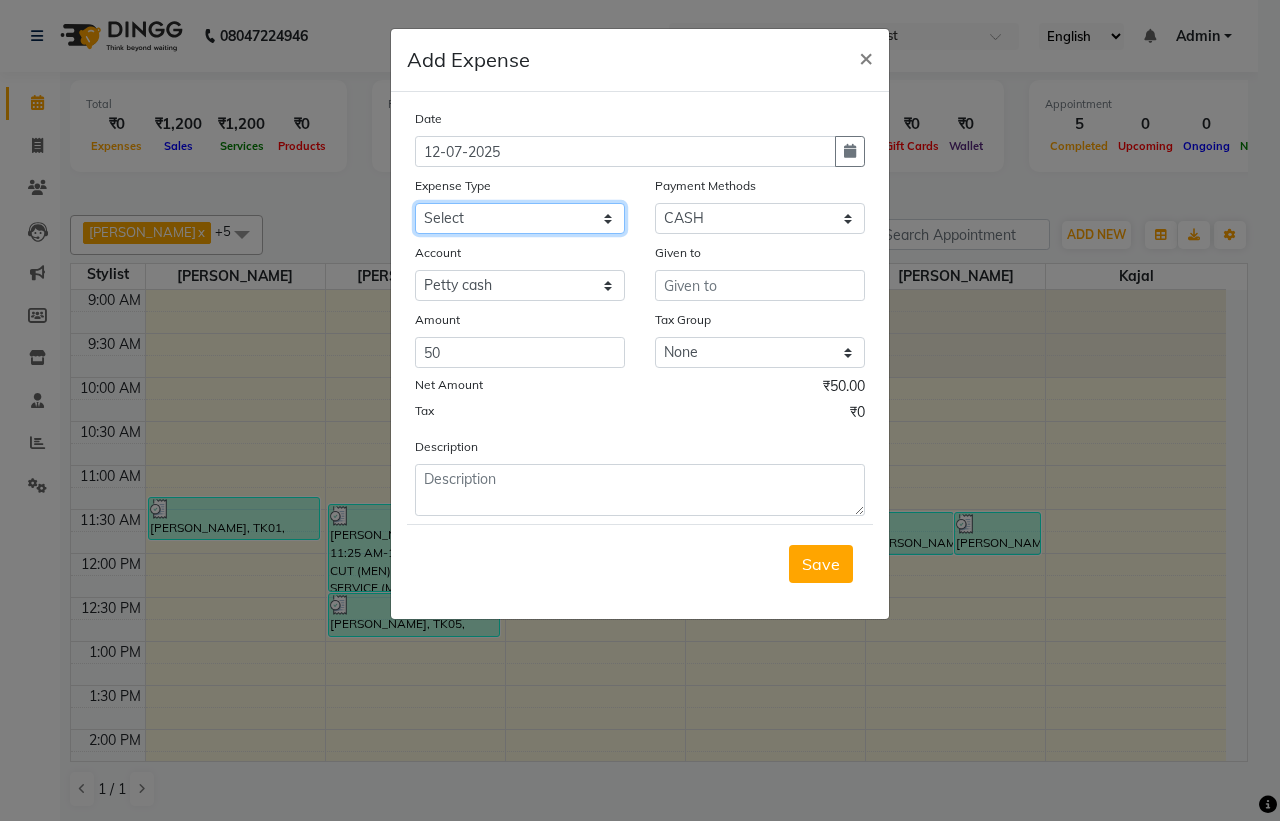 click on "Select Advance Salary Bank charges Car maintenance  Cash transfer to bank Cash transfer to hub Client Snacks Clinical charges Equipment Fuel Govt fee Incentive Insurance International purchase Loan Repayment Maintenance Marketing Miscellaneous MRA Other Pantry Product Rent Salary Staff Snacks Tax Tea & Refreshment Utilities" 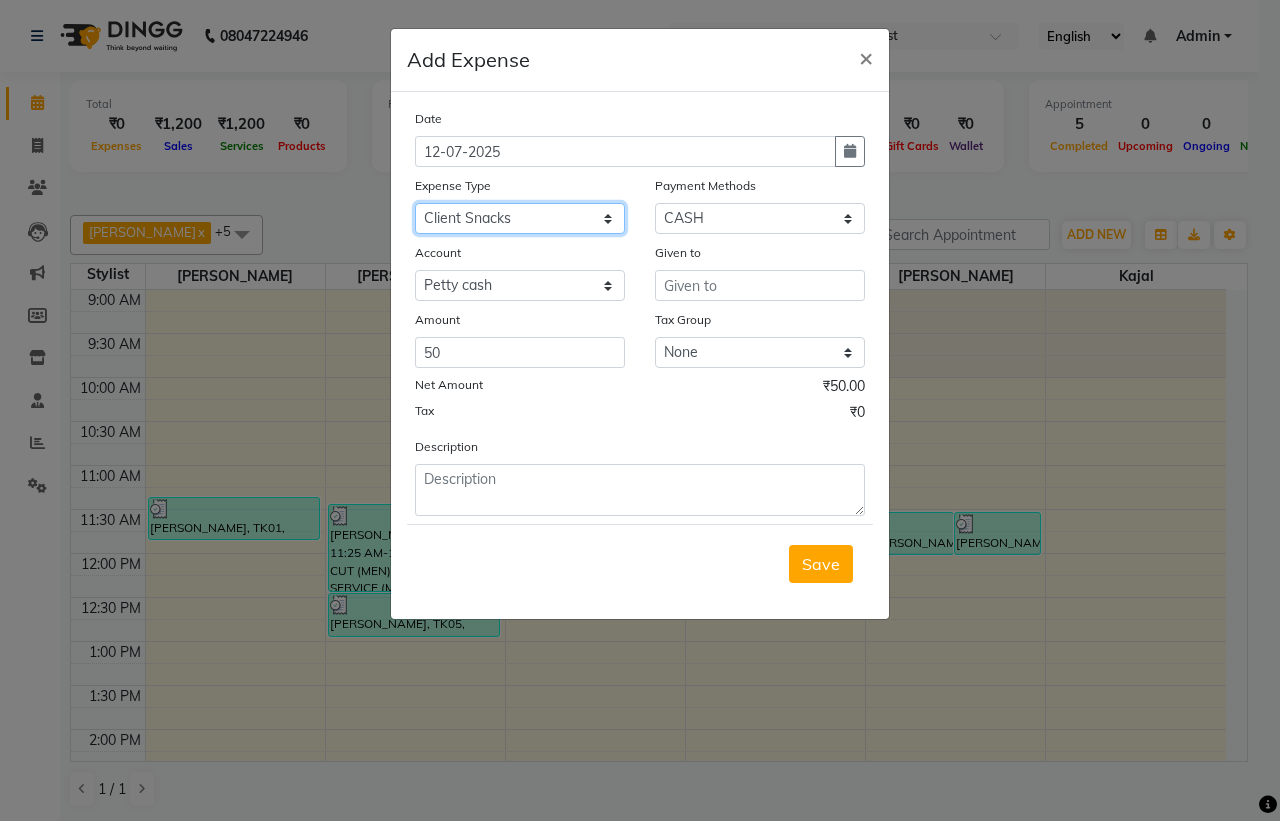 click on "Select Advance Salary Bank charges Car maintenance  Cash transfer to bank Cash transfer to hub Client Snacks Clinical charges Equipment Fuel Govt fee Incentive Insurance International purchase Loan Repayment Maintenance Marketing Miscellaneous MRA Other Pantry Product Rent Salary Staff Snacks Tax Tea & Refreshment Utilities" 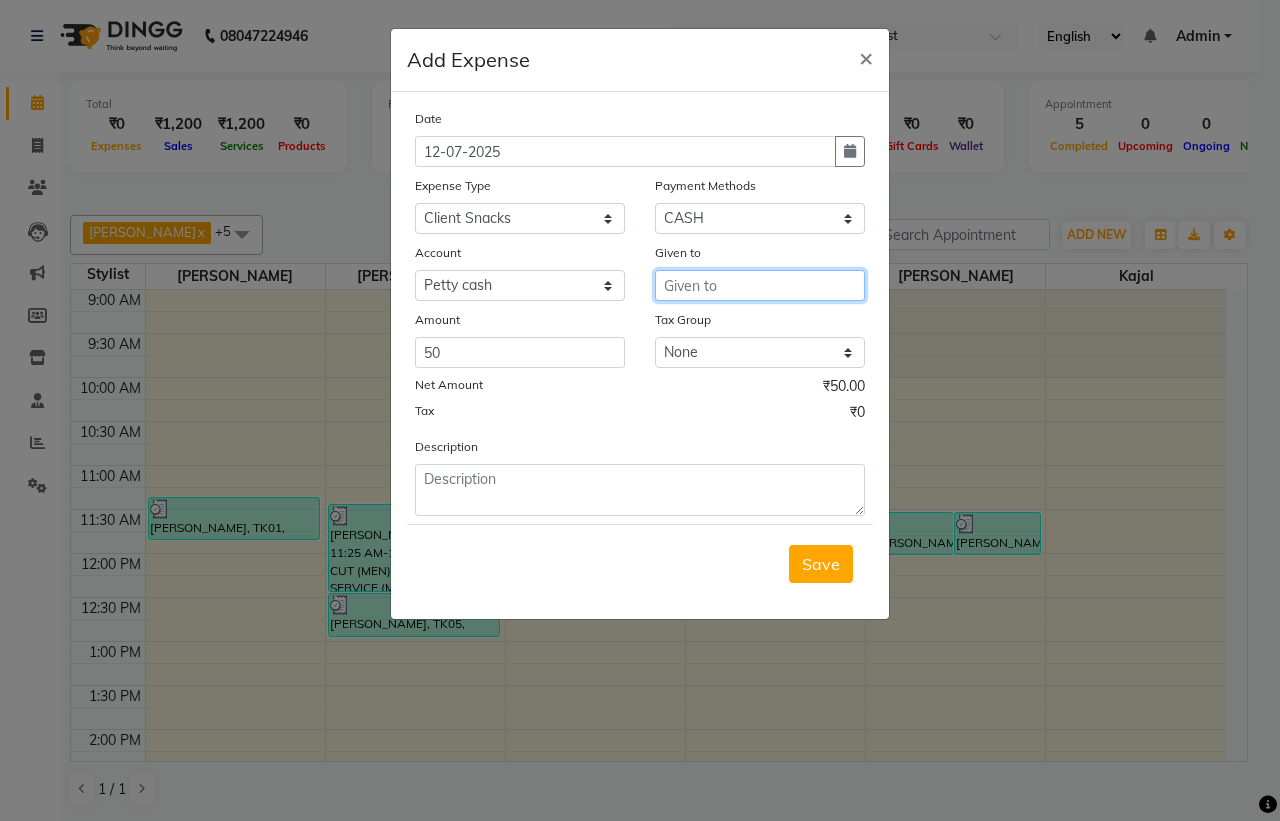 click at bounding box center (760, 285) 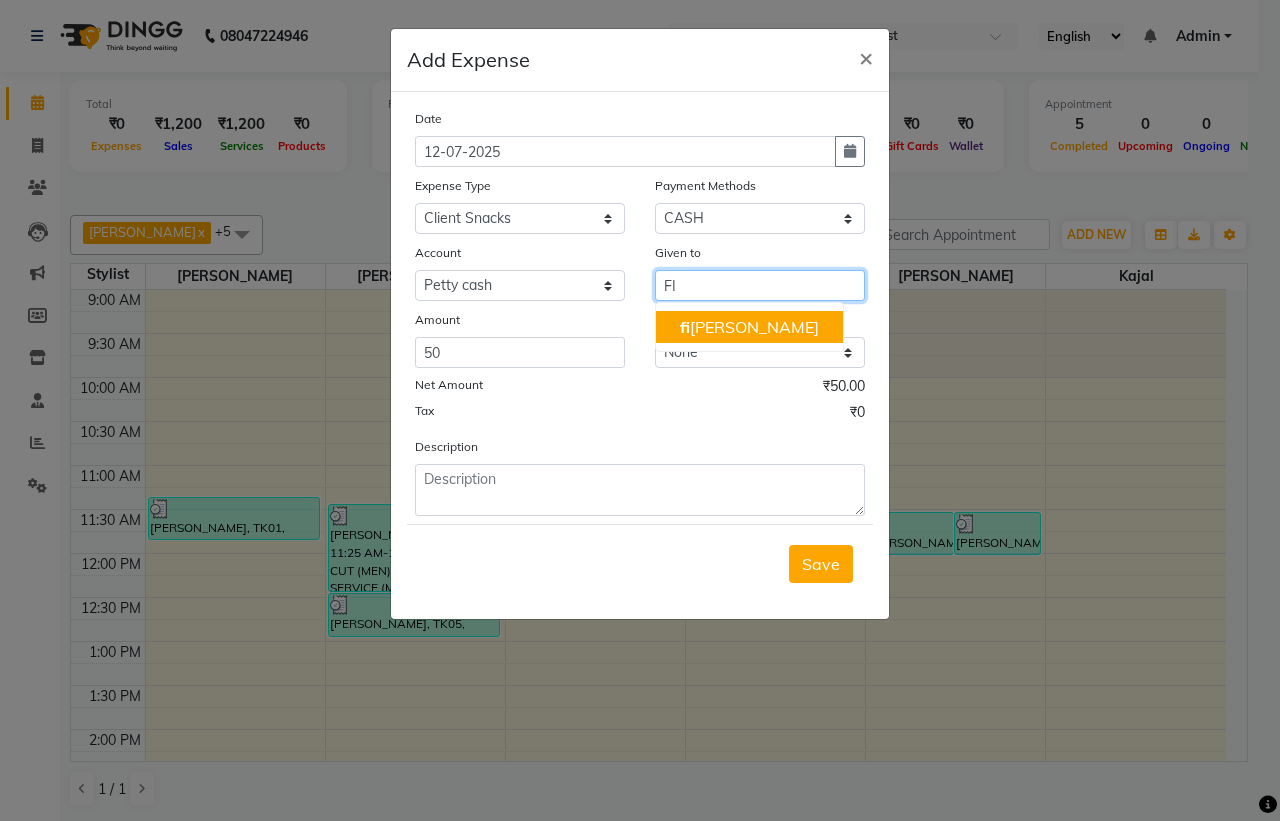 click on "fi [PERSON_NAME]" at bounding box center (749, 327) 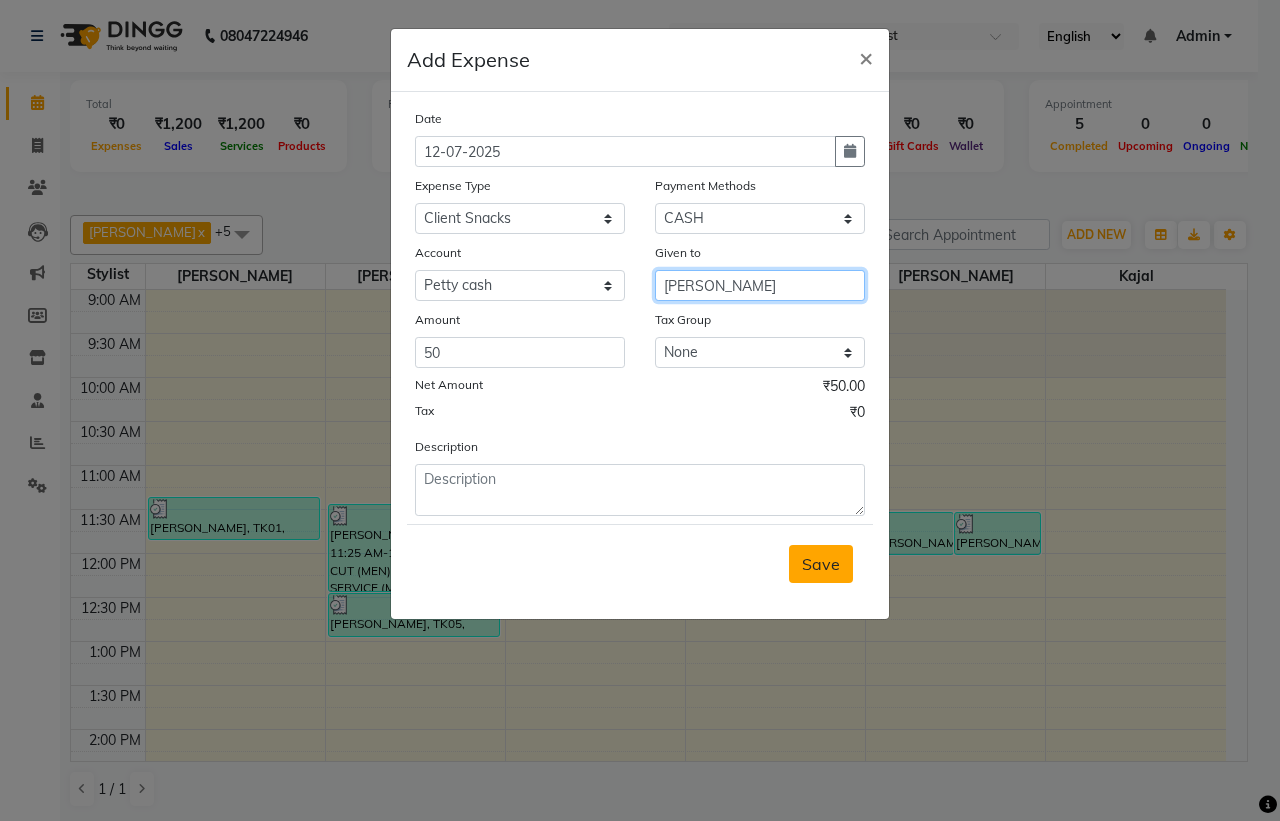type on "[PERSON_NAME]" 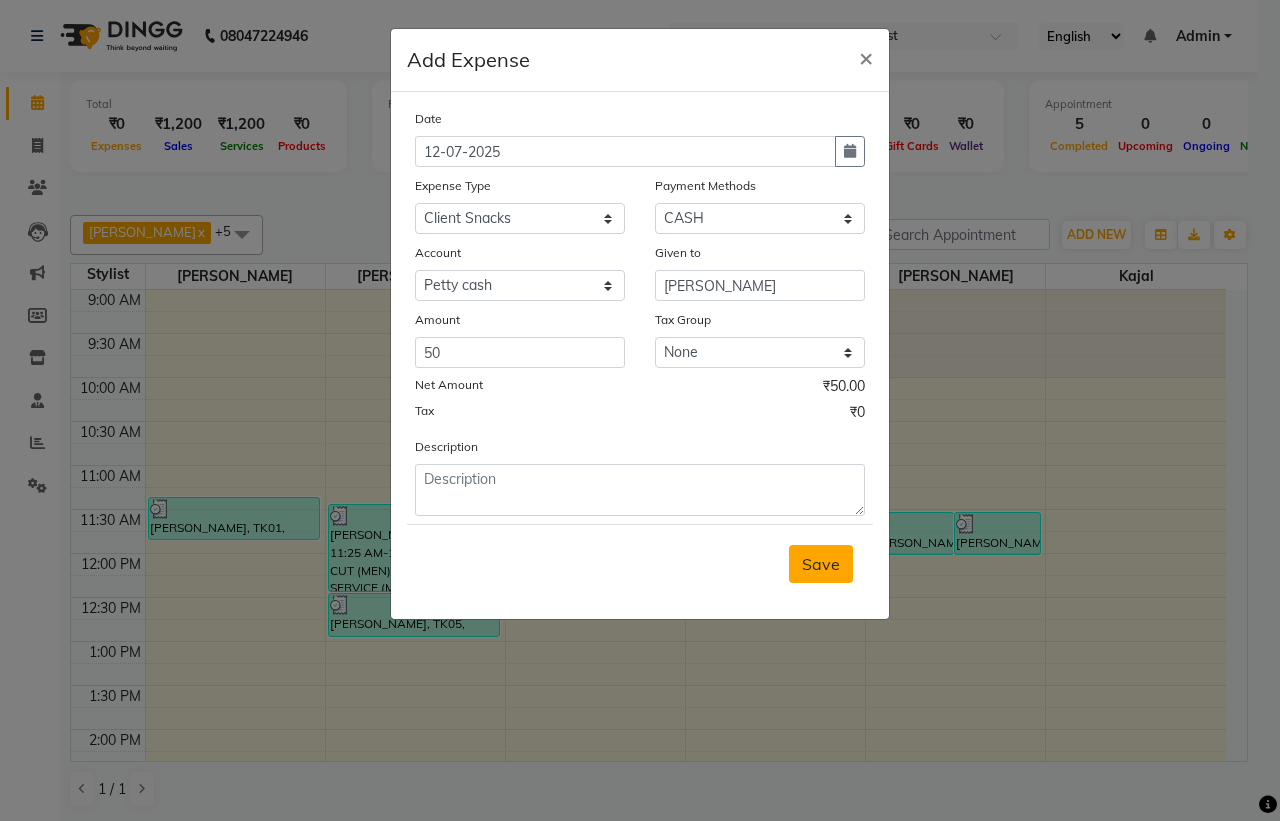 click on "Save" at bounding box center [821, 564] 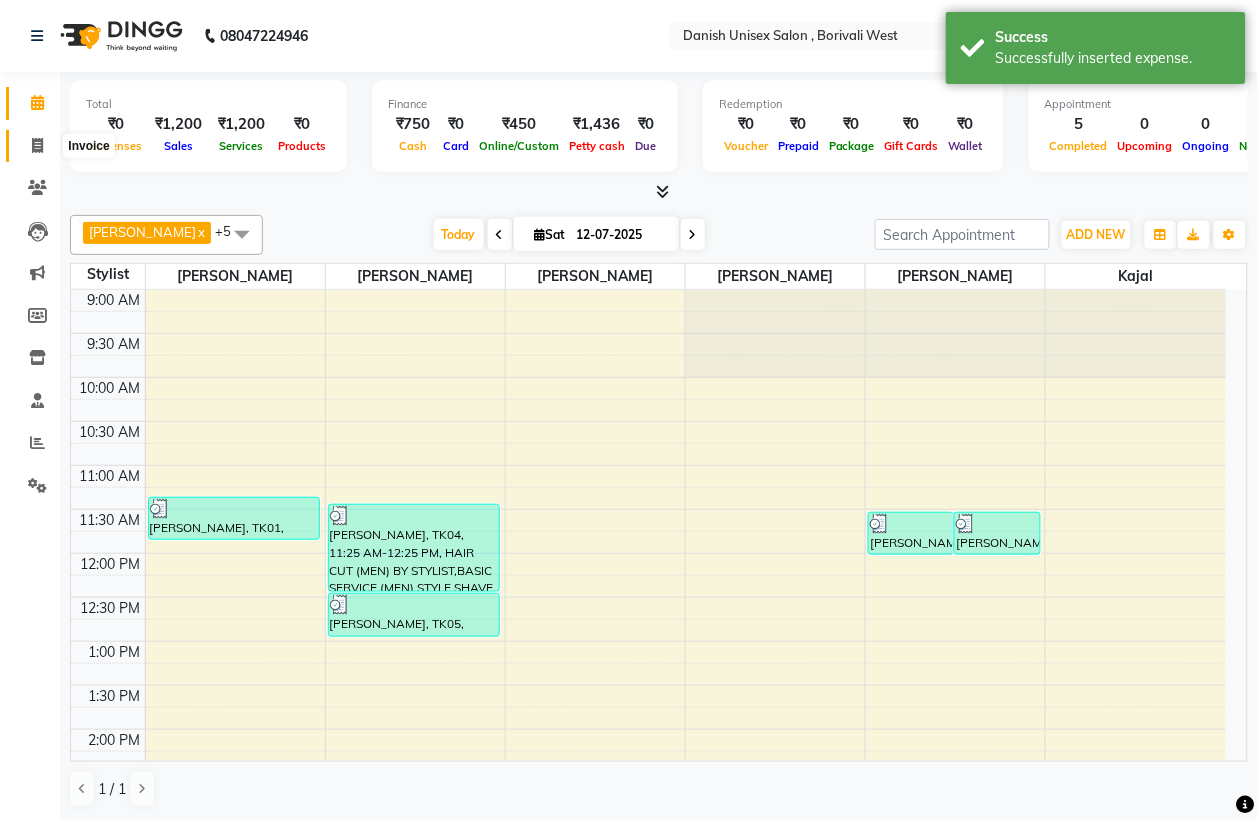 click 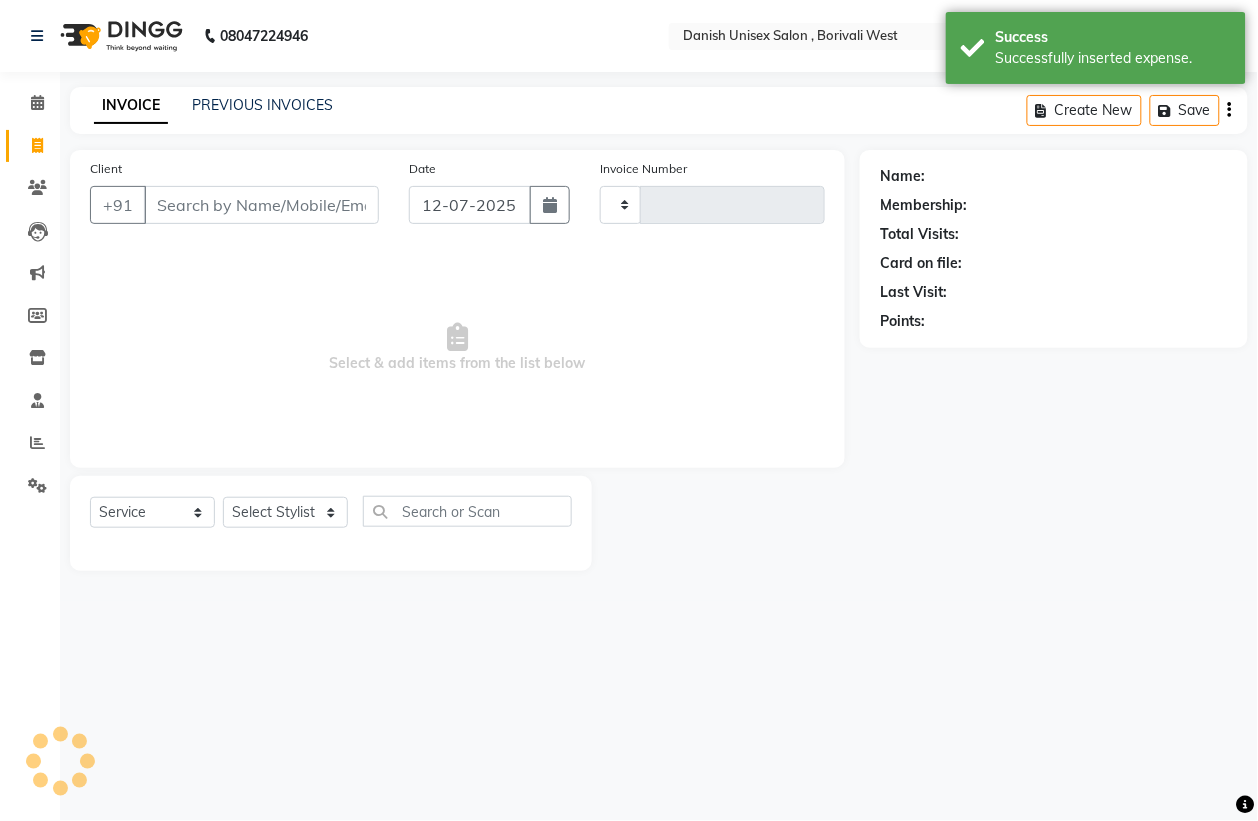 type on "2337" 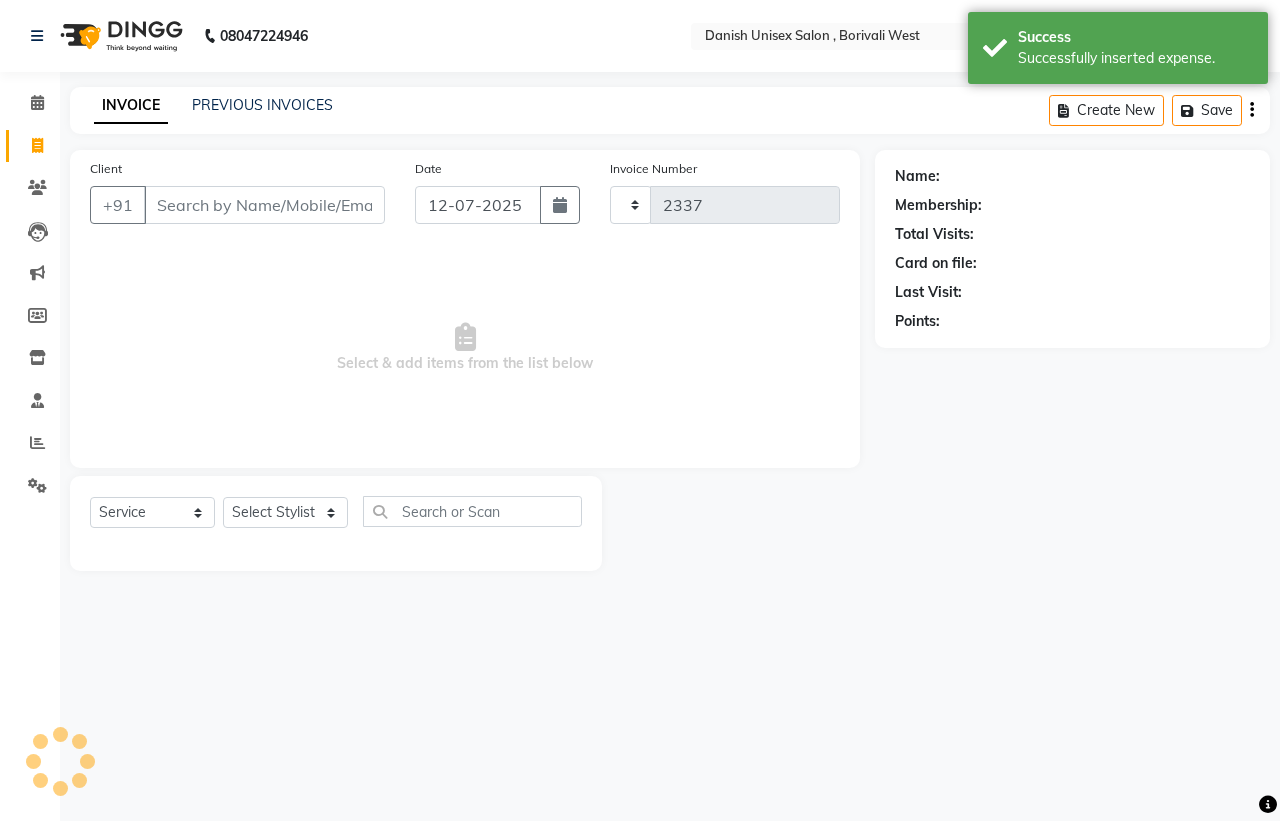 select on "6929" 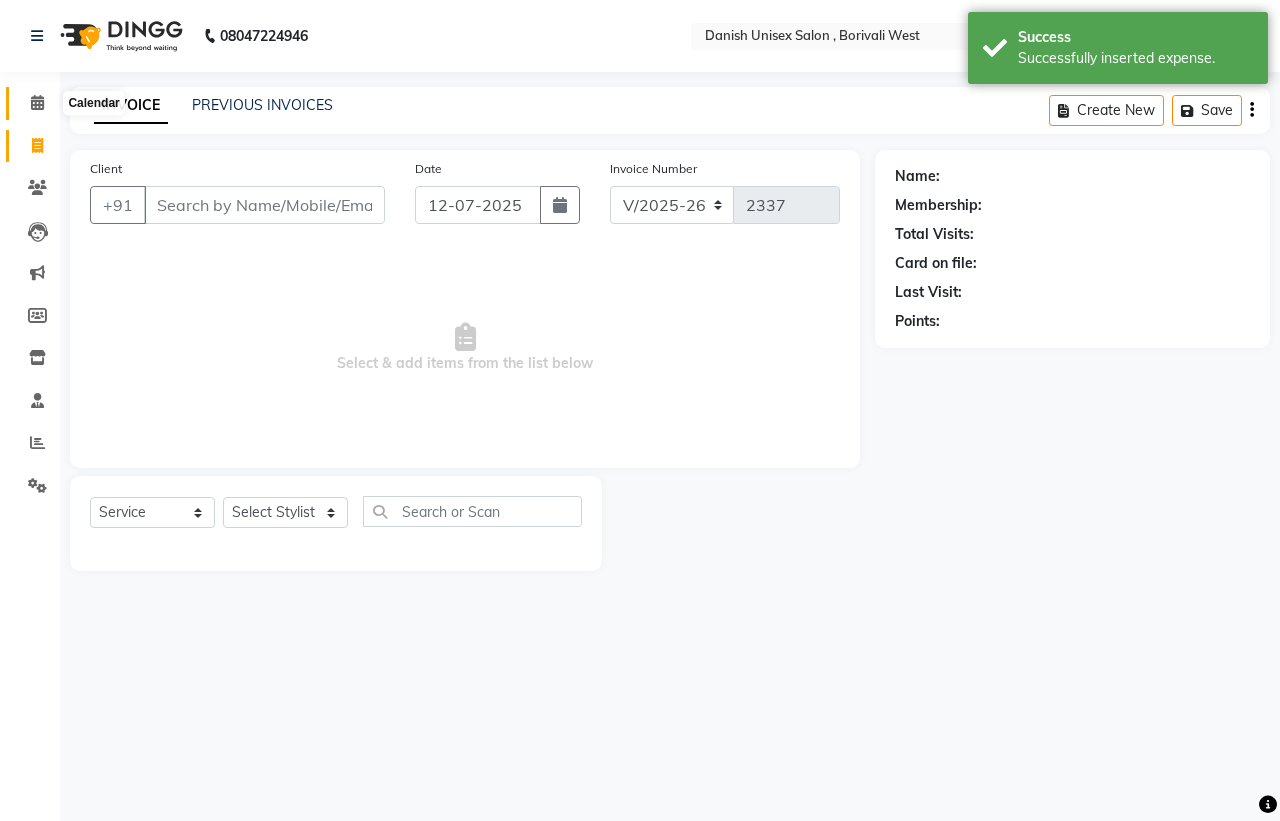 click 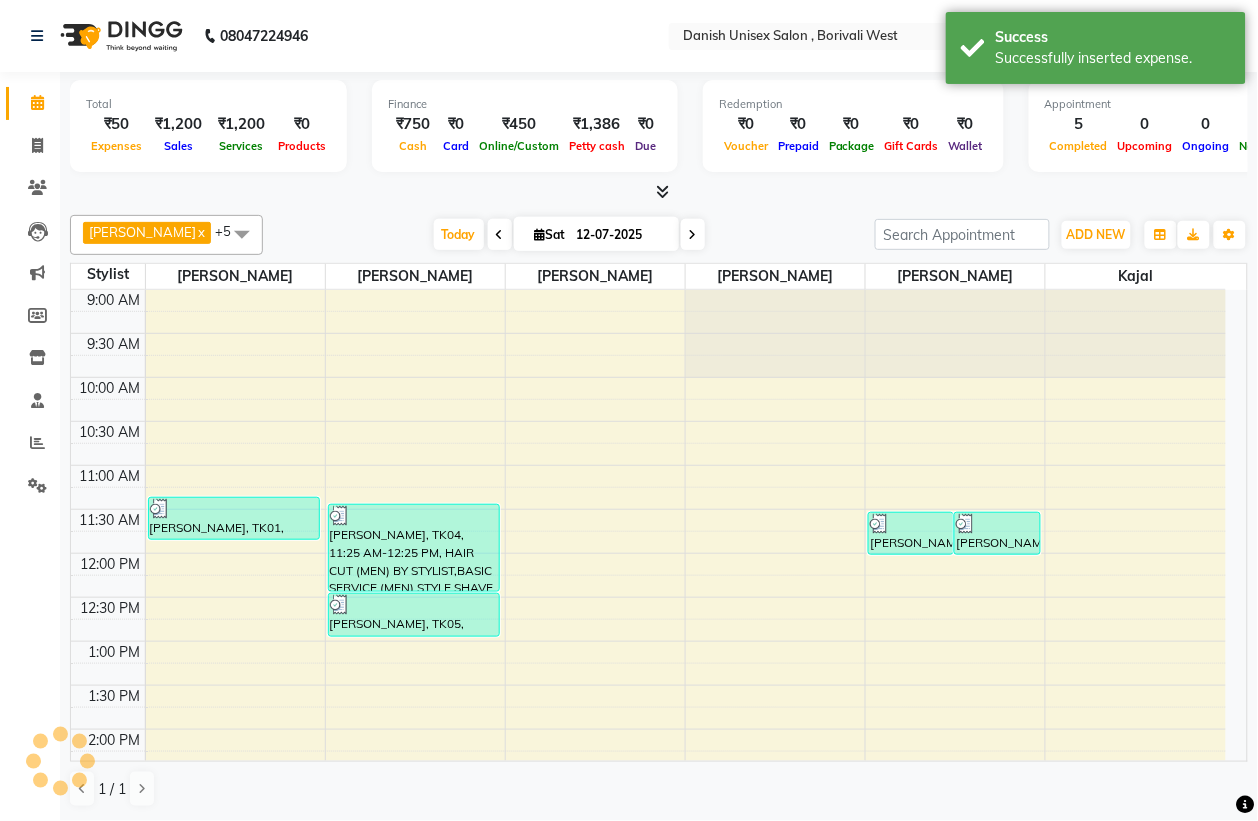 scroll, scrollTop: 0, scrollLeft: 0, axis: both 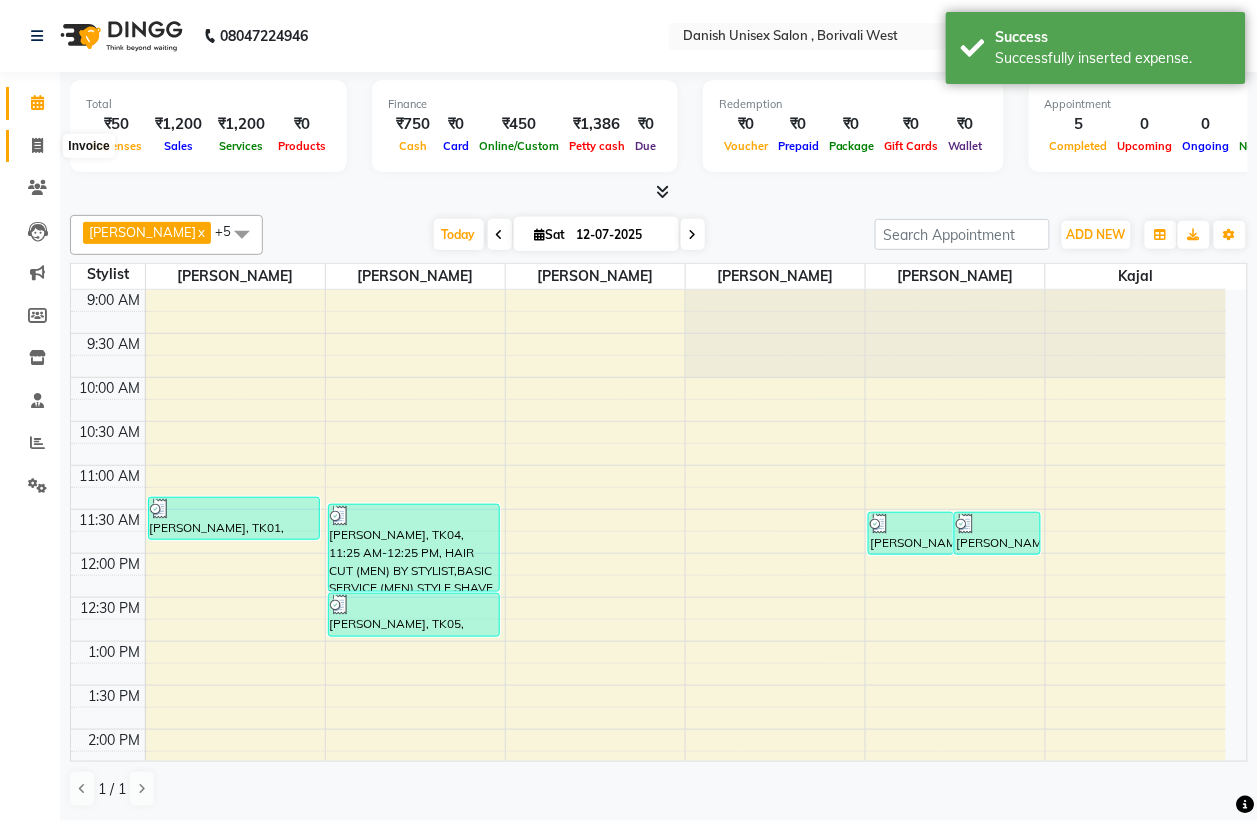 click 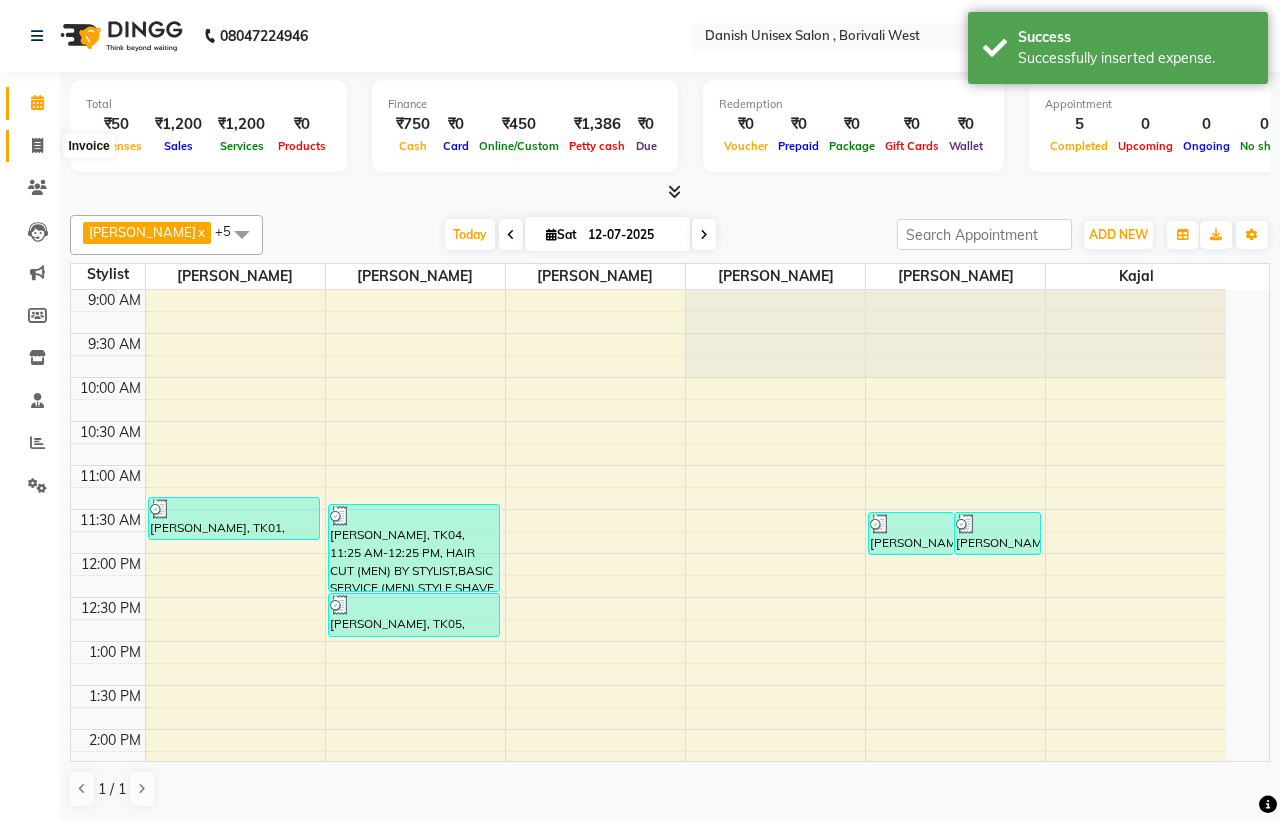 select on "service" 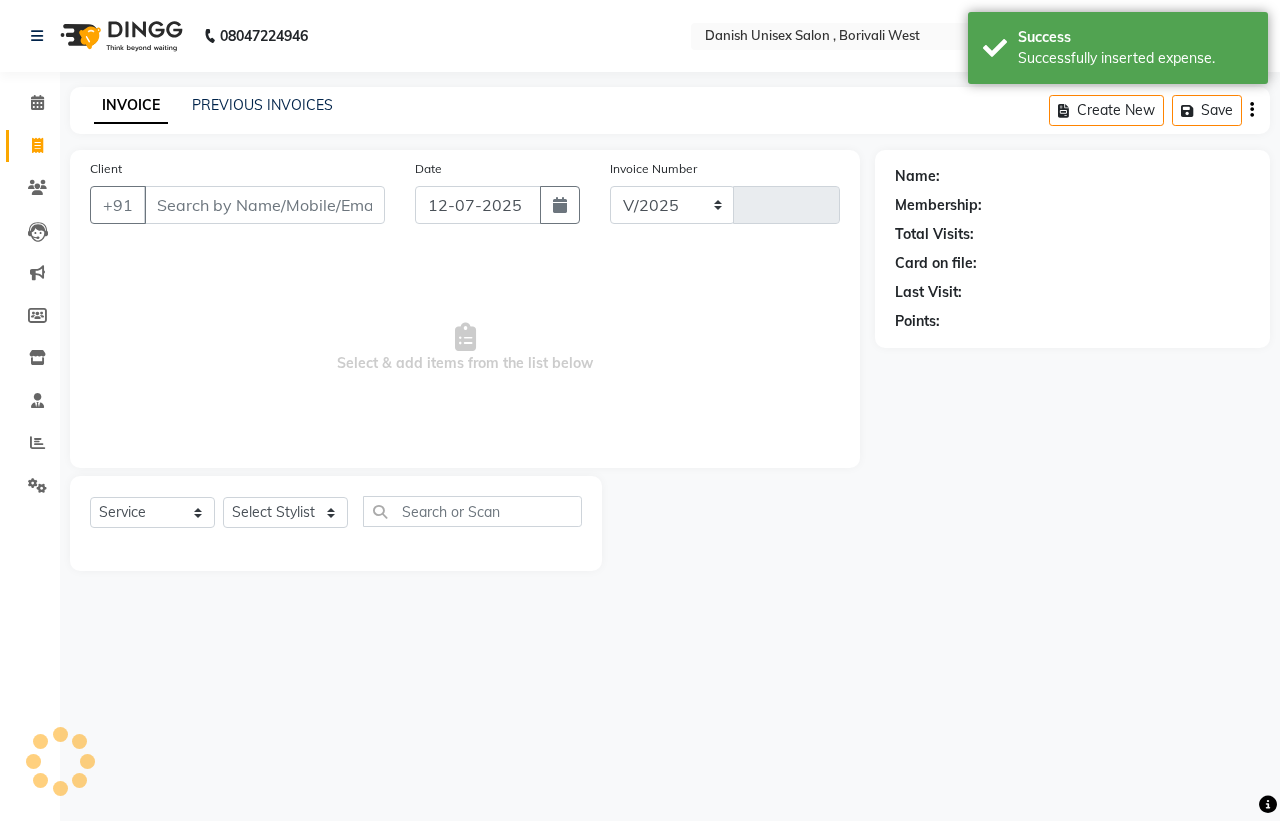 select on "6929" 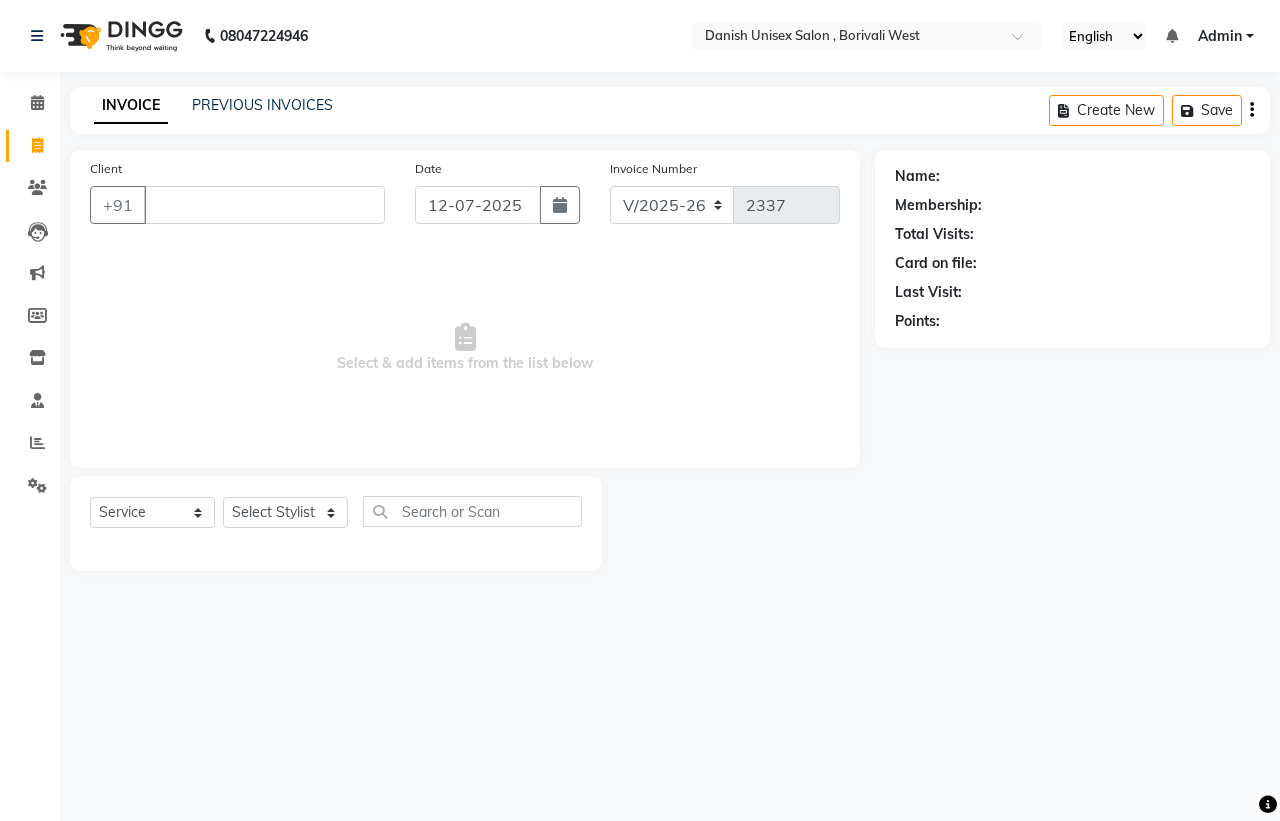 click on "08047224946 Select Location × Danish Unisex Salon , Borivali West  English ENGLISH Español العربية मराठी हिंदी ગુજરાતી தமிழ் 中文 Notifications nothing to show Admin Manage Profile Change Password Sign out  Version:3.15.4  ☀ Danish Unisex Salon , Borivali West  ☀ Danish  Unisex salon, Borivali   Calendar  Invoice  Clients  Leads   Marketing  Members  Inventory  Staff  Reports  Settings Completed InProgress Upcoming Dropped Tentative Check-In Confirm Bookings Generate Report Segments Page Builder INVOICE PREVIOUS INVOICES Create New   Save  Client +91 Date [DATE] Invoice Number V/2025 V/[PHONE_NUMBER]  Select & add items from the list below  Select  Service  Product  Membership  Package Voucher Prepaid Gift Card  Select Stylist [PERSON_NAME] [PERSON_NAME] [PERSON_NAME] kajal [PERSON_NAME] [PERSON_NAME] [PERSON_NAME] [PERSON_NAME] [PERSON_NAME] [PERSON_NAME] [PERSON_NAME] Name: Membership: Total Visits: Card on file: Last Visit:  Points:" at bounding box center [640, 410] 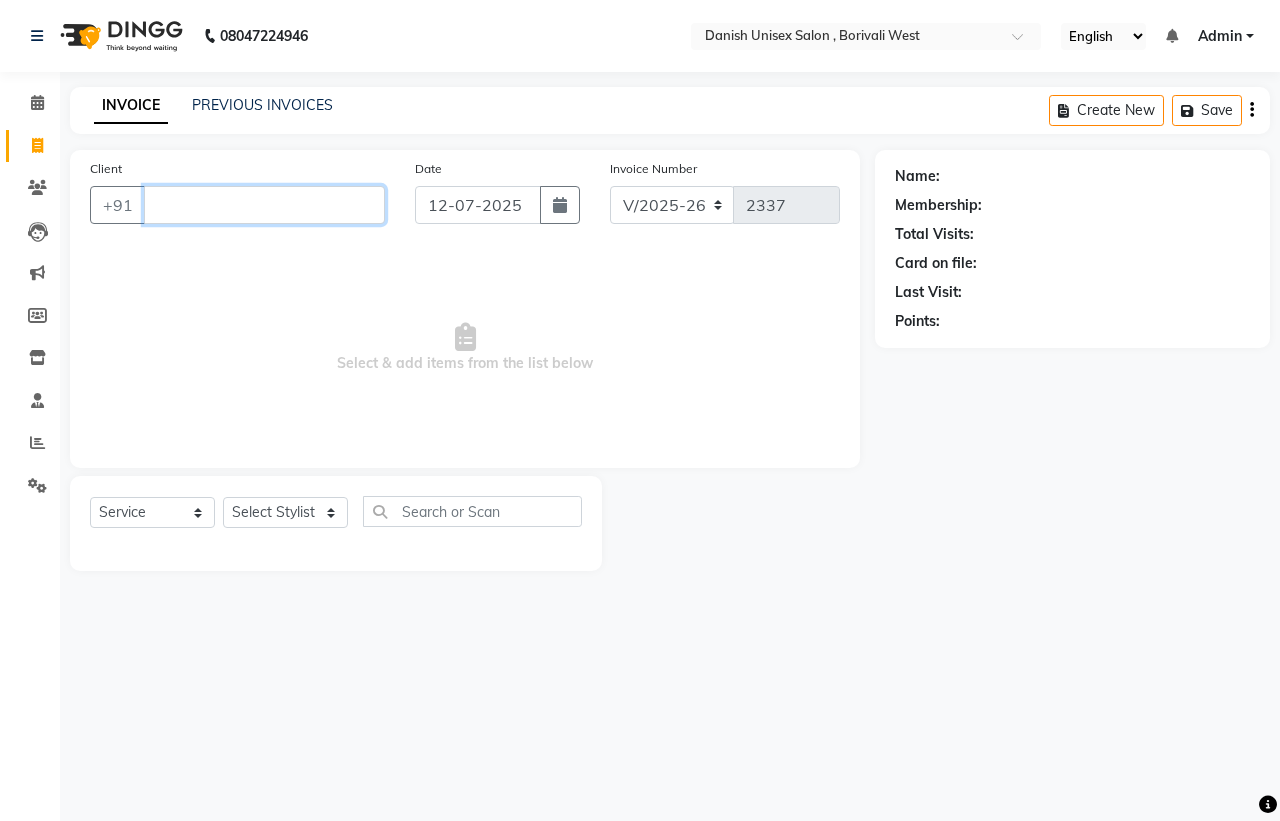 click on "Client" at bounding box center (264, 205) 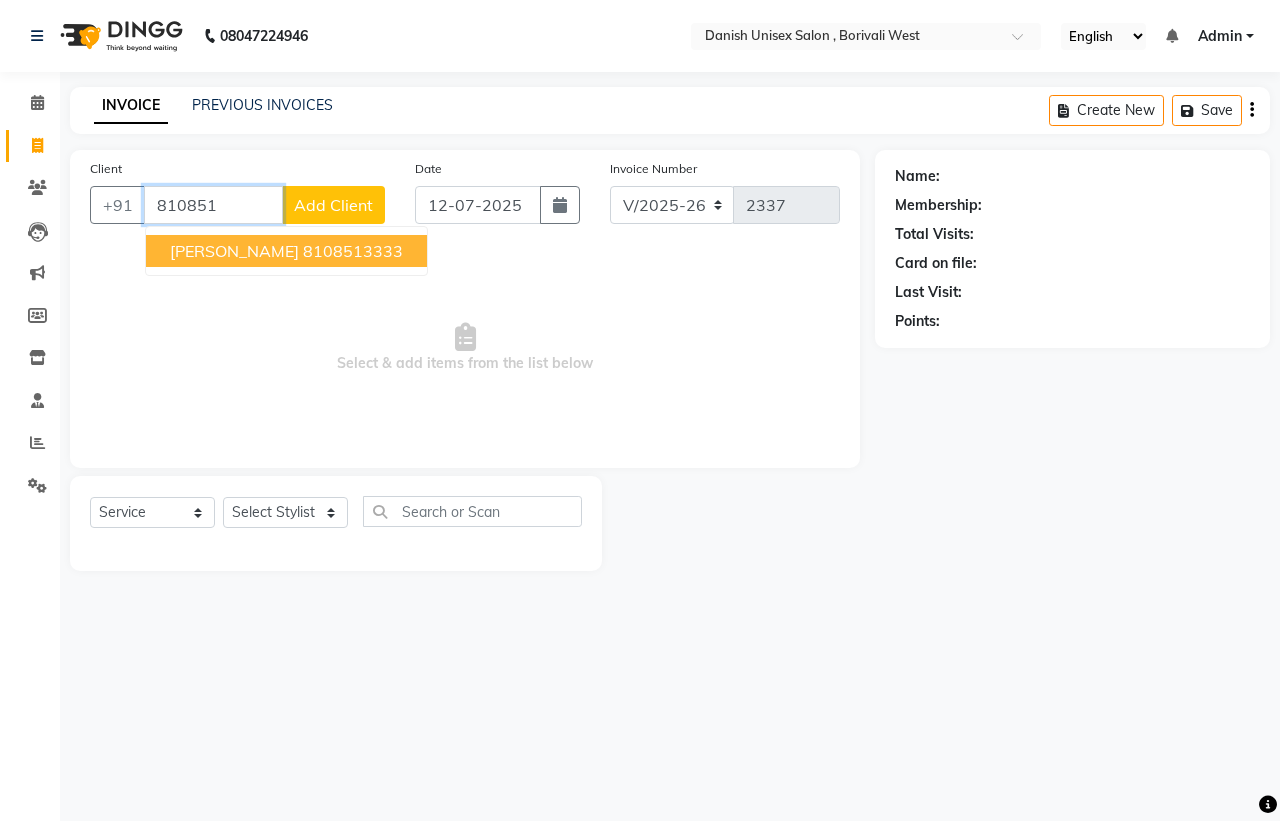 click on "8108513333" at bounding box center (353, 251) 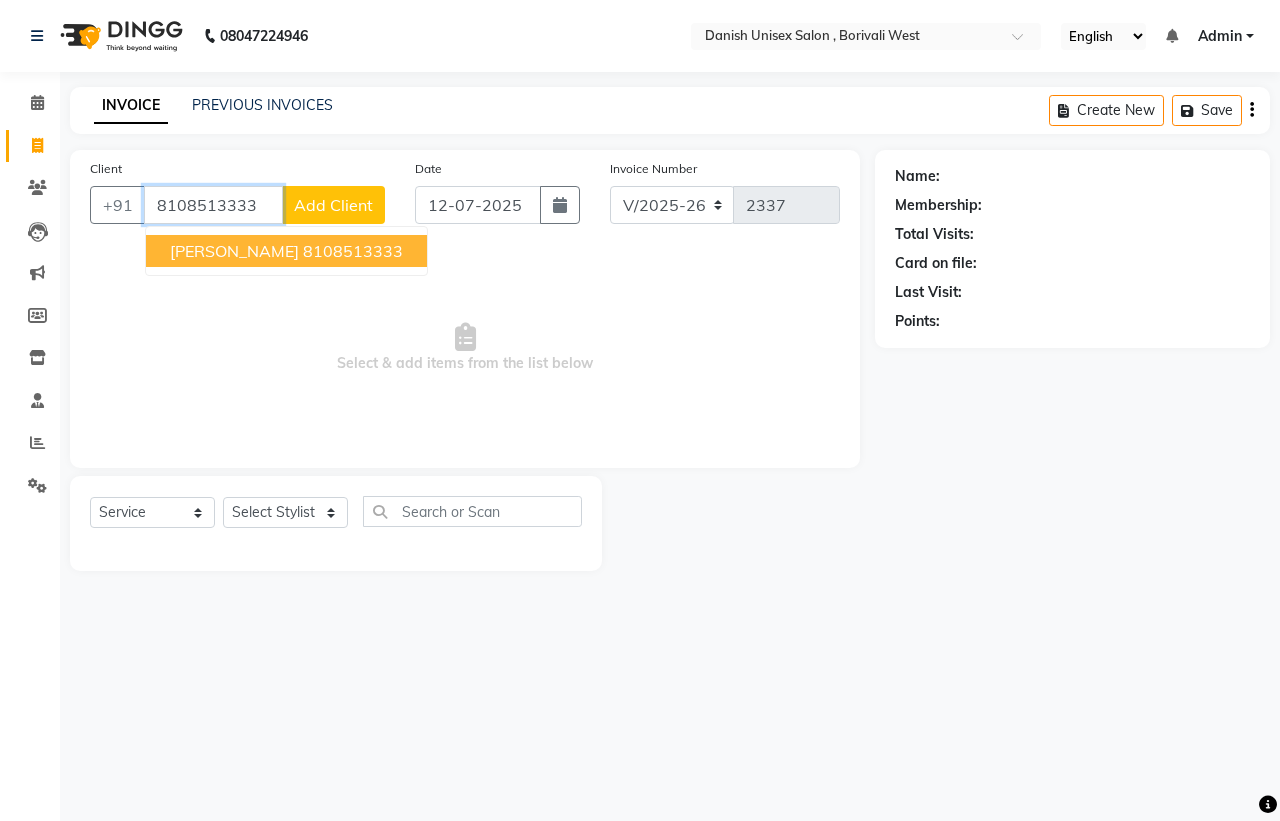 type on "8108513333" 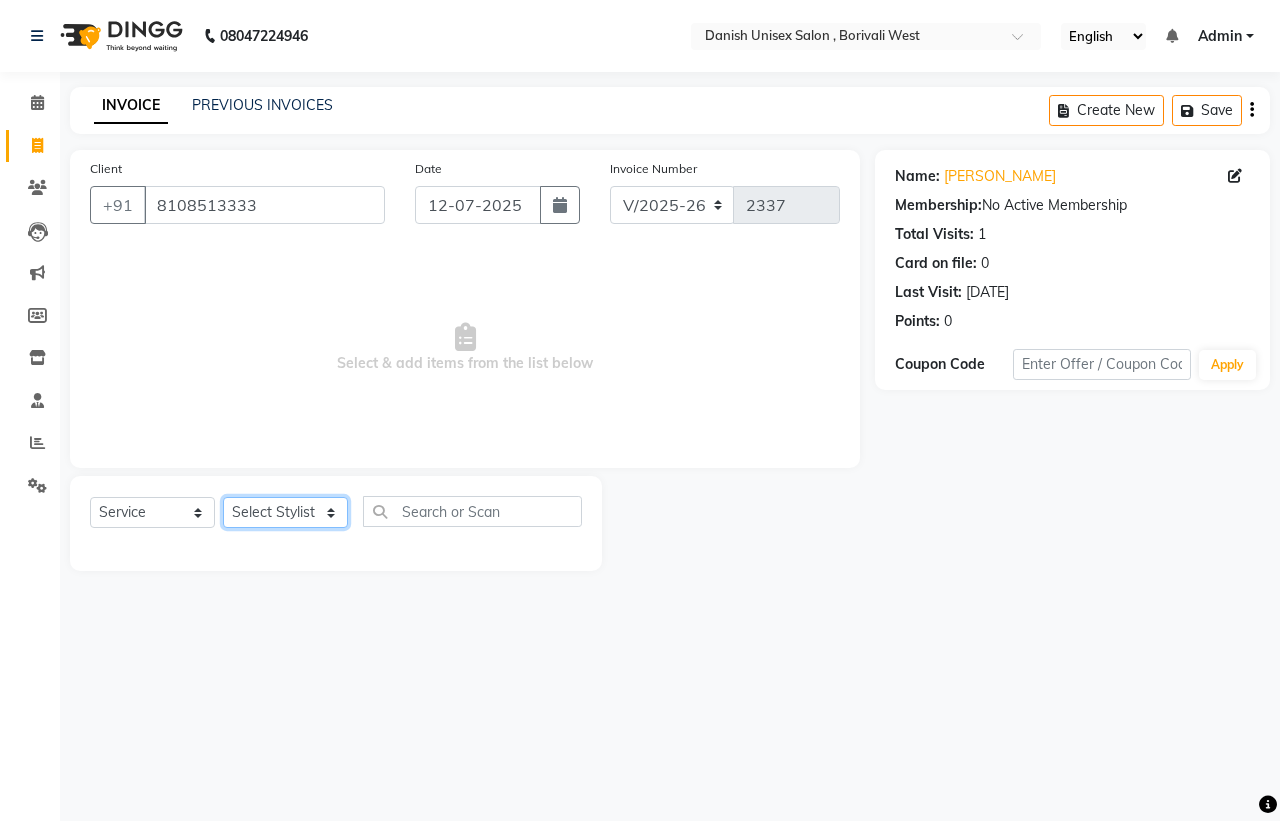 click on "Select Stylist [PERSON_NAME] [PERSON_NAME] [PERSON_NAME] kajal [PERSON_NAME] [PERSON_NAME] [PERSON_NAME] [PERSON_NAME] [PERSON_NAME] [PERSON_NAME] [PERSON_NAME]" 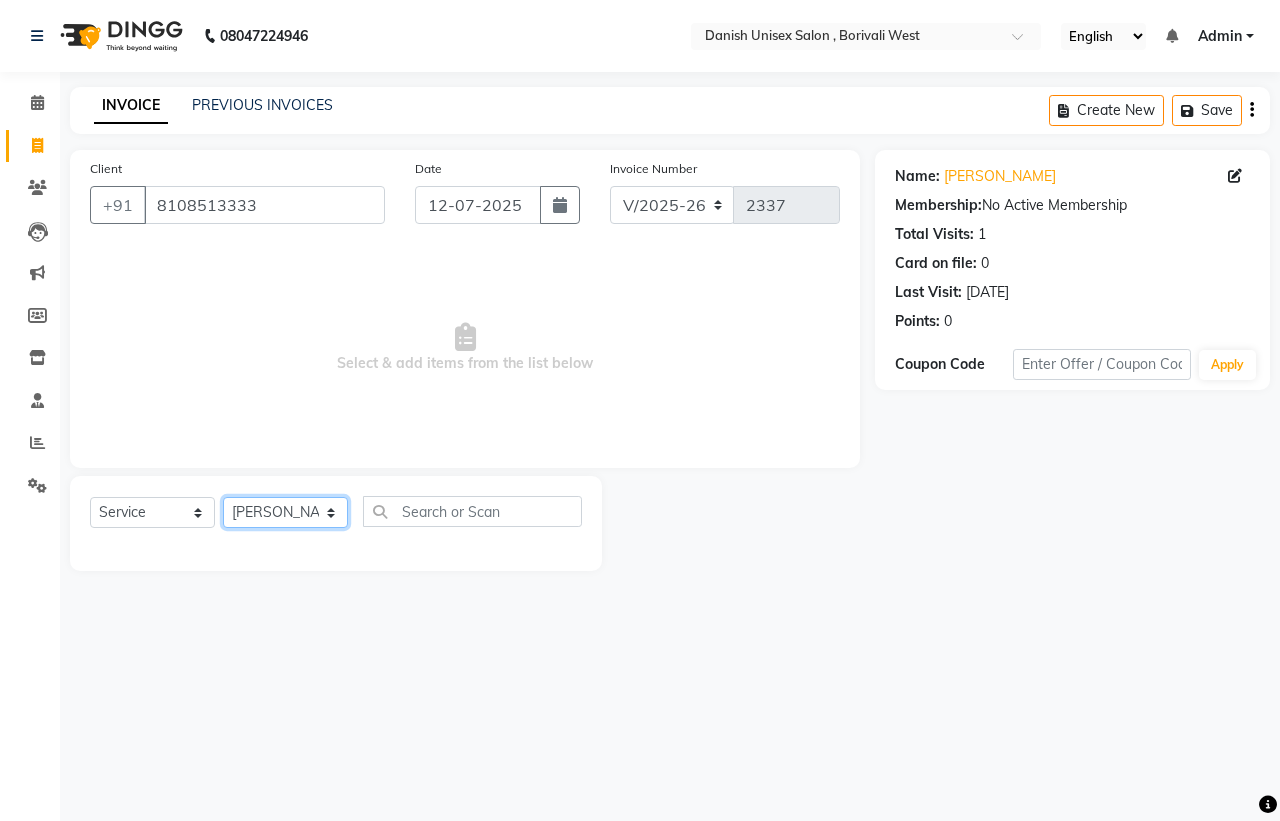 click on "Select Stylist [PERSON_NAME] [PERSON_NAME] [PERSON_NAME] kajal [PERSON_NAME] [PERSON_NAME] [PERSON_NAME] [PERSON_NAME] [PERSON_NAME] [PERSON_NAME] [PERSON_NAME]" 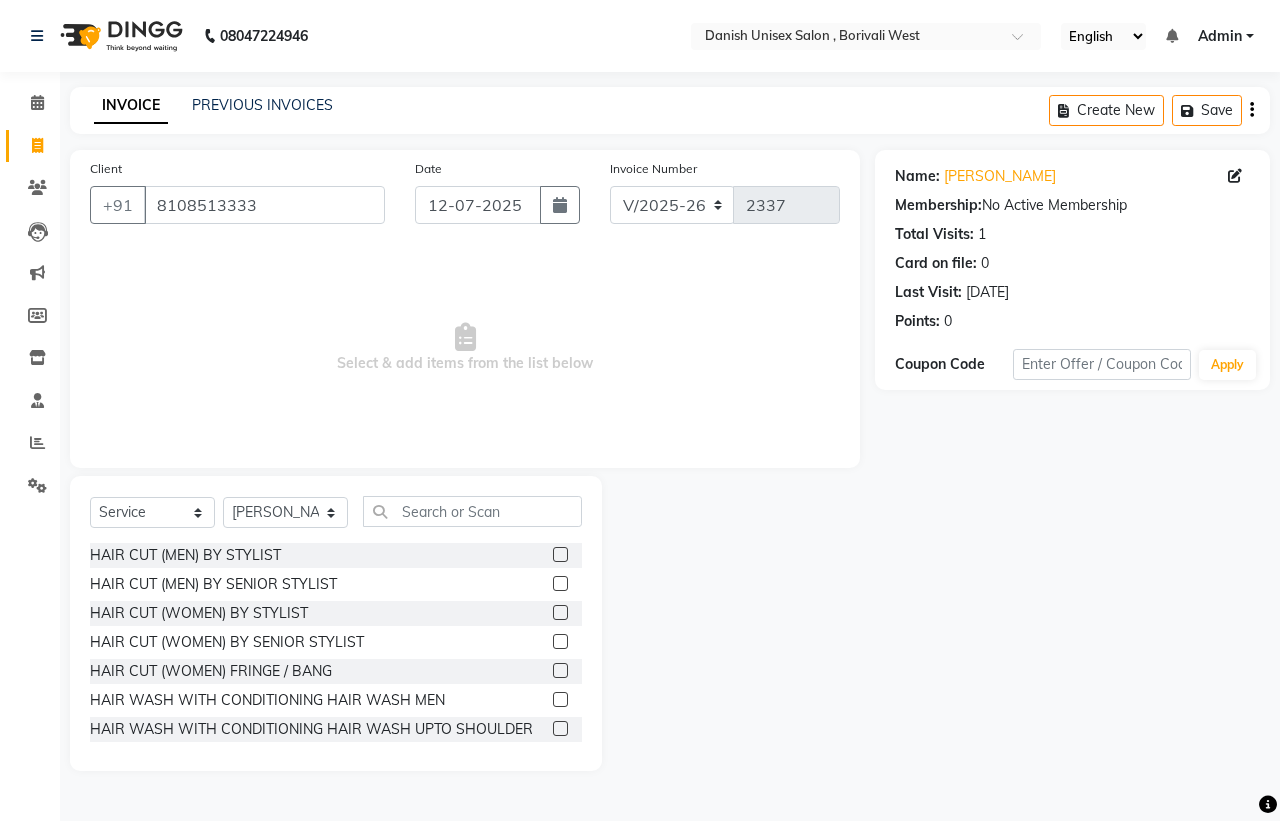 click 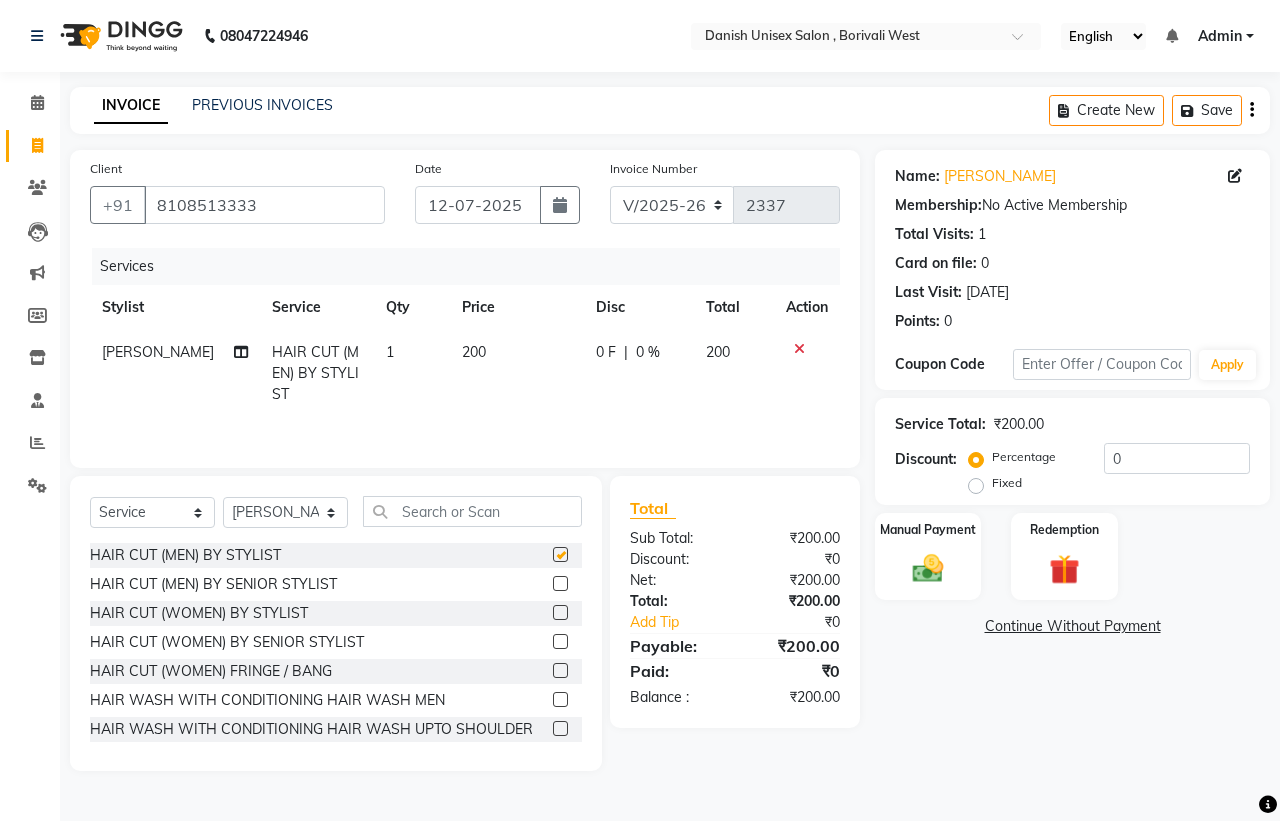 checkbox on "false" 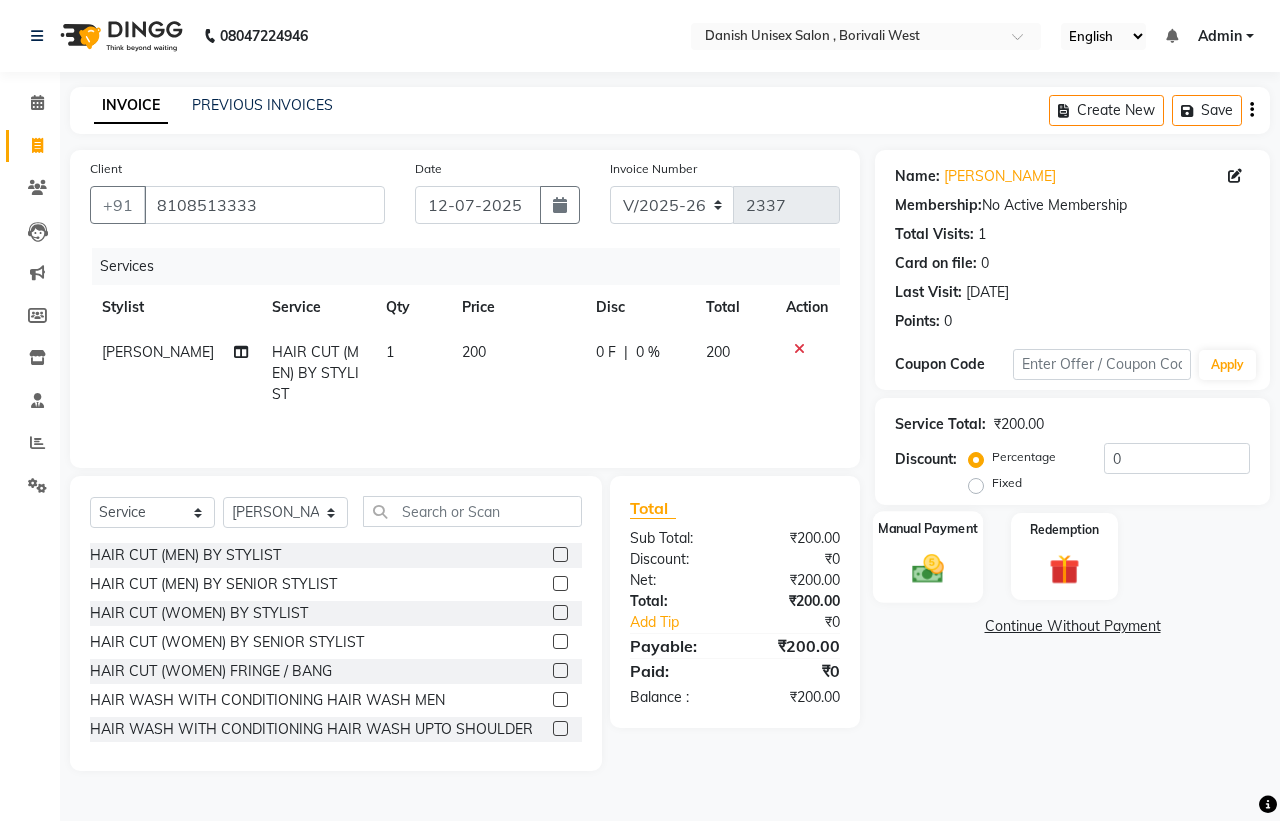 click on "Manual Payment" 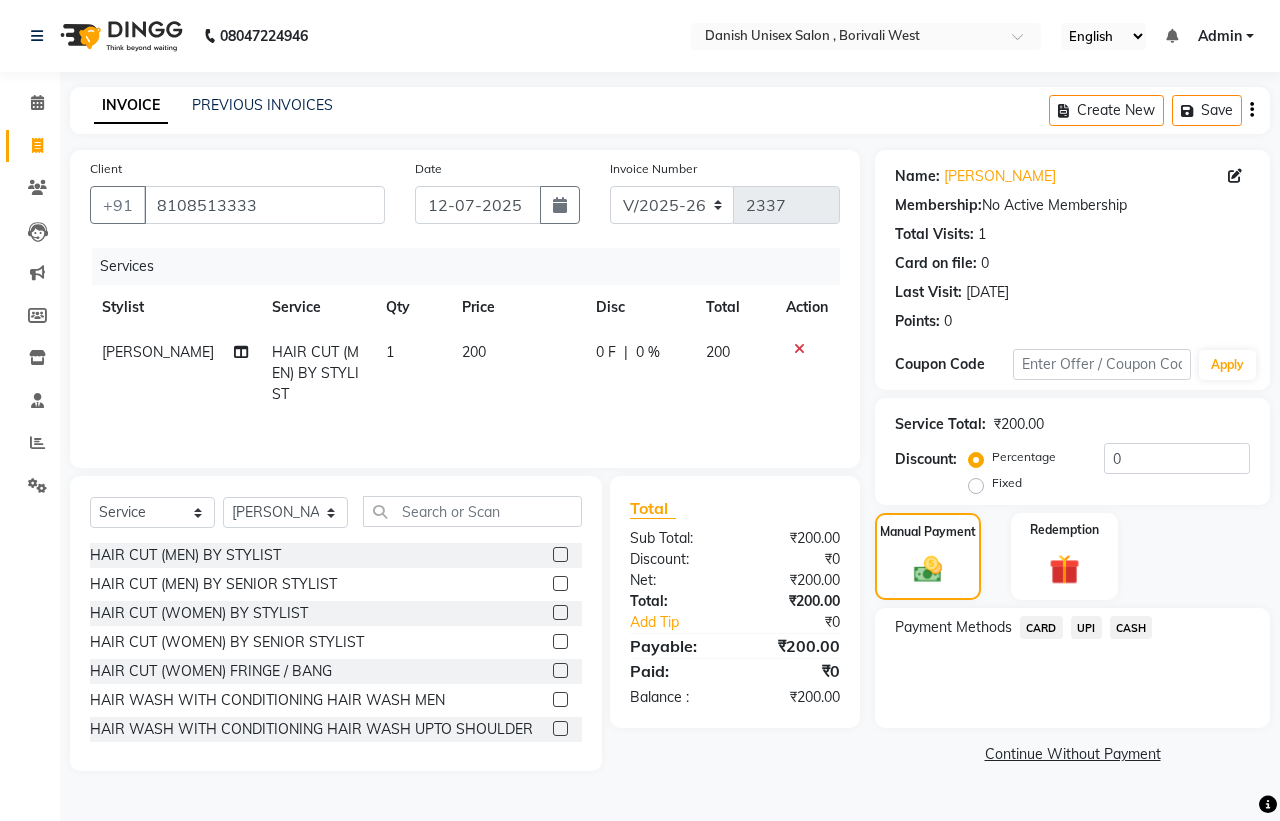 click on "CASH" 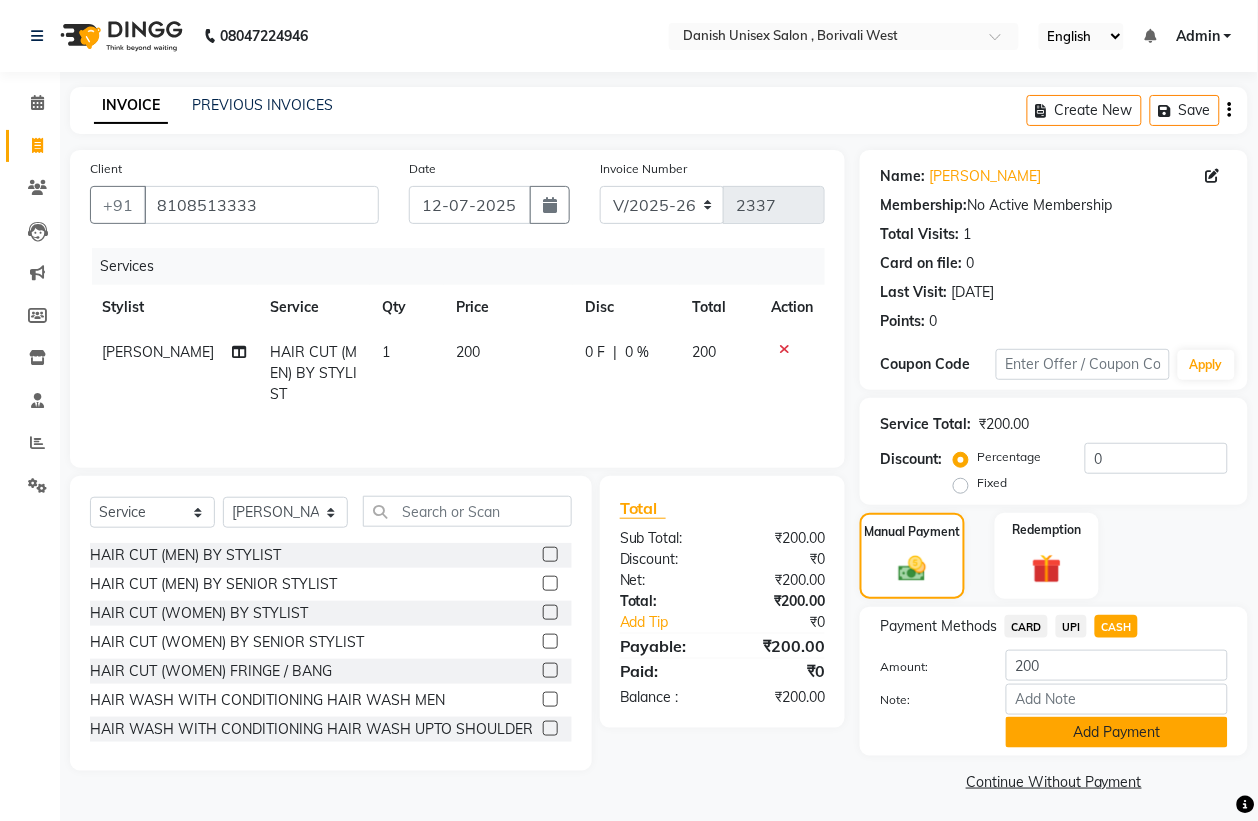 click on "Add Payment" 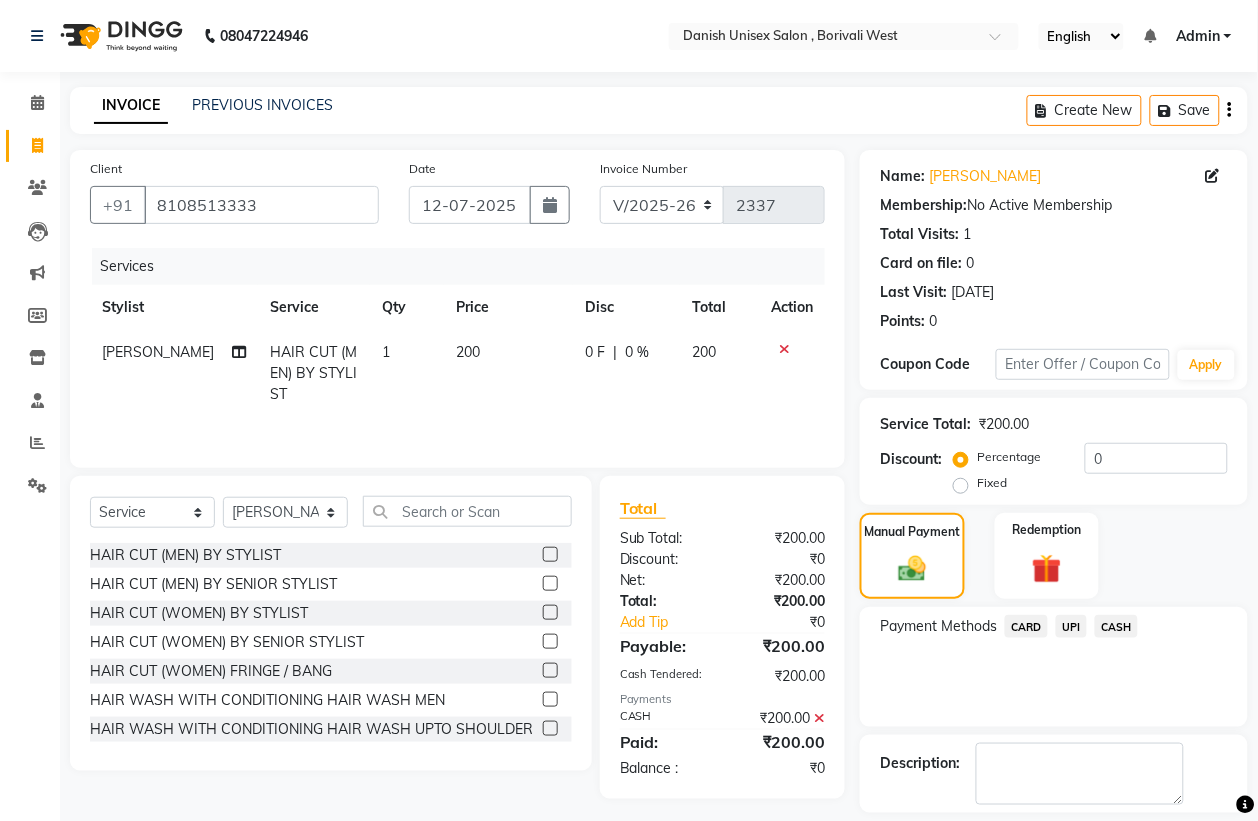 scroll, scrollTop: 91, scrollLeft: 0, axis: vertical 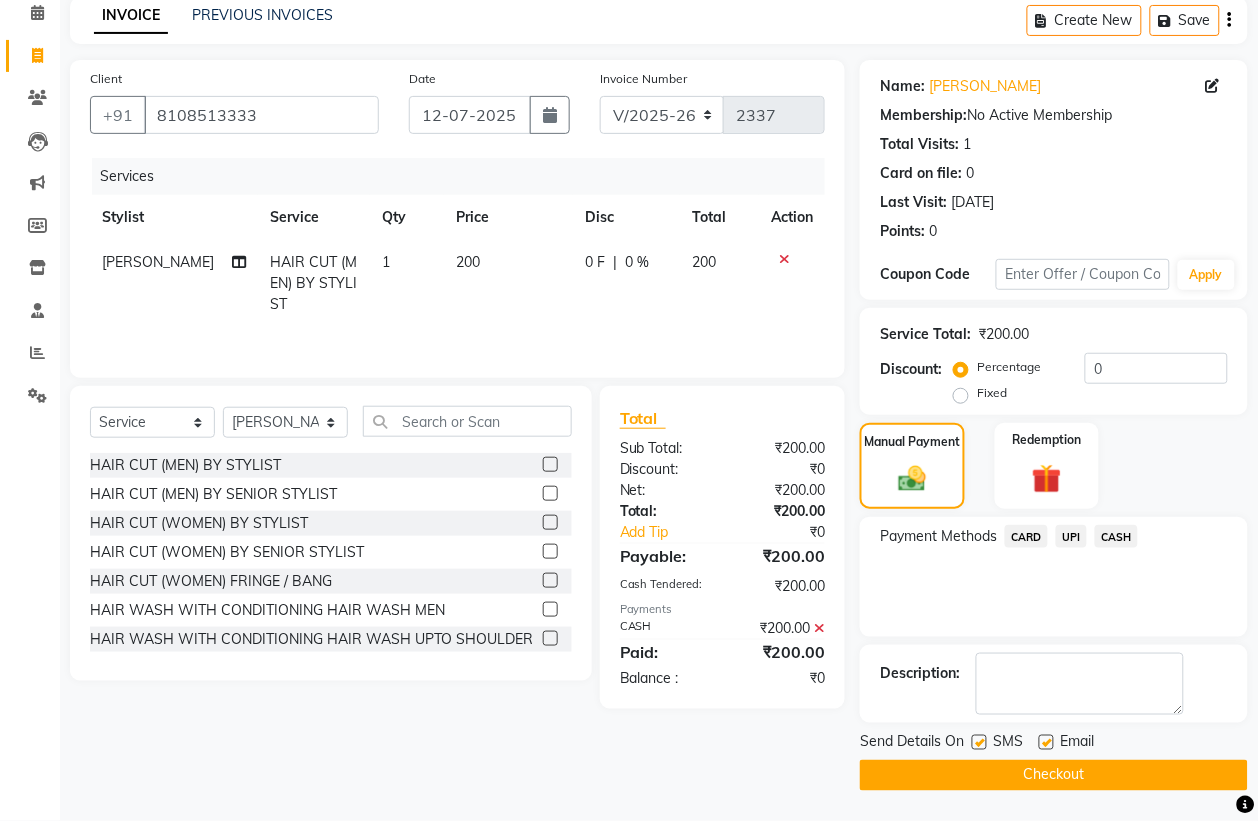 click on "Checkout" 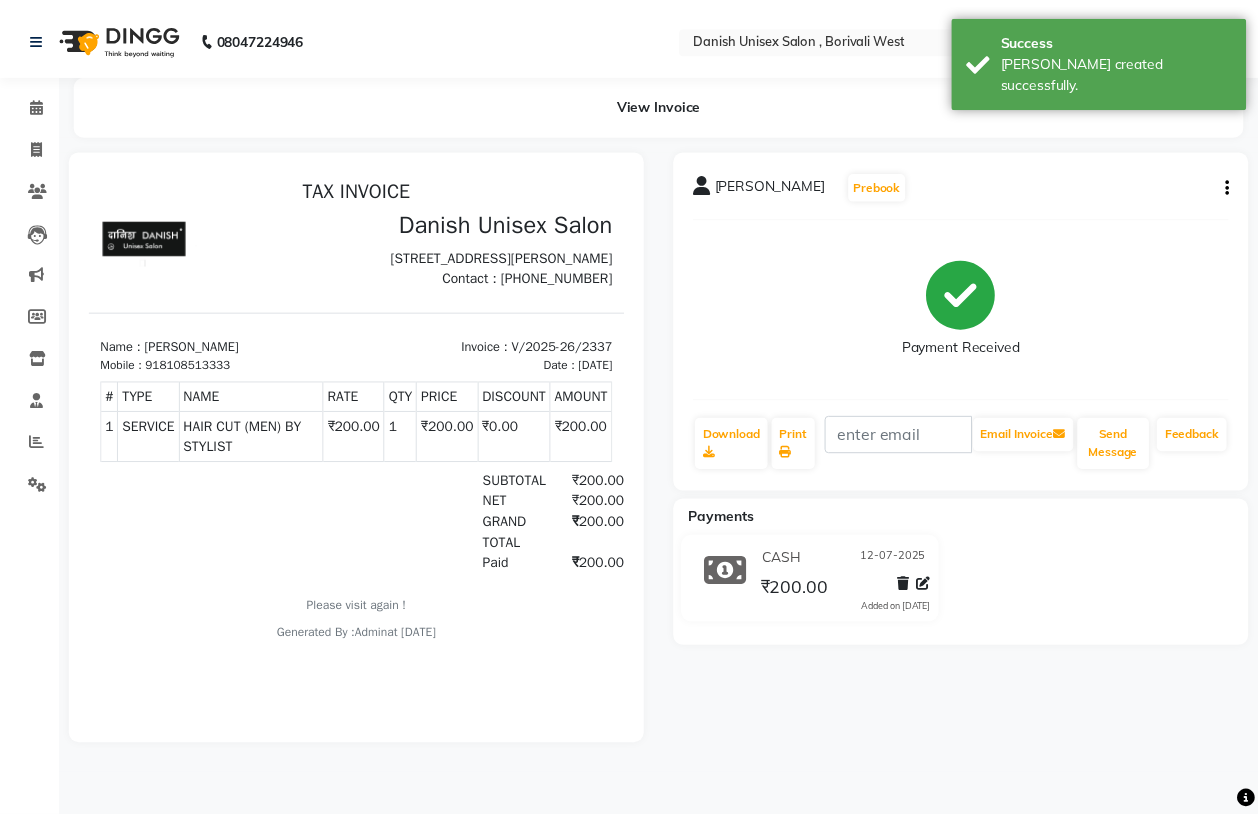 scroll, scrollTop: 0, scrollLeft: 0, axis: both 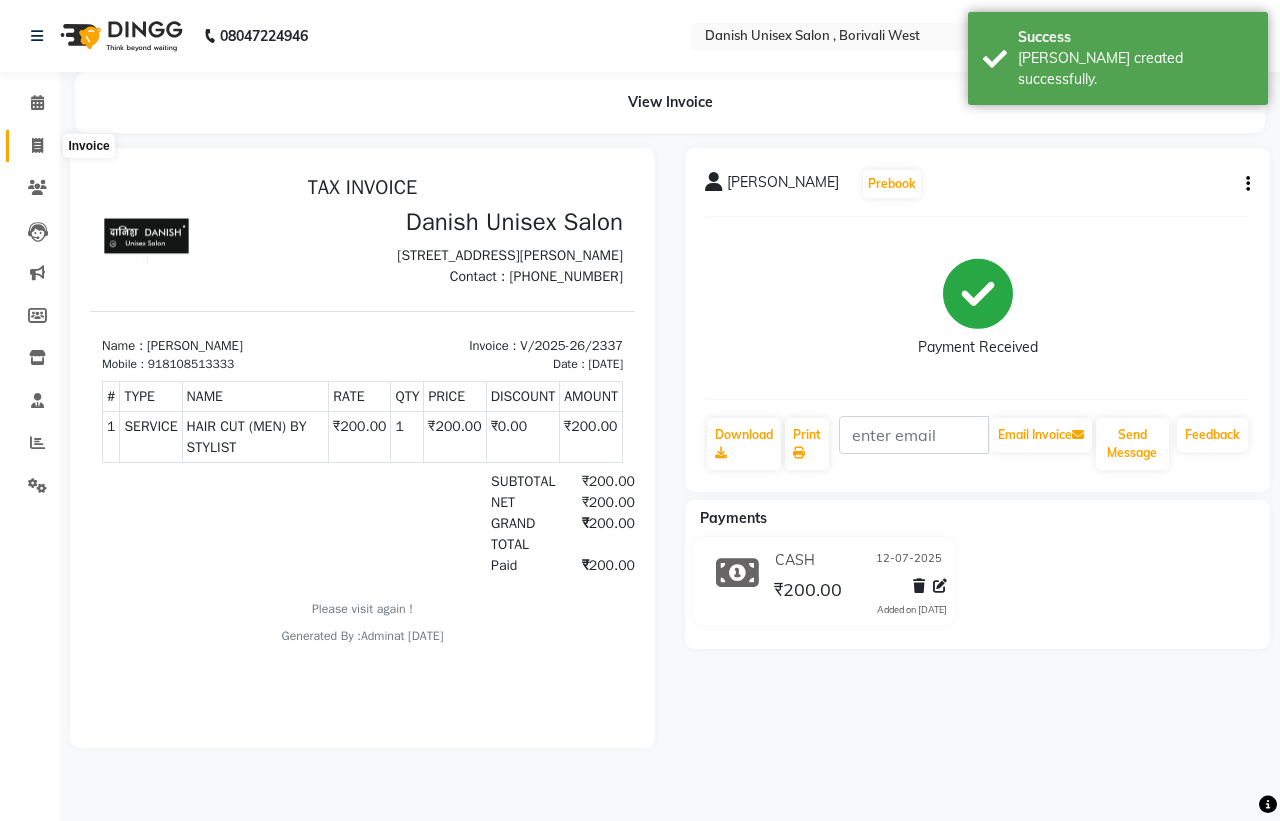 click 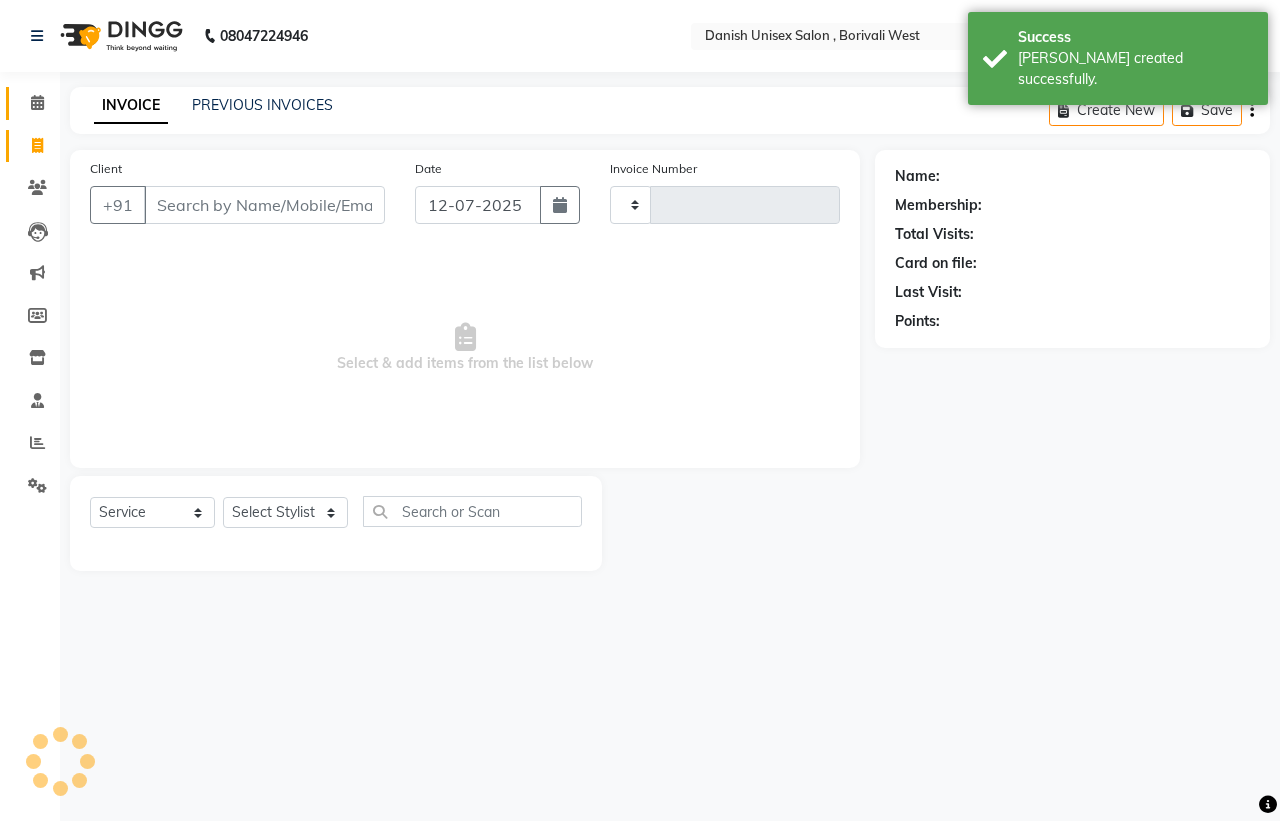 type on "2338" 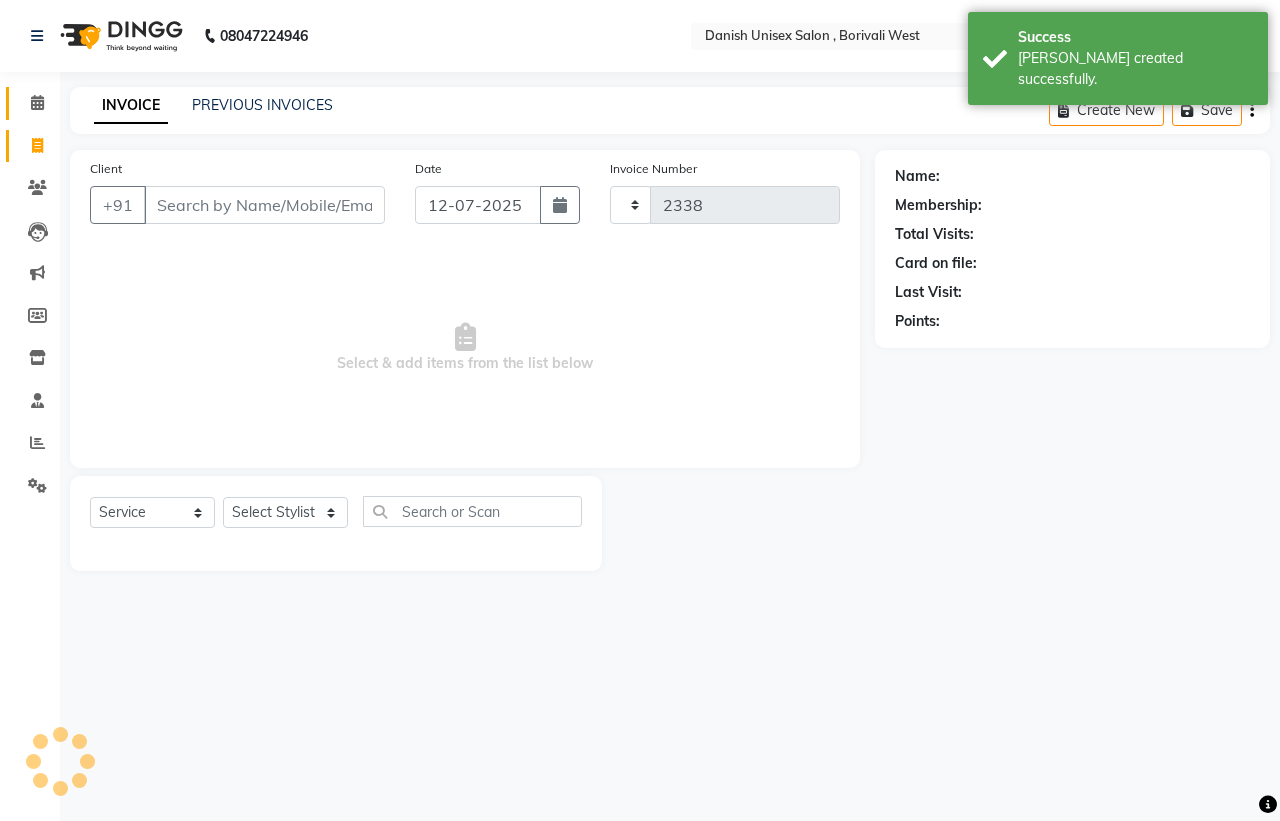 select on "6929" 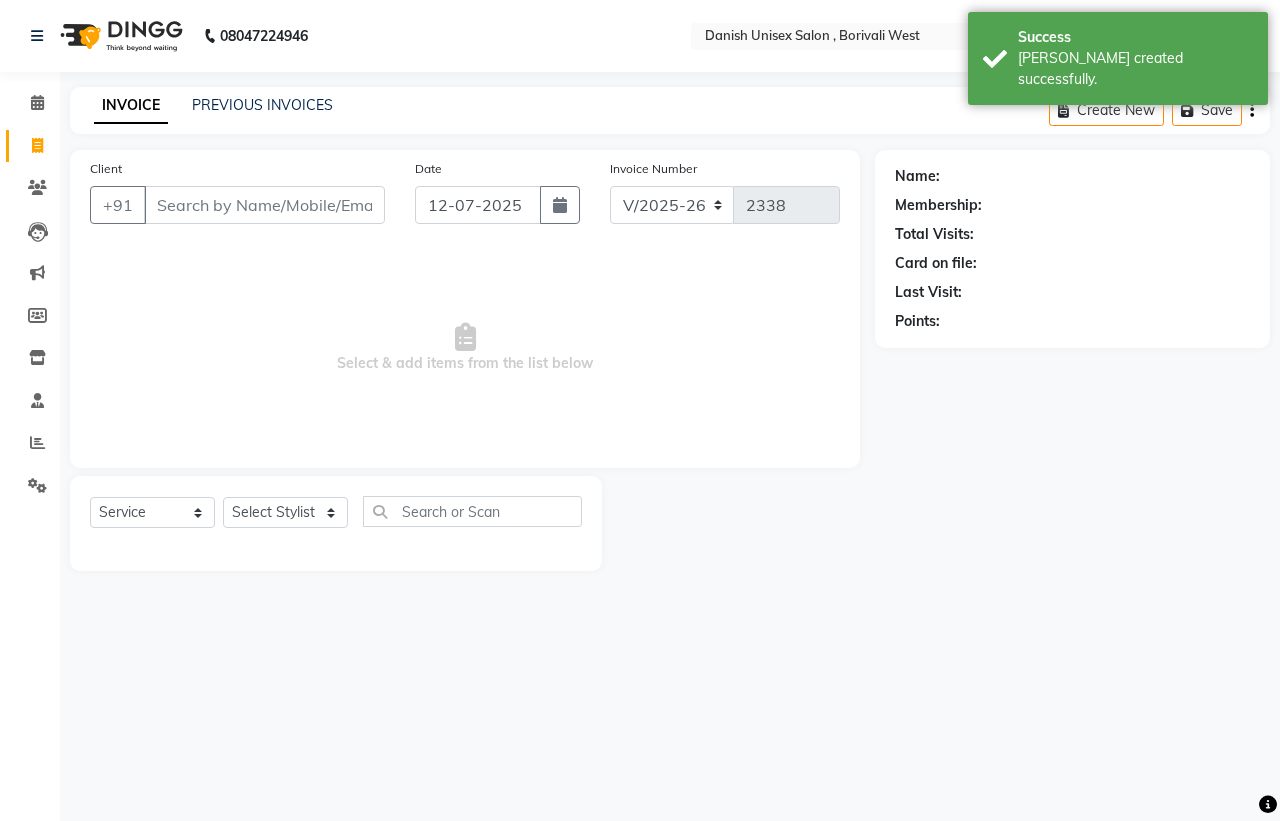click on "Client" at bounding box center [264, 205] 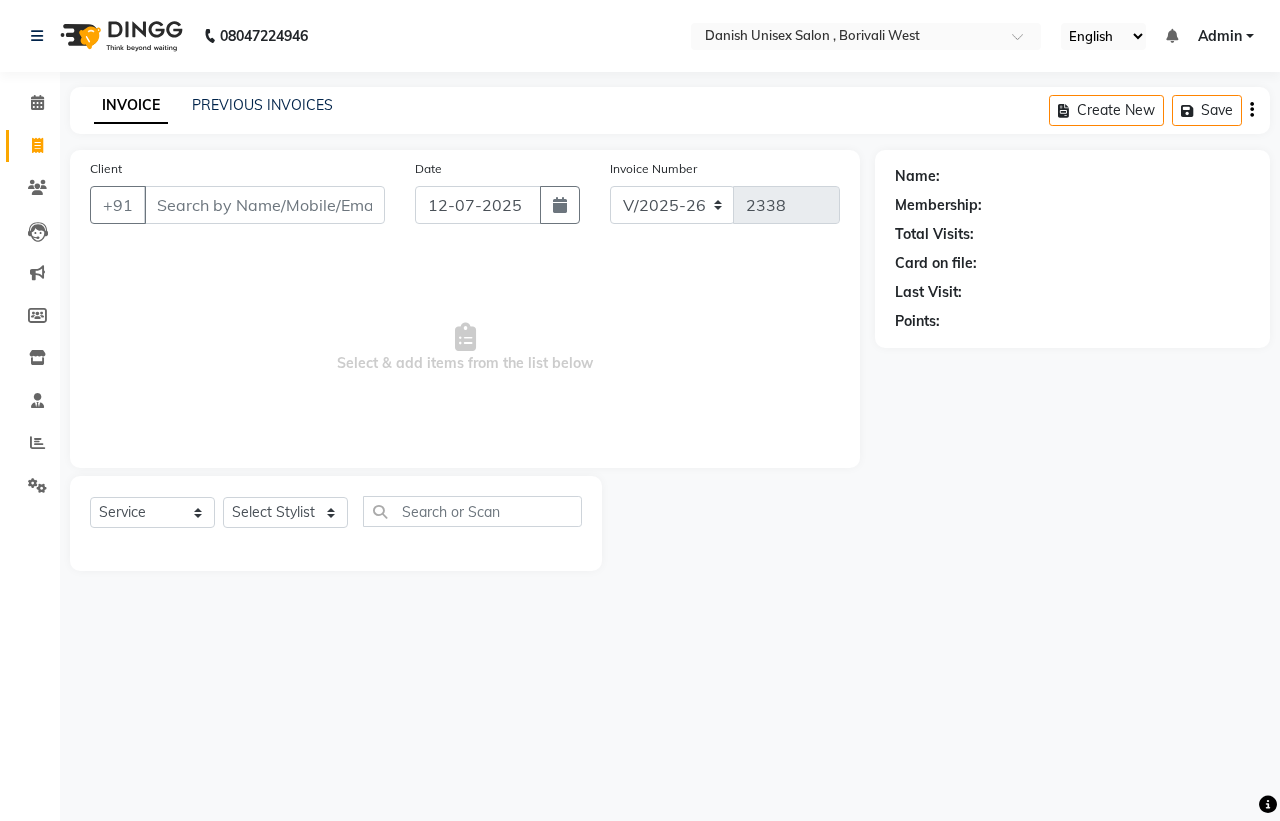 click on "Client" at bounding box center [264, 205] 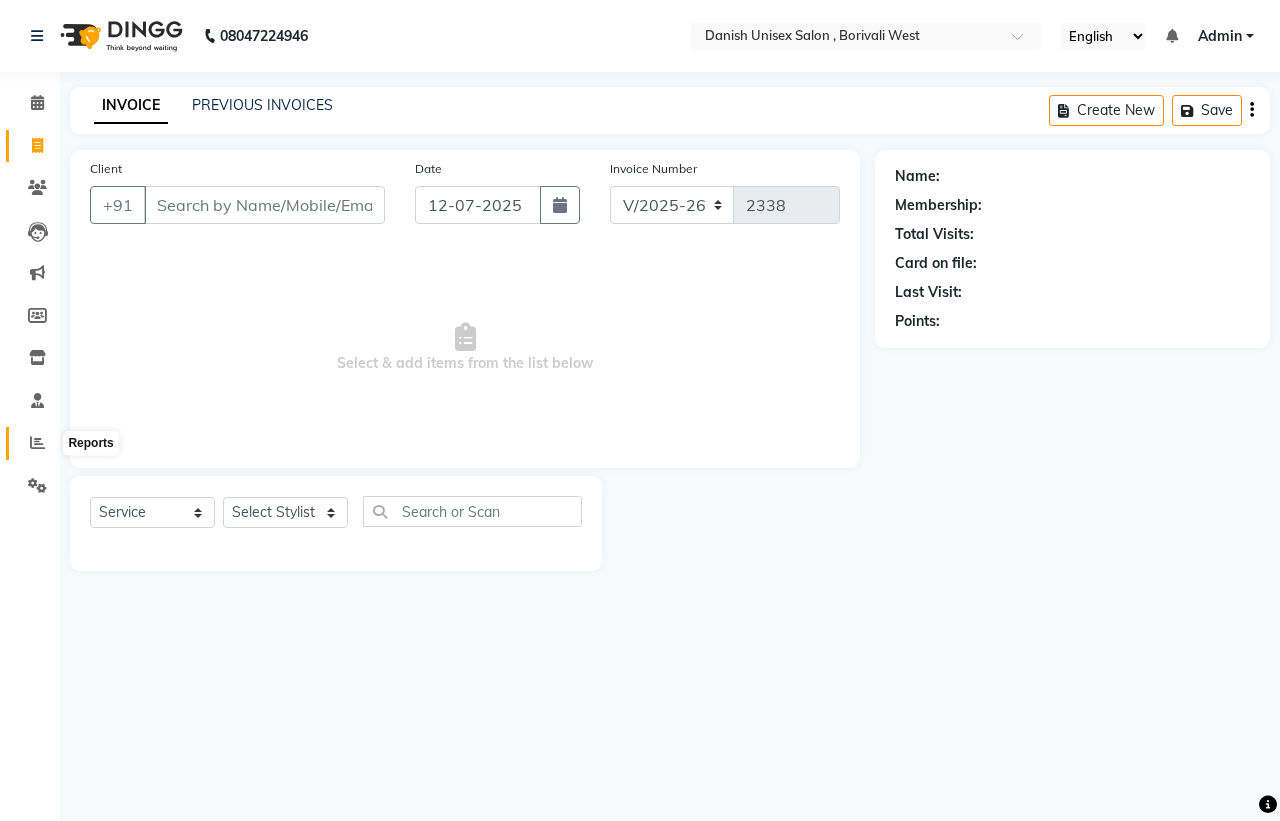 click 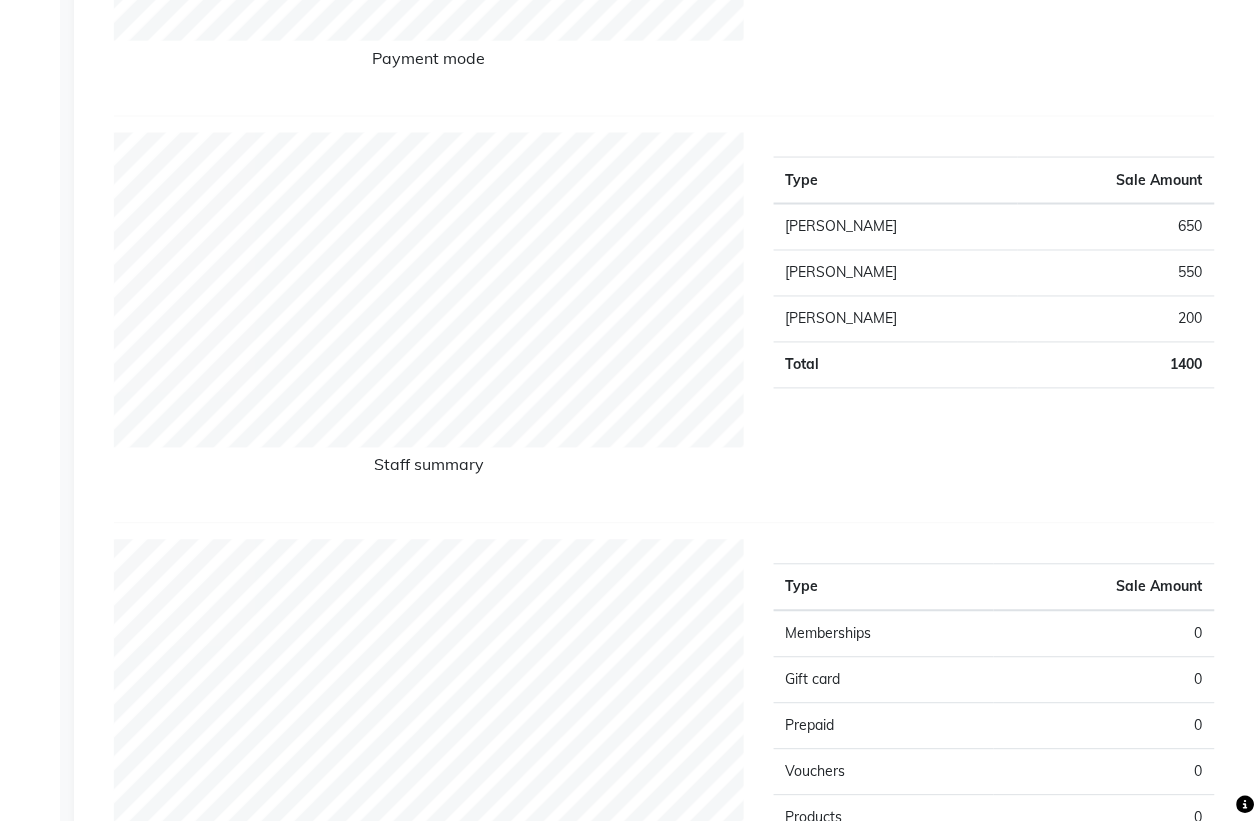 scroll, scrollTop: 0, scrollLeft: 0, axis: both 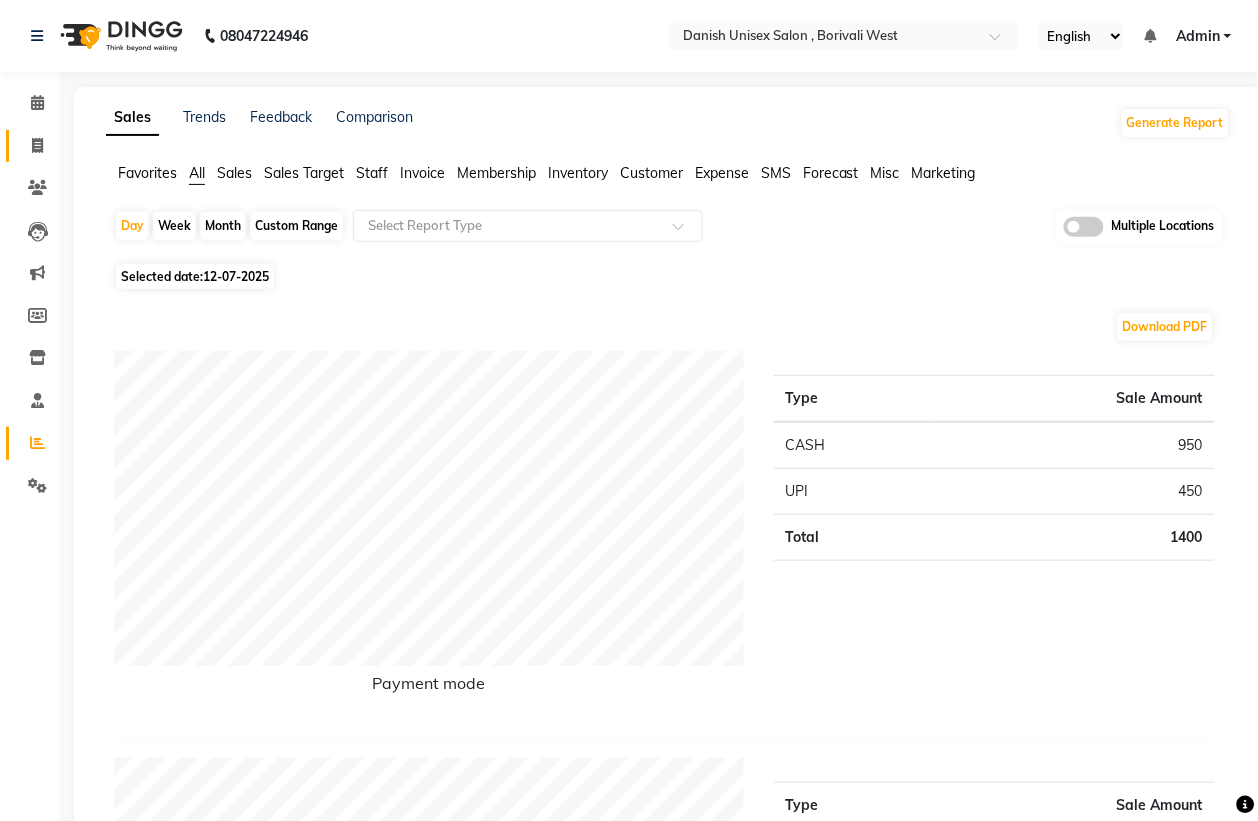click on "Invoice" 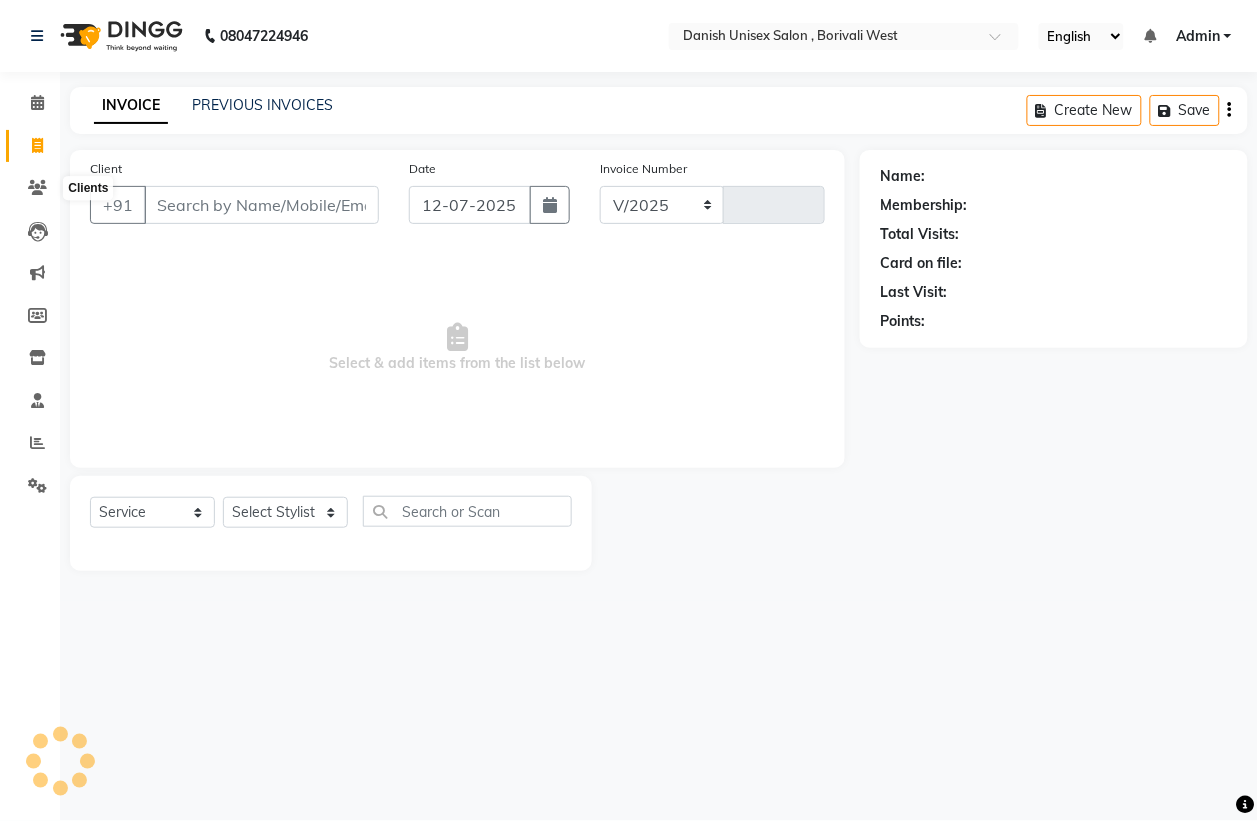 select on "6929" 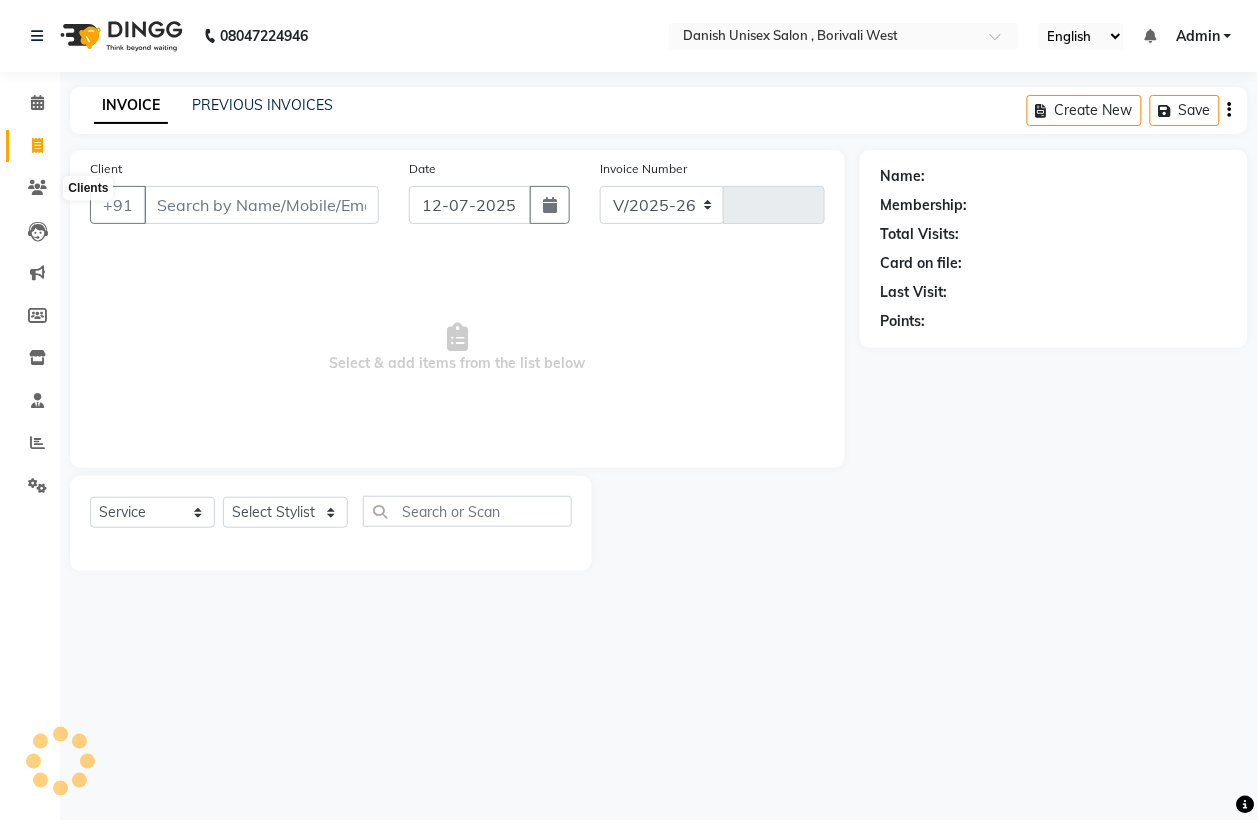 type on "2338" 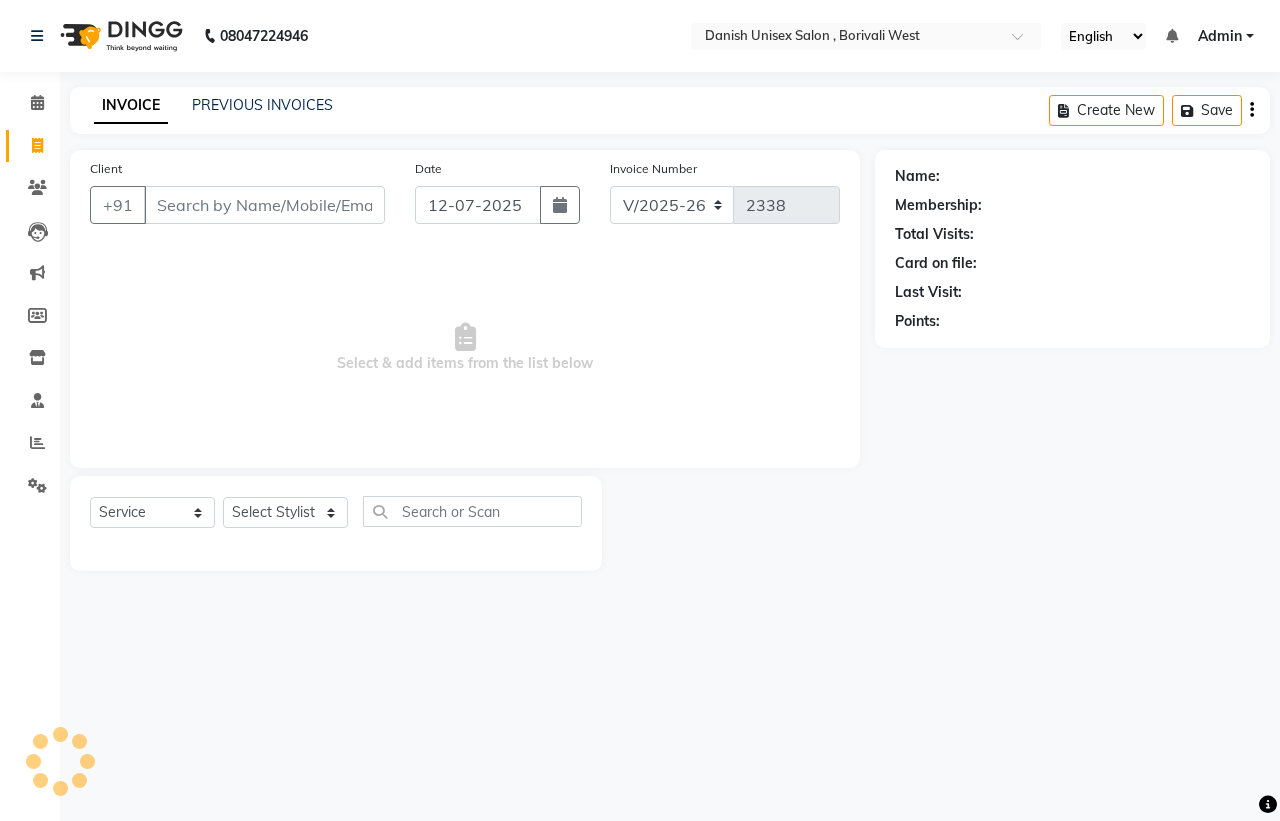 click on "Client" at bounding box center (264, 205) 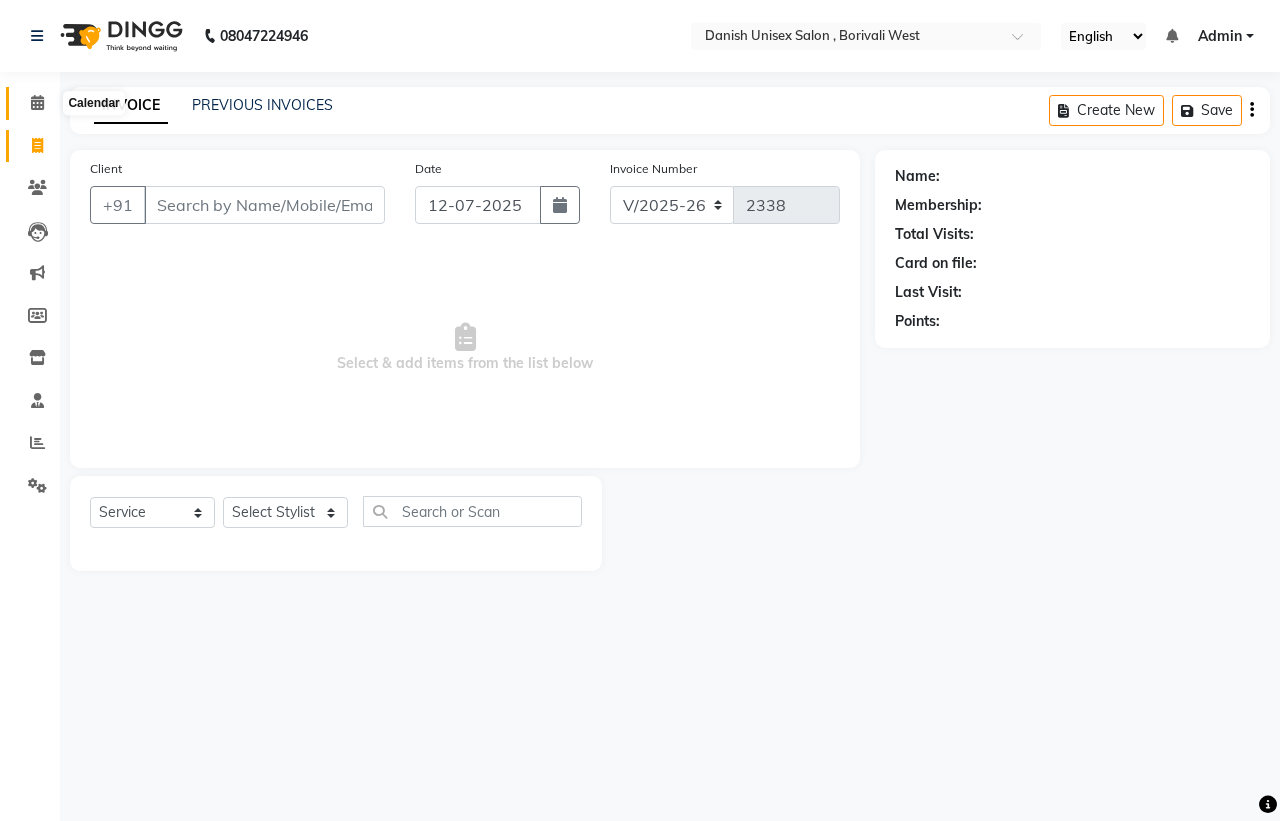 click 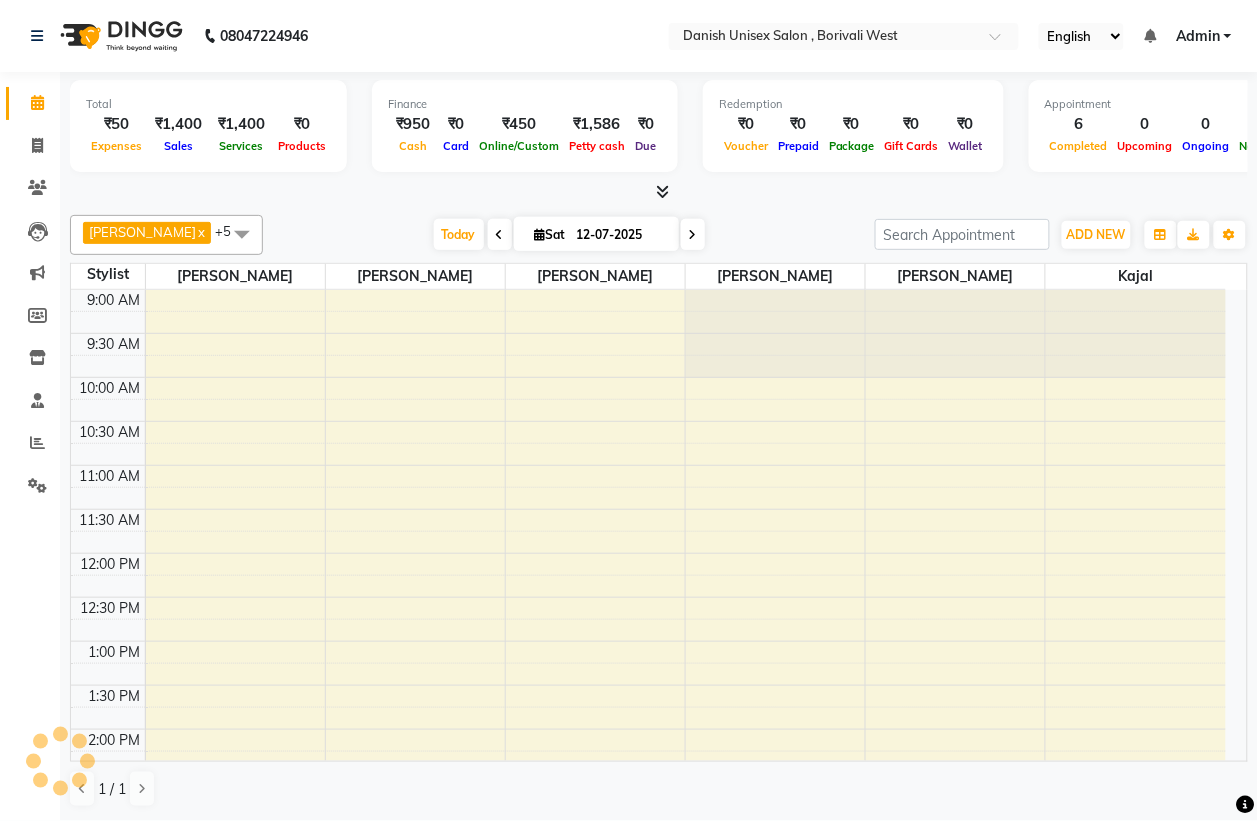 scroll, scrollTop: 0, scrollLeft: 0, axis: both 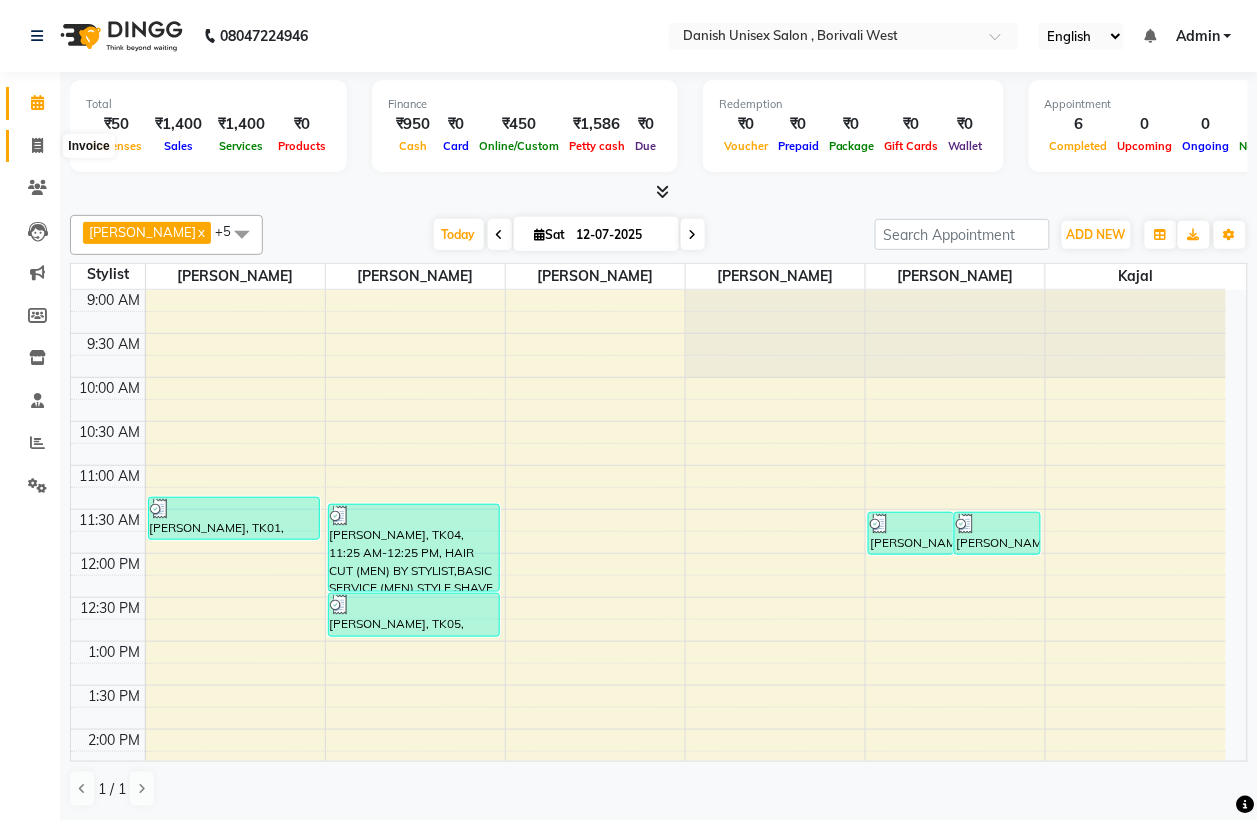 click 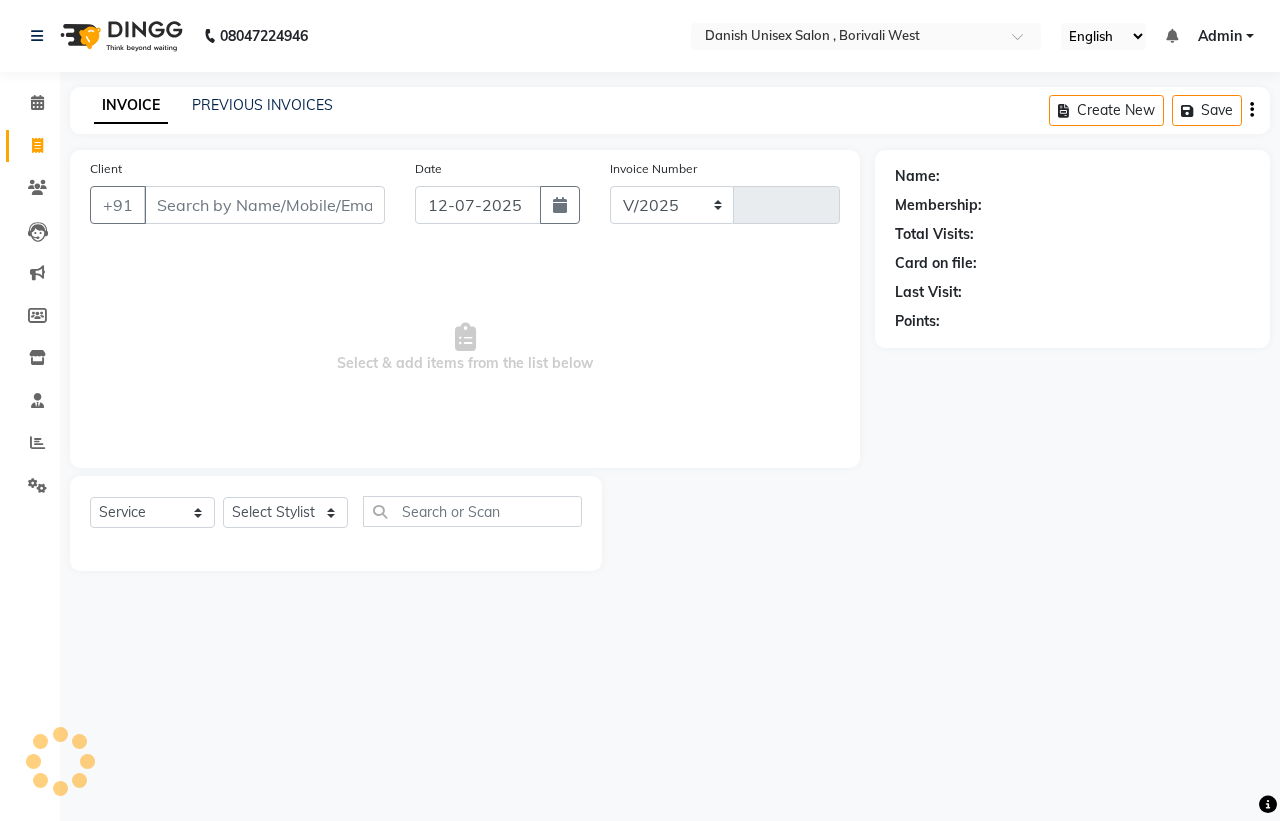 select on "6929" 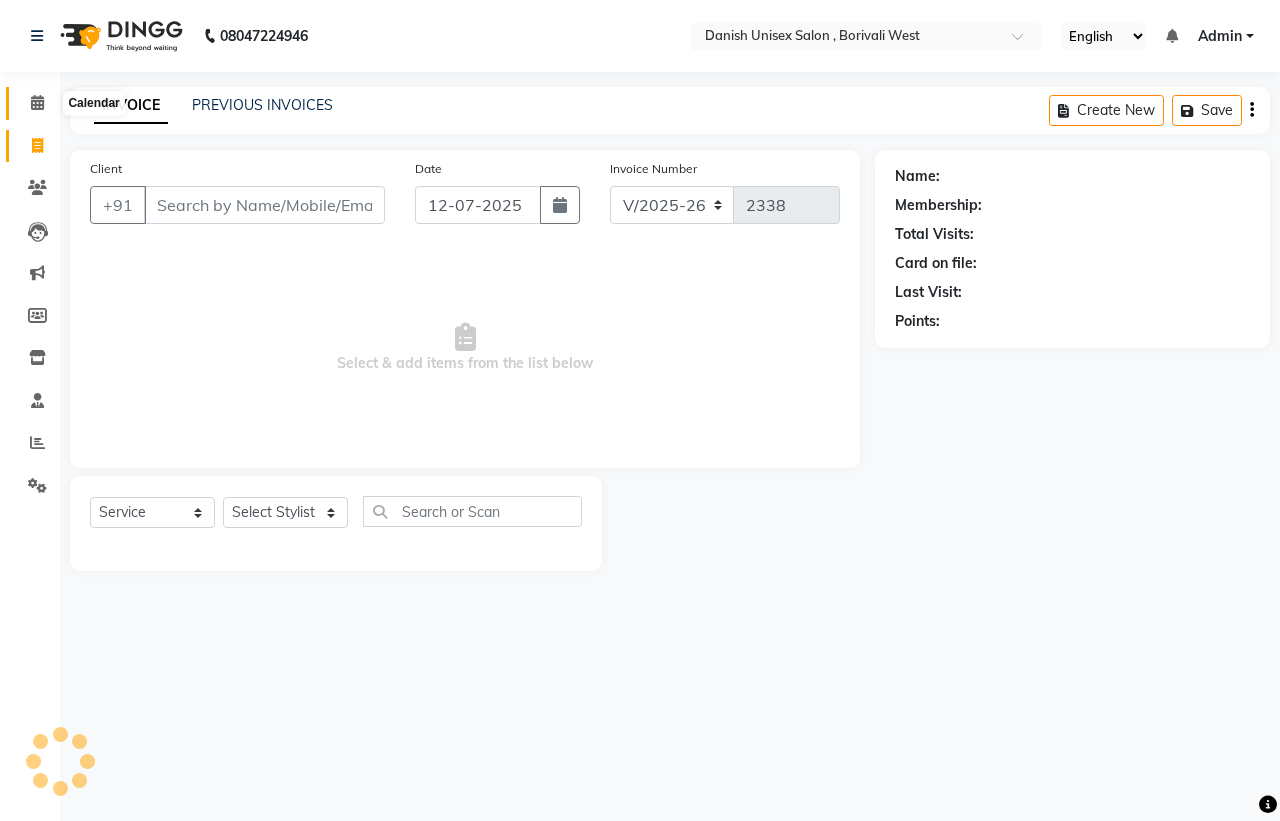 click 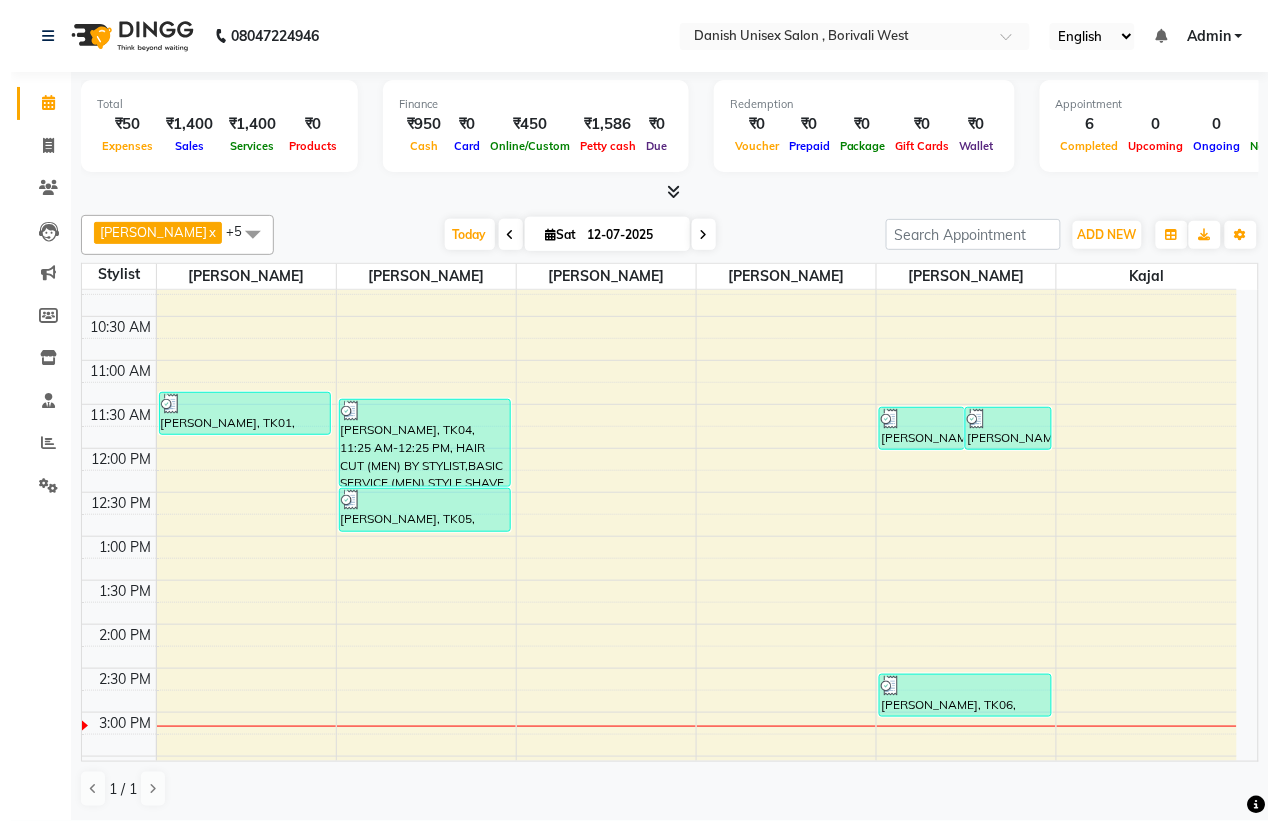 scroll, scrollTop: 0, scrollLeft: 0, axis: both 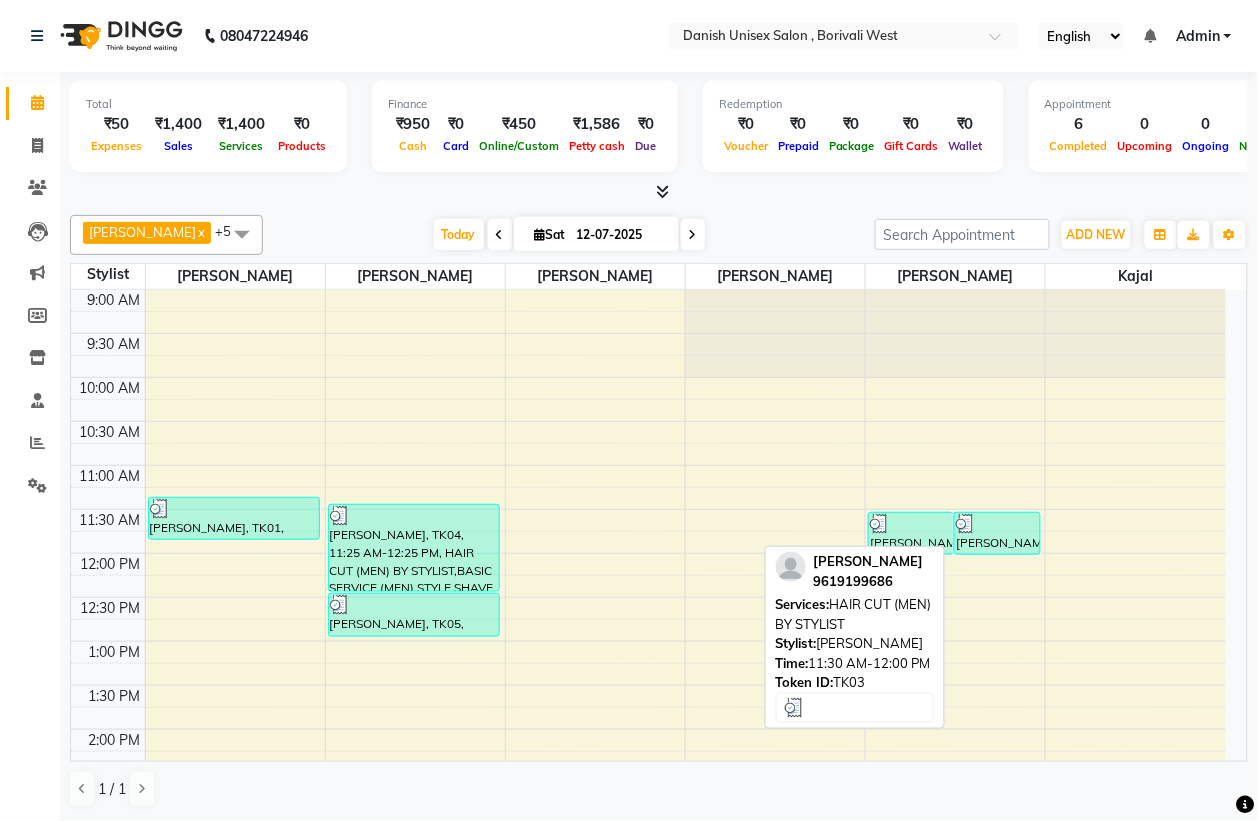 click on "[PERSON_NAME], TK03, 11:30 AM-12:00 PM, HAIR CUT (MEN) BY STYLIST" at bounding box center (997, 533) 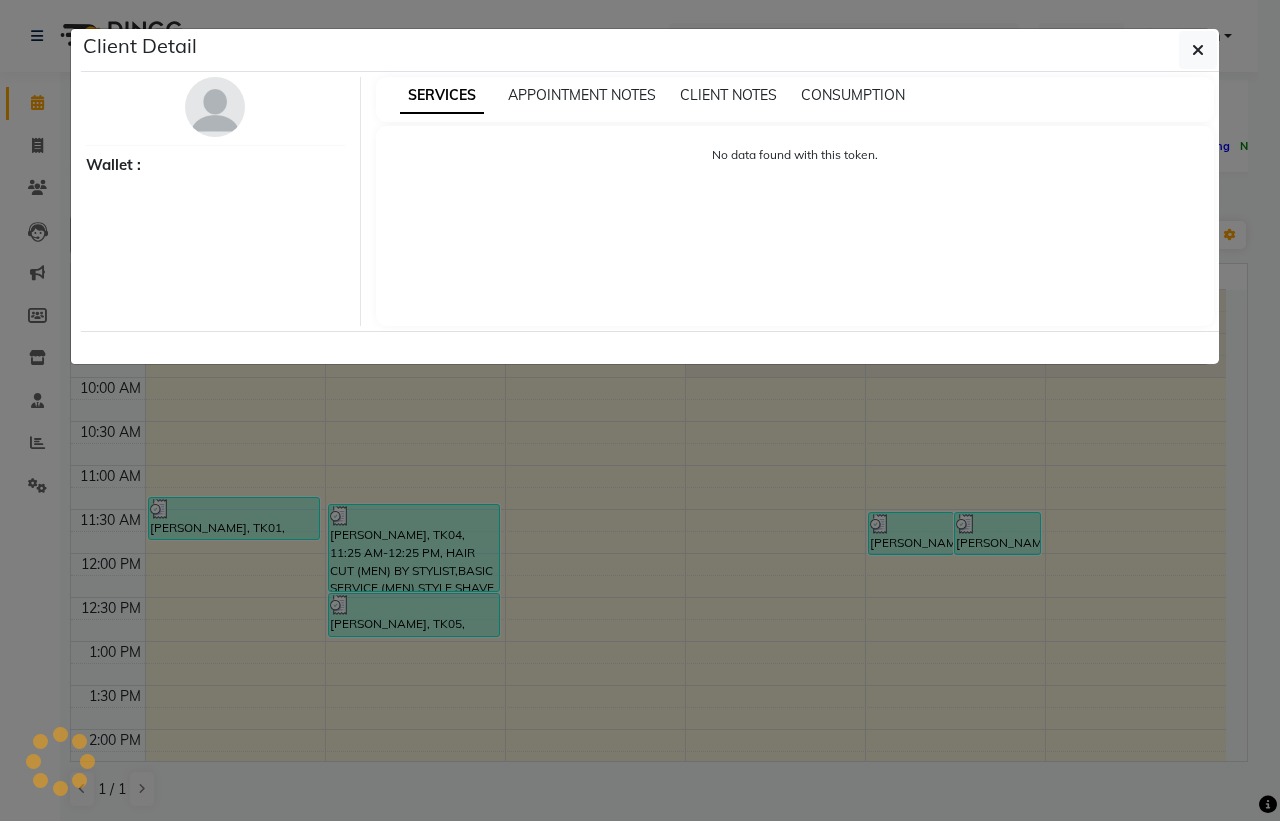 select on "3" 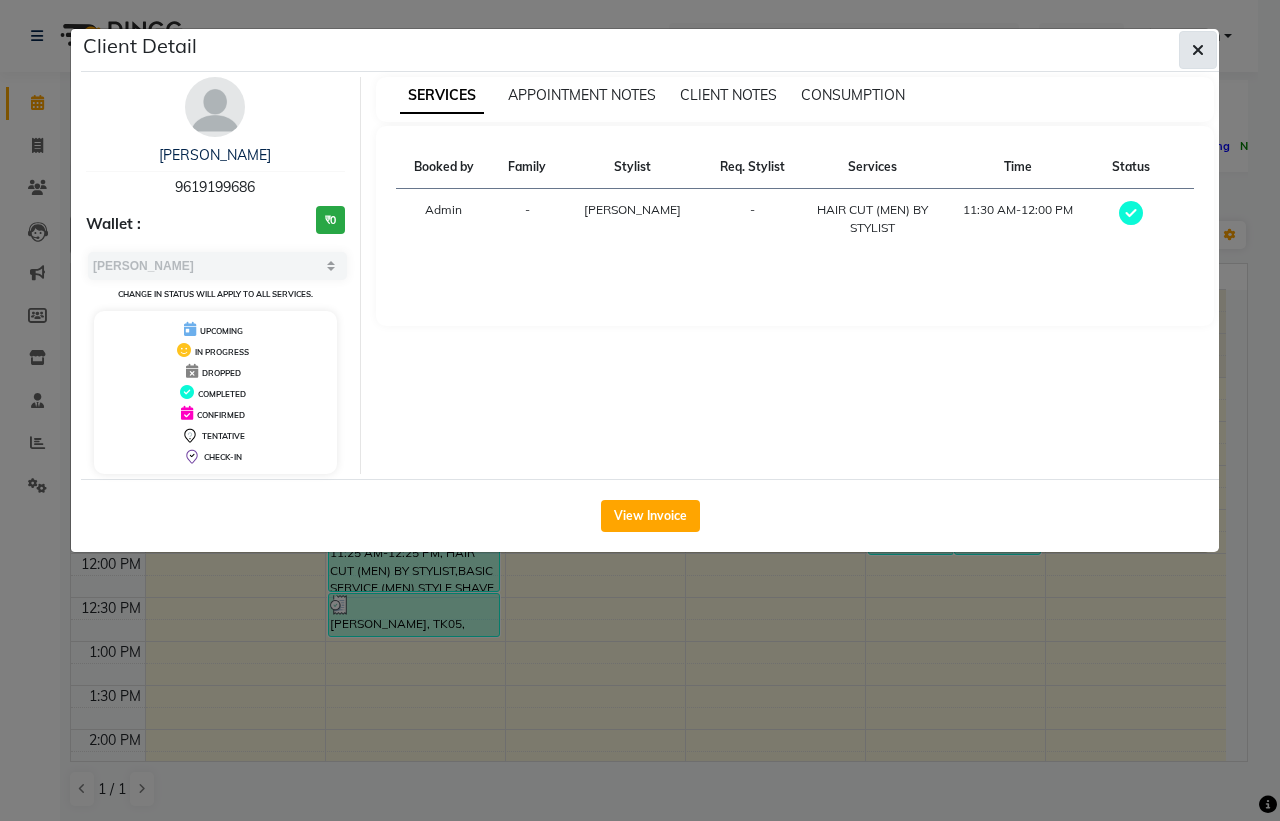 click 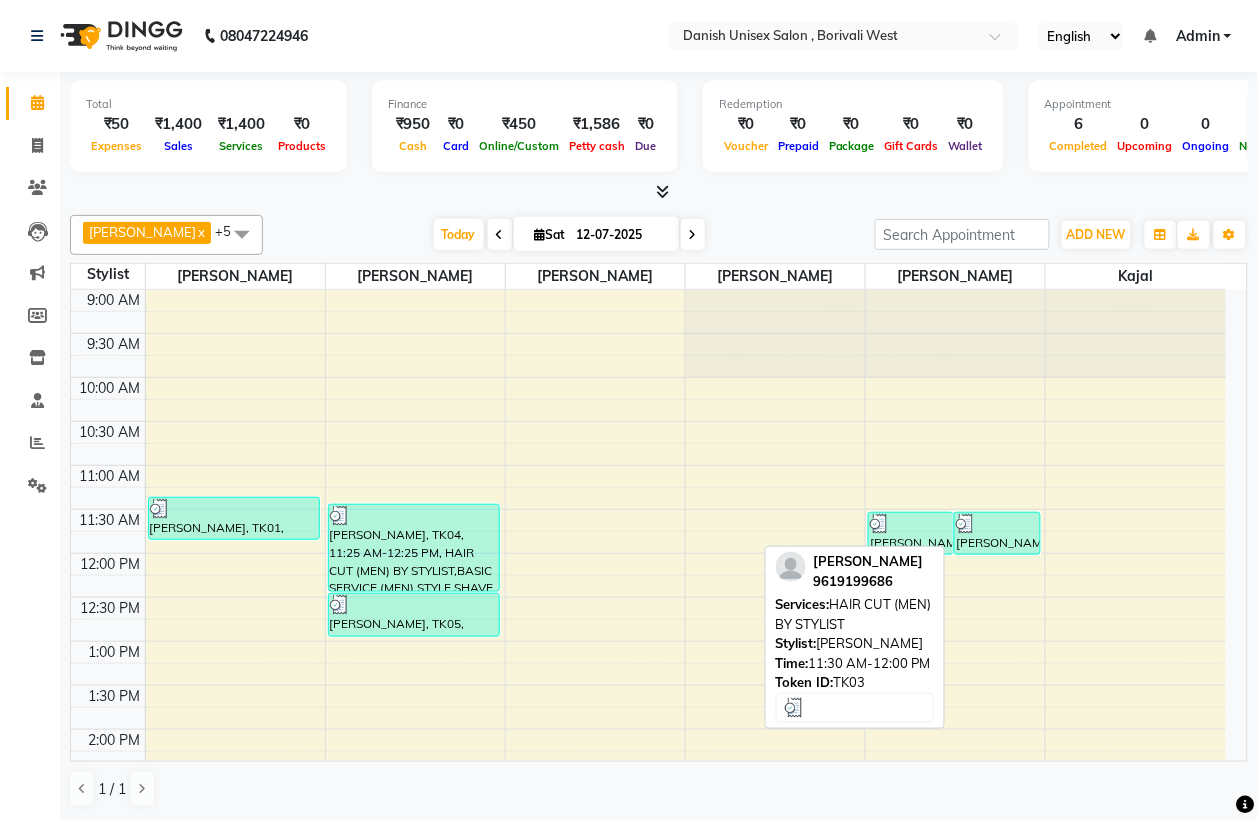 click on "[PERSON_NAME], TK03, 11:30 AM-12:00 PM, HAIR CUT (MEN) BY STYLIST" at bounding box center [997, 533] 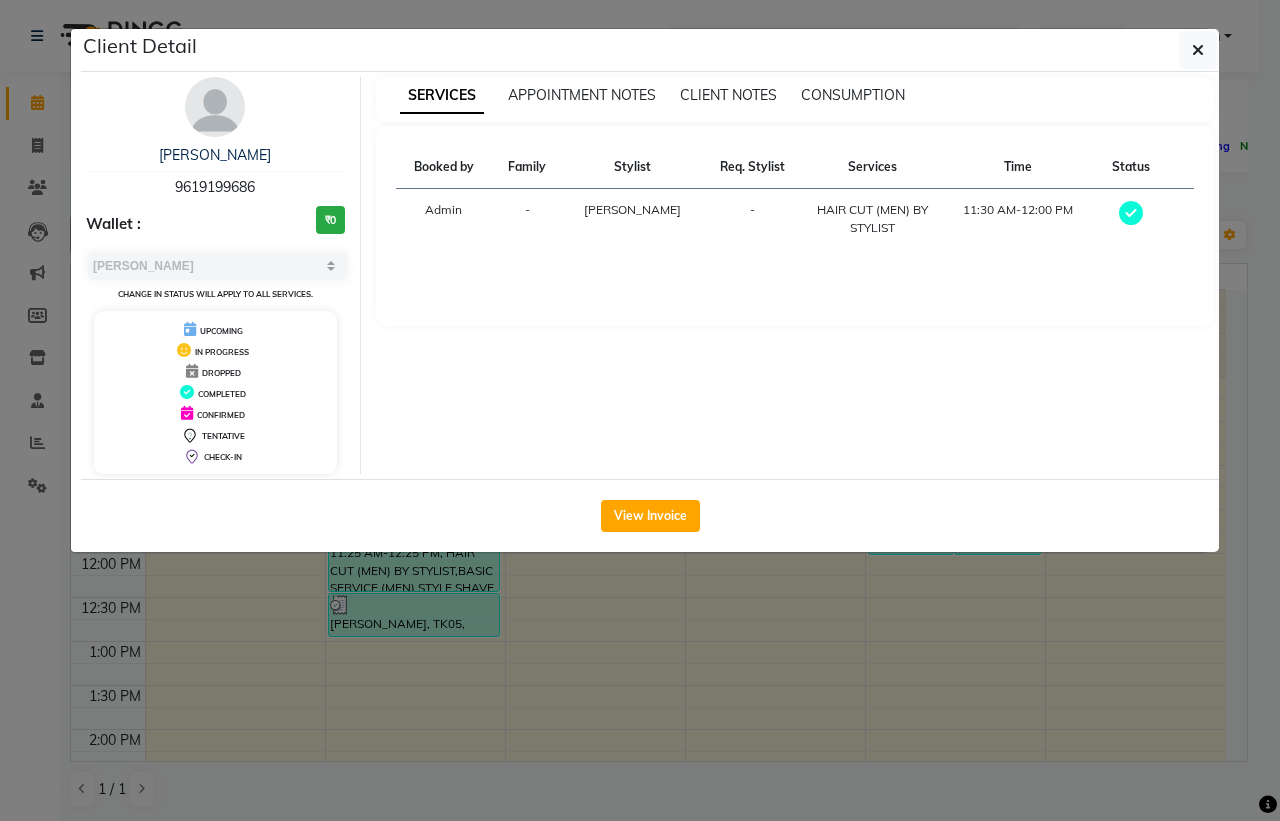 click on "View Invoice" 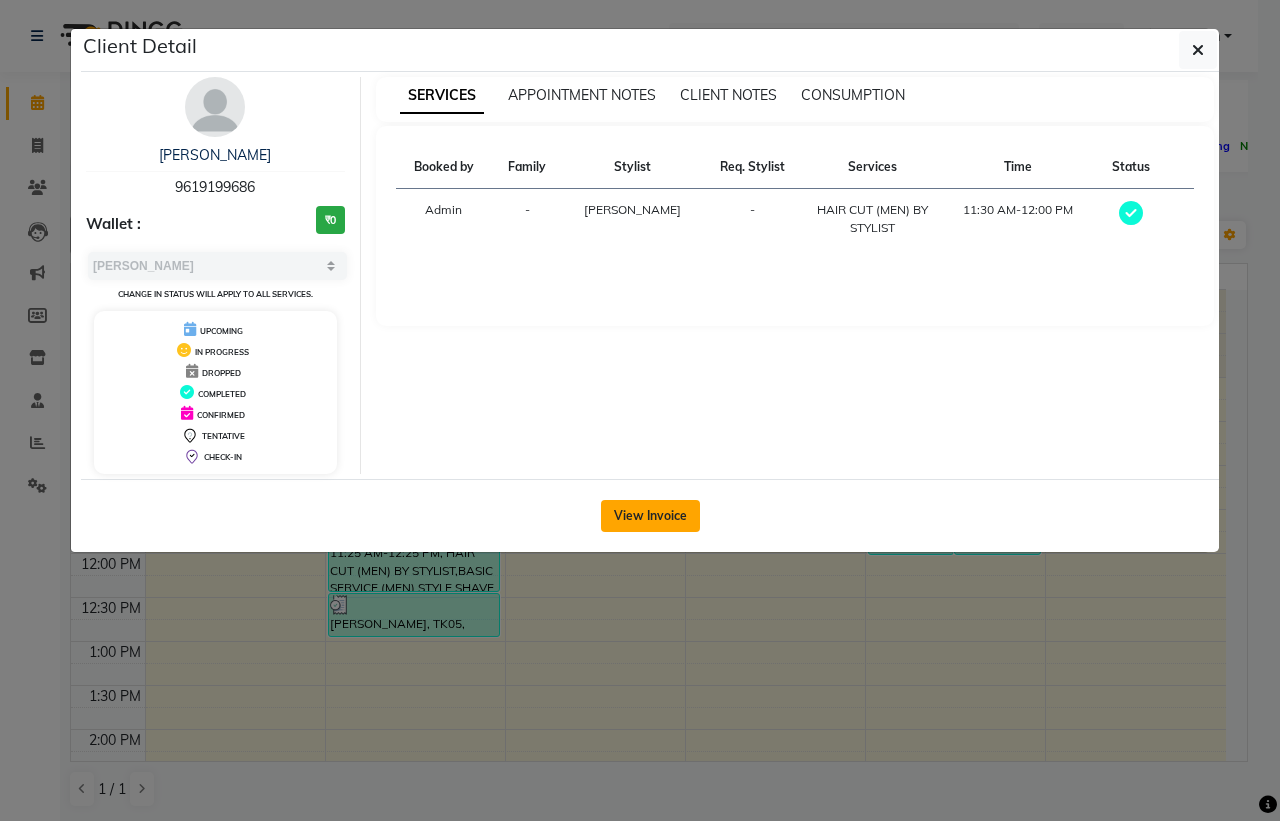 click on "View Invoice" 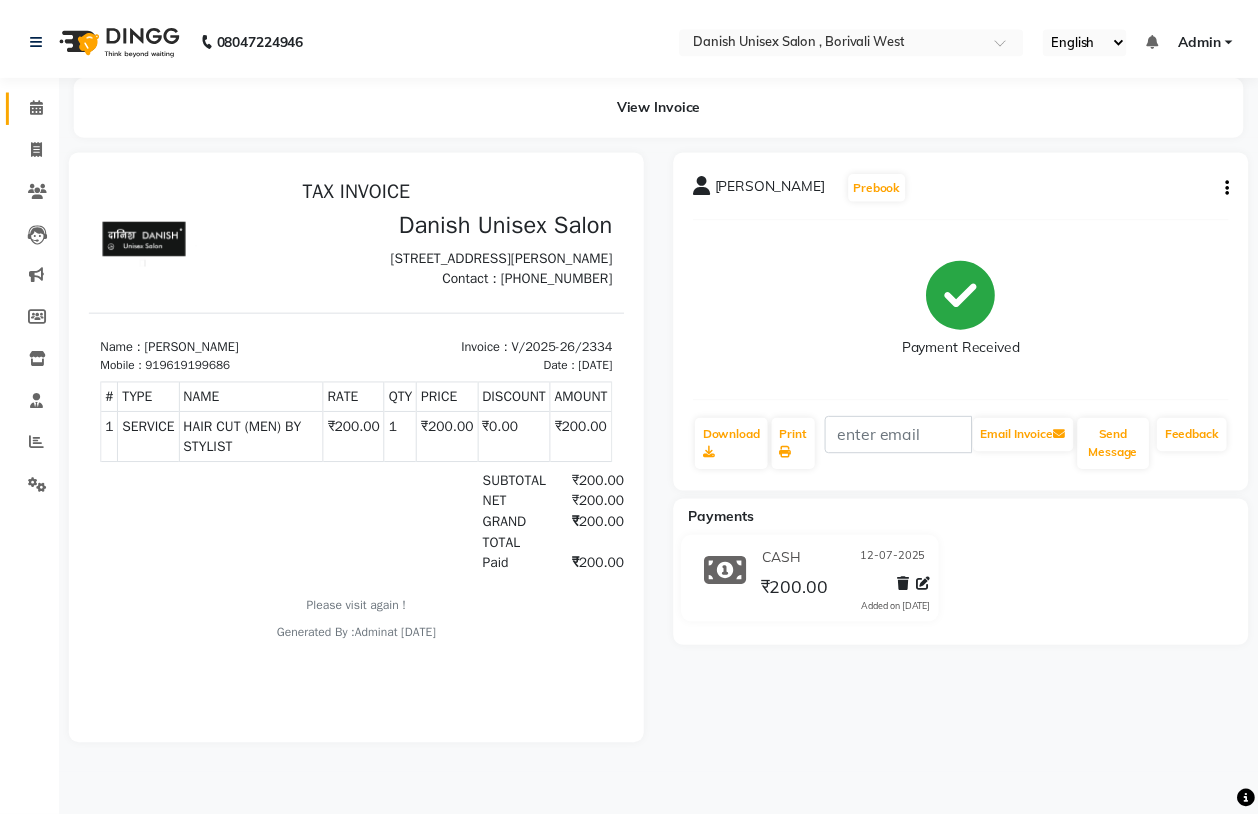 scroll, scrollTop: 0, scrollLeft: 0, axis: both 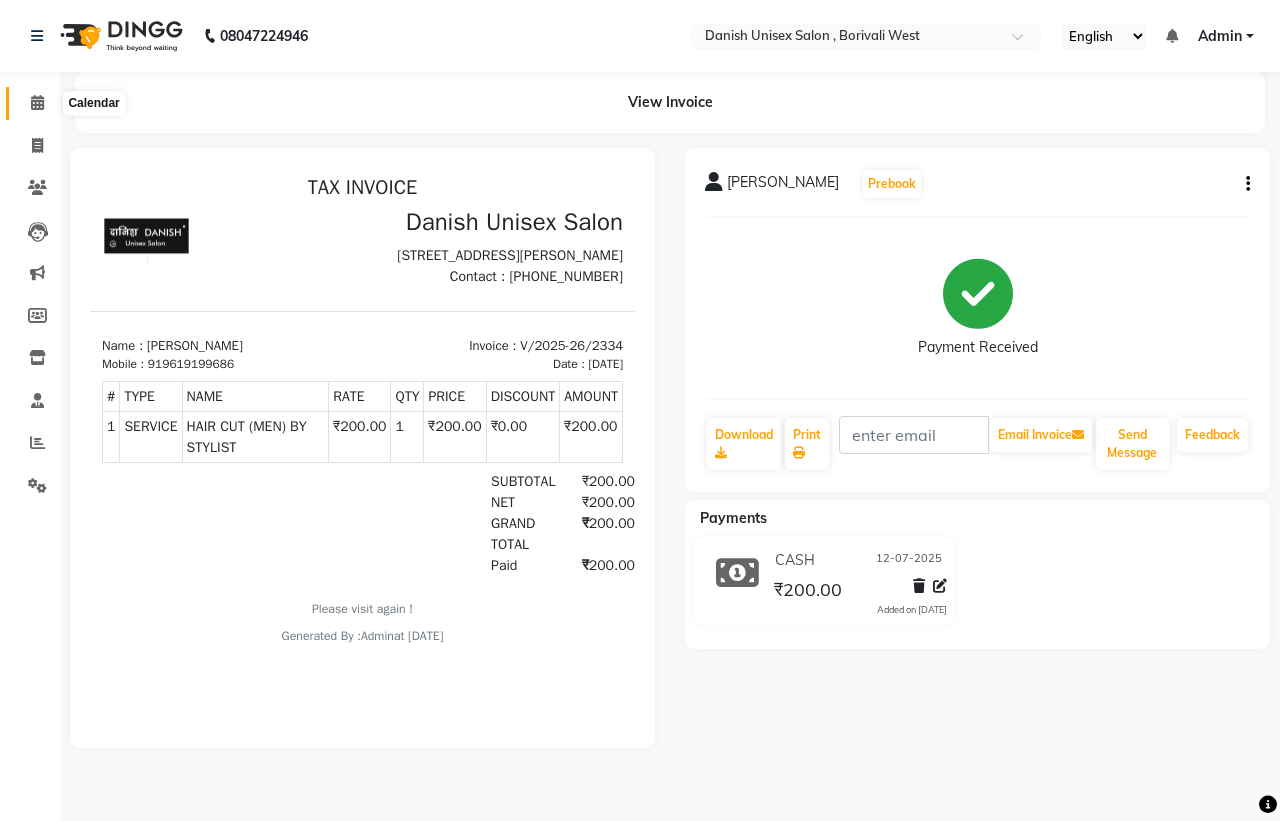 click 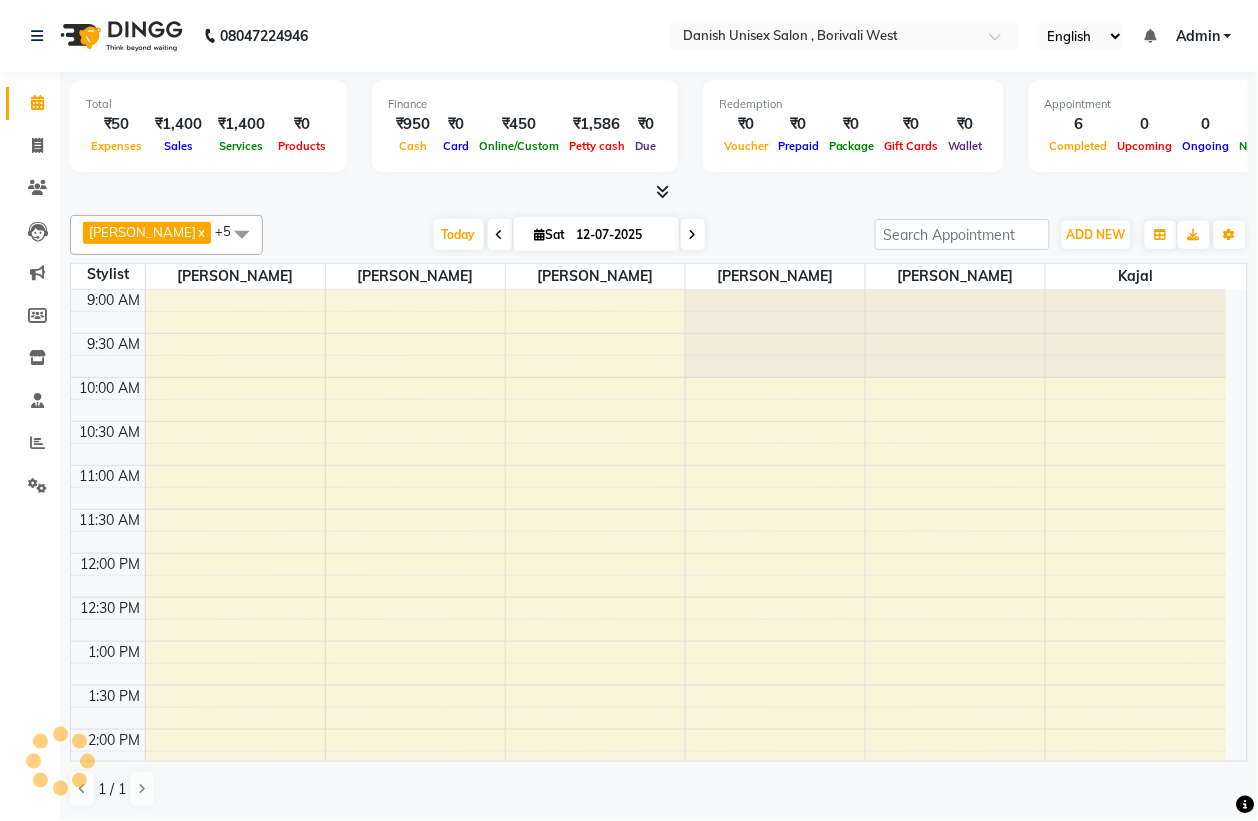 scroll, scrollTop: 0, scrollLeft: 0, axis: both 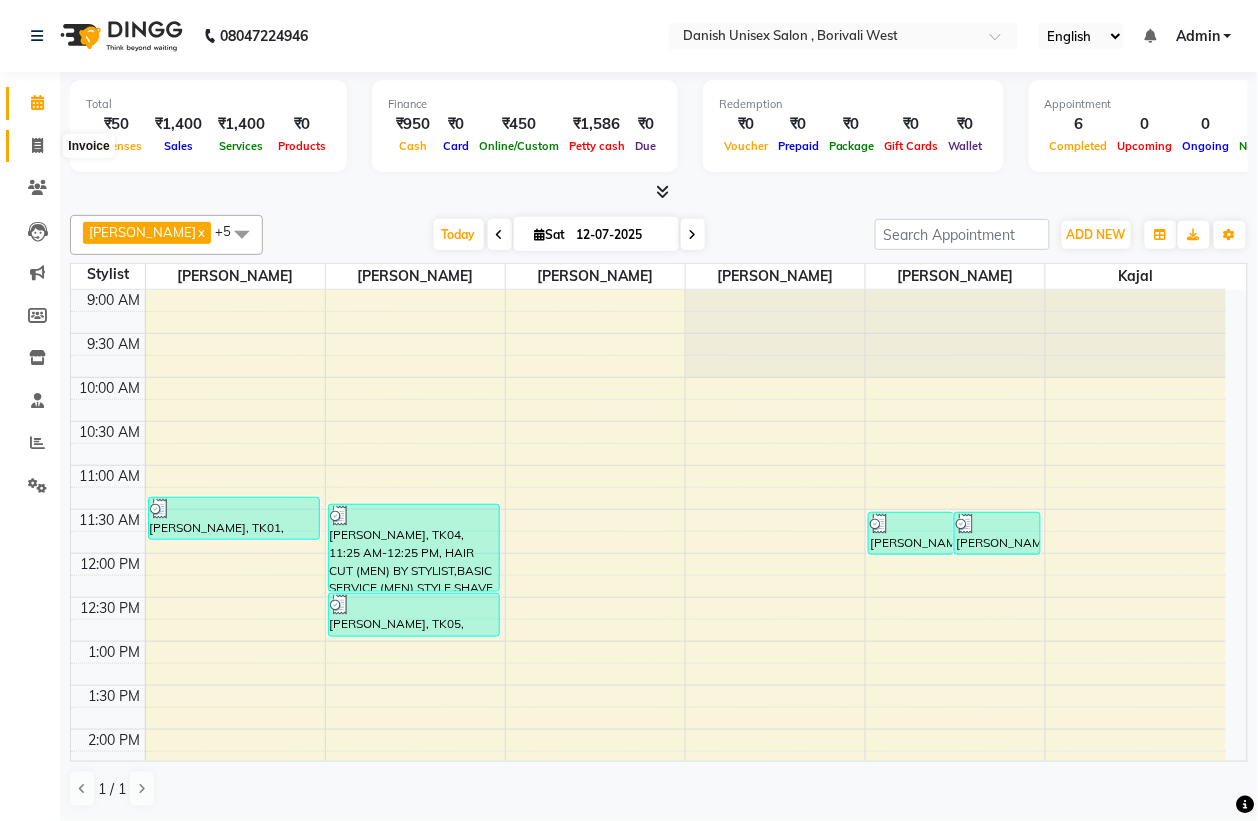 click 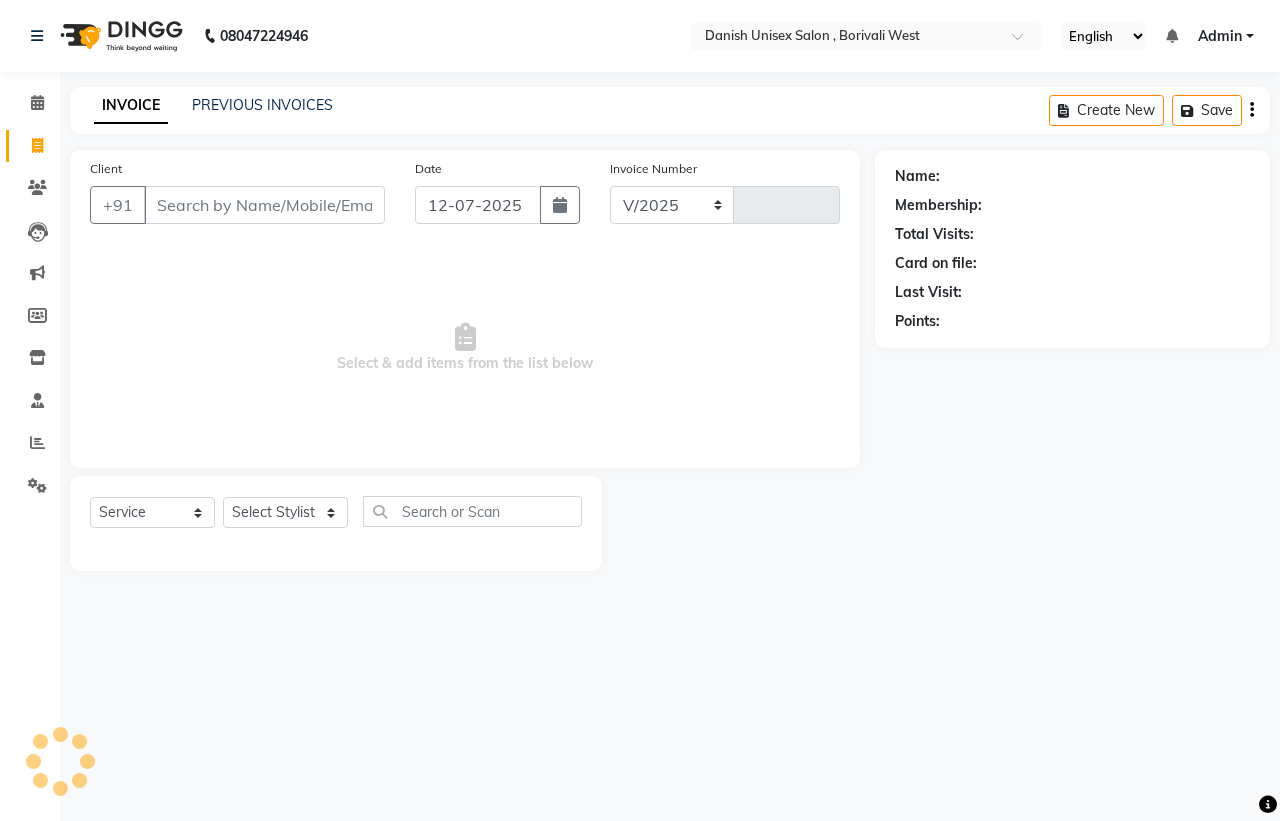 select on "6929" 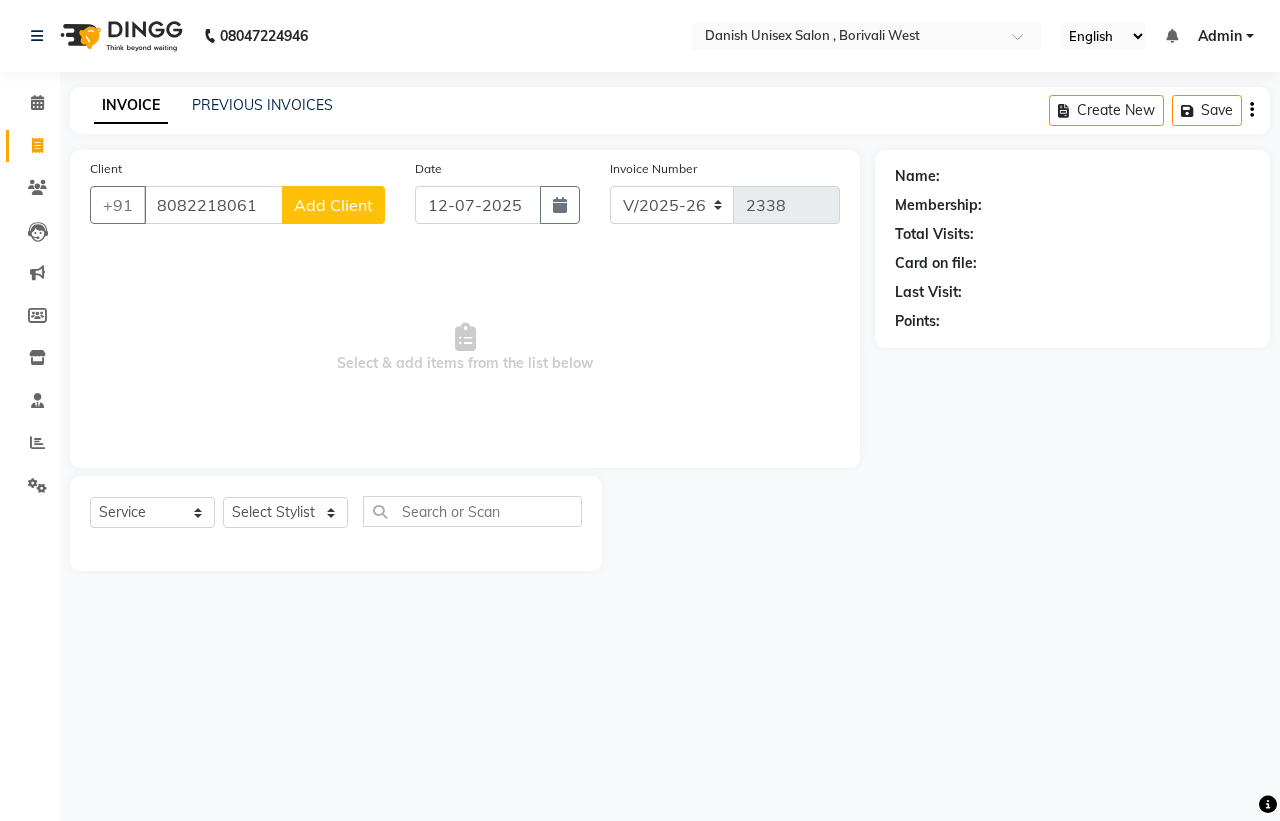 type on "8082218061" 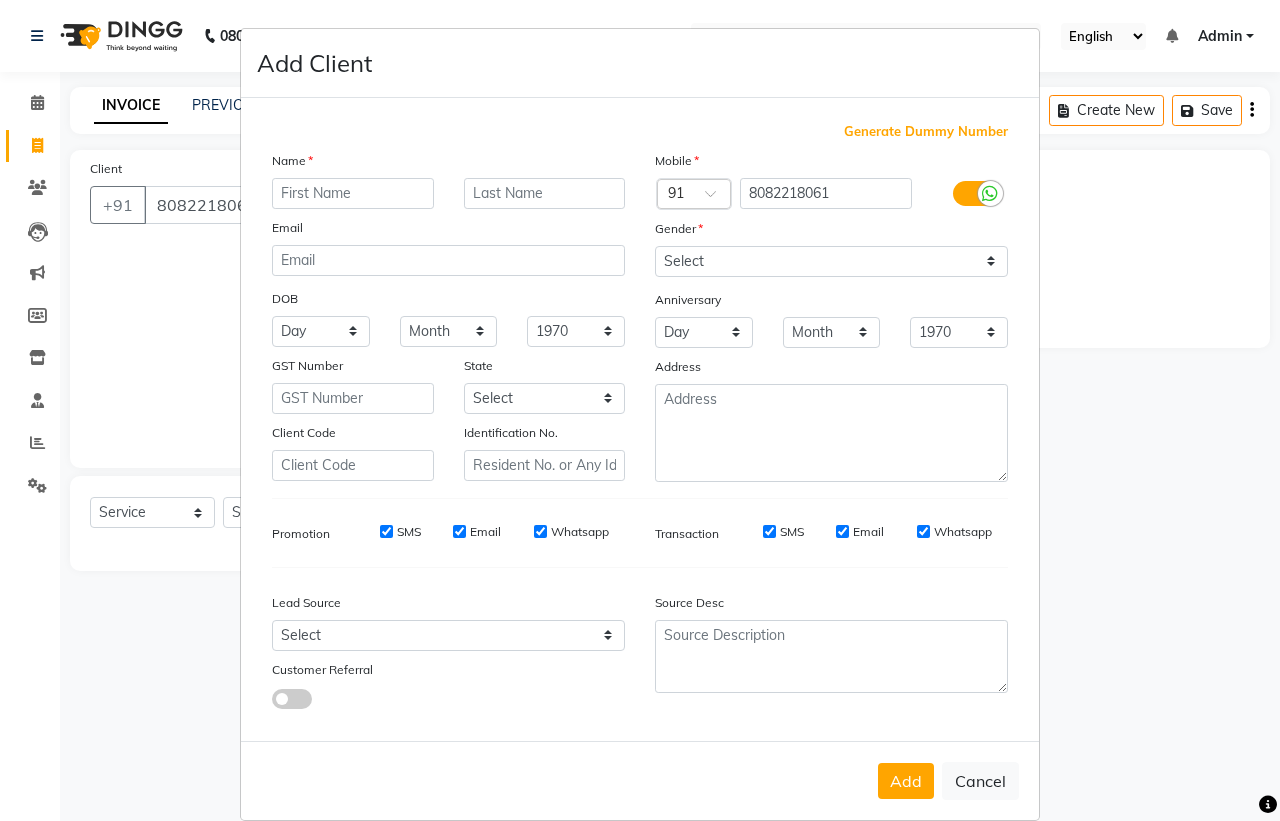 type on "r" 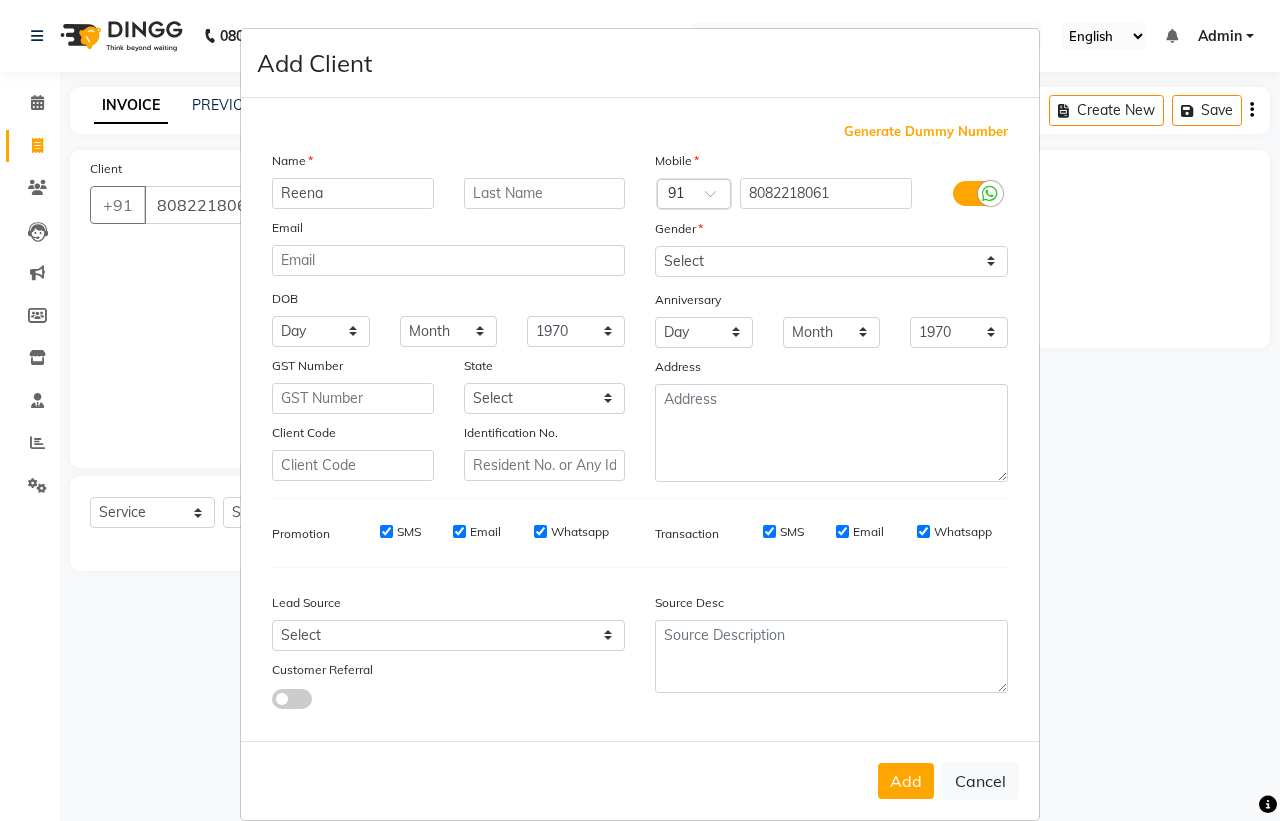 type on "Reena" 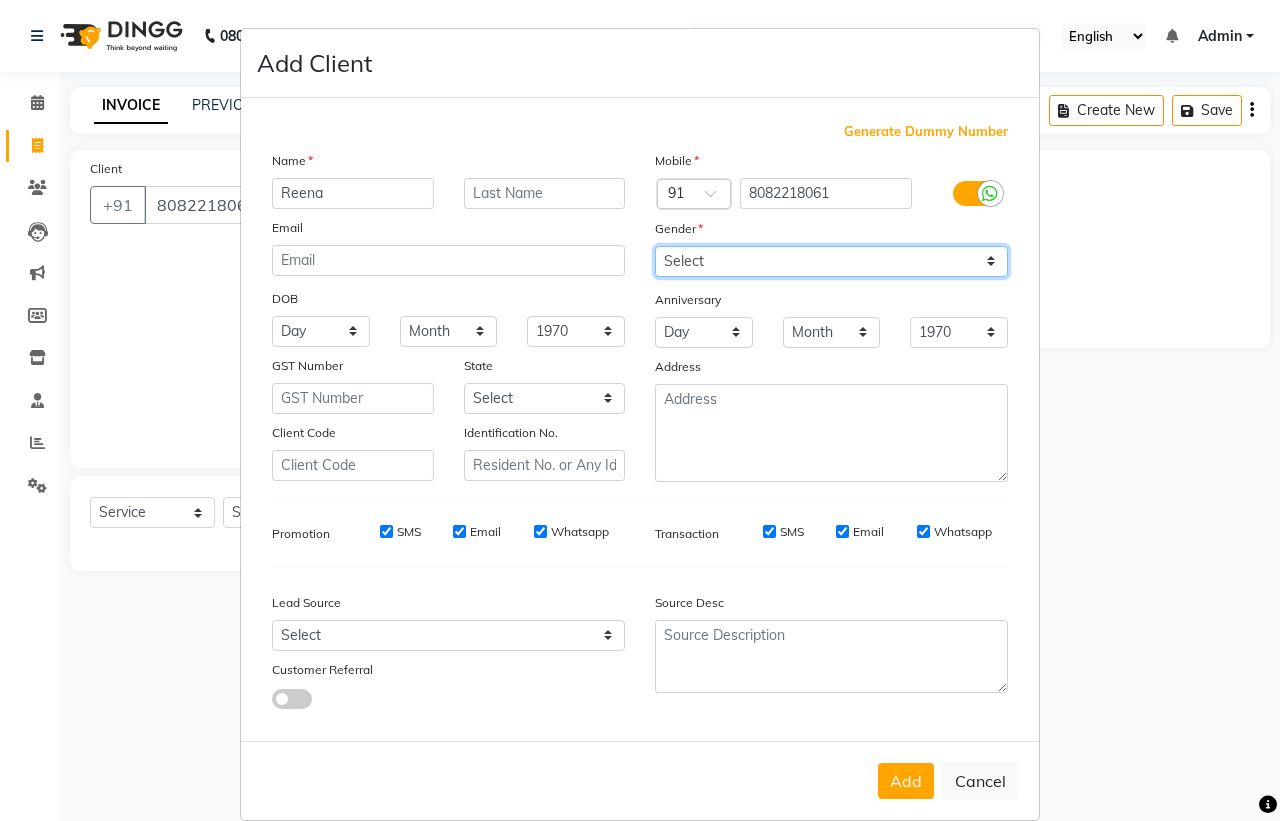 click on "Select [DEMOGRAPHIC_DATA] [DEMOGRAPHIC_DATA] Other Prefer Not To Say" at bounding box center [831, 261] 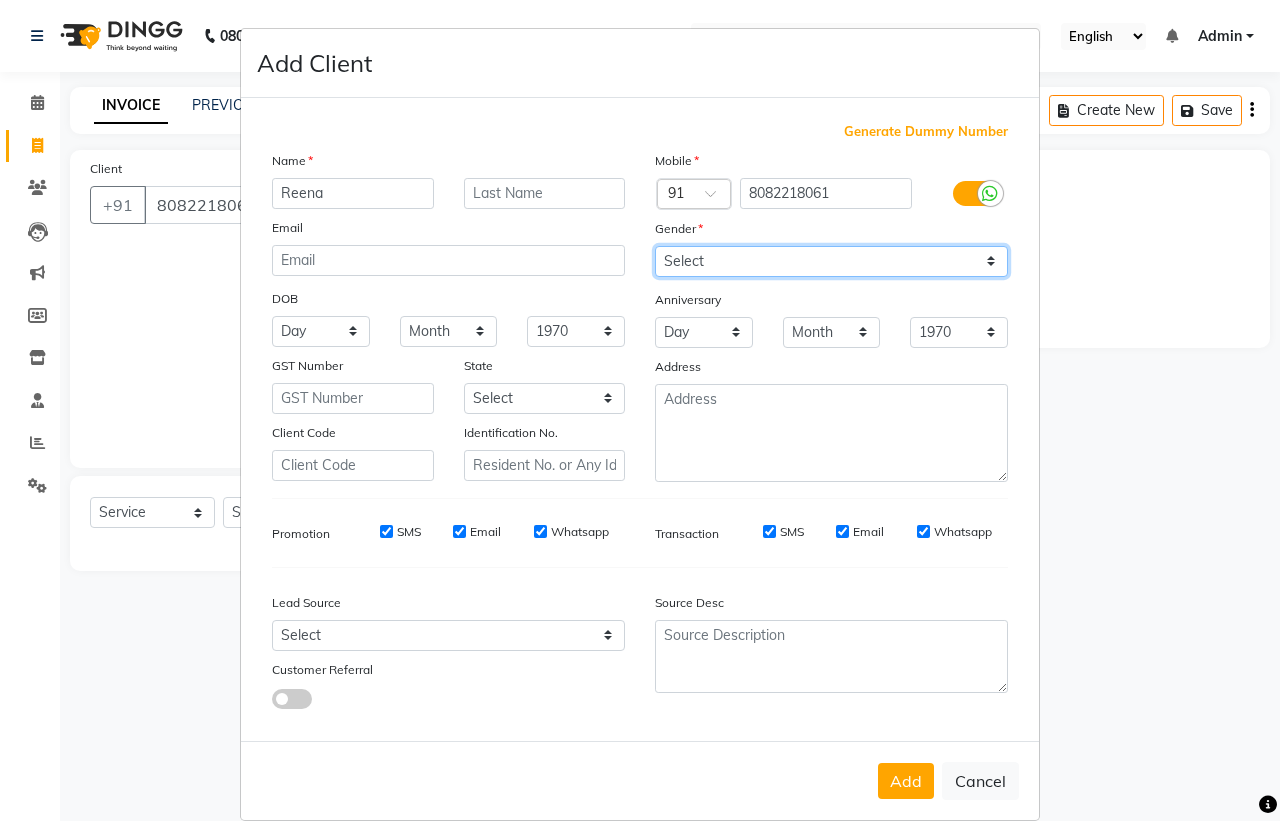 select on "[DEMOGRAPHIC_DATA]" 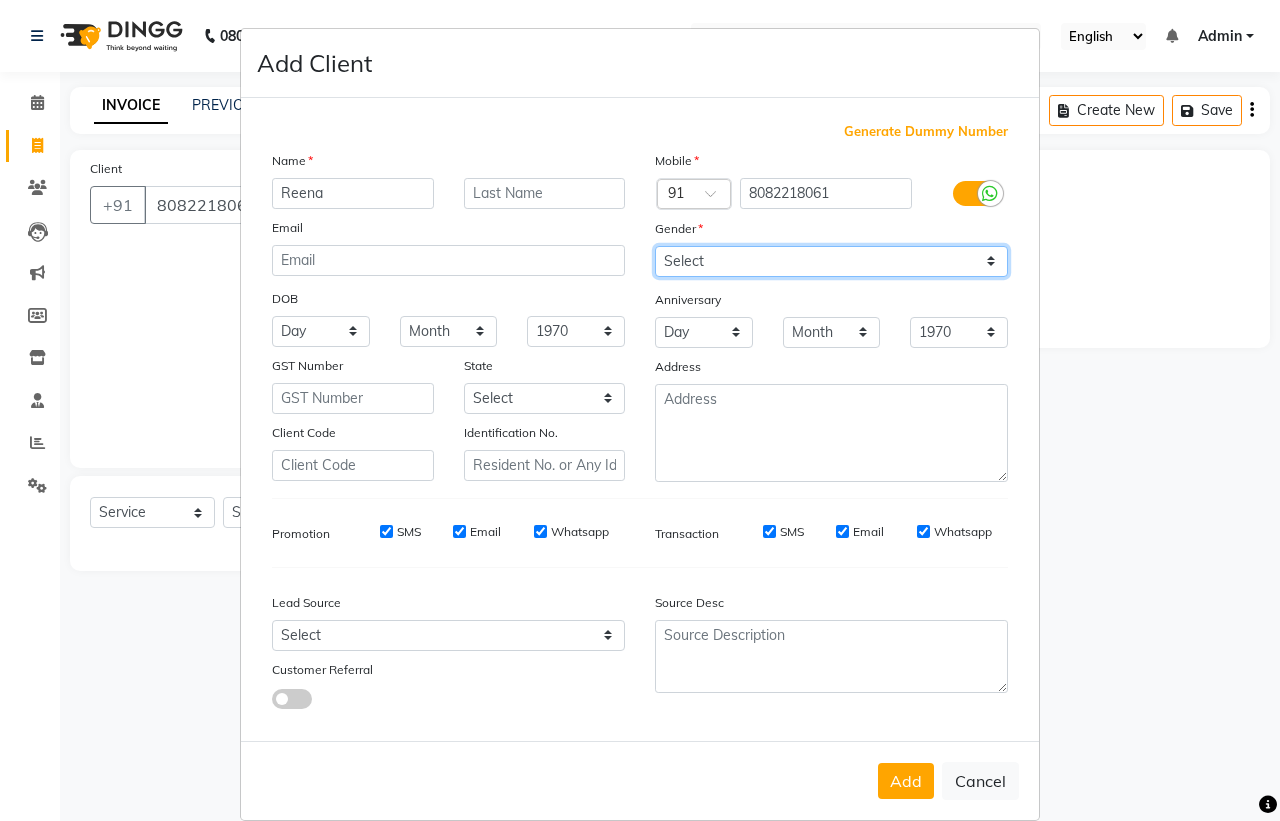 click on "Select [DEMOGRAPHIC_DATA] [DEMOGRAPHIC_DATA] Other Prefer Not To Say" at bounding box center [831, 261] 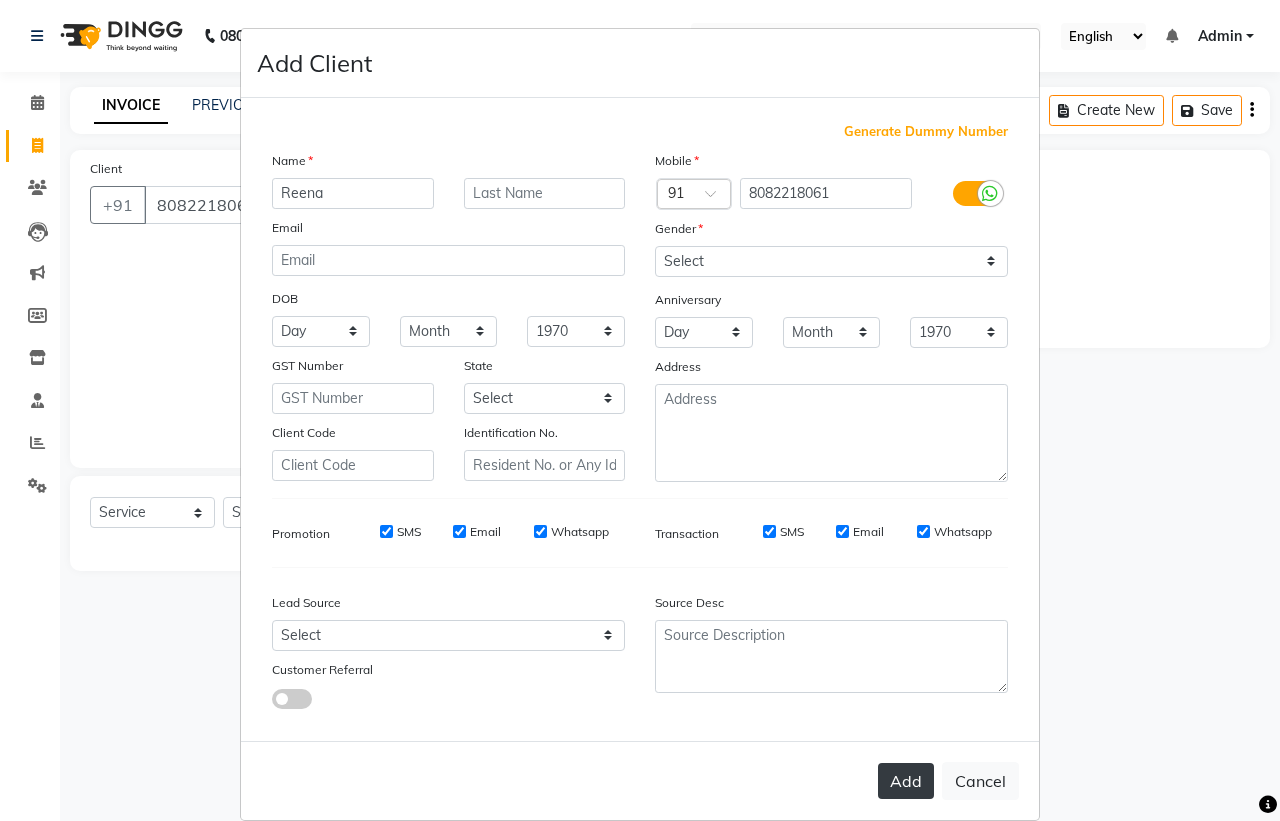 click on "Add" at bounding box center [906, 781] 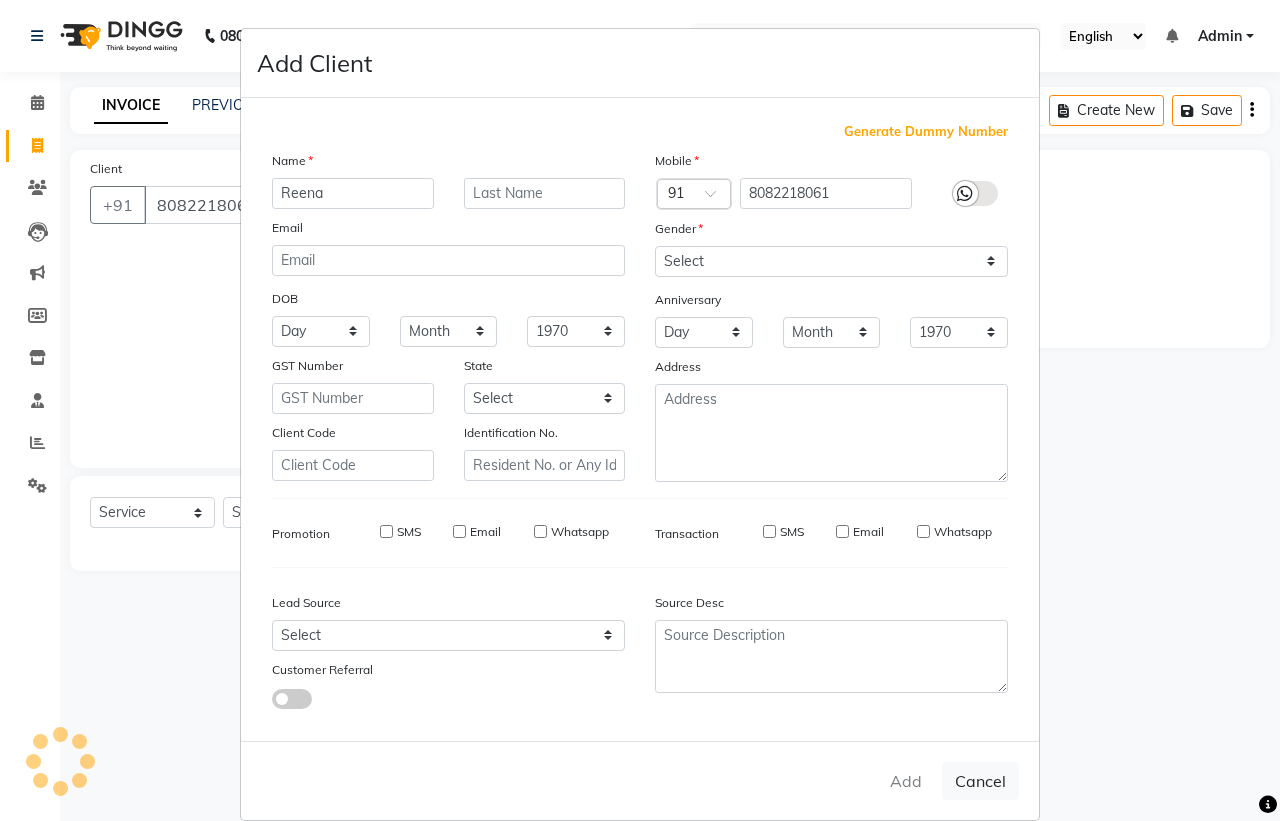 type 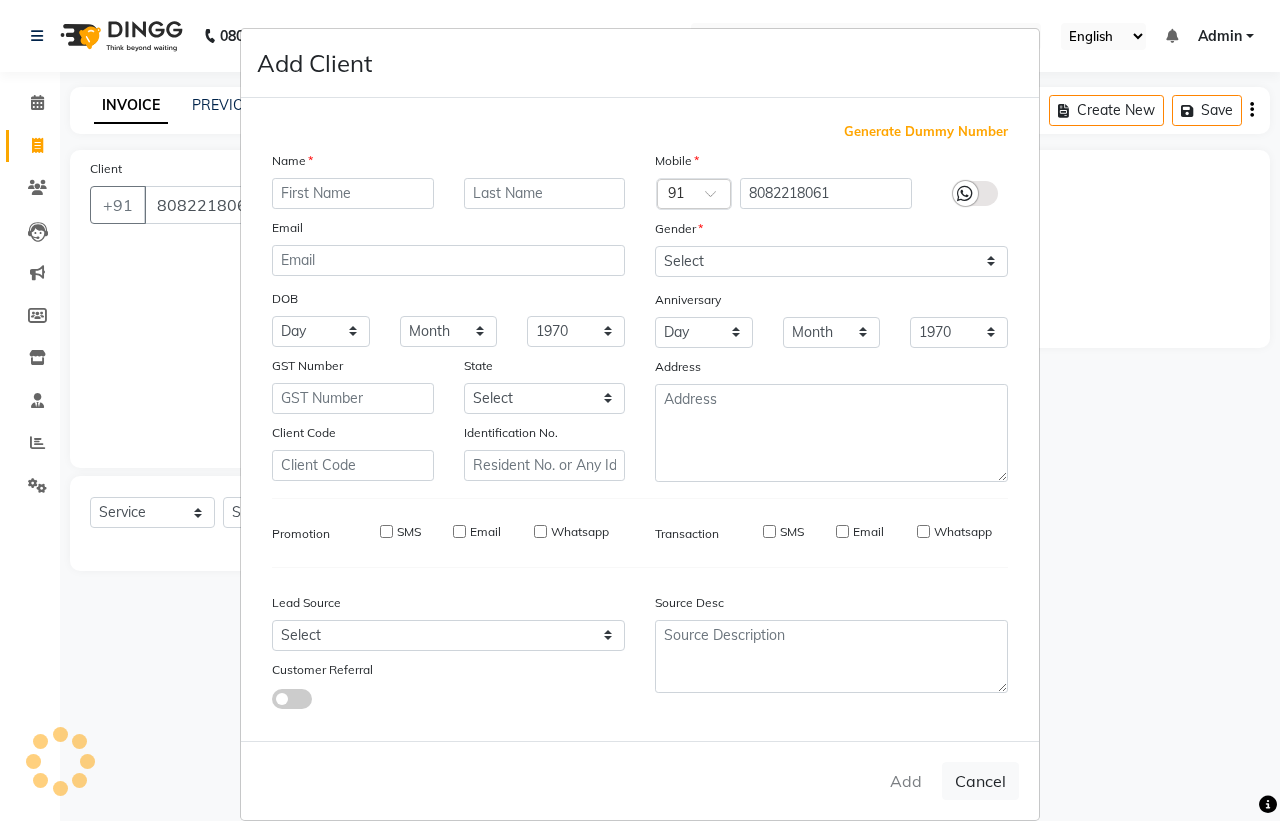select 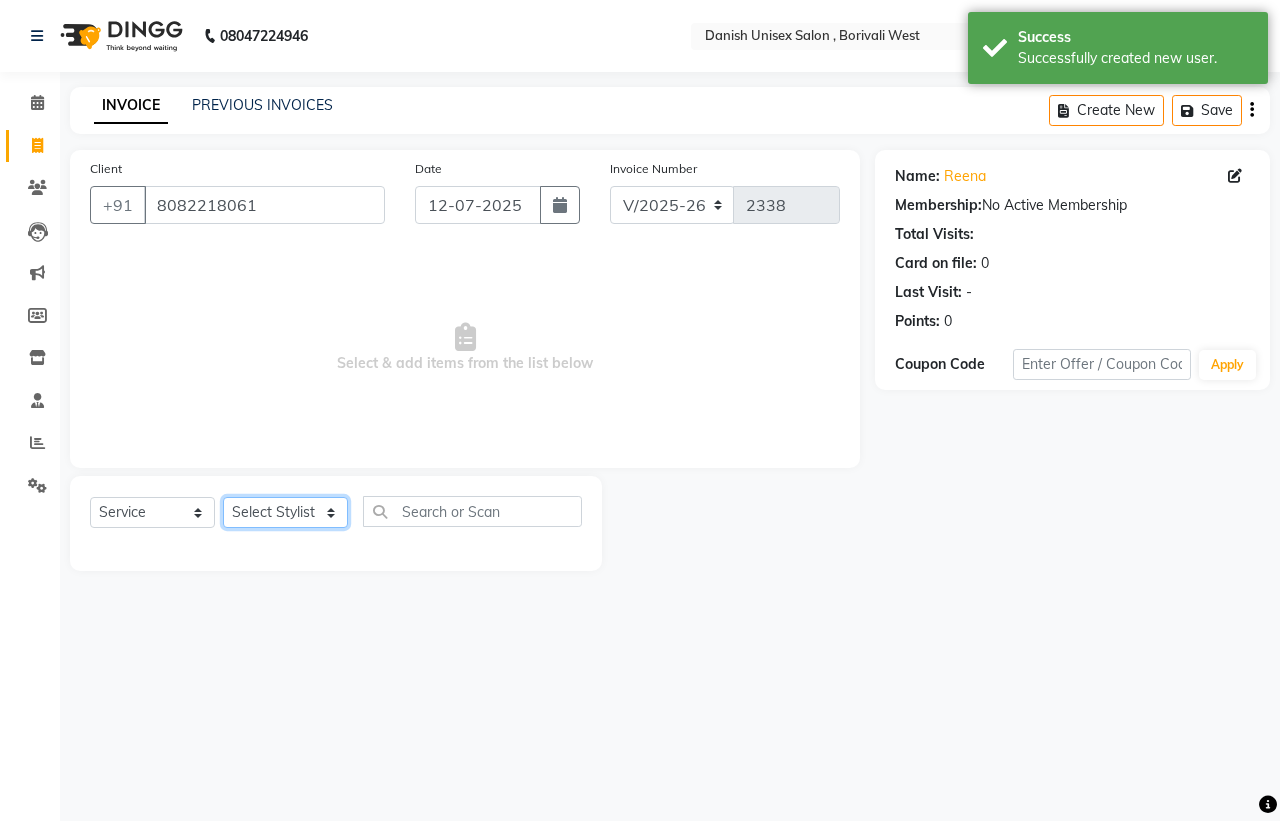 click on "Select Stylist [PERSON_NAME] [PERSON_NAME] [PERSON_NAME] kajal [PERSON_NAME] [PERSON_NAME] [PERSON_NAME] [PERSON_NAME] [PERSON_NAME] [PERSON_NAME] [PERSON_NAME]" 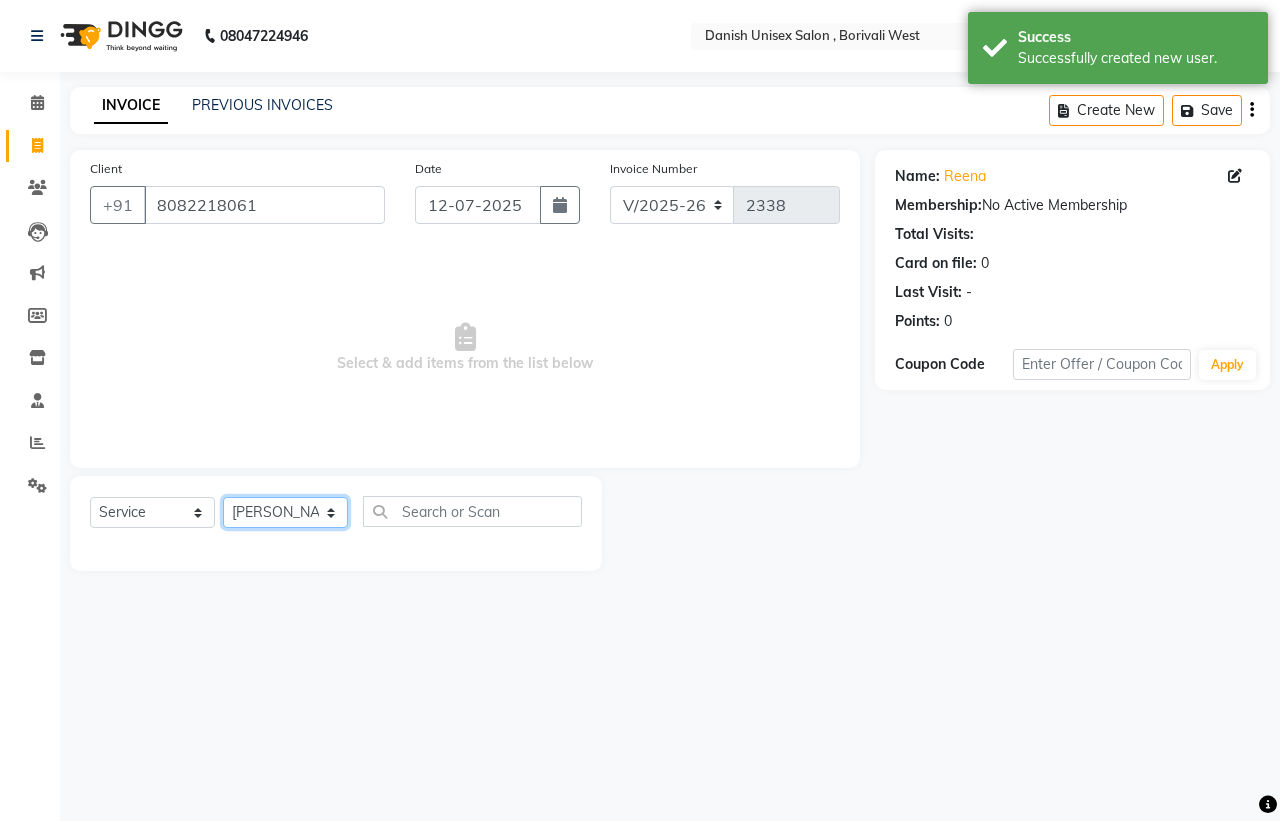 click on "Select Stylist [PERSON_NAME] [PERSON_NAME] [PERSON_NAME] kajal [PERSON_NAME] [PERSON_NAME] [PERSON_NAME] [PERSON_NAME] [PERSON_NAME] [PERSON_NAME] [PERSON_NAME]" 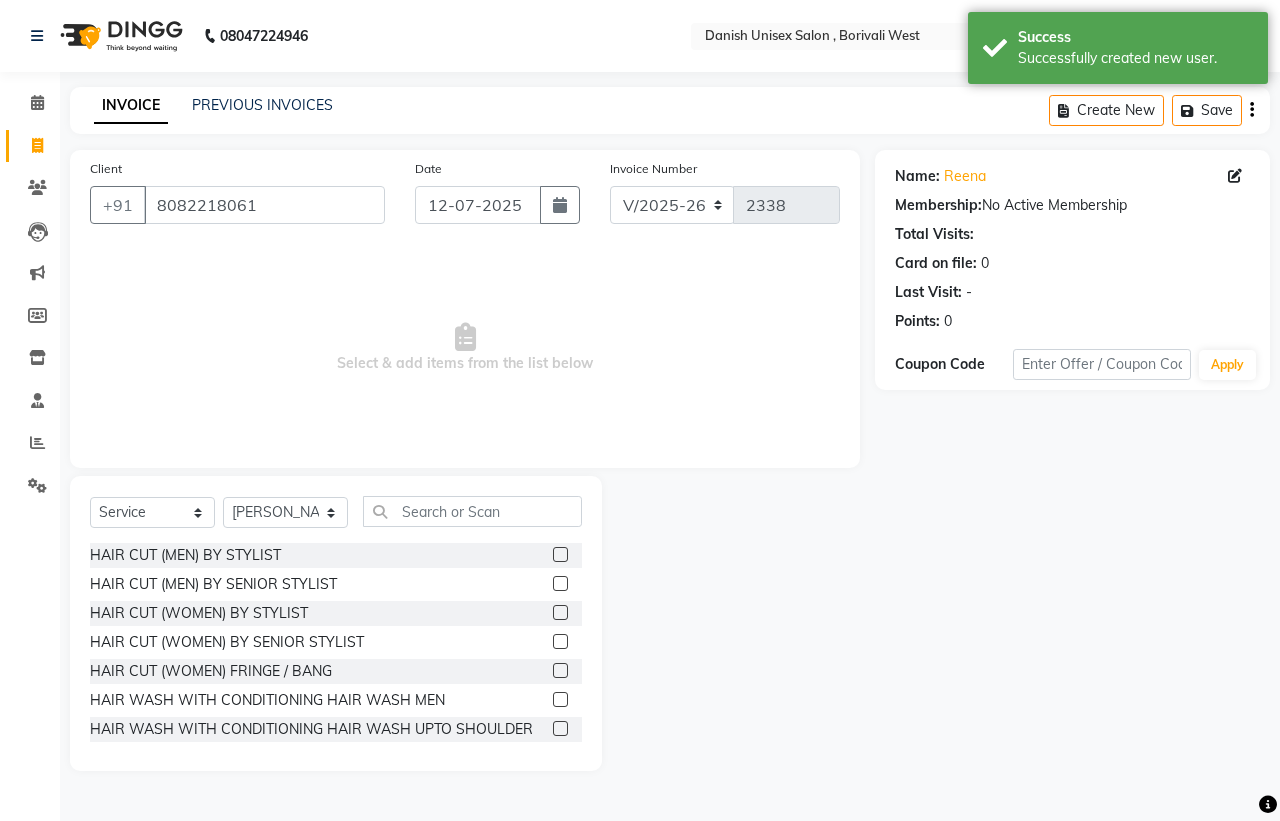 click 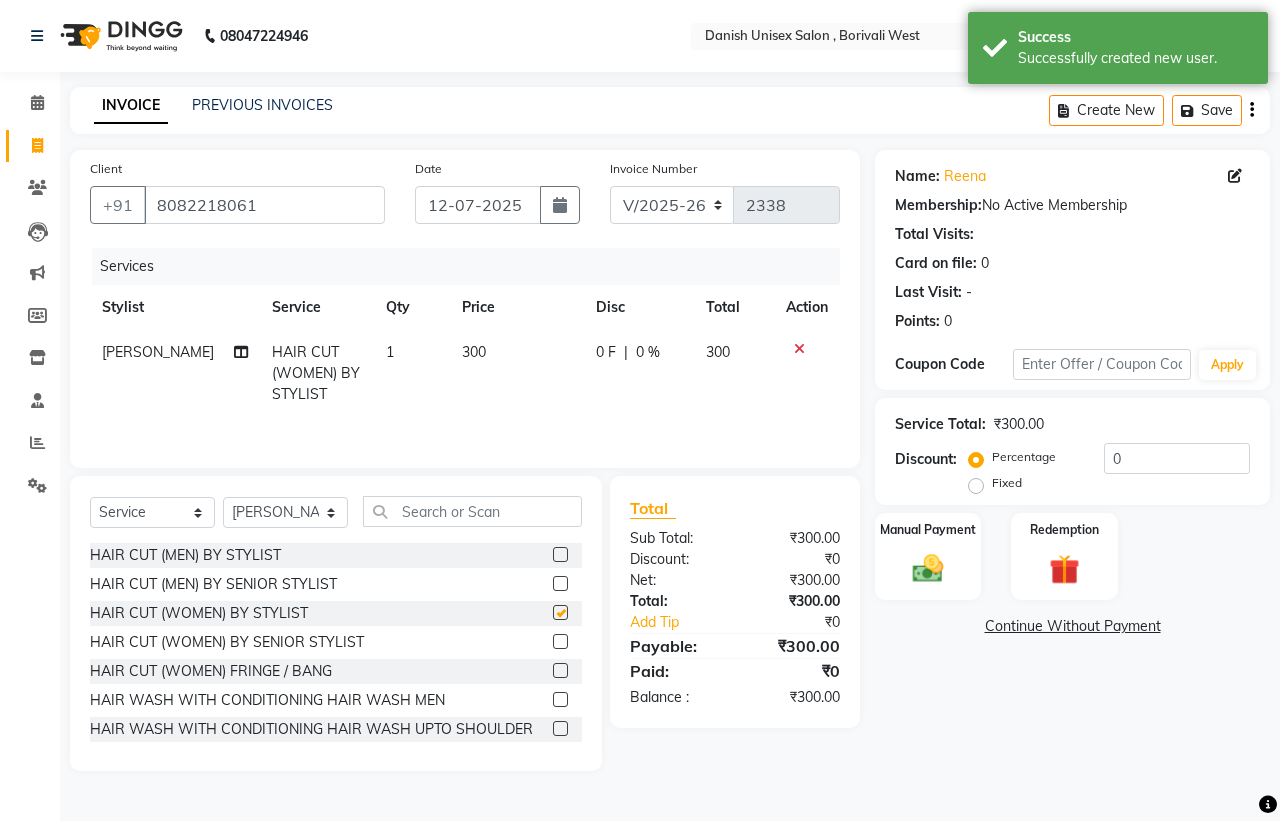 checkbox on "false" 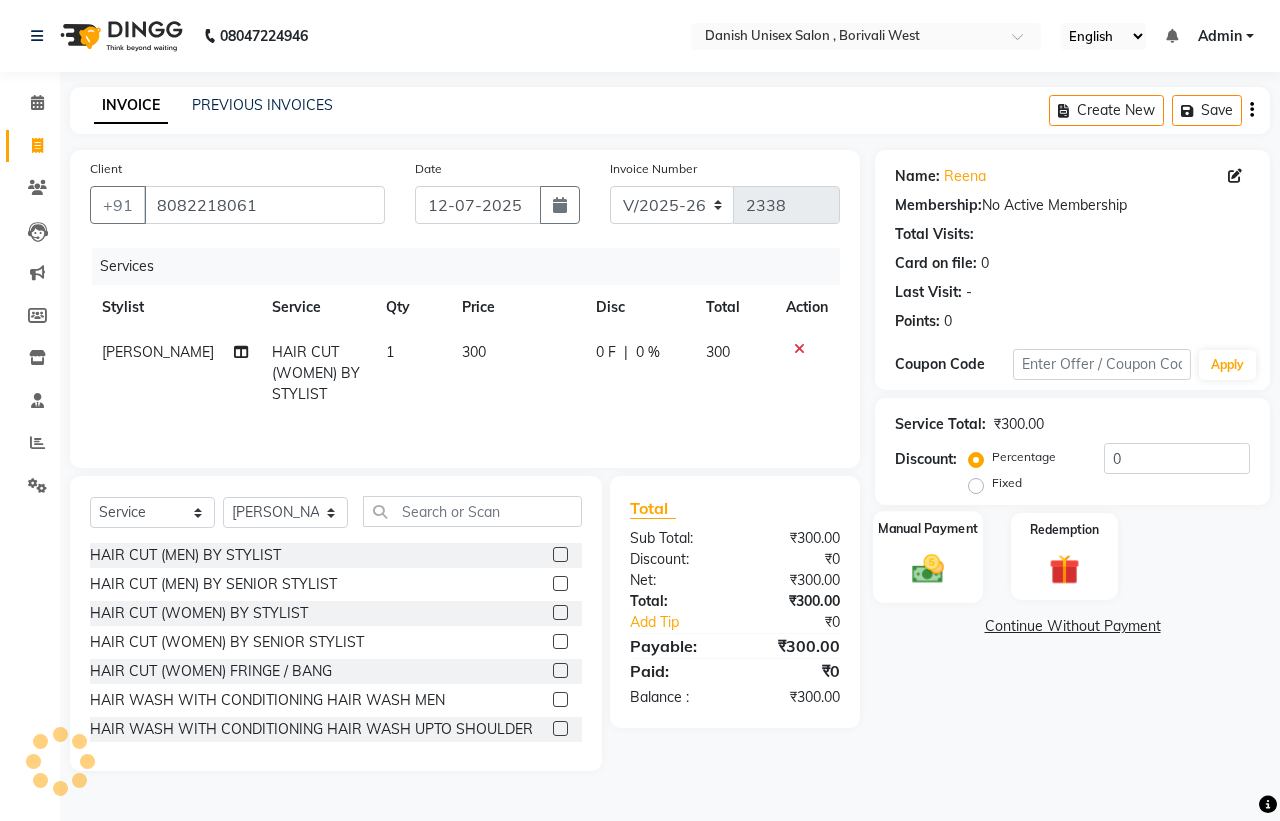 click on "Manual Payment" 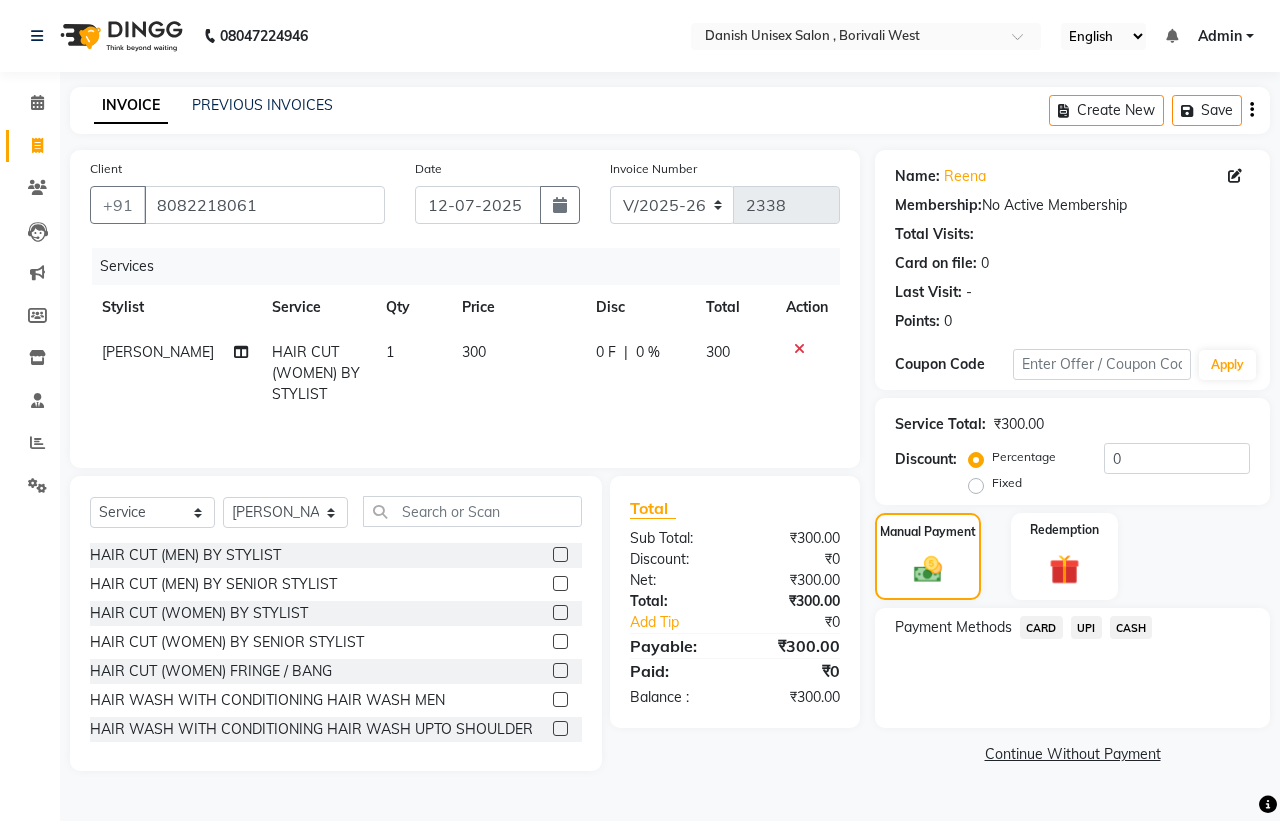 click on "CASH" 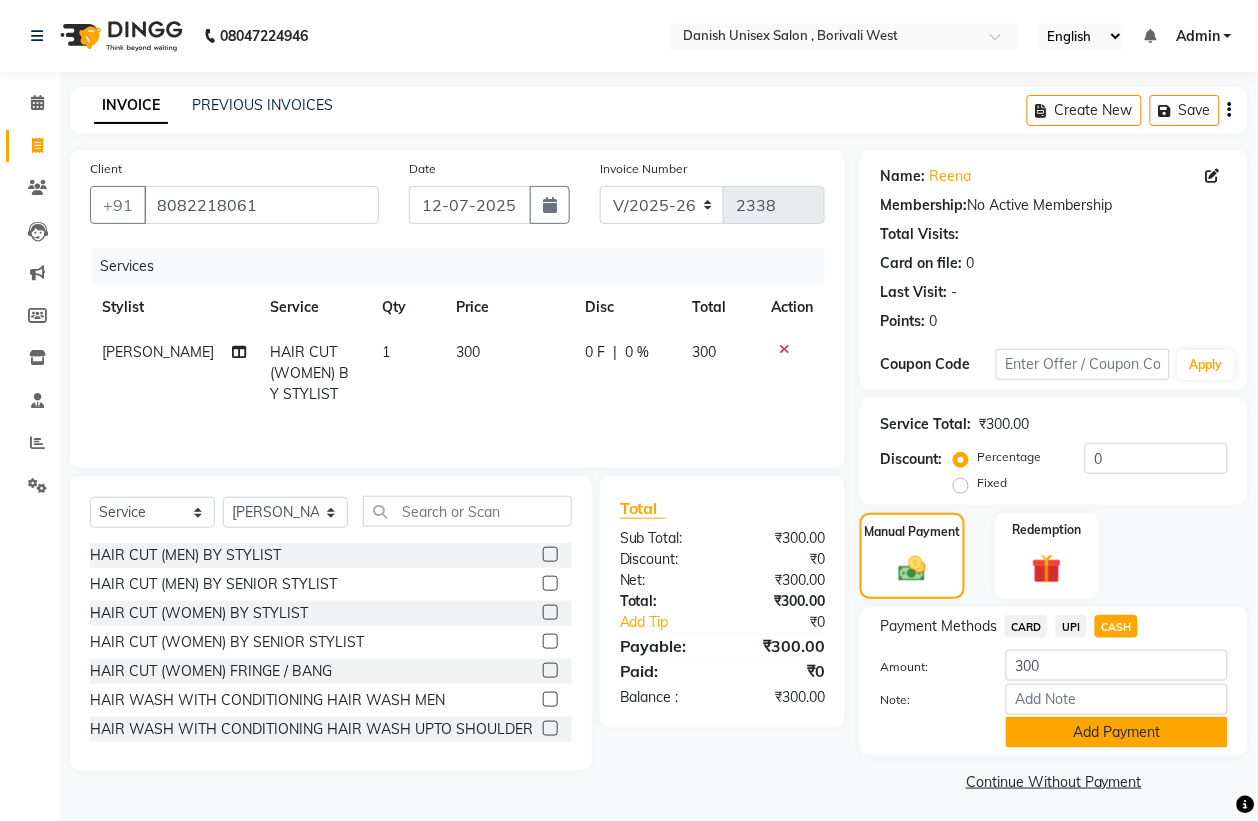 scroll, scrollTop: 5, scrollLeft: 0, axis: vertical 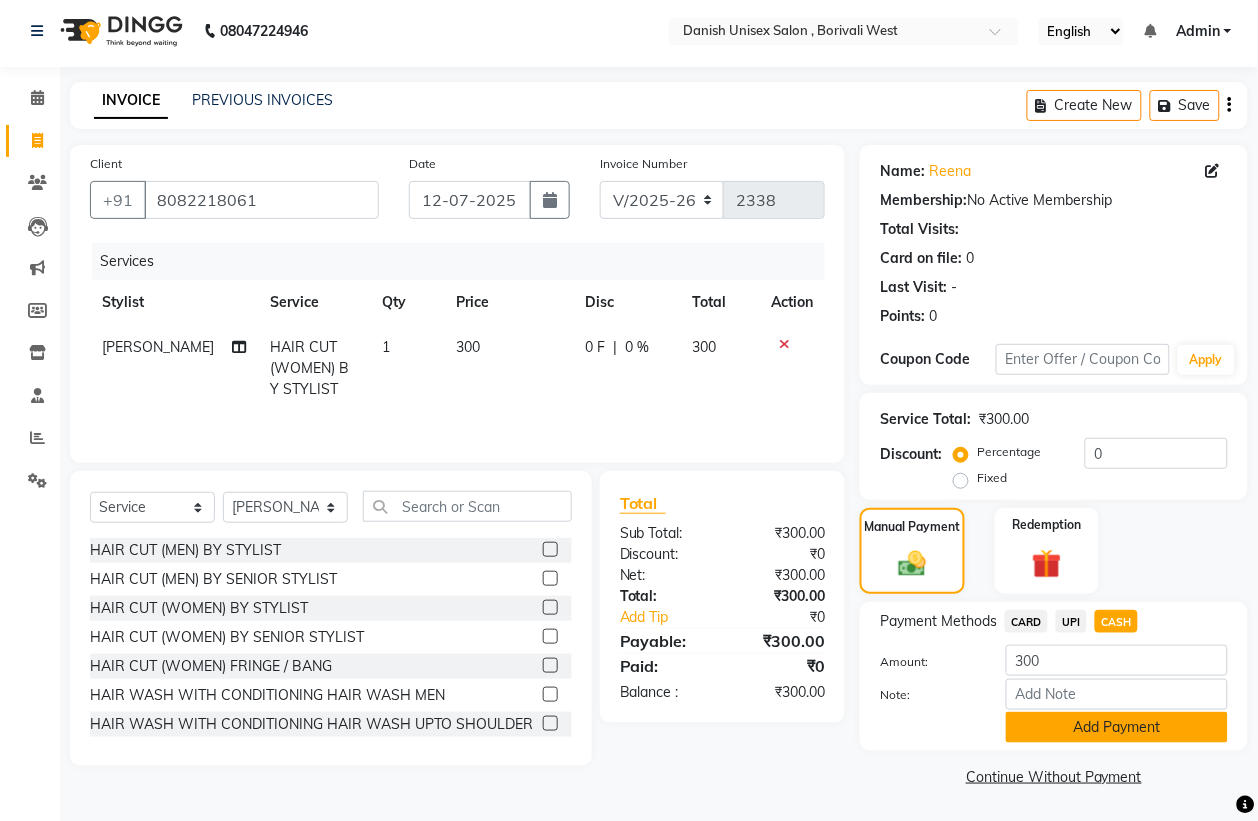 click on "Add Payment" 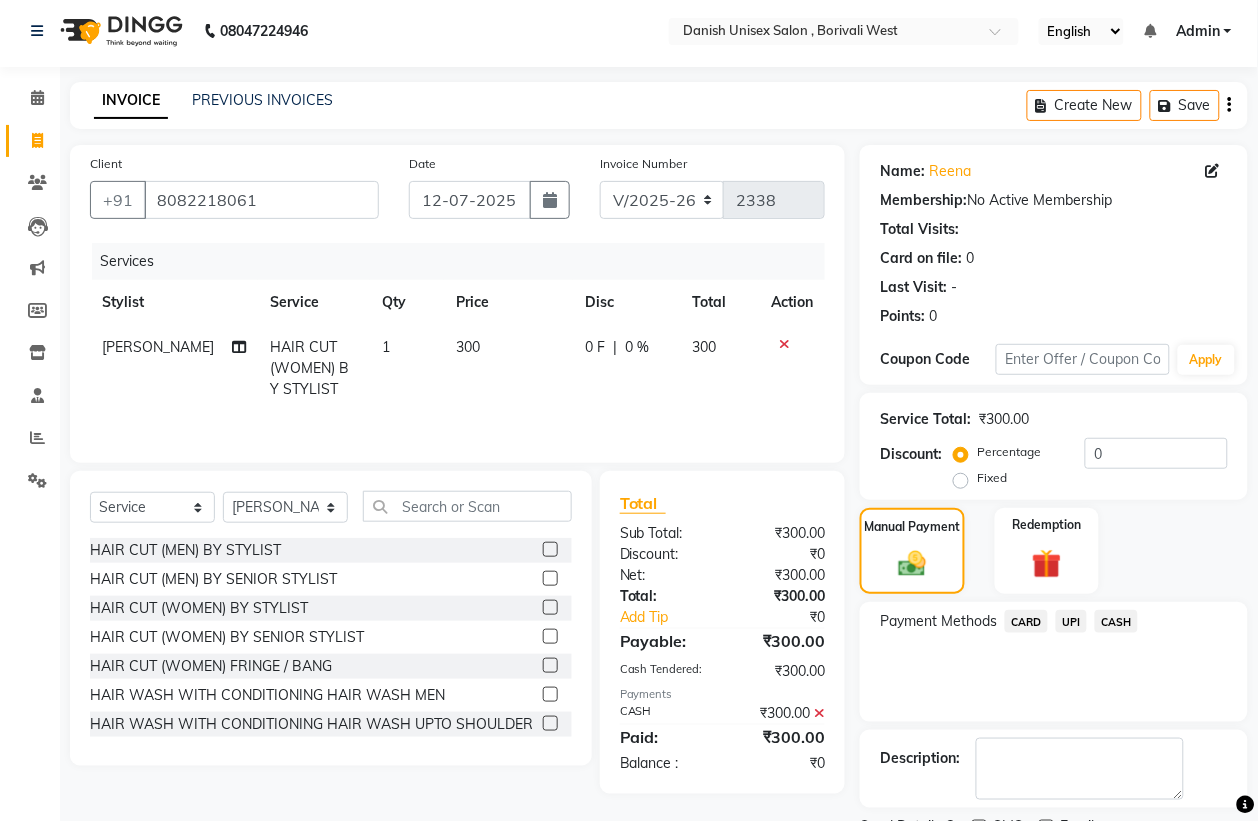 scroll, scrollTop: 91, scrollLeft: 0, axis: vertical 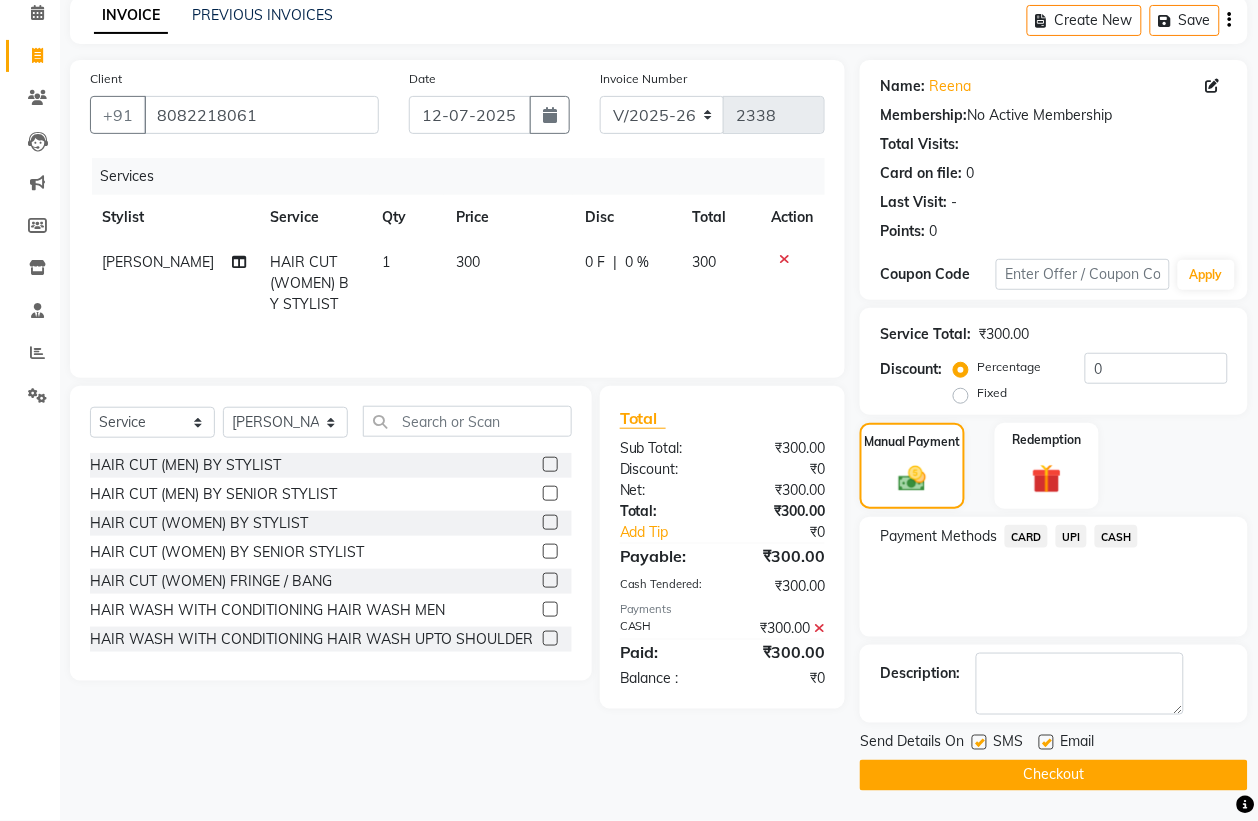 click on "Checkout" 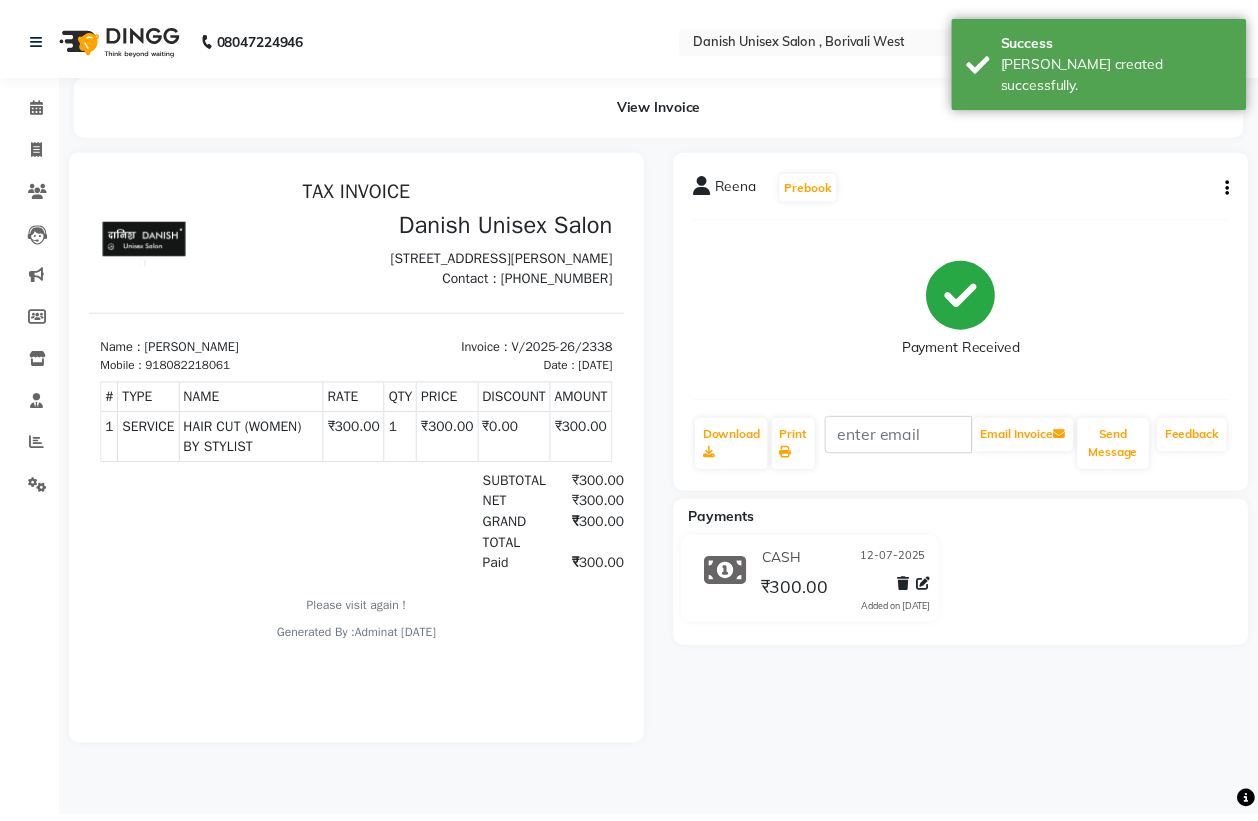 scroll, scrollTop: 0, scrollLeft: 0, axis: both 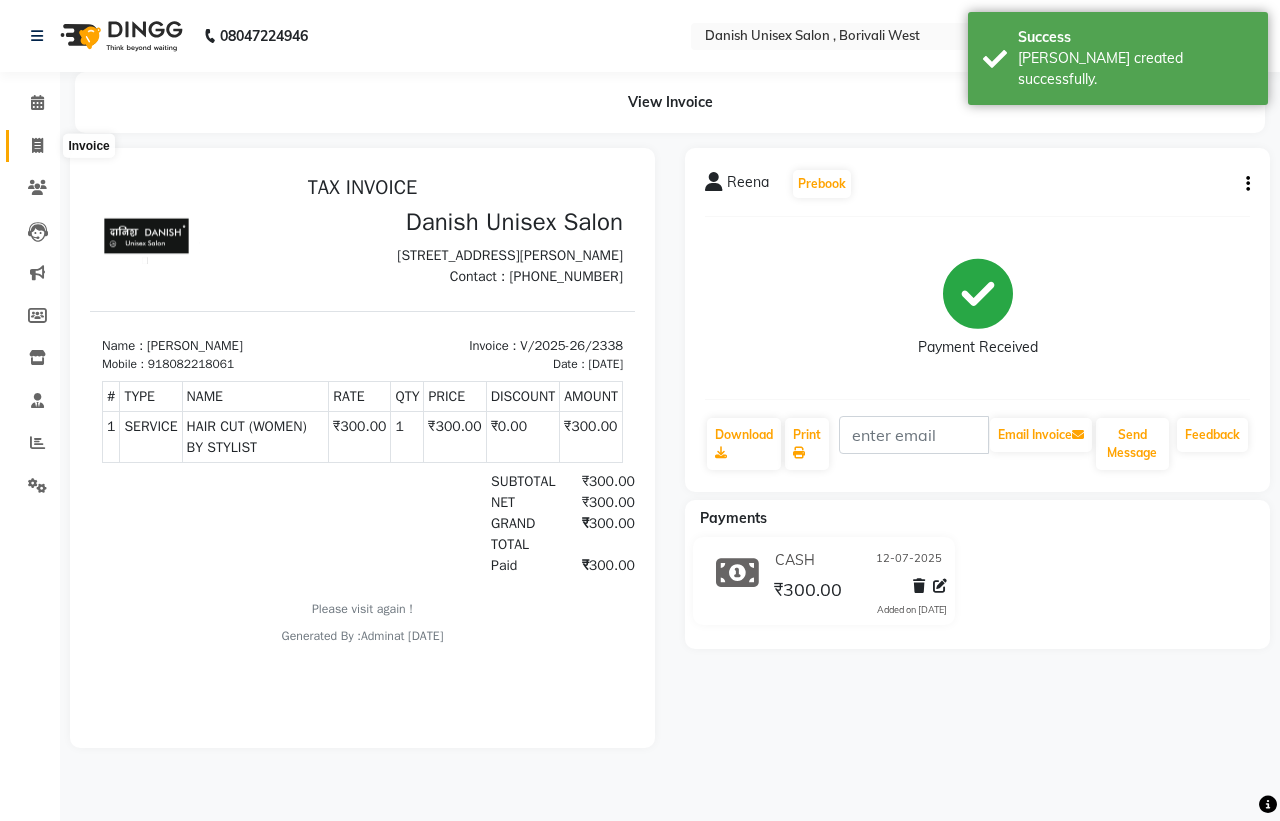 click 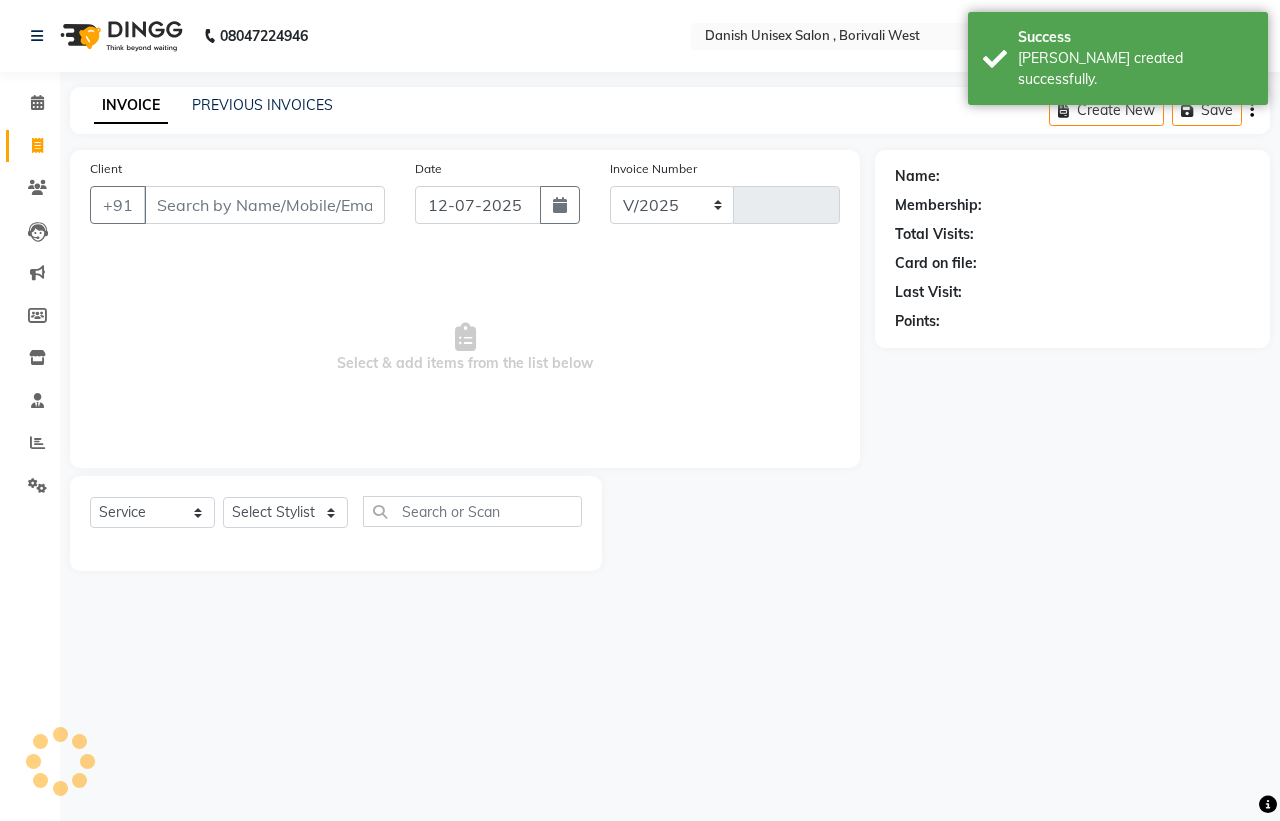 select on "6929" 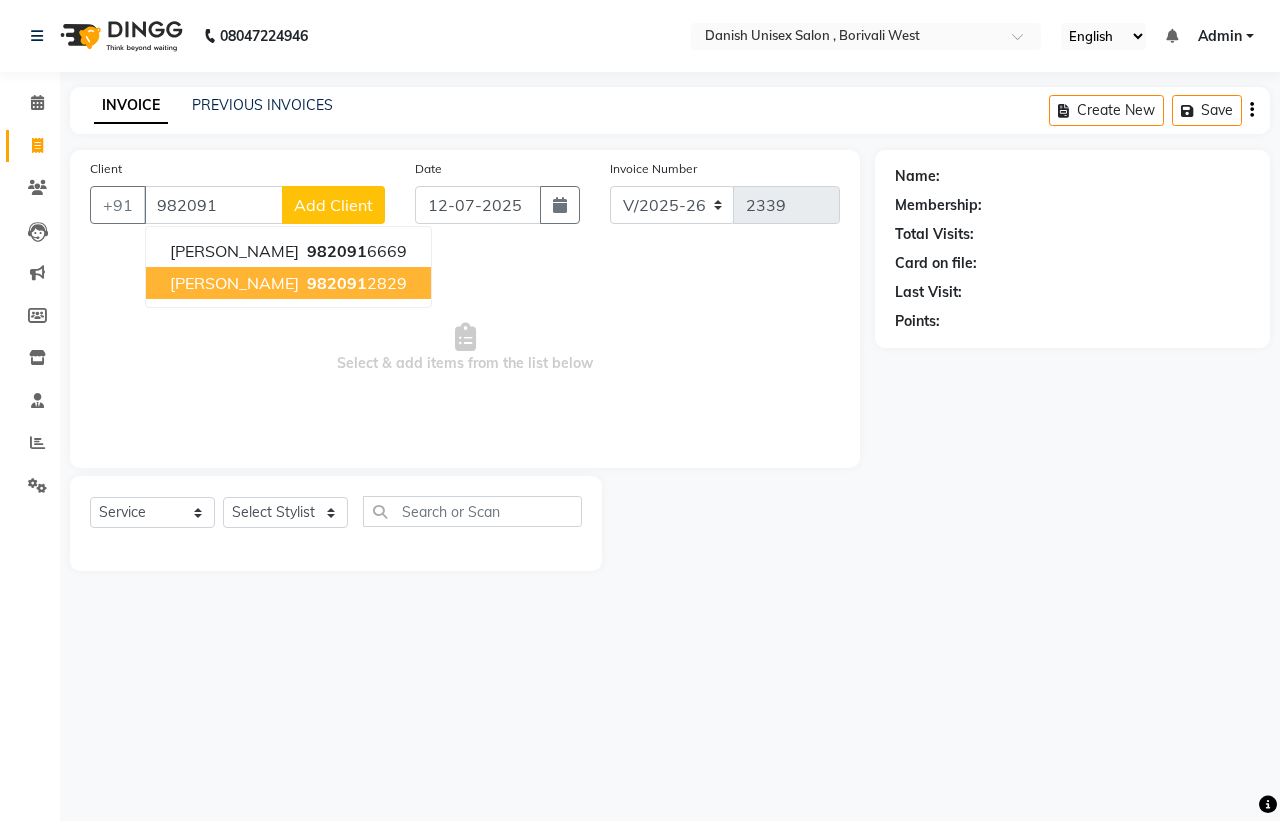 click on "982091" at bounding box center [337, 283] 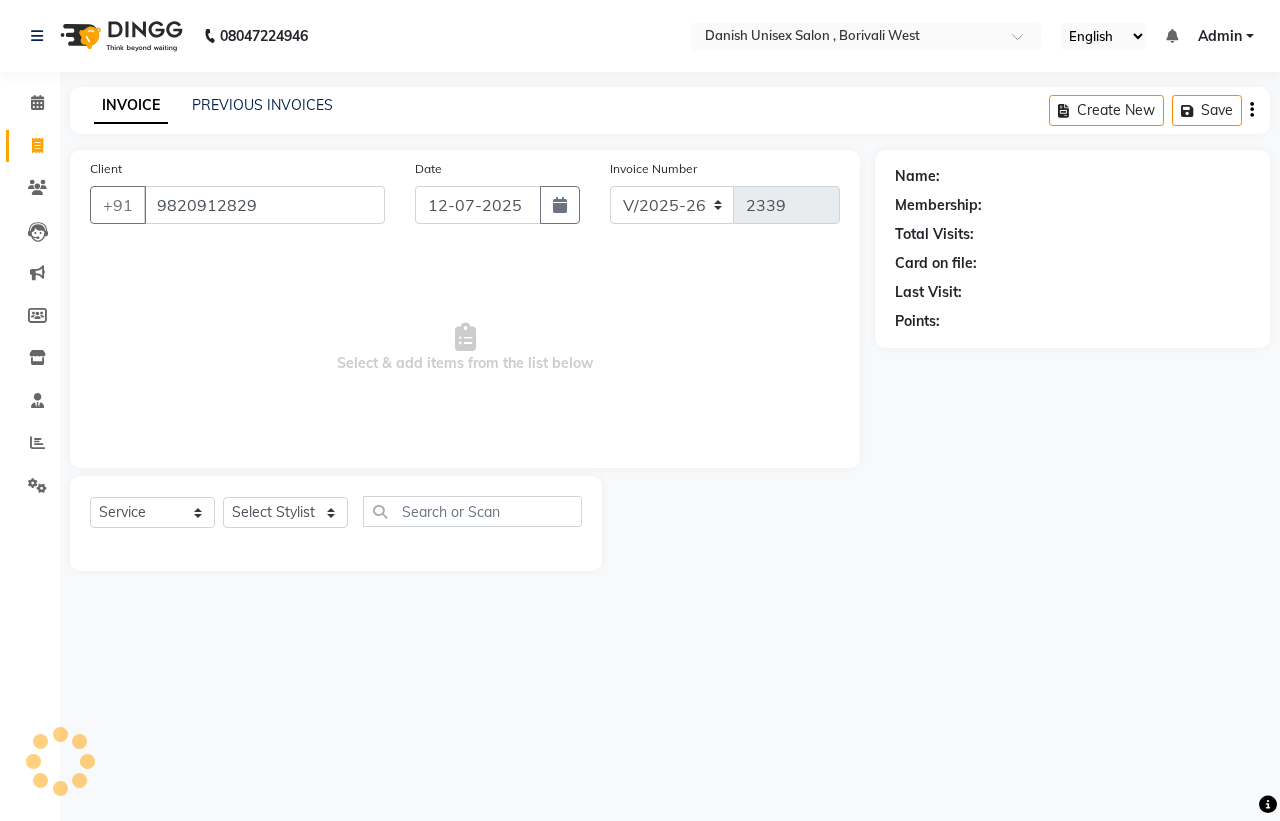 type on "9820912829" 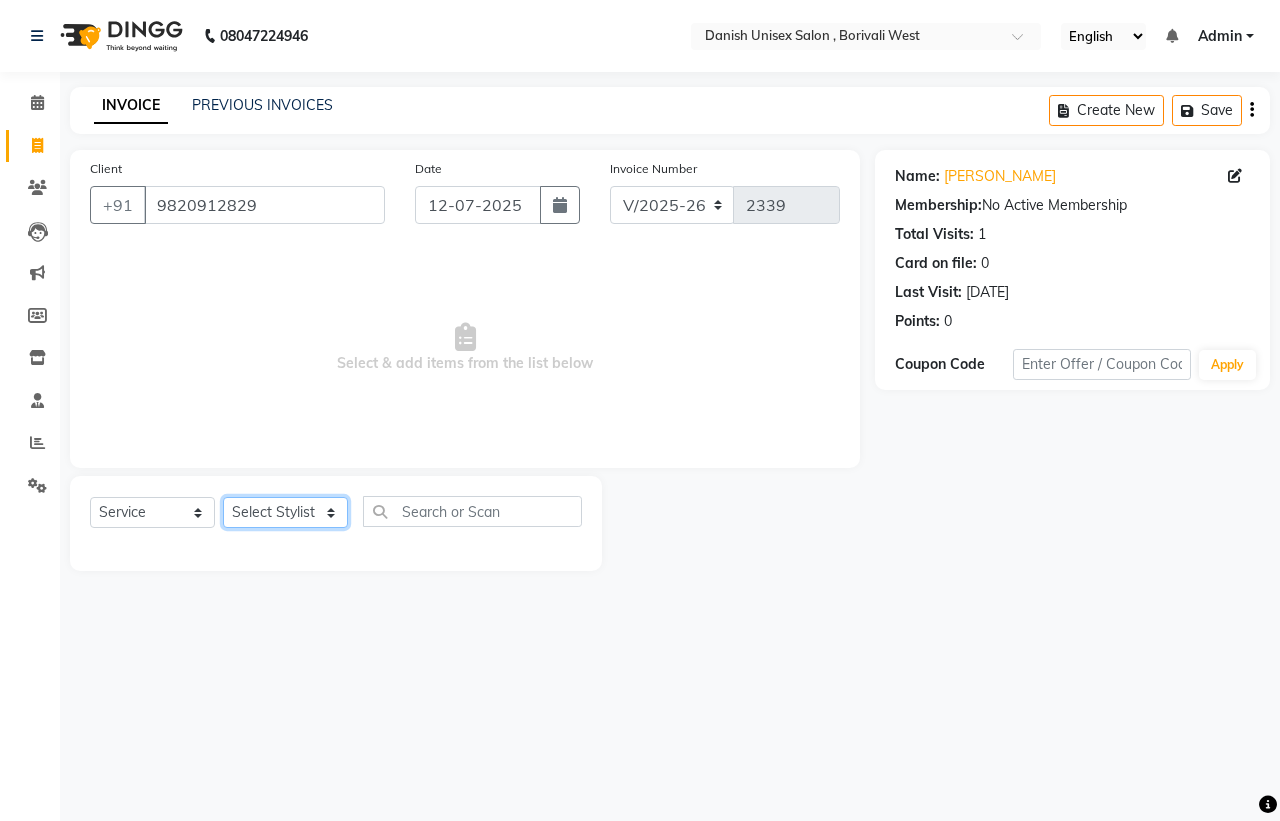 click on "Select Stylist [PERSON_NAME] [PERSON_NAME] [PERSON_NAME] kajal [PERSON_NAME] [PERSON_NAME] [PERSON_NAME] [PERSON_NAME] [PERSON_NAME] [PERSON_NAME] [PERSON_NAME]" 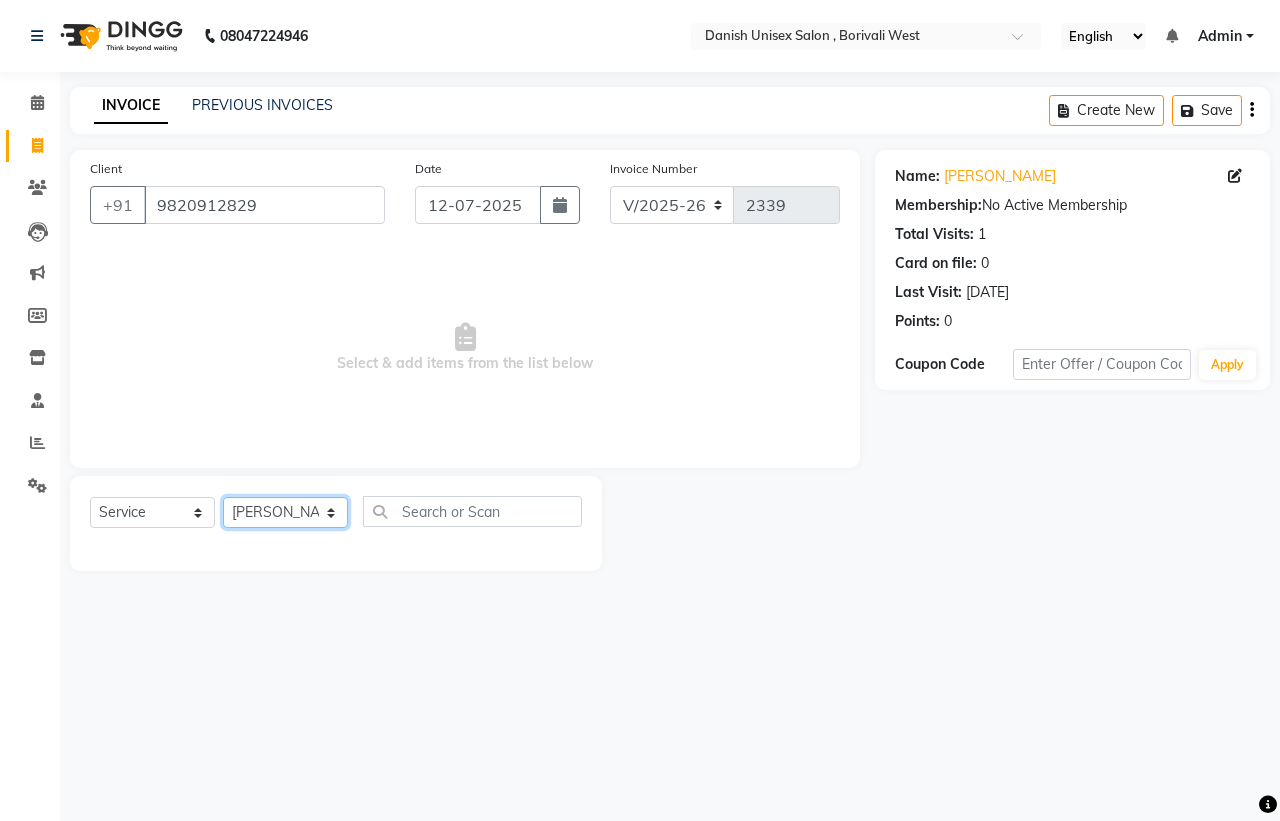 click on "Select Stylist [PERSON_NAME] [PERSON_NAME] [PERSON_NAME] kajal [PERSON_NAME] [PERSON_NAME] [PERSON_NAME] [PERSON_NAME] [PERSON_NAME] [PERSON_NAME] [PERSON_NAME]" 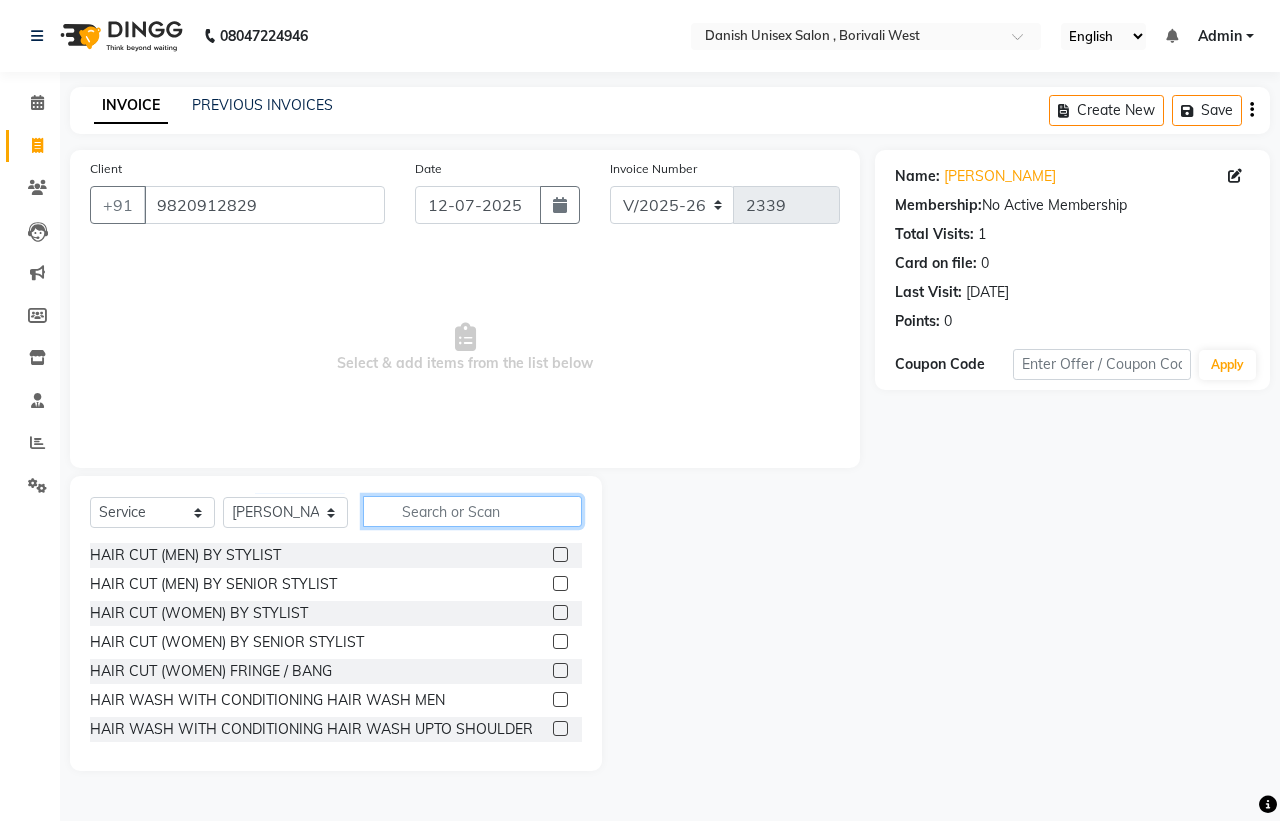 click 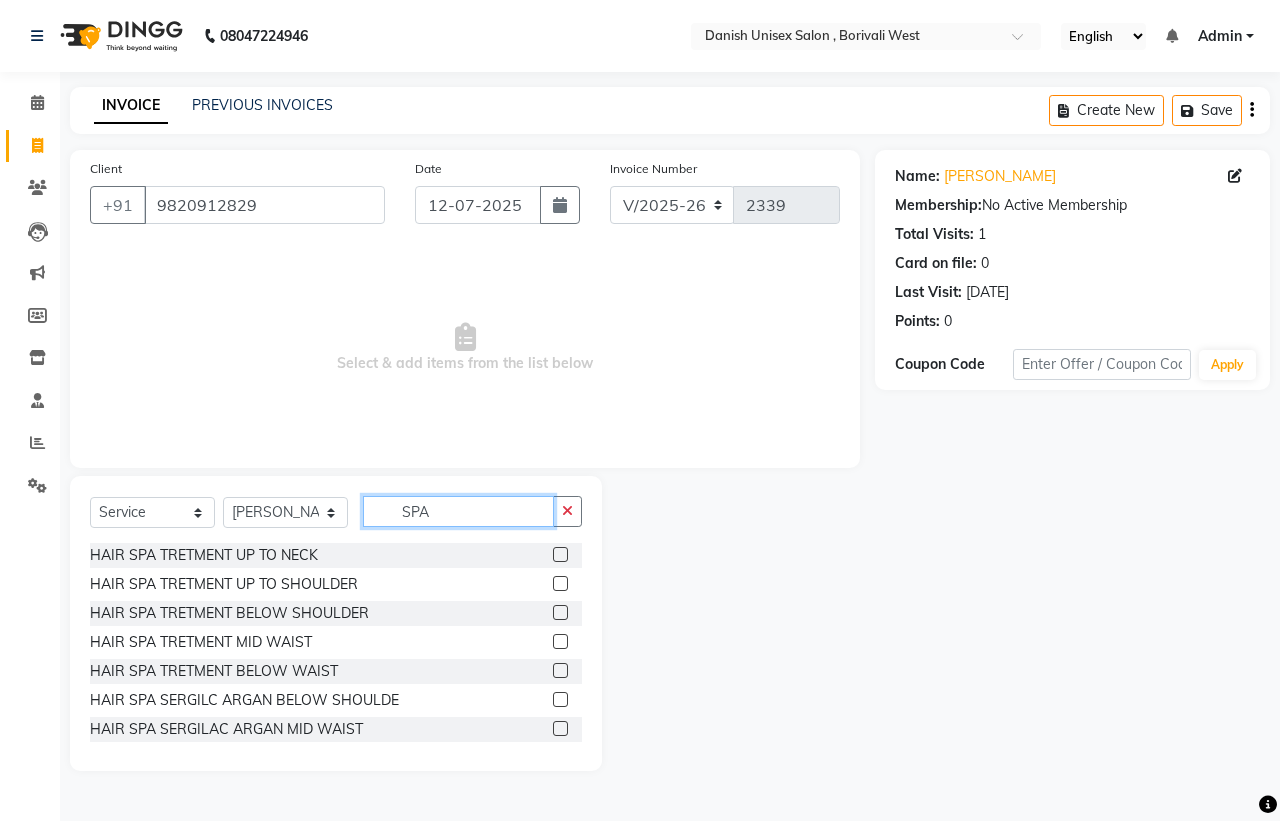type on "SPA" 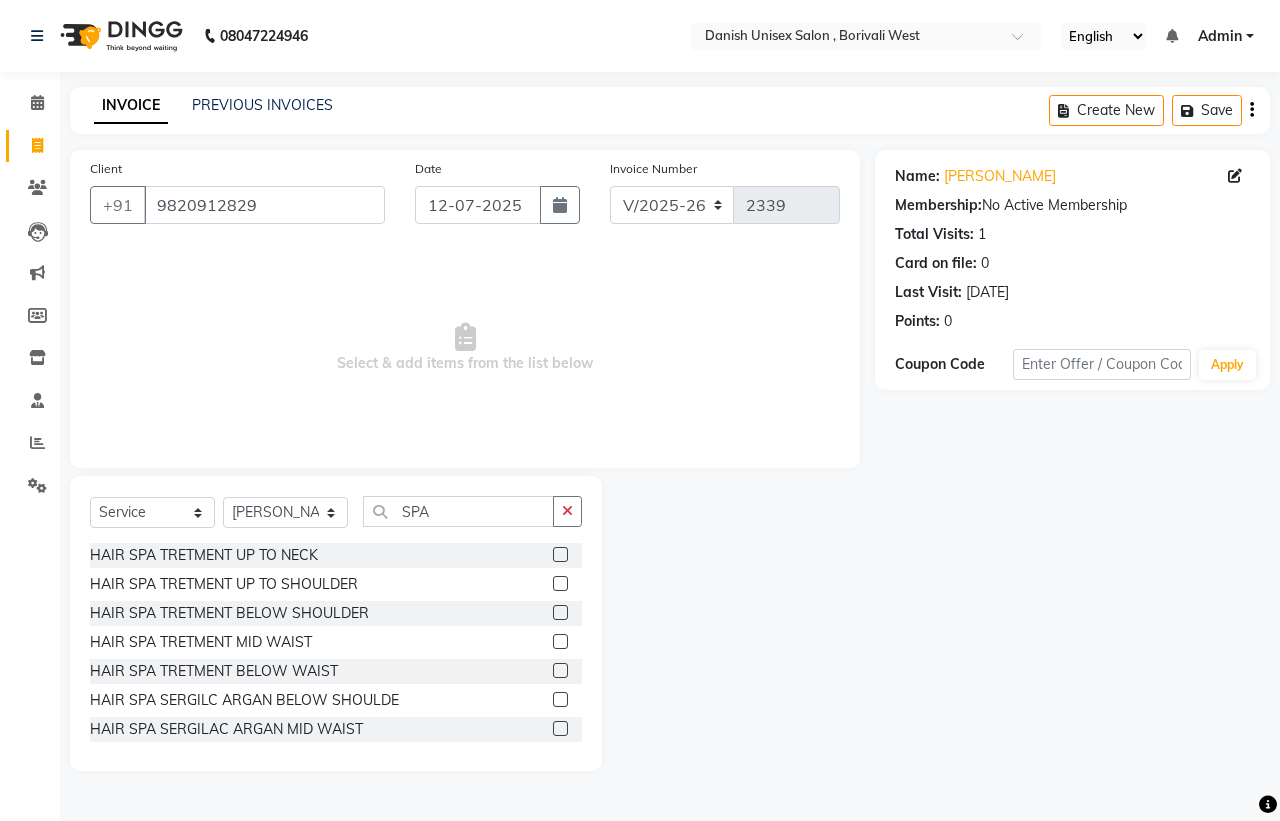 click 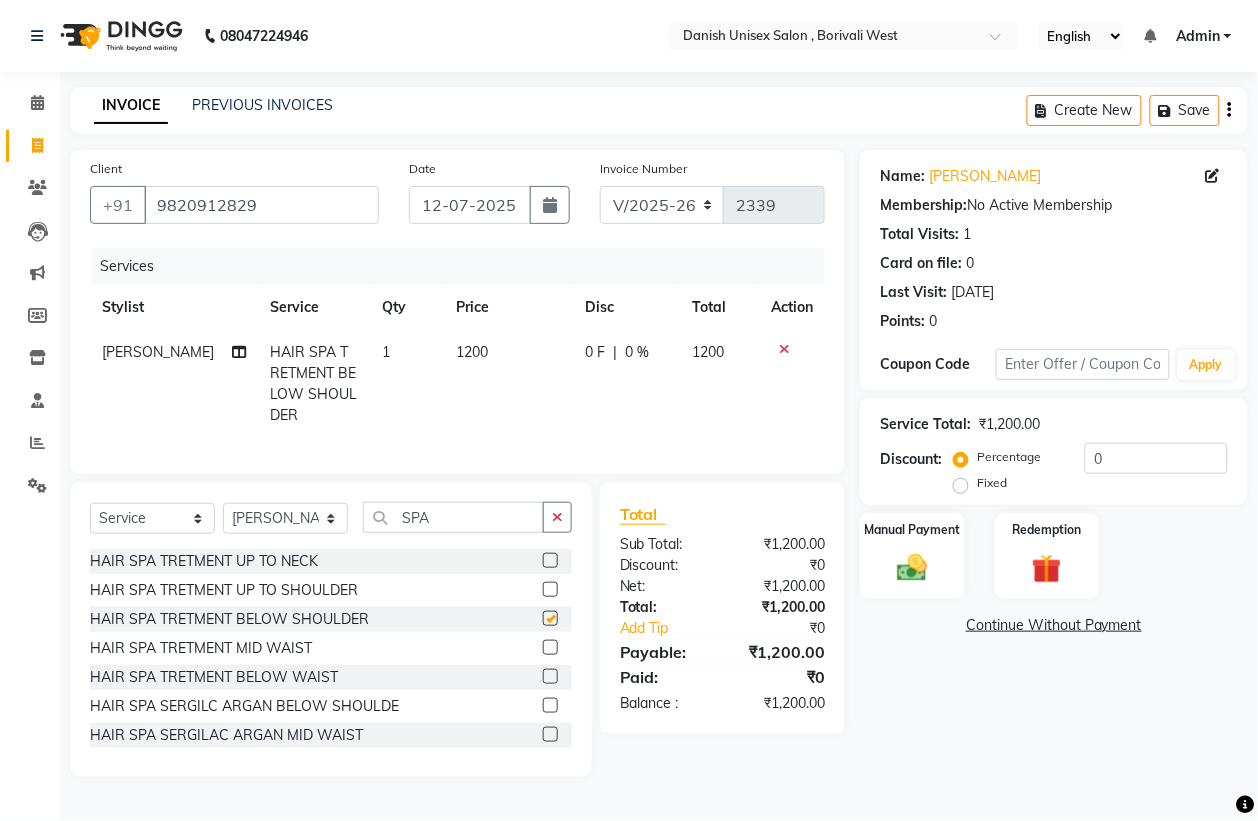checkbox on "false" 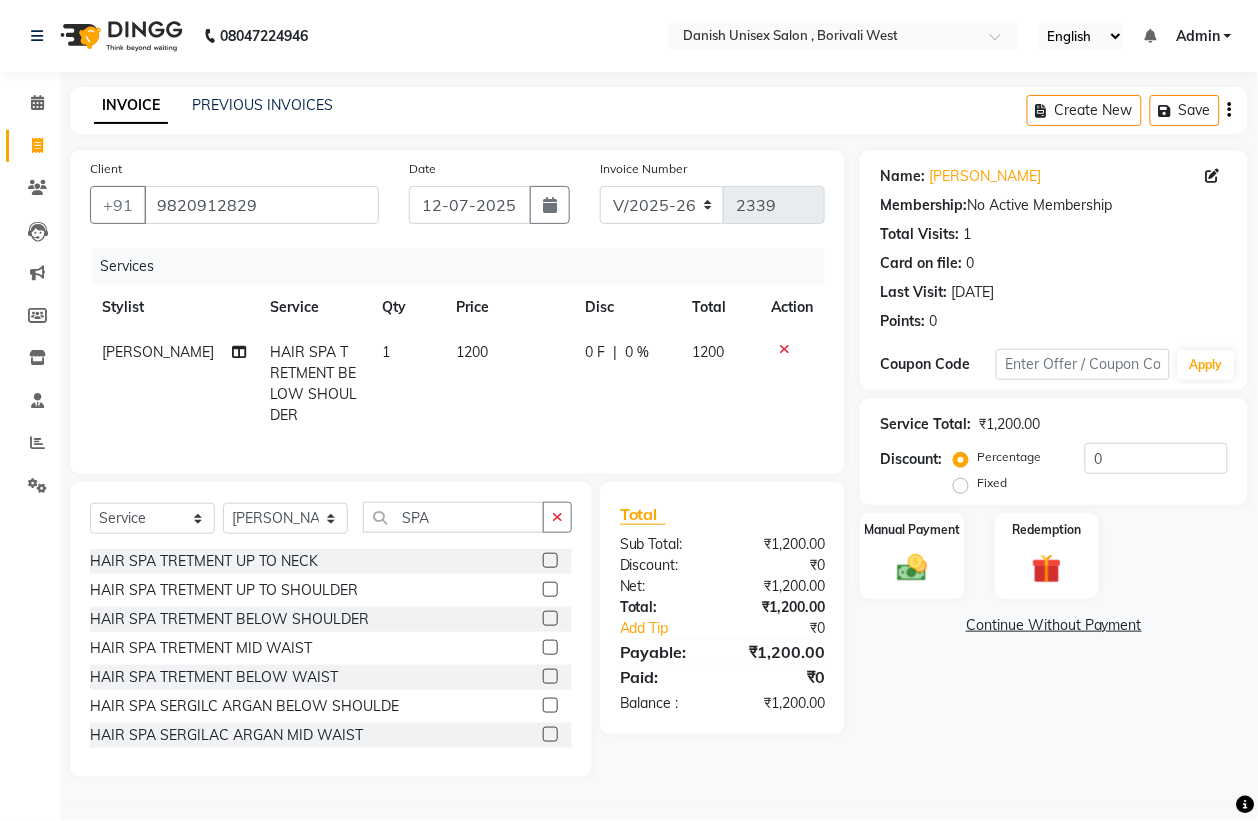 click on "0 F" 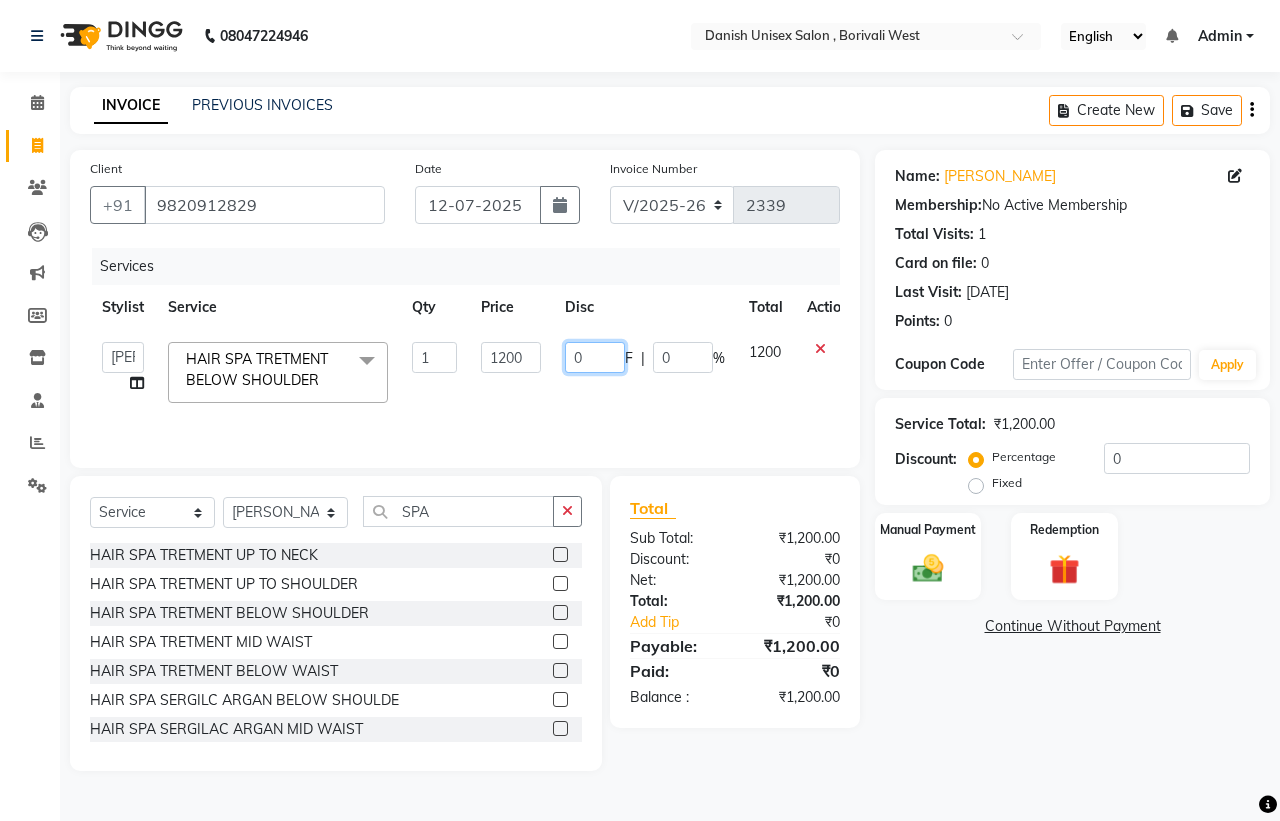 click on "0" 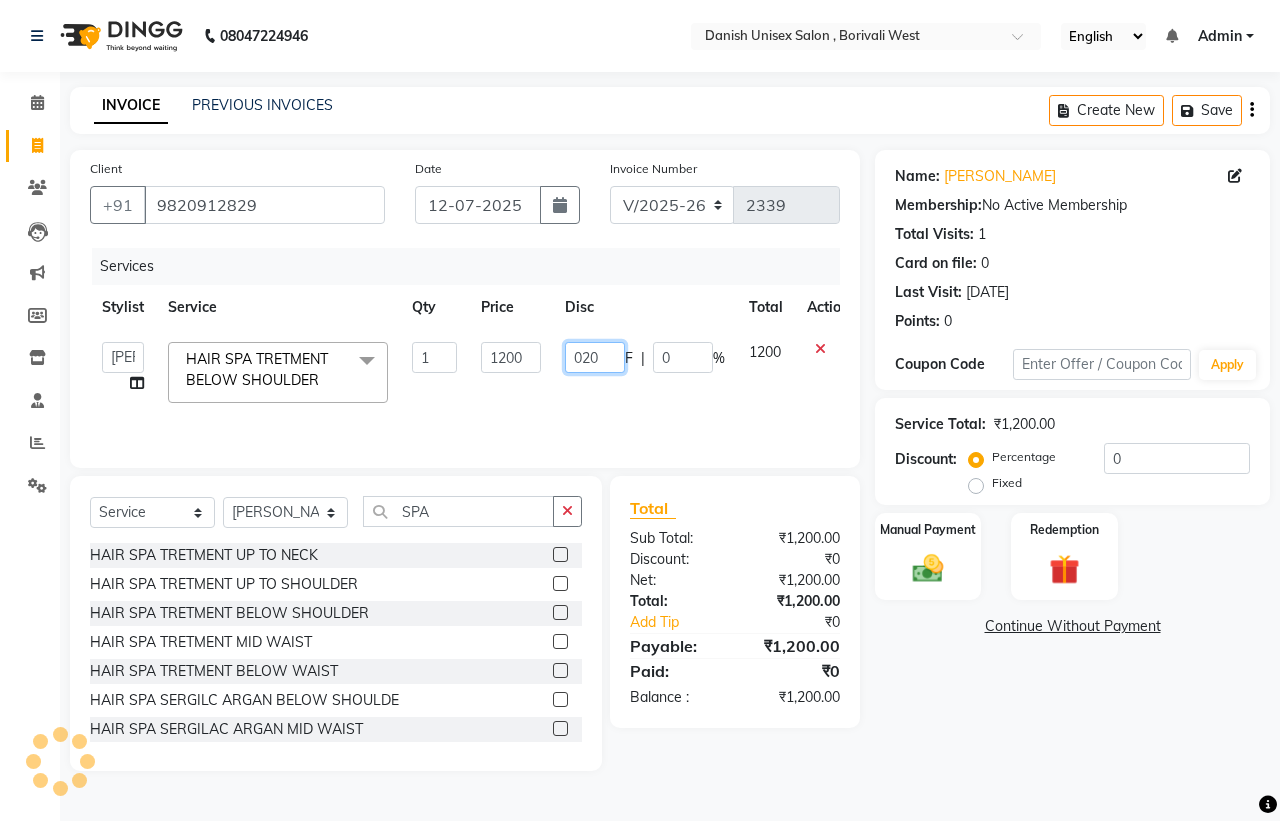 type on "0200" 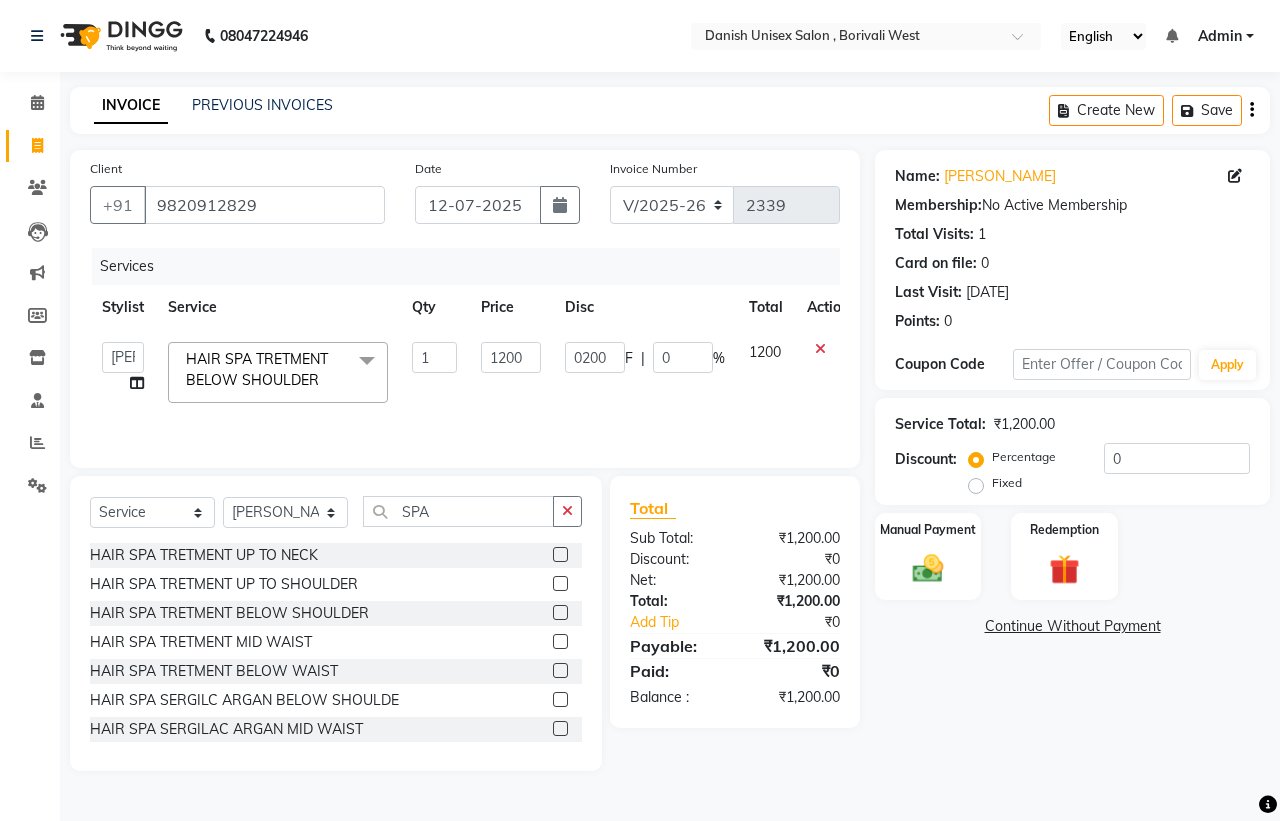 click on "0200 F | 0 %" 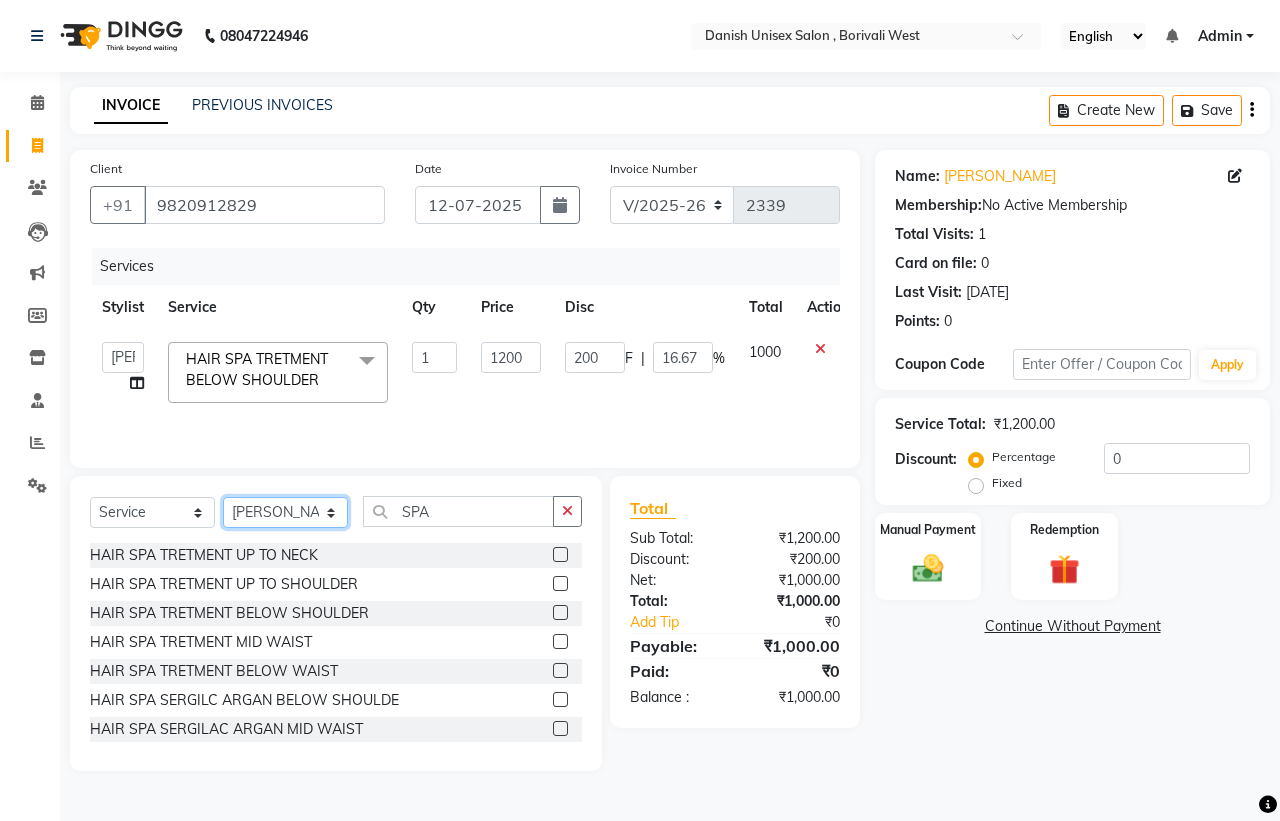 click on "Select Stylist [PERSON_NAME] [PERSON_NAME] [PERSON_NAME] kajal [PERSON_NAME] [PERSON_NAME] [PERSON_NAME] [PERSON_NAME] [PERSON_NAME] [PERSON_NAME] [PERSON_NAME]" 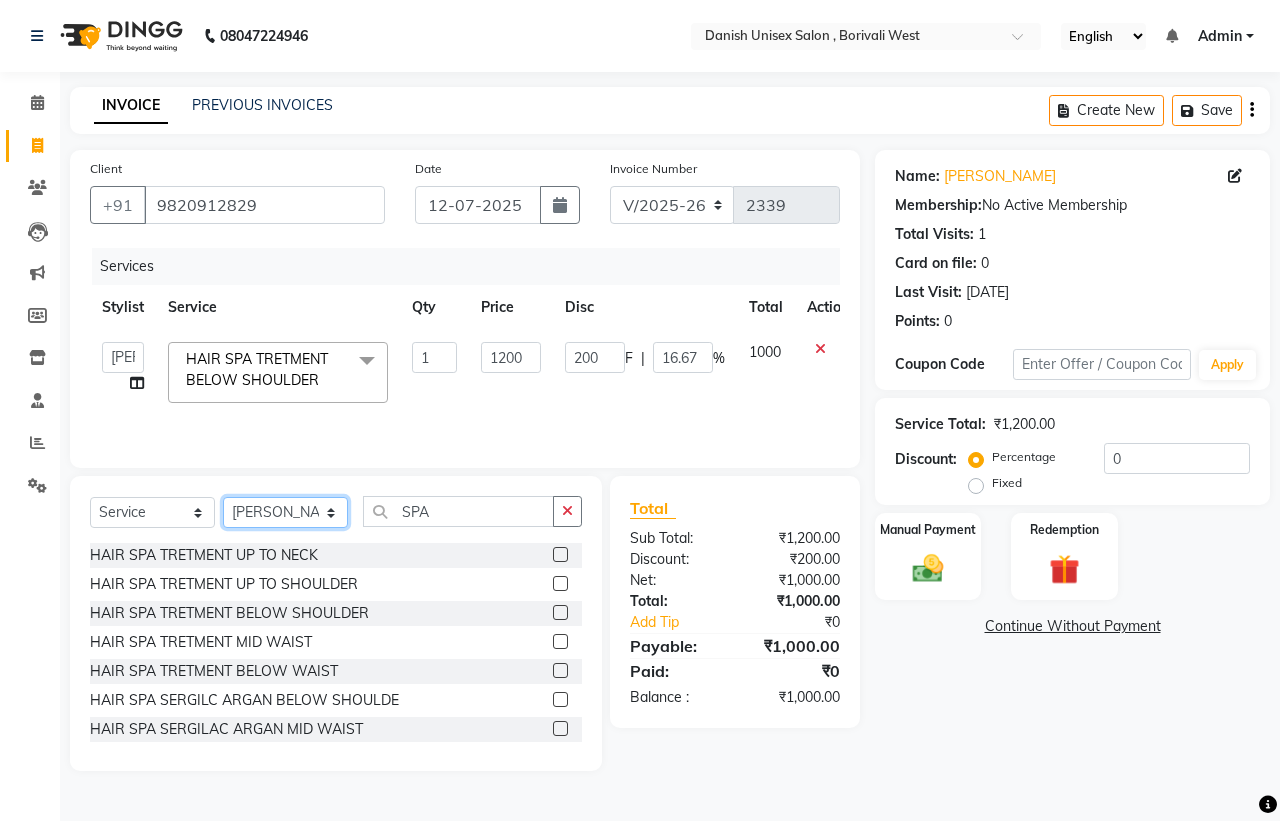 select on "54589" 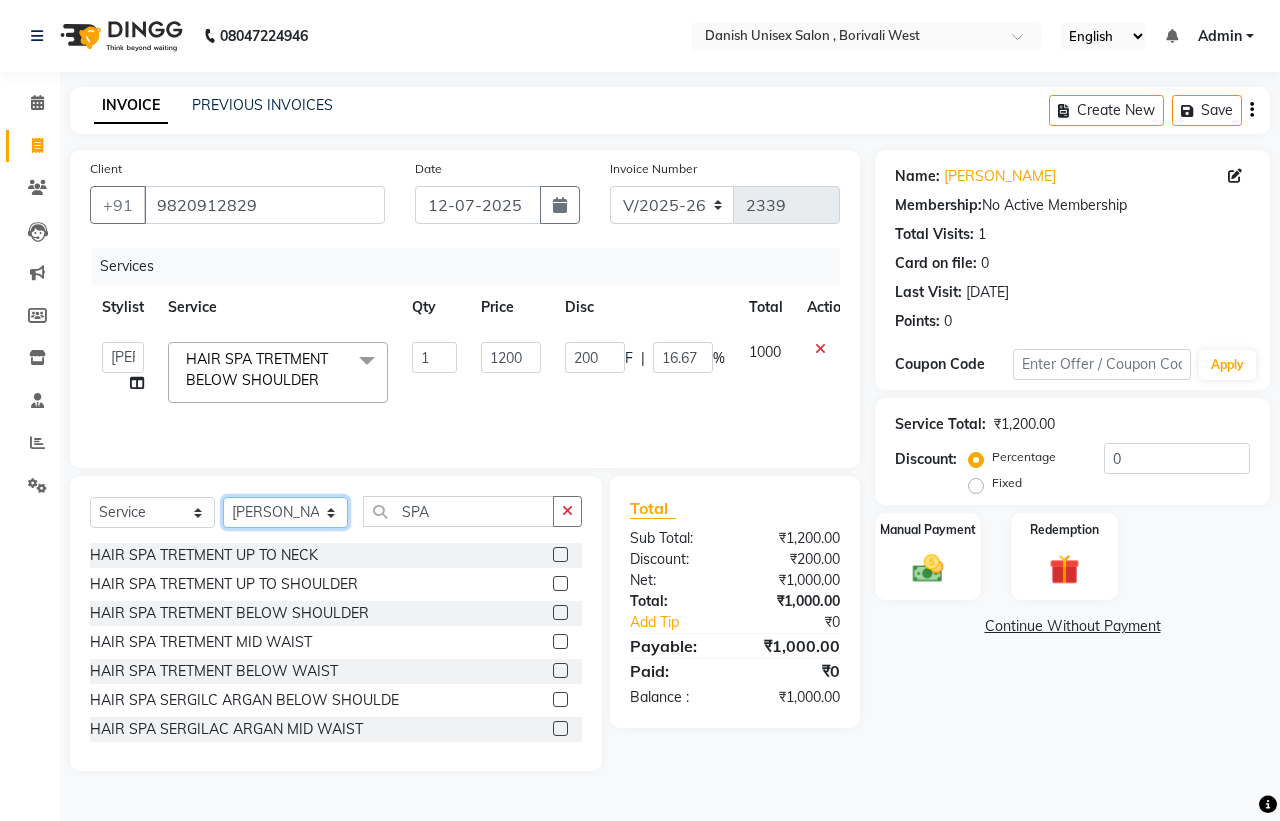 click on "Select Stylist [PERSON_NAME] [PERSON_NAME] [PERSON_NAME] kajal [PERSON_NAME] [PERSON_NAME] [PERSON_NAME] [PERSON_NAME] [PERSON_NAME] [PERSON_NAME] [PERSON_NAME]" 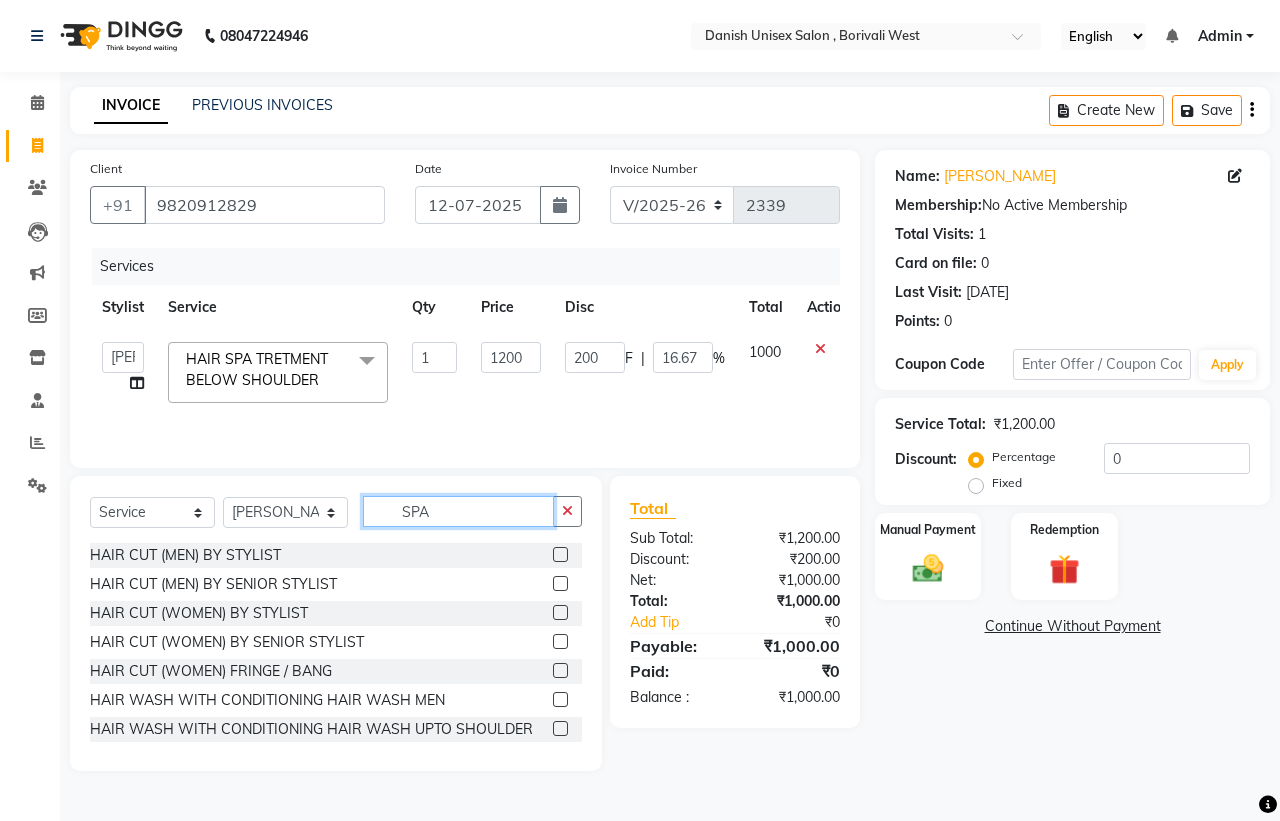 click on "SPA" 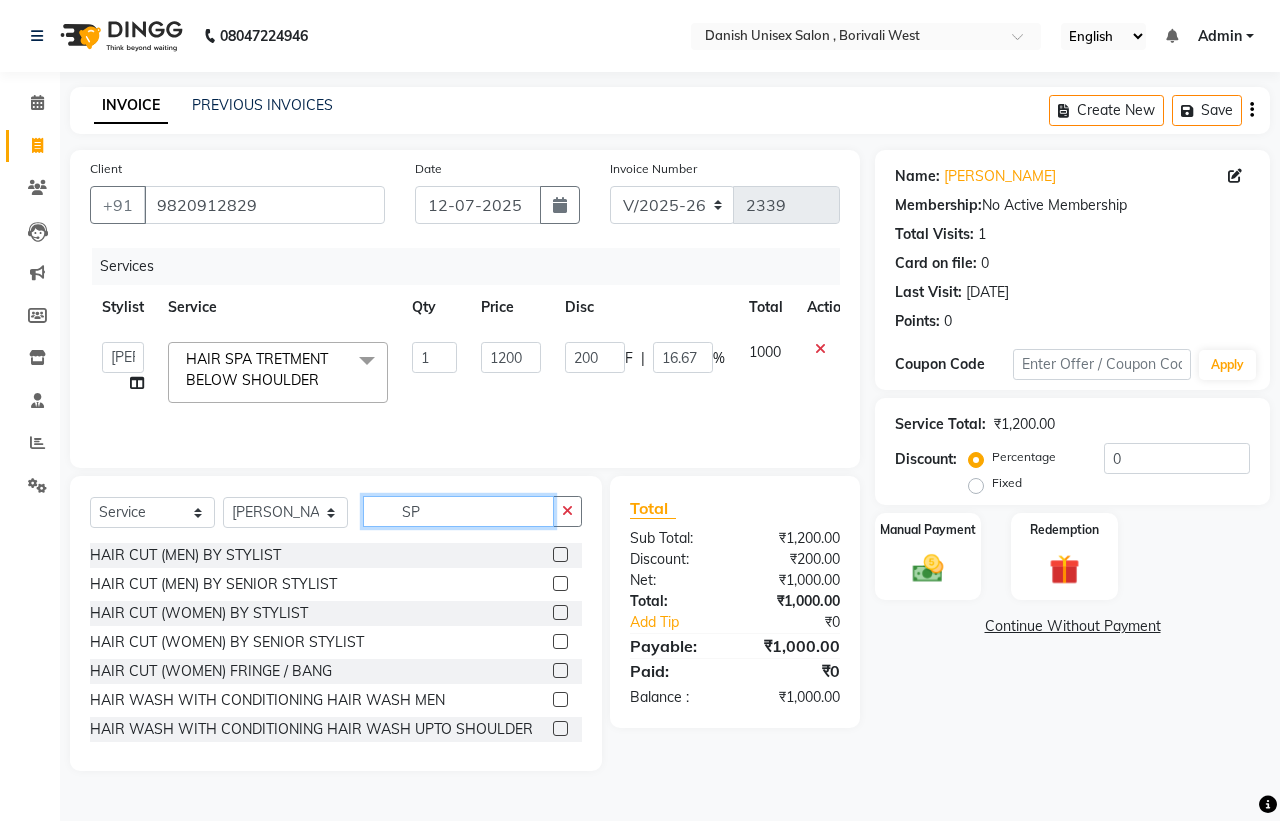 type on "S" 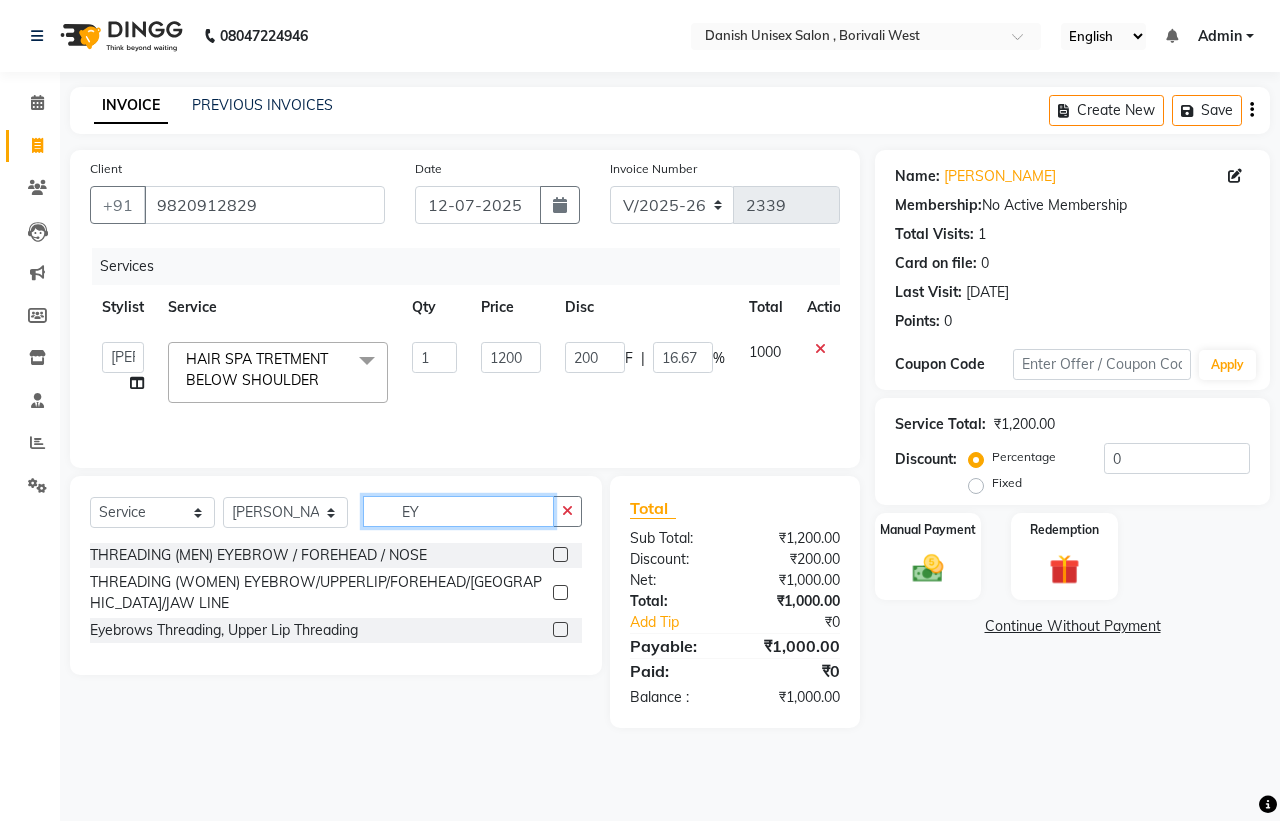 type on "EY" 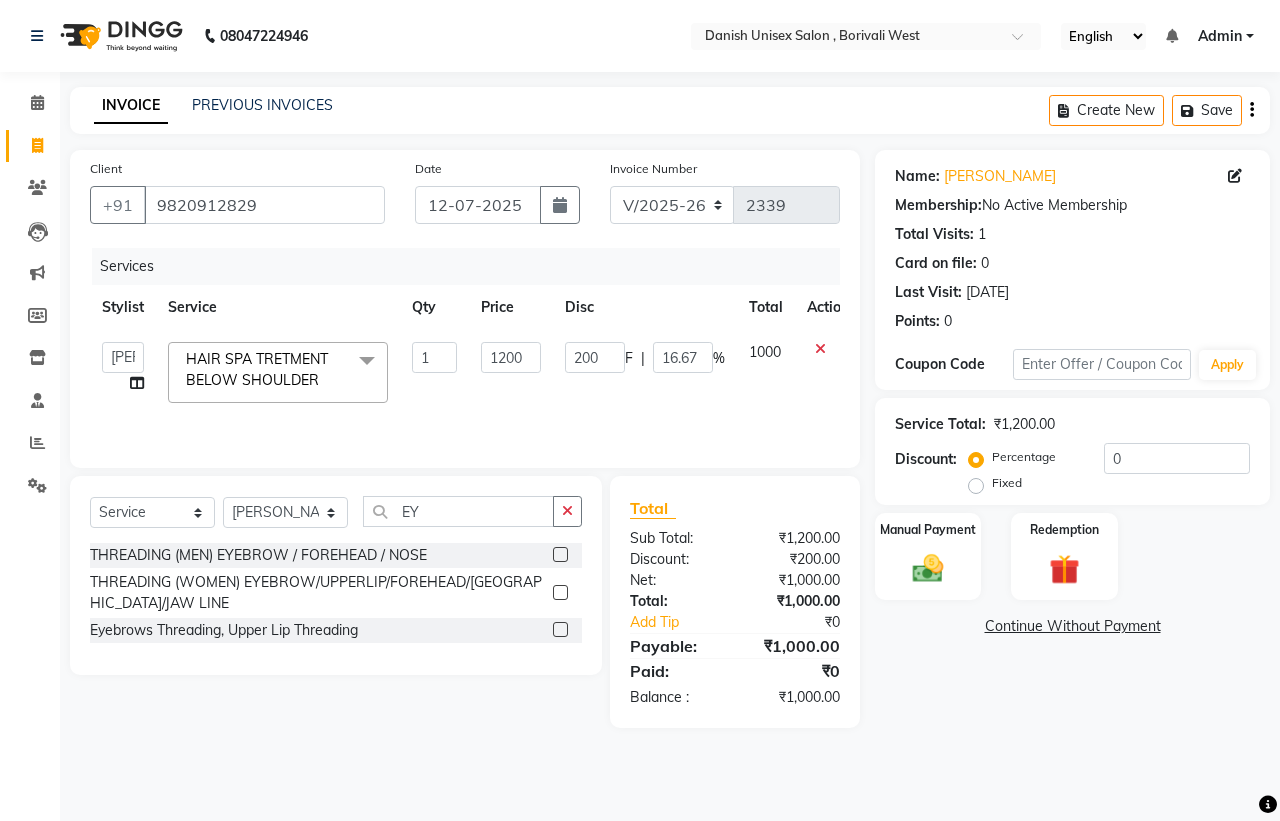 click 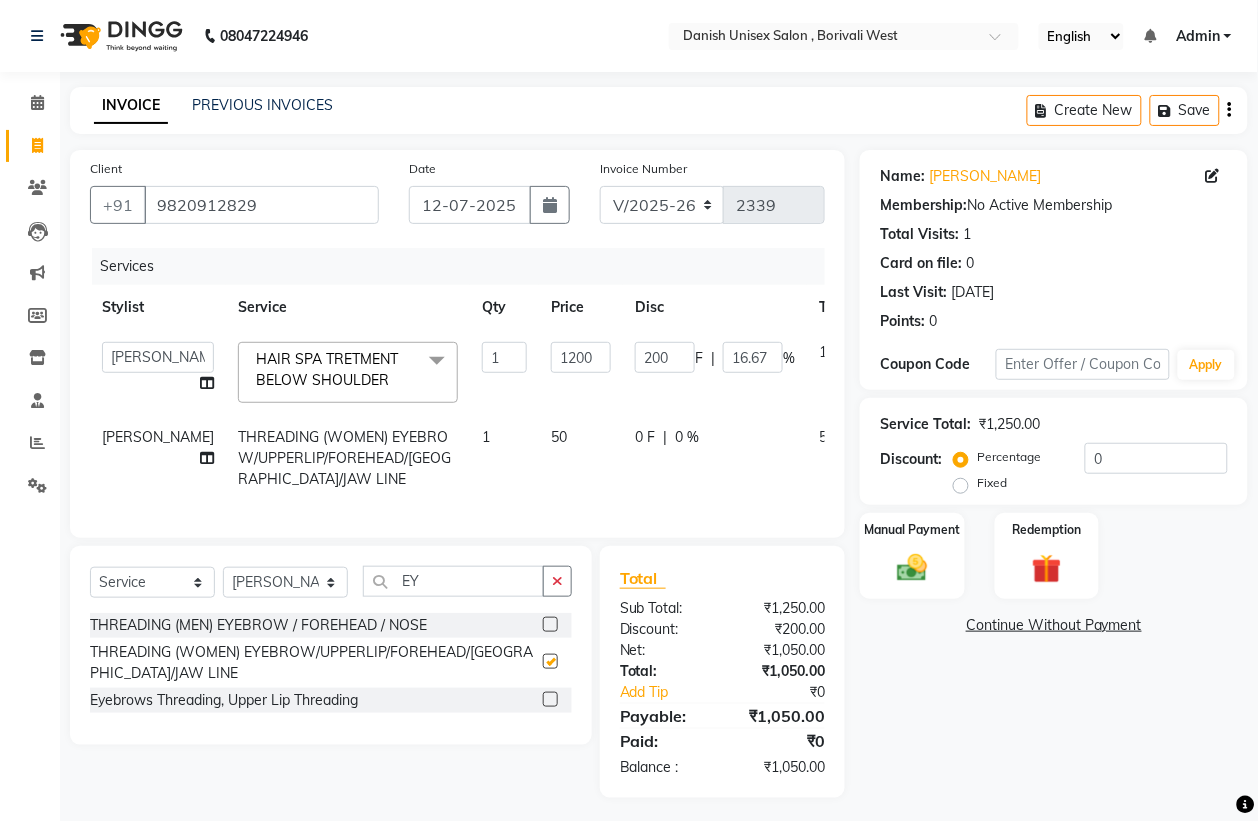 checkbox on "false" 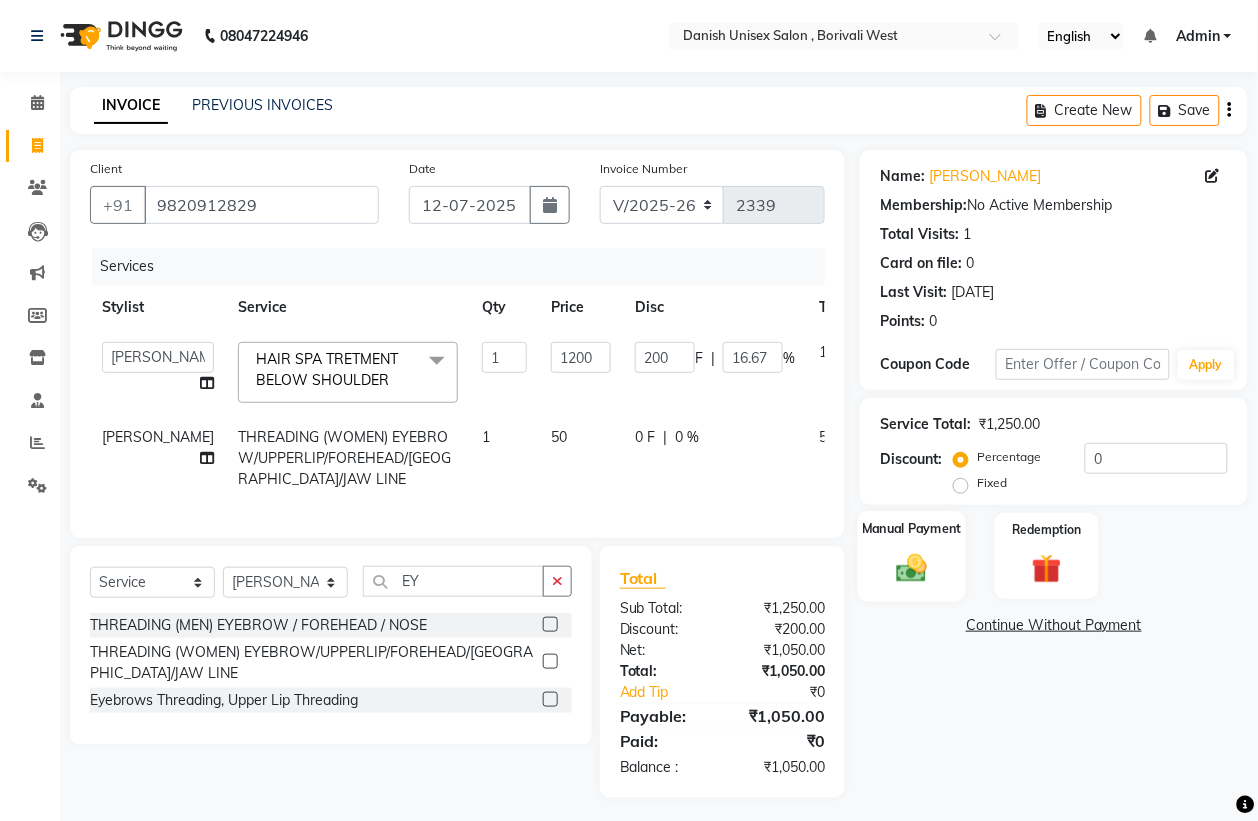 click on "Manual Payment" 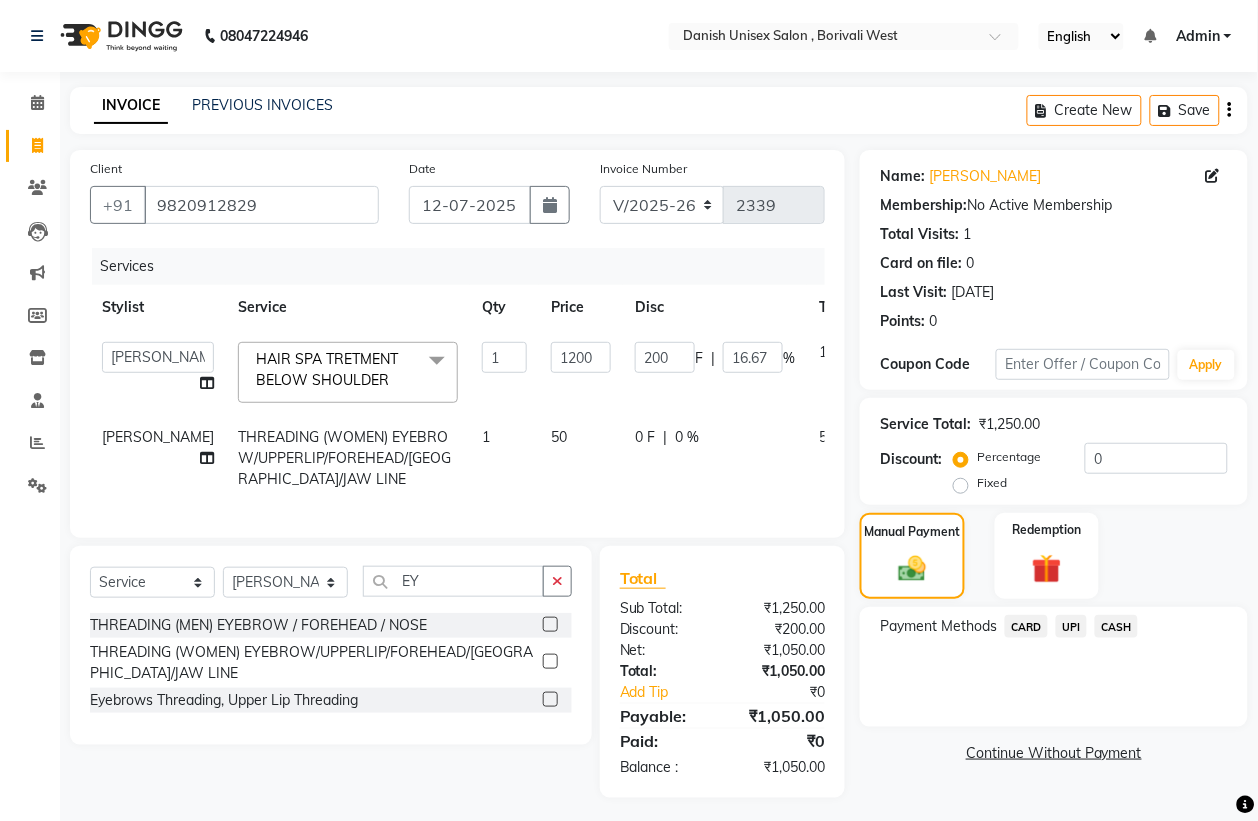 click on "UPI" 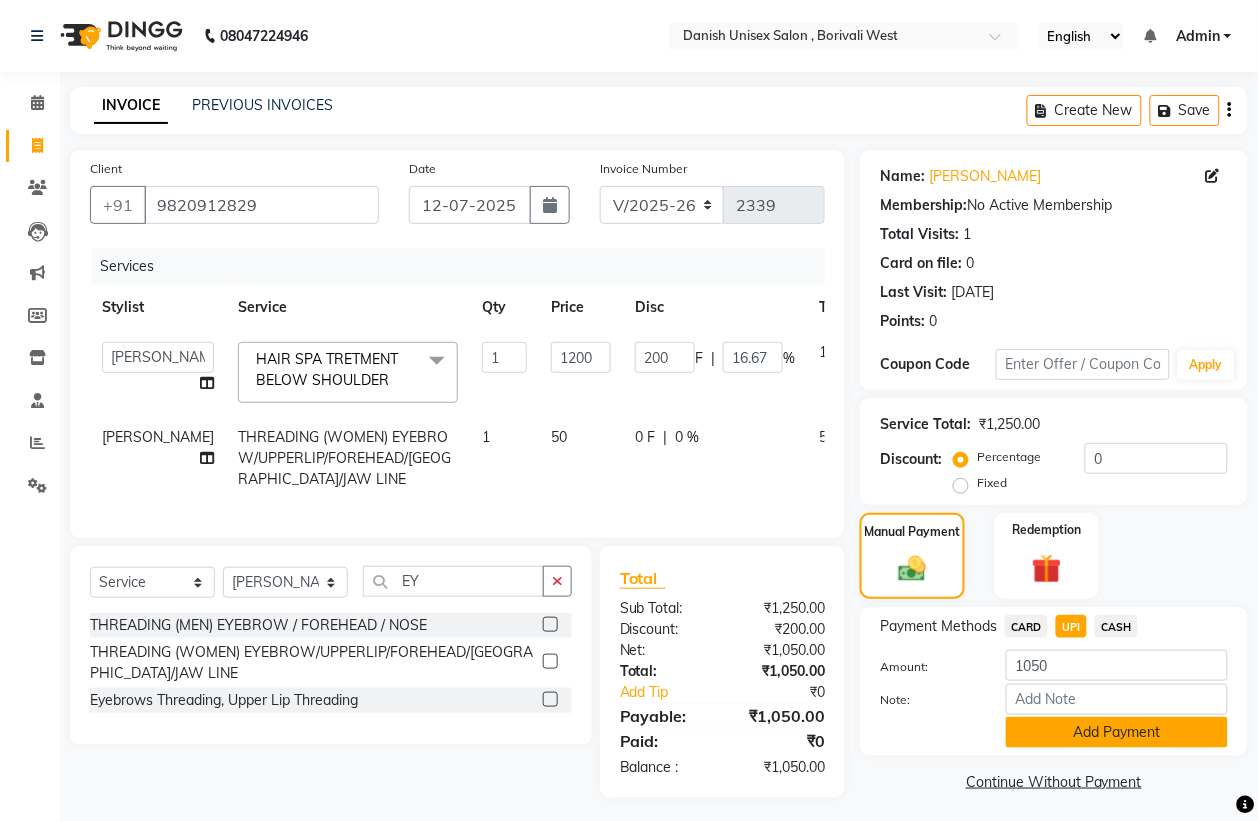 click on "Add Payment" 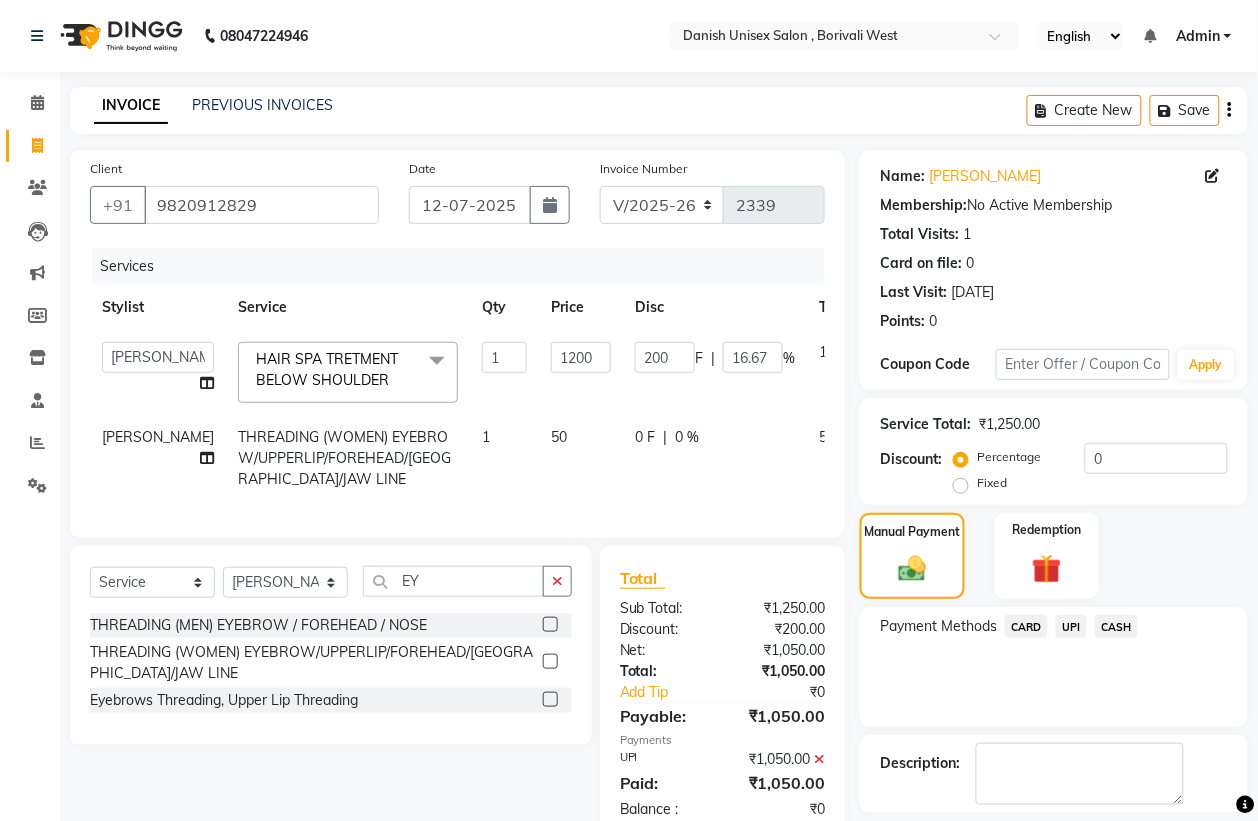 click on "Checkout" 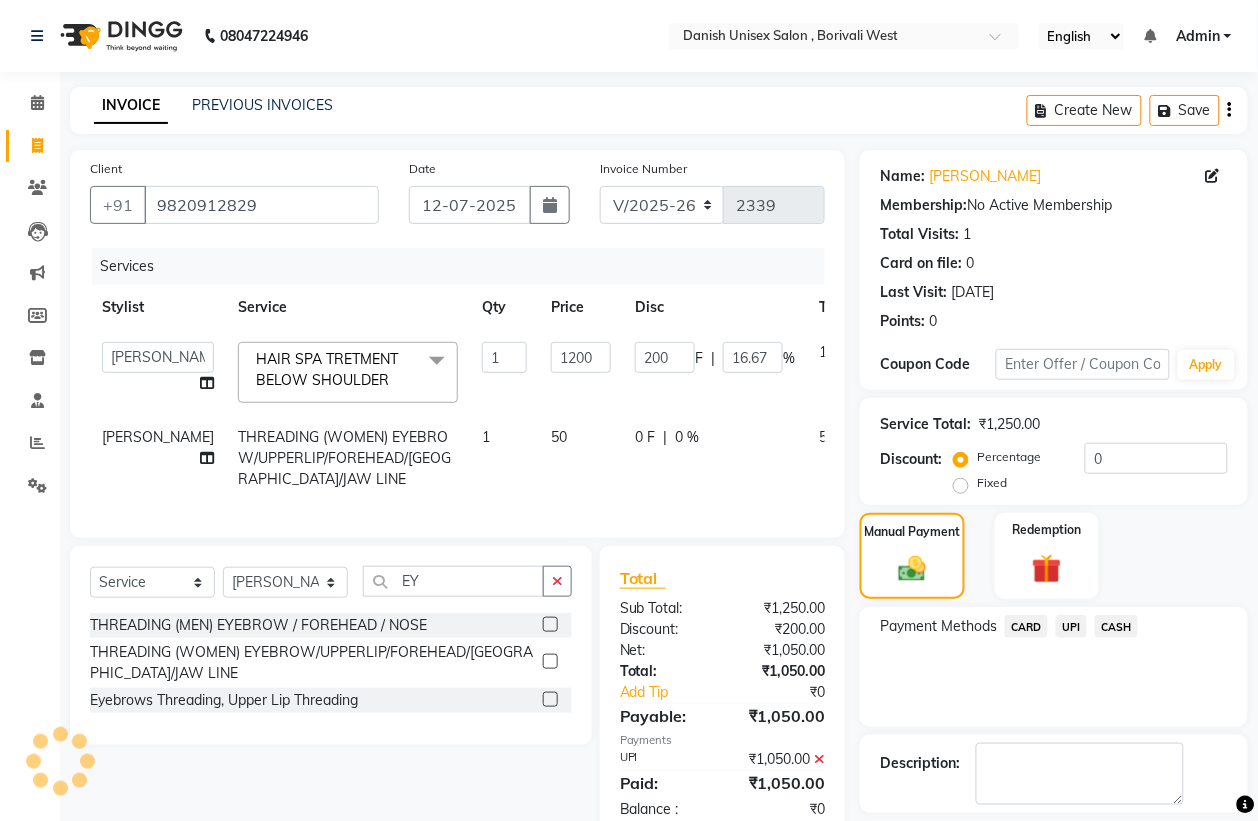 scroll, scrollTop: 91, scrollLeft: 0, axis: vertical 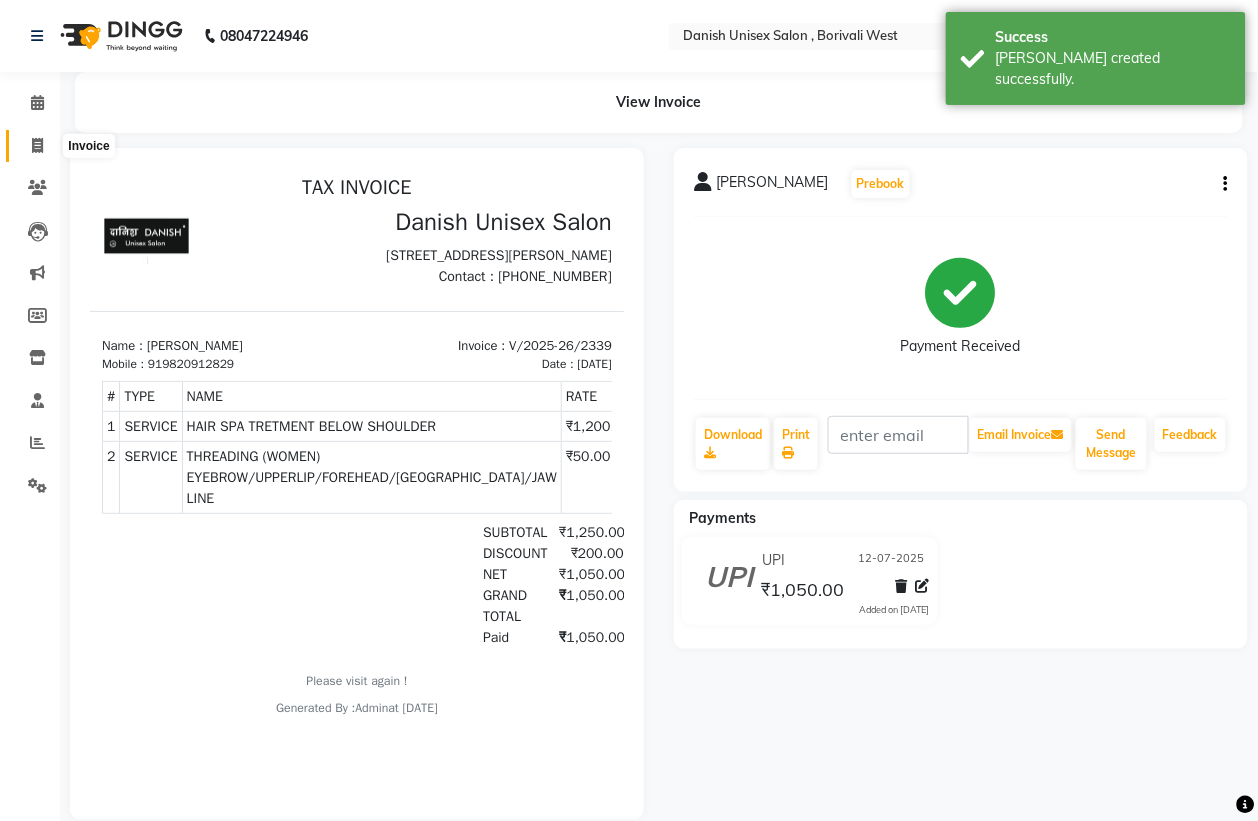 click 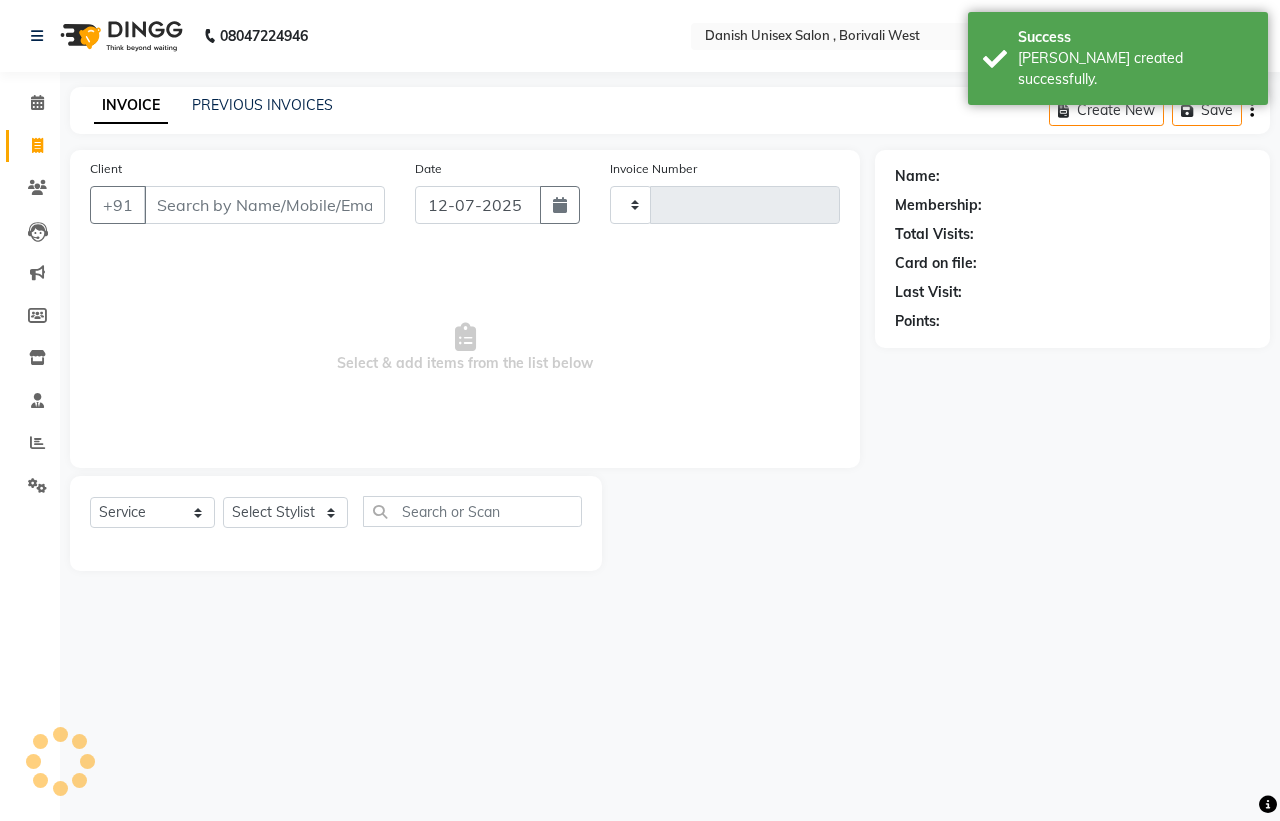 type on "2340" 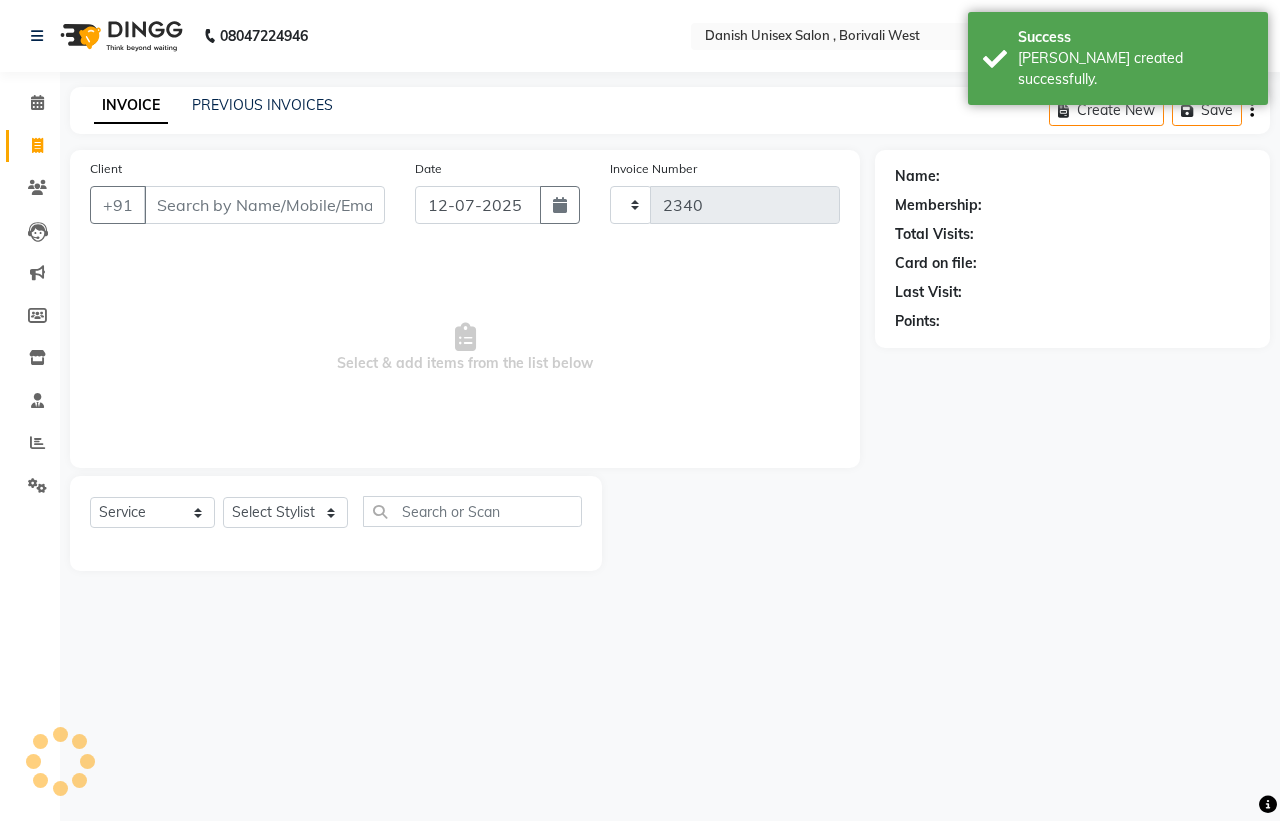 select on "6929" 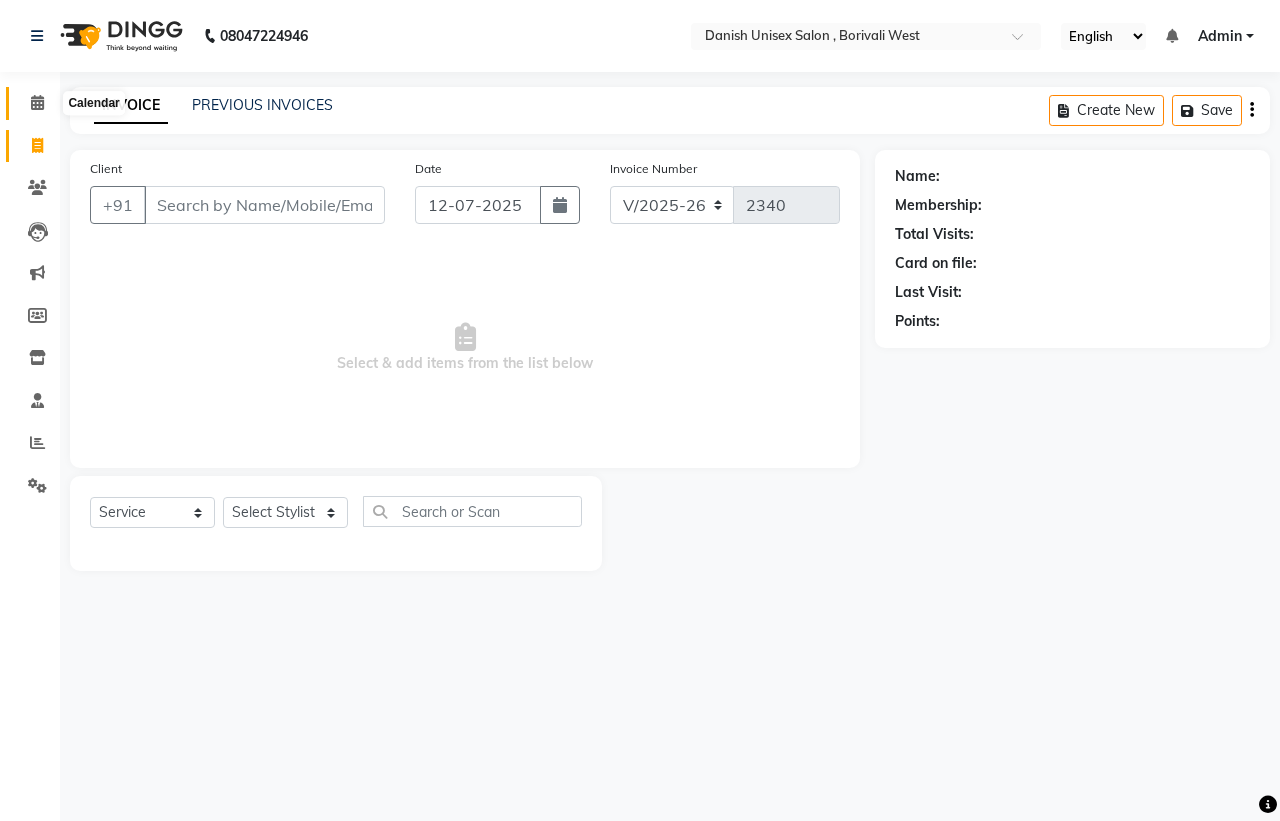 click 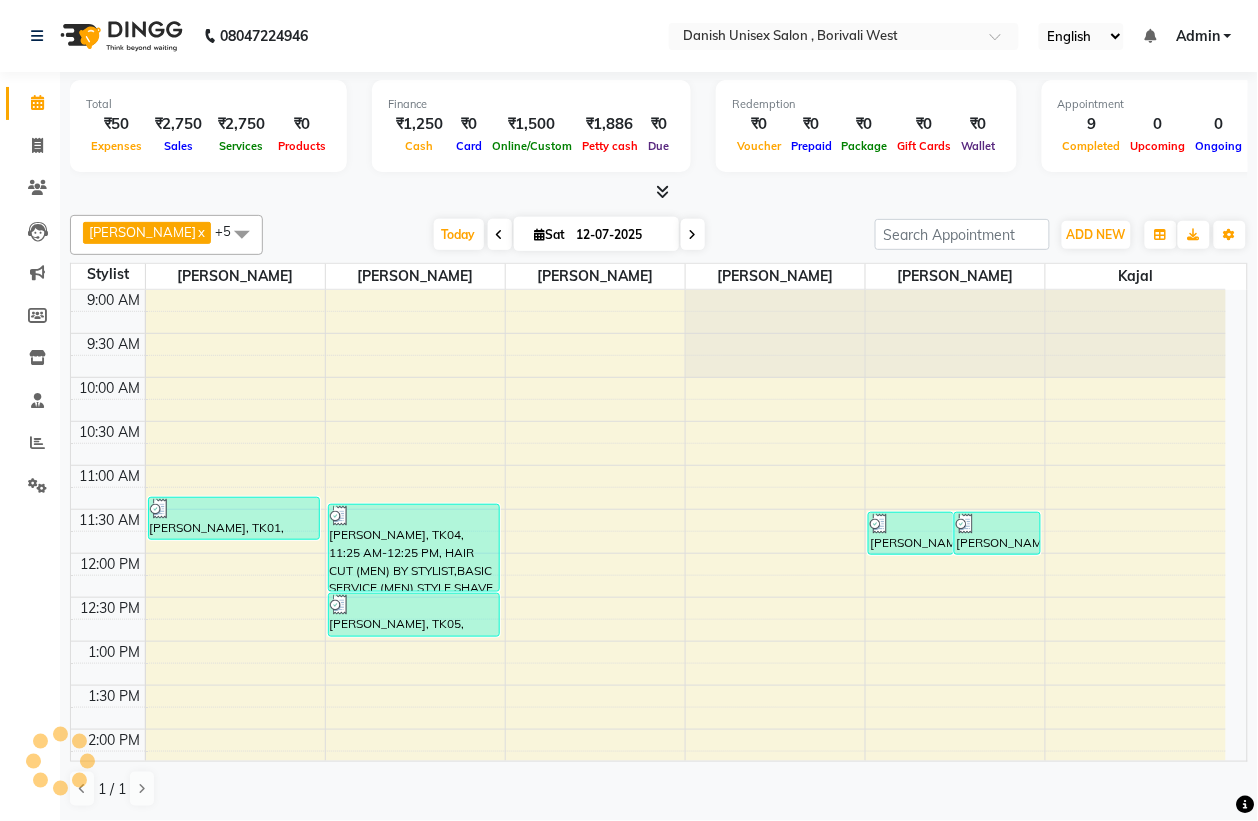 scroll, scrollTop: 500, scrollLeft: 0, axis: vertical 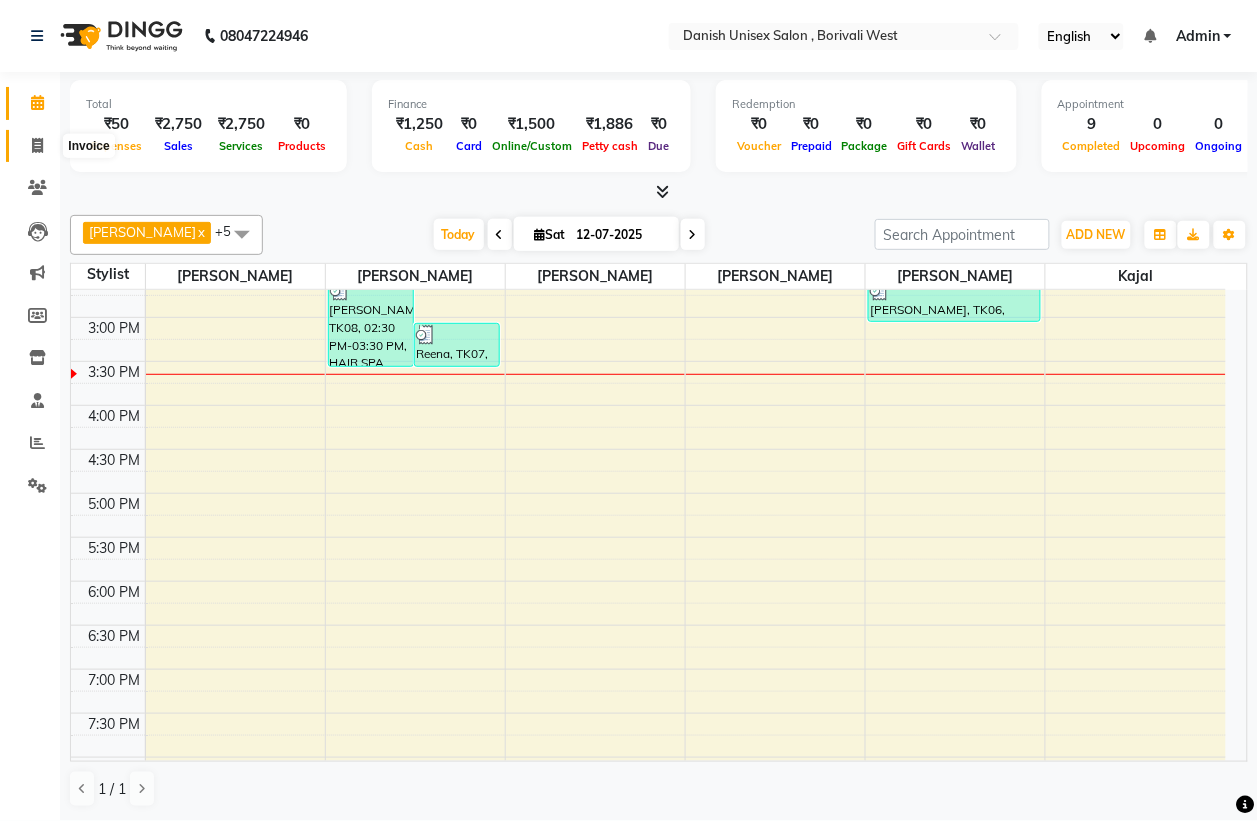 click 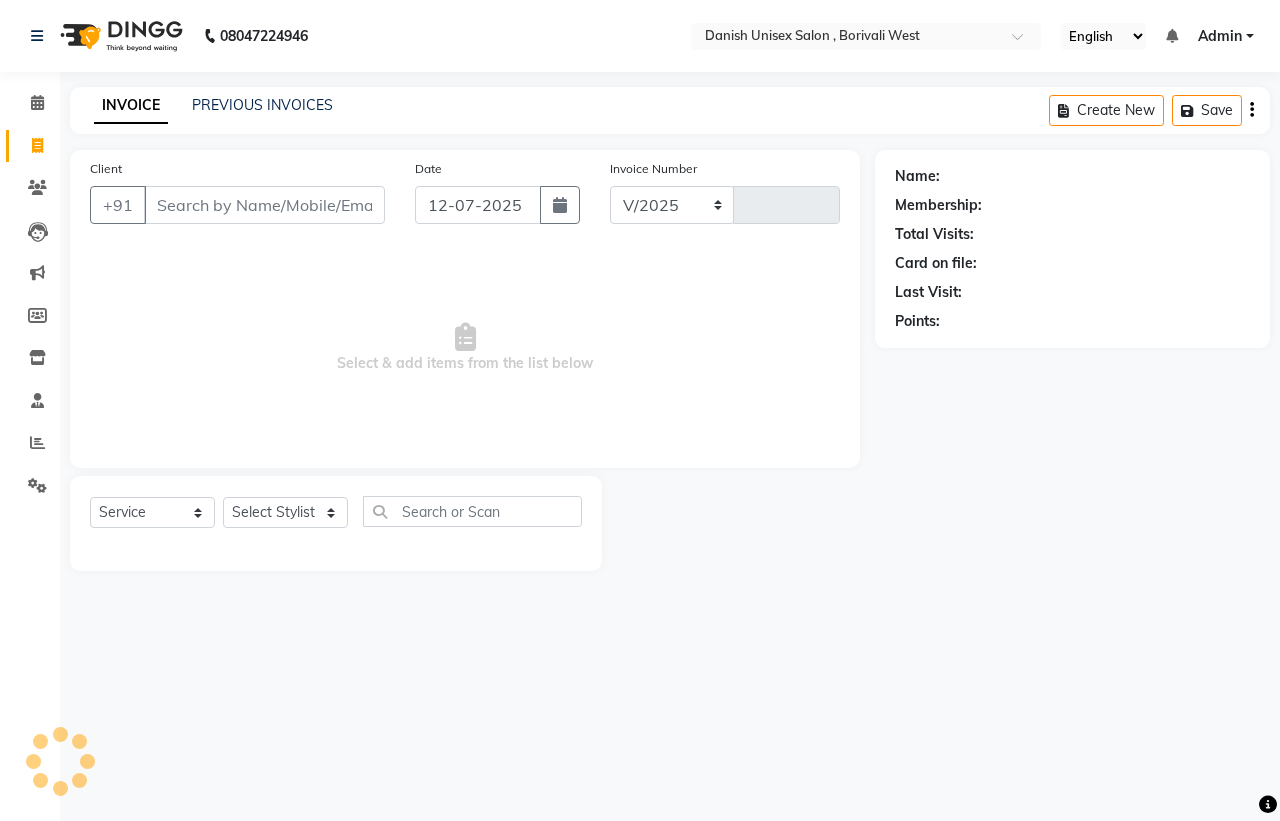 select on "6929" 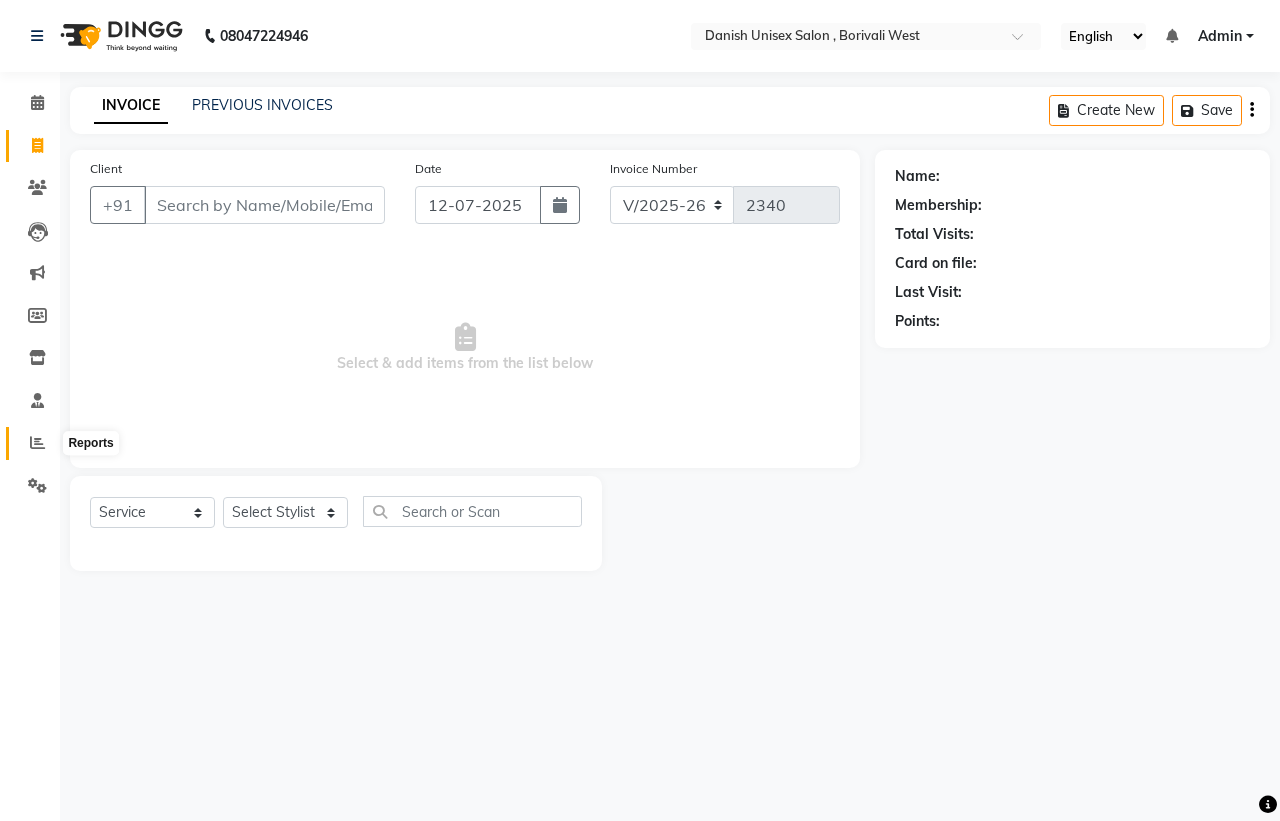 click 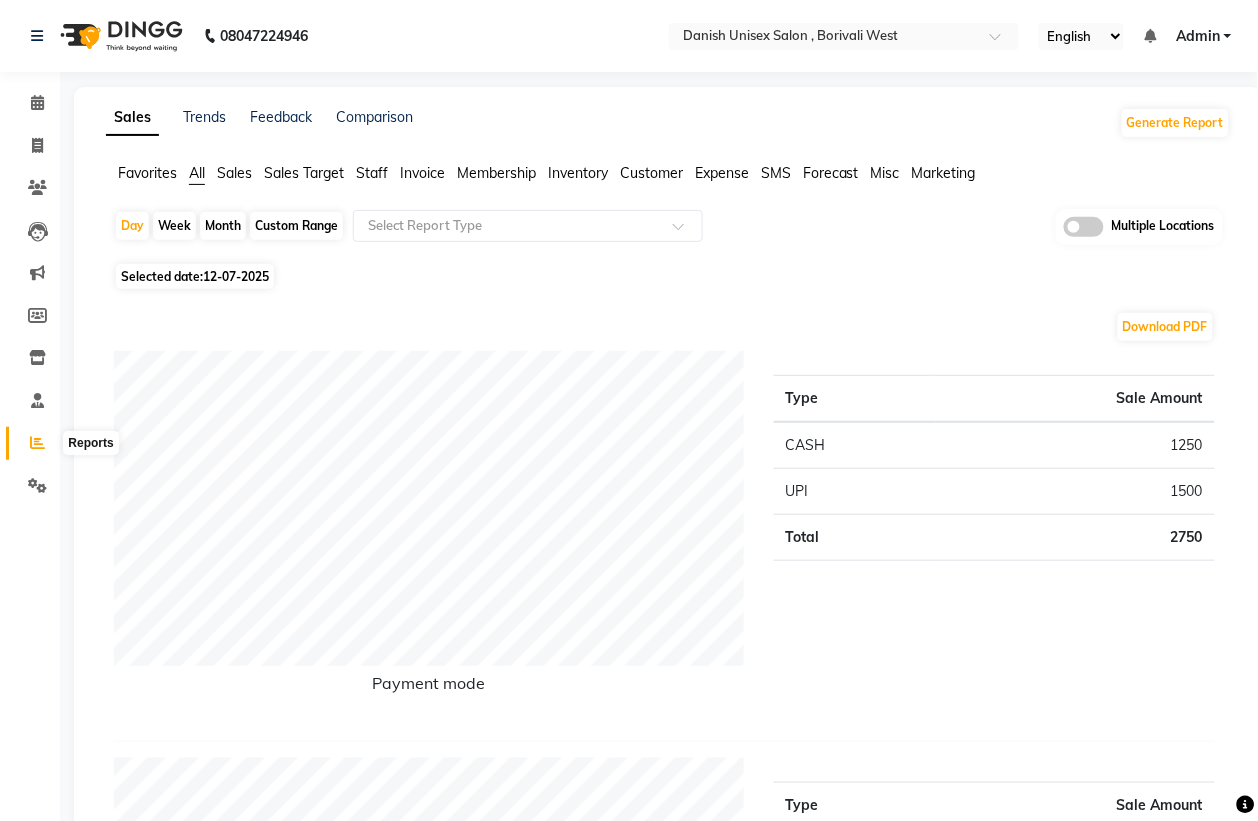 click 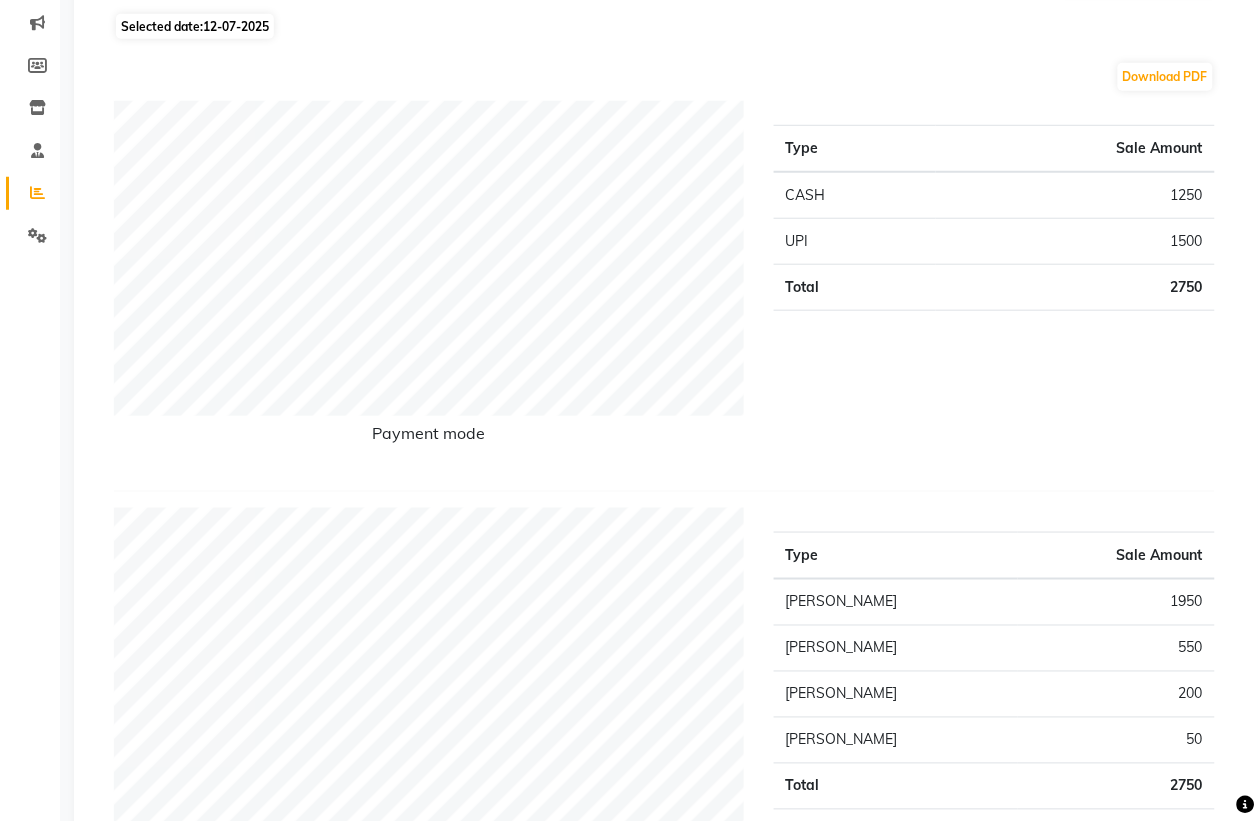 scroll, scrollTop: 0, scrollLeft: 0, axis: both 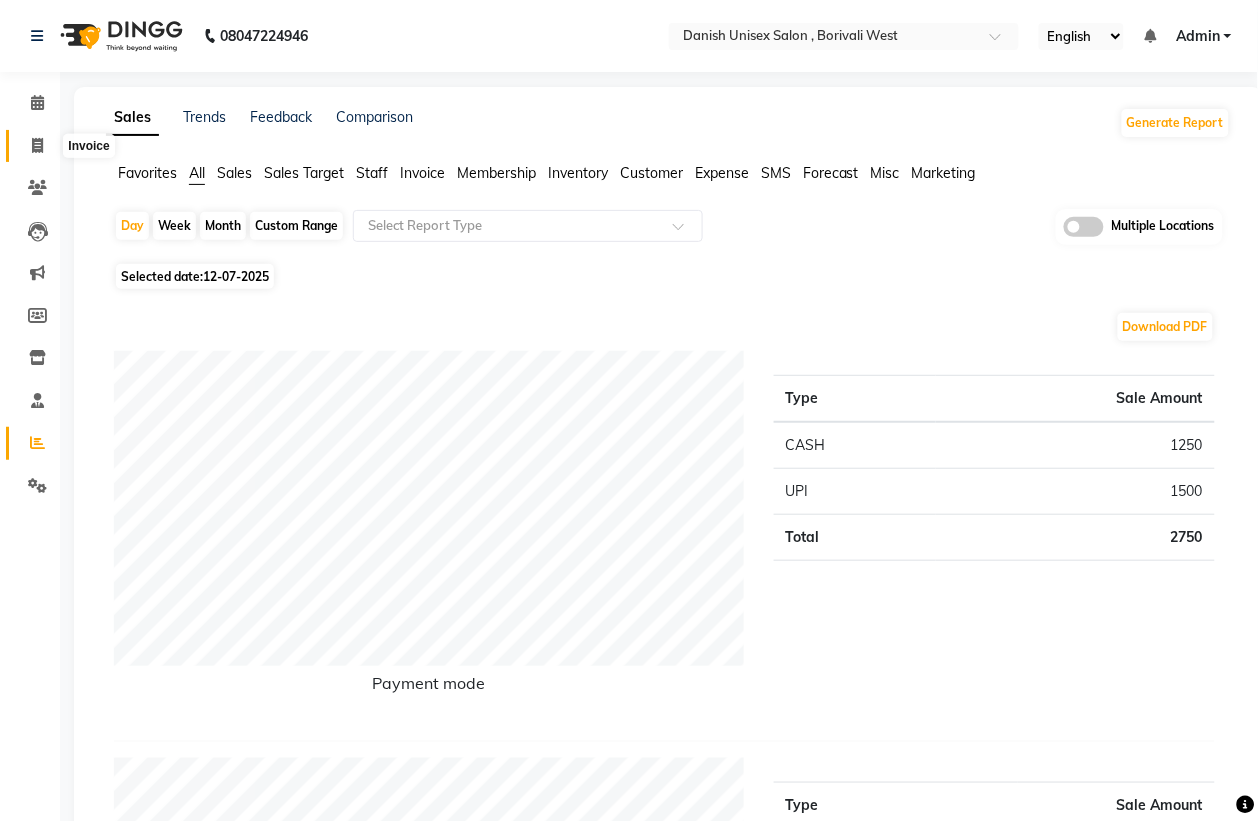 click 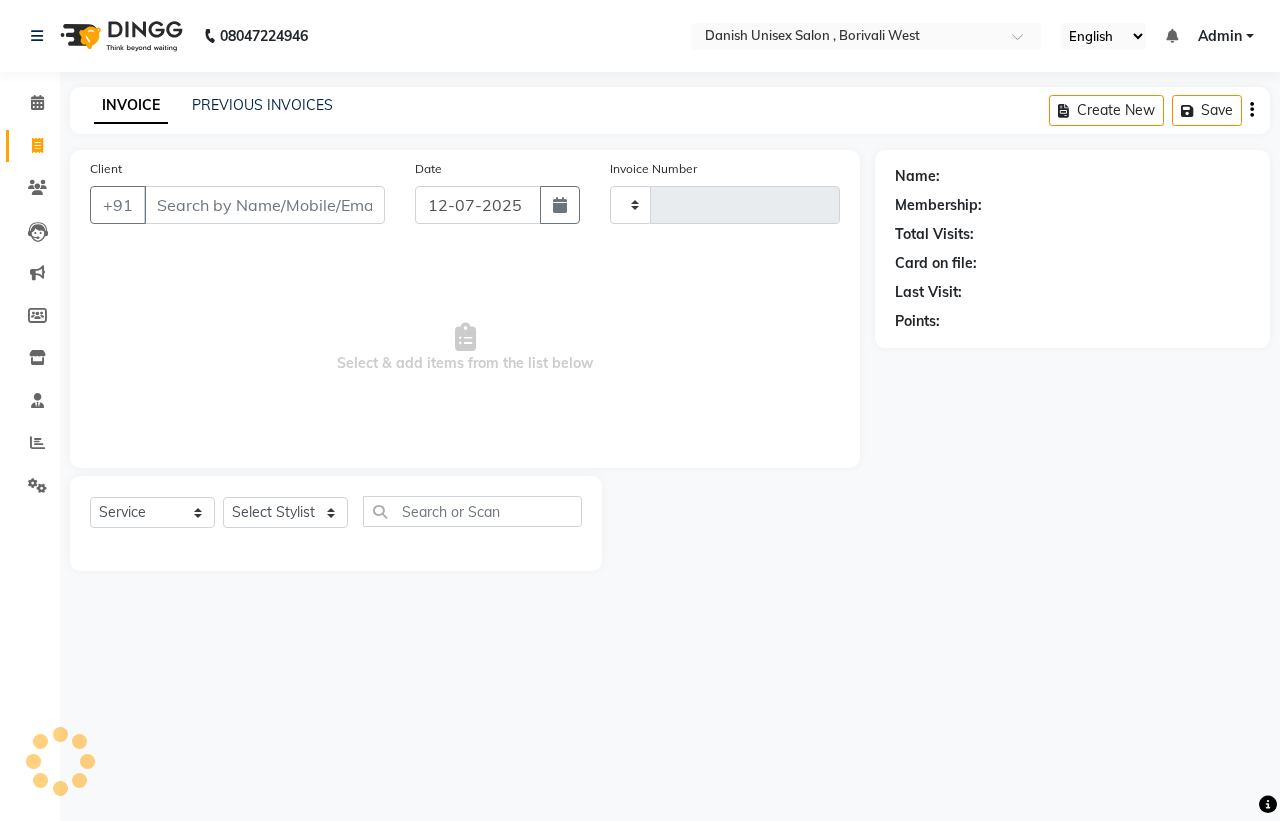 type on "2340" 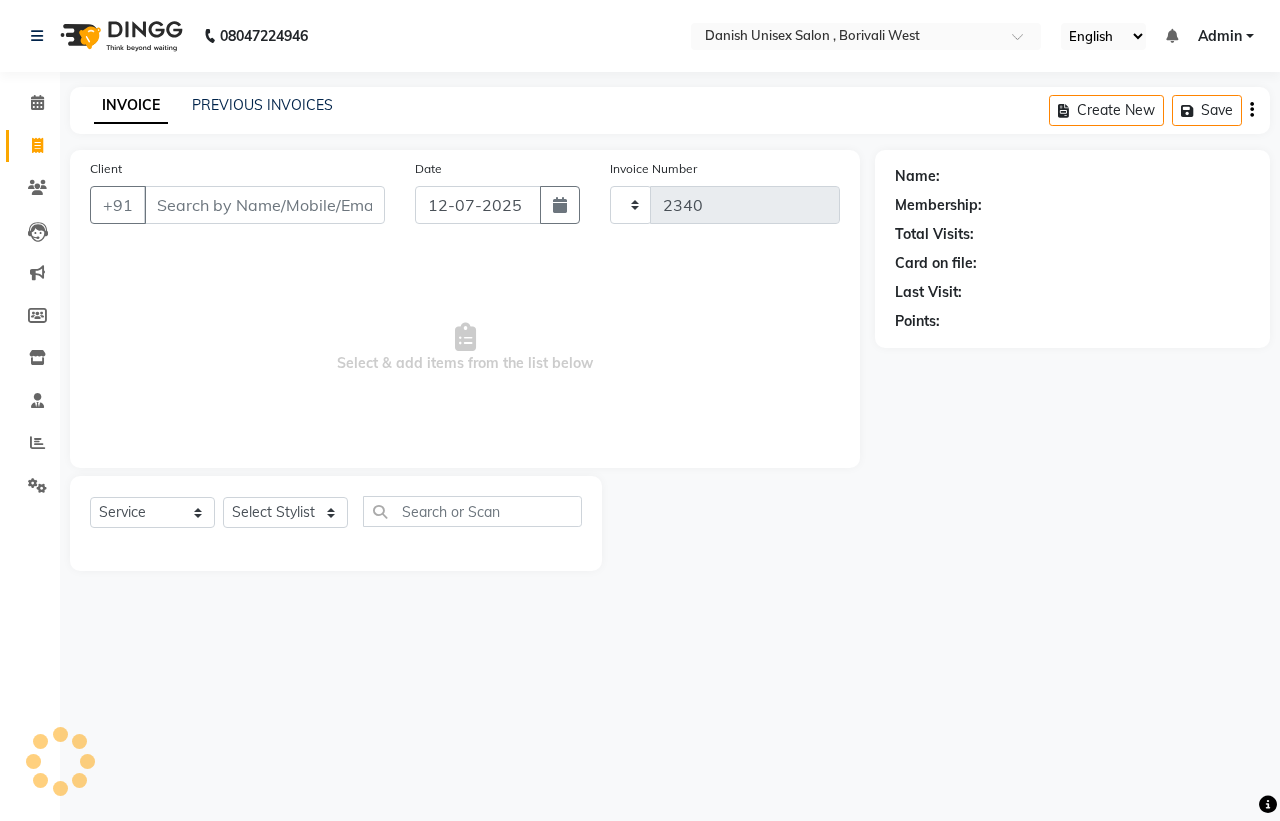 select on "6929" 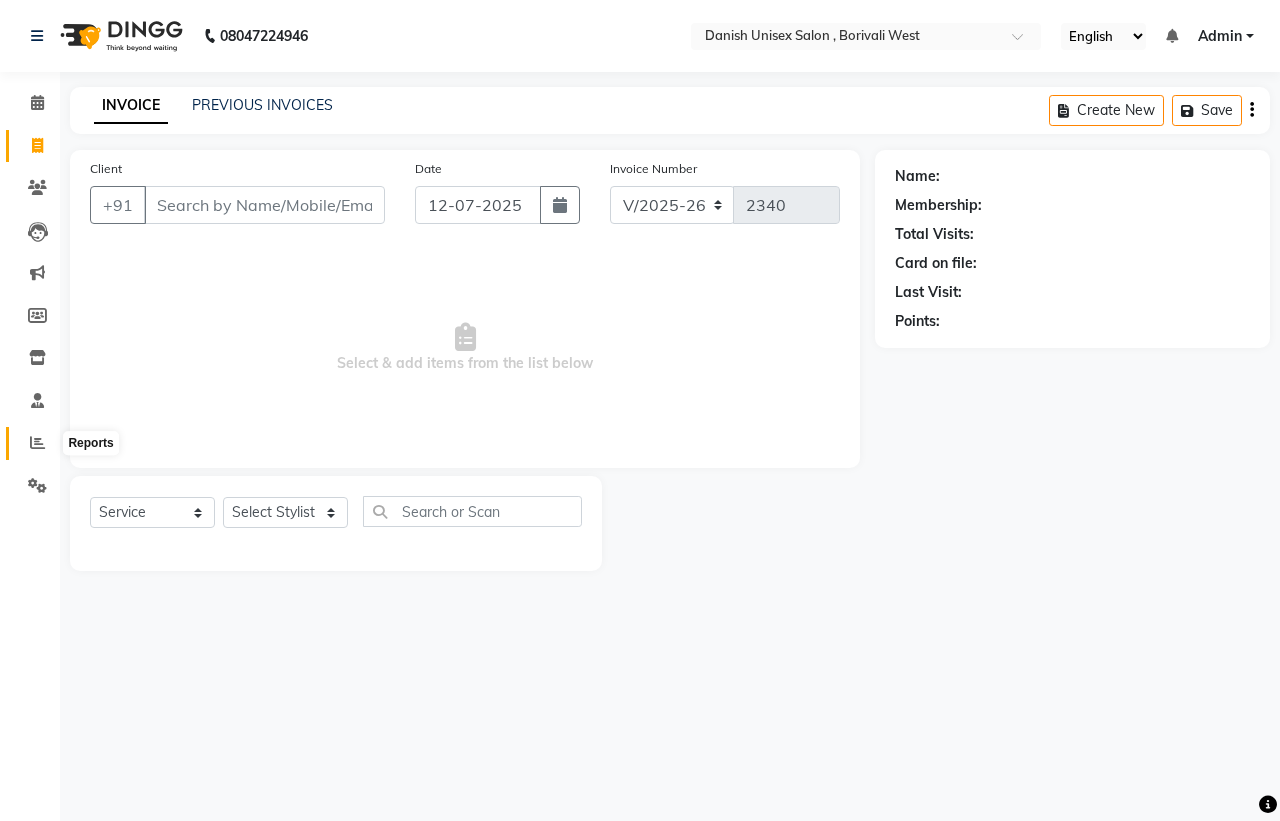 click 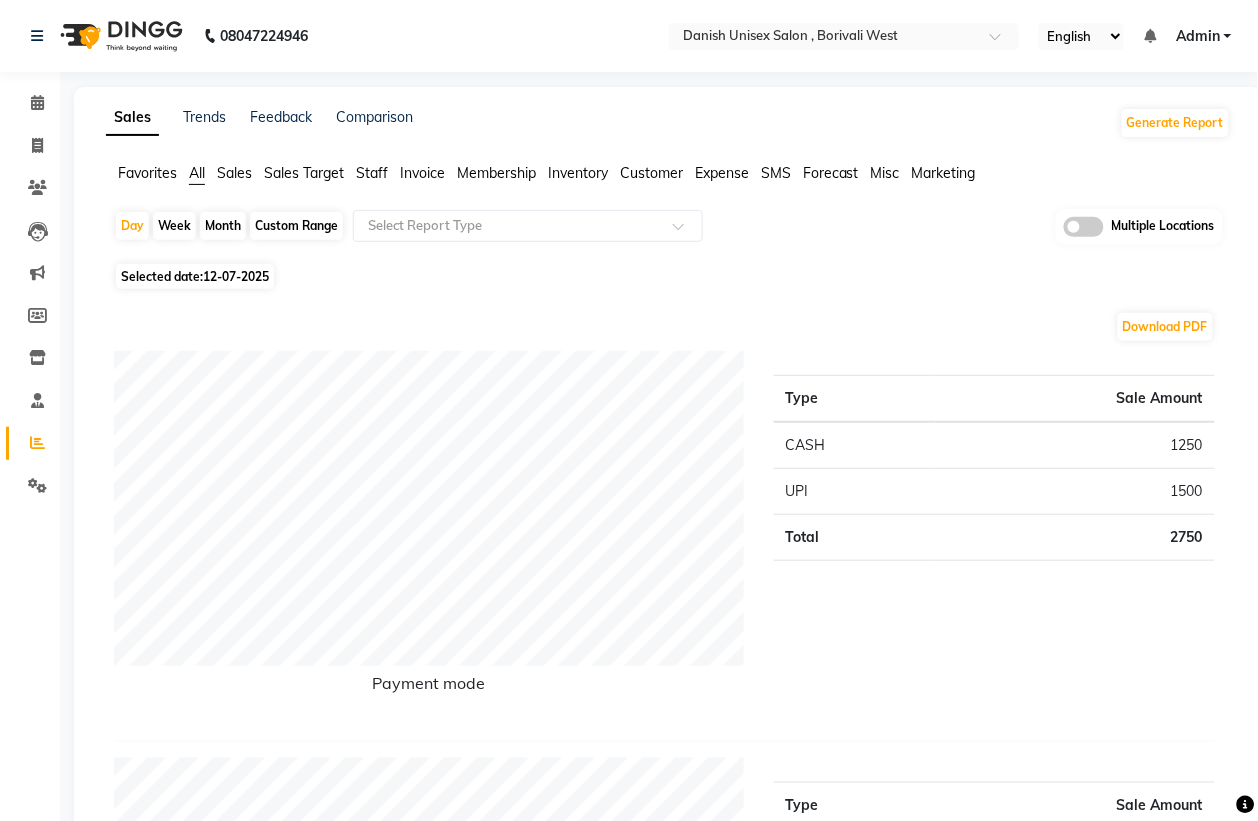 click on "Month" 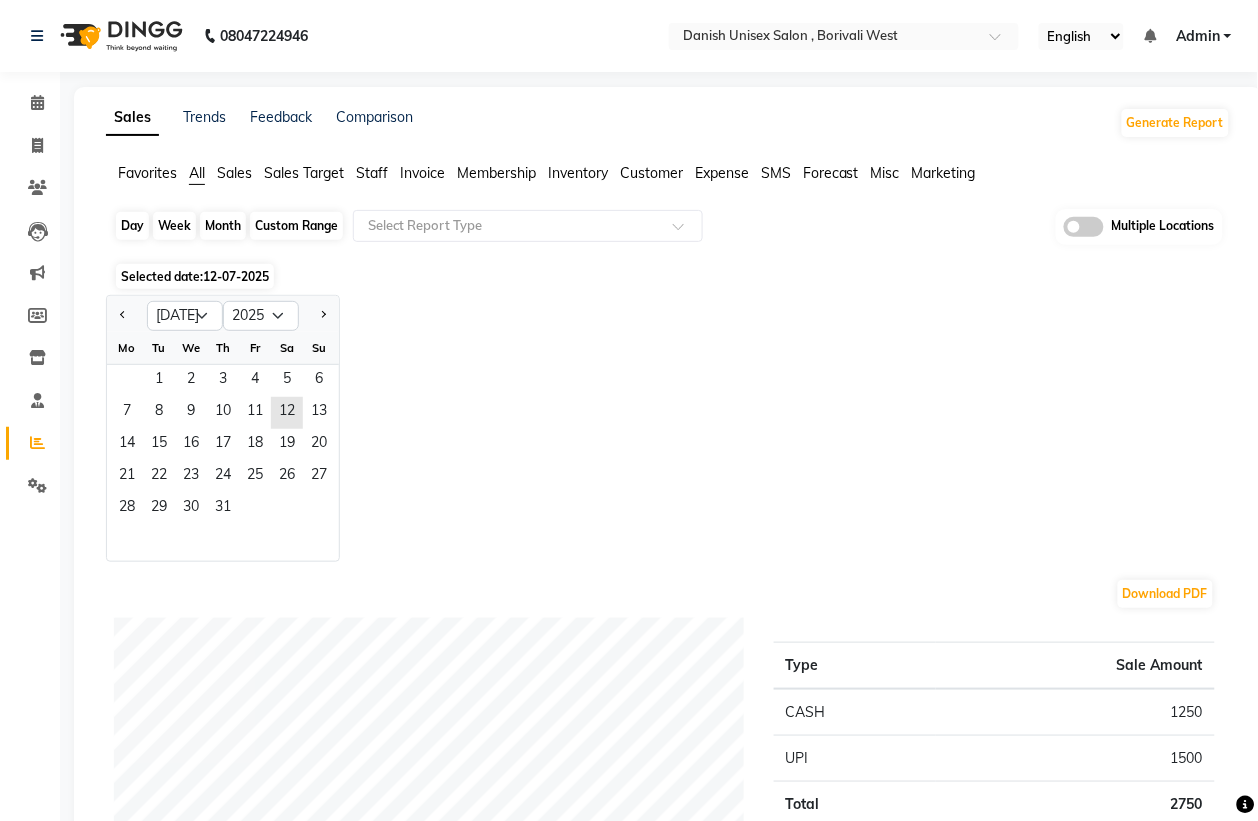 click on "Month" 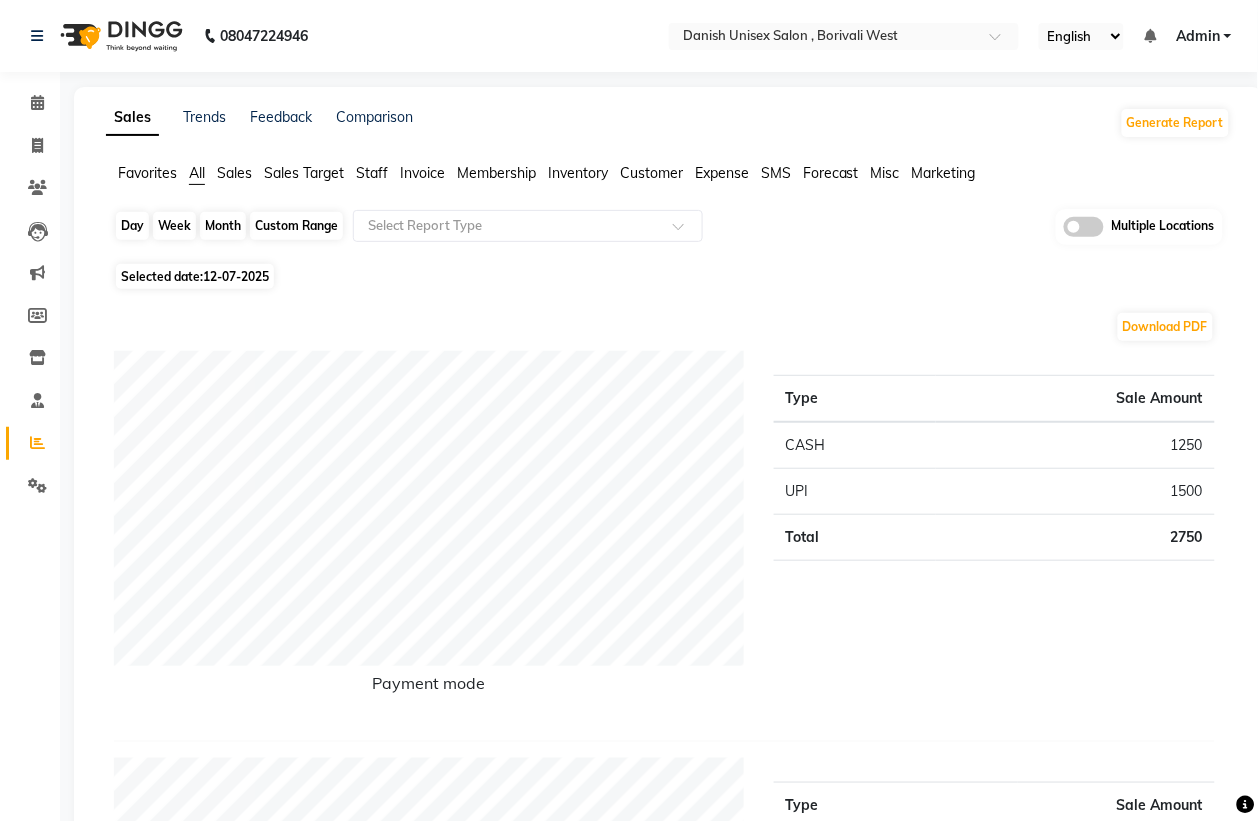 click on "Month" 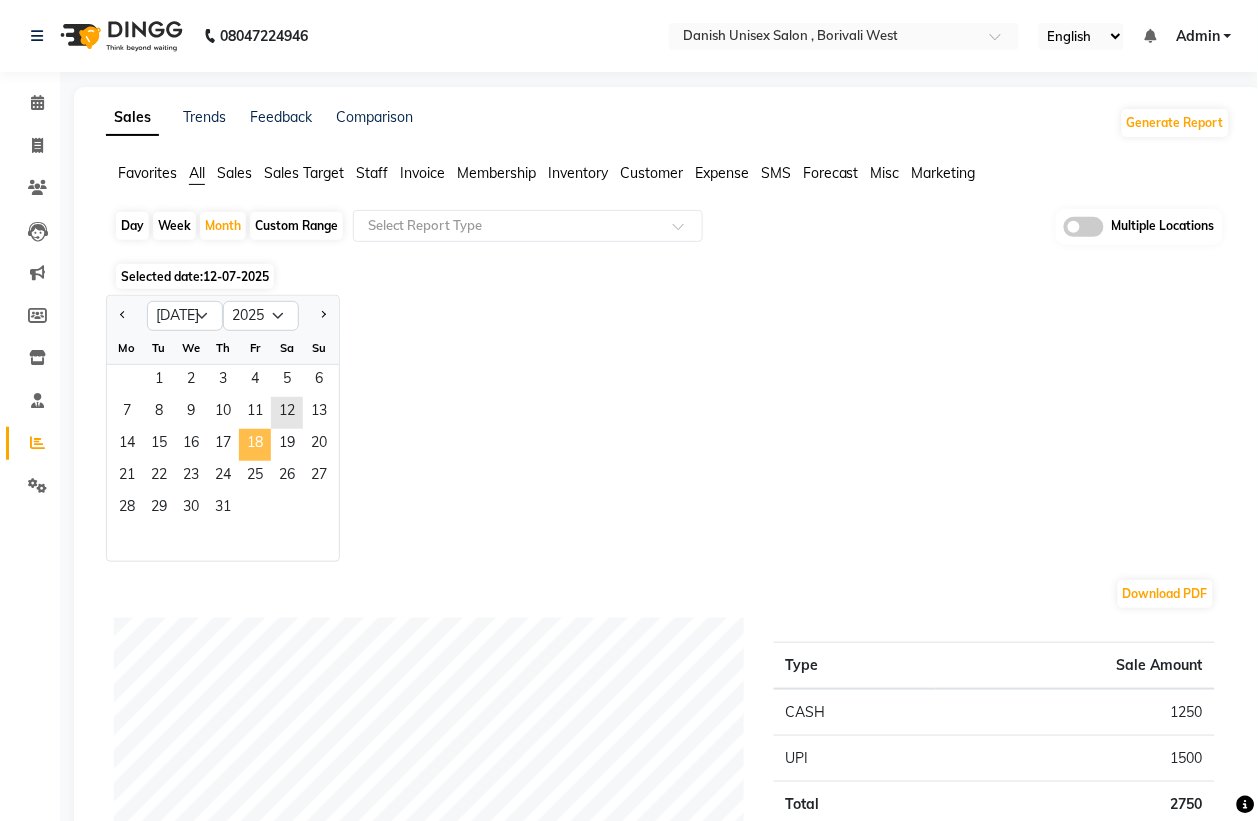 click on "18" 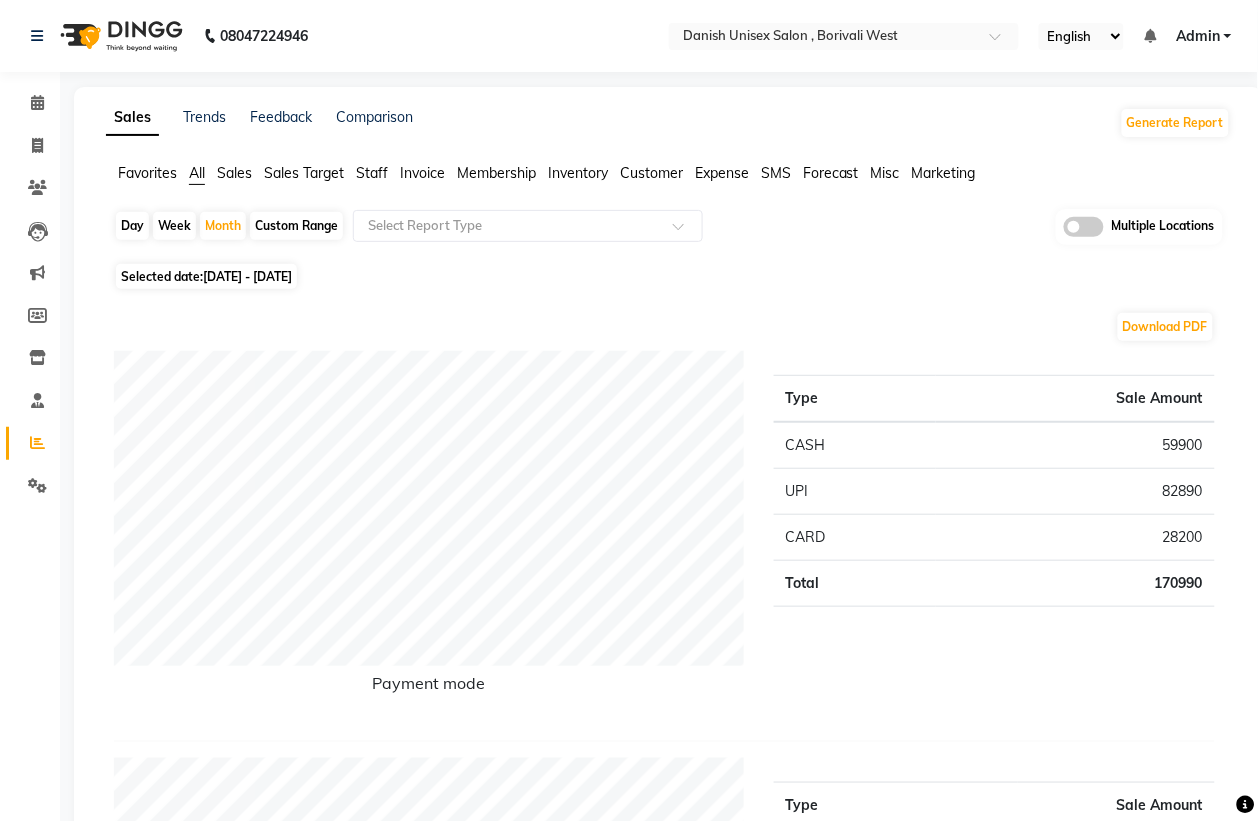 click on "Sales Trends Feedback Comparison Generate Report Favorites All Sales Sales Target Staff Invoice Membership Inventory Customer Expense SMS Forecast Misc Marketing  Day   Week   Month   Custom Range  Select Report Type Multiple Locations Selected date:  [DATE] - [DATE]  Download PDF Payment mode Type Sale Amount CASH 59900 UPI 82890 CARD 28200 Total 170990 Staff summary Type Sale Amount [PERSON_NAME] 66600 [PERSON_NAME] 47190 [PERSON_NAME] 19350 [PERSON_NAME] 15550 [PERSON_NAME] 6650 Kajal 6100 [PERSON_NAME] 5100 [PERSON_NAME] 4450 Total 170990 Sales summary Type Sale Amount Gift card 0 Prepaid 0 Vouchers 0 Memberships 0 Packages 0 Tips 0 Services 158700 Products 12290 Fee 0 Total 170990 Expense by type Type Sale Amount Client Snacks 929 Advance Salary 600 Total 1529 Service by category Type Sale Amount [MEDICAL_DATA] HAIR TREATMENT   25000 HAIR CUT (MEN) 21200 HAIR COLOUR (WOMEN) 14000 HAIR SPA TRETMENT 11400 MAJIREL GLOBAL COLOUR OR HIGHLIGHT 9500 HAIR CUT (WOMEN) 9500 INOA GLOBAL COLOUR OR HIGHTLIGHT 8300 8000 ★" 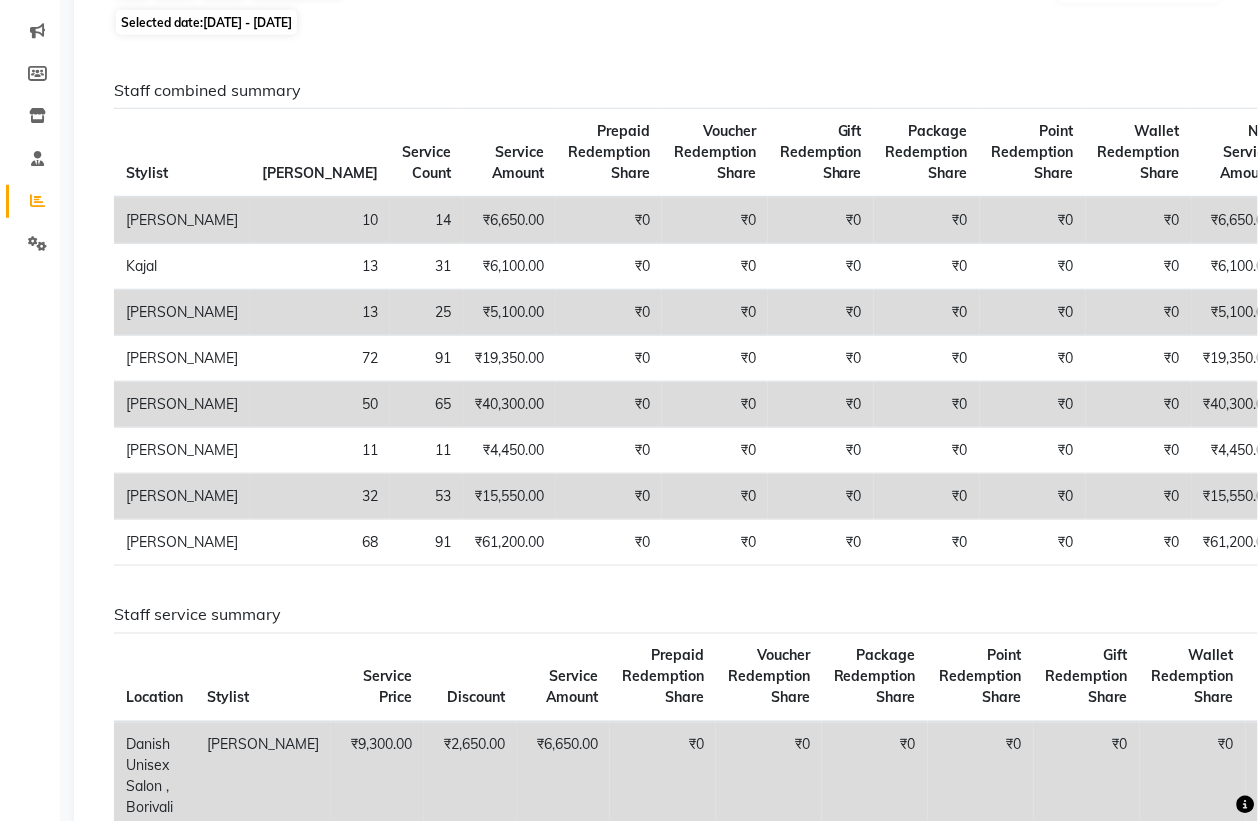 scroll, scrollTop: 0, scrollLeft: 0, axis: both 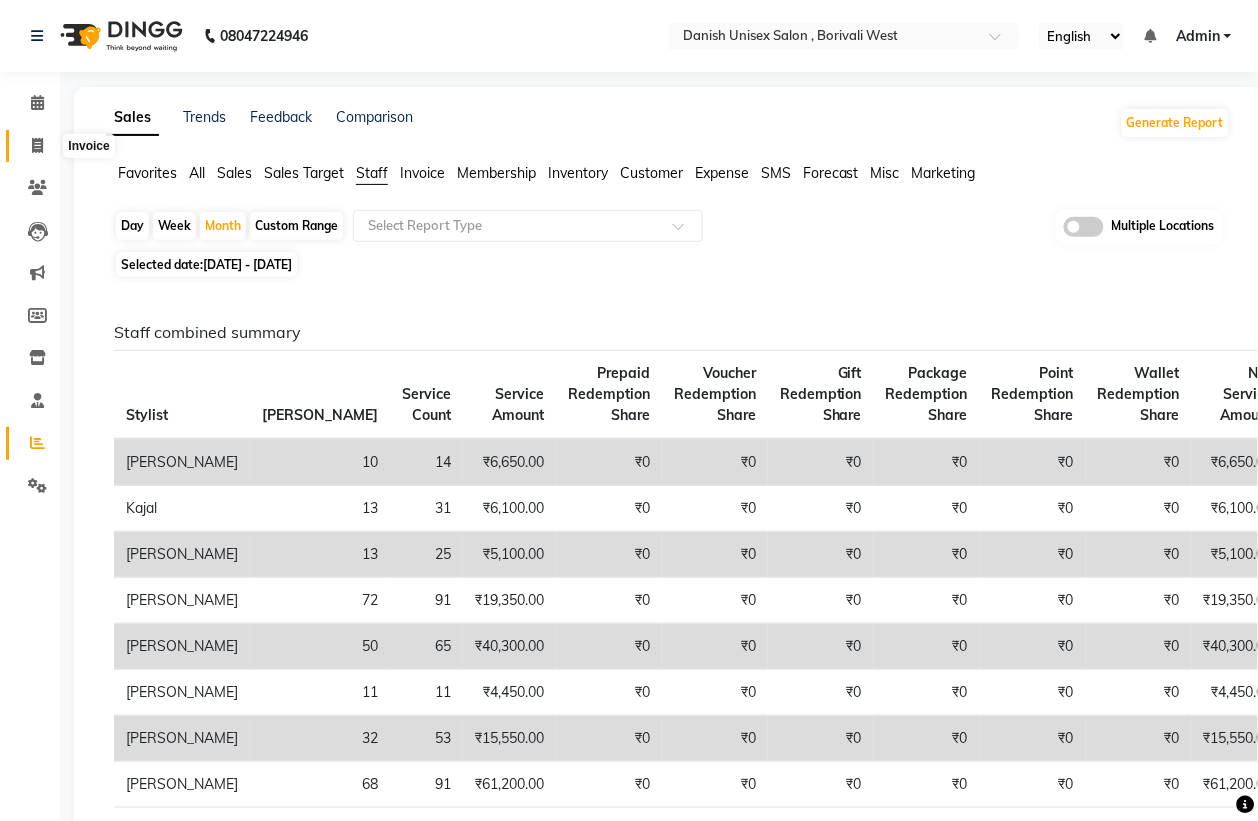 click 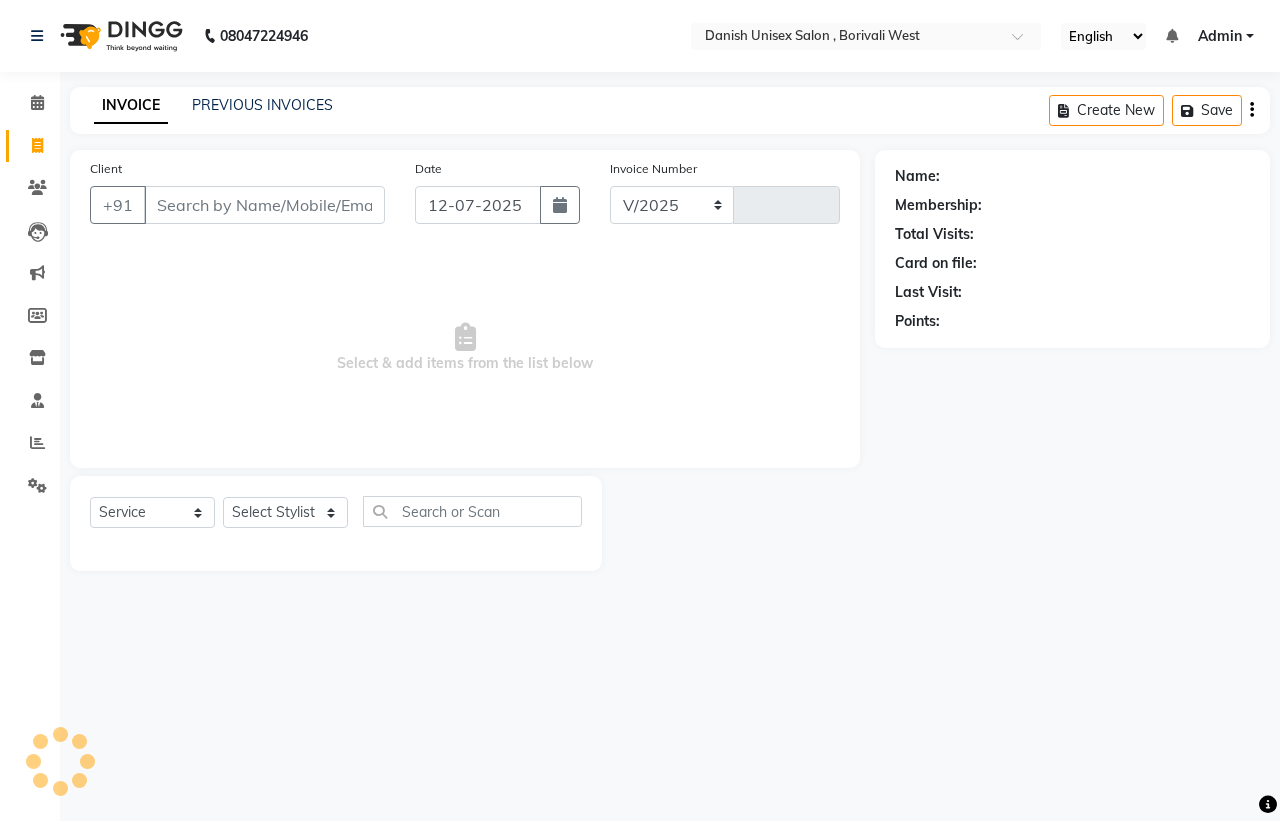 select on "6929" 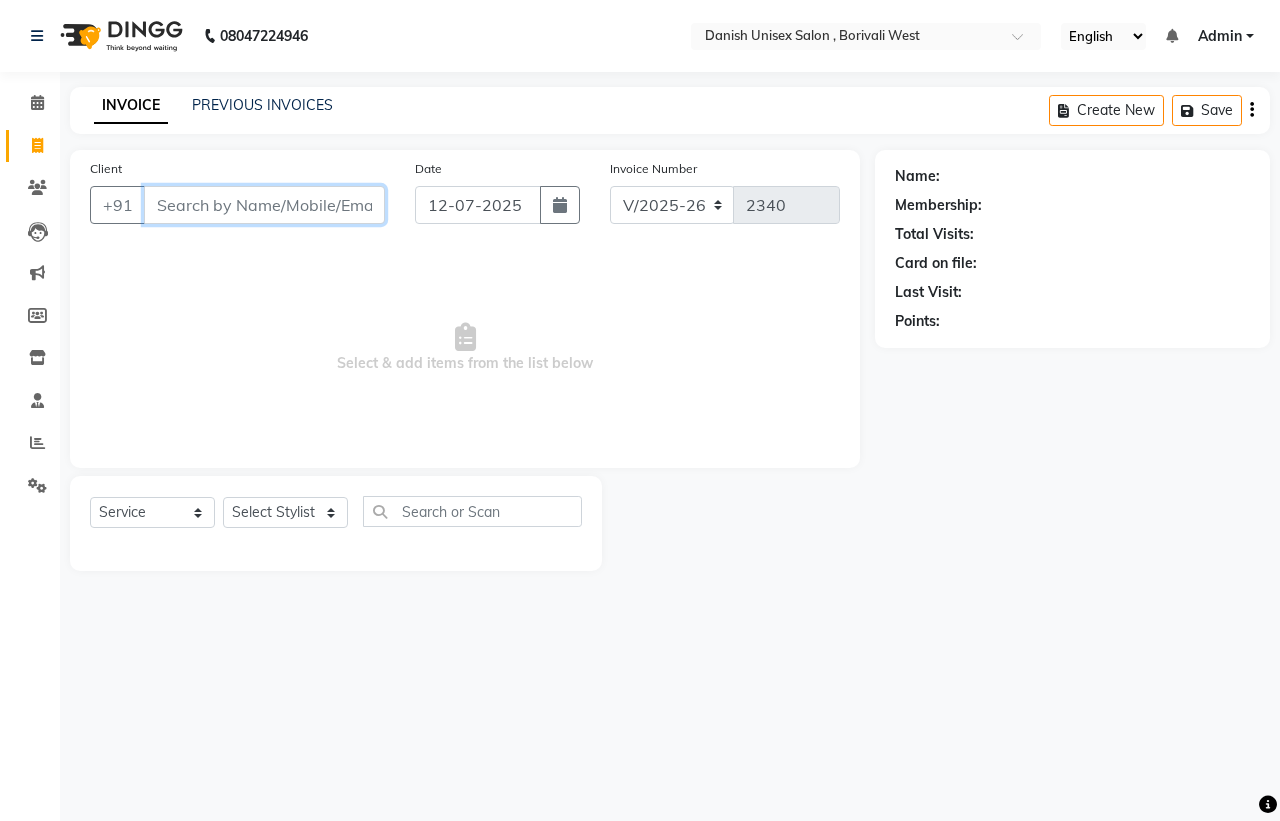 drag, startPoint x: 1270, startPoint y: -89, endPoint x: 338, endPoint y: 207, distance: 977.87524 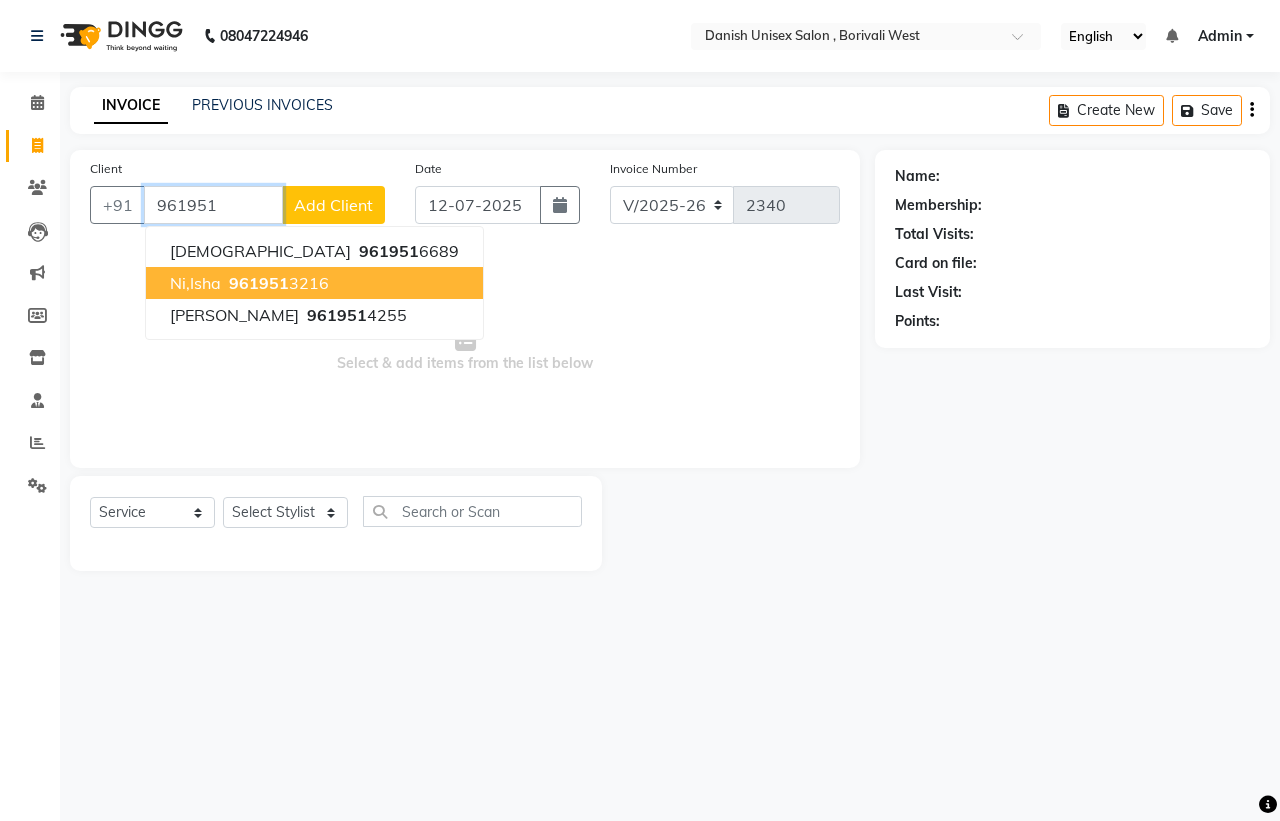 click on "Ni,isha" at bounding box center (195, 283) 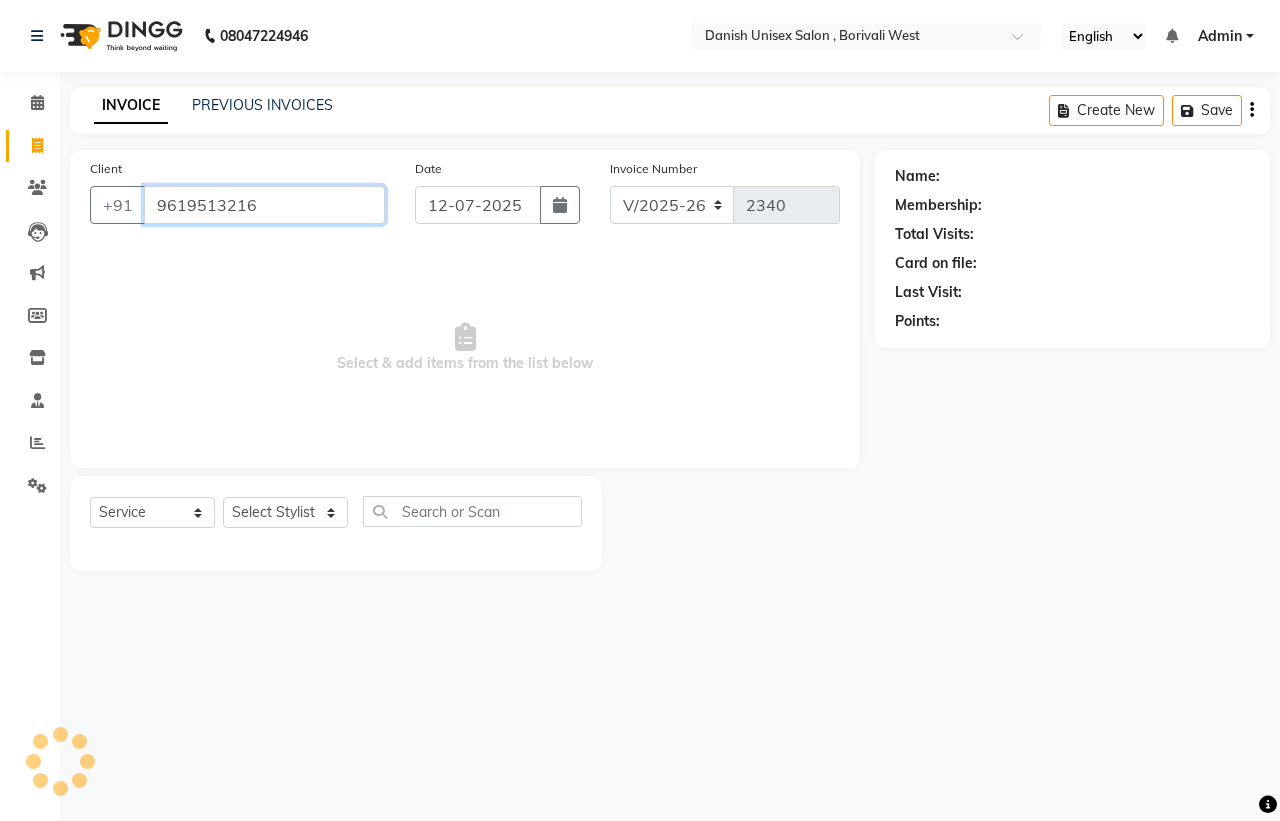 type on "9619513216" 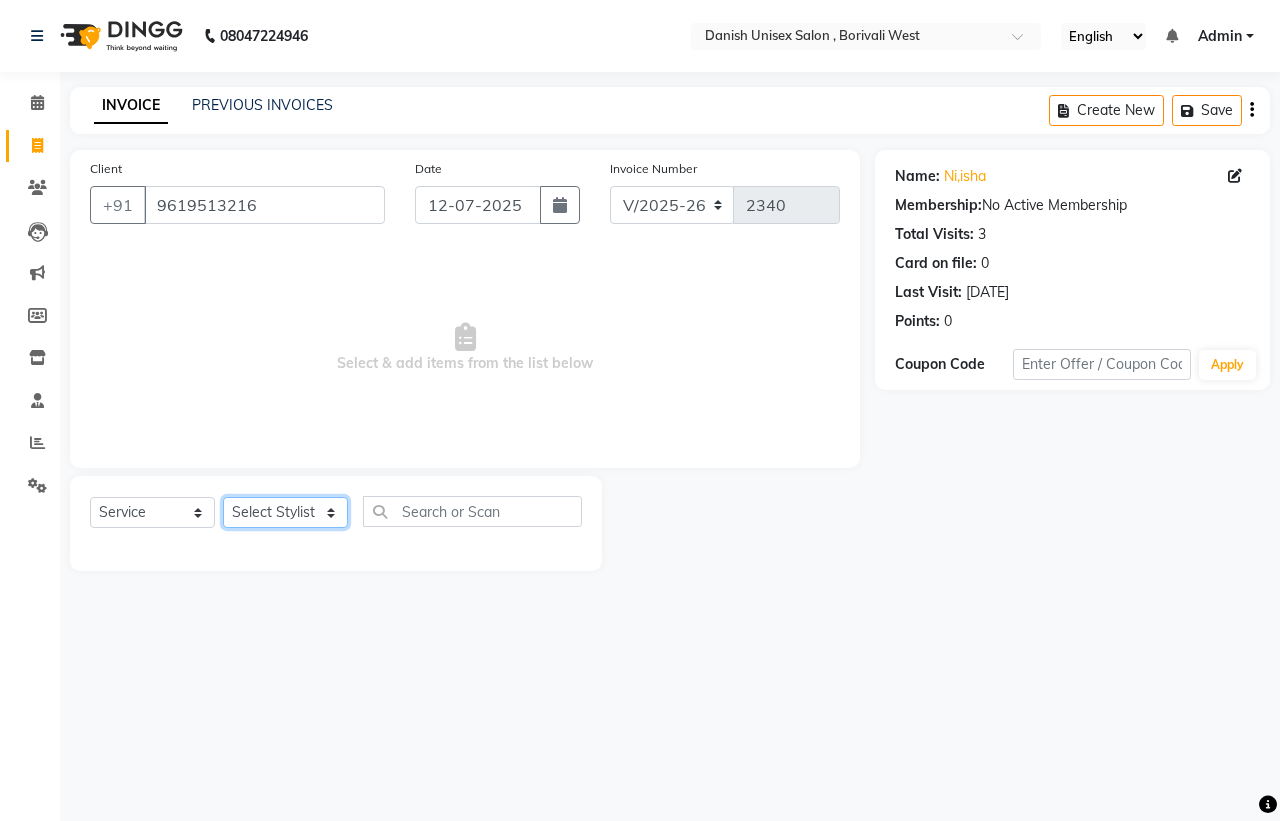 click on "Select Stylist [PERSON_NAME] [PERSON_NAME] [PERSON_NAME] kajal [PERSON_NAME] [PERSON_NAME] [PERSON_NAME] [PERSON_NAME] [PERSON_NAME] [PERSON_NAME] [PERSON_NAME]" 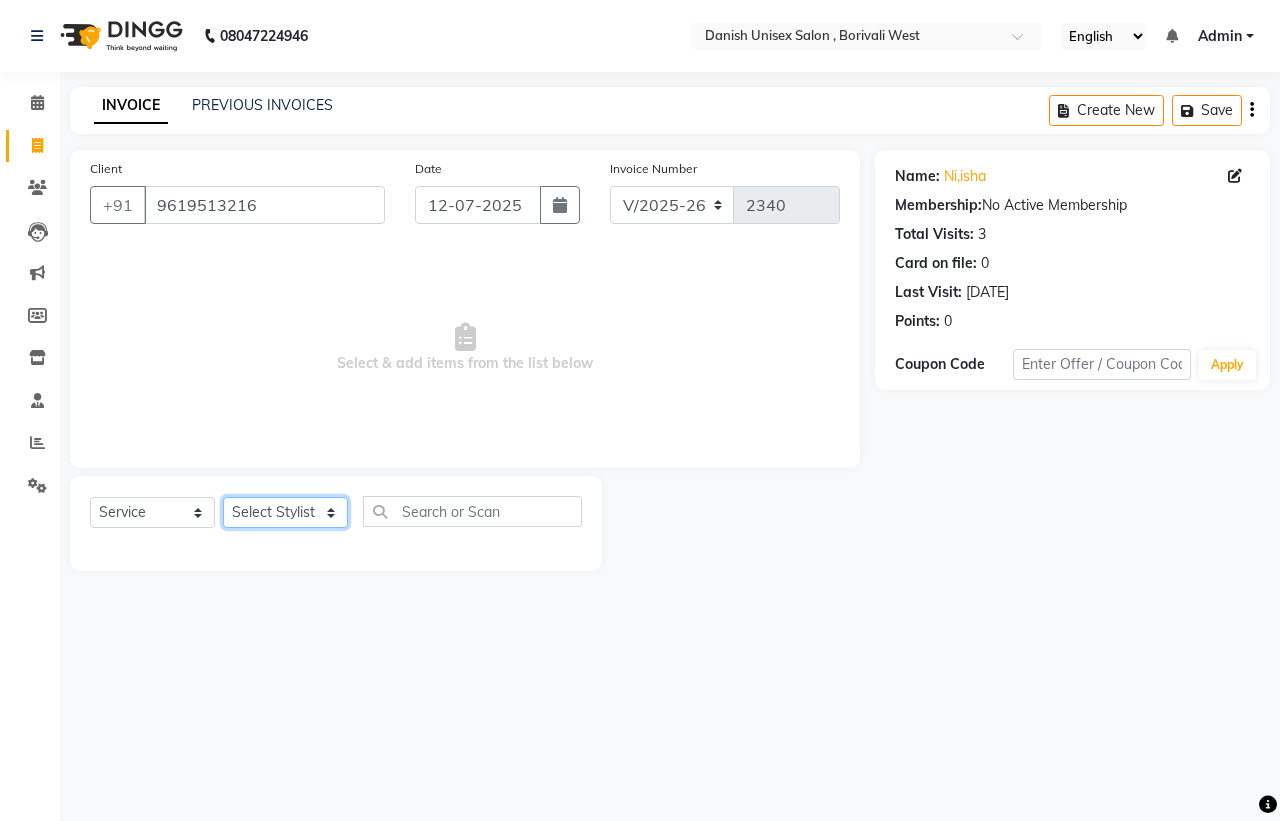 select on "54585" 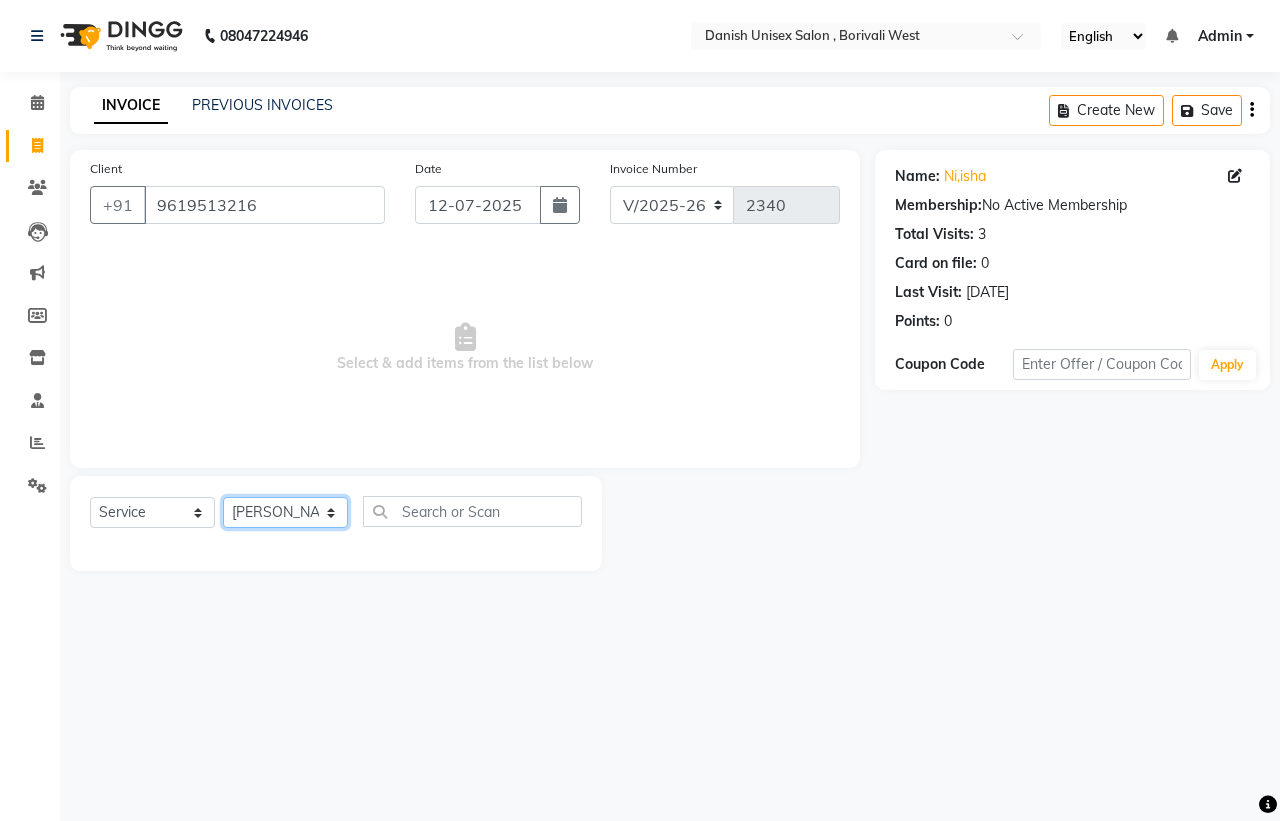 click on "Select Stylist [PERSON_NAME] [PERSON_NAME] [PERSON_NAME] kajal [PERSON_NAME] [PERSON_NAME] [PERSON_NAME] [PERSON_NAME] [PERSON_NAME] [PERSON_NAME] [PERSON_NAME]" 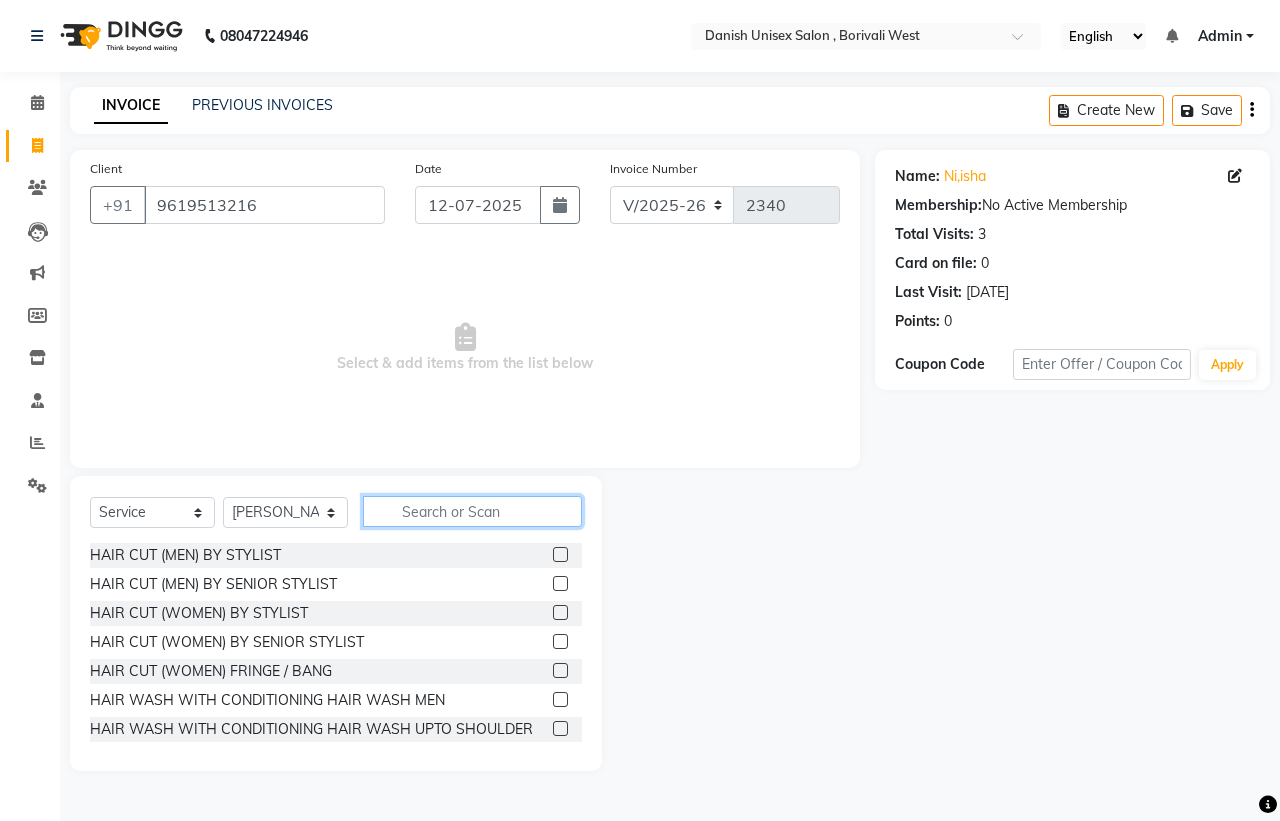 click 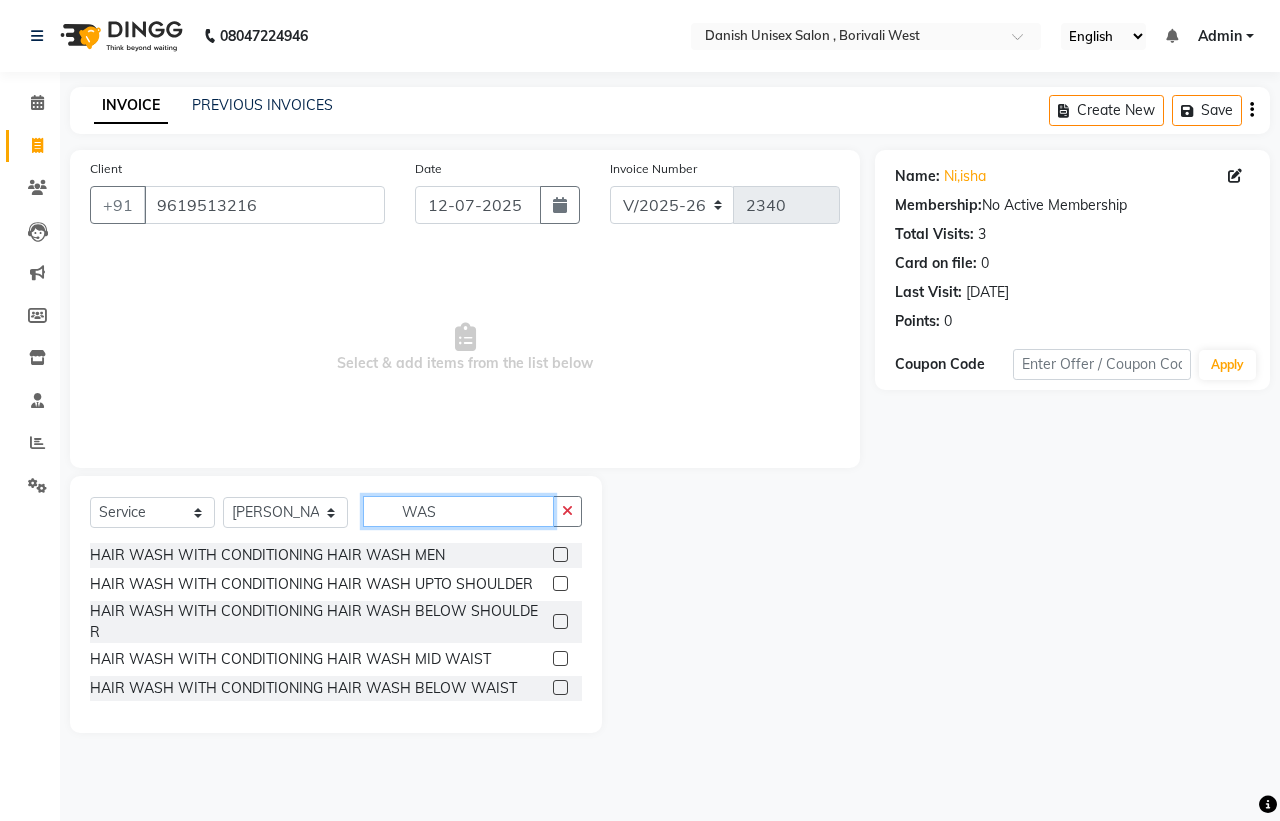 type on "WAS" 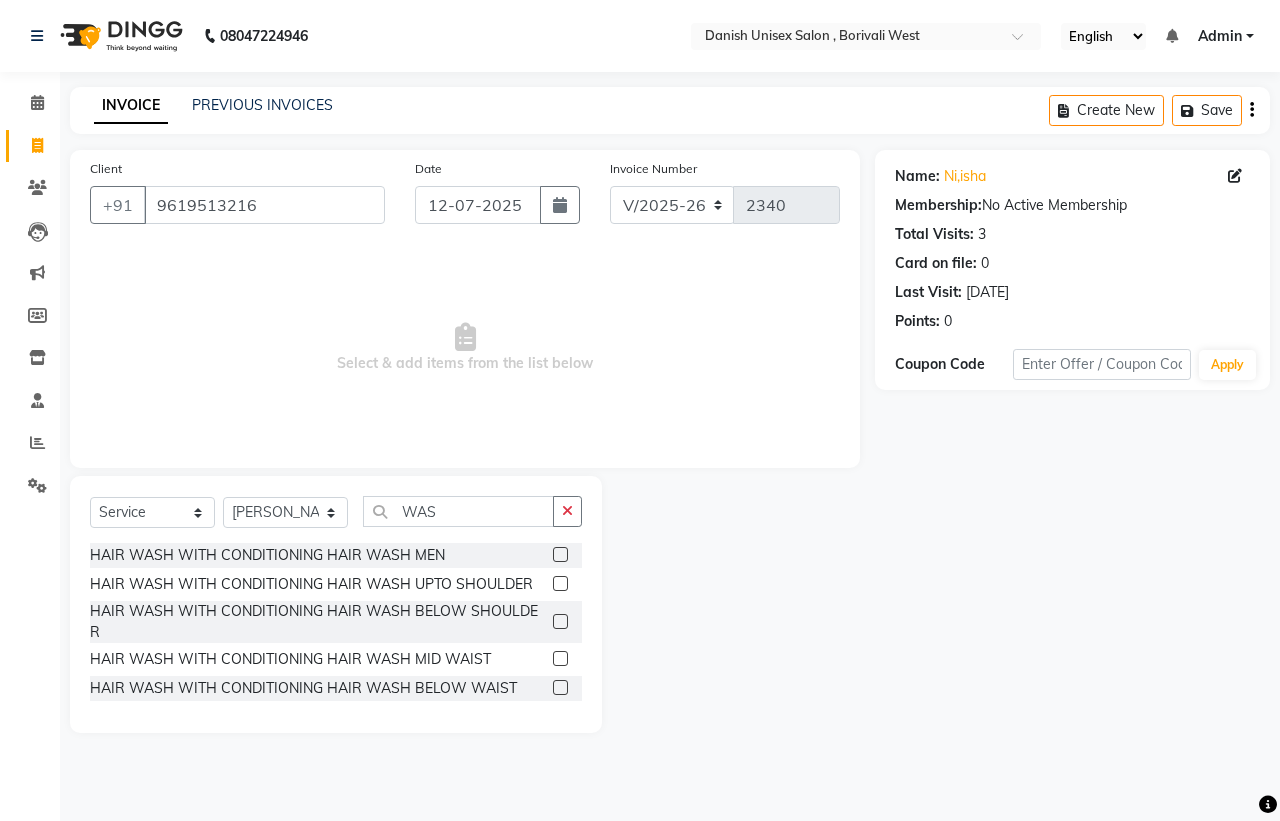 click 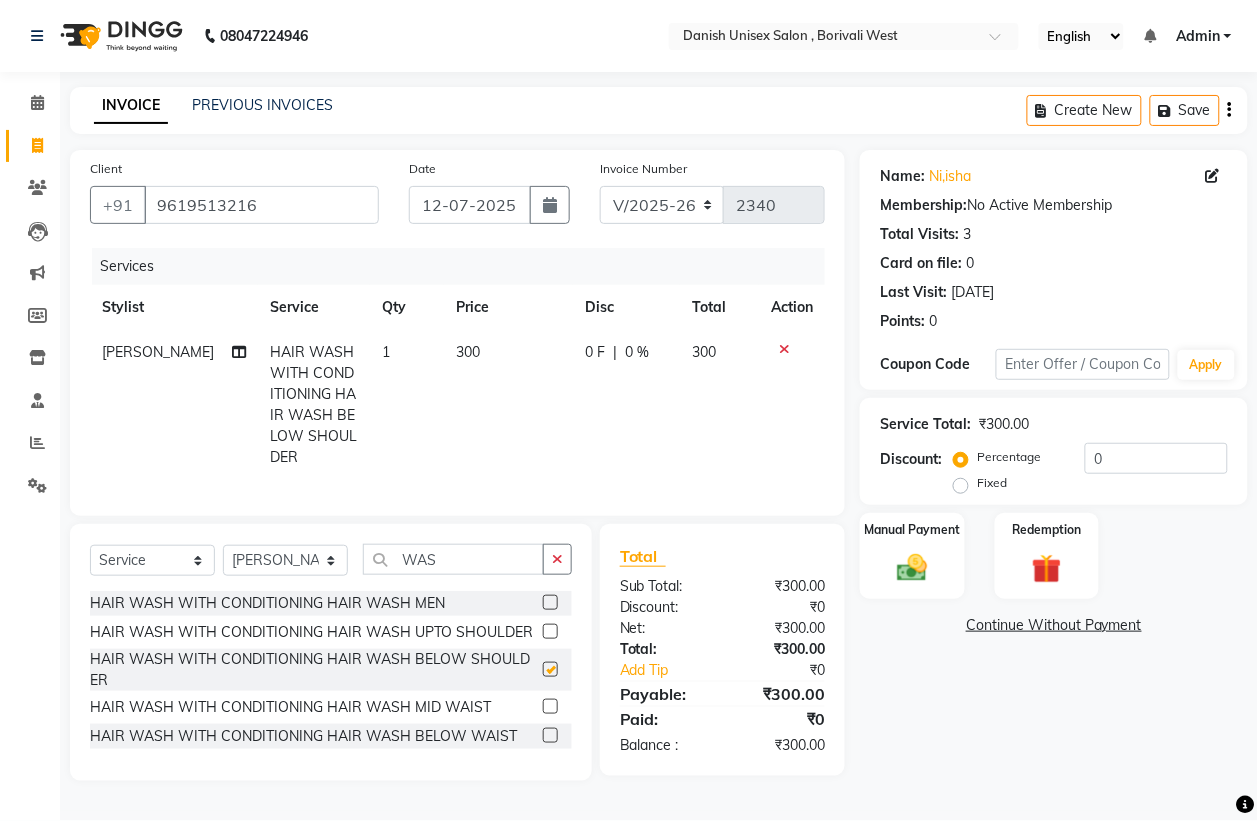 checkbox on "false" 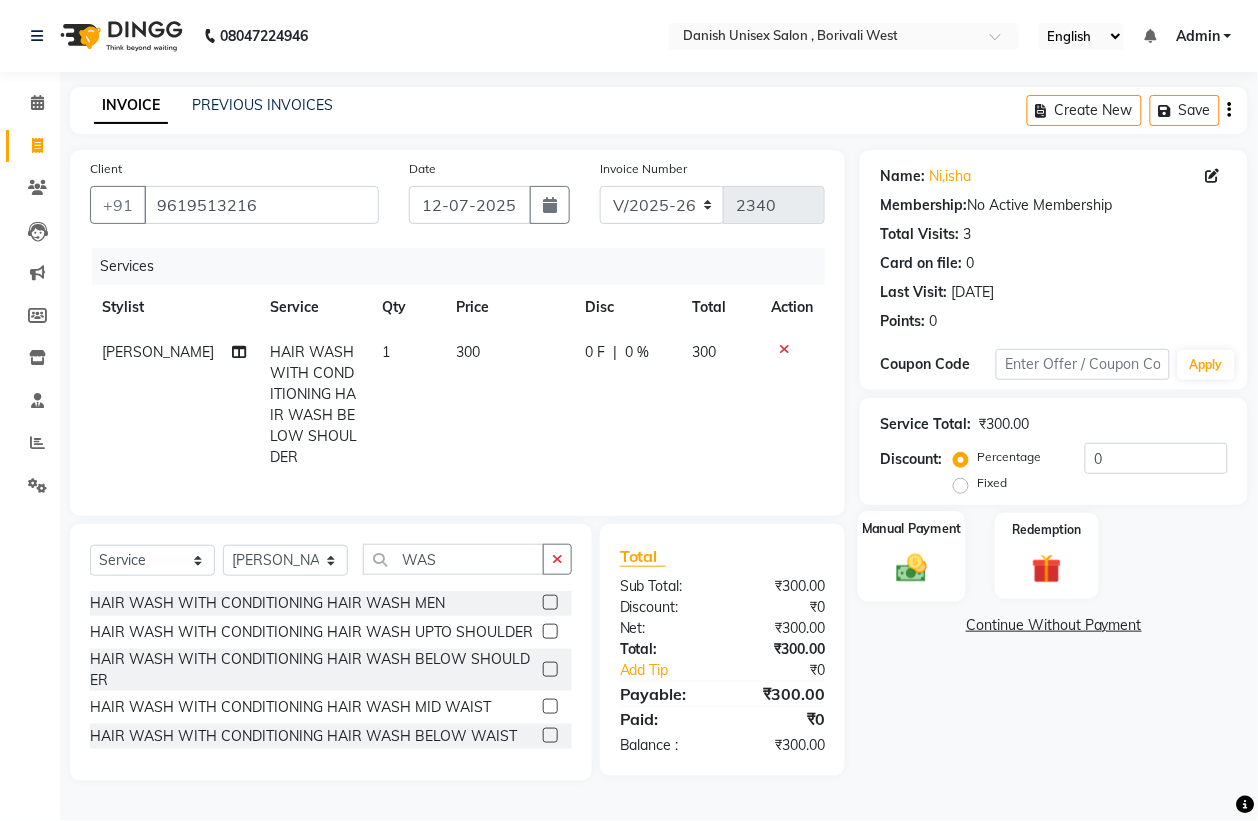 click on "Manual Payment" 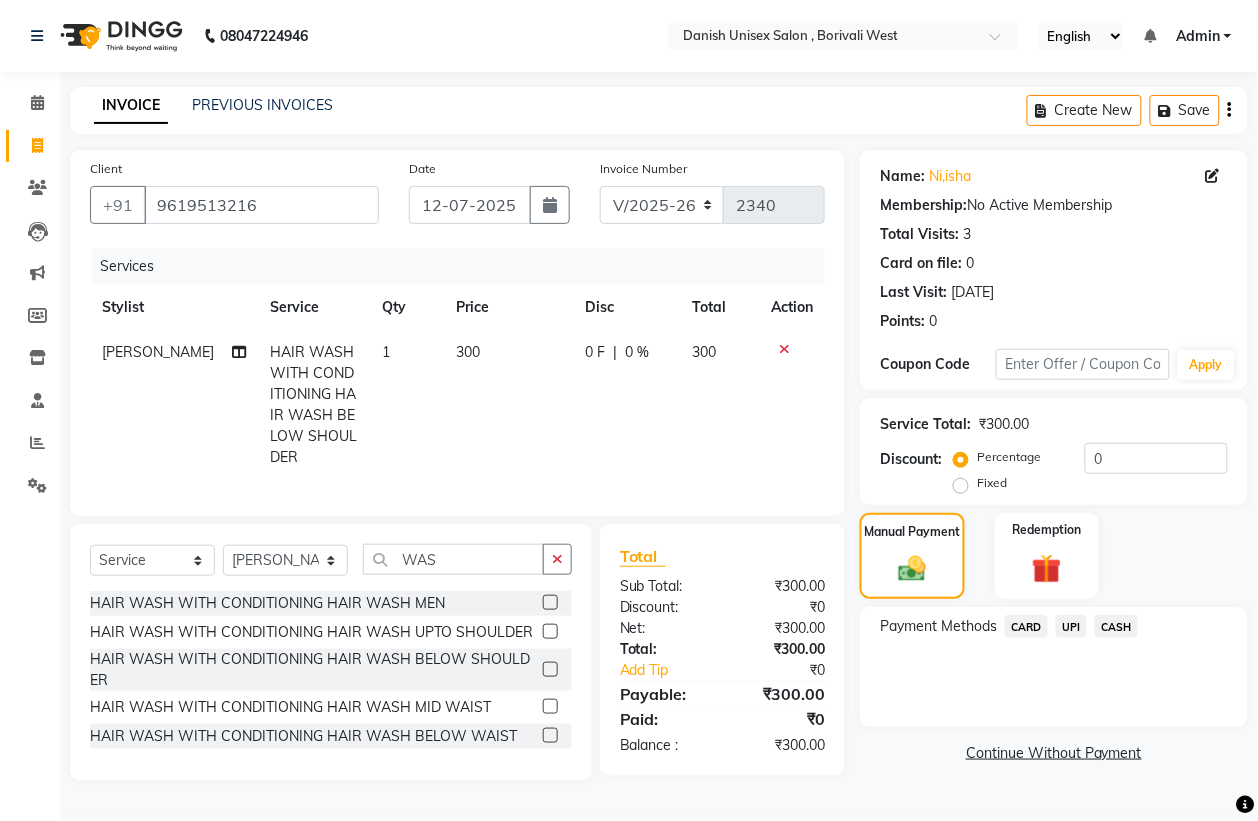 click on "UPI" 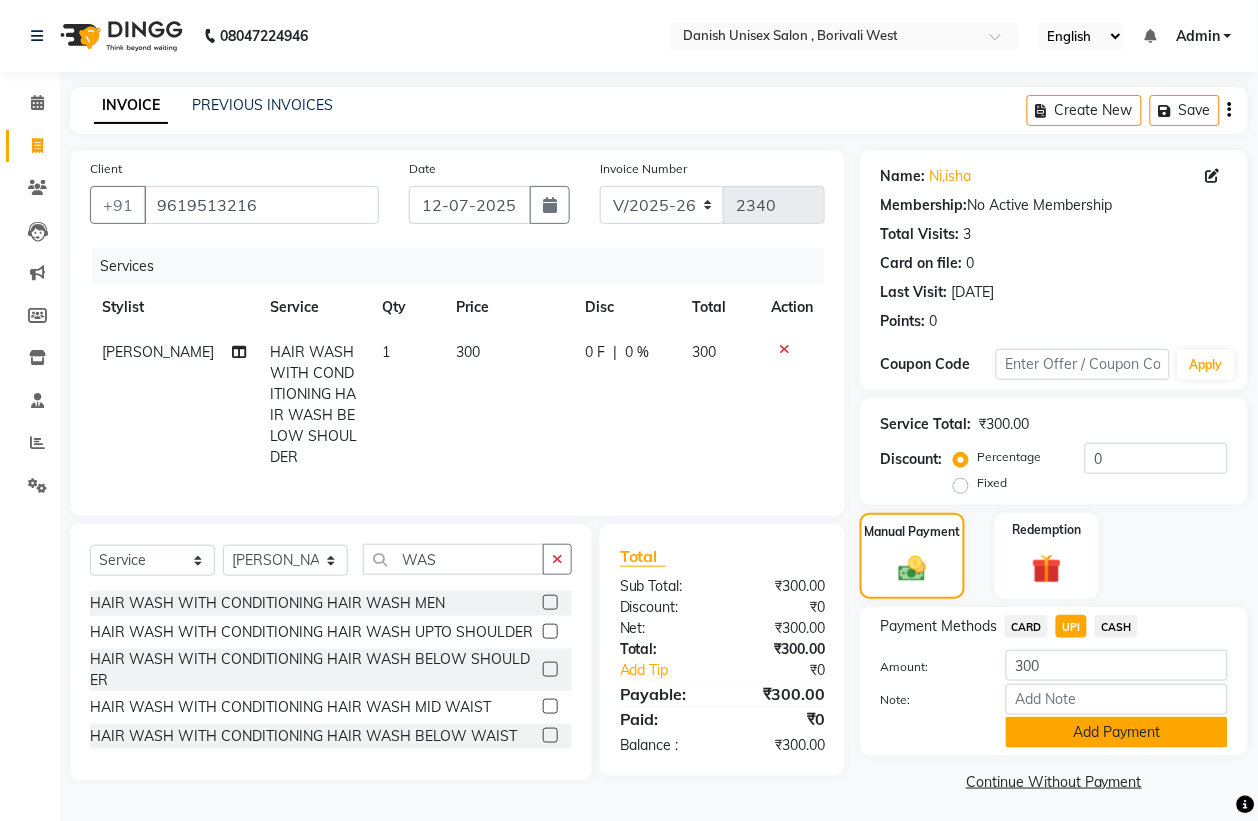 click on "Add Payment" 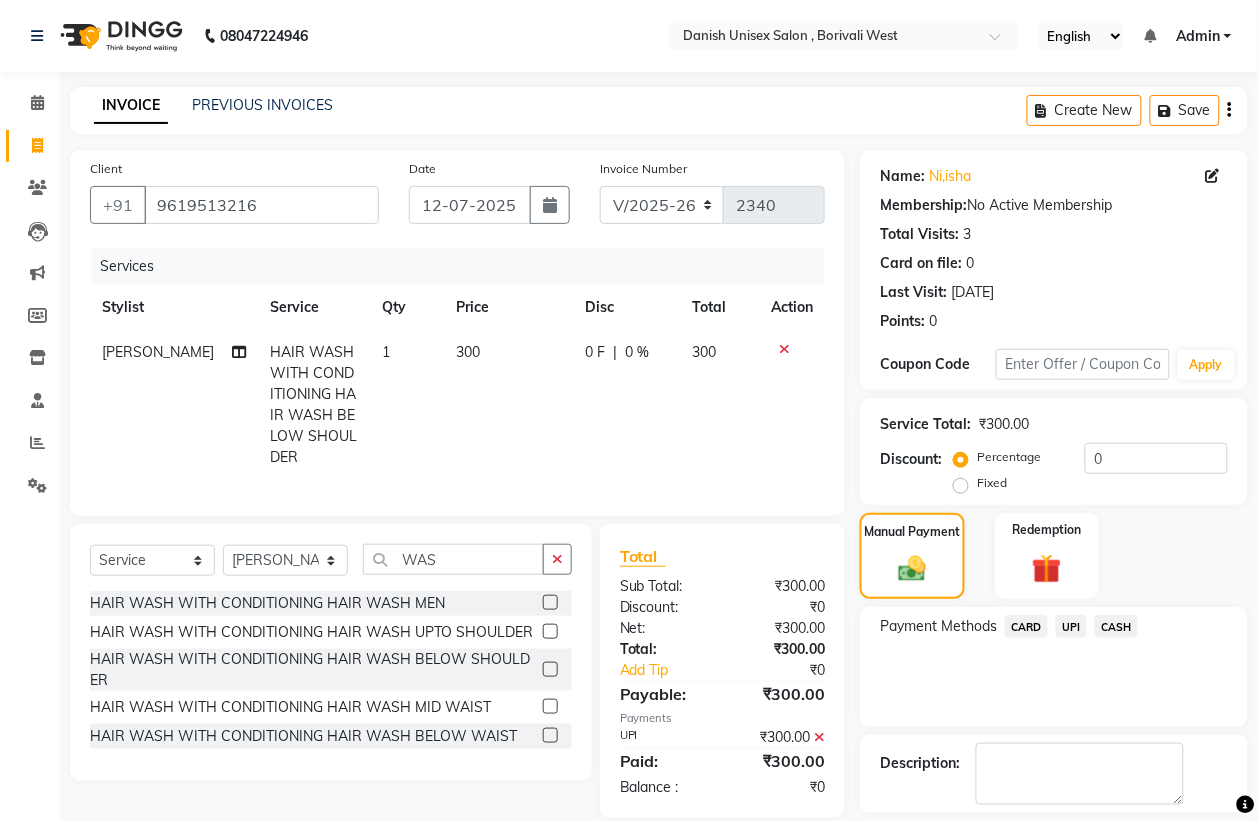 scroll, scrollTop: 91, scrollLeft: 0, axis: vertical 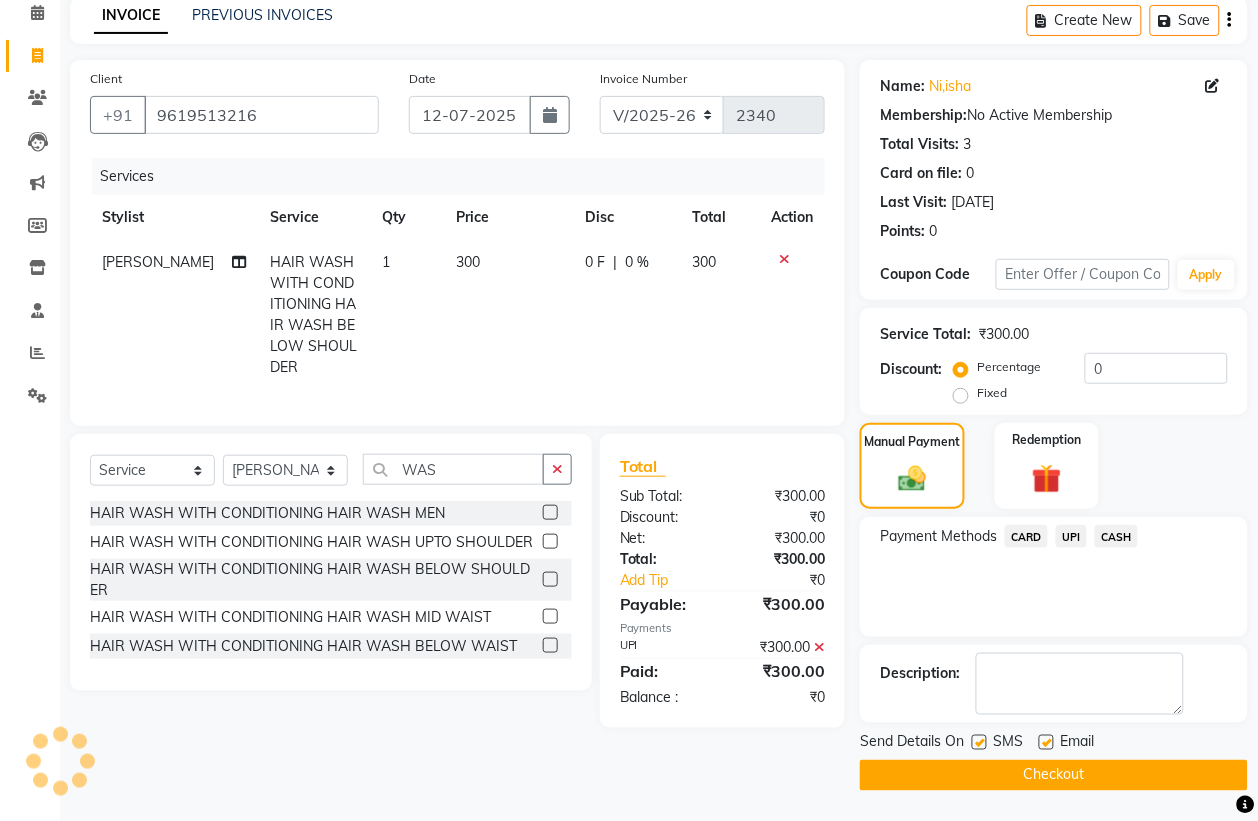 click on "Checkout" 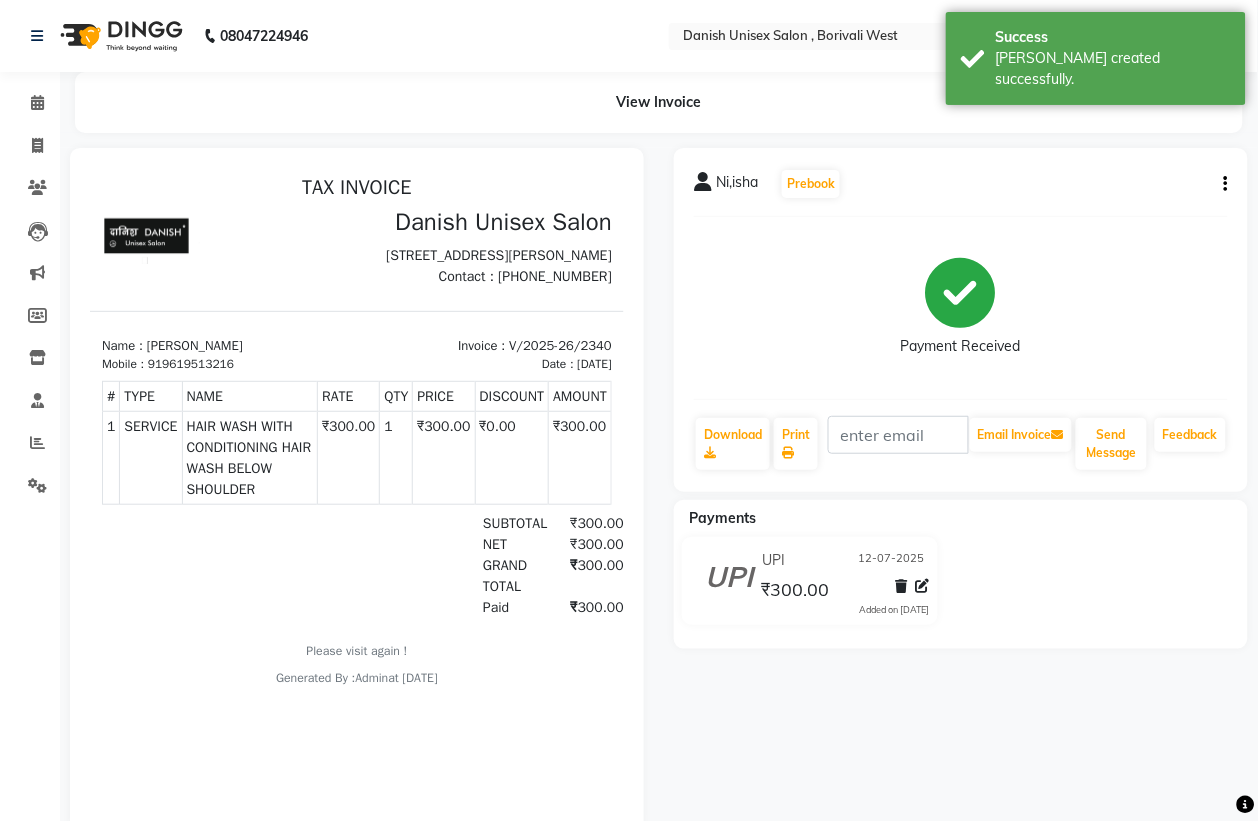 scroll, scrollTop: 0, scrollLeft: 0, axis: both 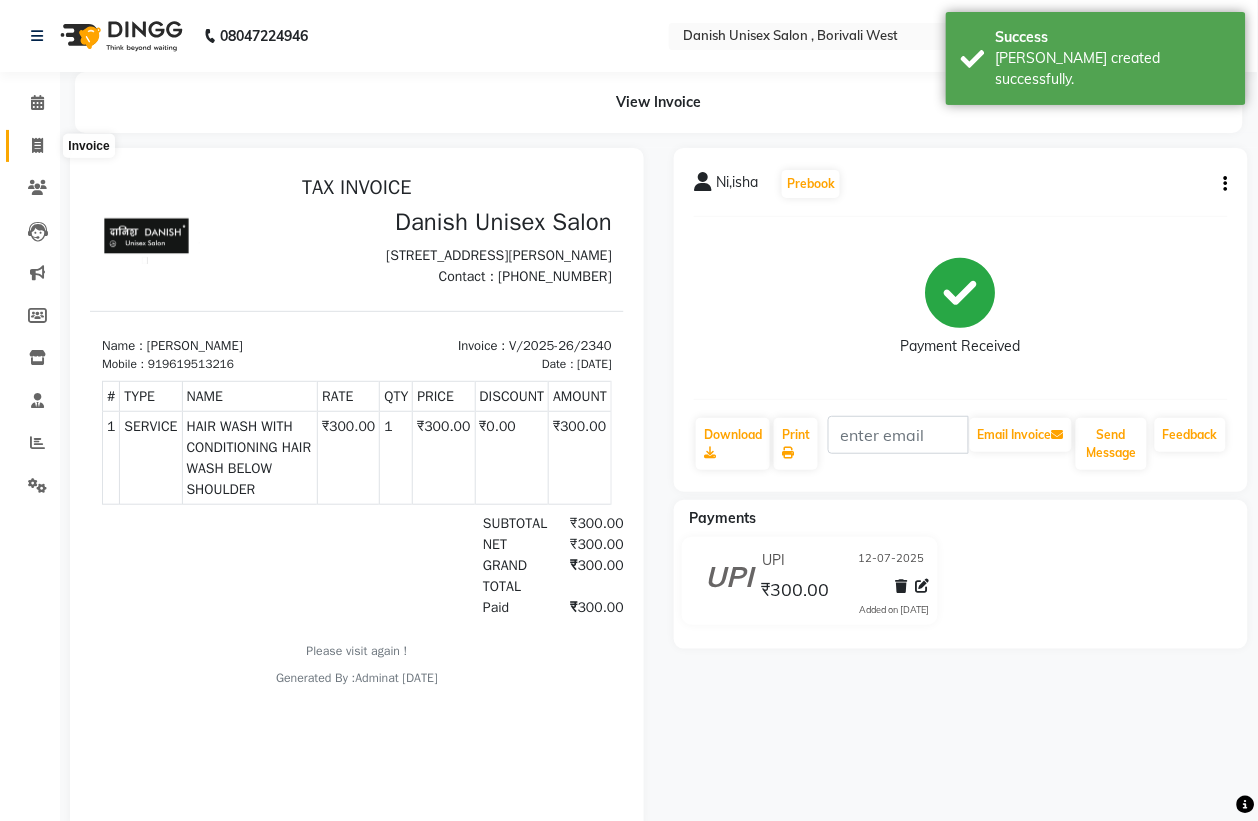 click 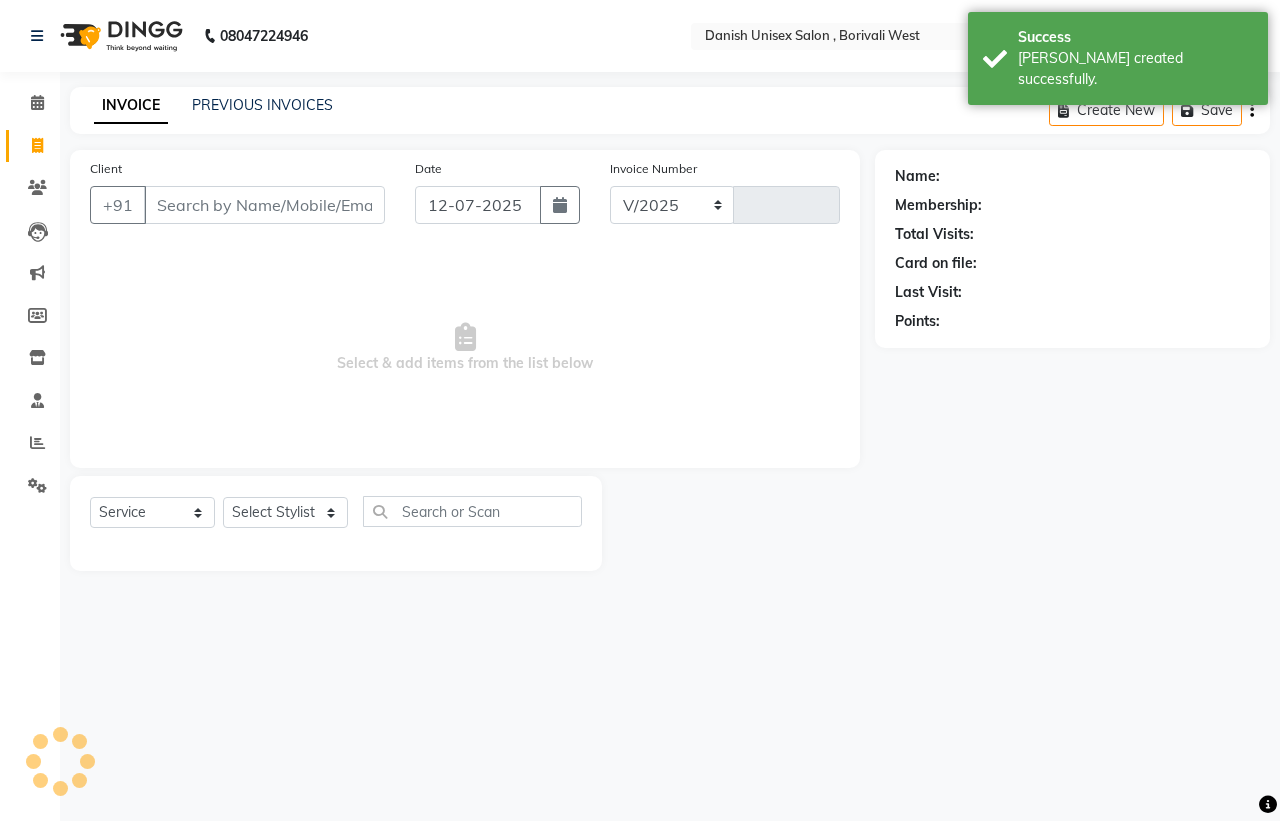 select on "6929" 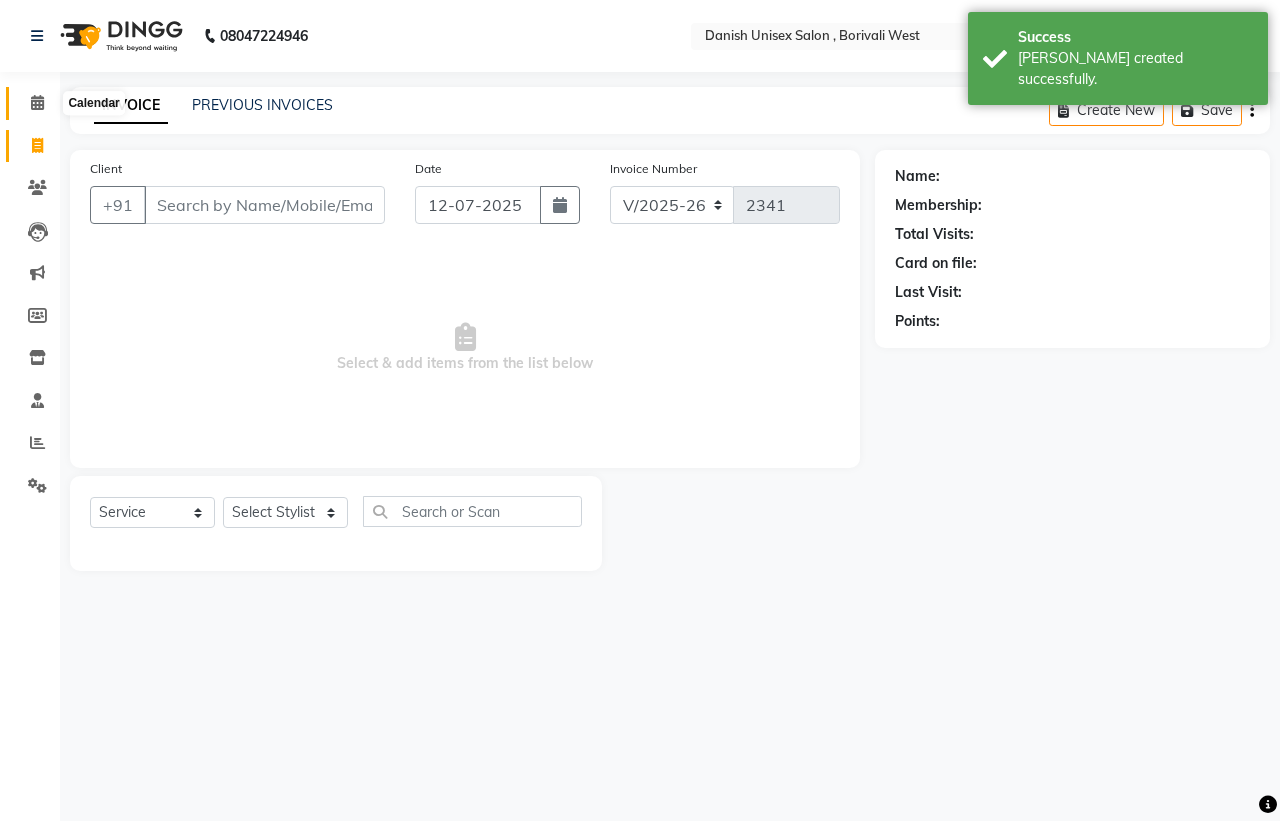 click 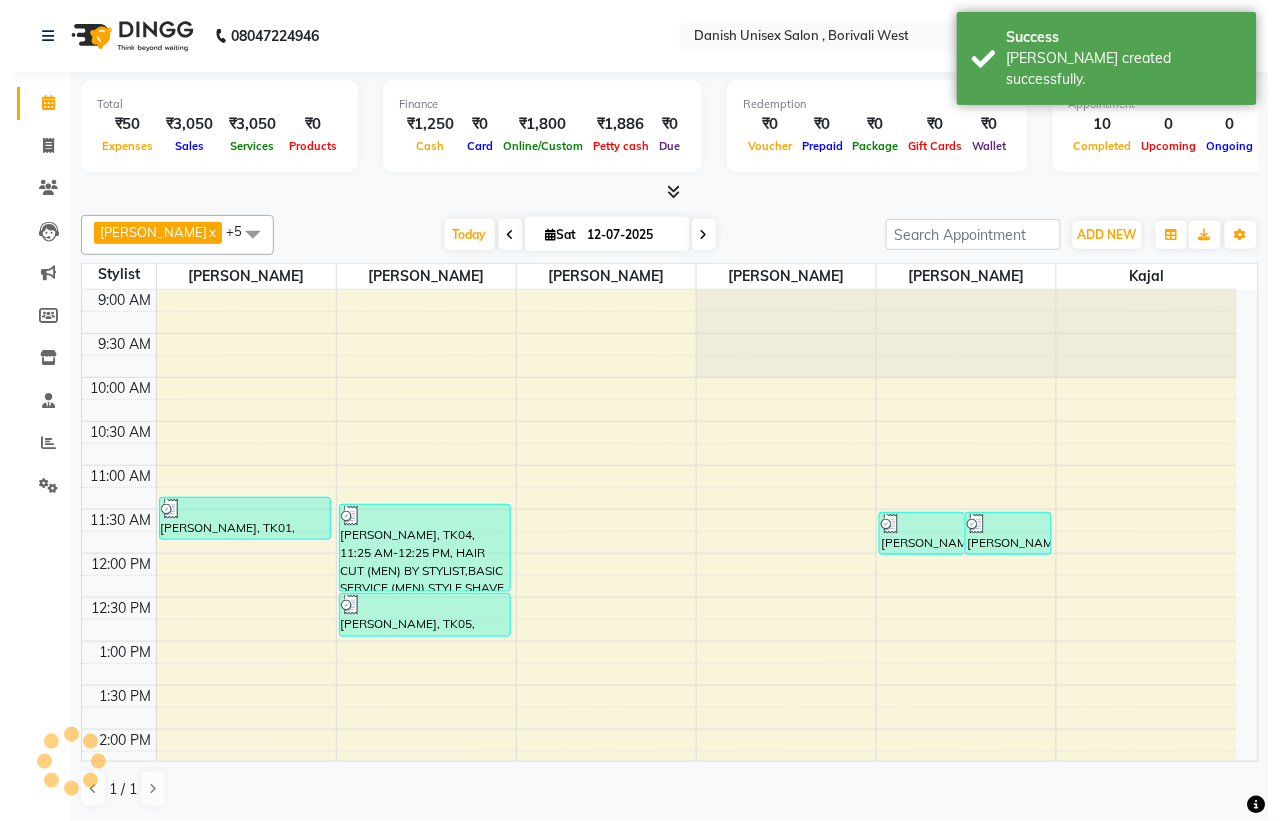 scroll, scrollTop: 0, scrollLeft: 0, axis: both 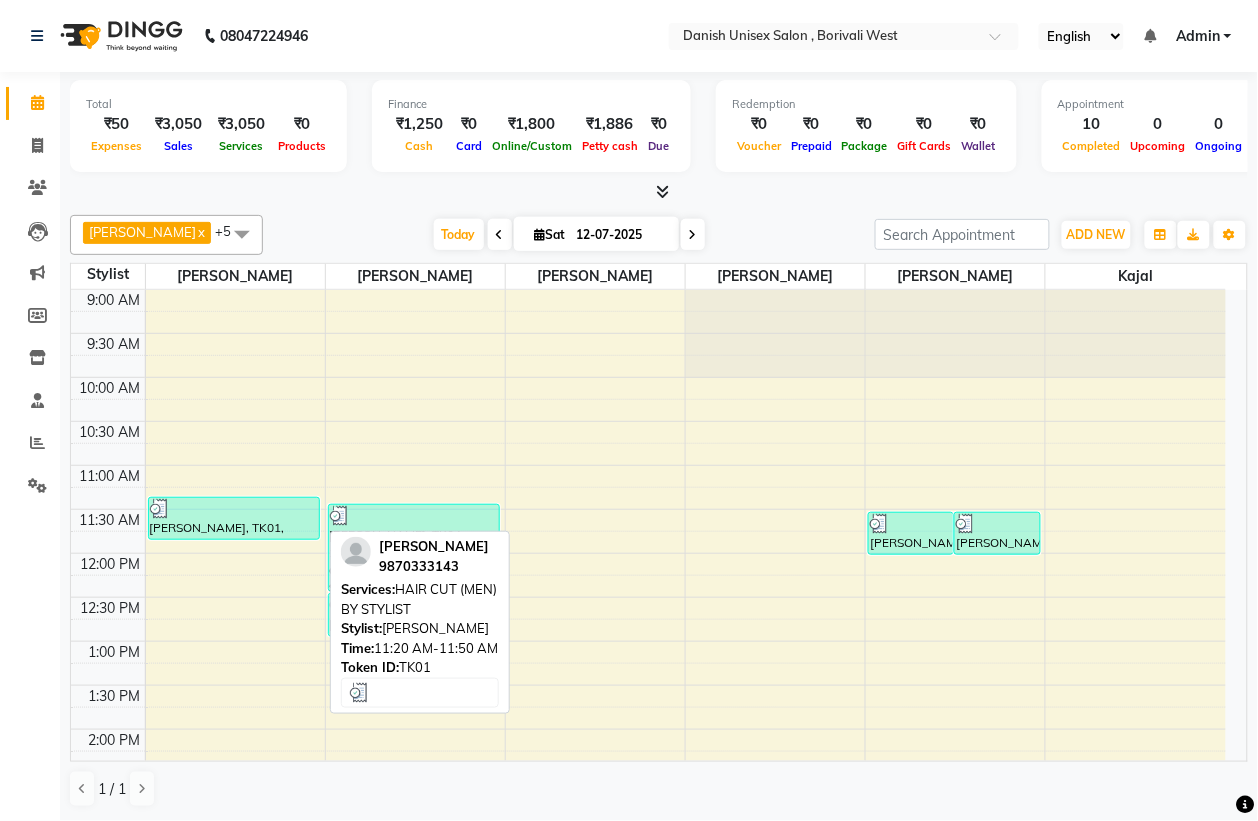 click at bounding box center (234, 509) 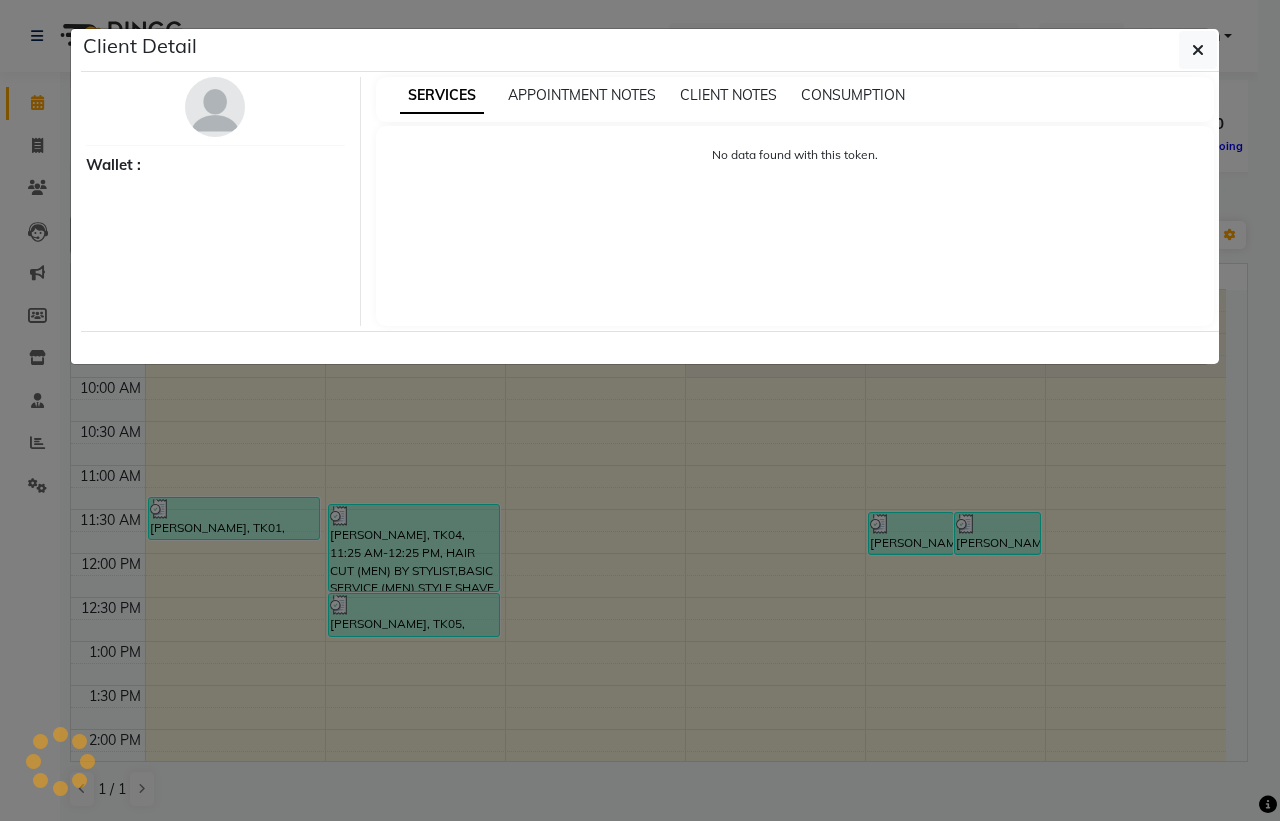 select on "3" 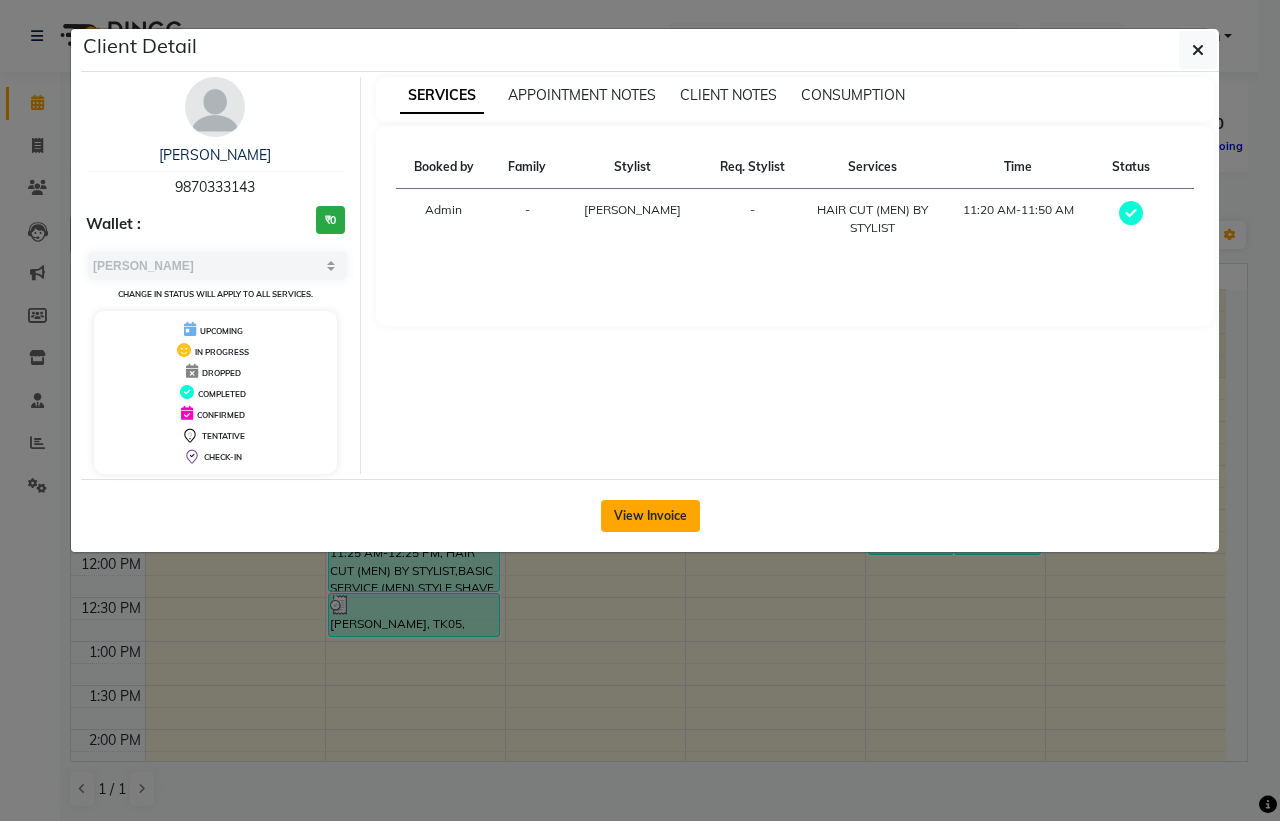 click on "View Invoice" 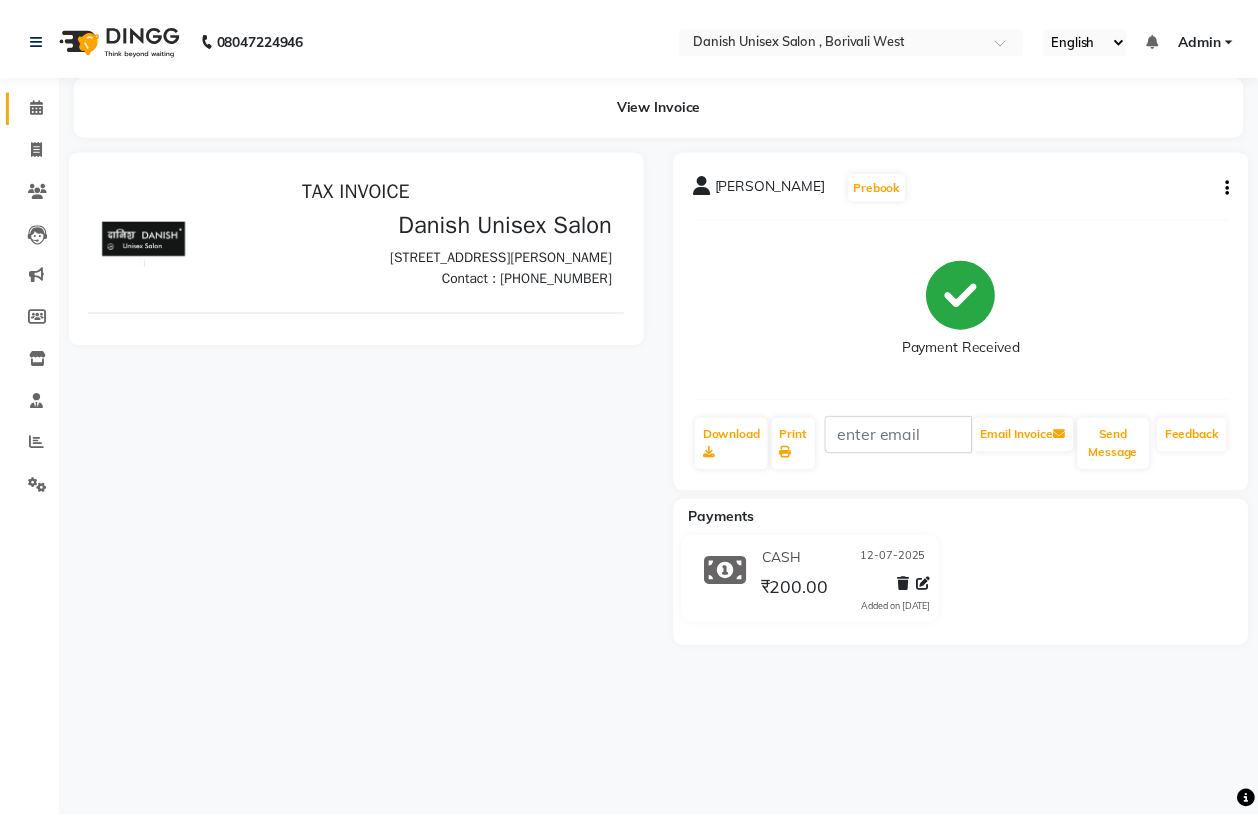 scroll, scrollTop: 0, scrollLeft: 0, axis: both 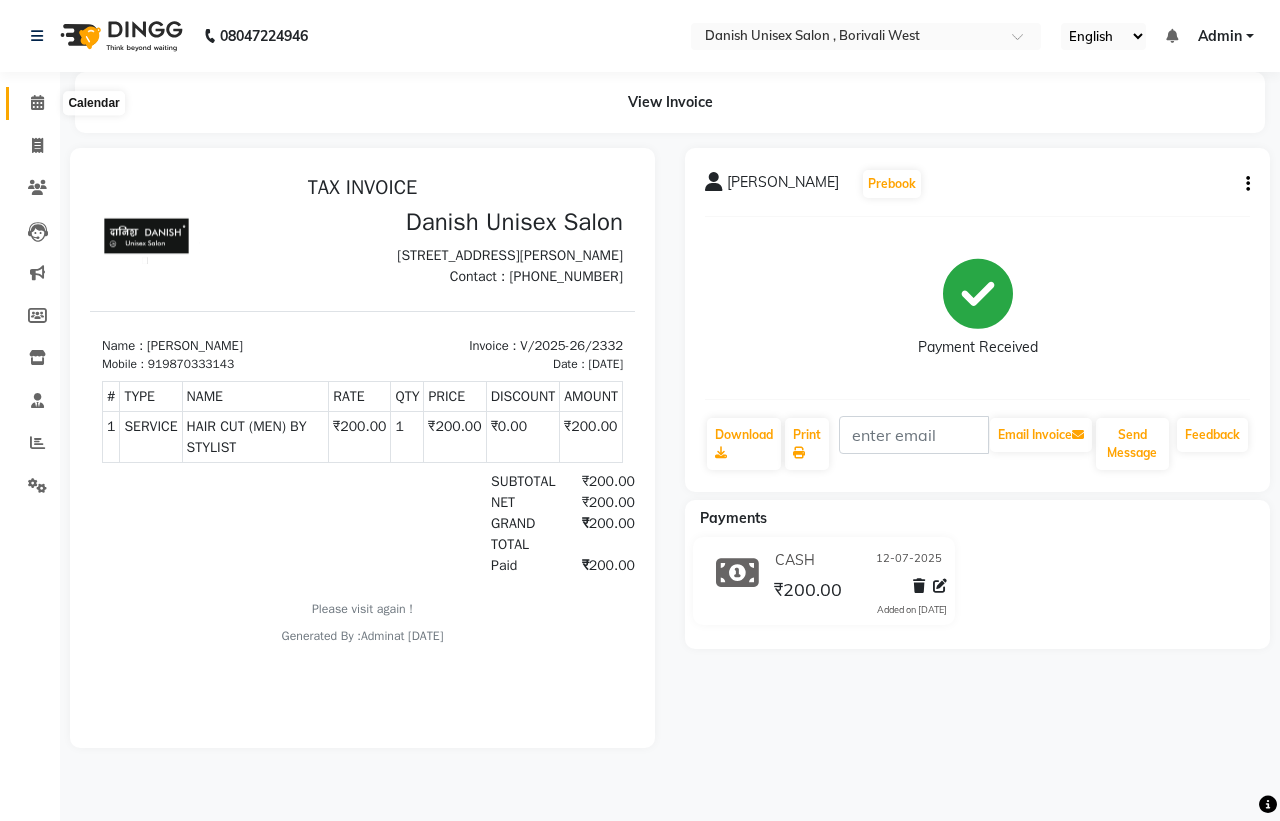 click 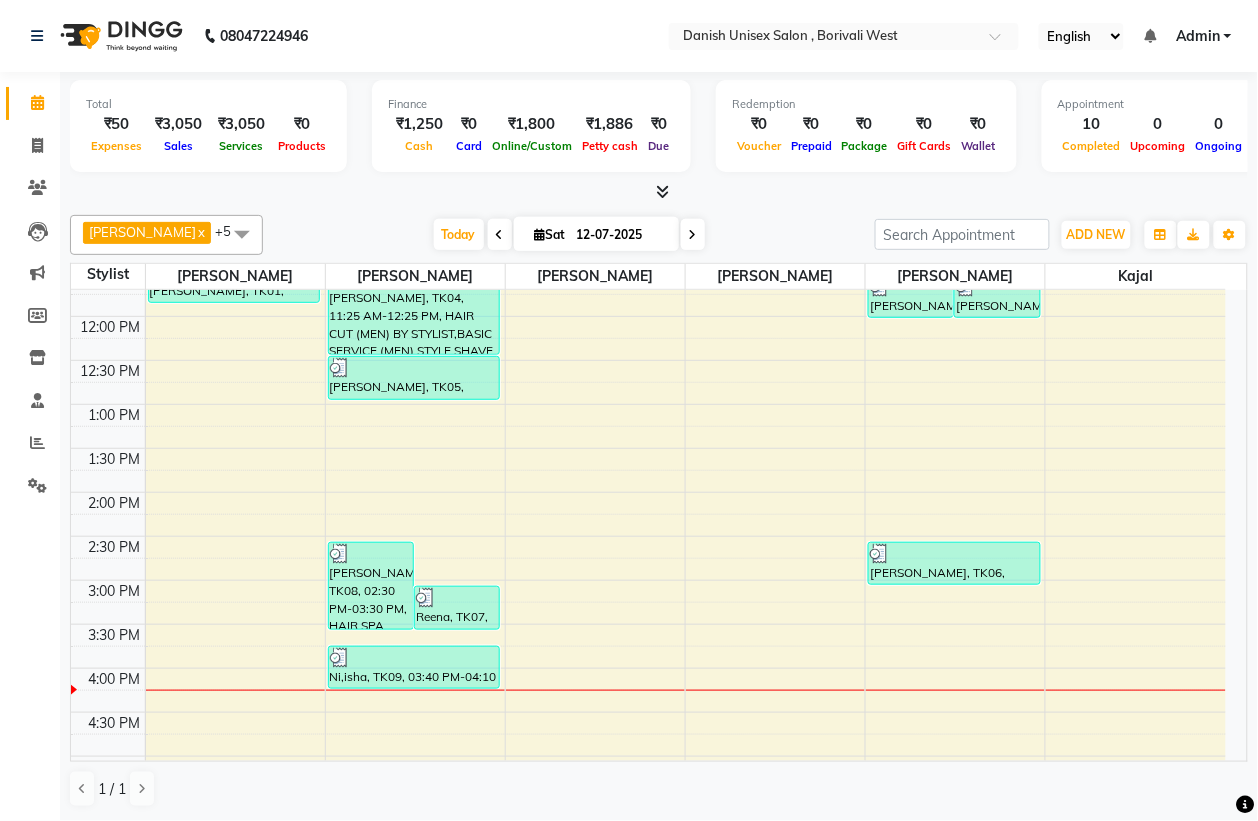 scroll, scrollTop: 0, scrollLeft: 0, axis: both 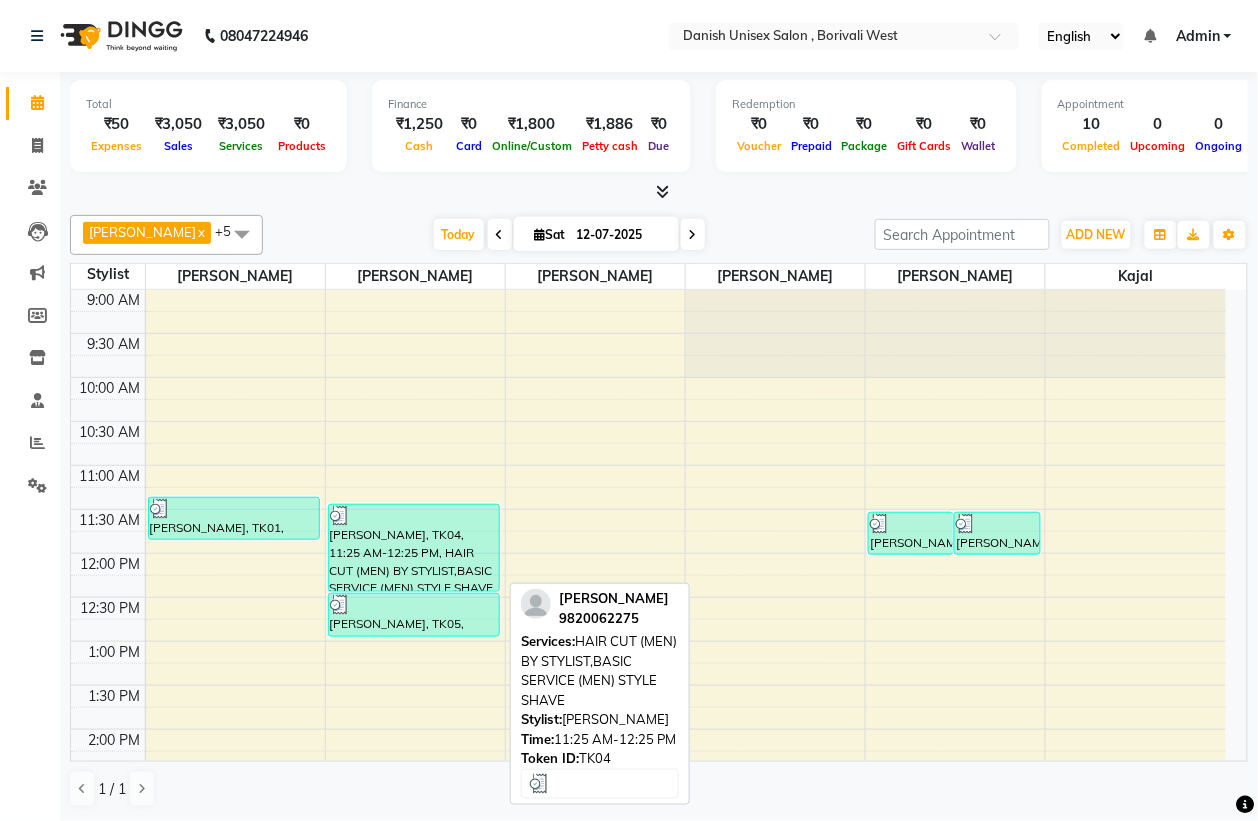 click on "[PERSON_NAME], TK04, 11:25 AM-12:25 PM, HAIR CUT (MEN) BY STYLIST,BASIC SERVICE (MEN) STYLE SHAVE" at bounding box center [414, 548] 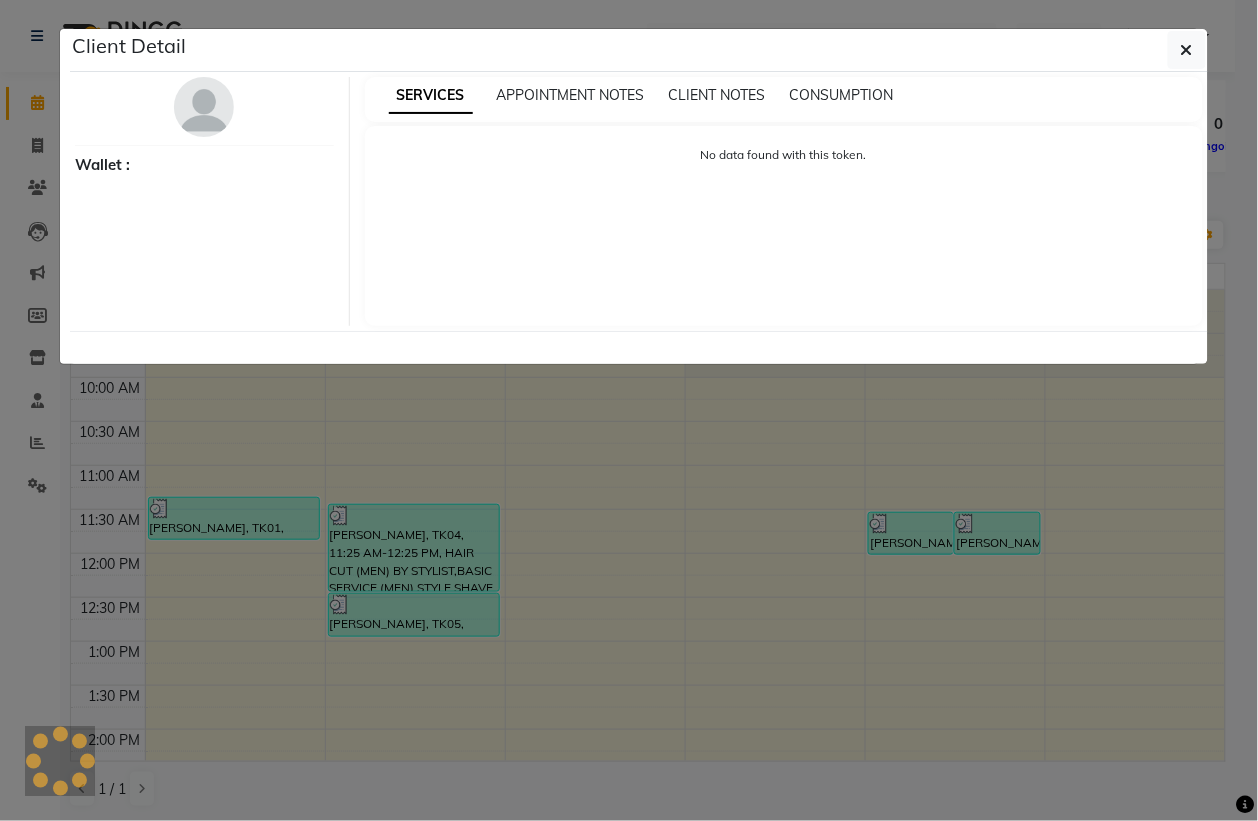 select on "3" 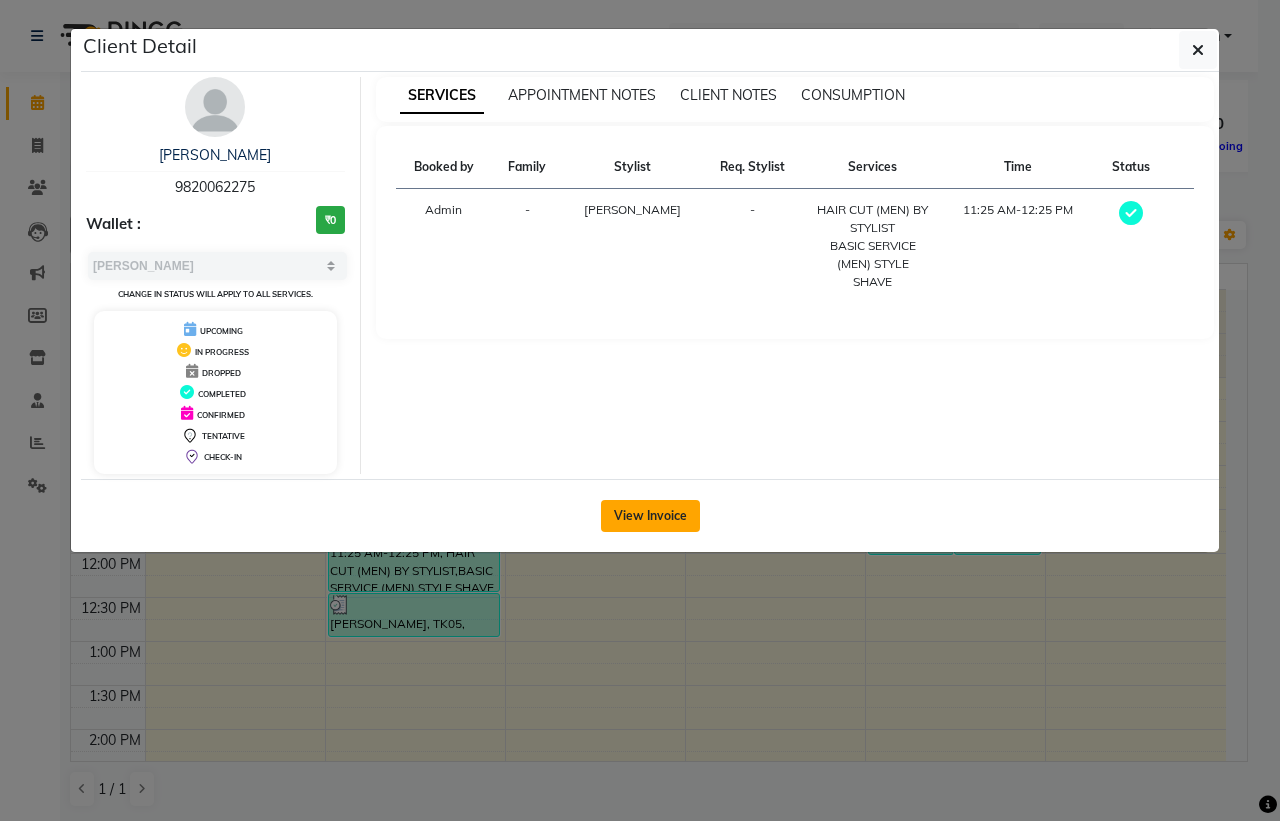 click on "View Invoice" 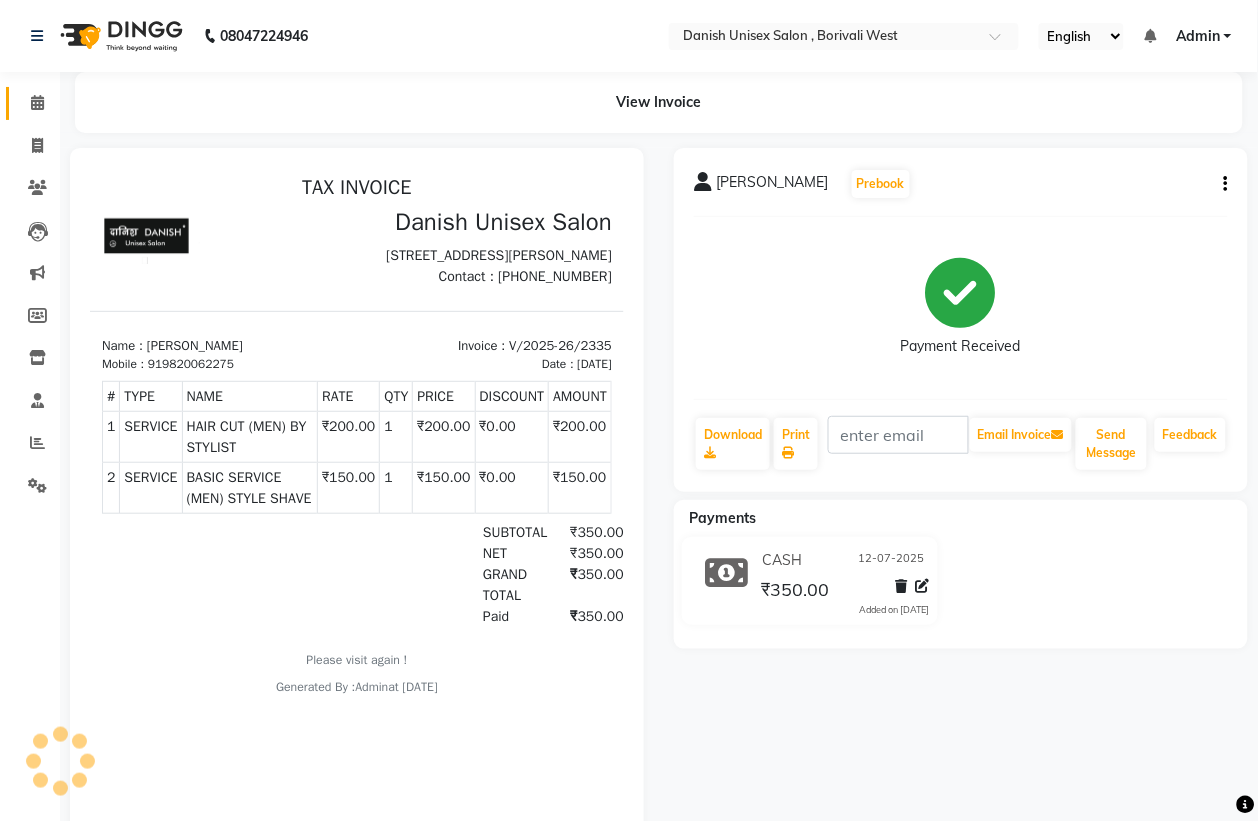 scroll, scrollTop: 0, scrollLeft: 0, axis: both 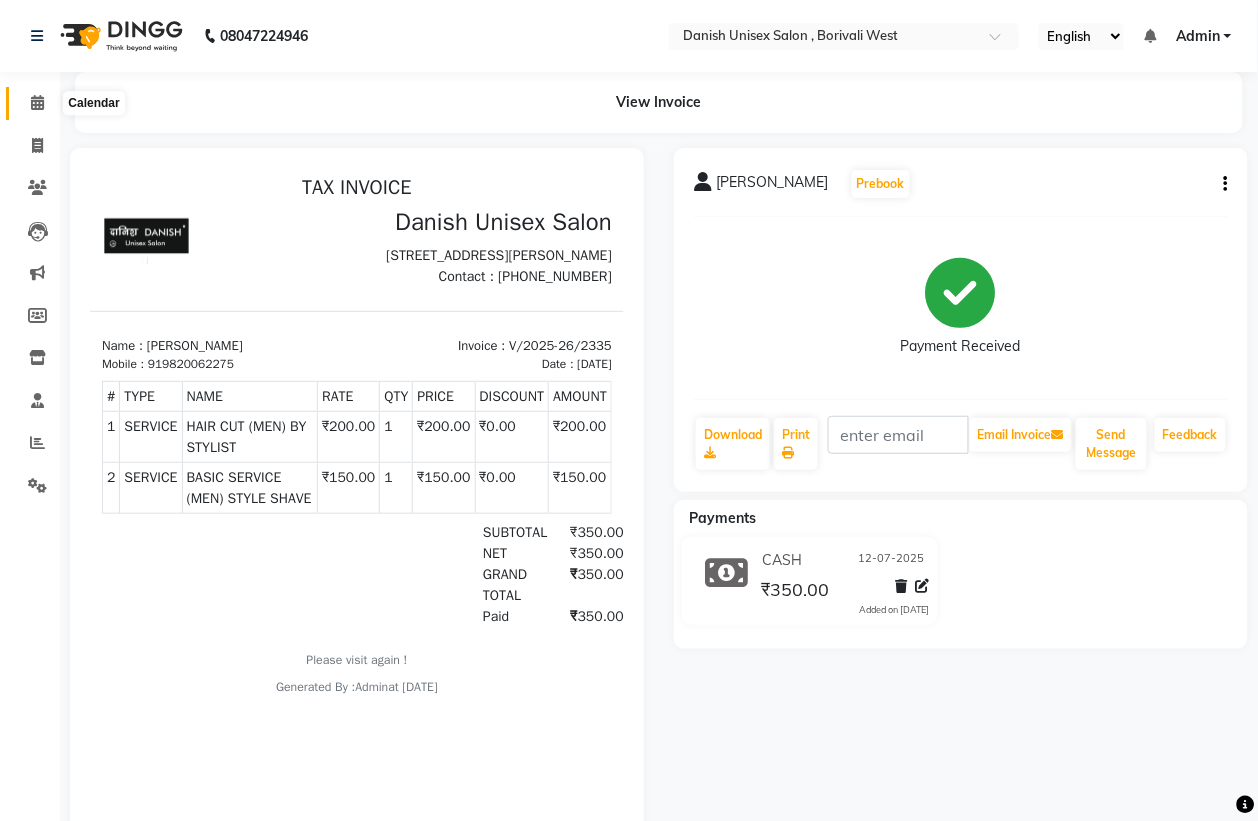 click 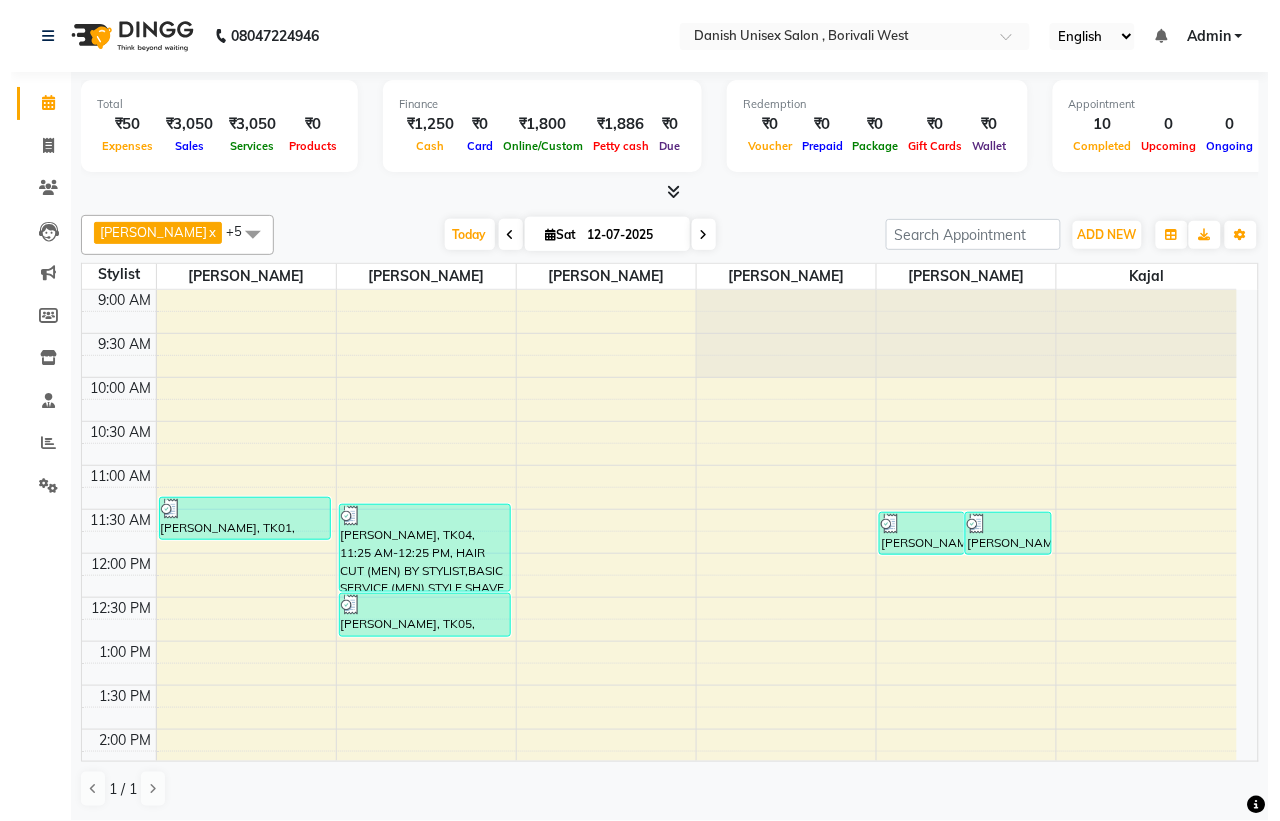 scroll, scrollTop: 125, scrollLeft: 0, axis: vertical 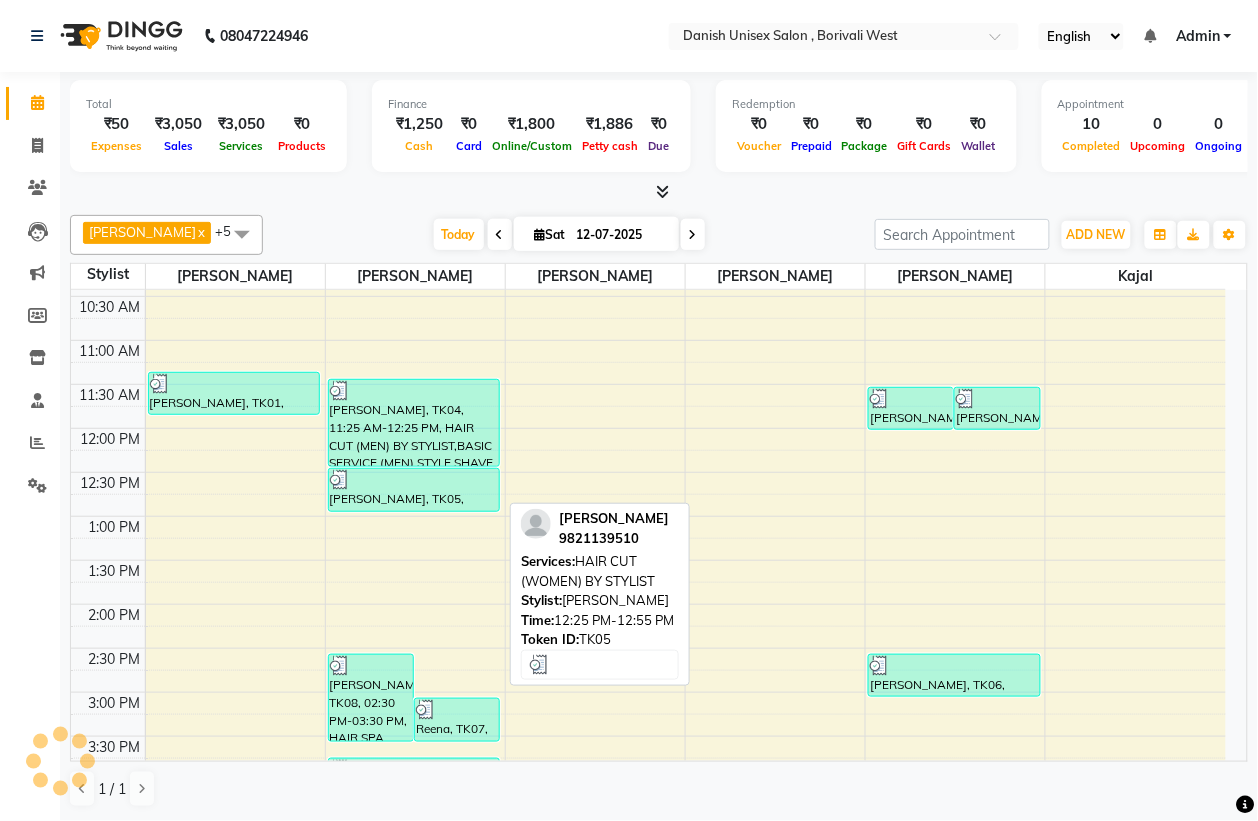 click on "[PERSON_NAME], TK05, 12:25 PM-12:55 PM, HAIR CUT (WOMEN) BY STYLIST" at bounding box center (414, 490) 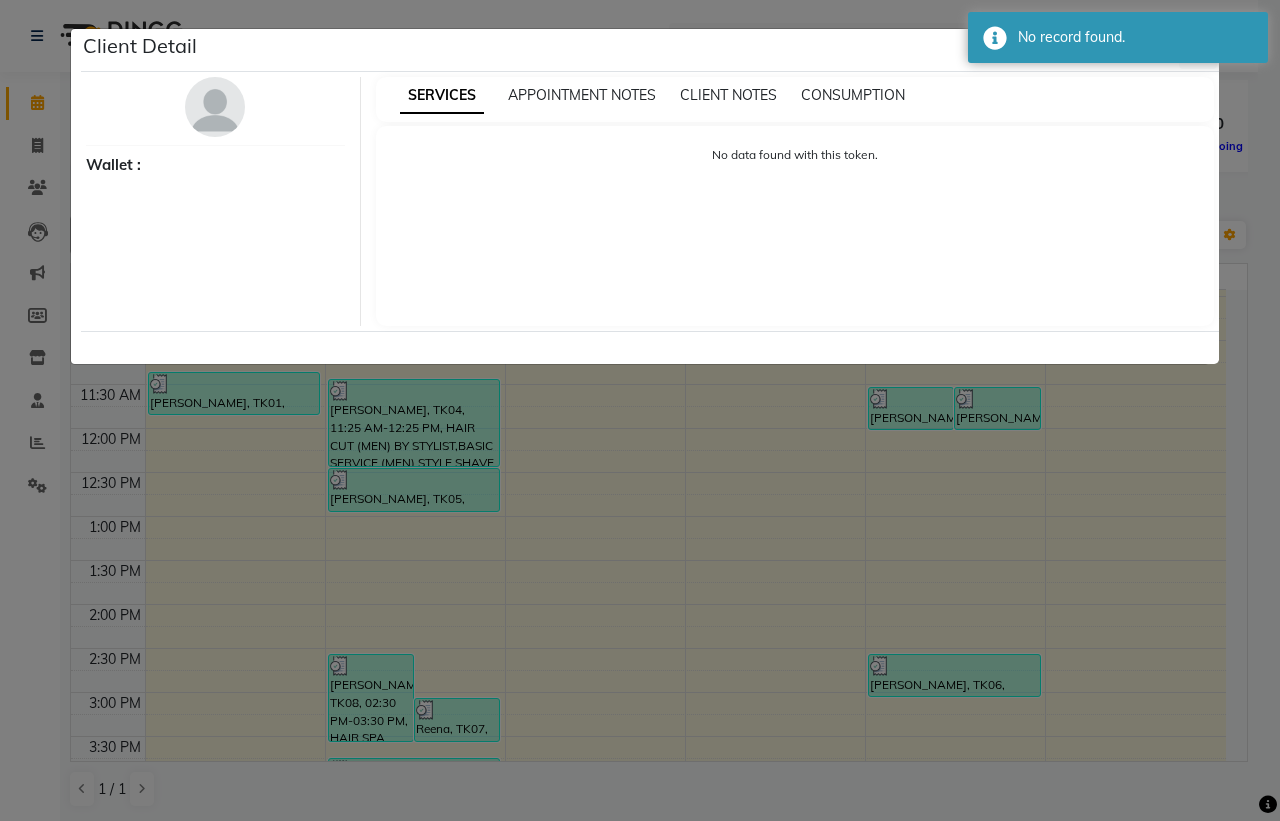 click on "Client Detail     Wallet : SERVICES APPOINTMENT NOTES CLIENT NOTES CONSUMPTION No data found with this token." 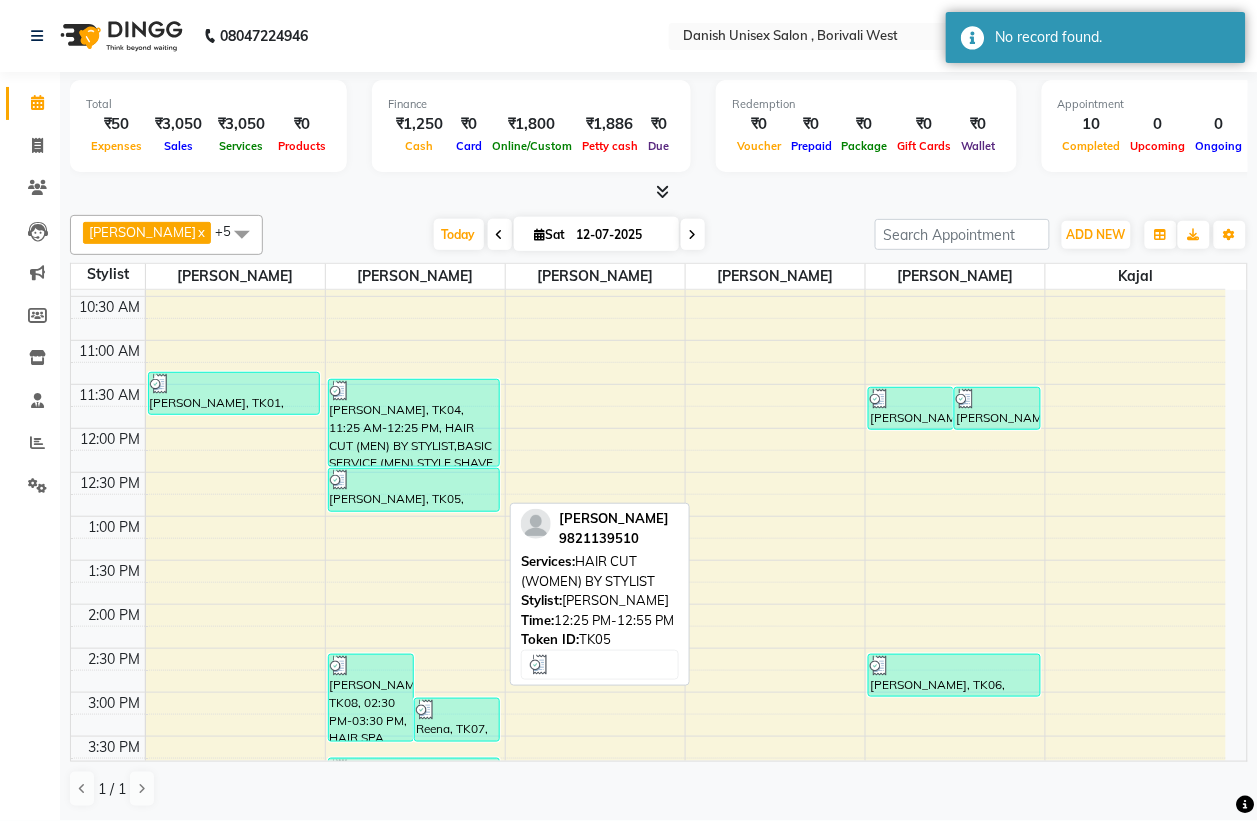 click at bounding box center [340, 480] 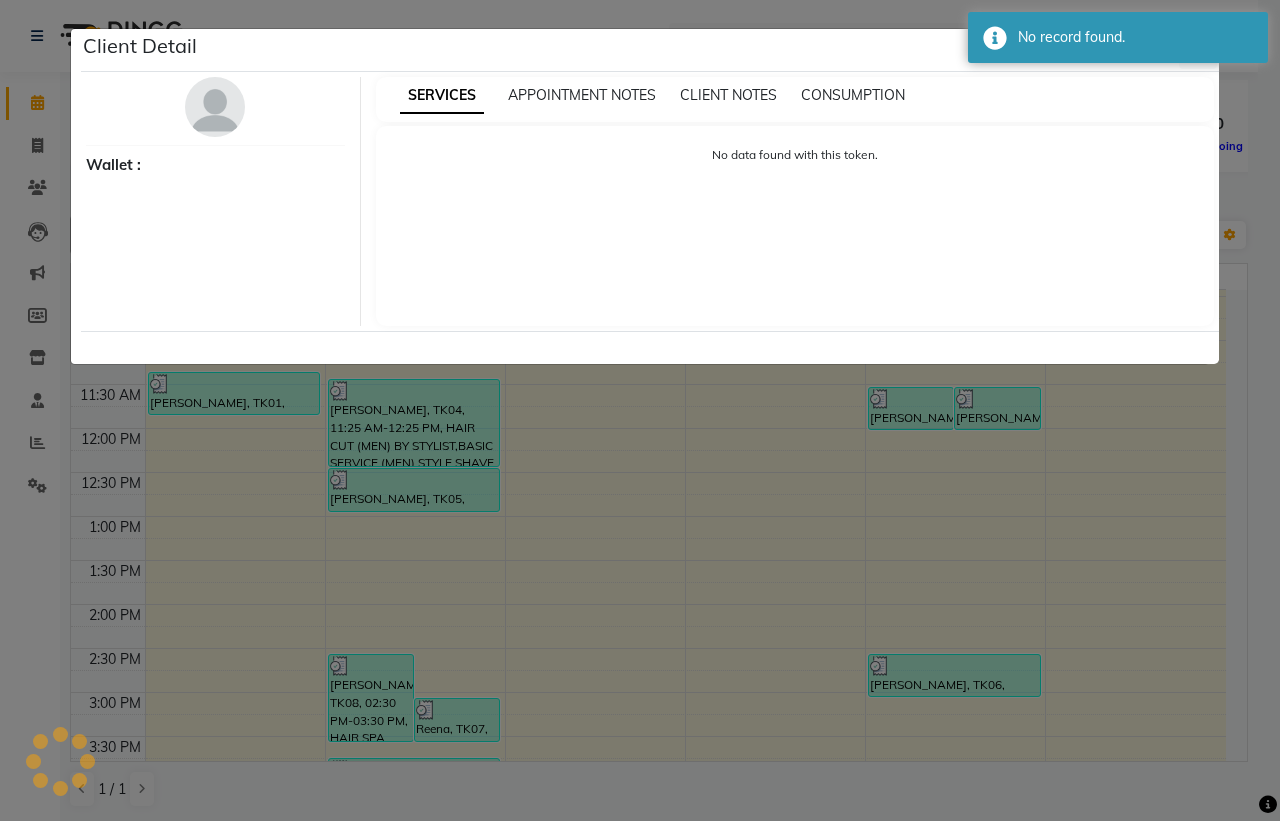 select on "3" 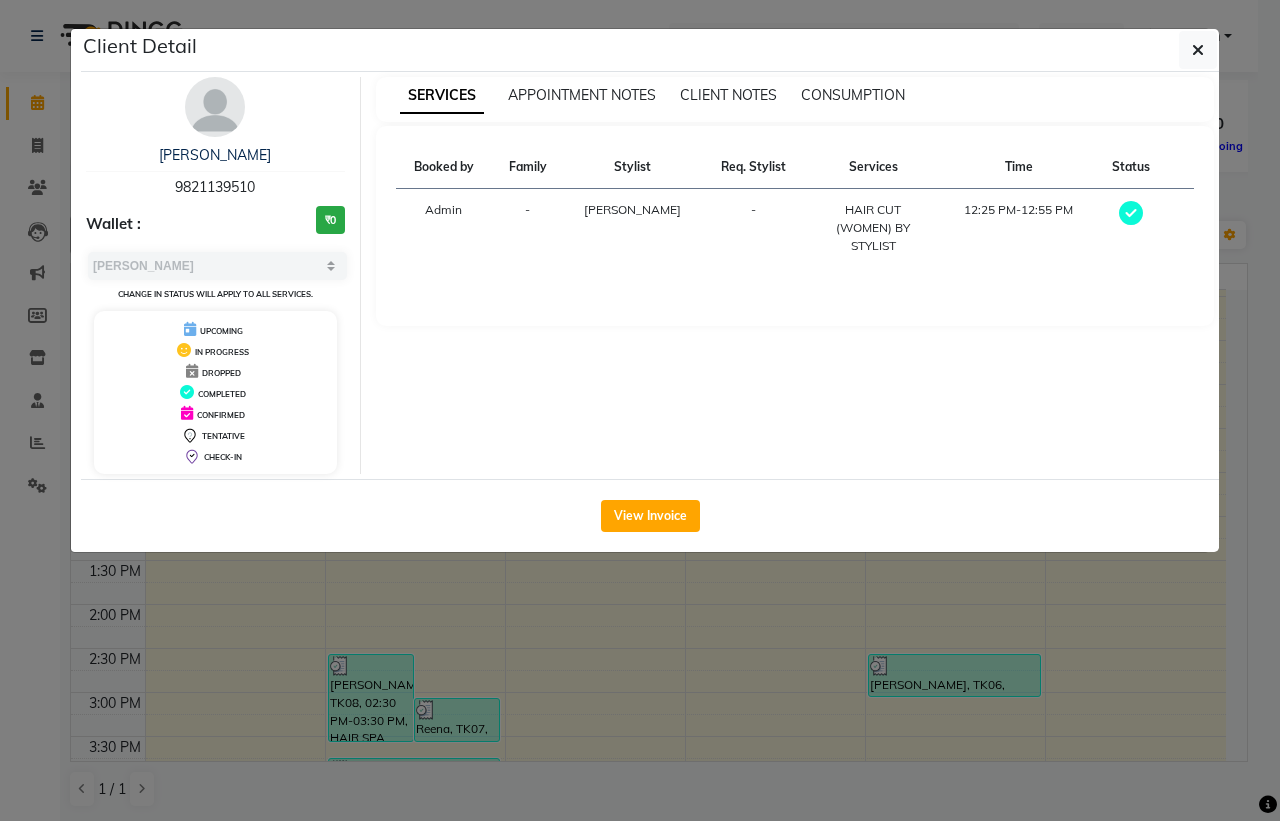 click on "View Invoice" 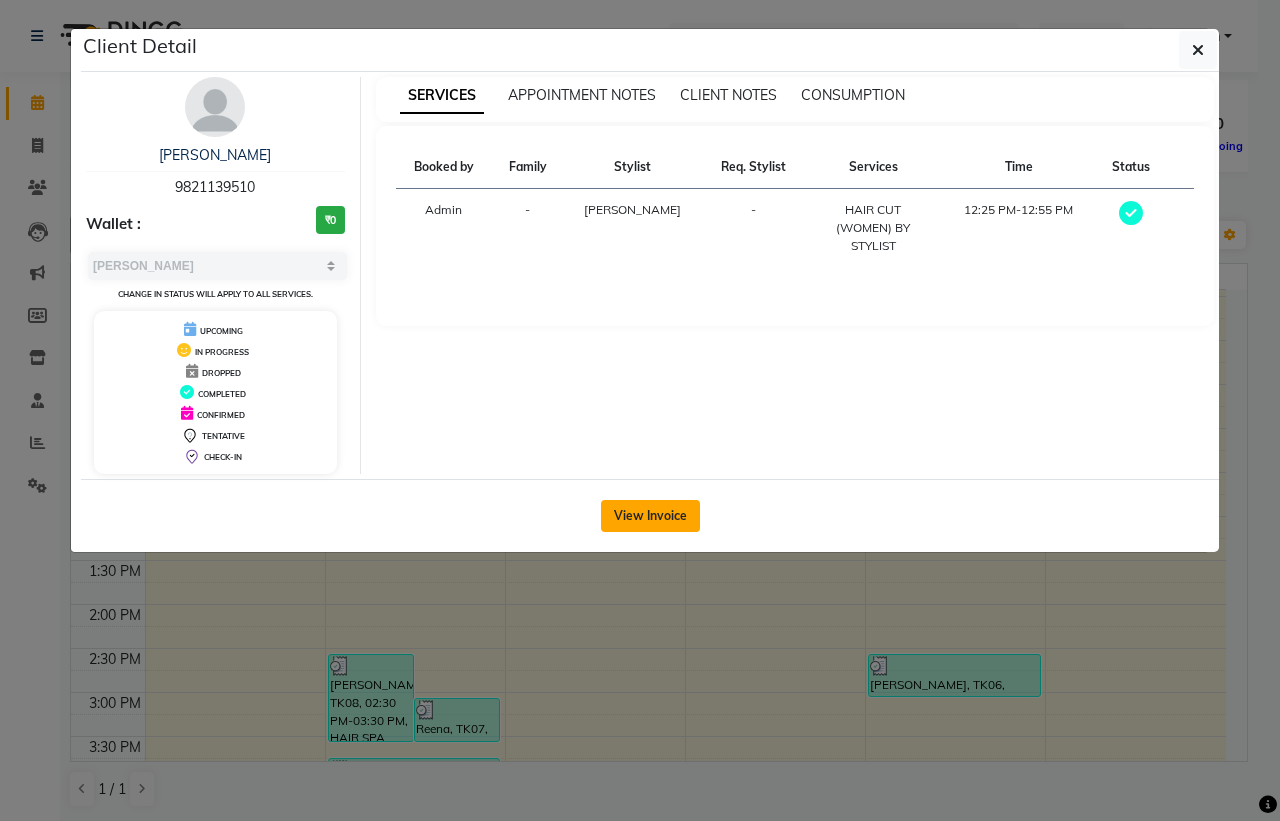 click on "View Invoice" 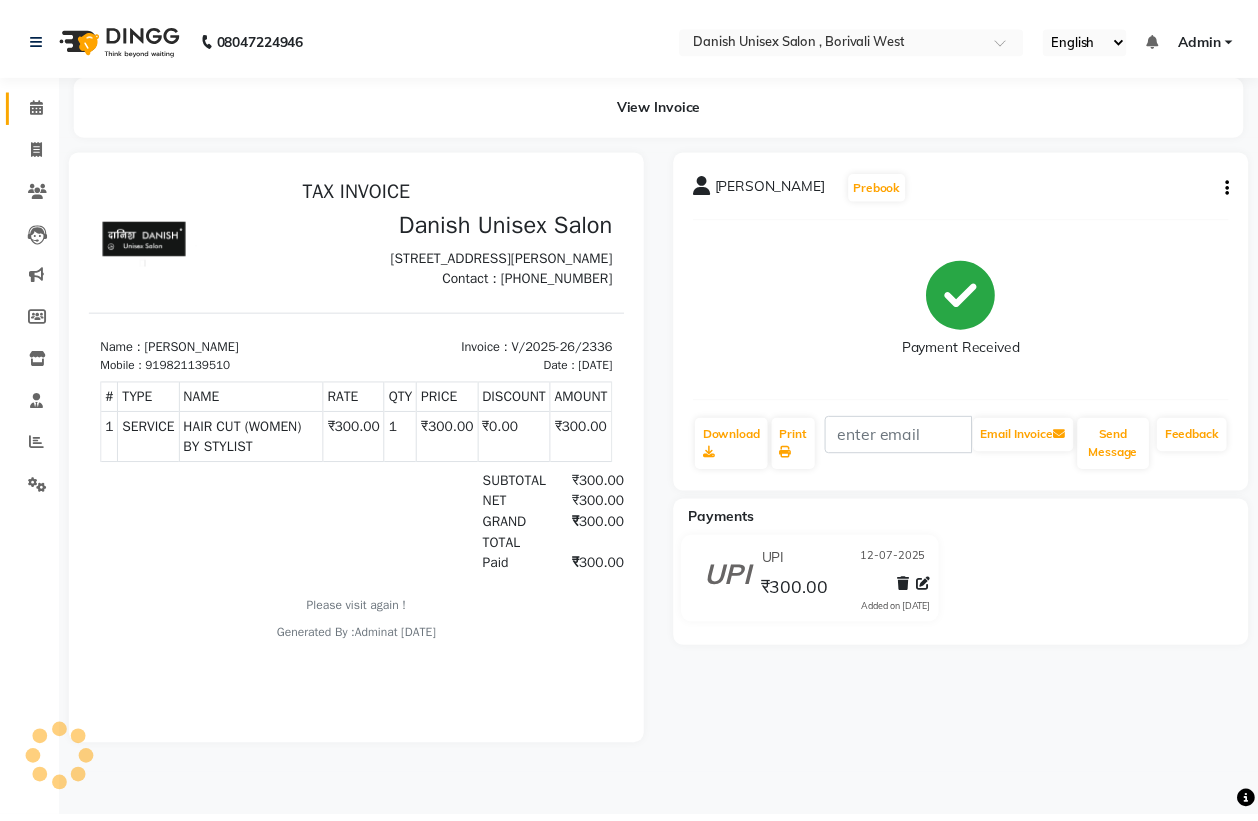 scroll, scrollTop: 0, scrollLeft: 0, axis: both 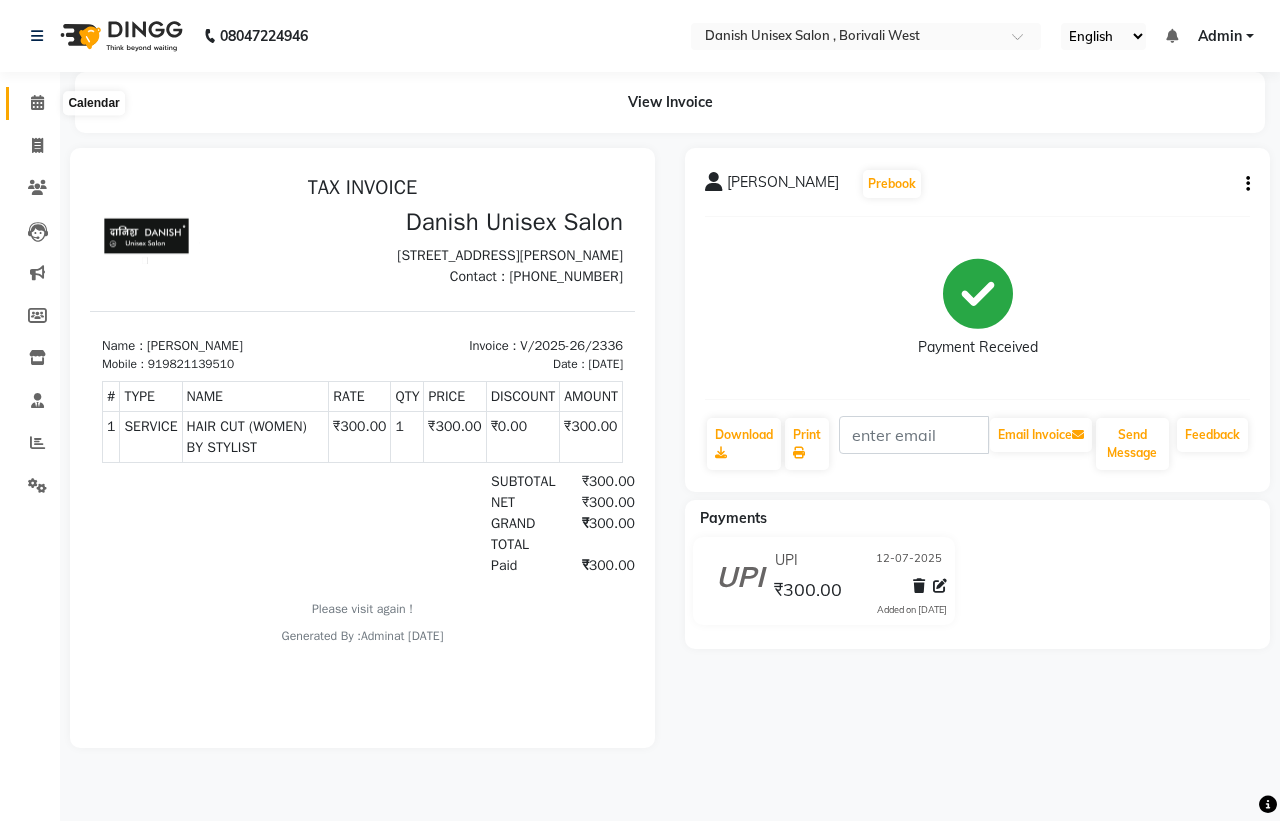click 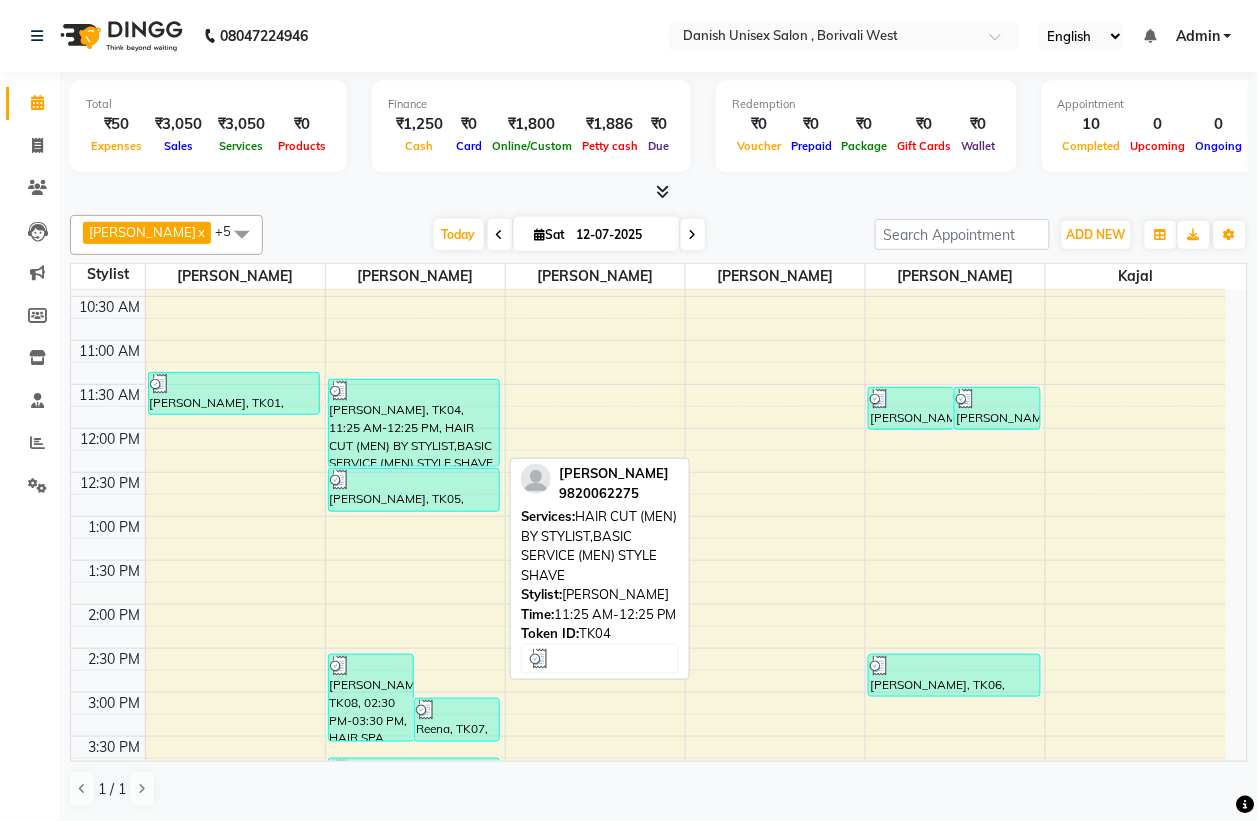 scroll, scrollTop: 250, scrollLeft: 0, axis: vertical 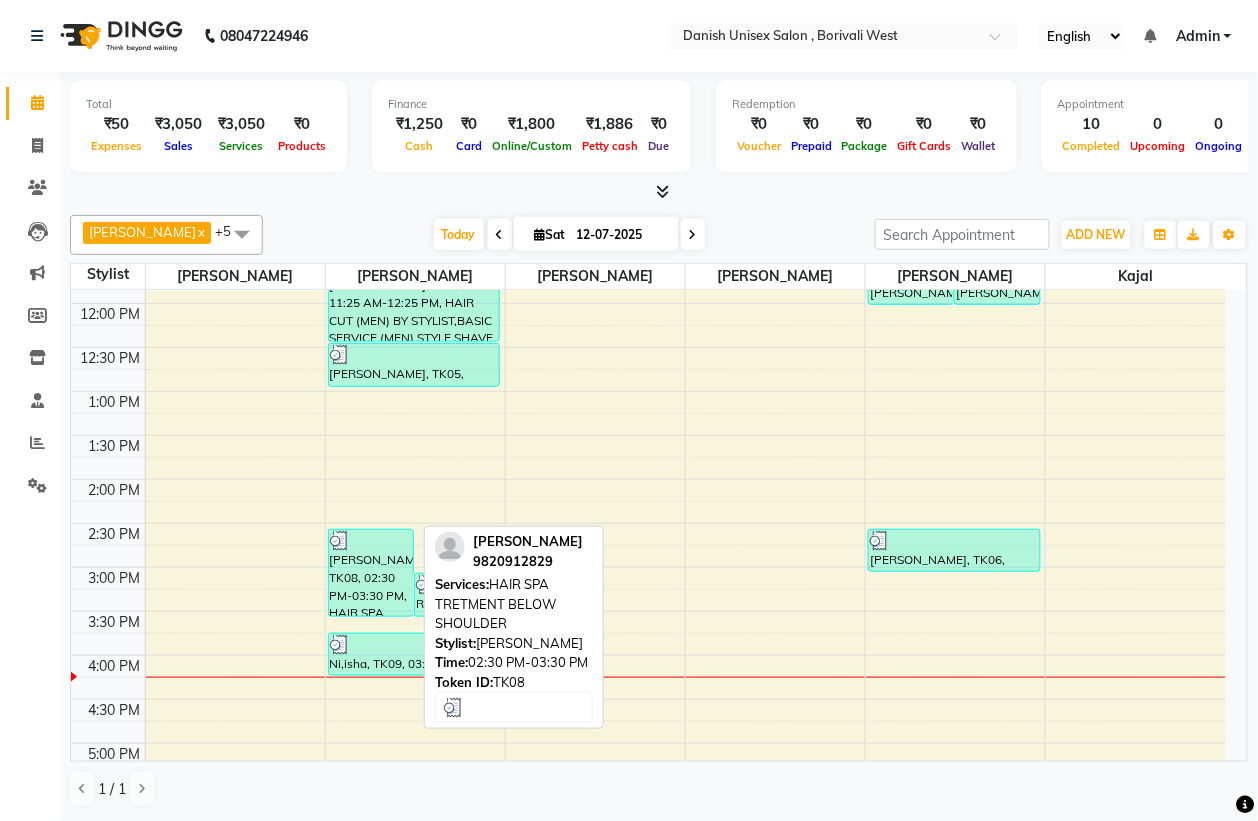 click on "[PERSON_NAME], TK08, 02:30 PM-03:30 PM, HAIR SPA TRETMENT BELOW SHOULDER" at bounding box center [371, 573] 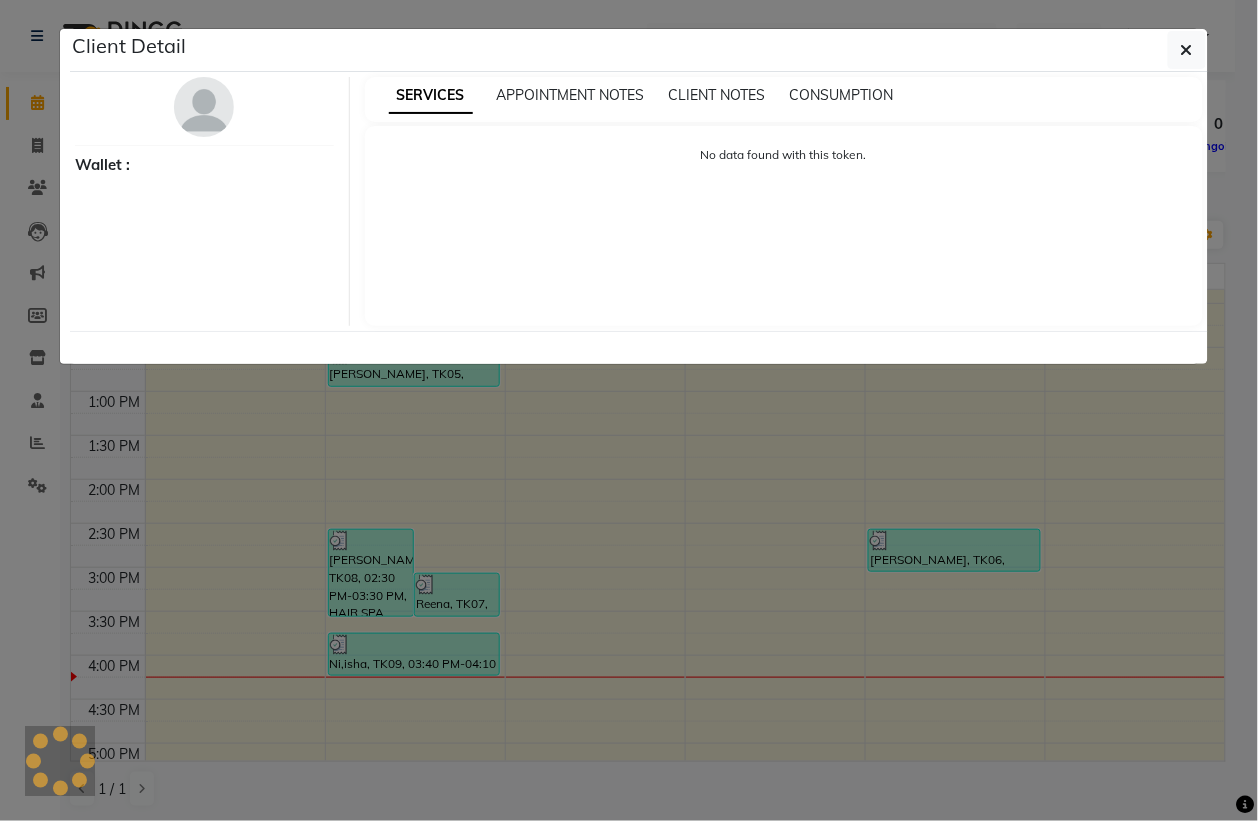 select on "3" 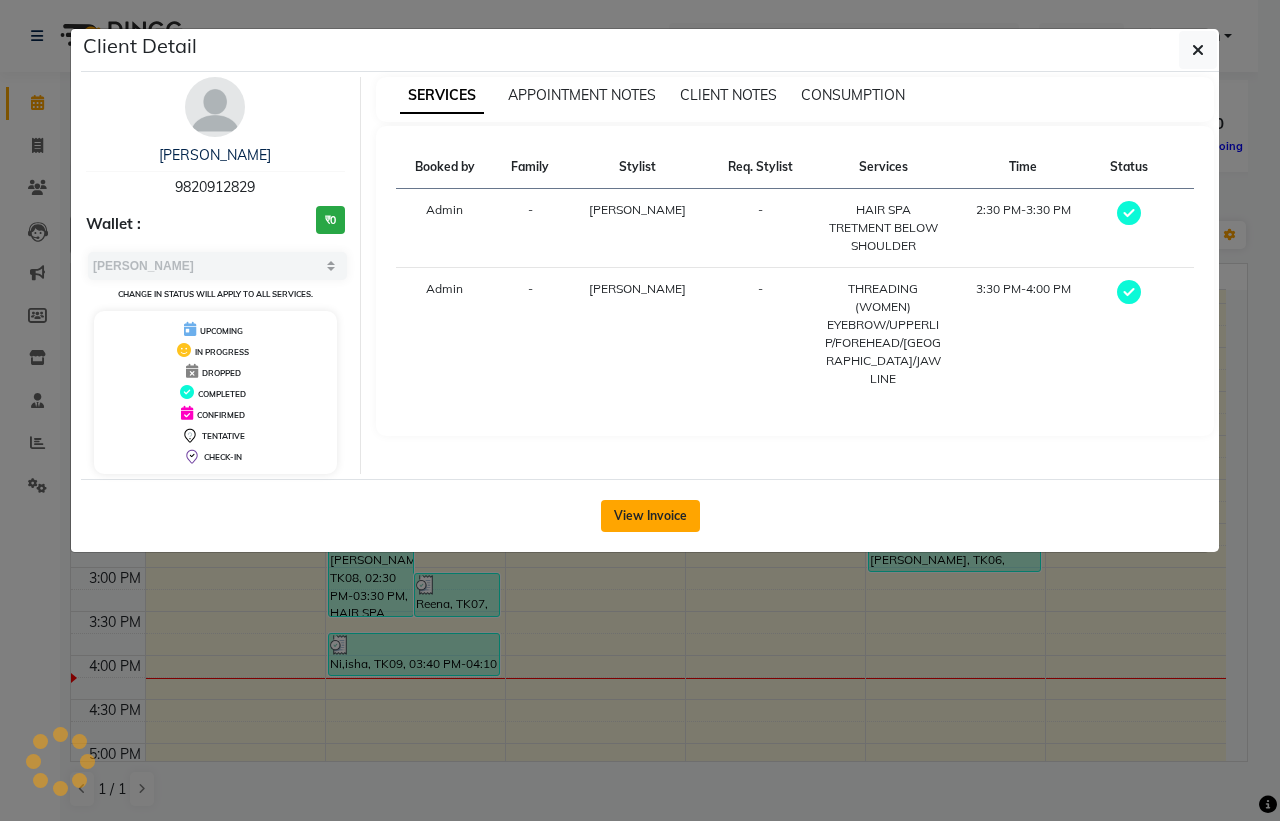 click on "View Invoice" 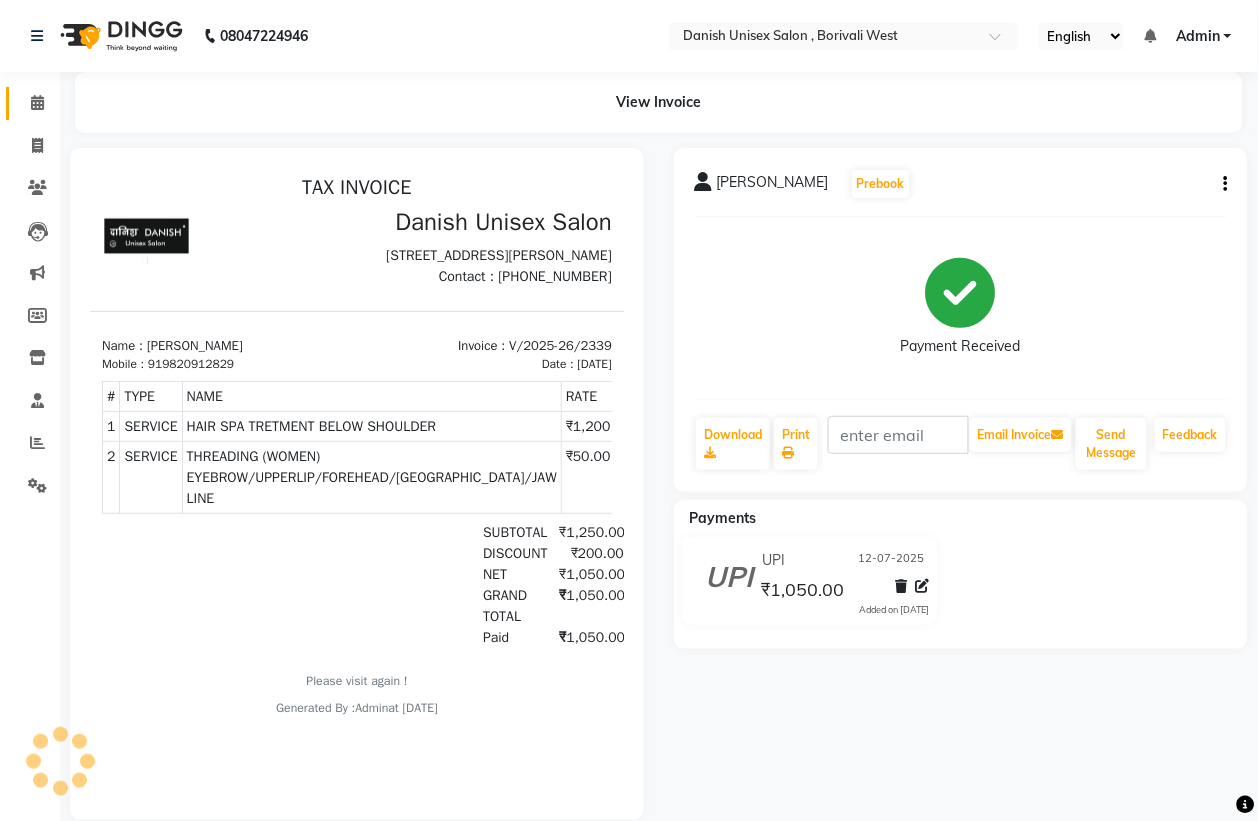 scroll, scrollTop: 0, scrollLeft: 0, axis: both 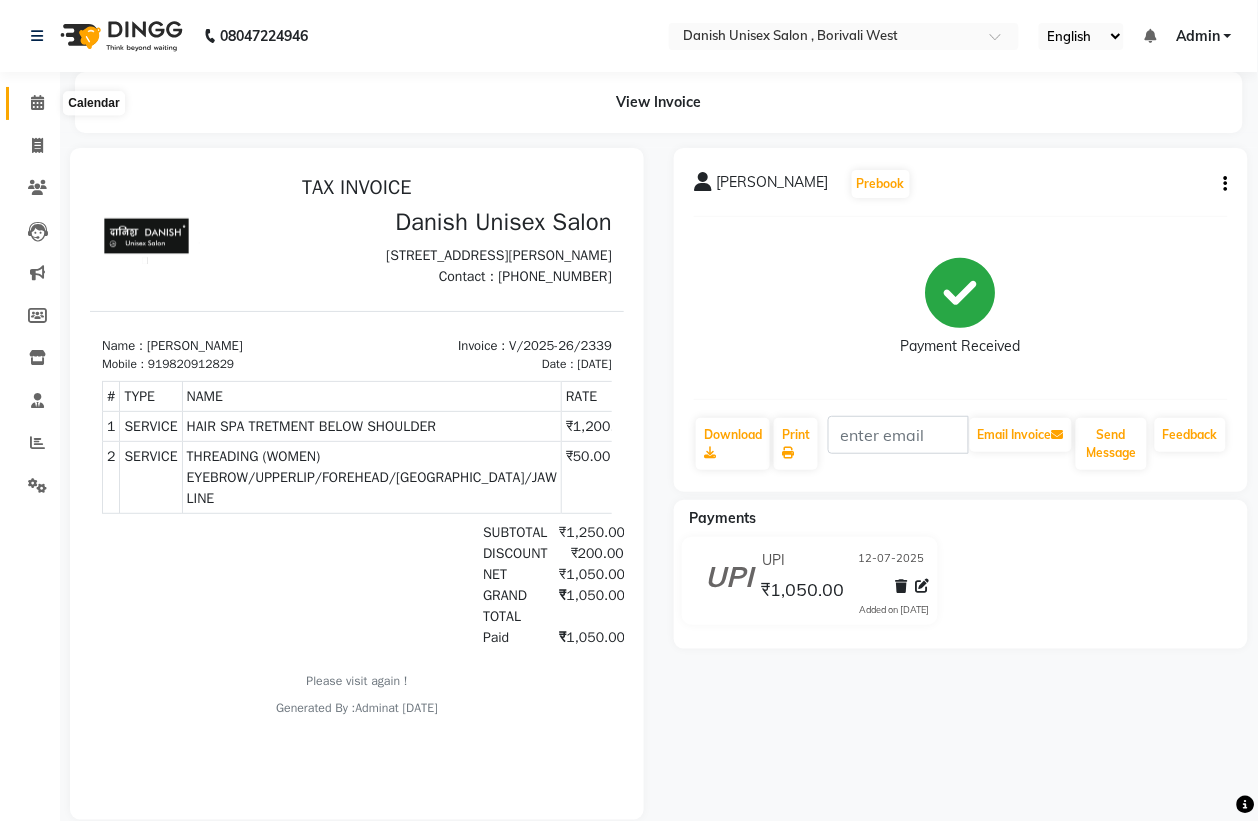 click 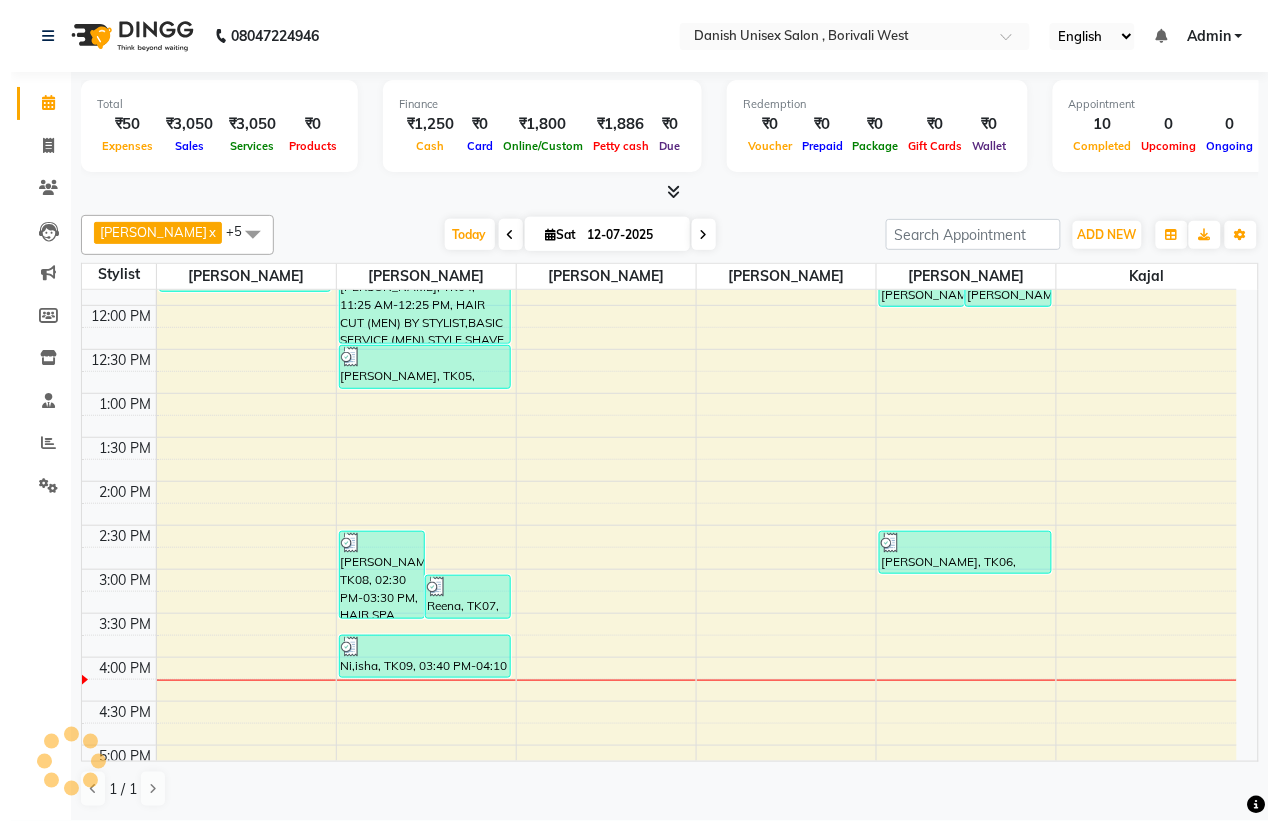 scroll, scrollTop: 186, scrollLeft: 0, axis: vertical 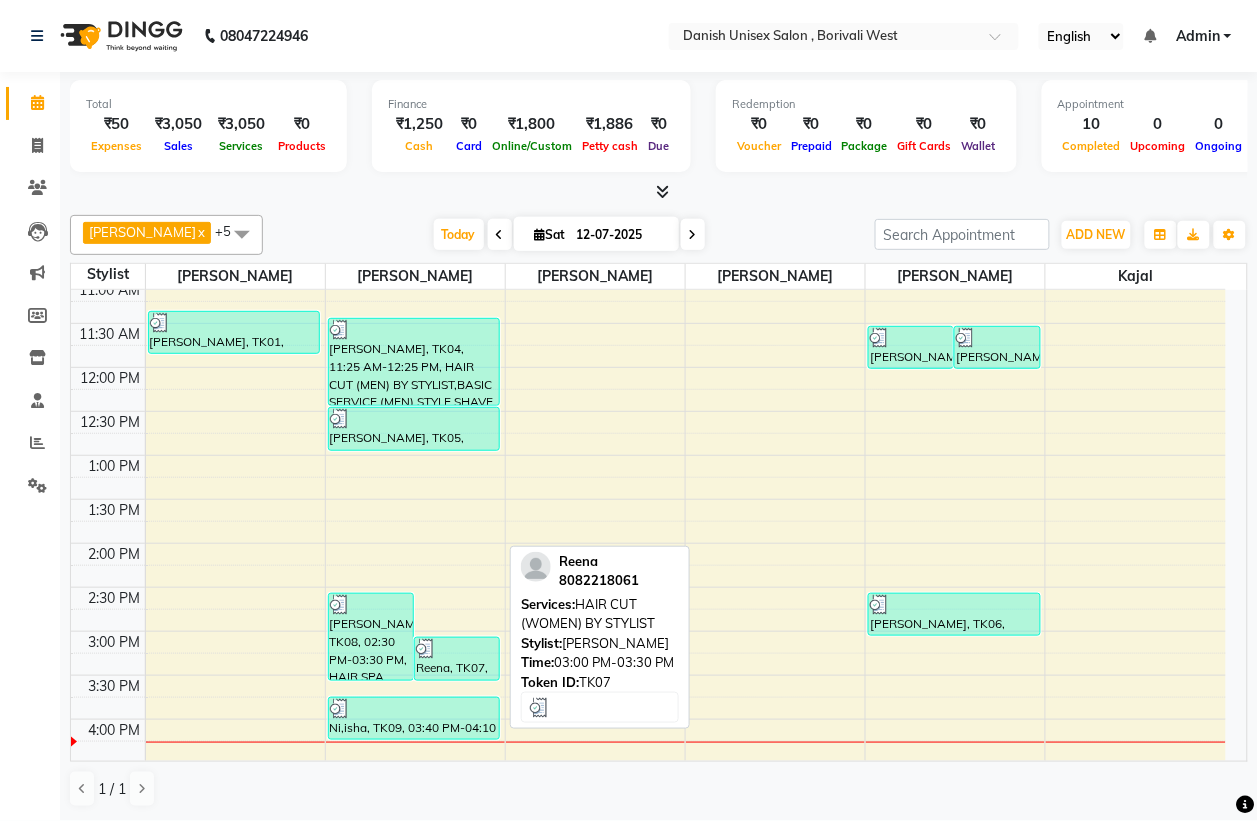 click on "Reena, TK07, 03:00 PM-03:30 PM, HAIR CUT (WOMEN) BY STYLIST" at bounding box center (457, 659) 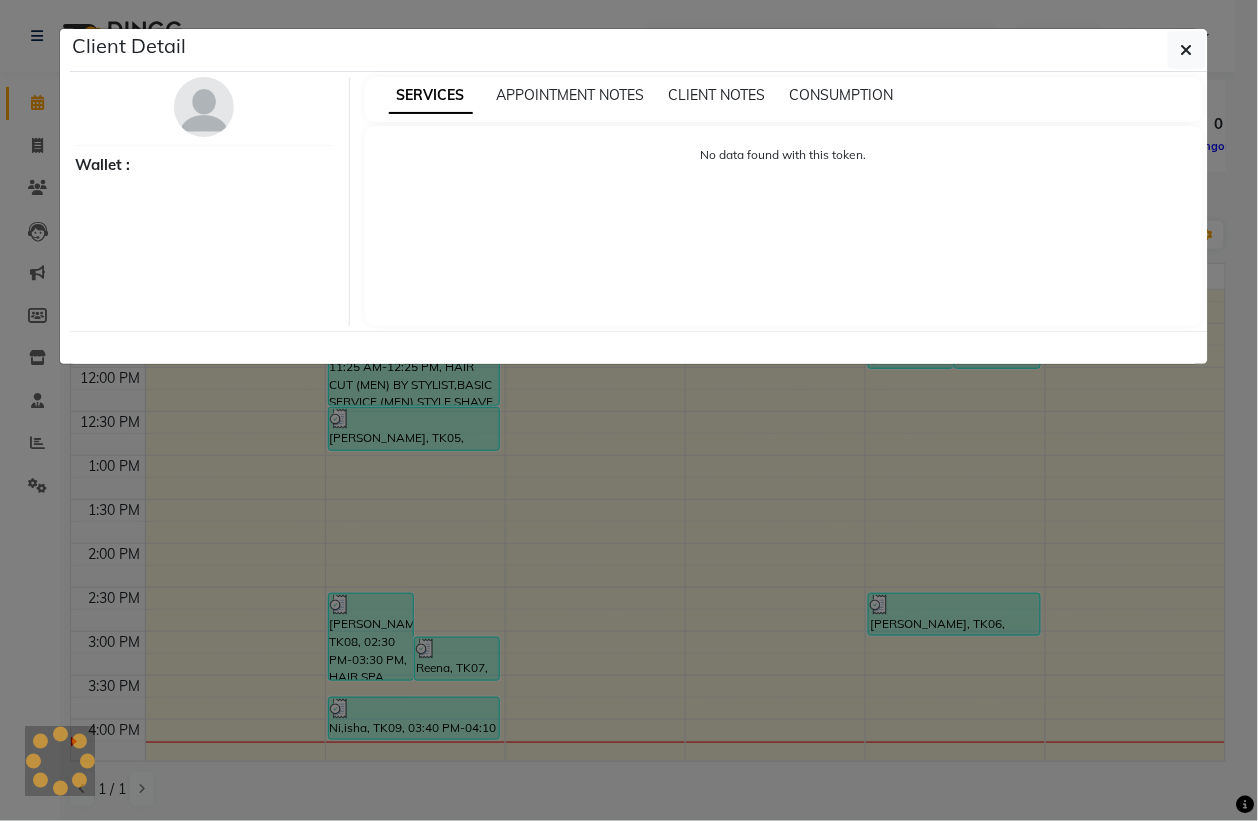 select on "3" 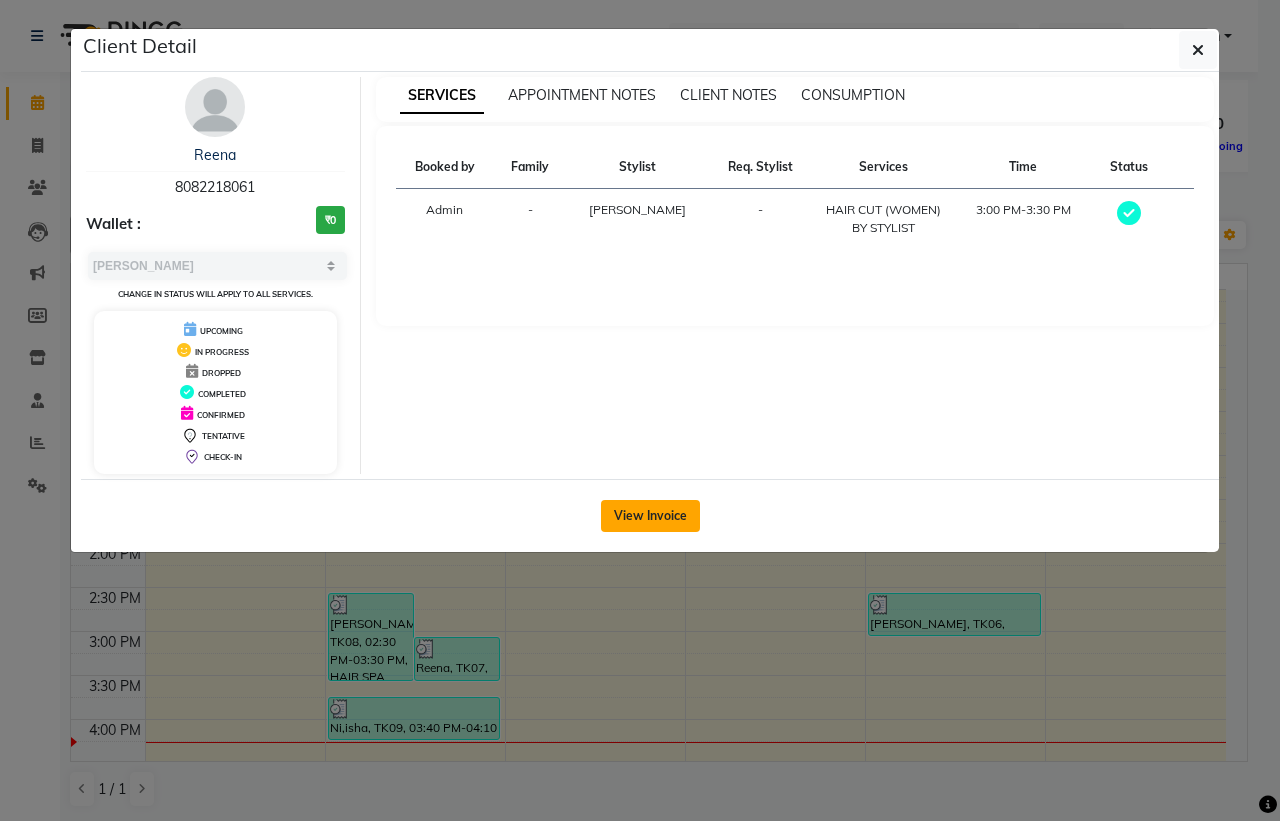click on "View Invoice" 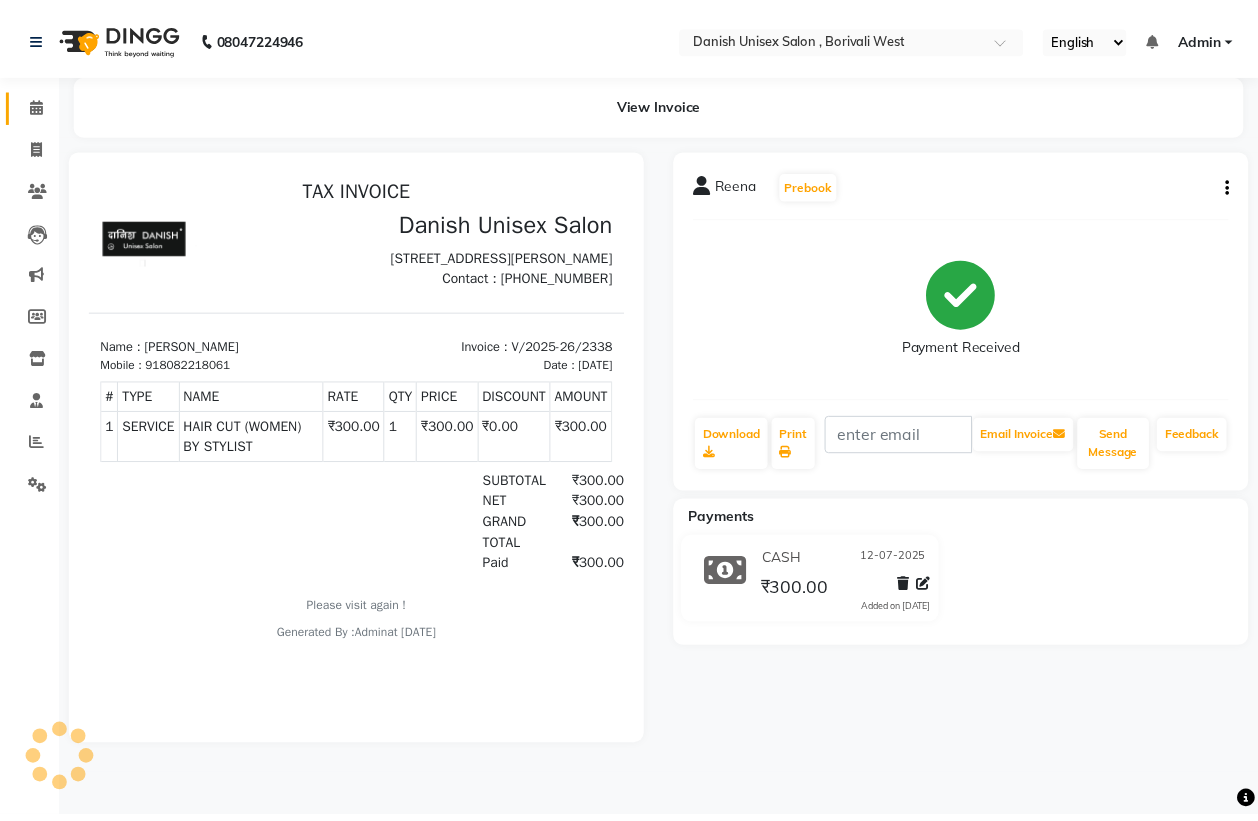 scroll, scrollTop: 0, scrollLeft: 0, axis: both 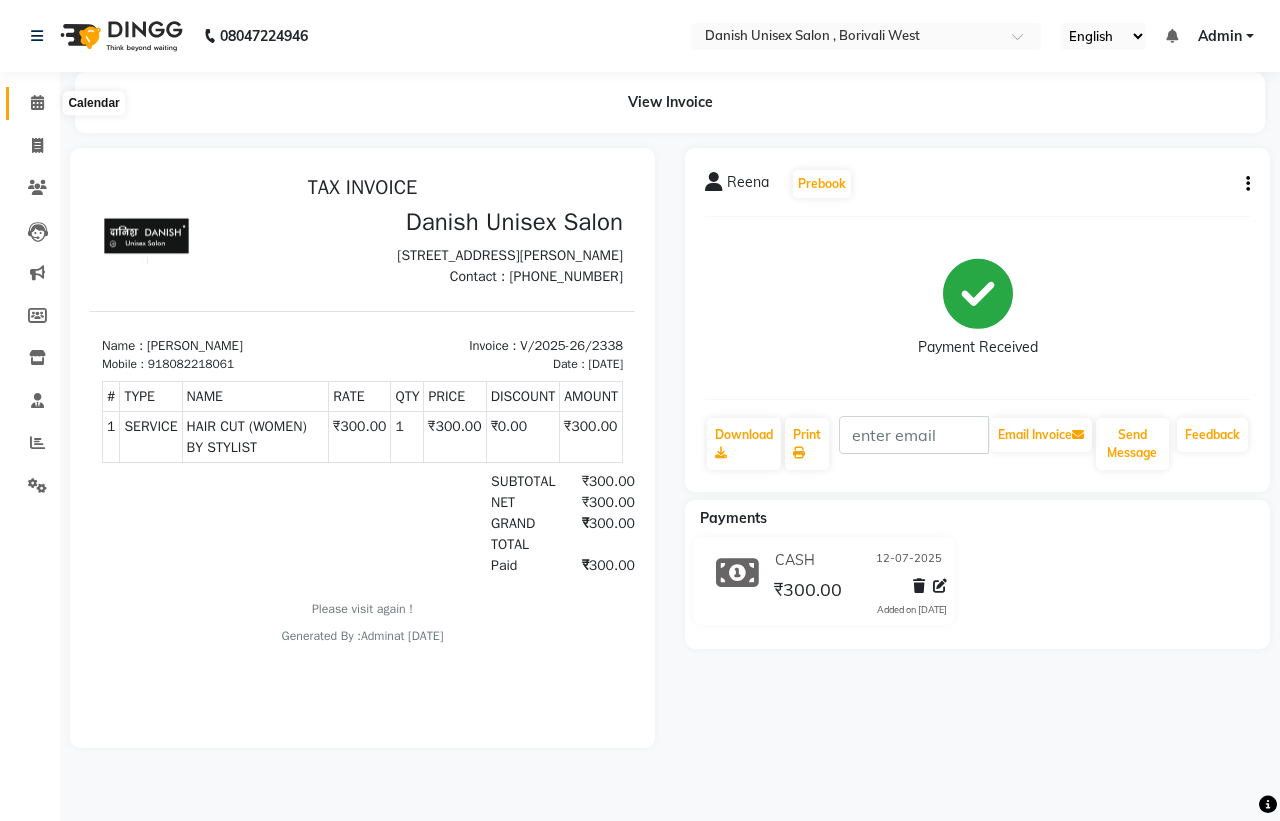click 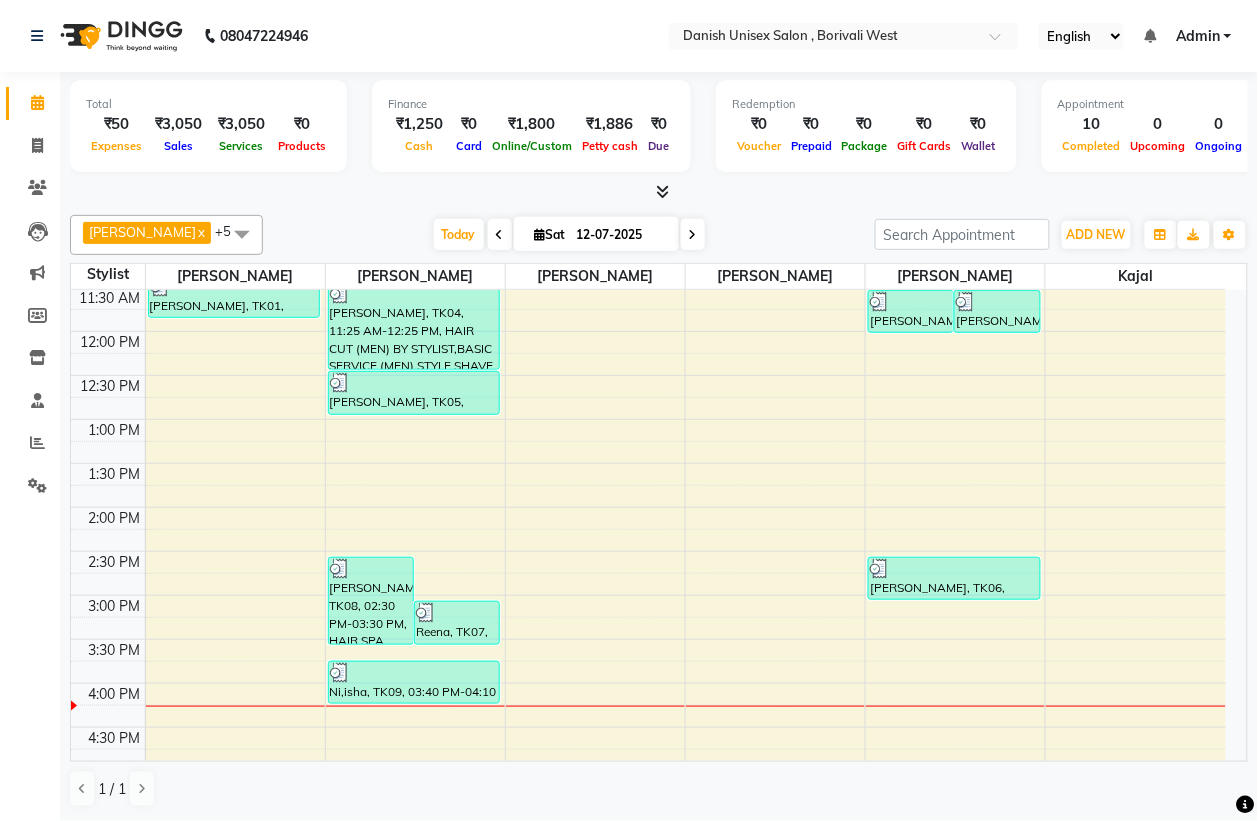 scroll, scrollTop: 375, scrollLeft: 0, axis: vertical 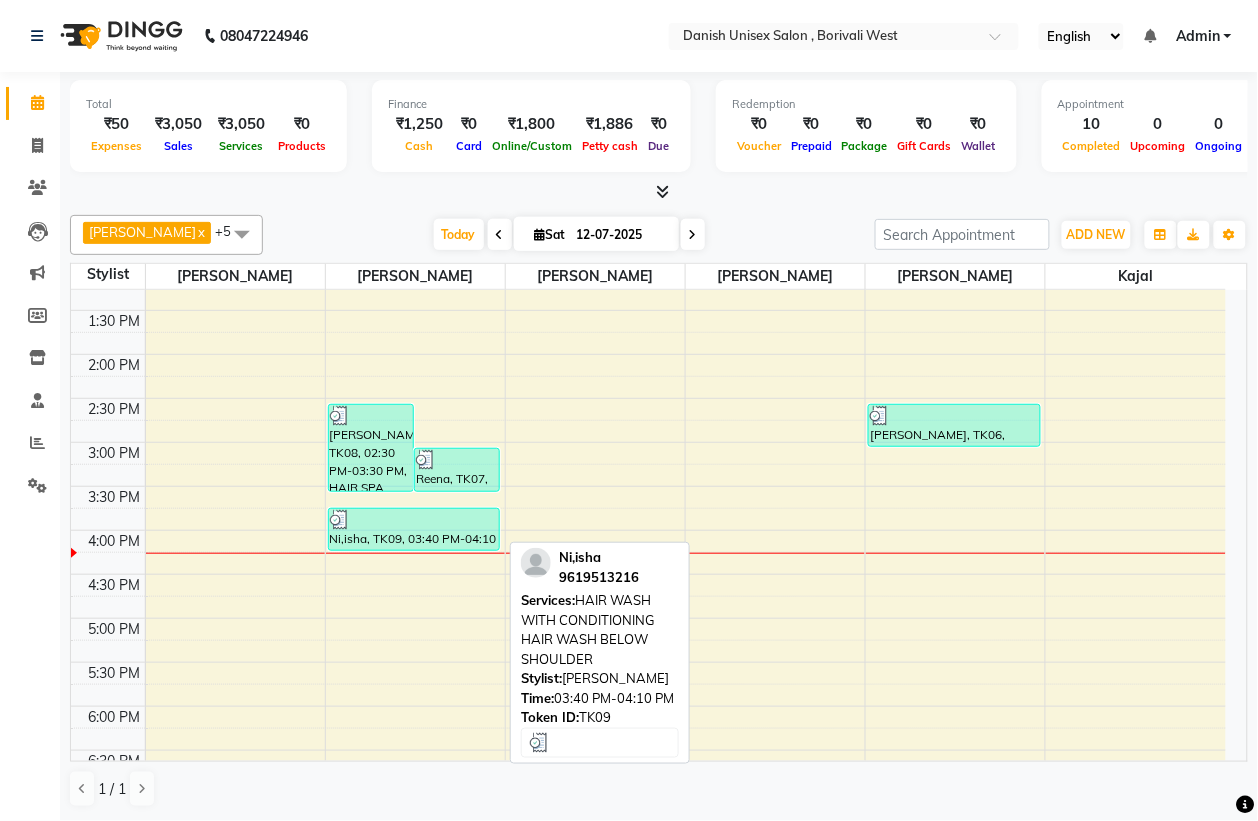 click on "Ni,isha, TK09, 03:40 PM-04:10 PM, HAIR WASH WITH CONDITIONING HAIR WASH BELOW SHOULDER" at bounding box center (414, 529) 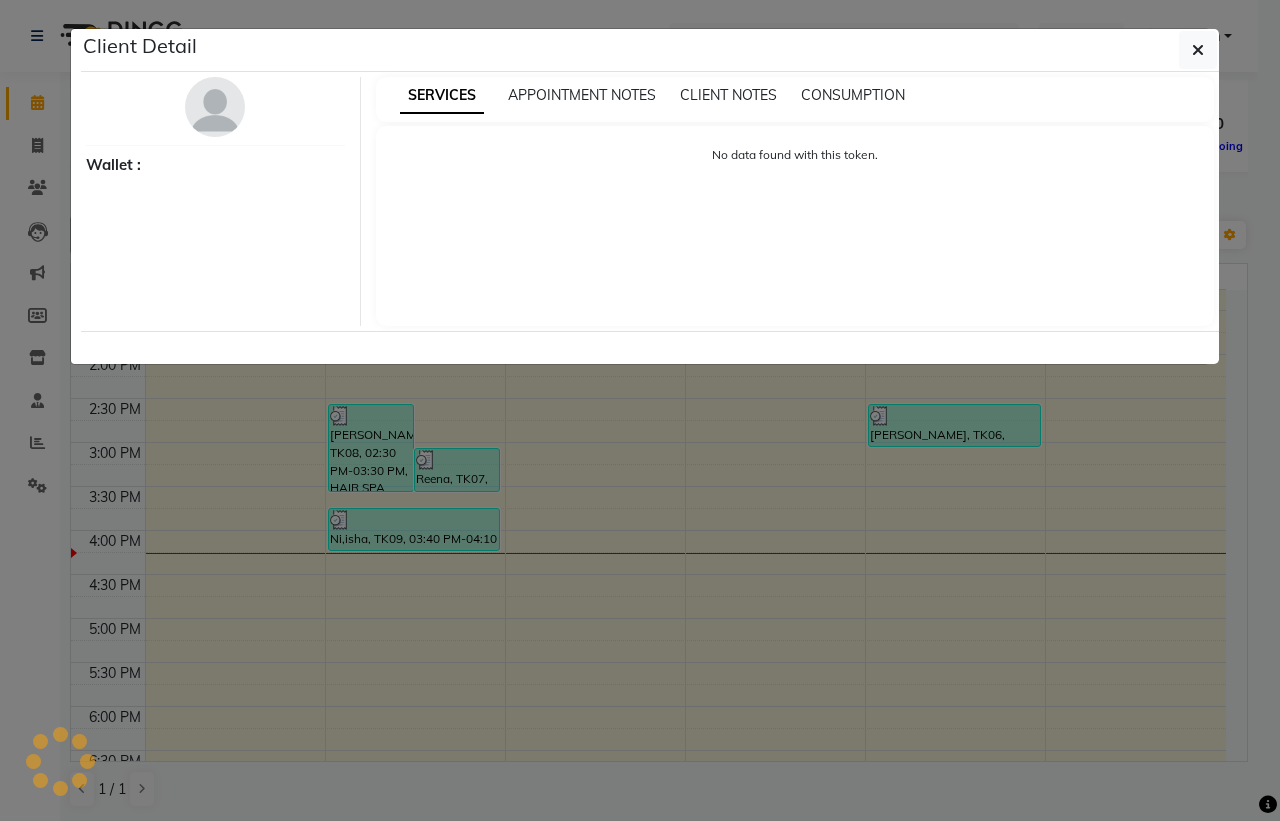 select on "3" 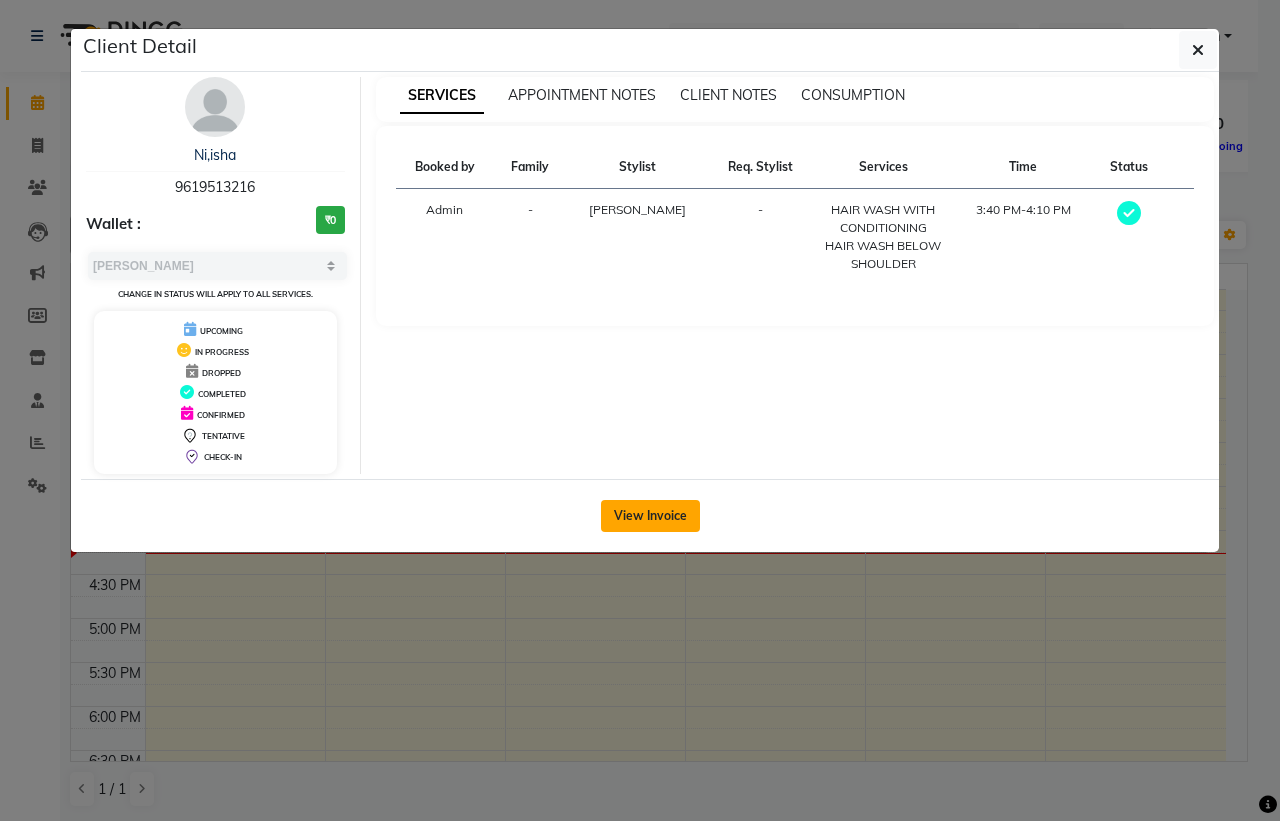 click on "View Invoice" 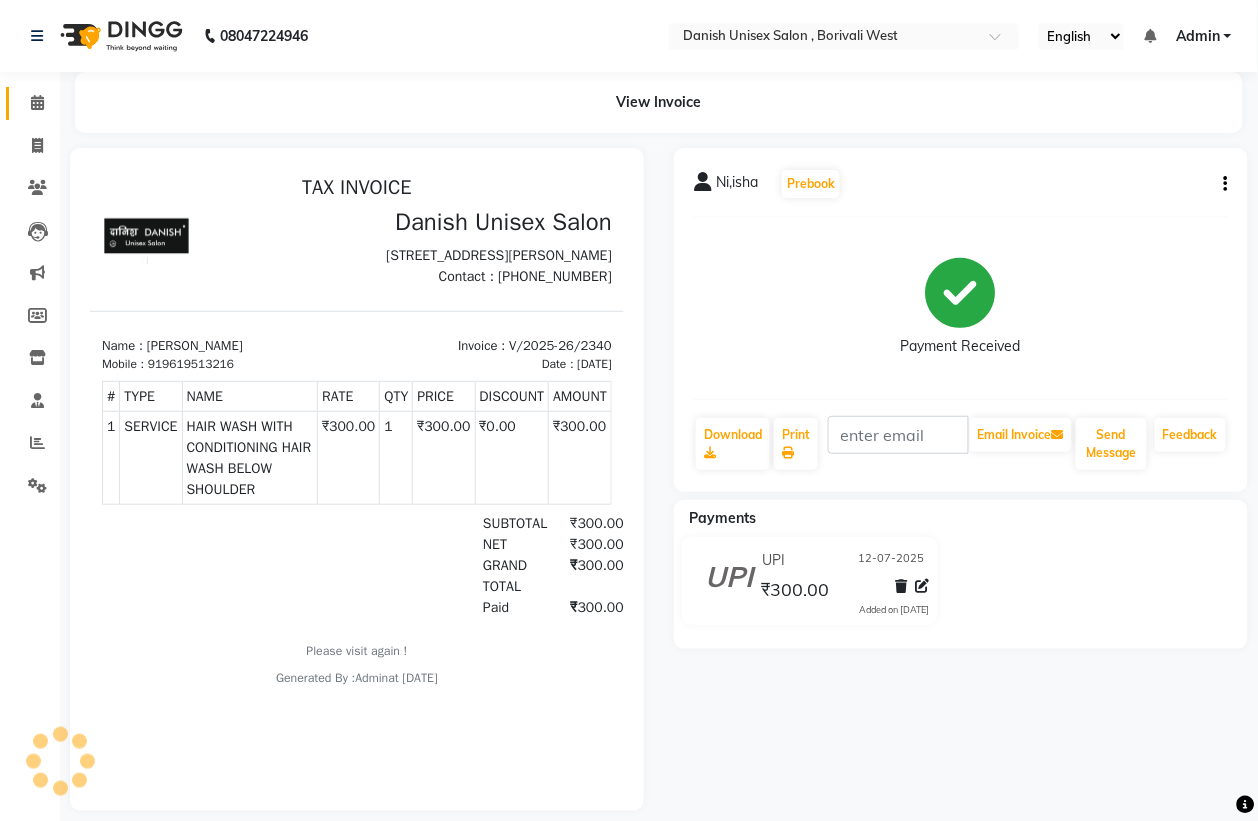 scroll, scrollTop: 0, scrollLeft: 0, axis: both 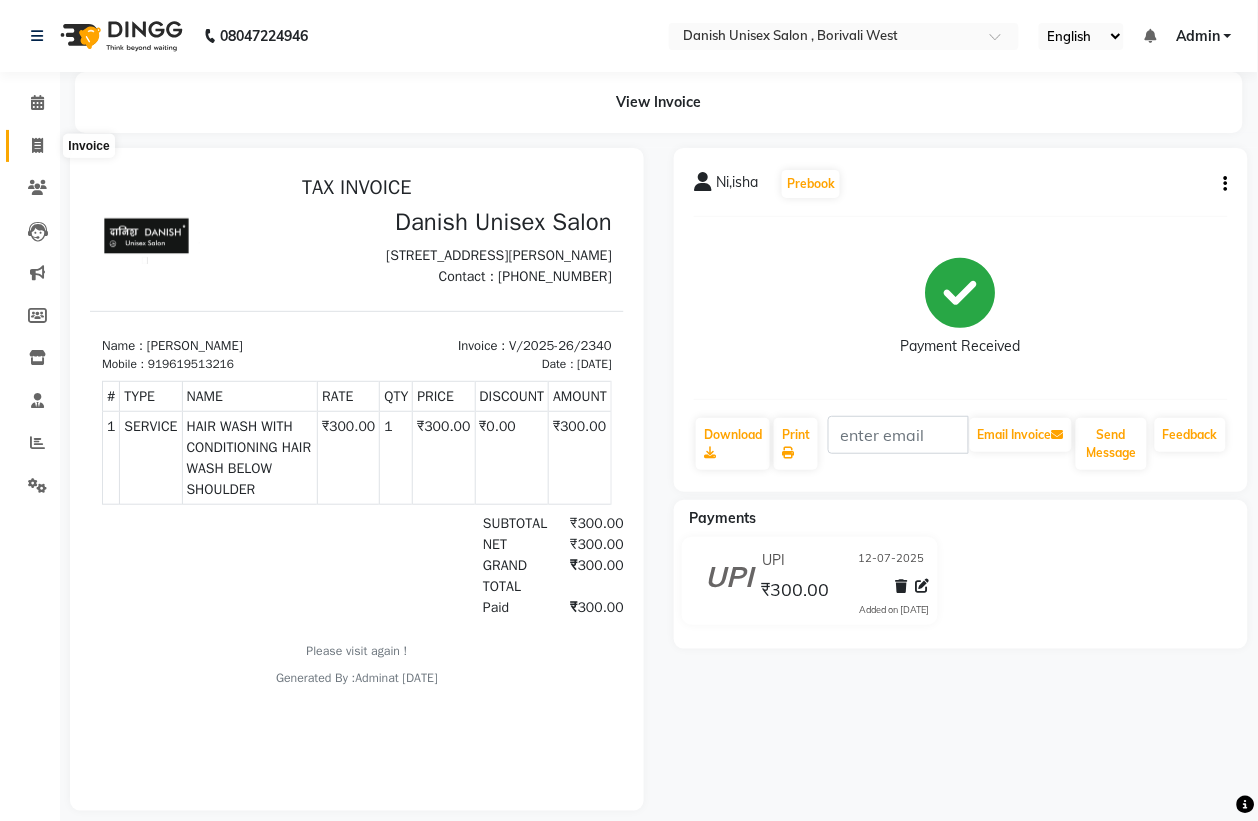 click 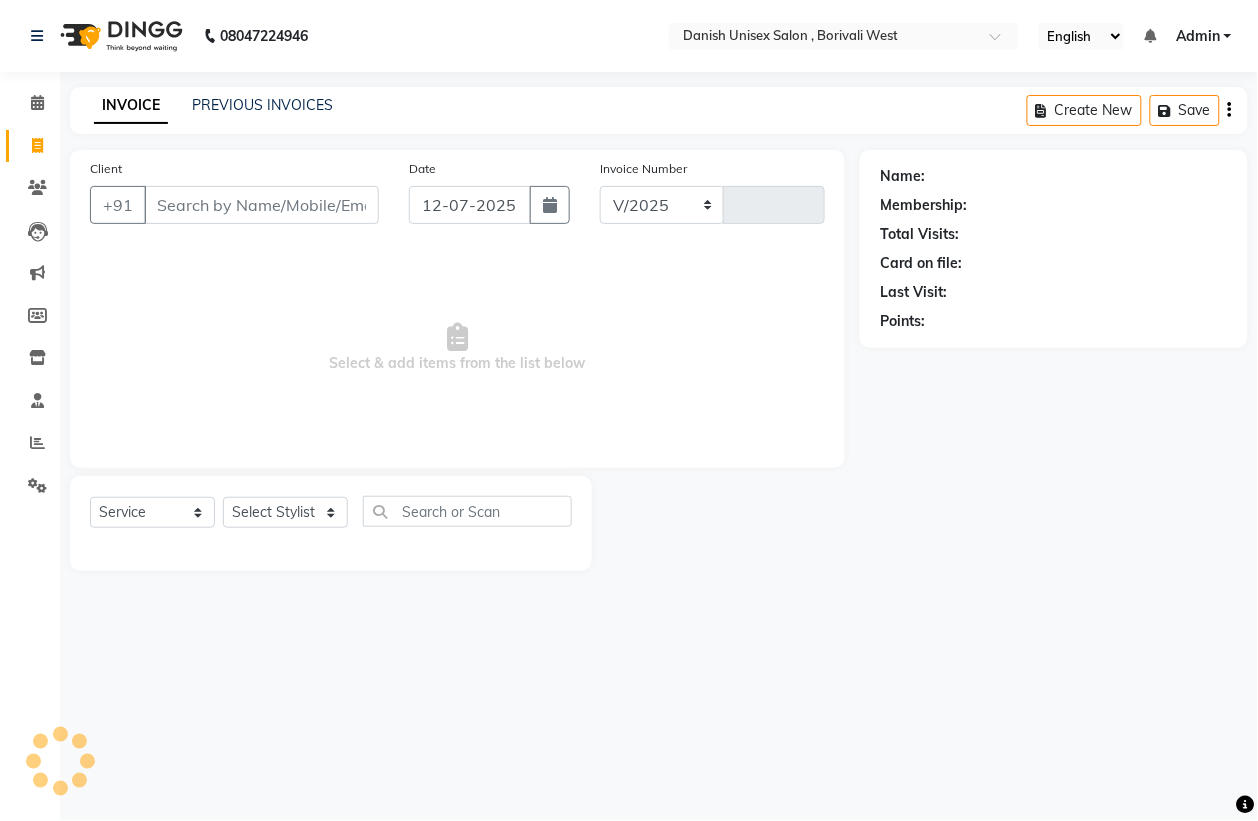 select on "6929" 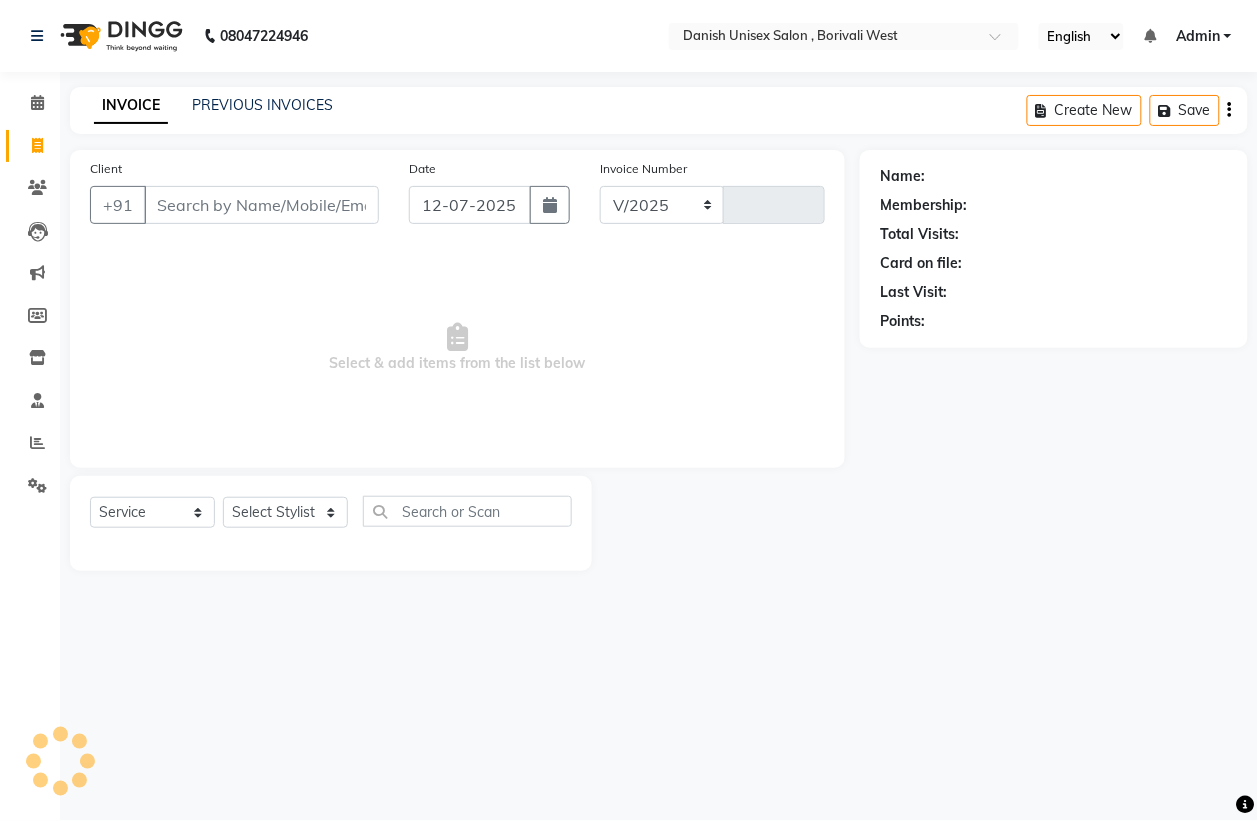 type on "2341" 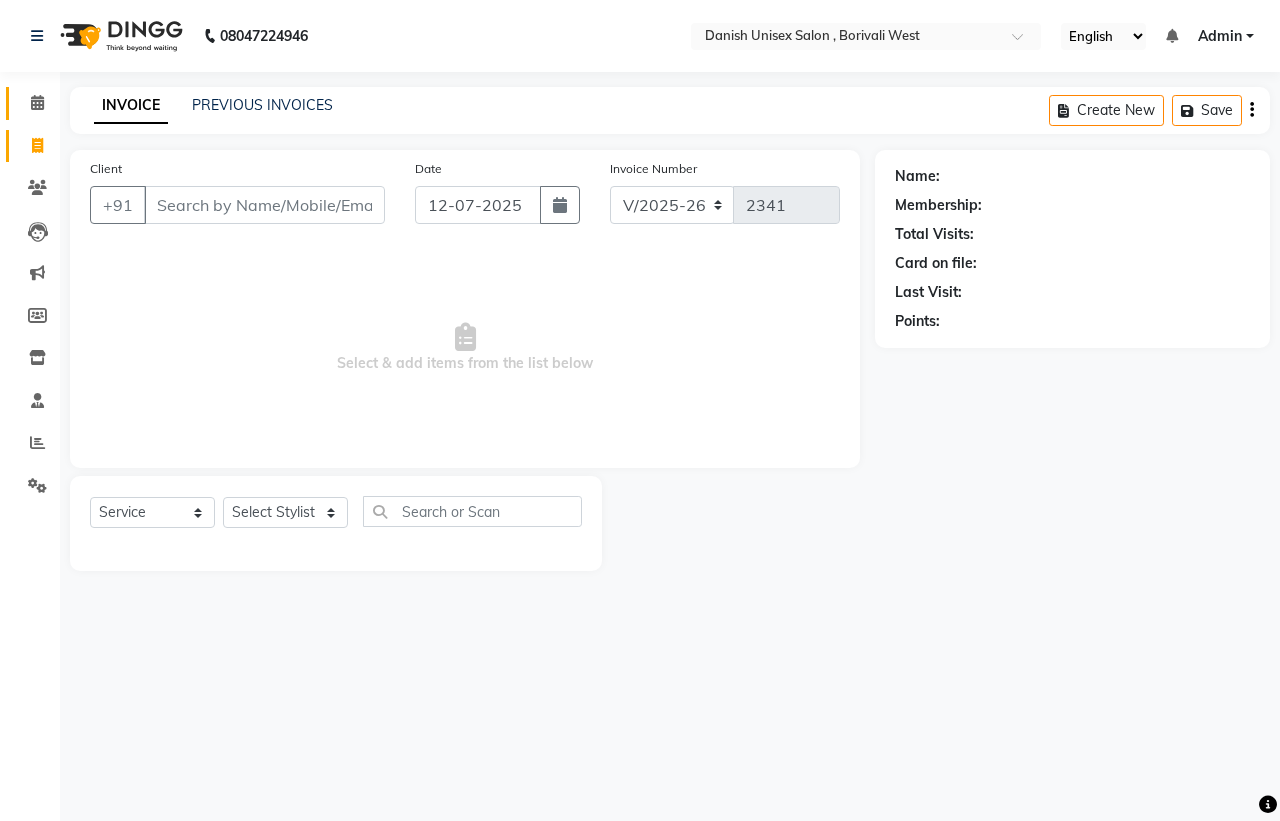 click 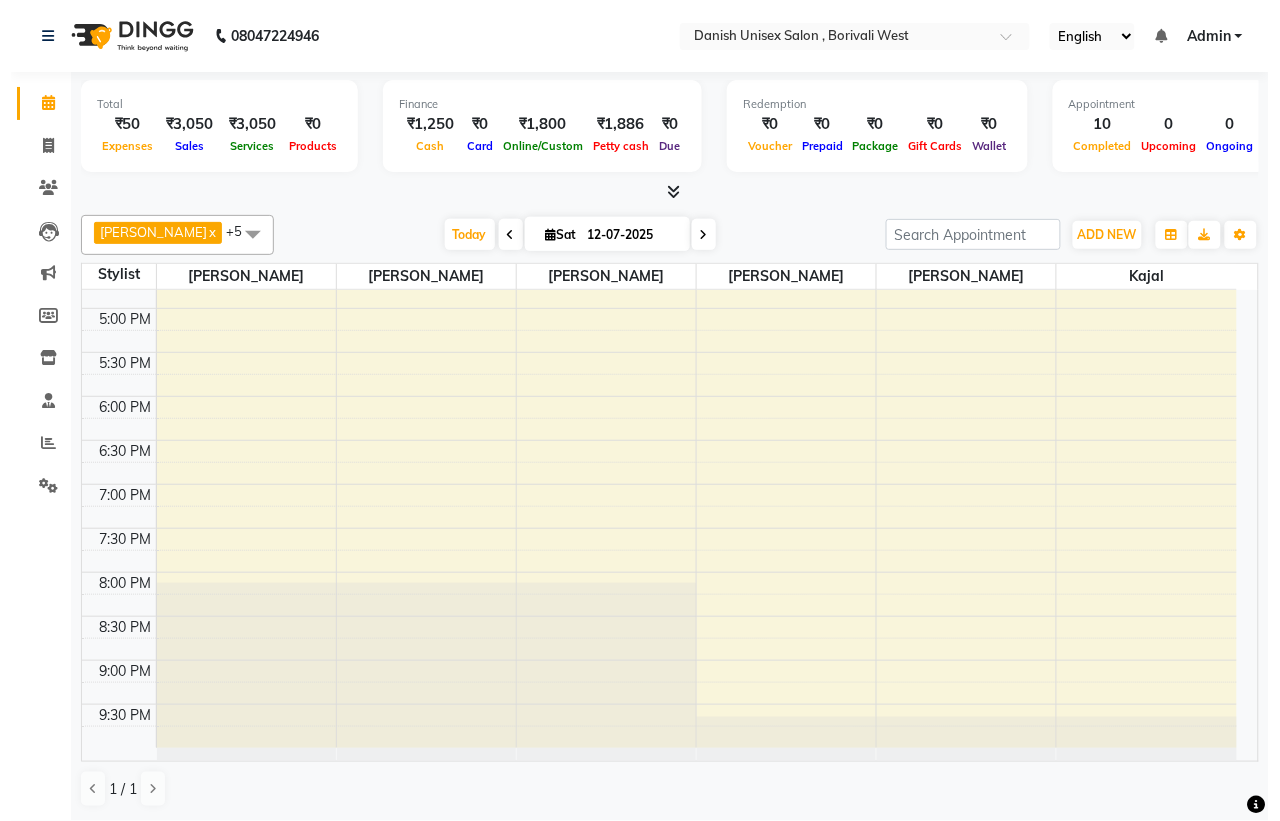 scroll, scrollTop: 0, scrollLeft: 0, axis: both 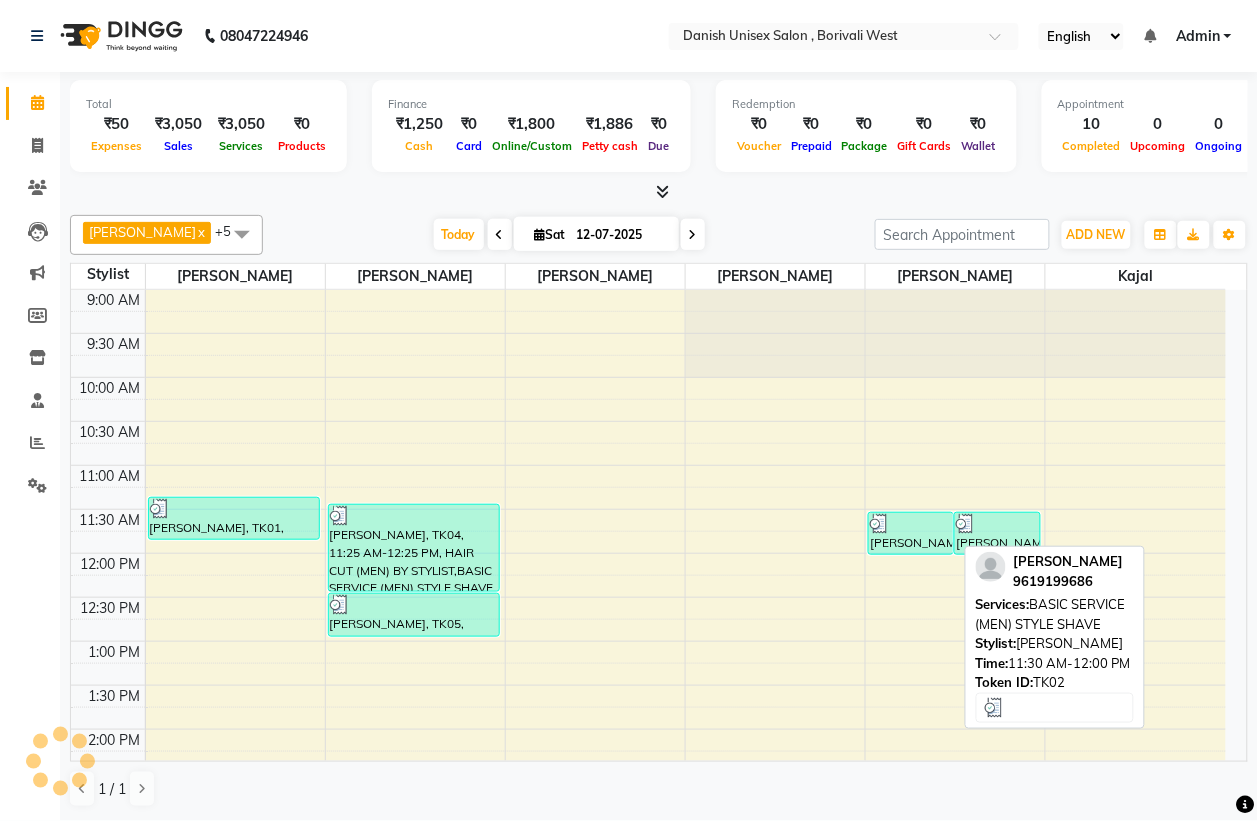 click on "[PERSON_NAME], TK02, 11:30 AM-12:00 PM, BASIC SERVICE (MEN) STYLE SHAVE" at bounding box center (911, 533) 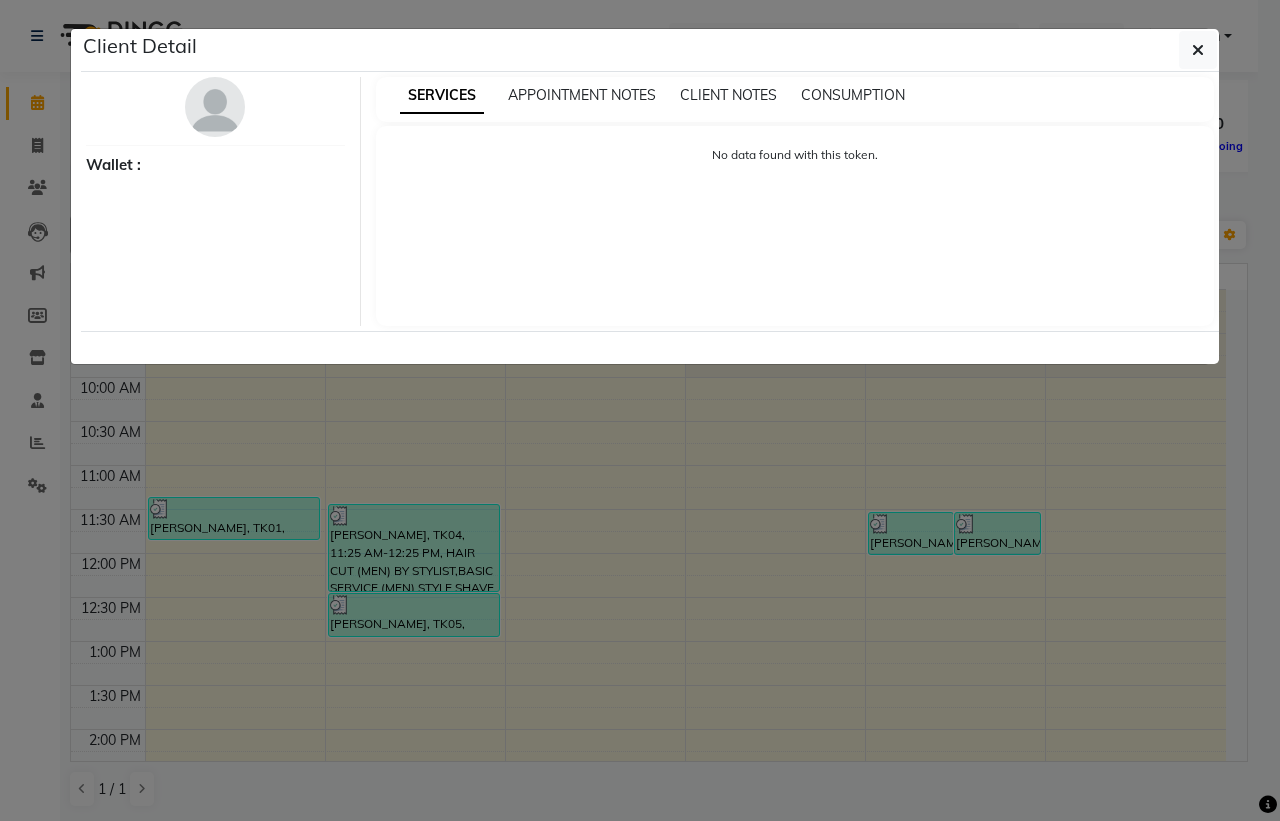 select on "3" 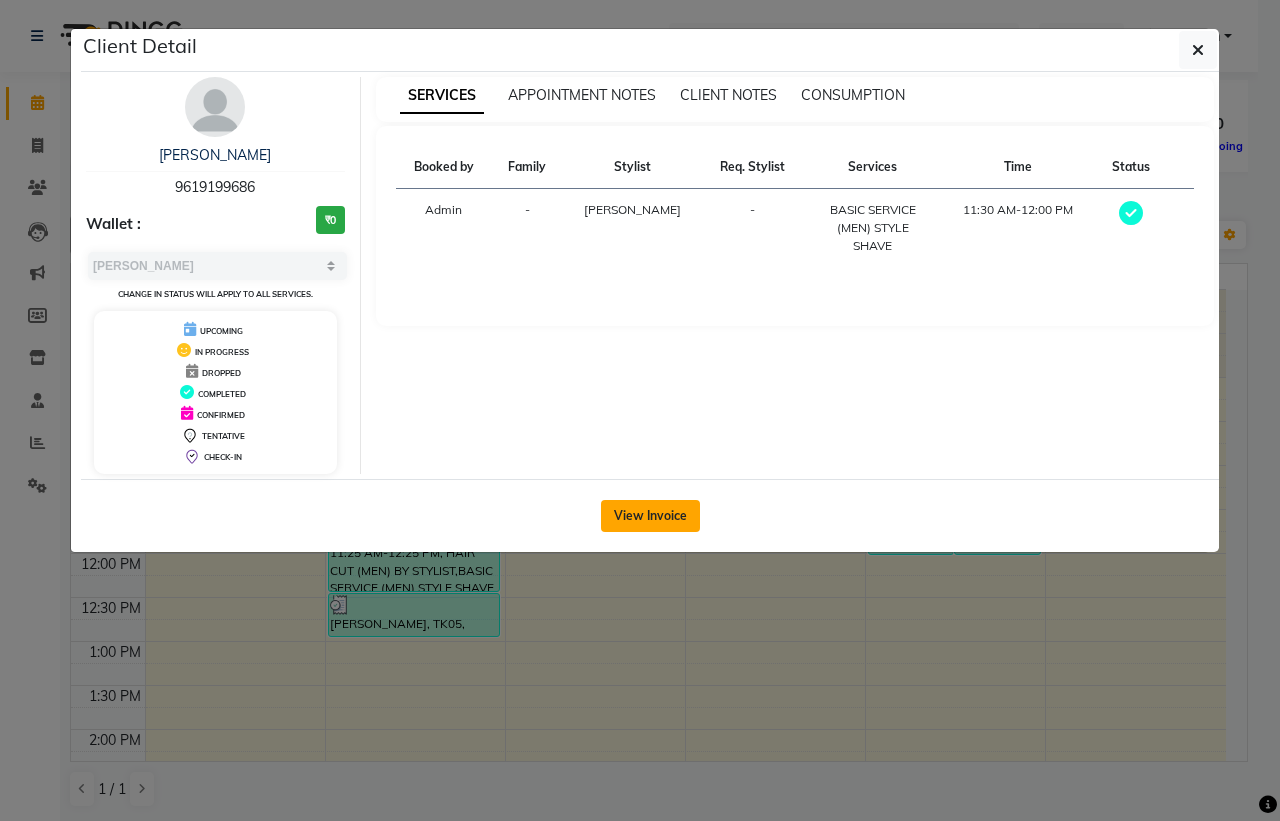 click on "View Invoice" 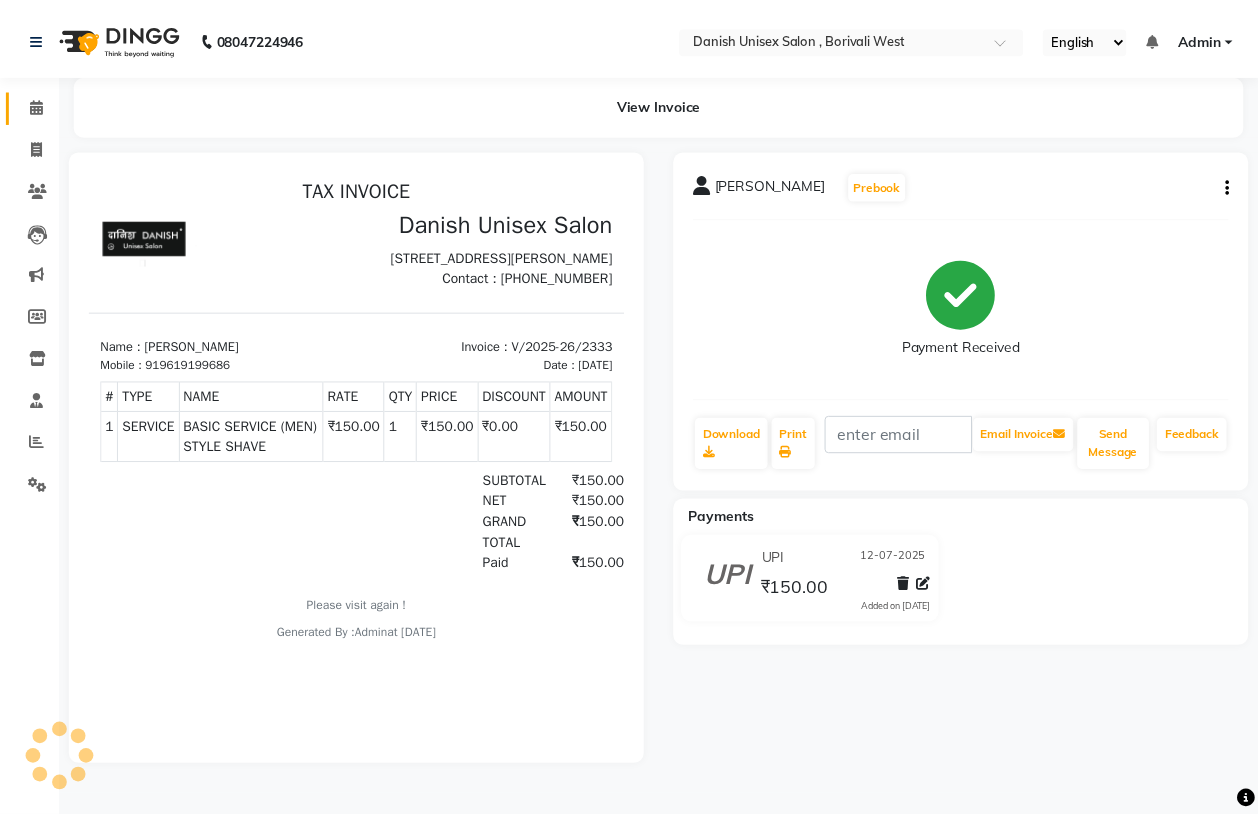 scroll, scrollTop: 0, scrollLeft: 0, axis: both 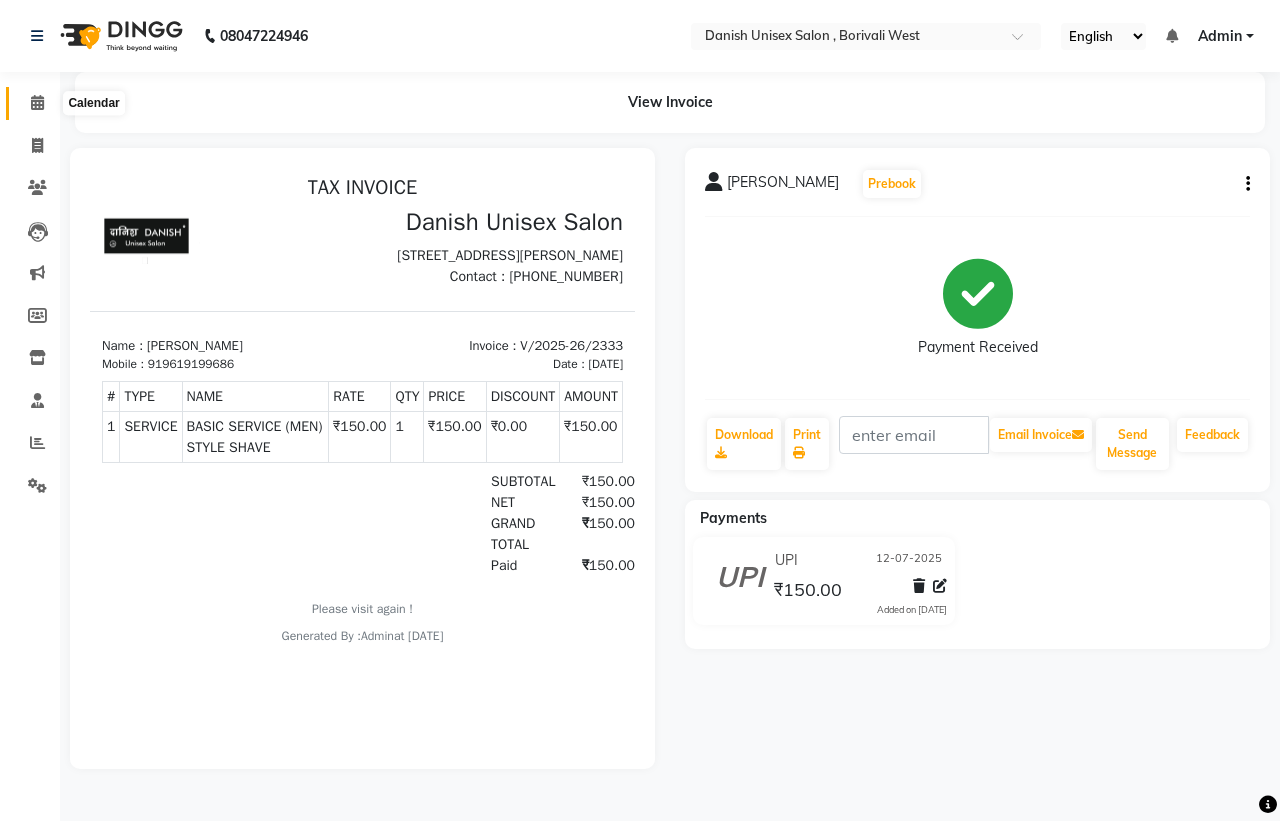 click 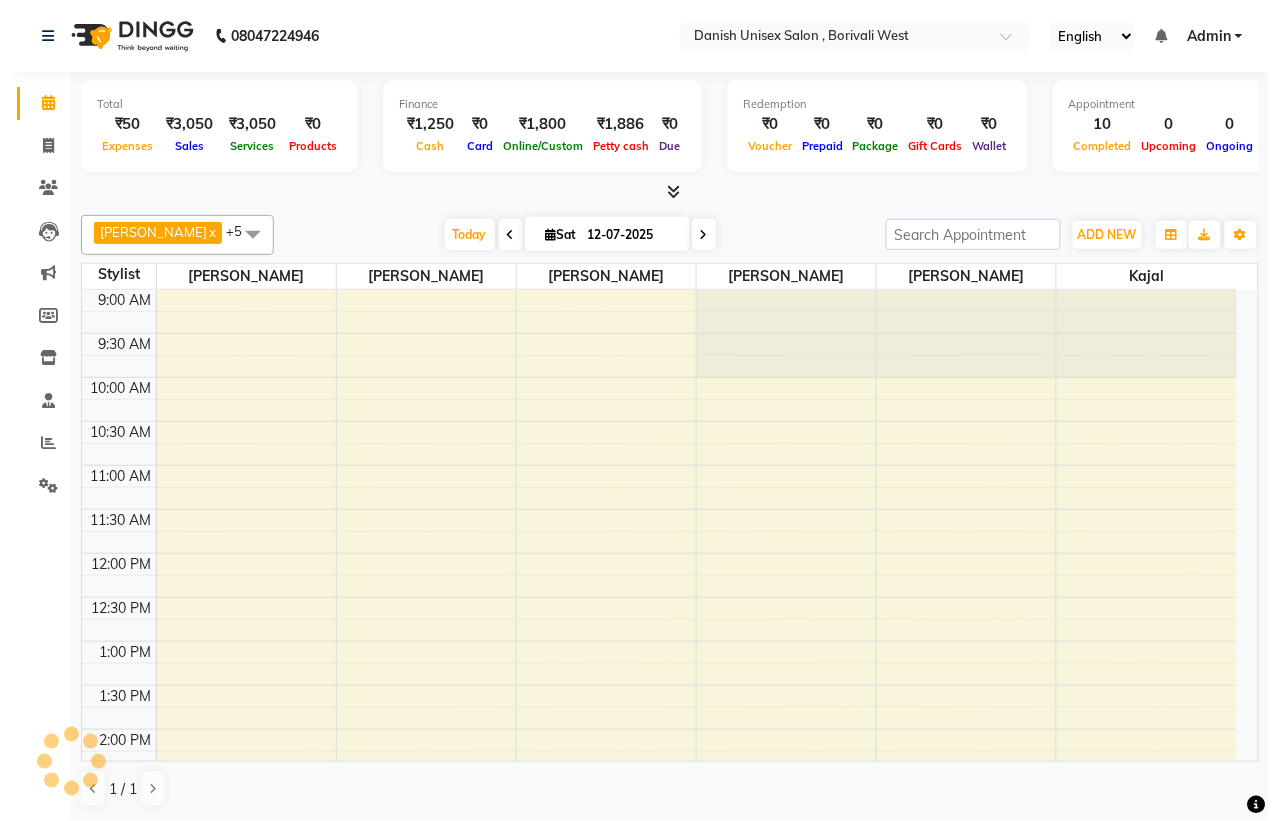 scroll, scrollTop: 0, scrollLeft: 0, axis: both 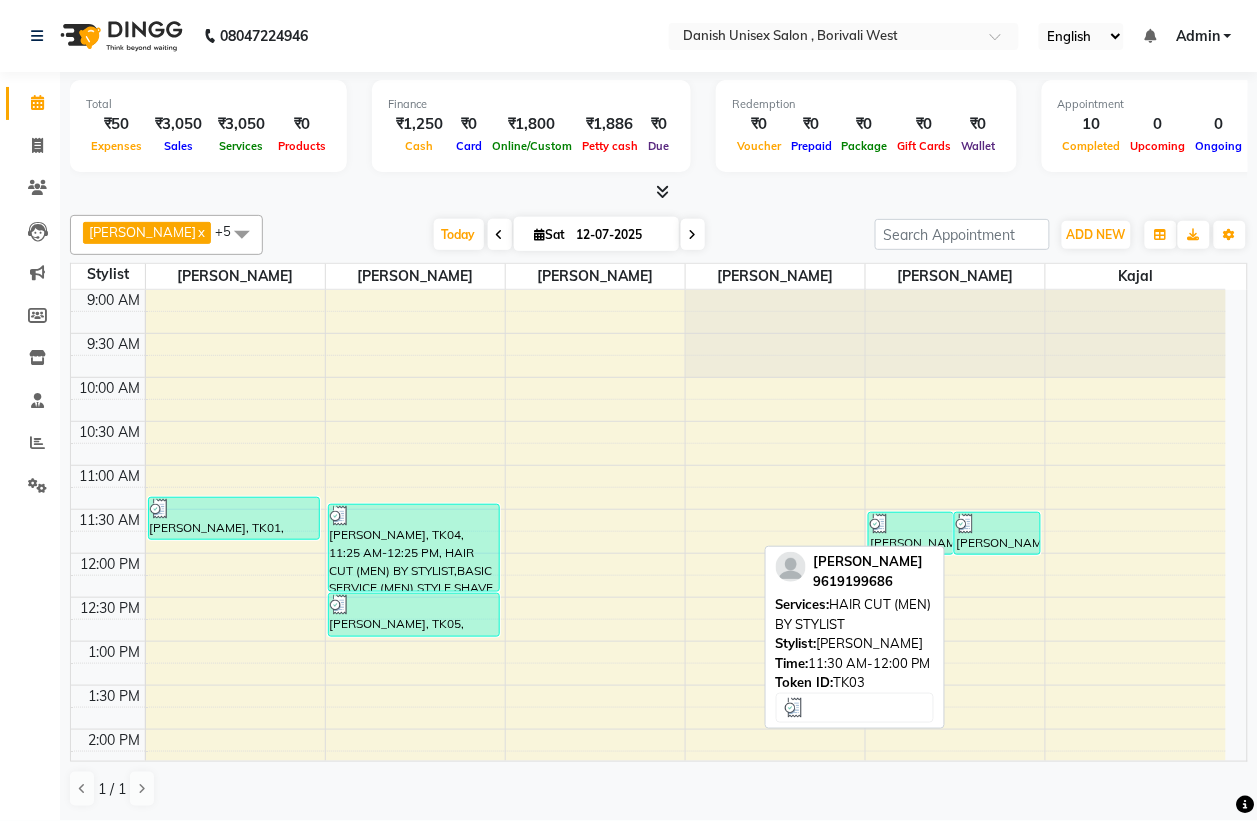 click on "[PERSON_NAME], TK03, 11:30 AM-12:00 PM, HAIR CUT (MEN) BY STYLIST" at bounding box center [997, 533] 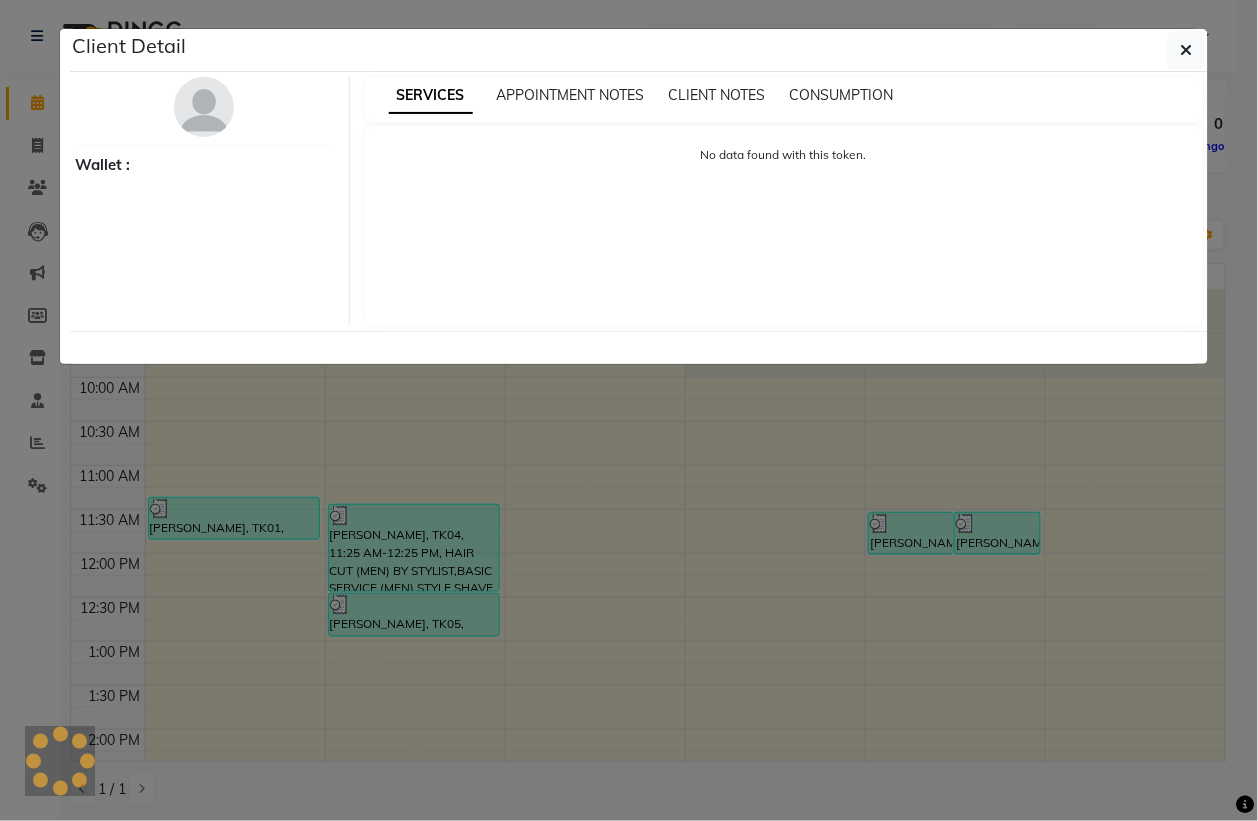 select on "3" 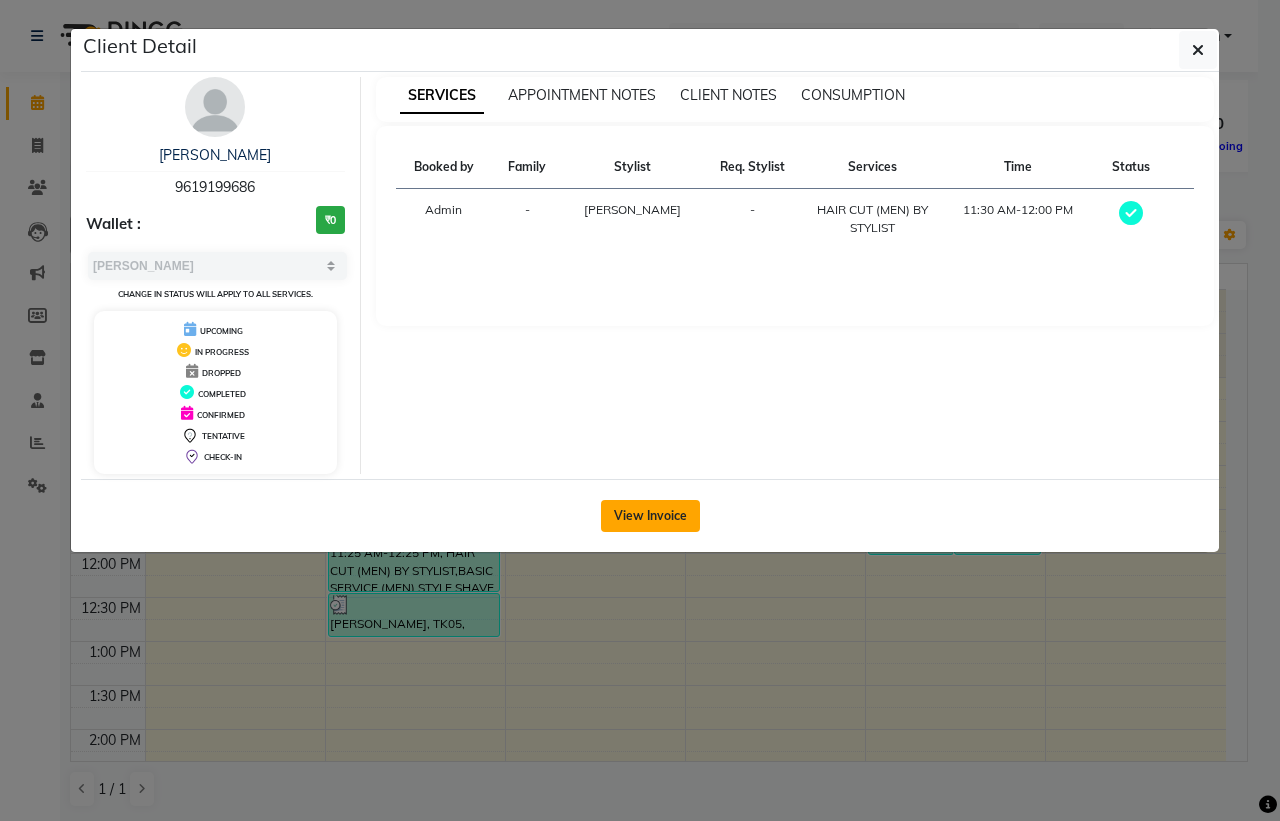 click on "View Invoice" 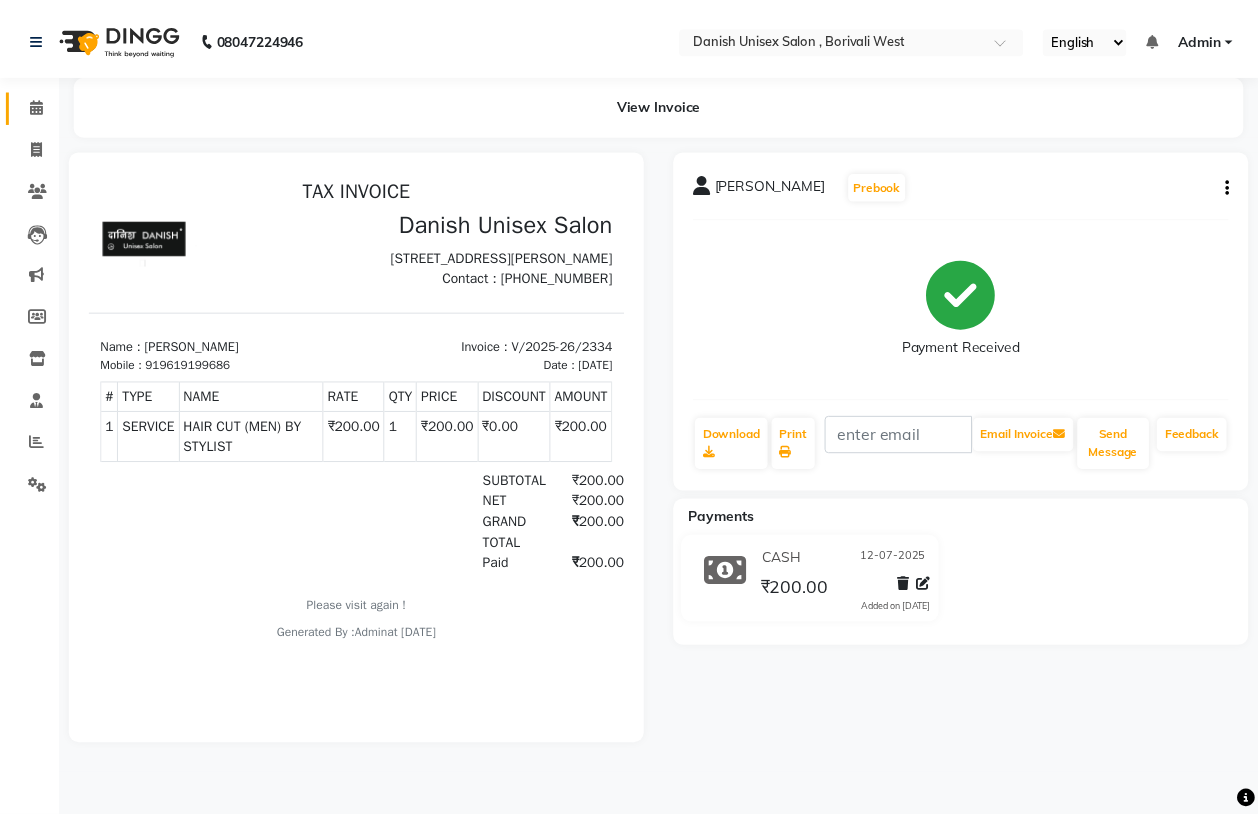 scroll, scrollTop: 0, scrollLeft: 0, axis: both 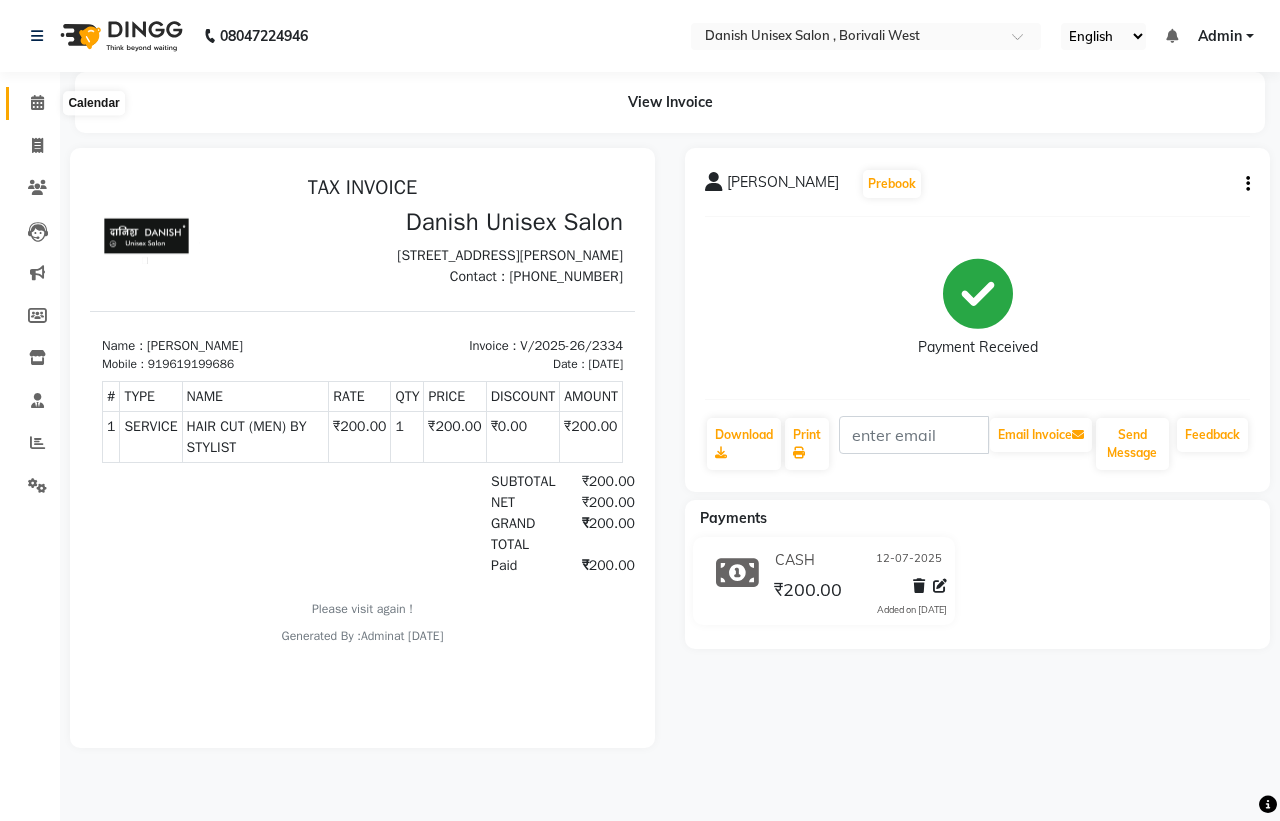 click 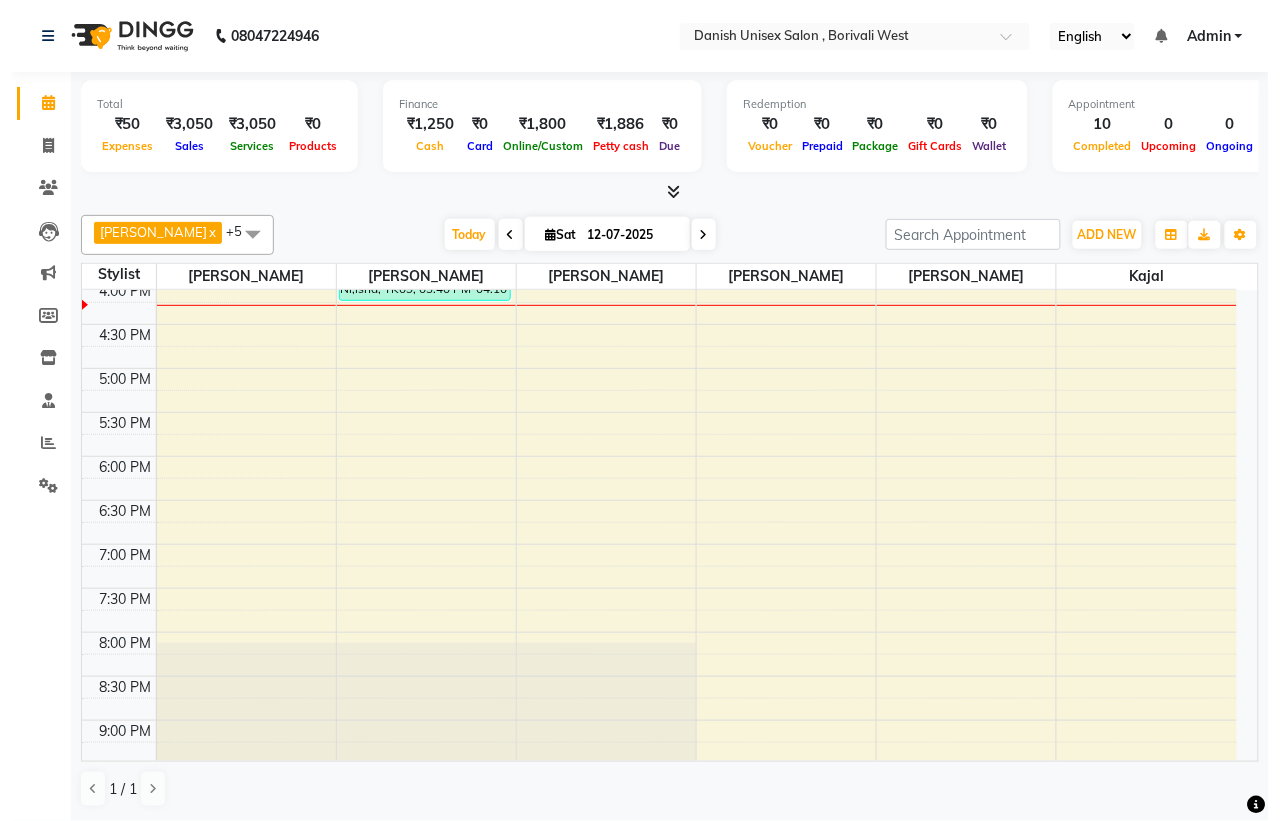 scroll, scrollTop: 125, scrollLeft: 0, axis: vertical 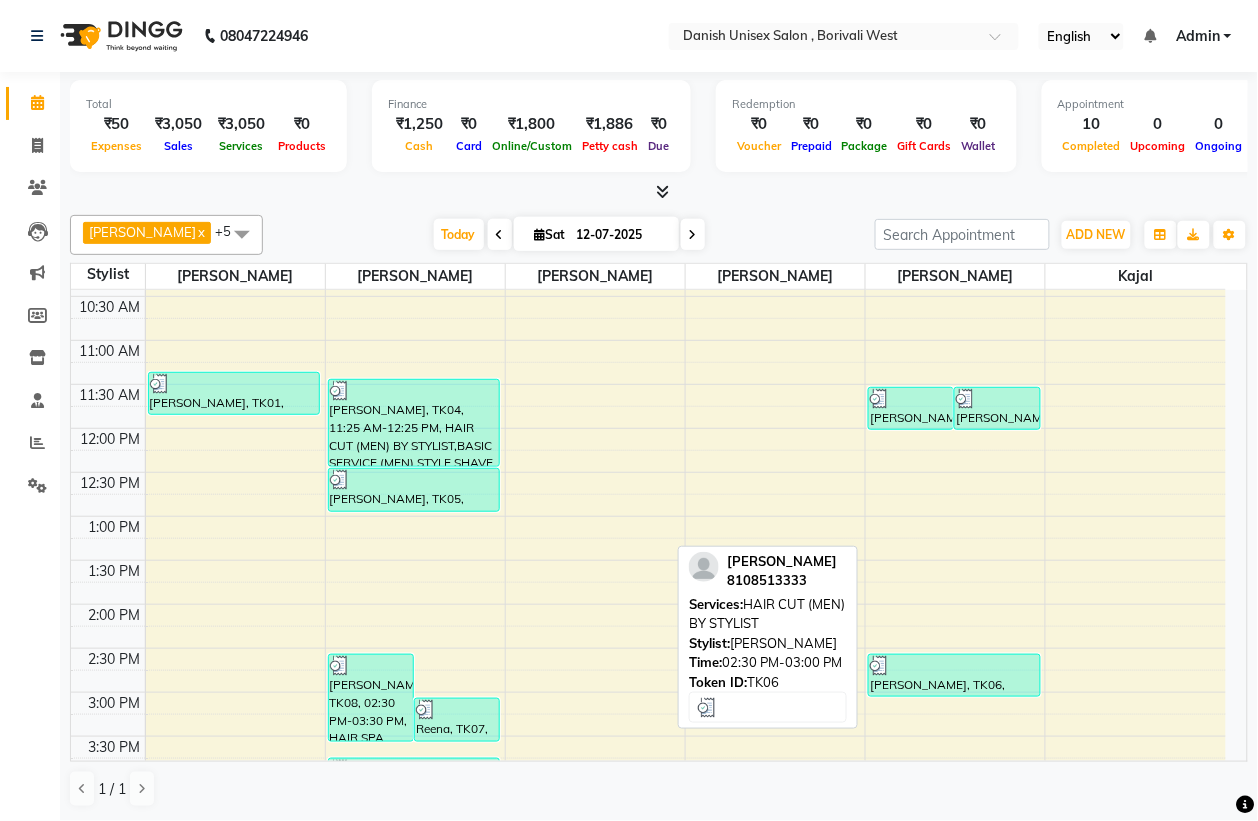 click on "[PERSON_NAME], TK06, 02:30 PM-03:00 PM, HAIR CUT (MEN) BY STYLIST" at bounding box center [954, 675] 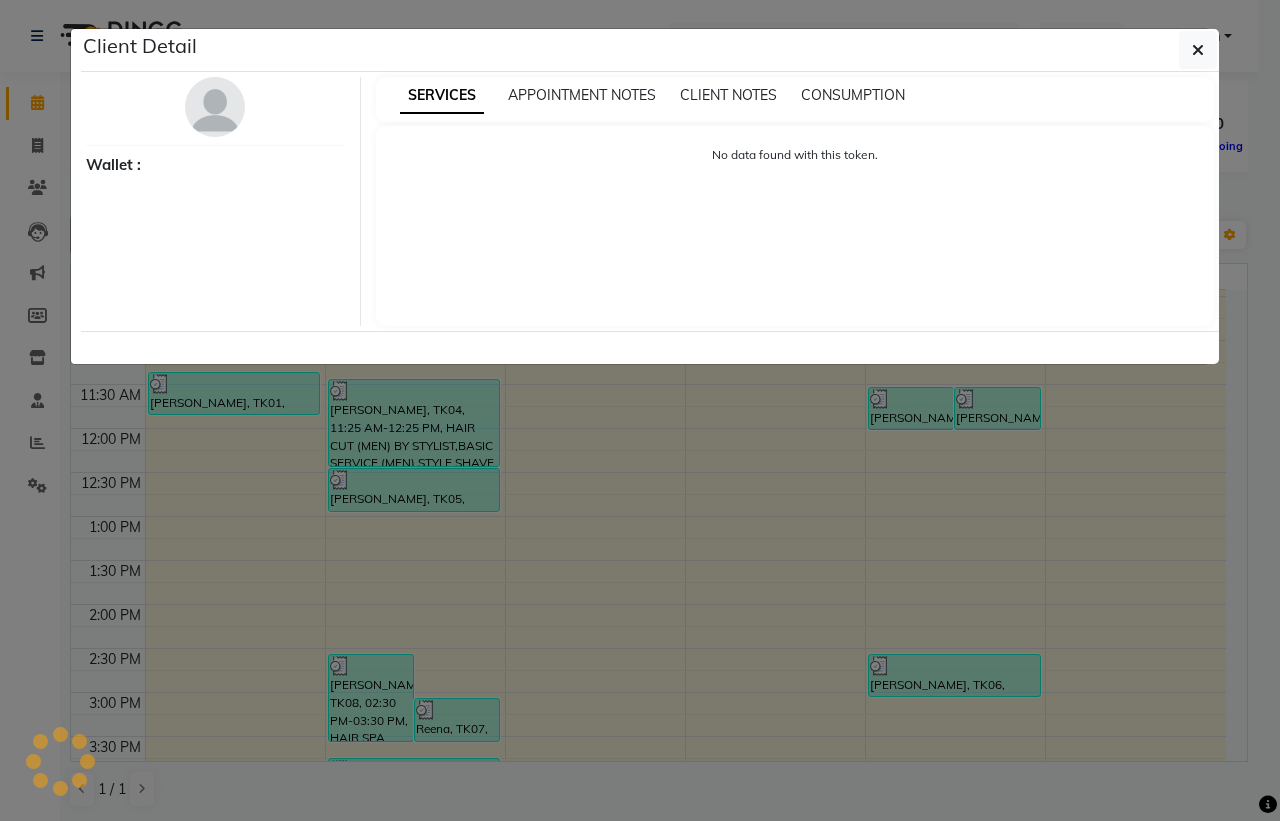 select on "3" 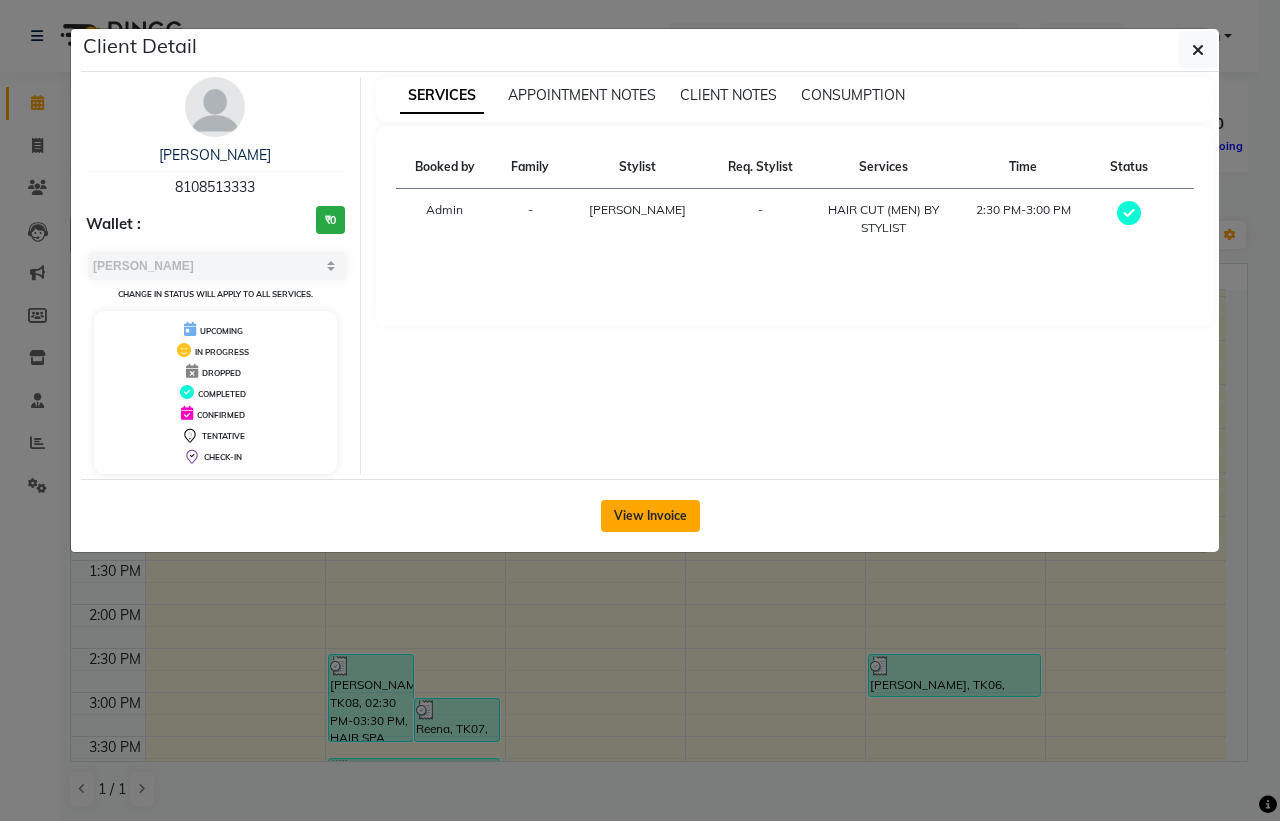 click on "View Invoice" 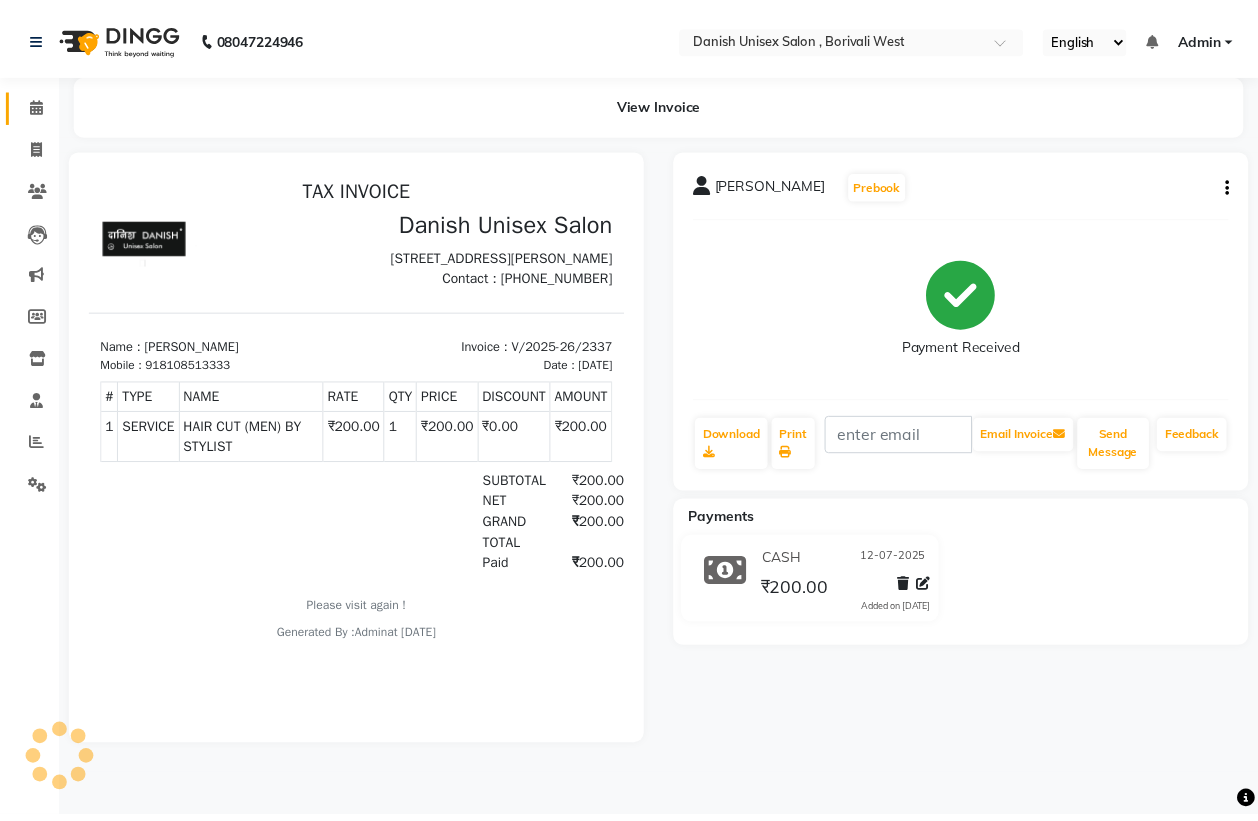 scroll, scrollTop: 0, scrollLeft: 0, axis: both 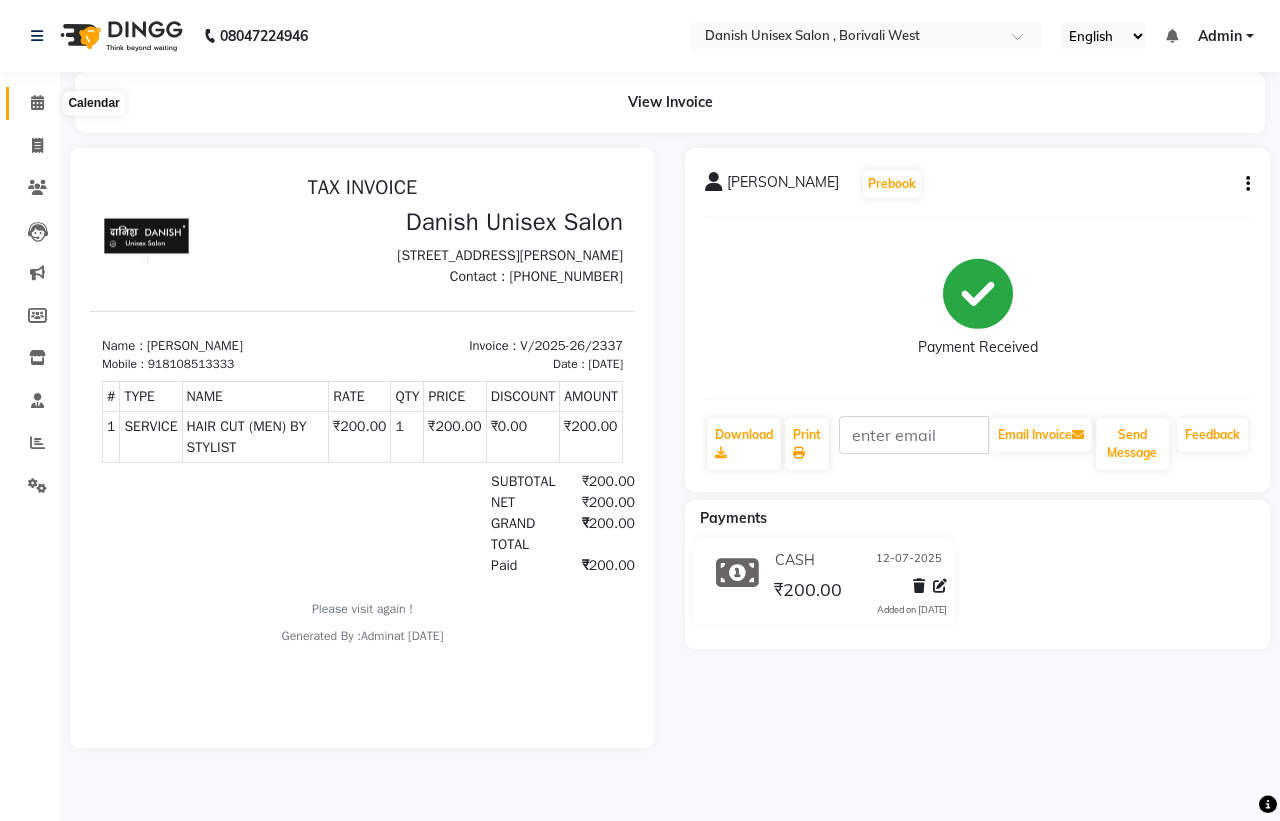 click 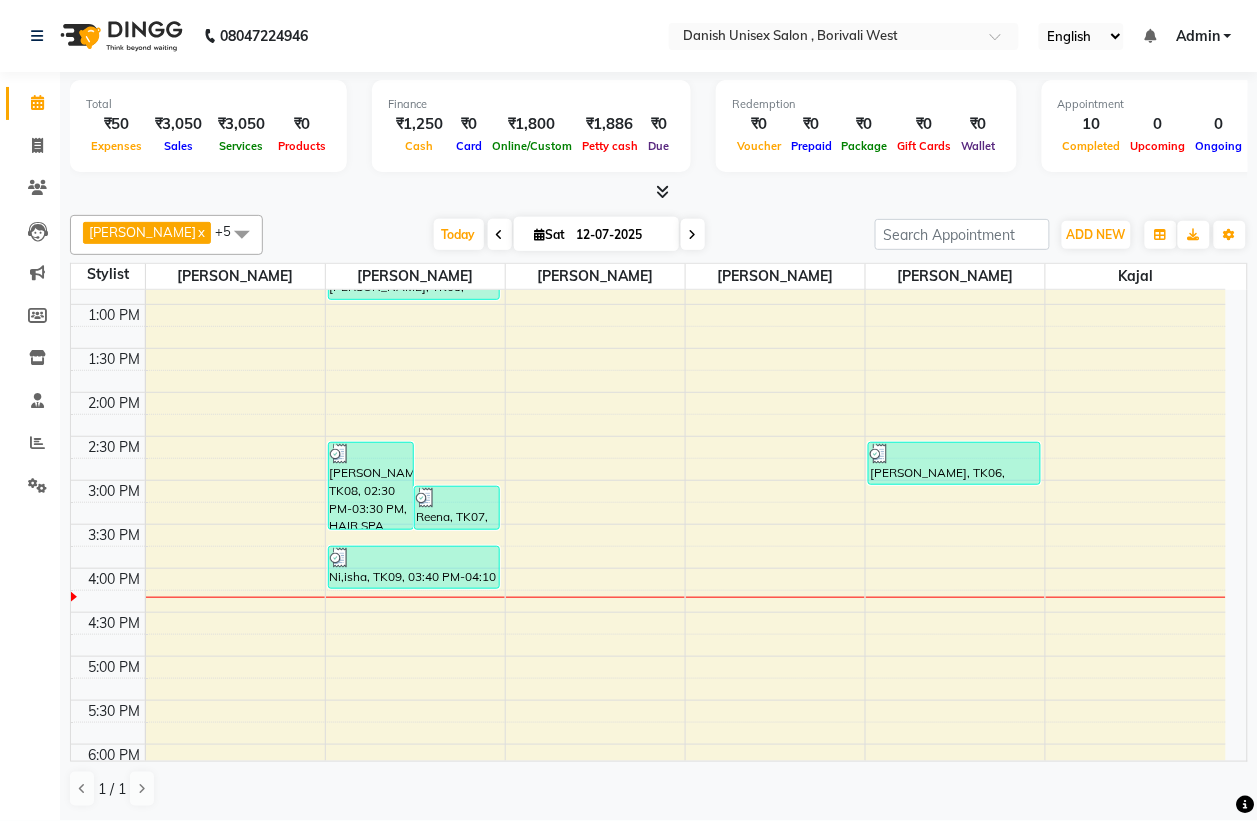 scroll, scrollTop: 125, scrollLeft: 0, axis: vertical 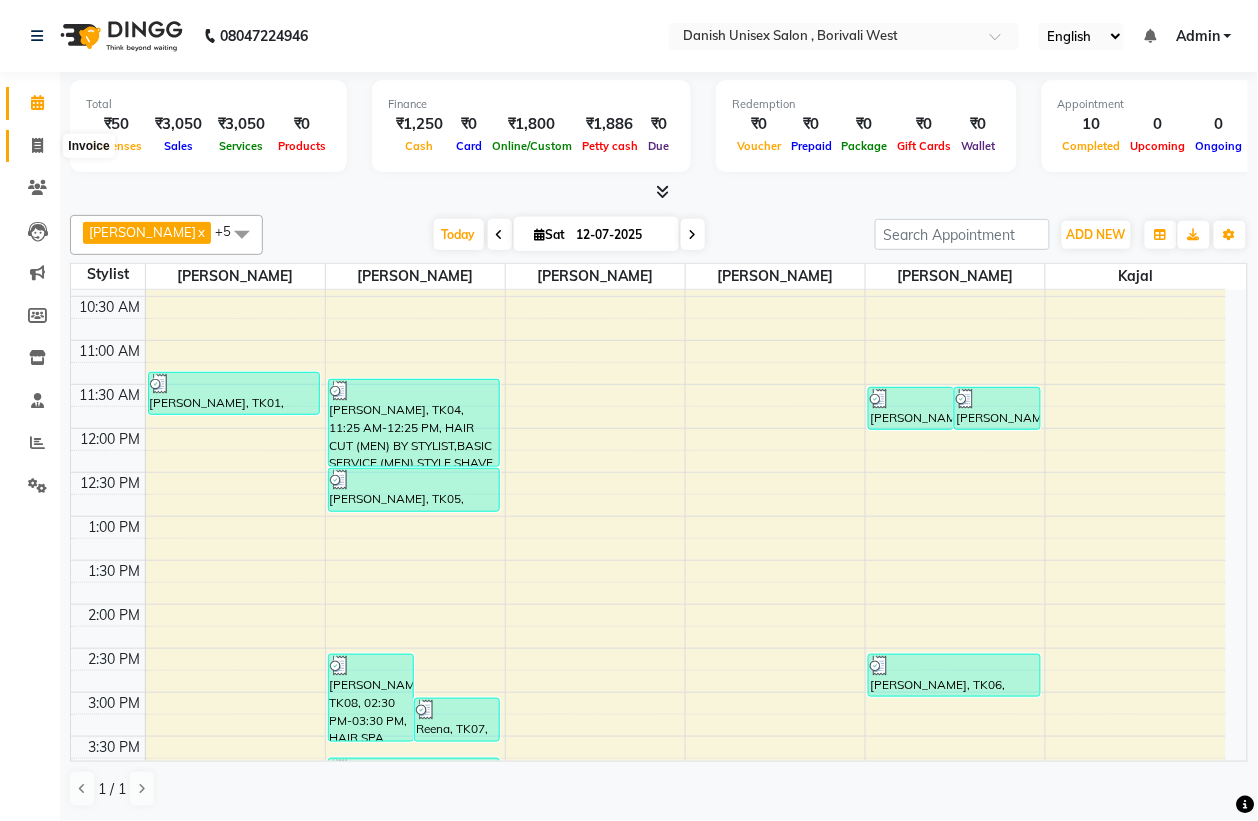 click 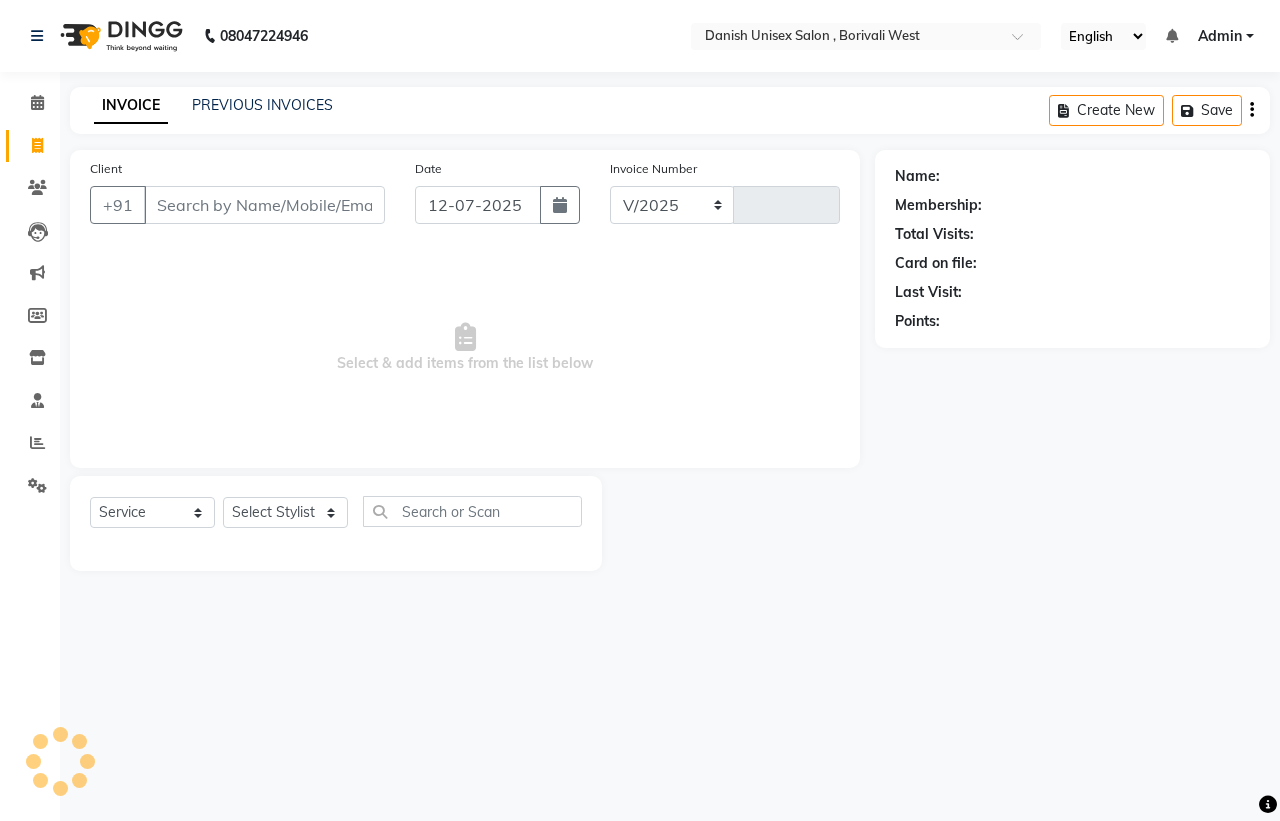 select on "6929" 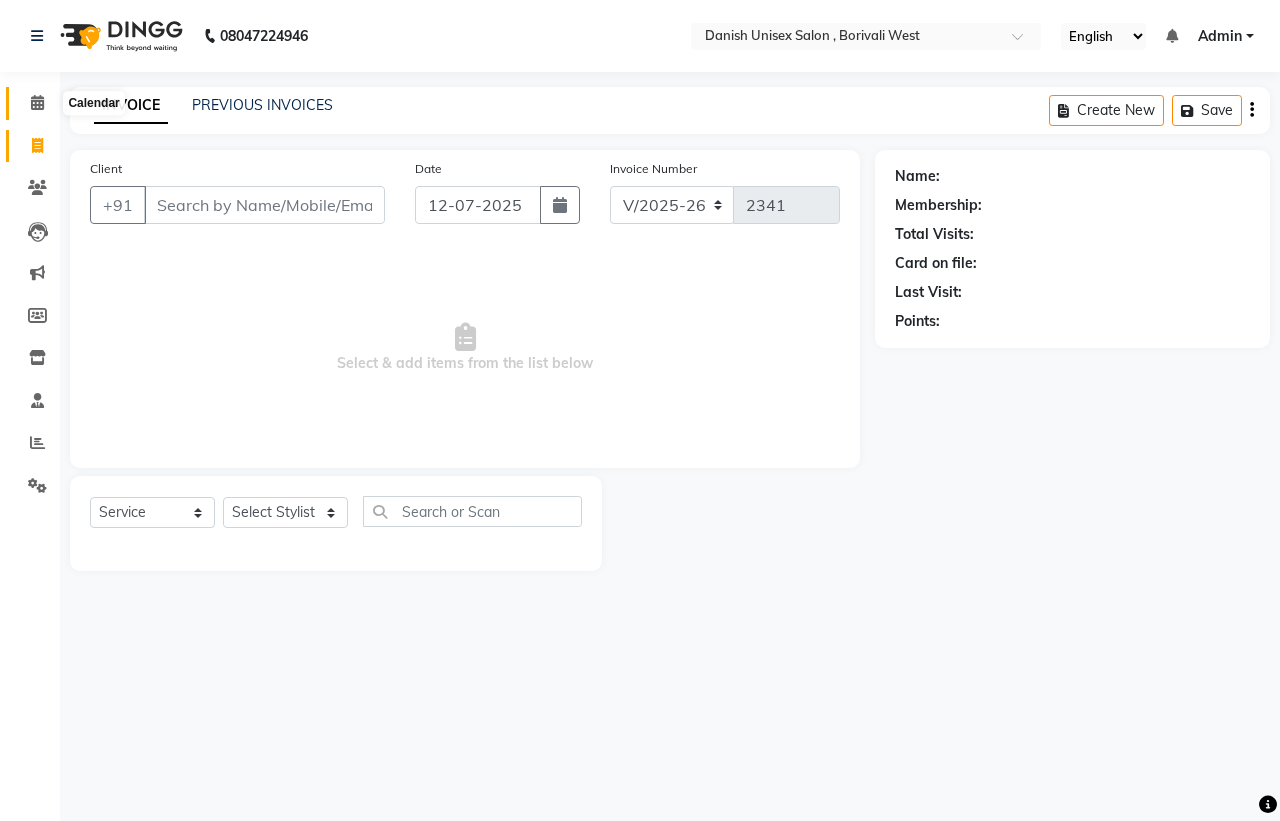 click 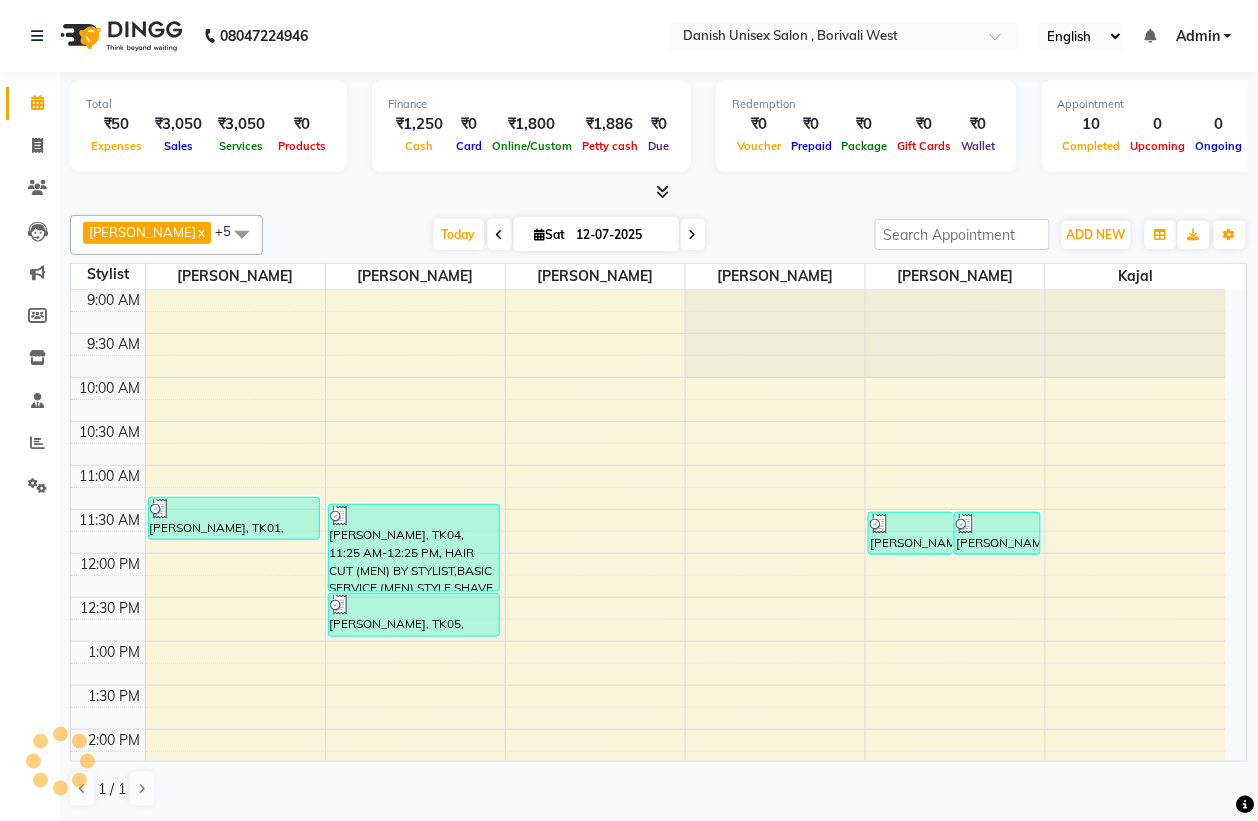 scroll, scrollTop: 0, scrollLeft: 0, axis: both 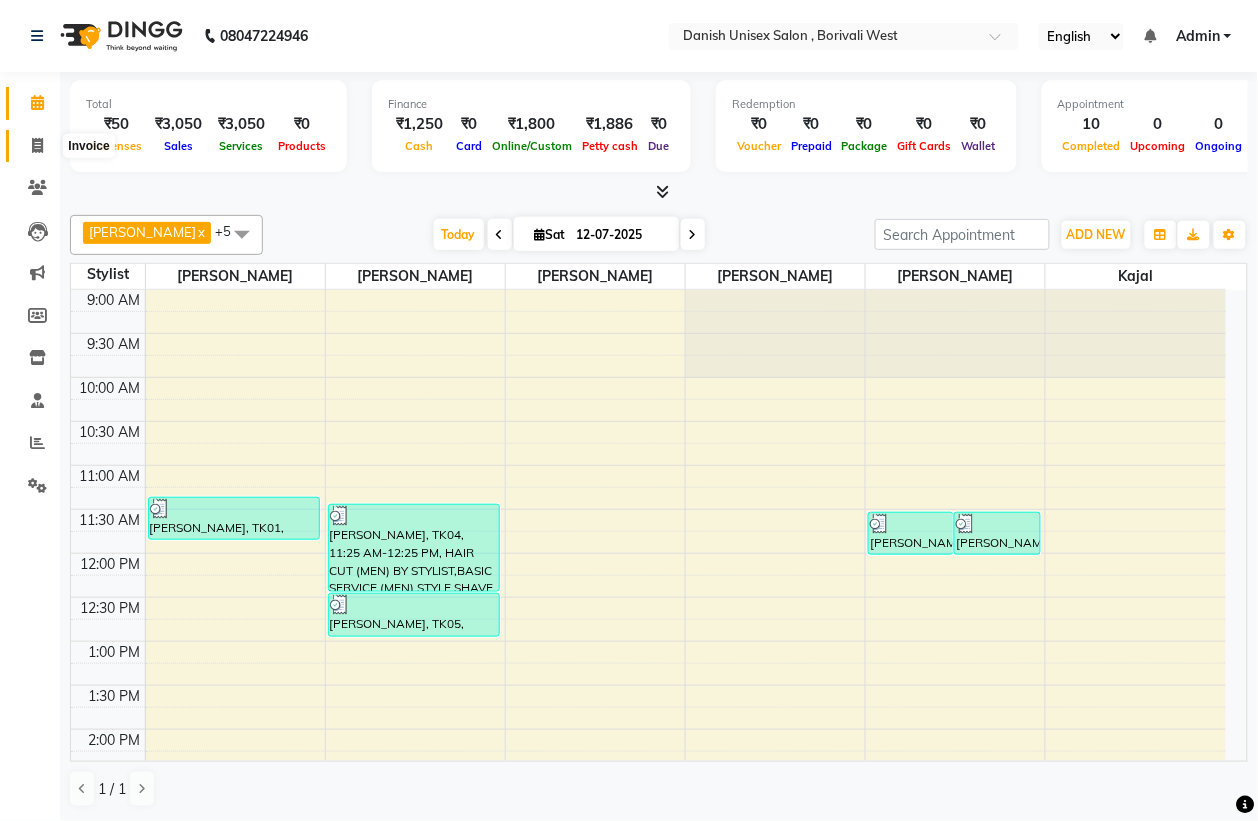 click 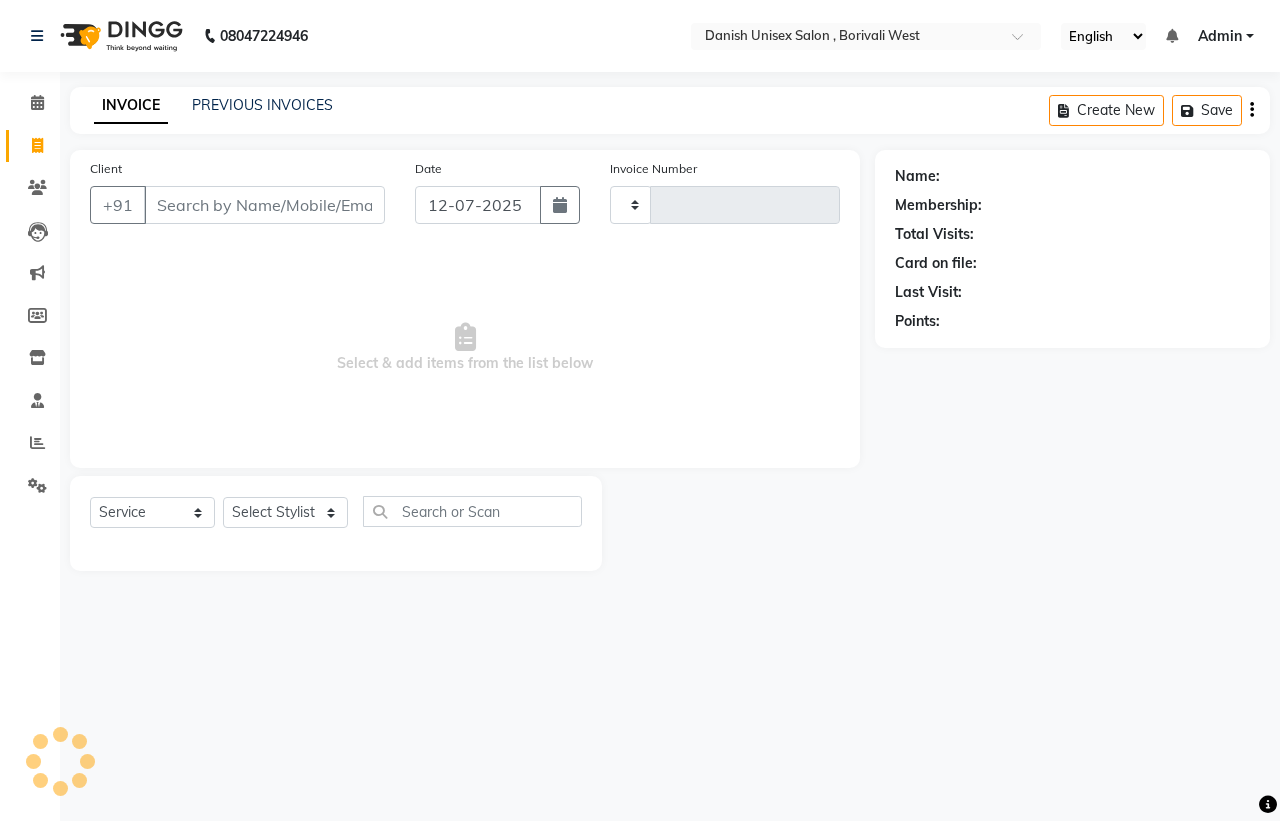 type on "2341" 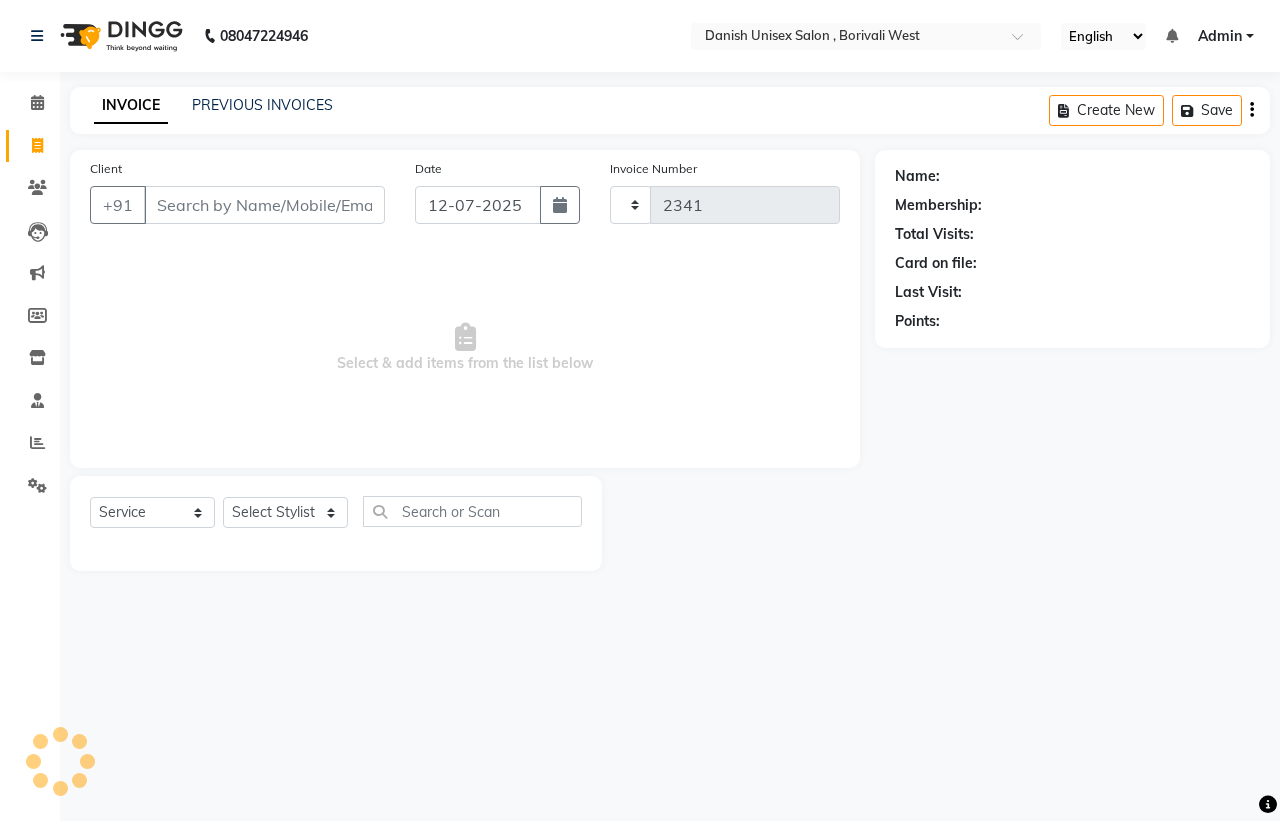 select on "6929" 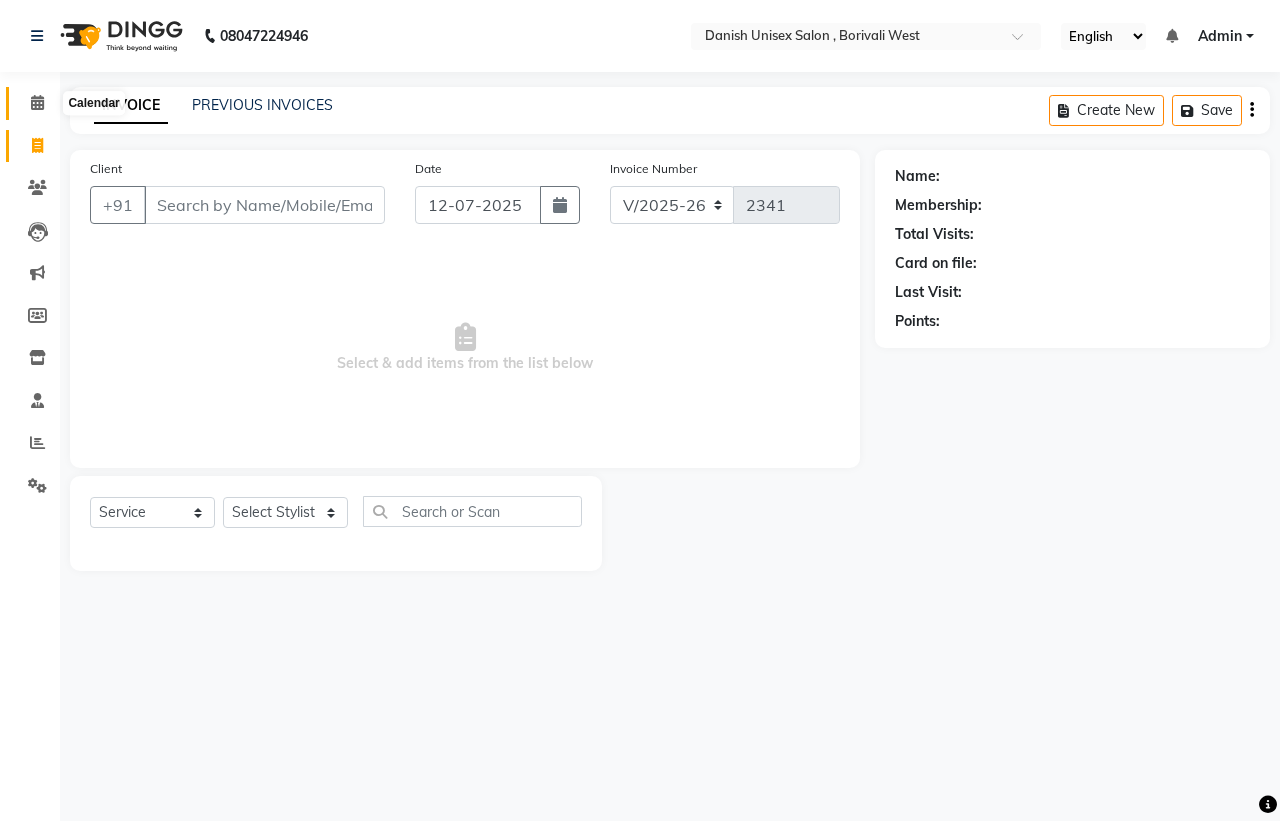 click 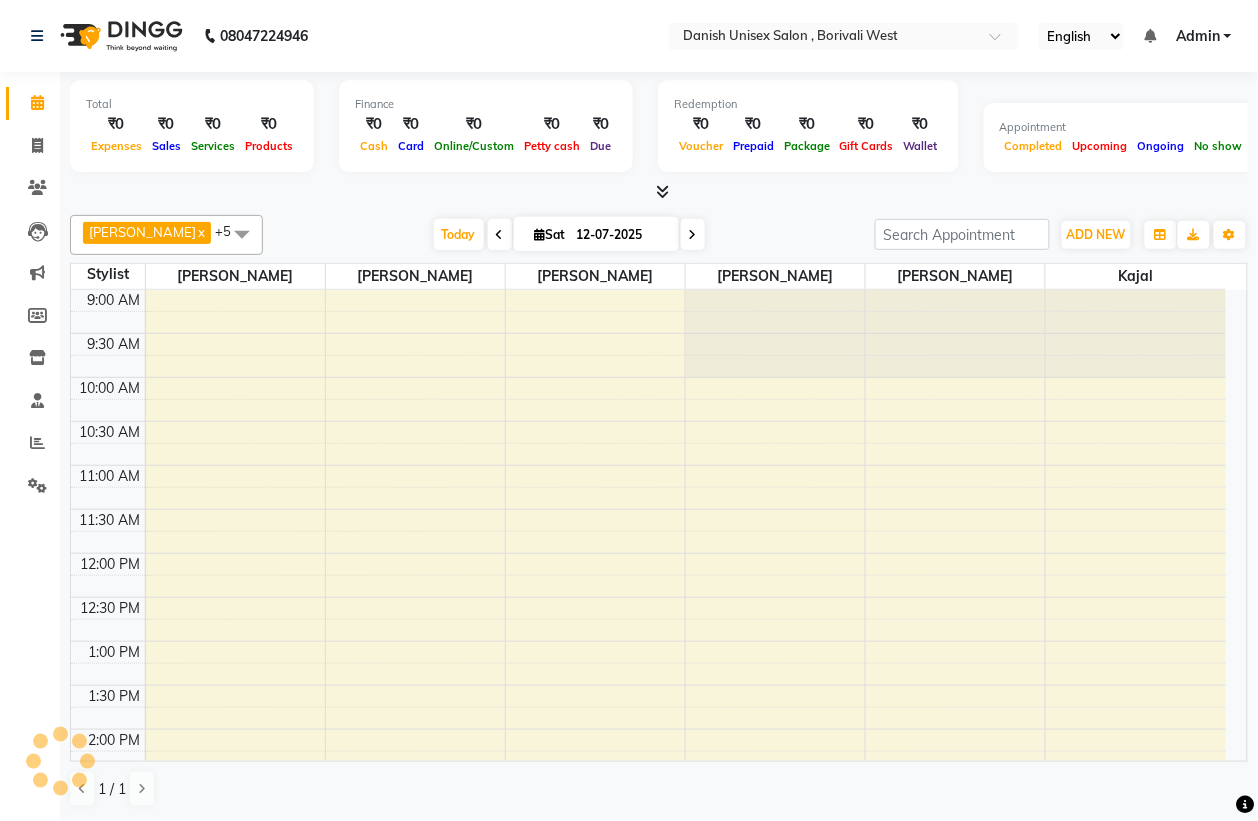 scroll, scrollTop: 0, scrollLeft: 0, axis: both 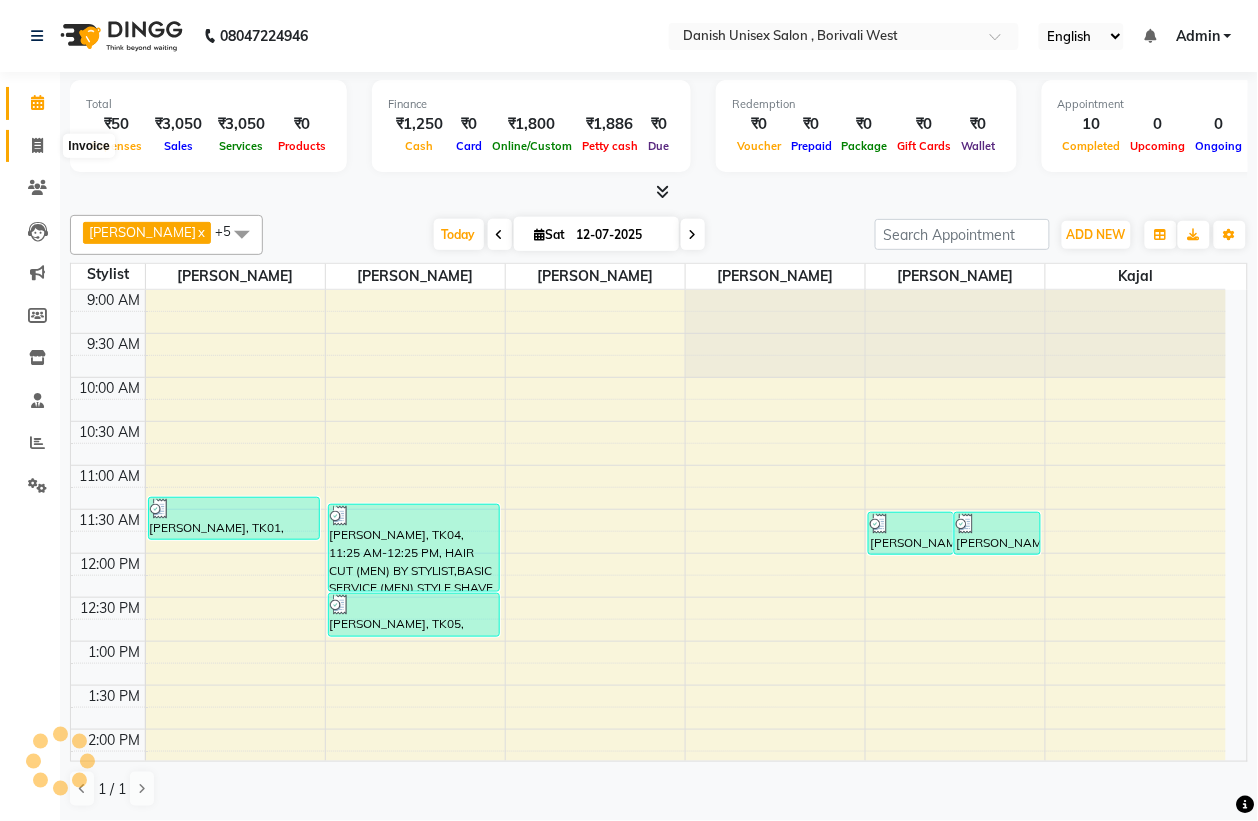 click 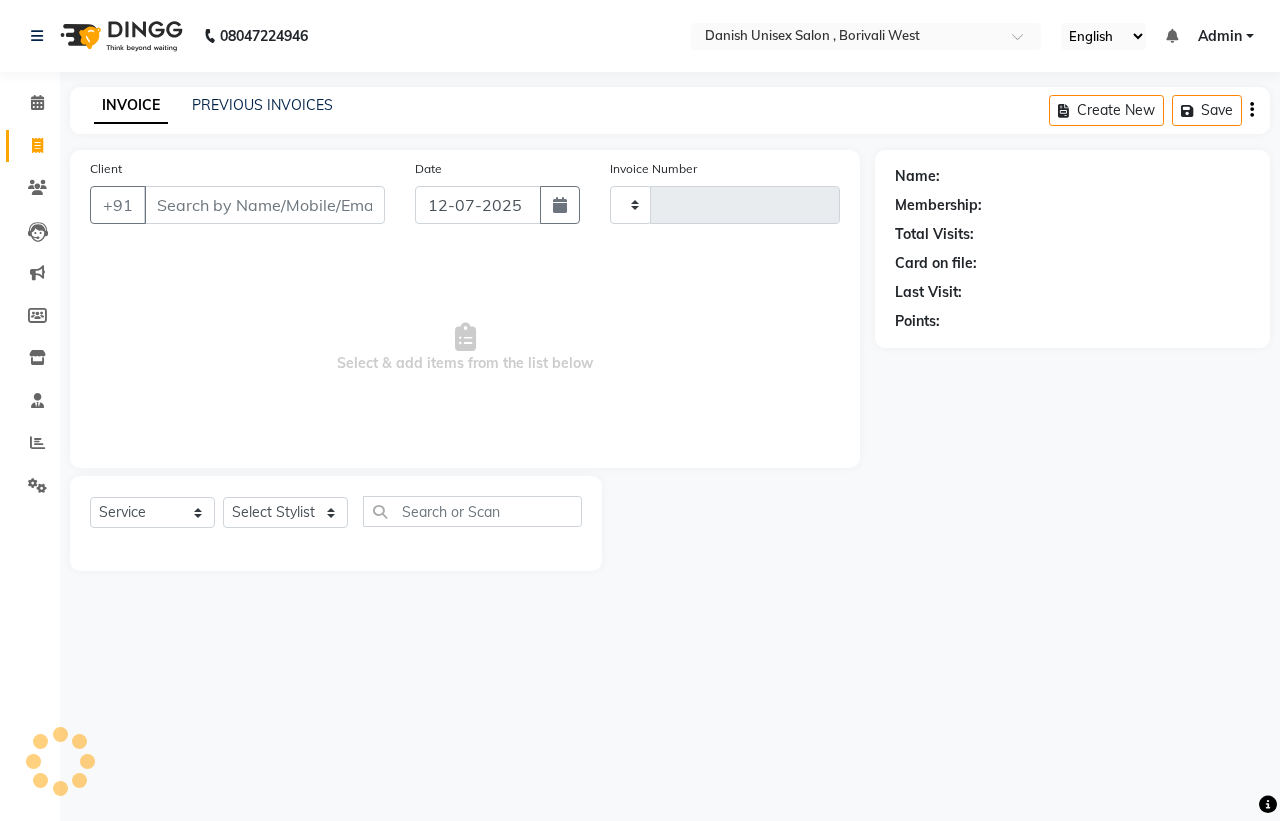 type on "2341" 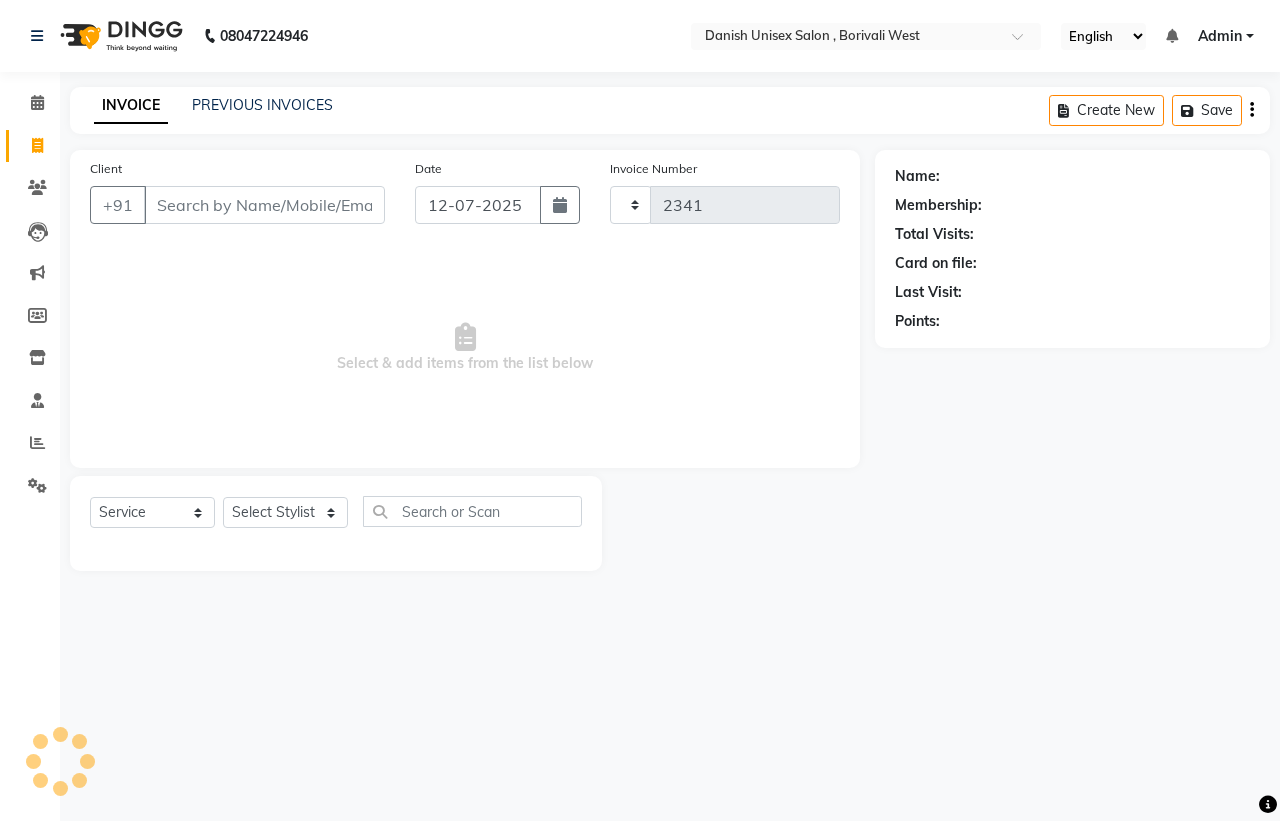 select on "6929" 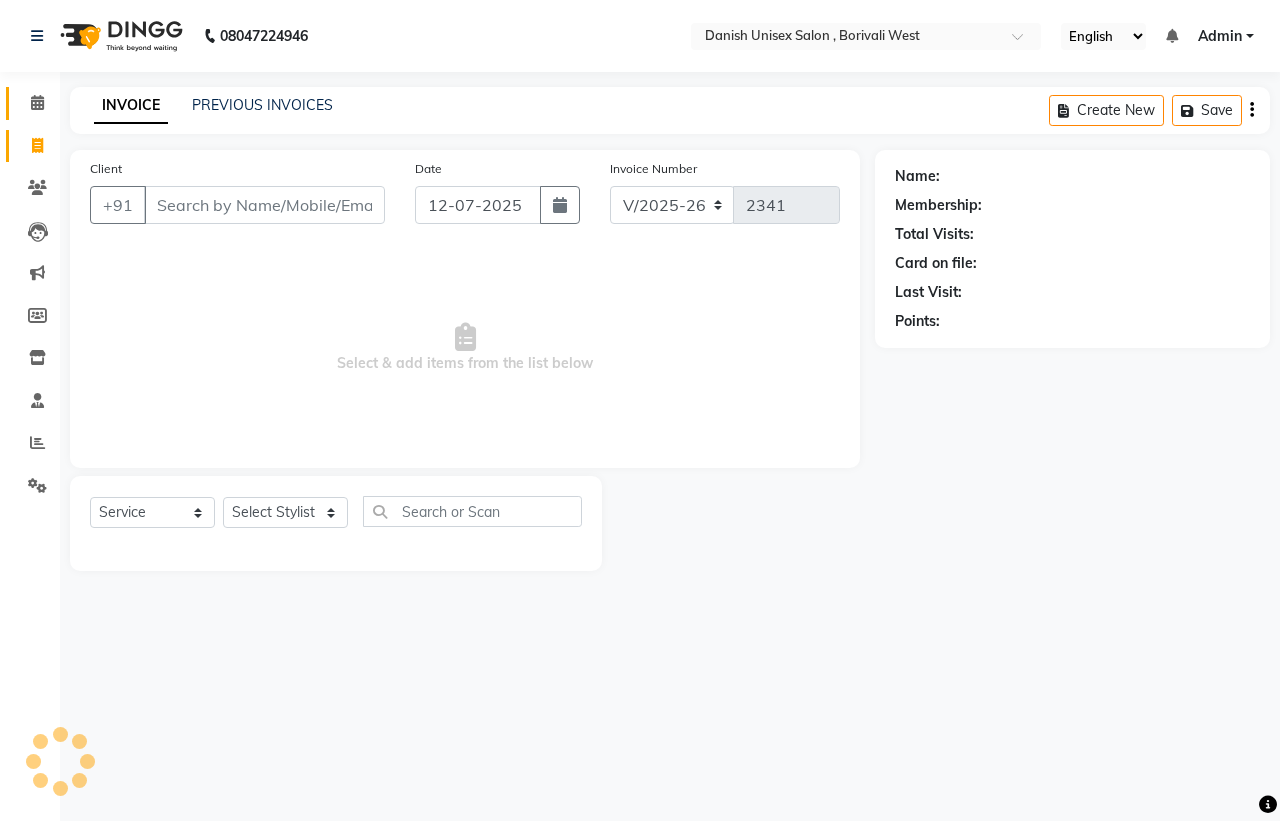 click 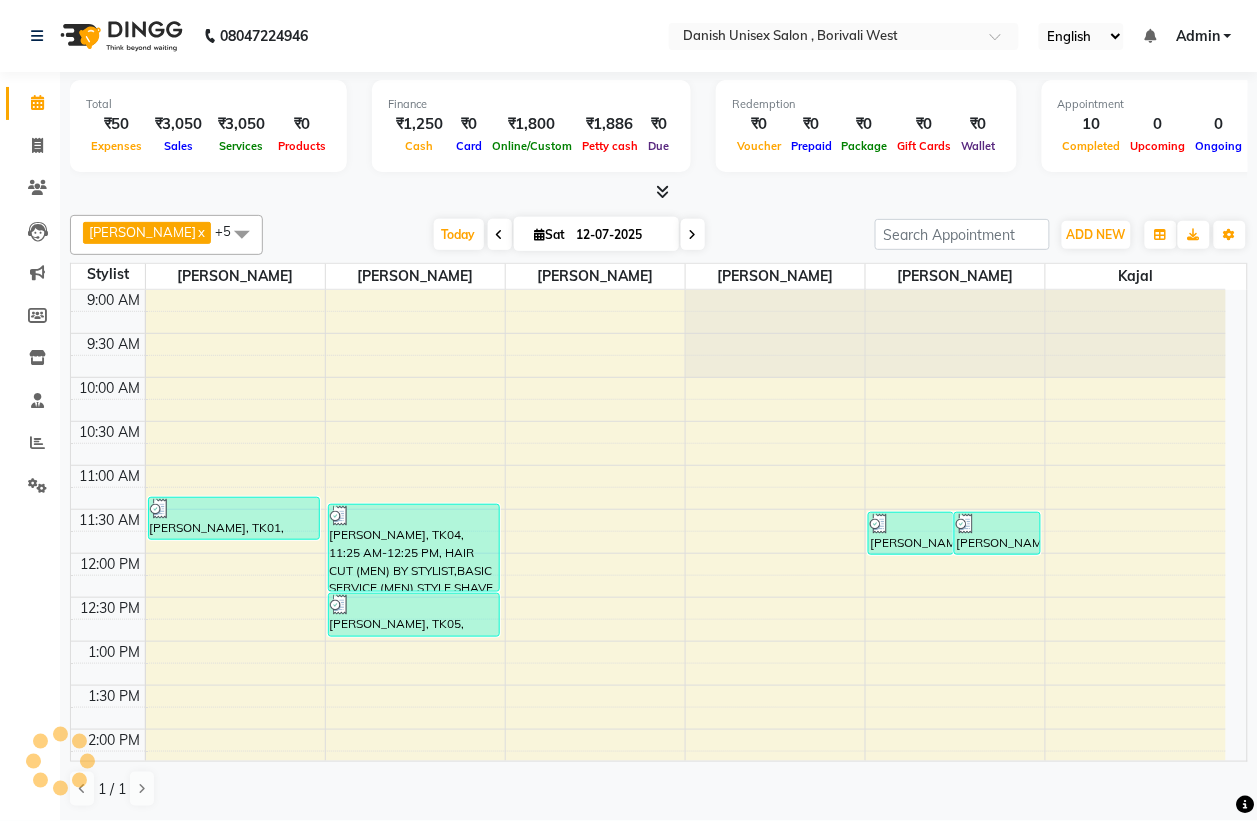 scroll, scrollTop: 0, scrollLeft: 0, axis: both 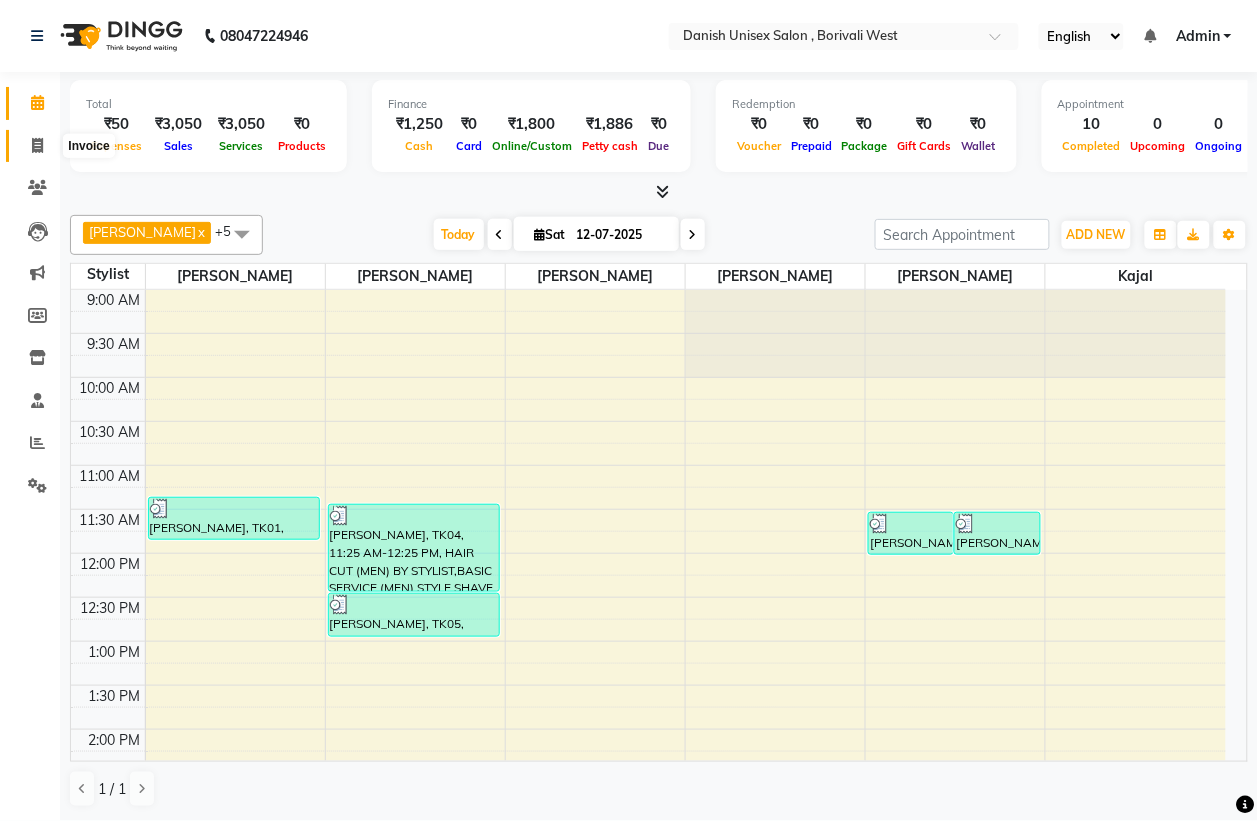 click 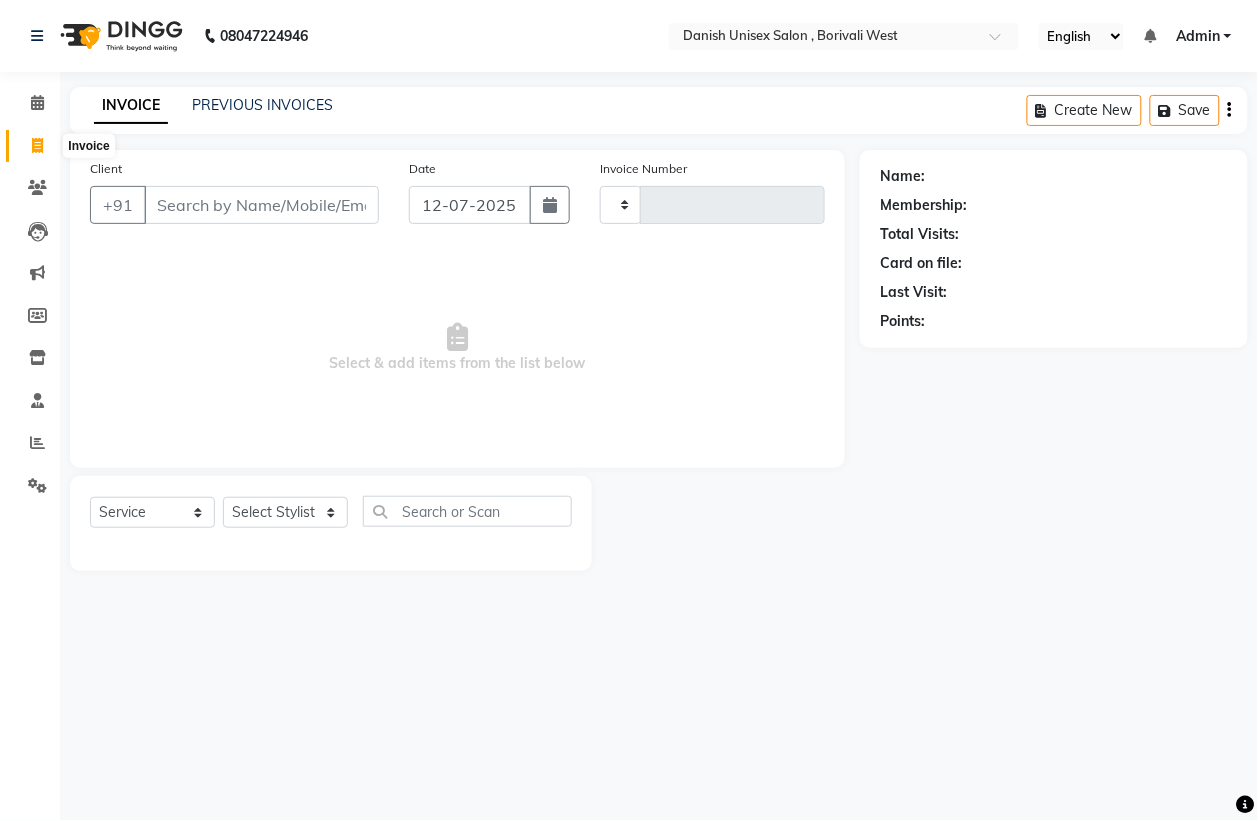 type on "2341" 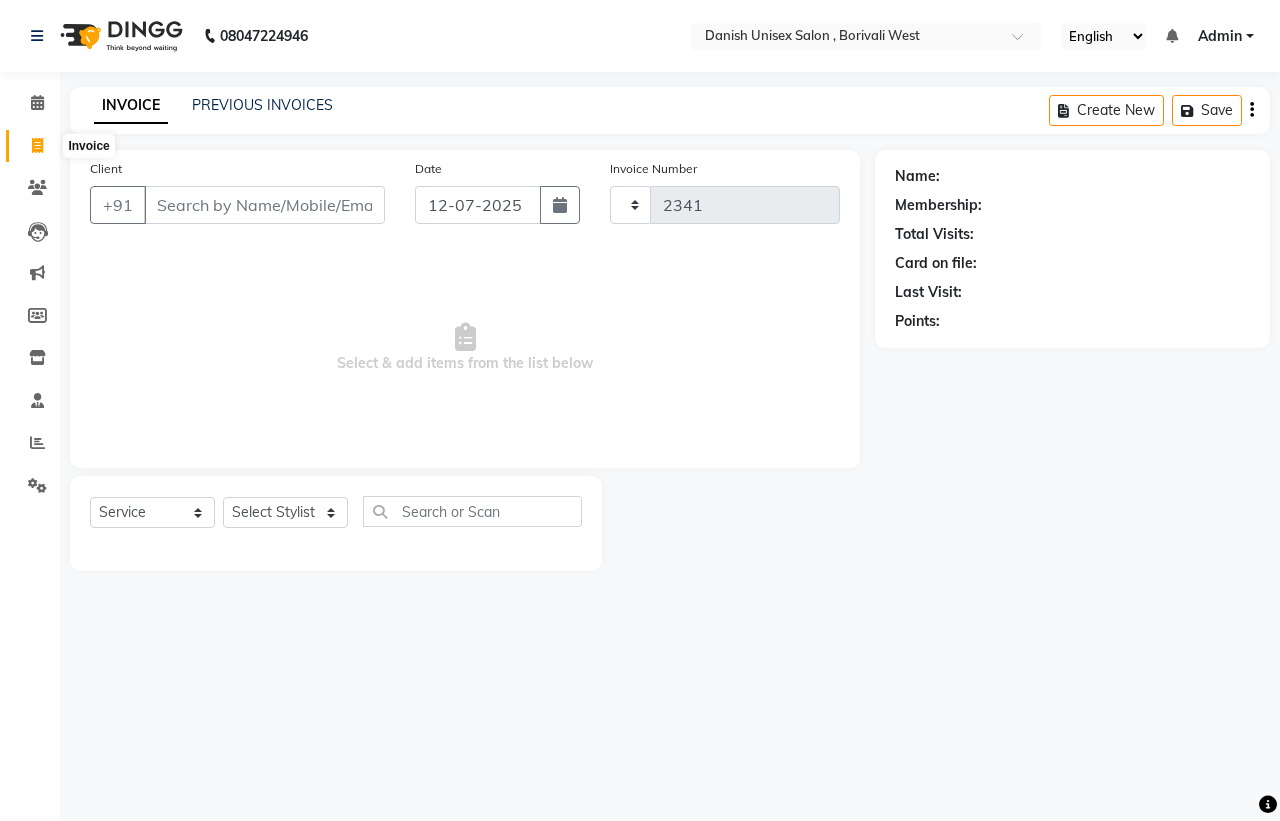 select on "6929" 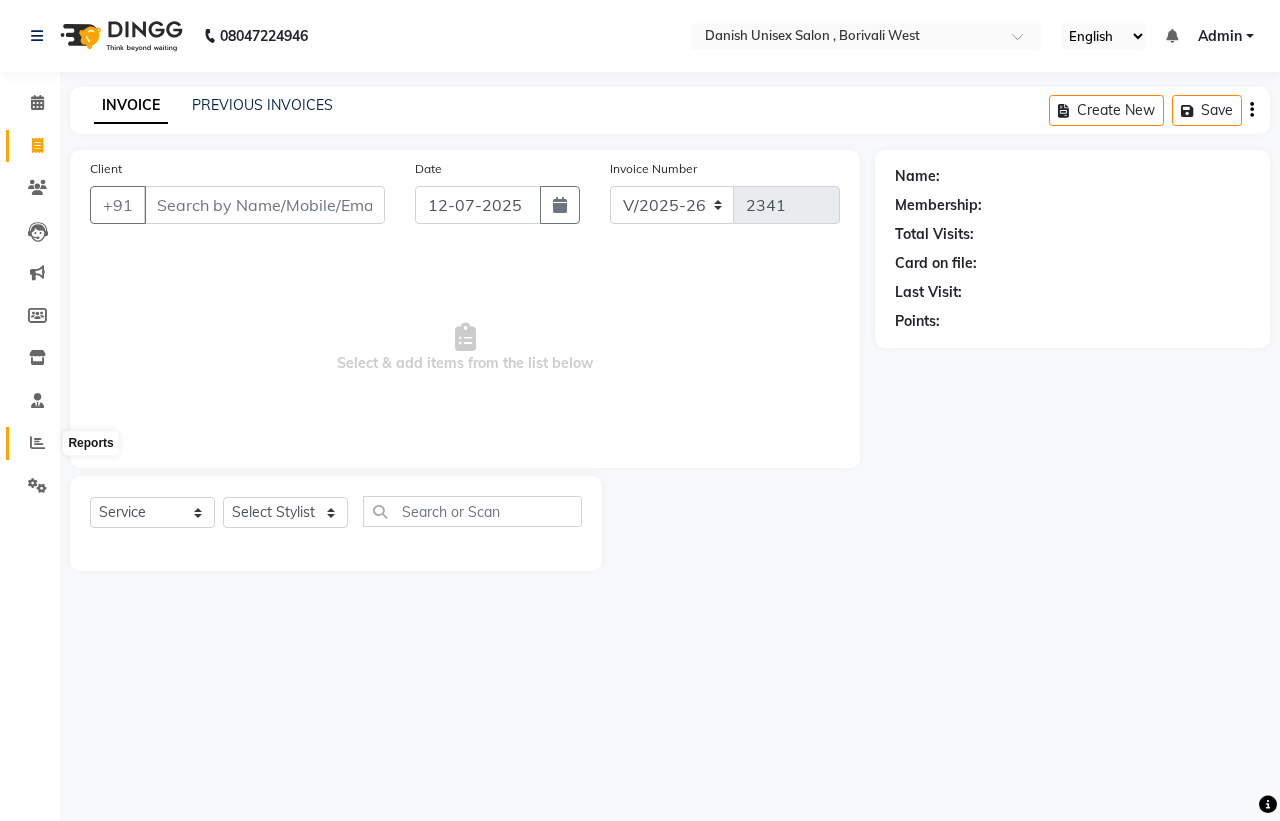 click 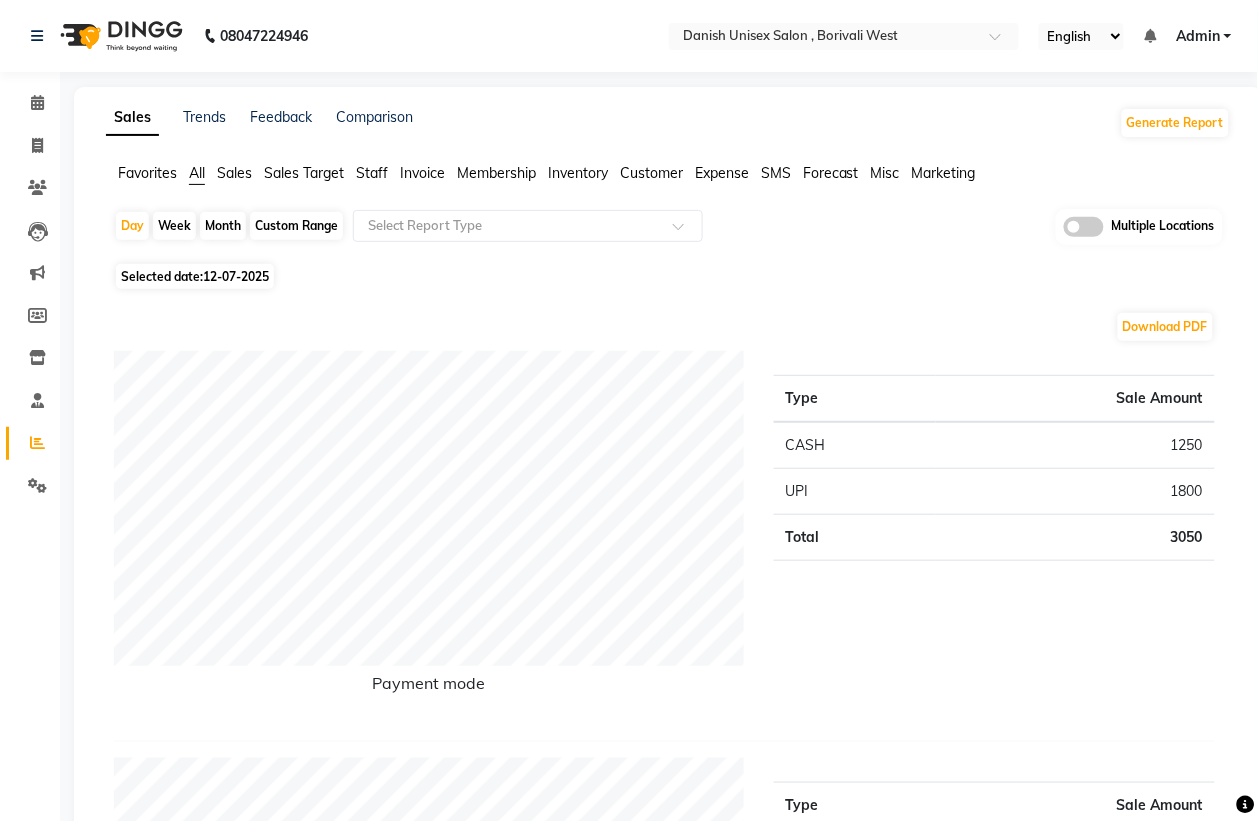 click on "Month" 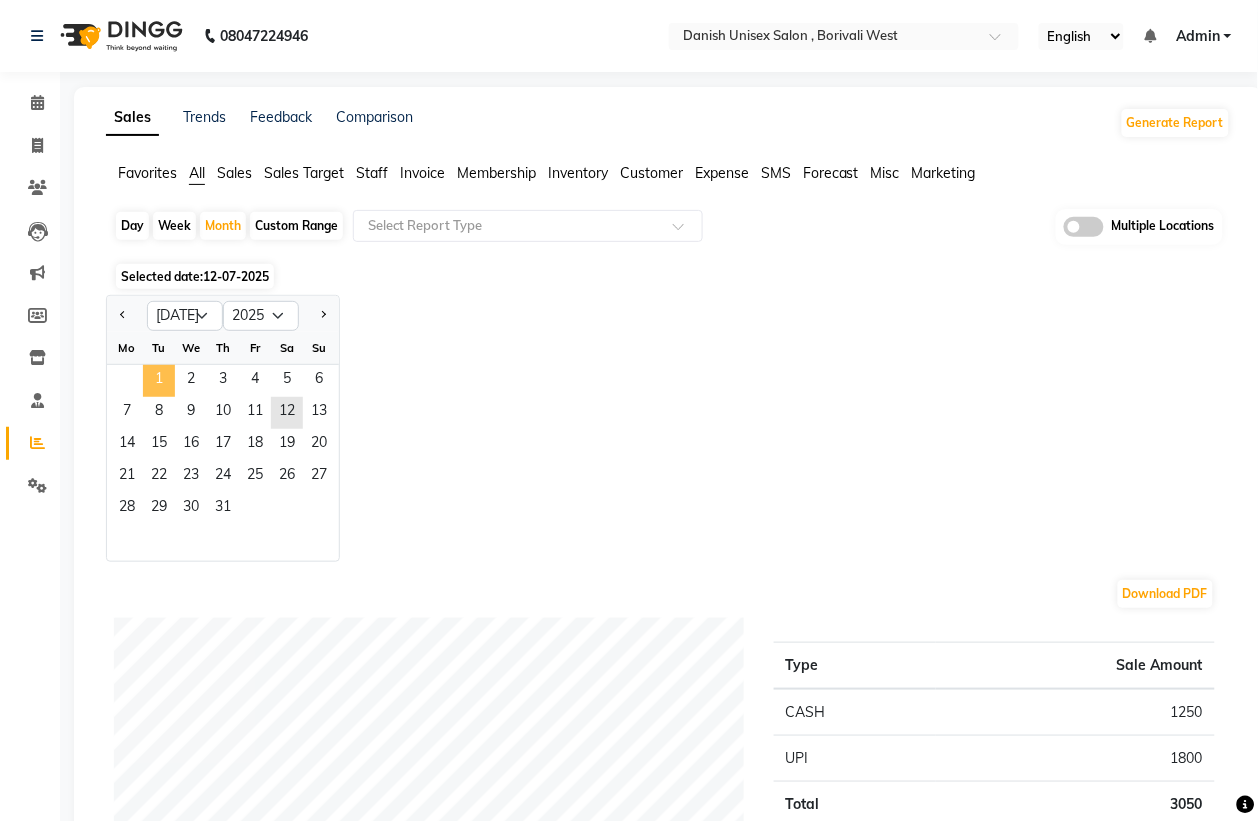 click on "1" 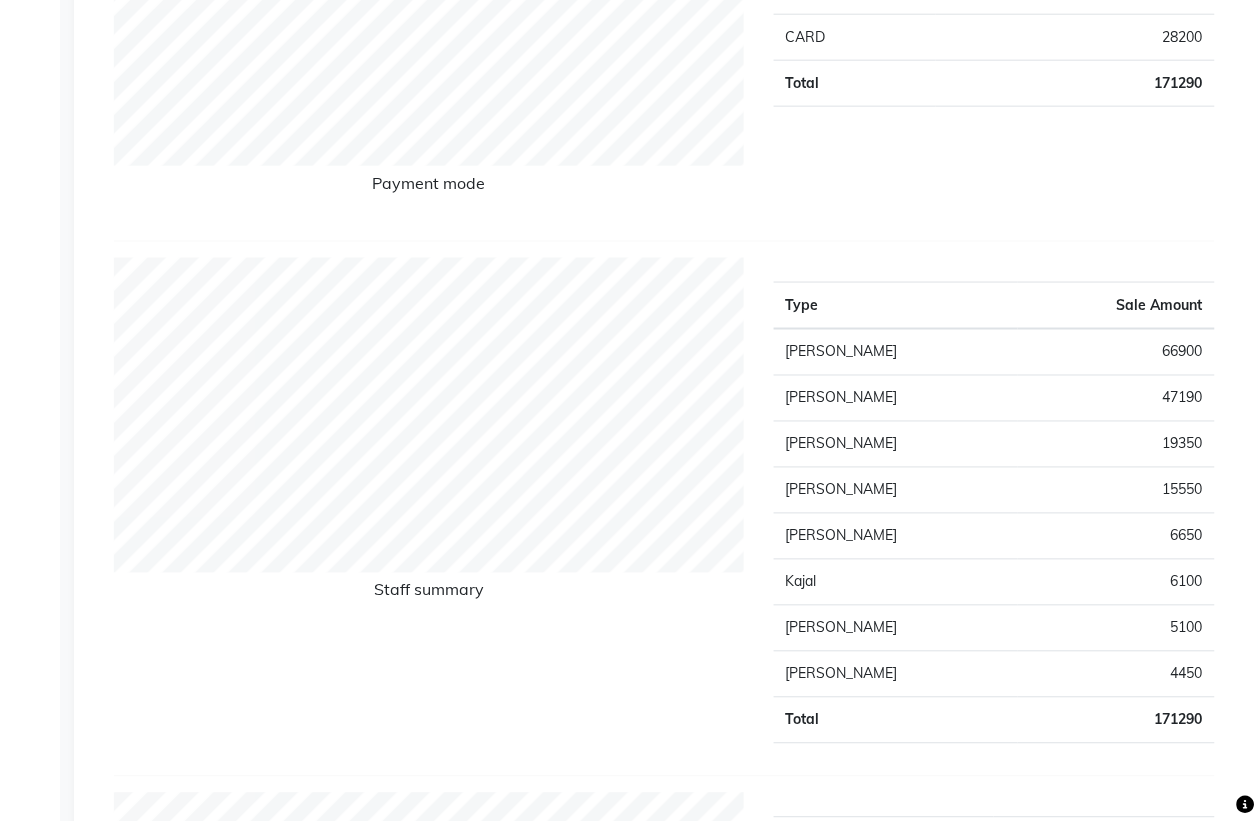 scroll, scrollTop: 0, scrollLeft: 0, axis: both 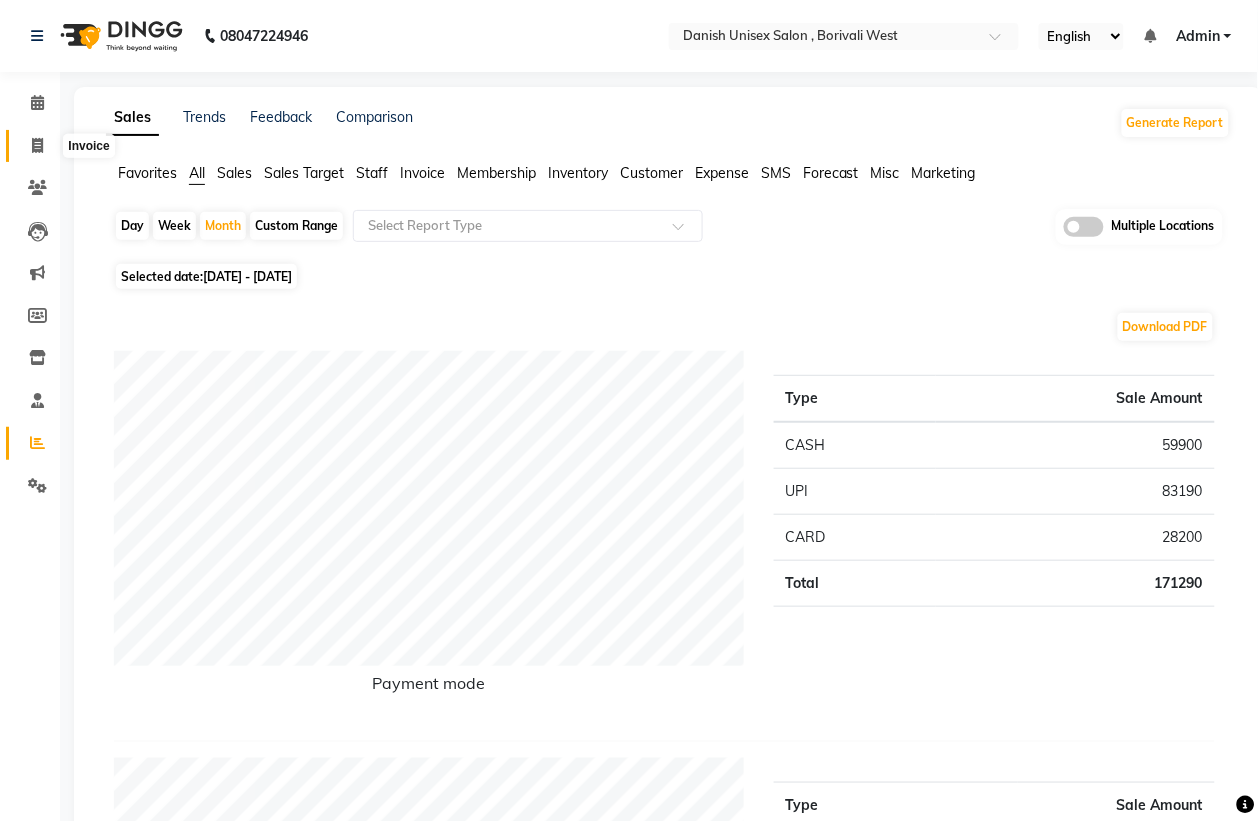 click 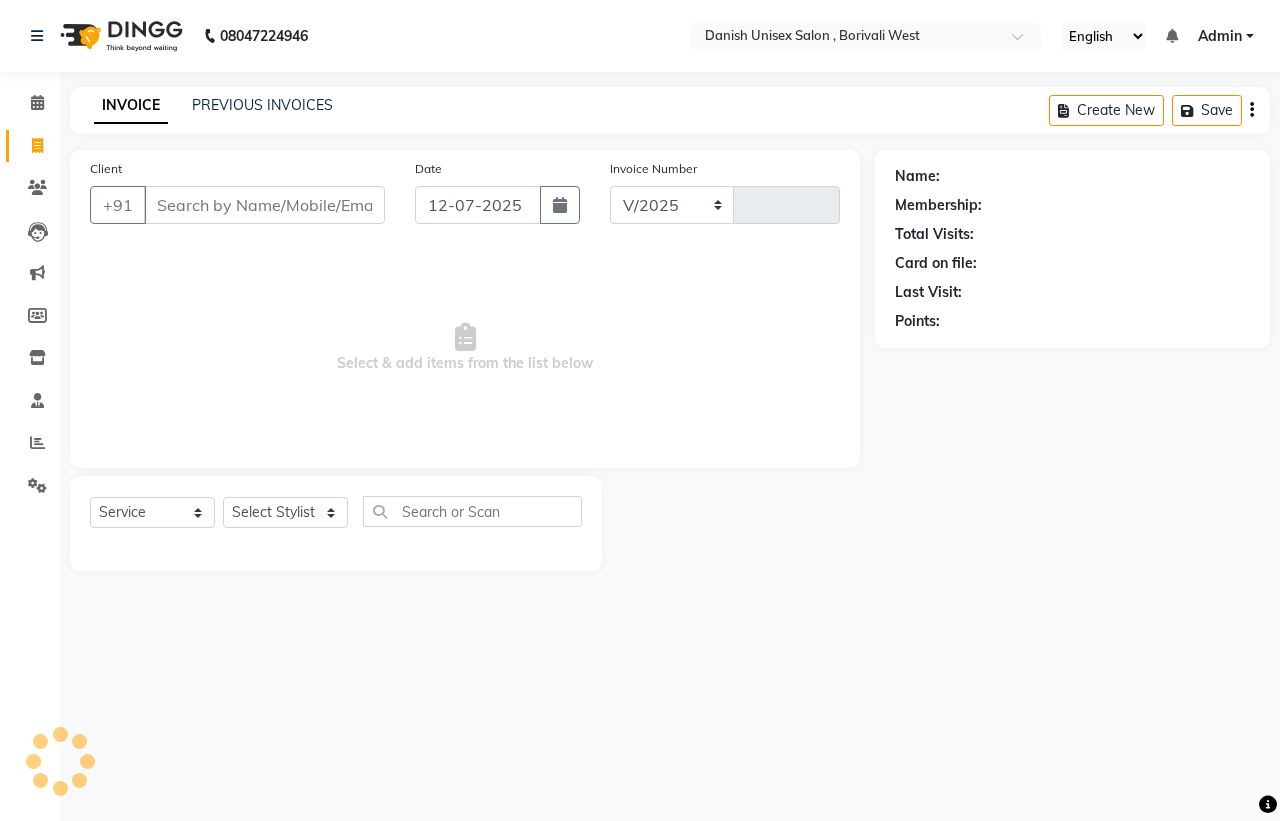 select on "6929" 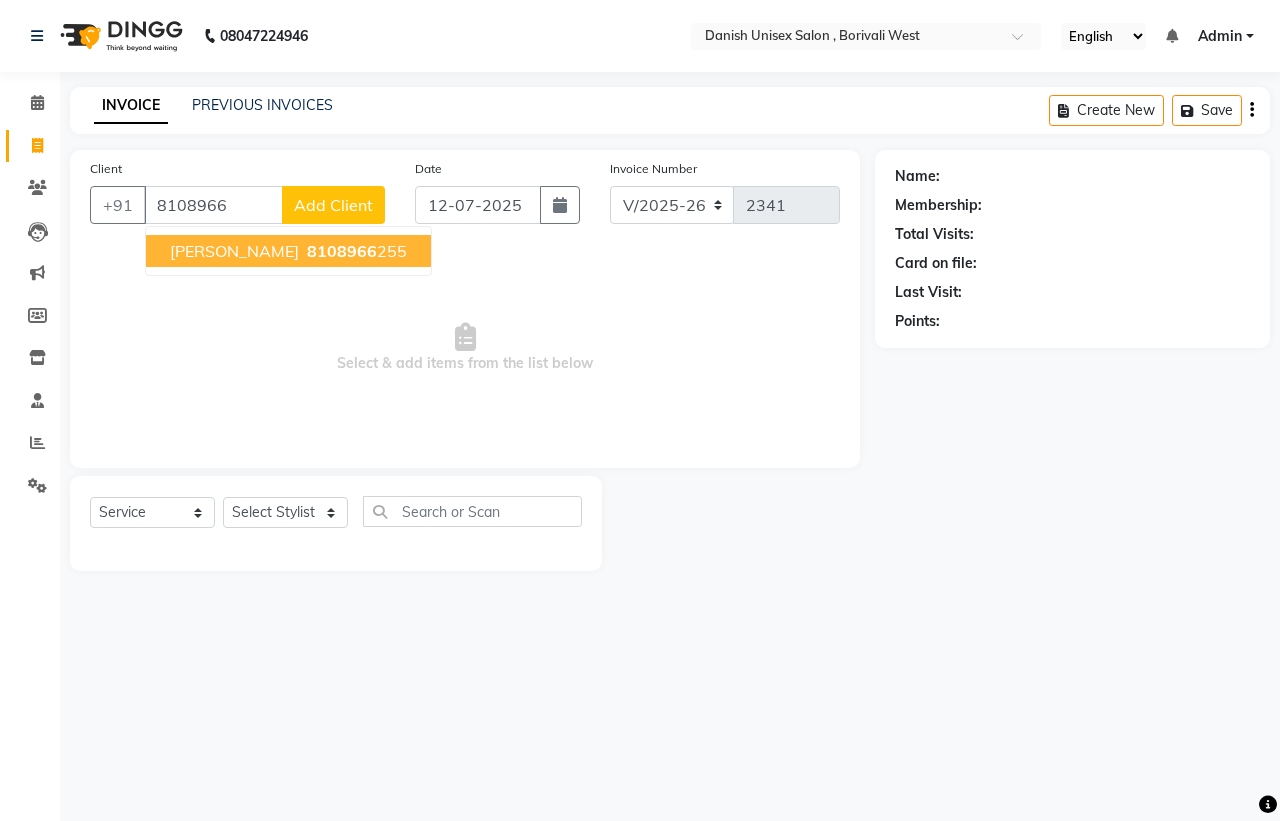 click on "8108966 255" at bounding box center [355, 251] 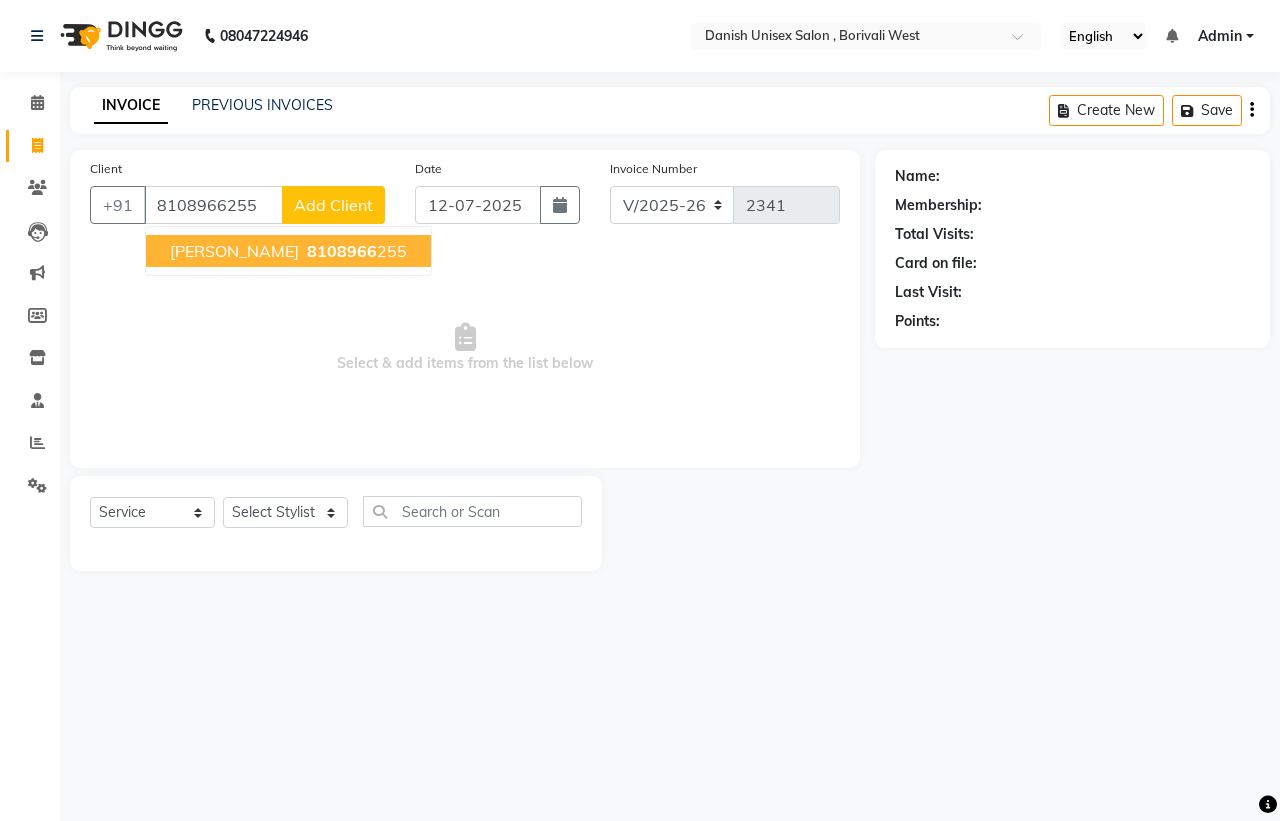 type on "8108966255" 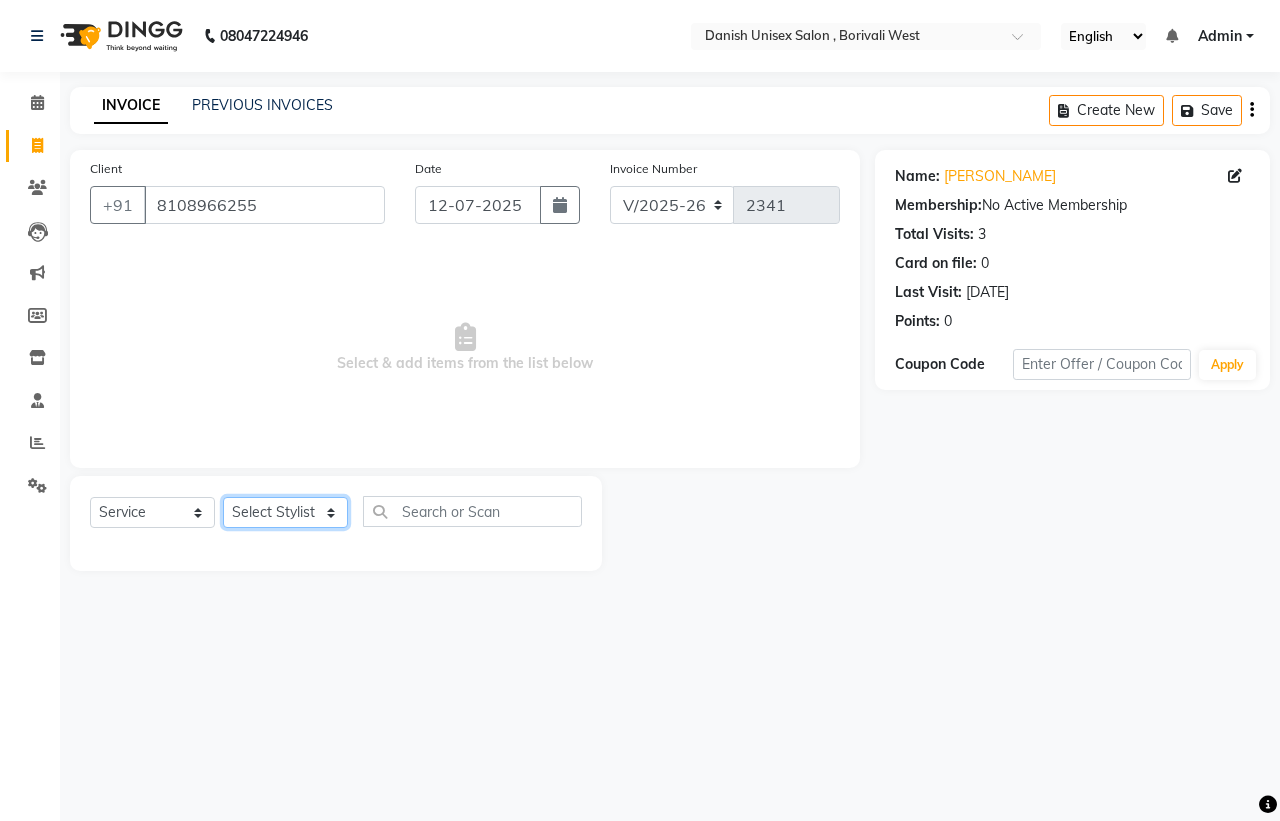 click on "Select Stylist [PERSON_NAME] [PERSON_NAME] [PERSON_NAME] kajal [PERSON_NAME] [PERSON_NAME] [PERSON_NAME] [PERSON_NAME] [PERSON_NAME] [PERSON_NAME] [PERSON_NAME]" 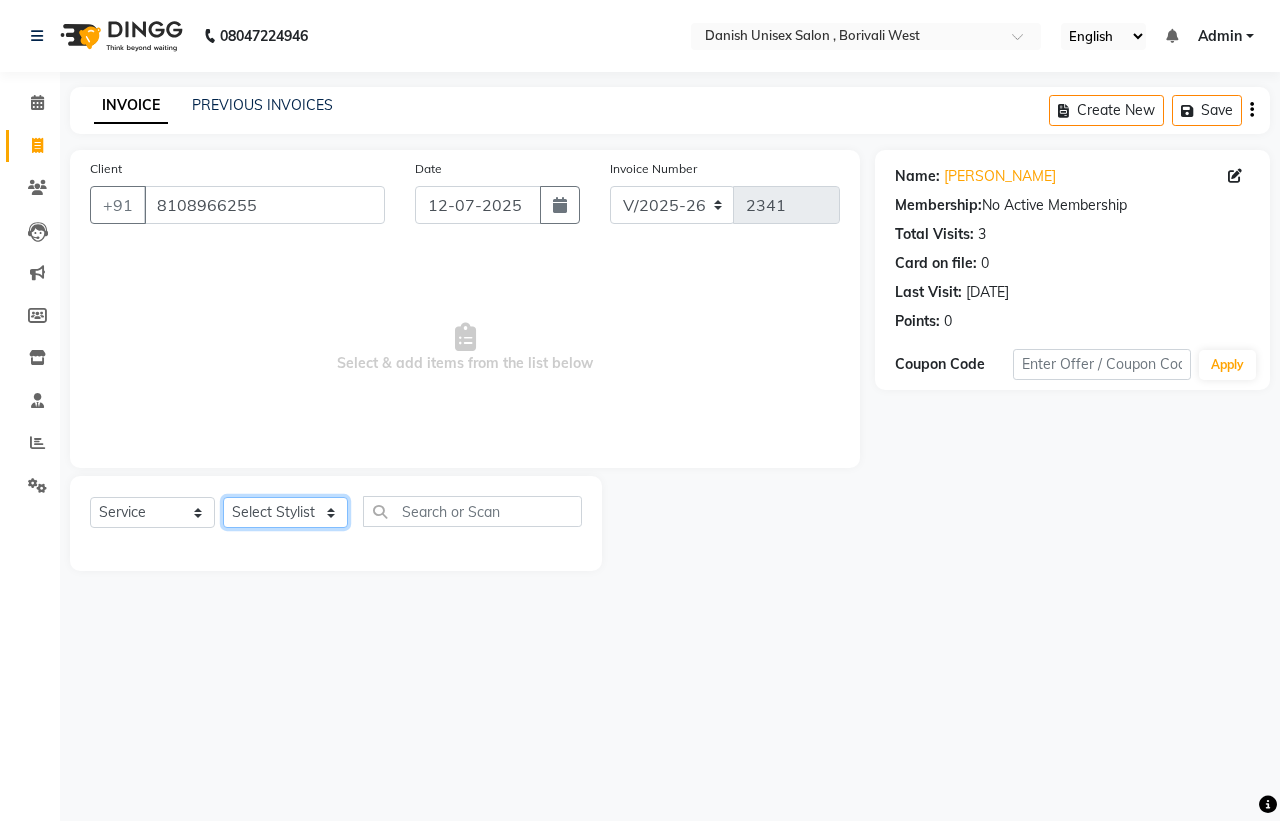 select on "63506" 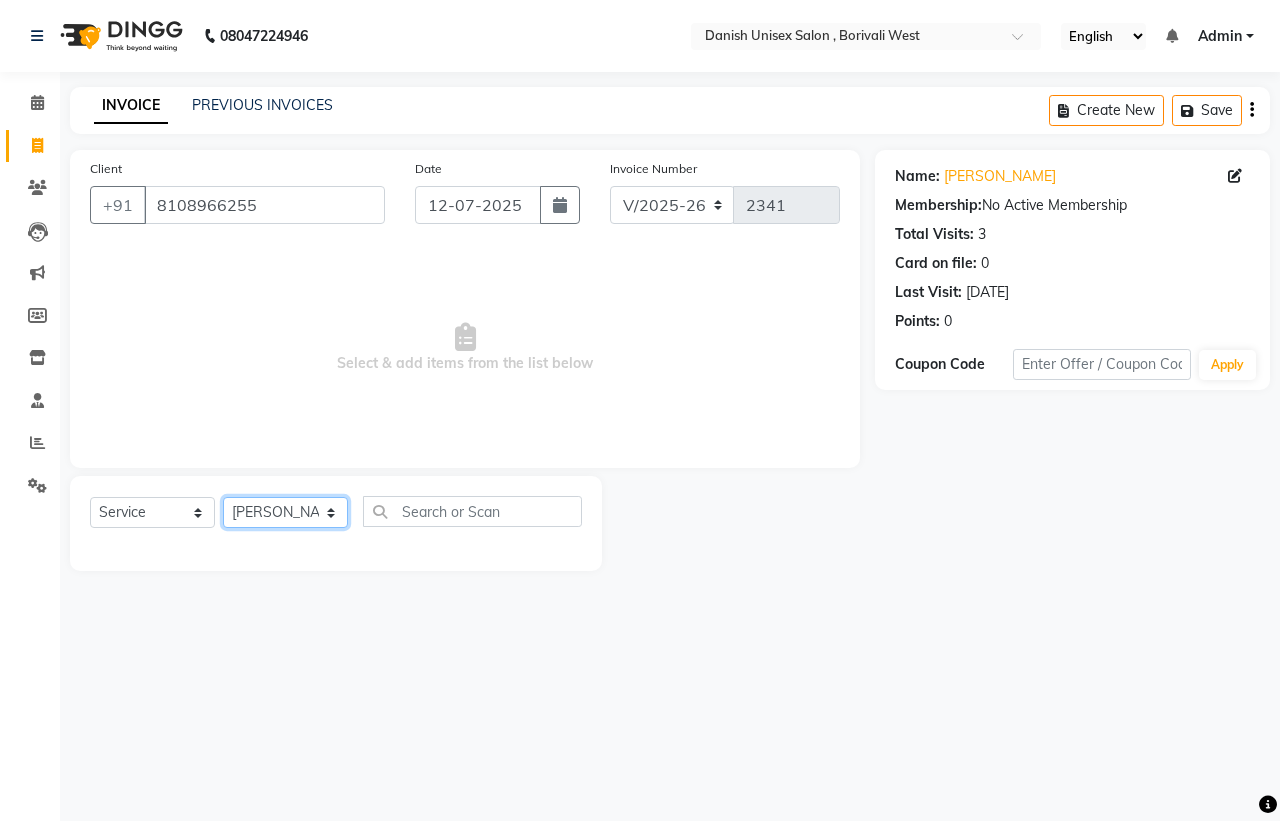 click on "Select Stylist [PERSON_NAME] [PERSON_NAME] [PERSON_NAME] kajal [PERSON_NAME] [PERSON_NAME] [PERSON_NAME] [PERSON_NAME] [PERSON_NAME] [PERSON_NAME] [PERSON_NAME]" 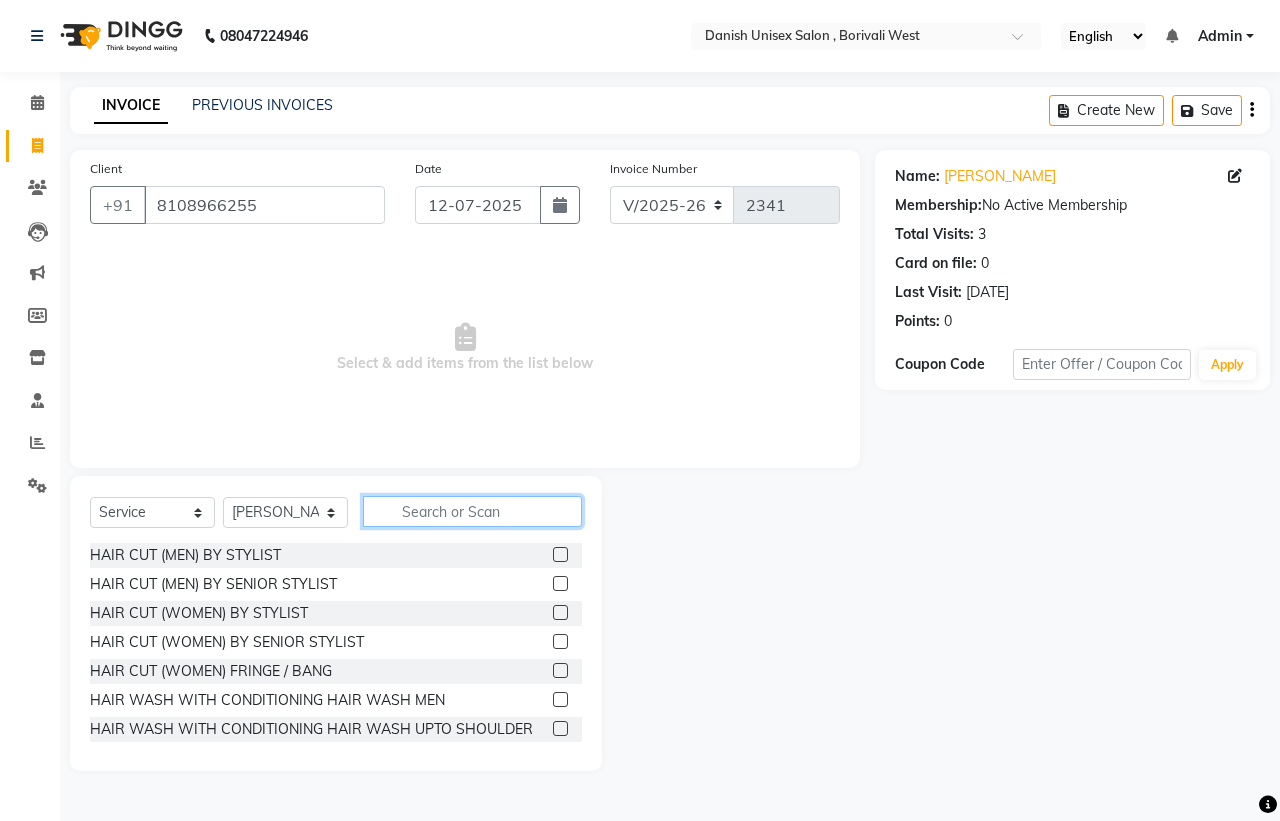click 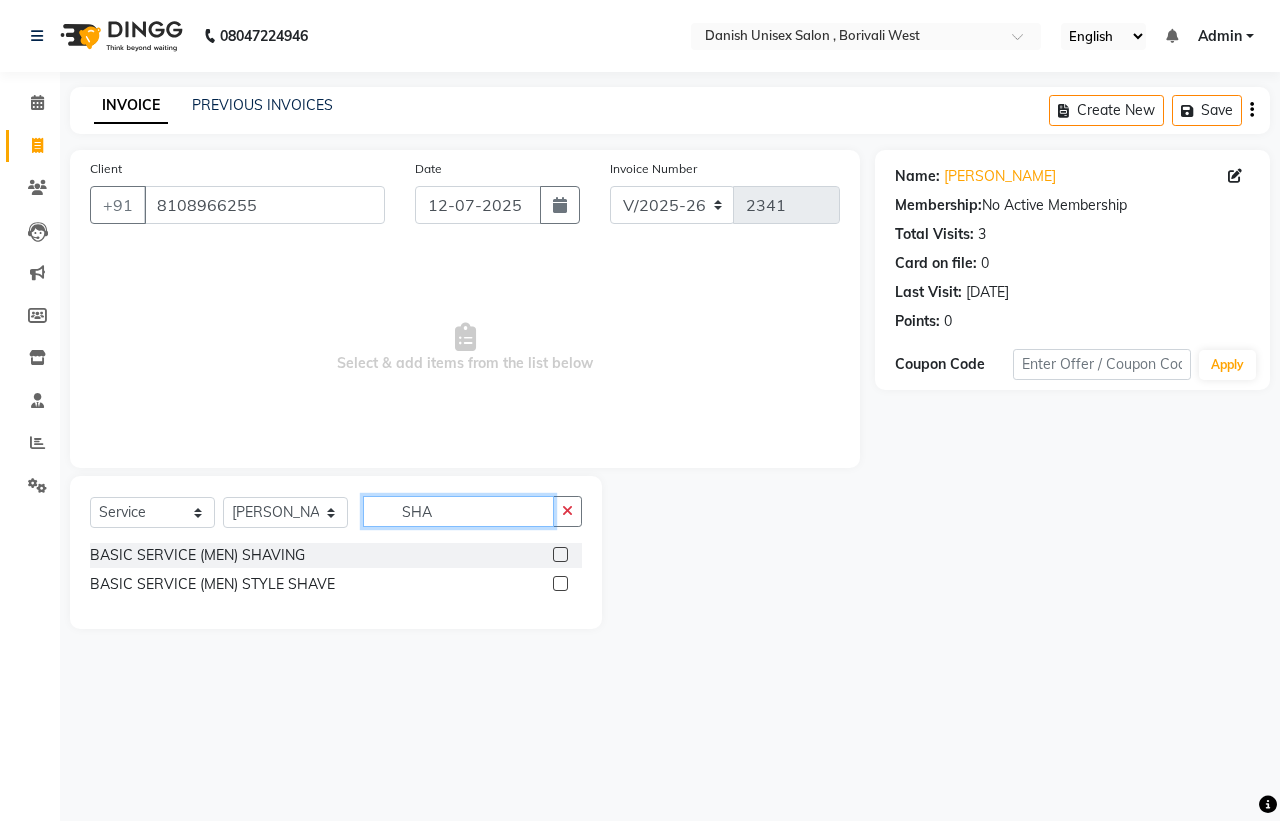type on "SHA" 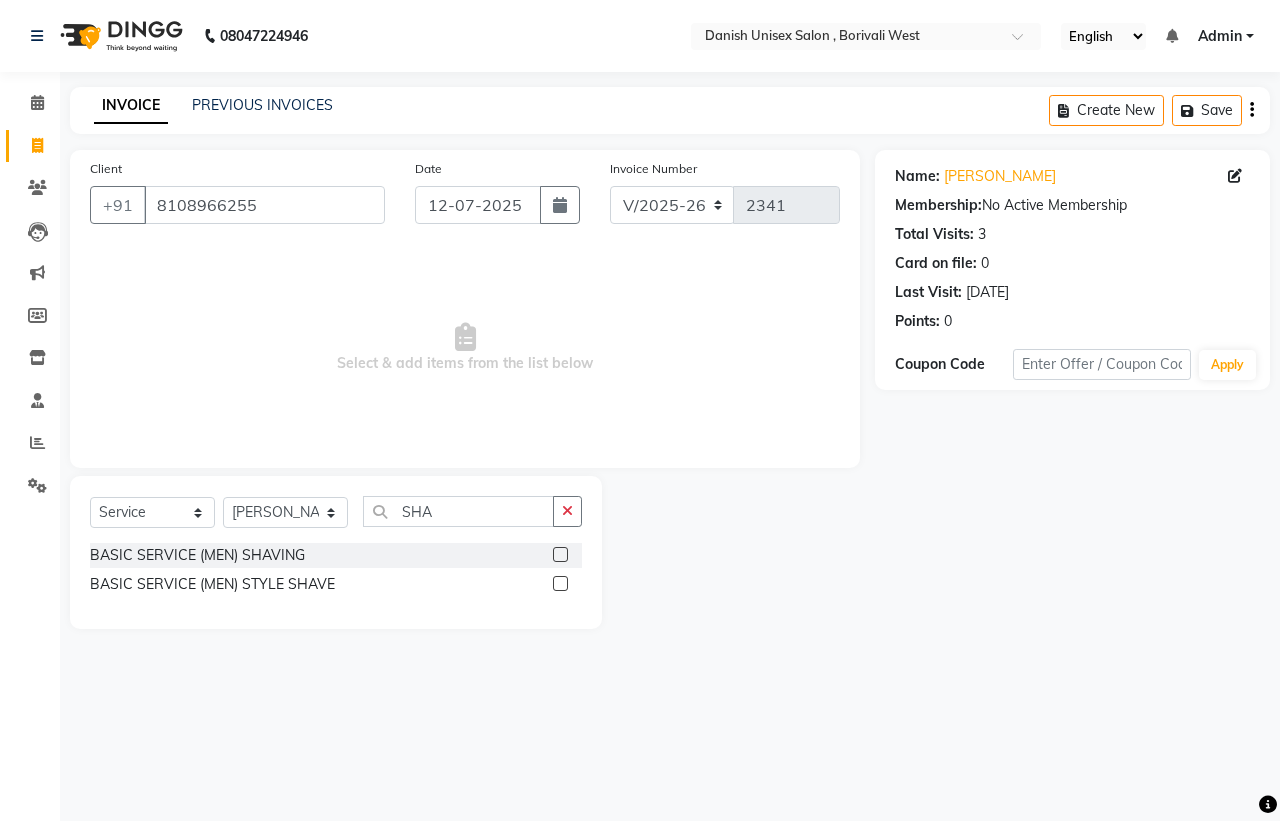 click 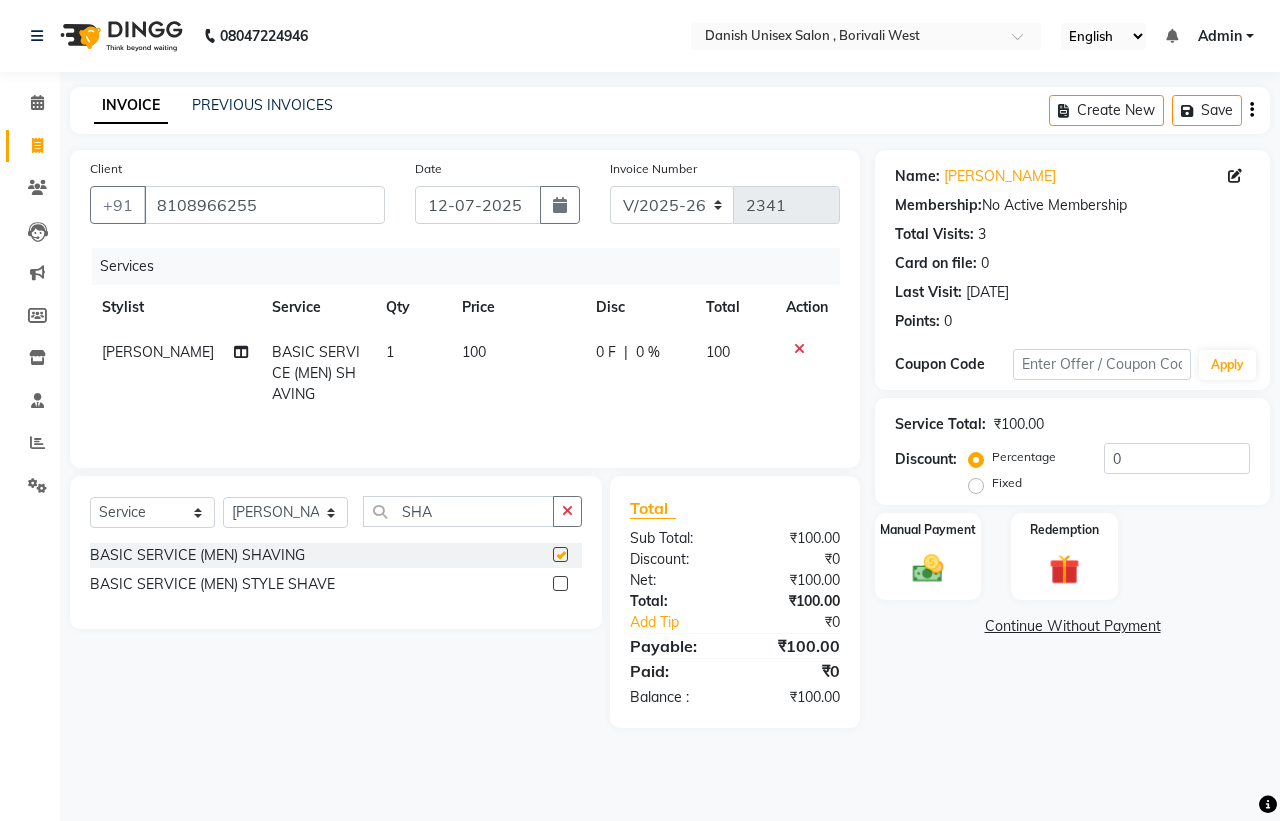 checkbox on "false" 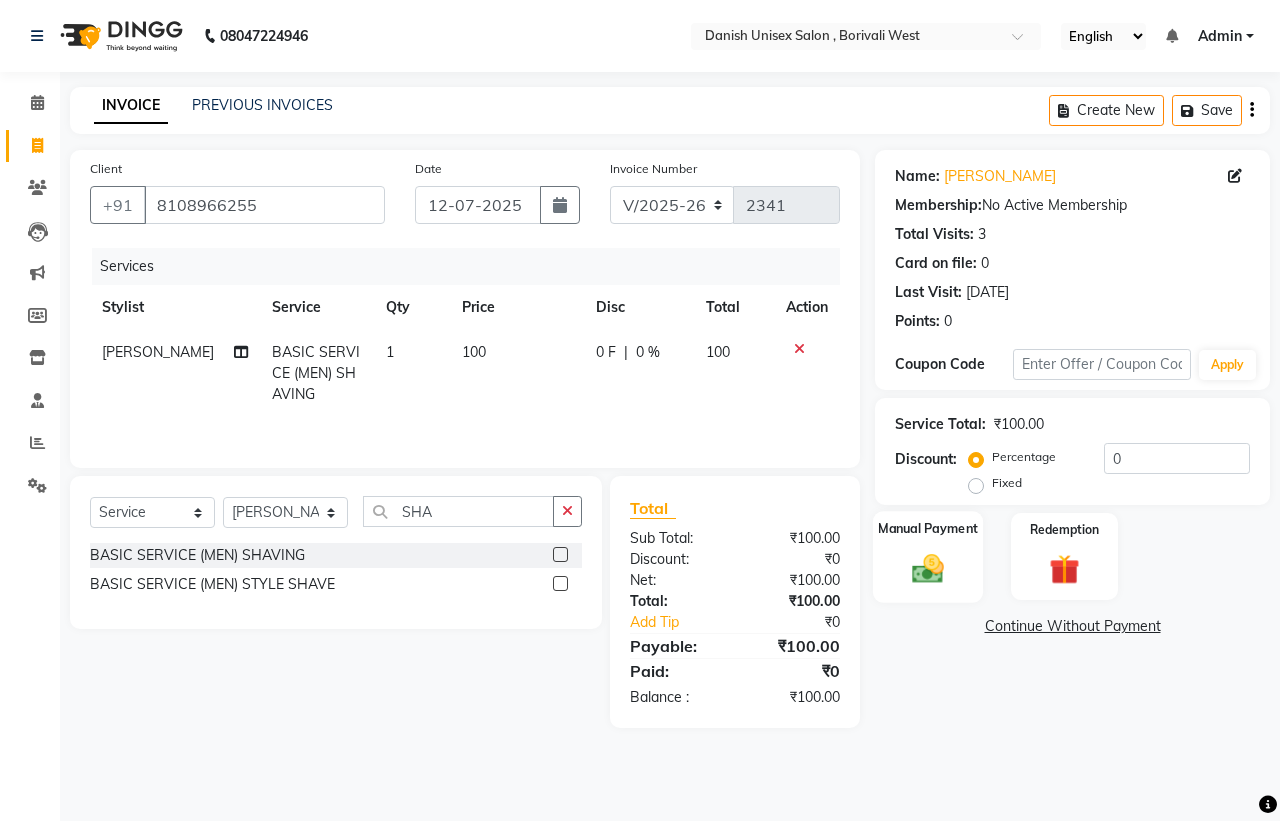 click on "Manual Payment" 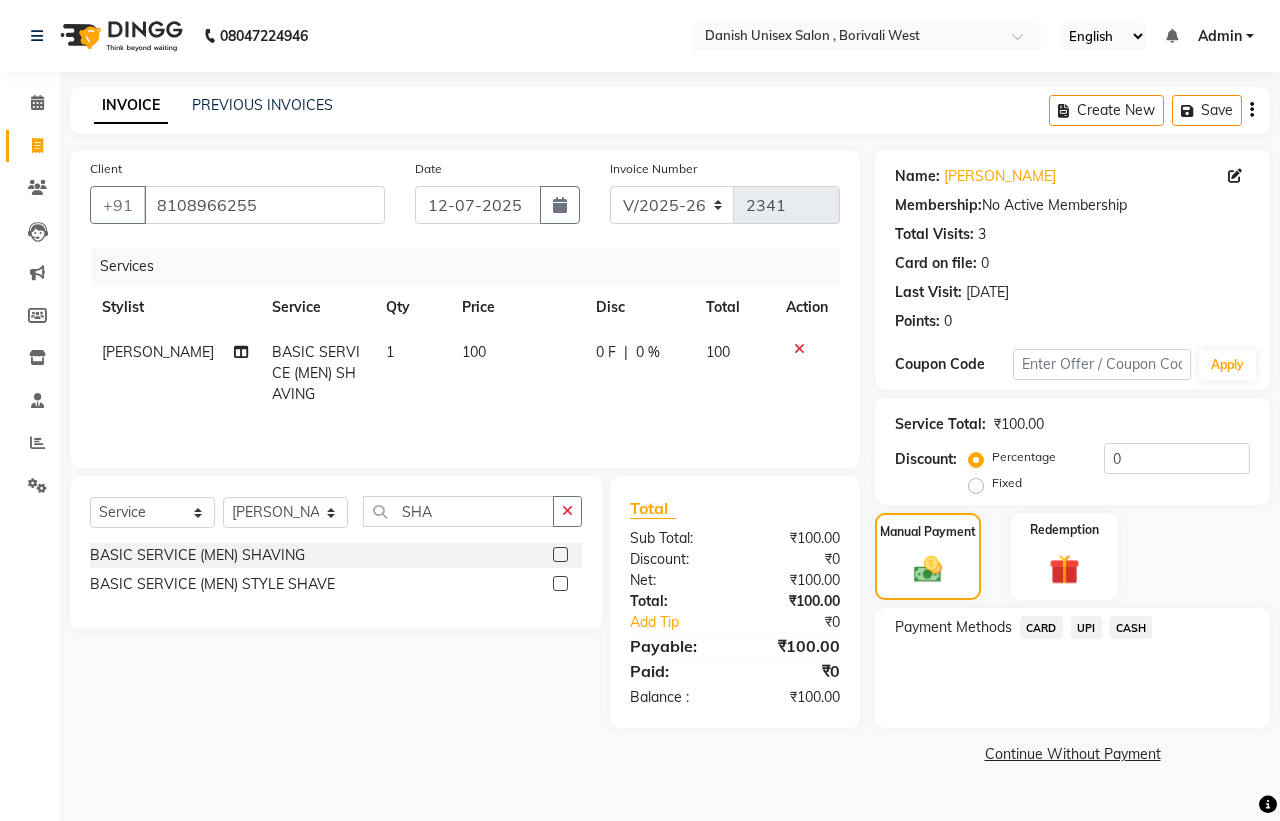 click on "UPI" 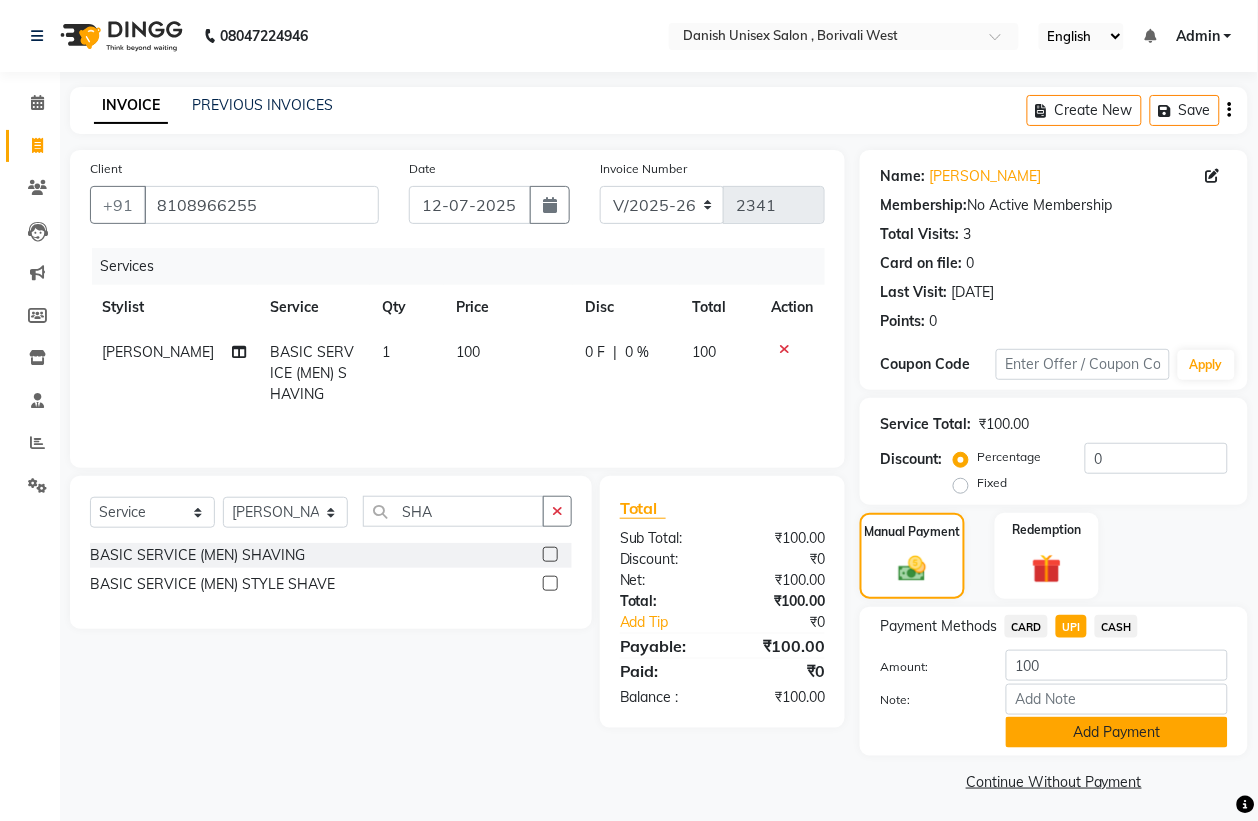 click on "Add Payment" 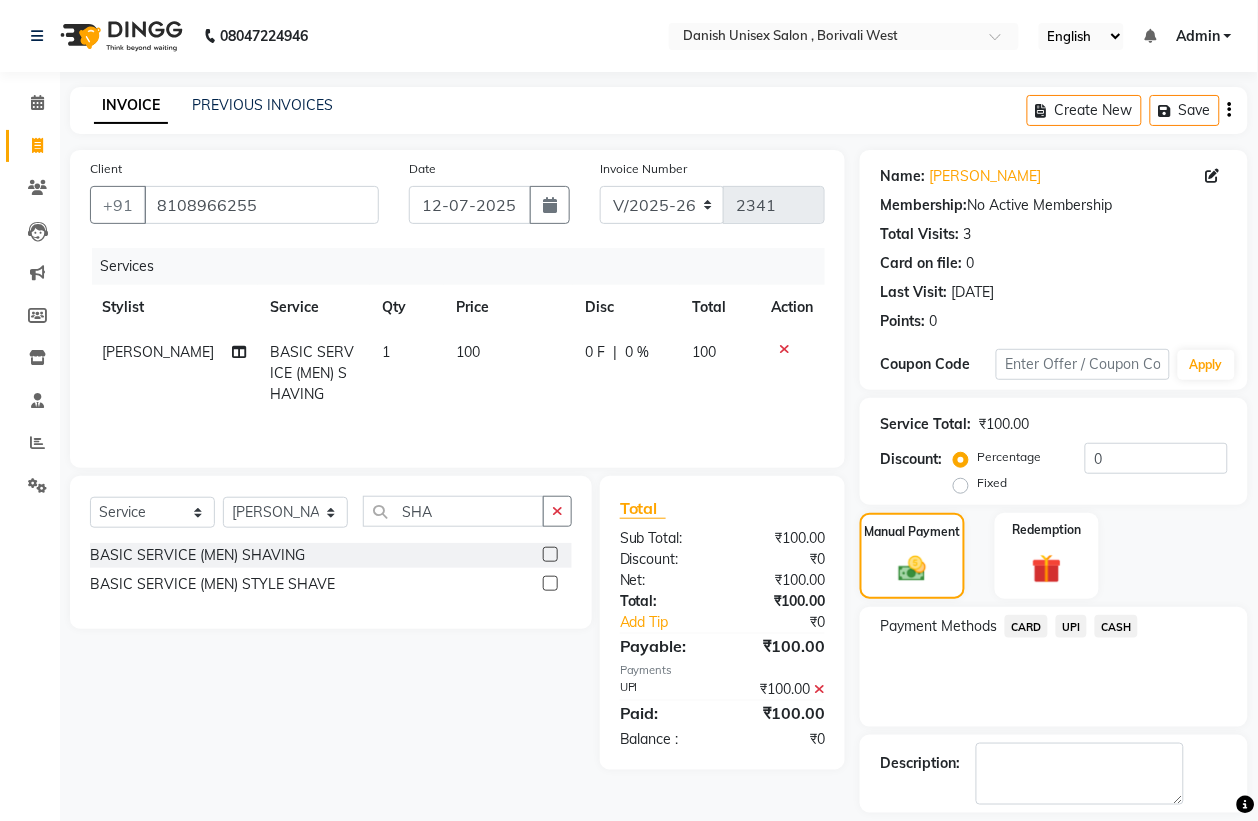 click on "Checkout" 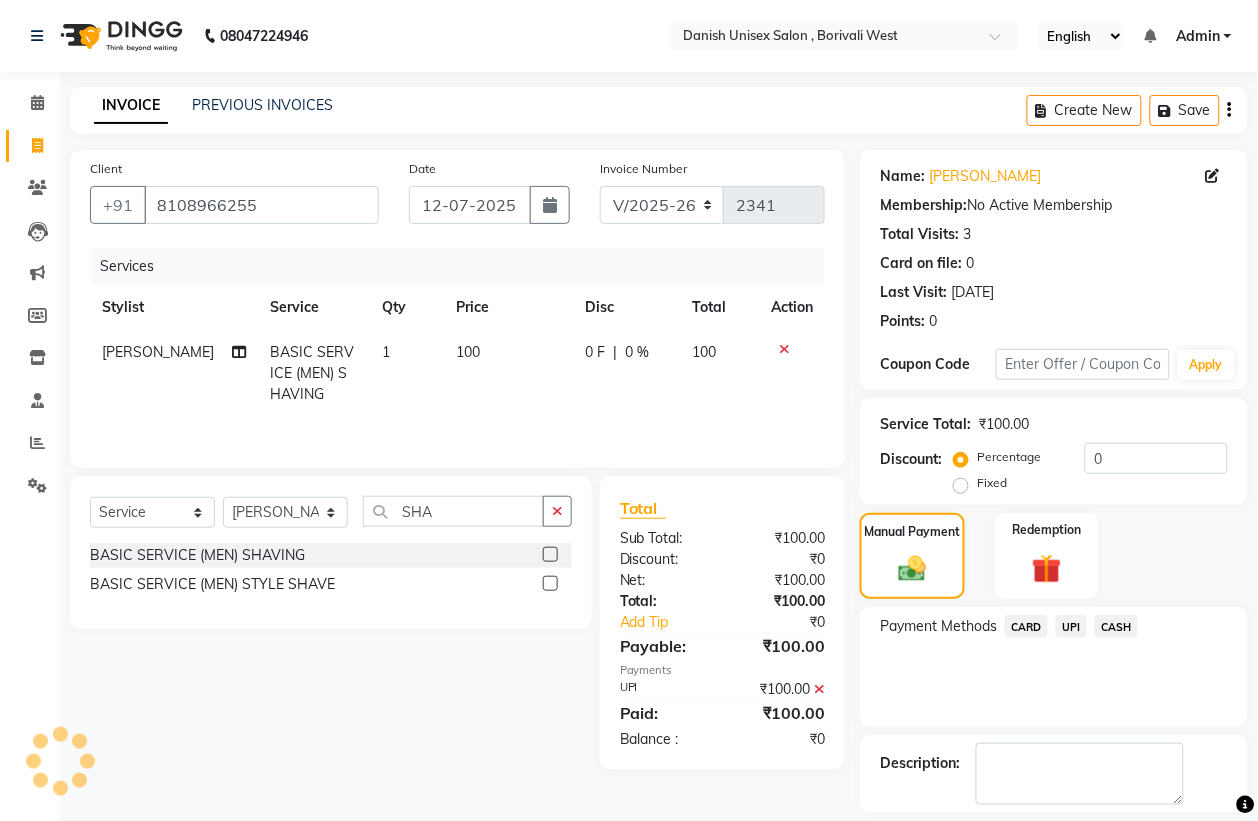 scroll, scrollTop: 91, scrollLeft: 0, axis: vertical 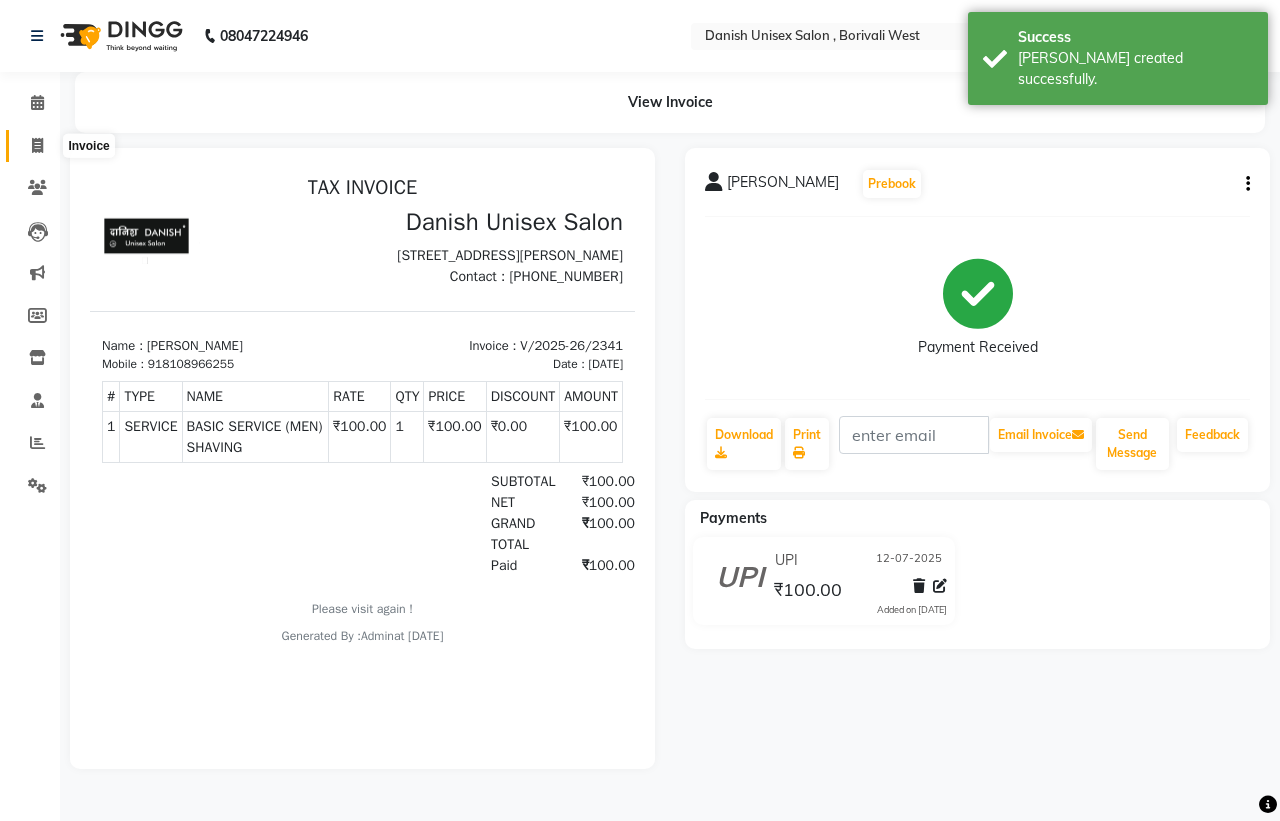 click 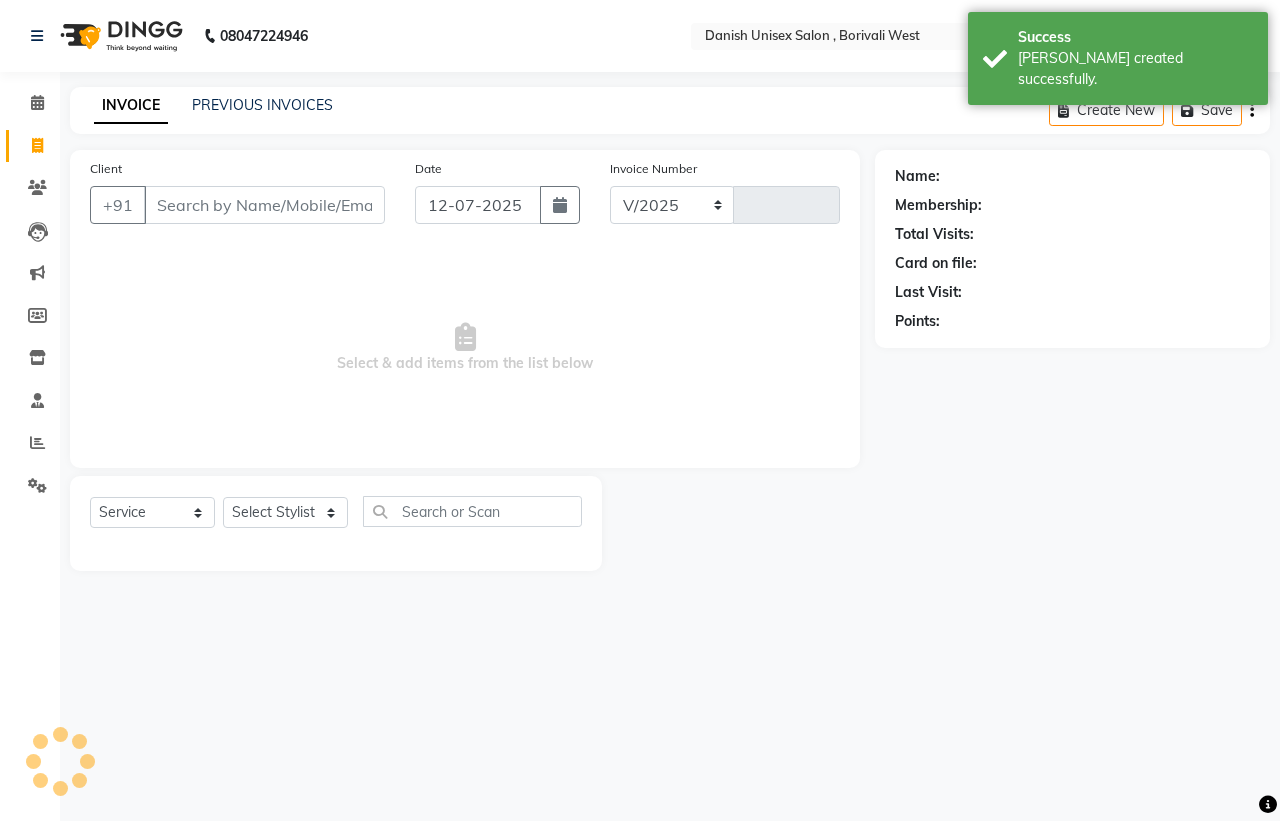 select on "6929" 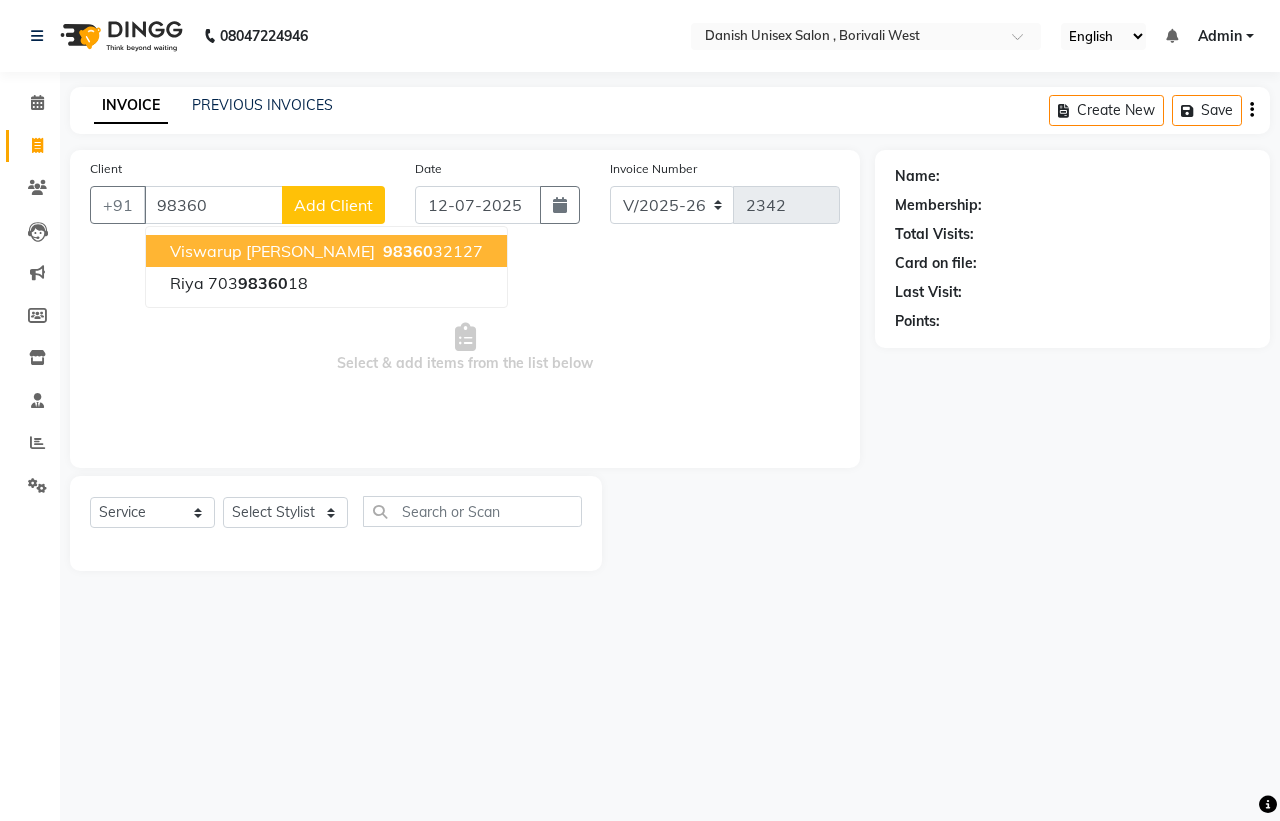 click on "98360 32127" at bounding box center (431, 251) 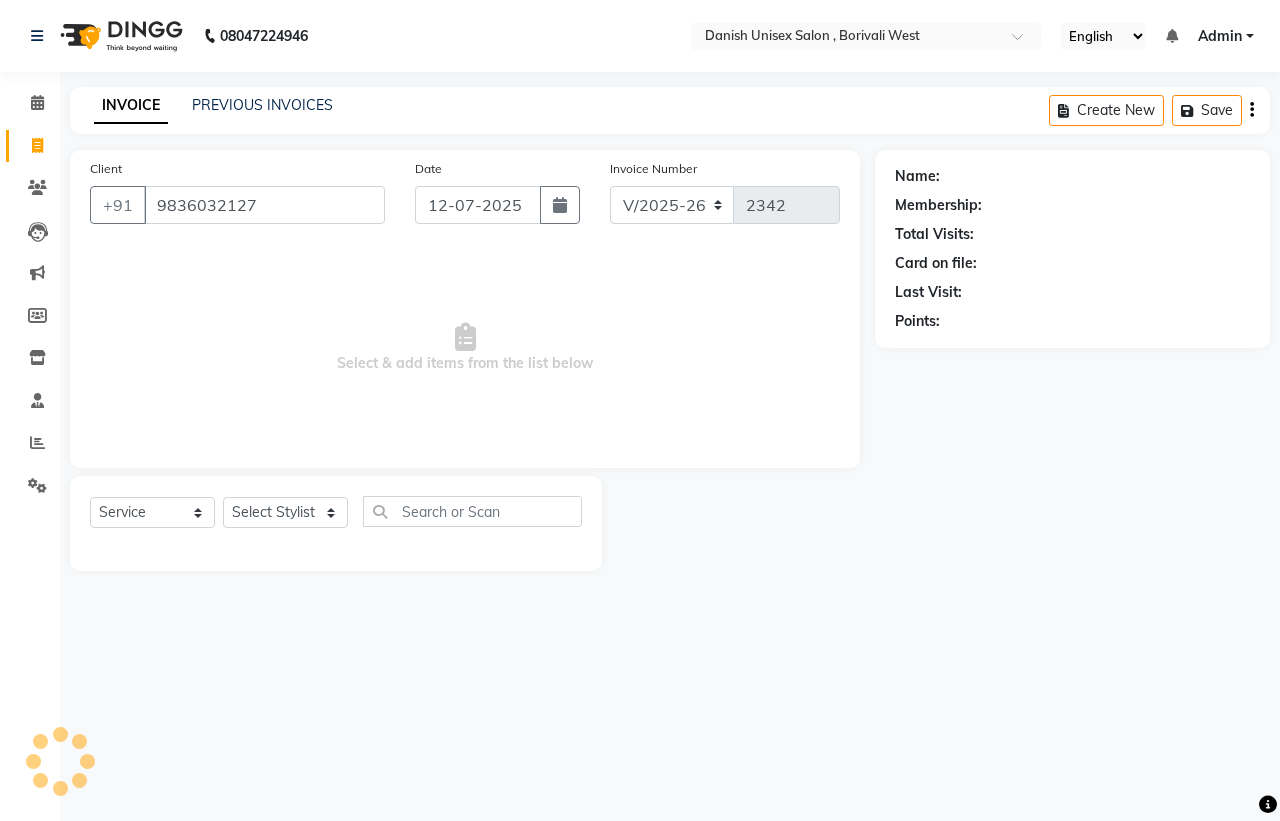 type on "9836032127" 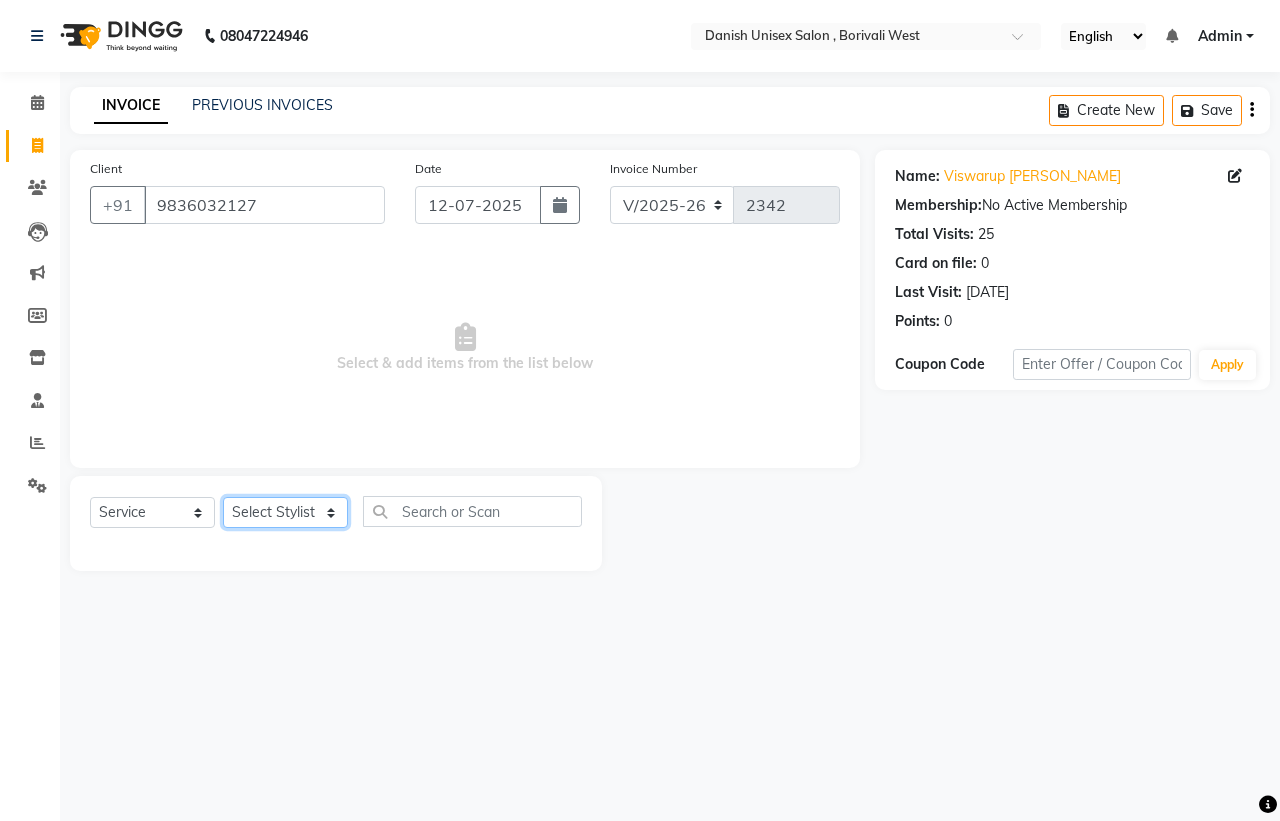 click on "Select Stylist [PERSON_NAME] [PERSON_NAME] [PERSON_NAME] kajal [PERSON_NAME] [PERSON_NAME] [PERSON_NAME] [PERSON_NAME] [PERSON_NAME] [PERSON_NAME] [PERSON_NAME]" 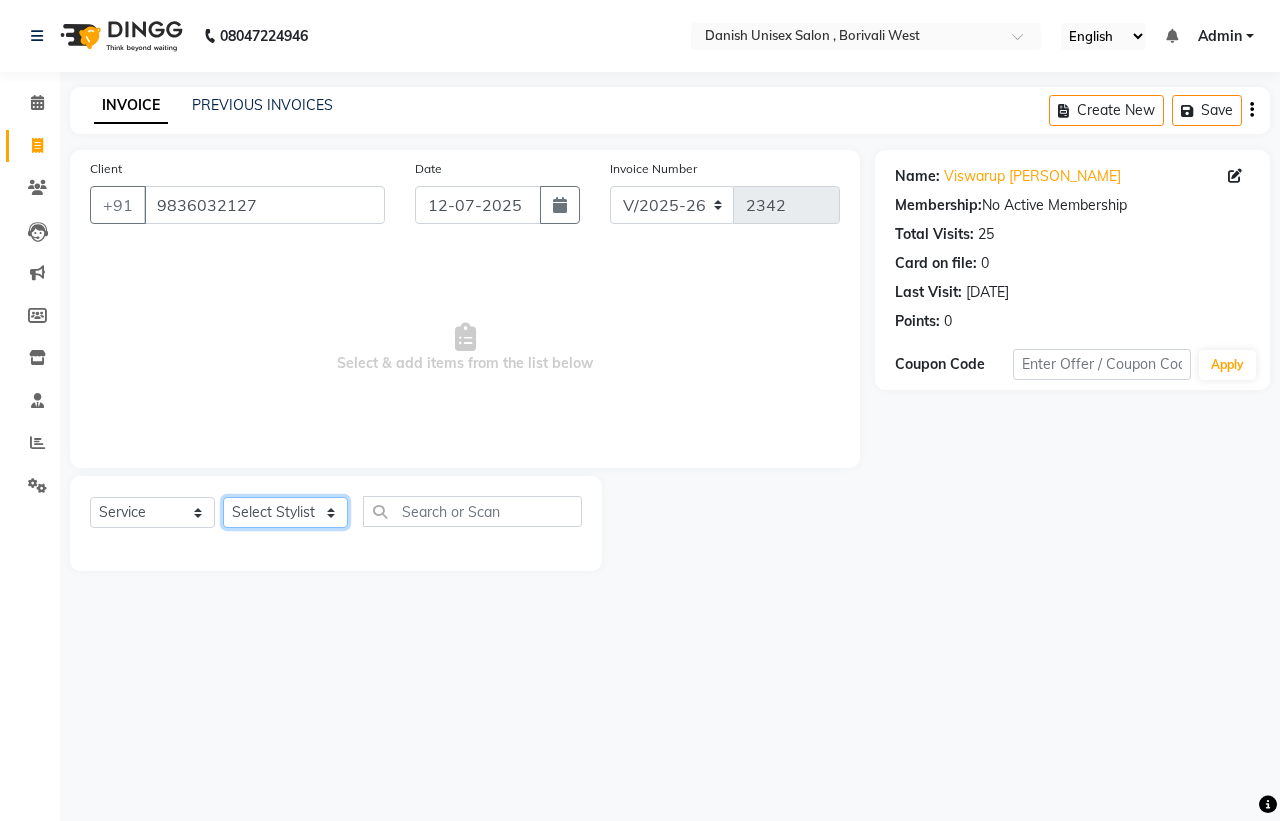 select on "54589" 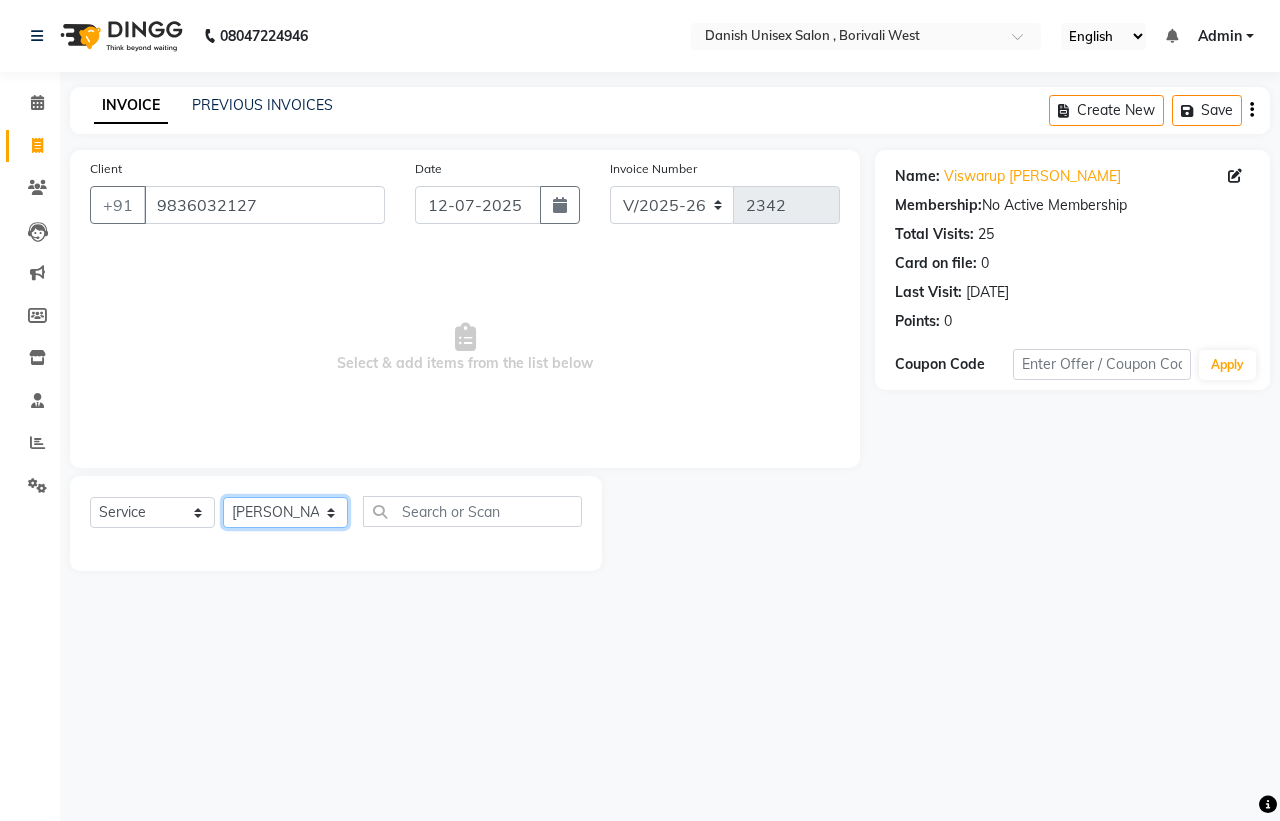 click on "Select Stylist [PERSON_NAME] [PERSON_NAME] [PERSON_NAME] kajal [PERSON_NAME] [PERSON_NAME] [PERSON_NAME] [PERSON_NAME] [PERSON_NAME] [PERSON_NAME] [PERSON_NAME]" 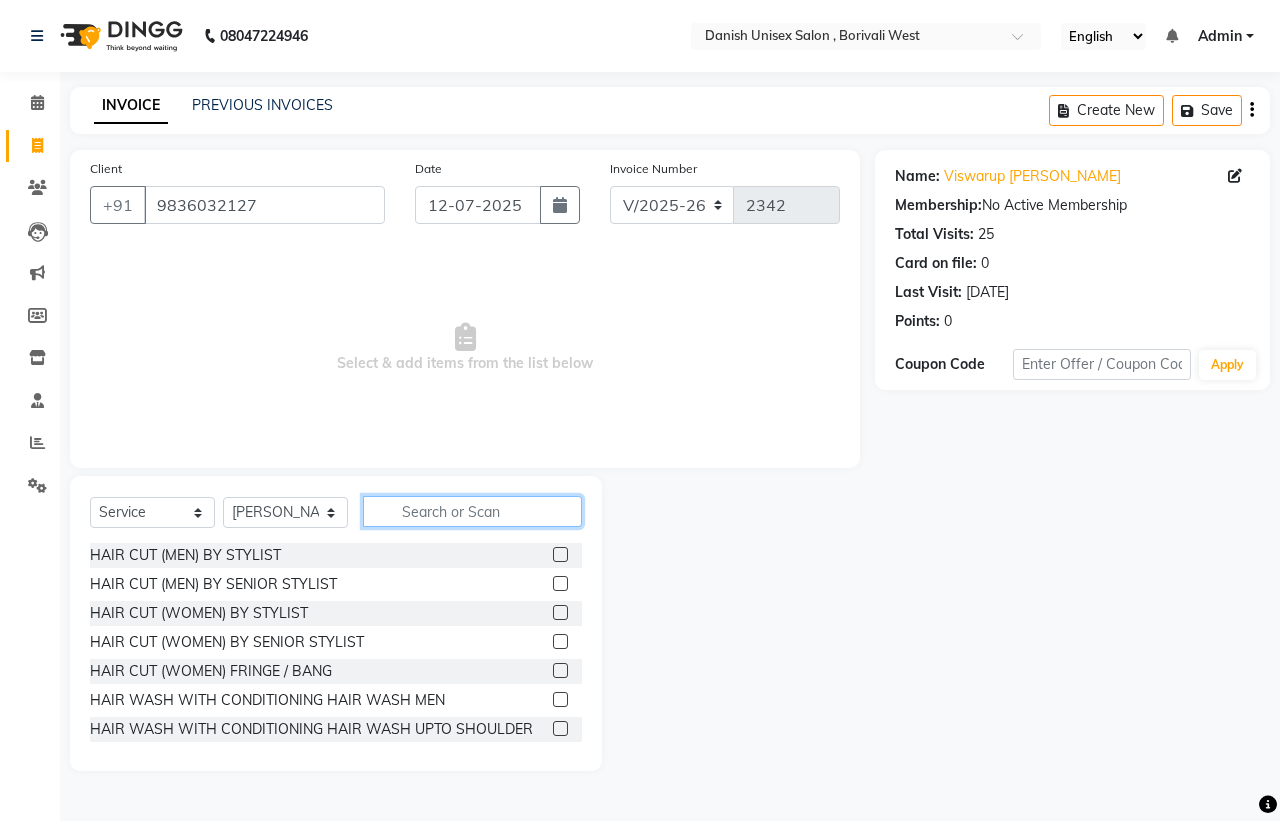 click 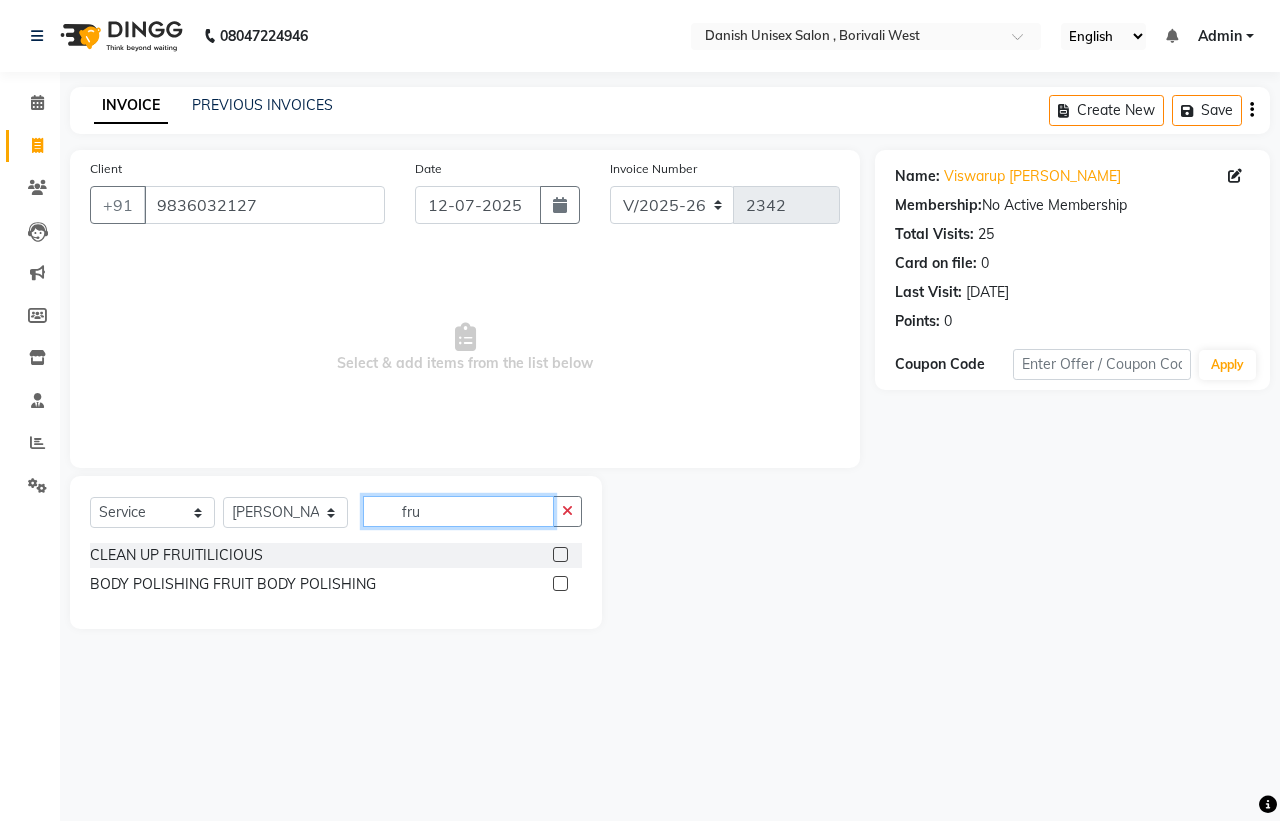 type on "fru" 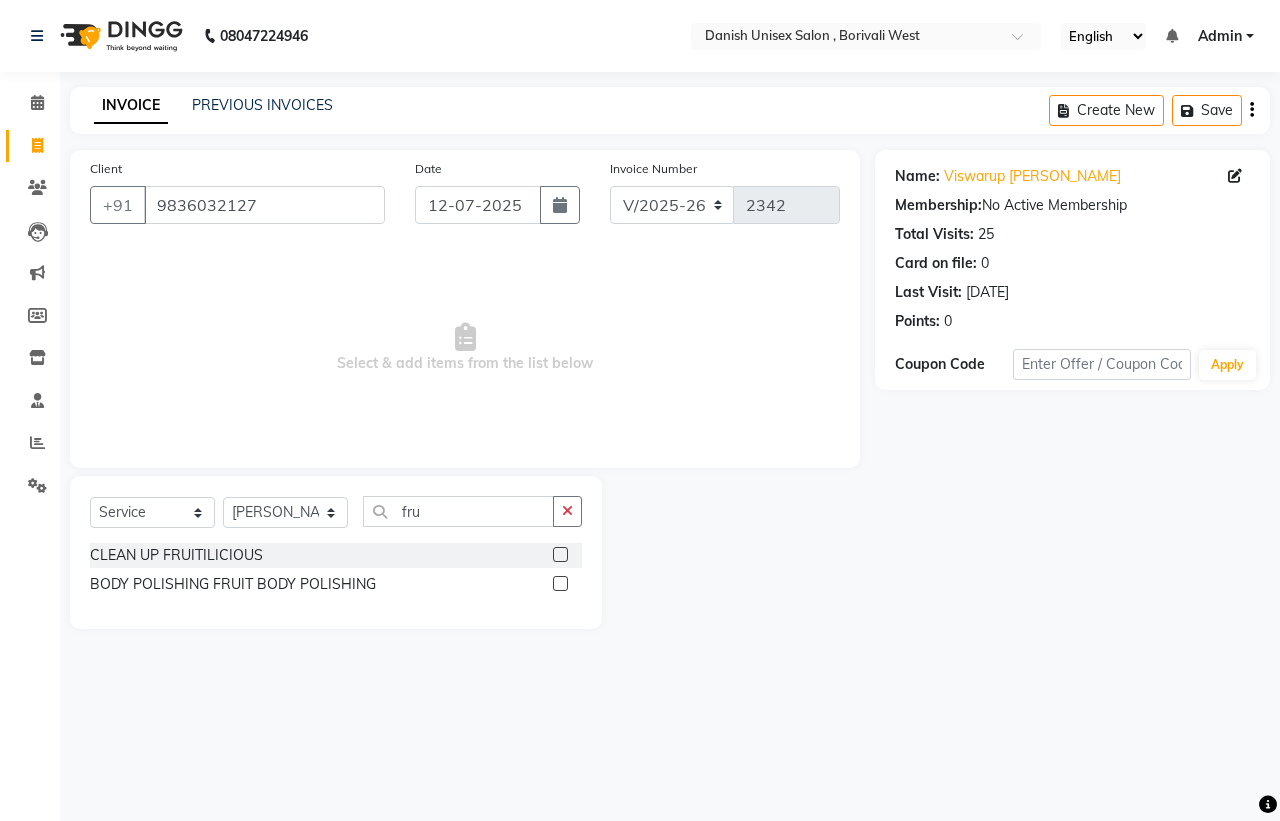 click 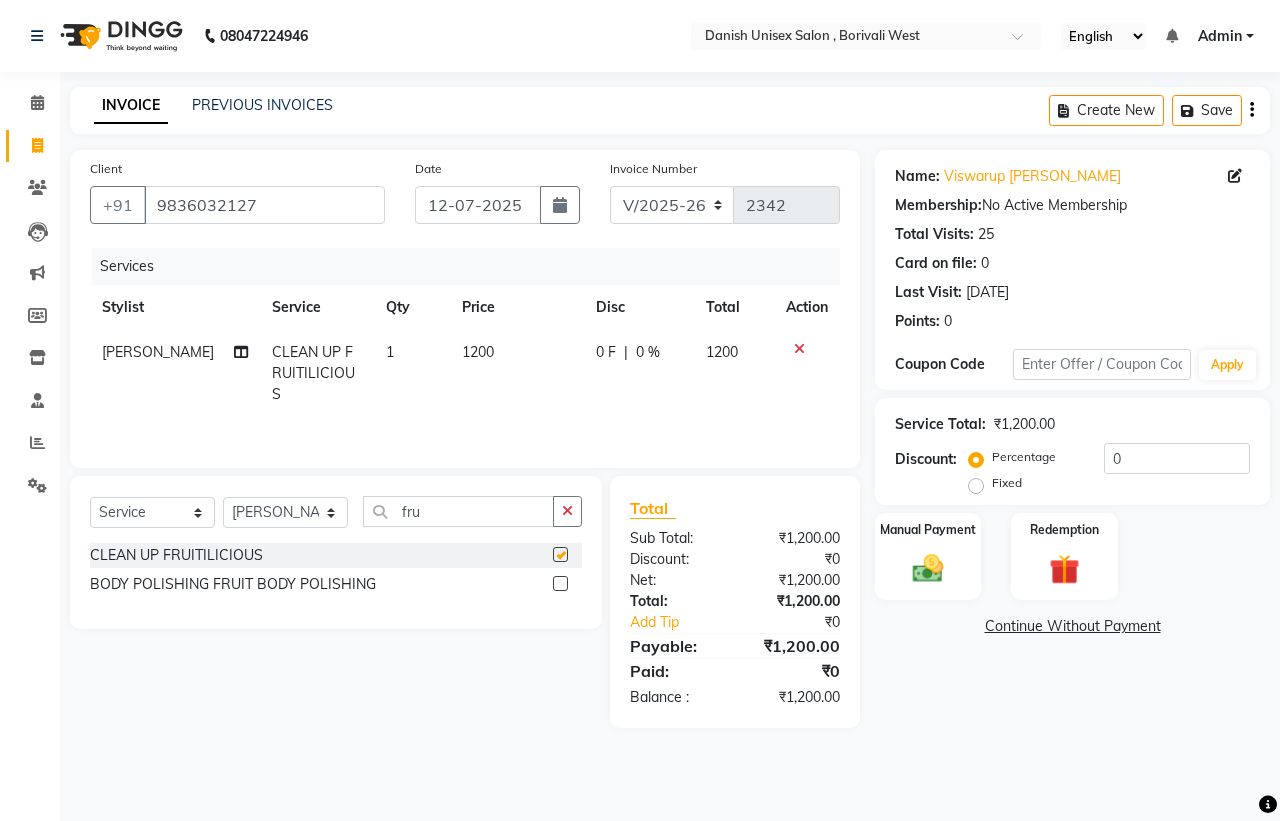 checkbox on "false" 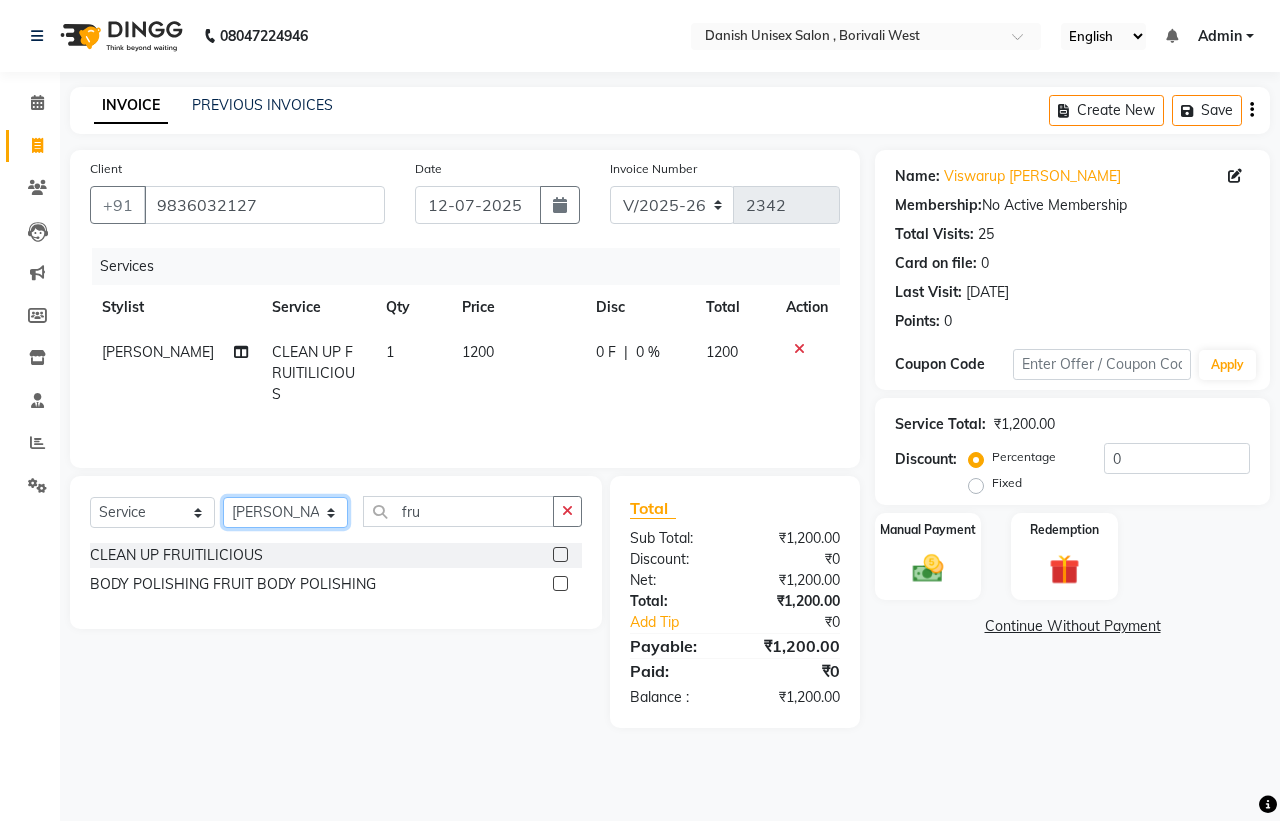 click on "Select Stylist [PERSON_NAME] [PERSON_NAME] [PERSON_NAME] kajal [PERSON_NAME] [PERSON_NAME] [PERSON_NAME] [PERSON_NAME] [PERSON_NAME] [PERSON_NAME] [PERSON_NAME]" 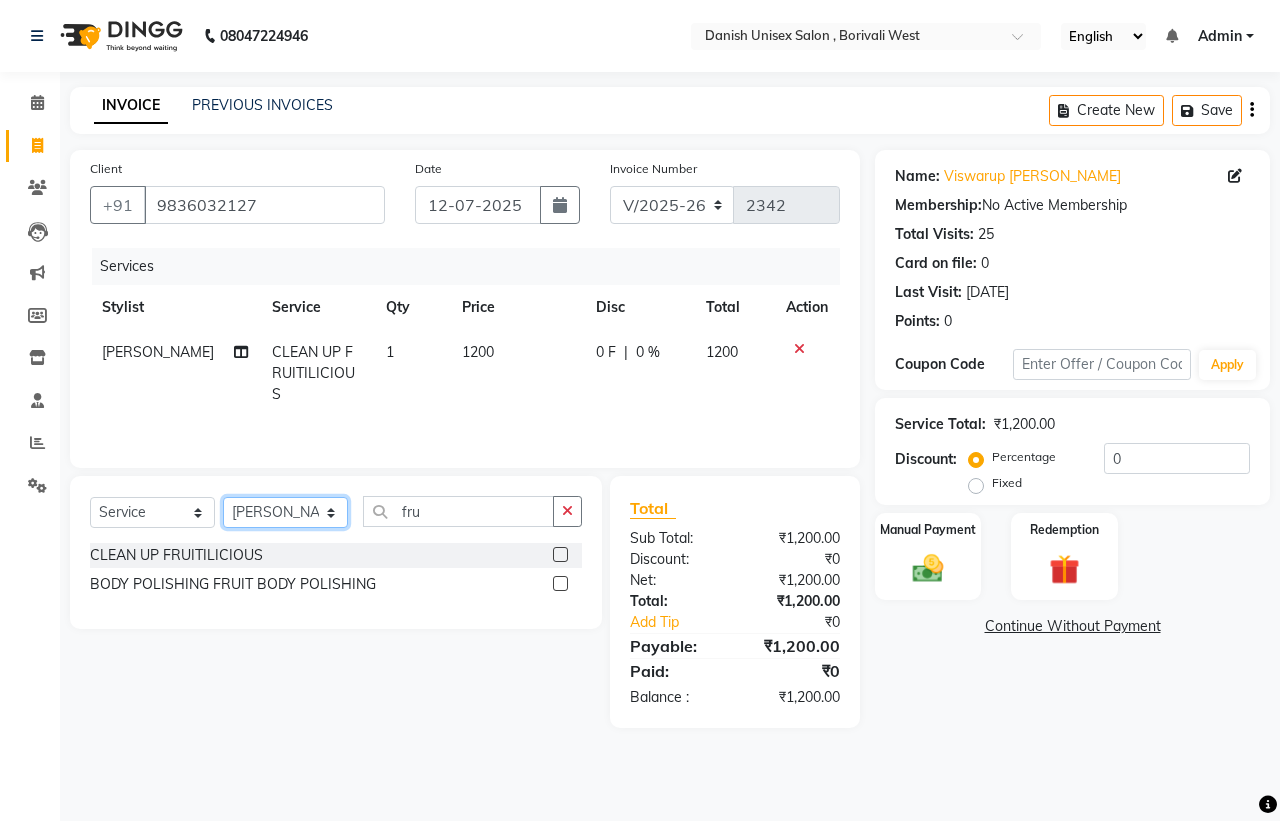select on "54584" 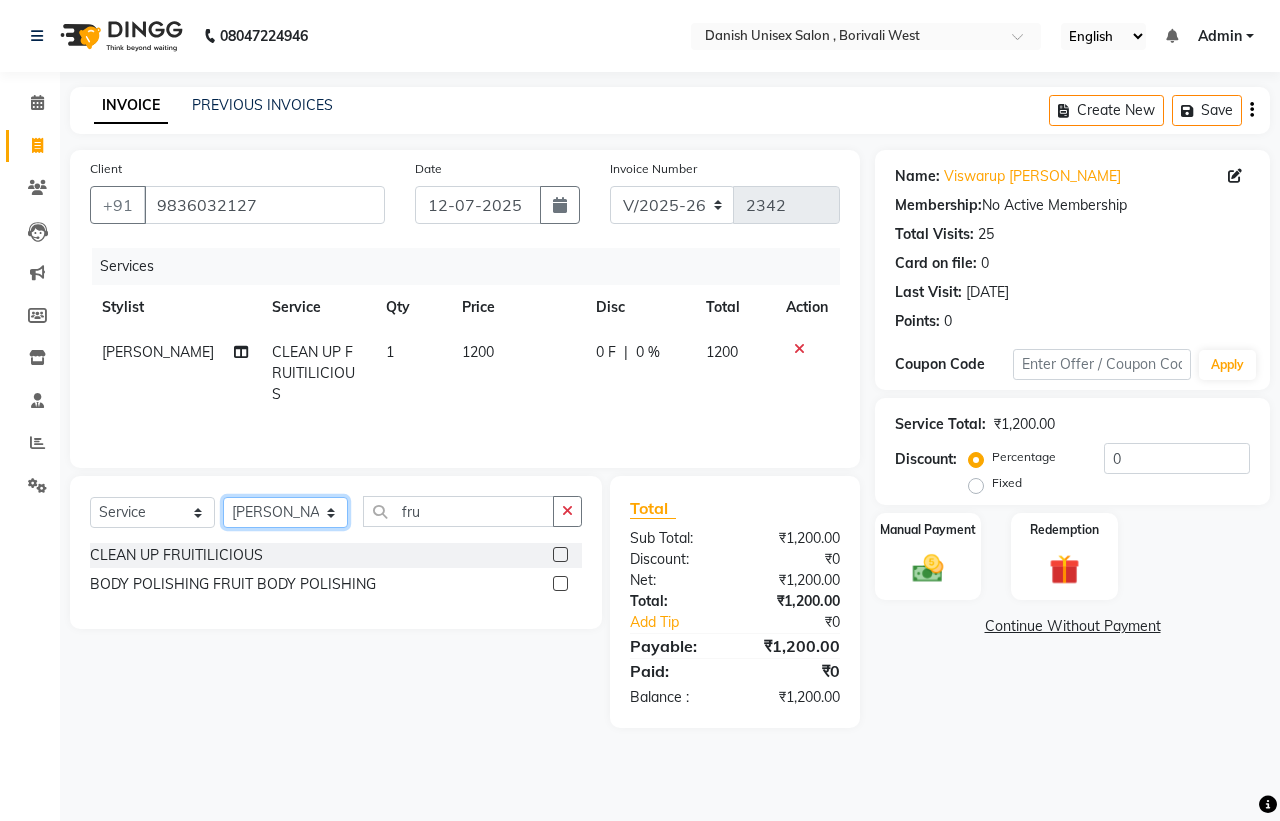 click on "Select Stylist [PERSON_NAME] [PERSON_NAME] [PERSON_NAME] kajal [PERSON_NAME] [PERSON_NAME] [PERSON_NAME] [PERSON_NAME] [PERSON_NAME] [PERSON_NAME] [PERSON_NAME]" 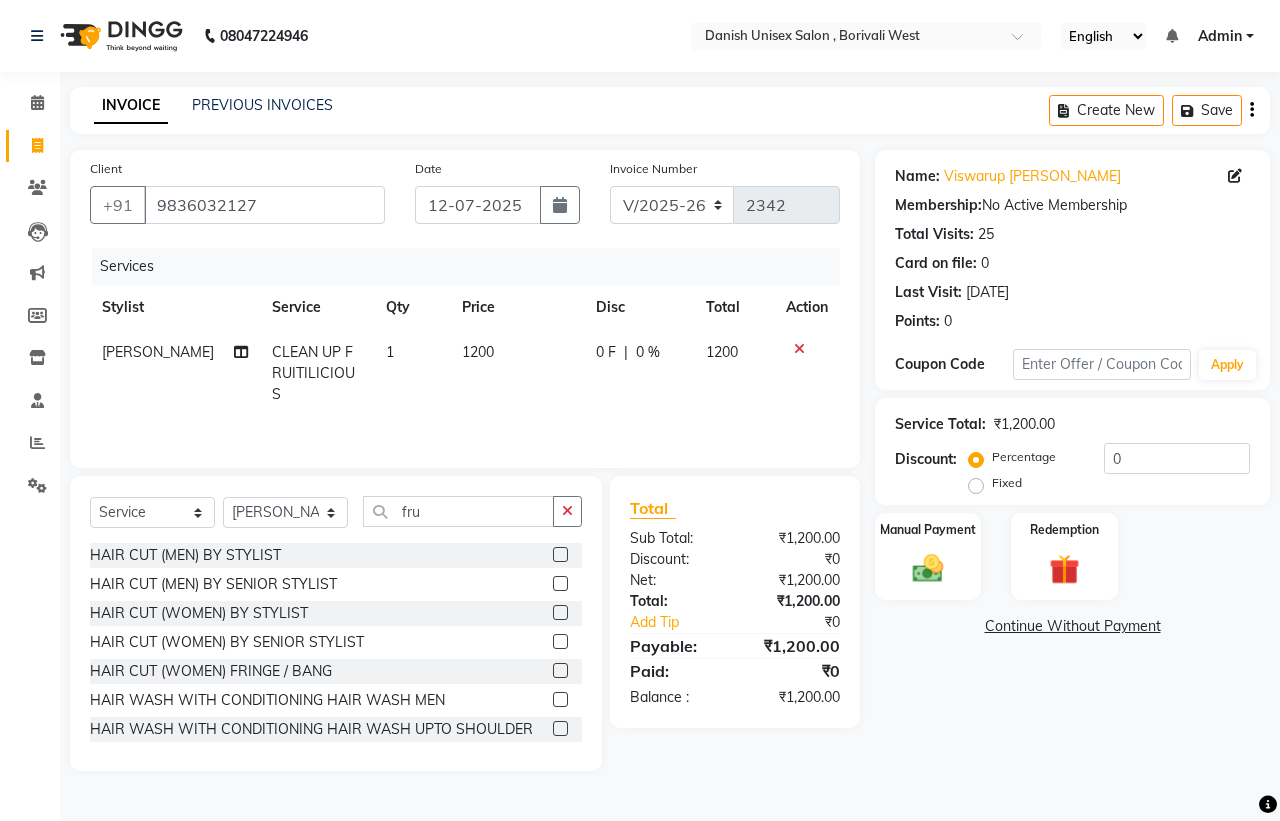 click 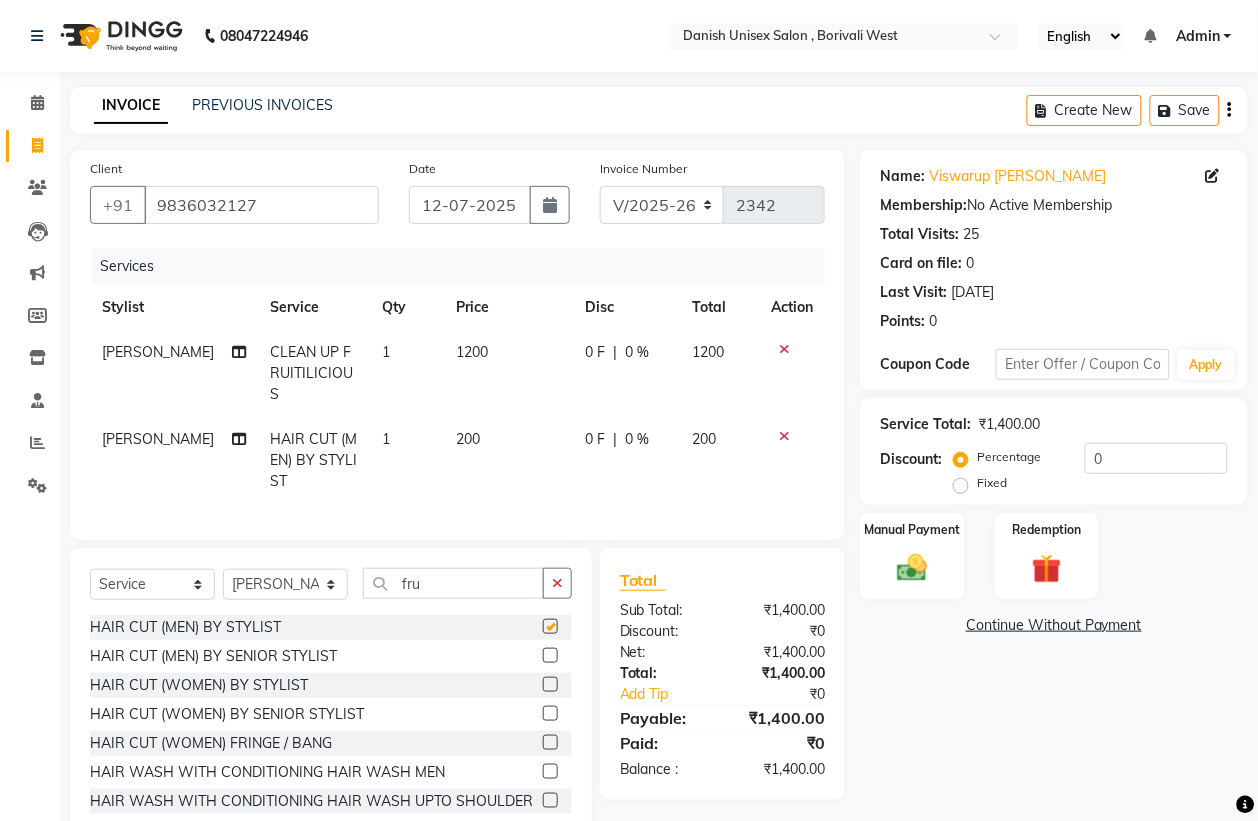 checkbox on "false" 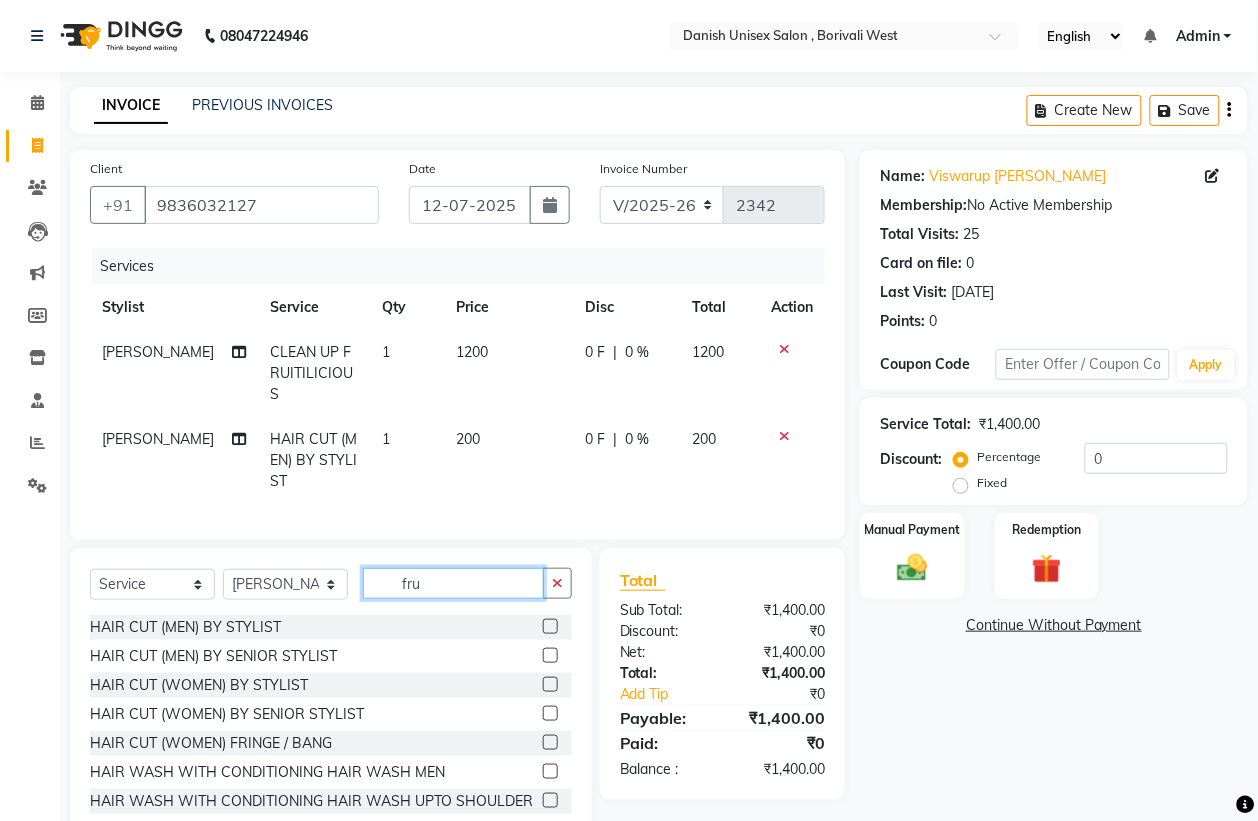 click on "fru" 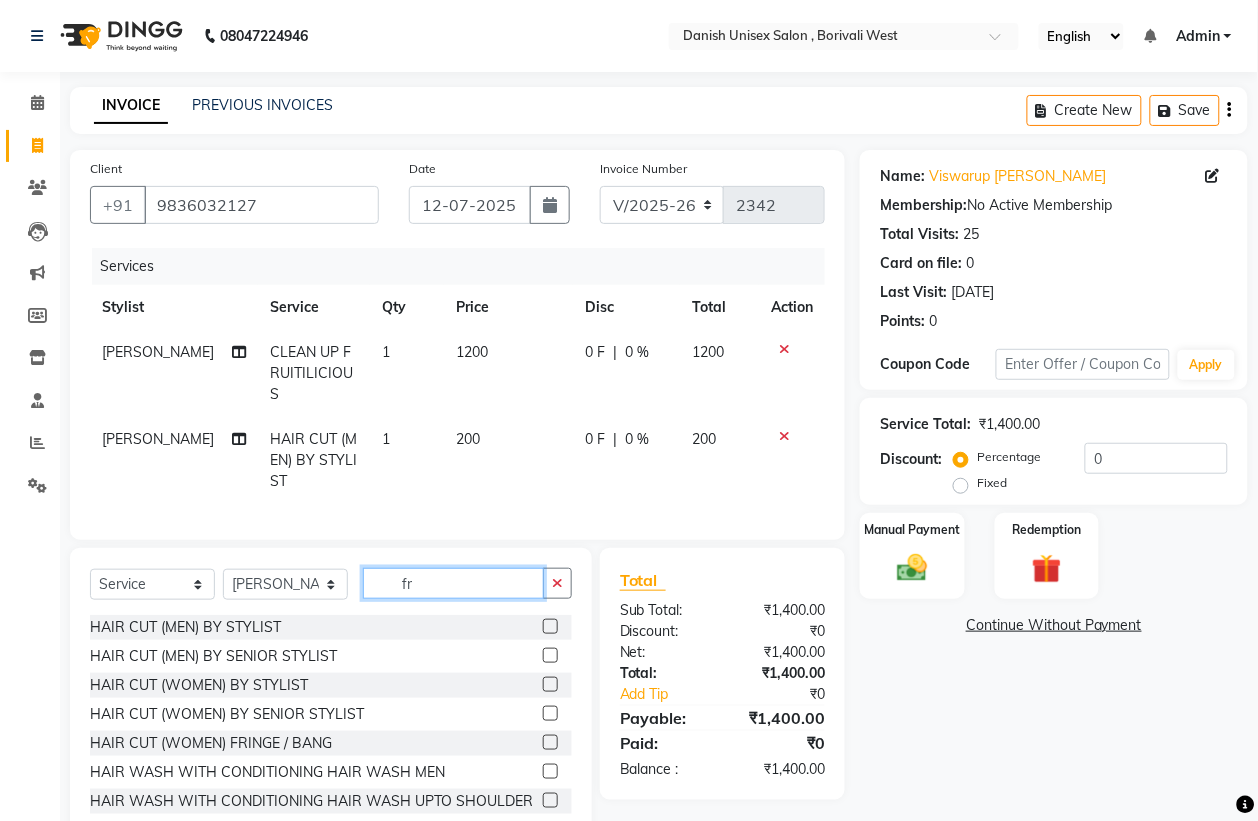 type on "f" 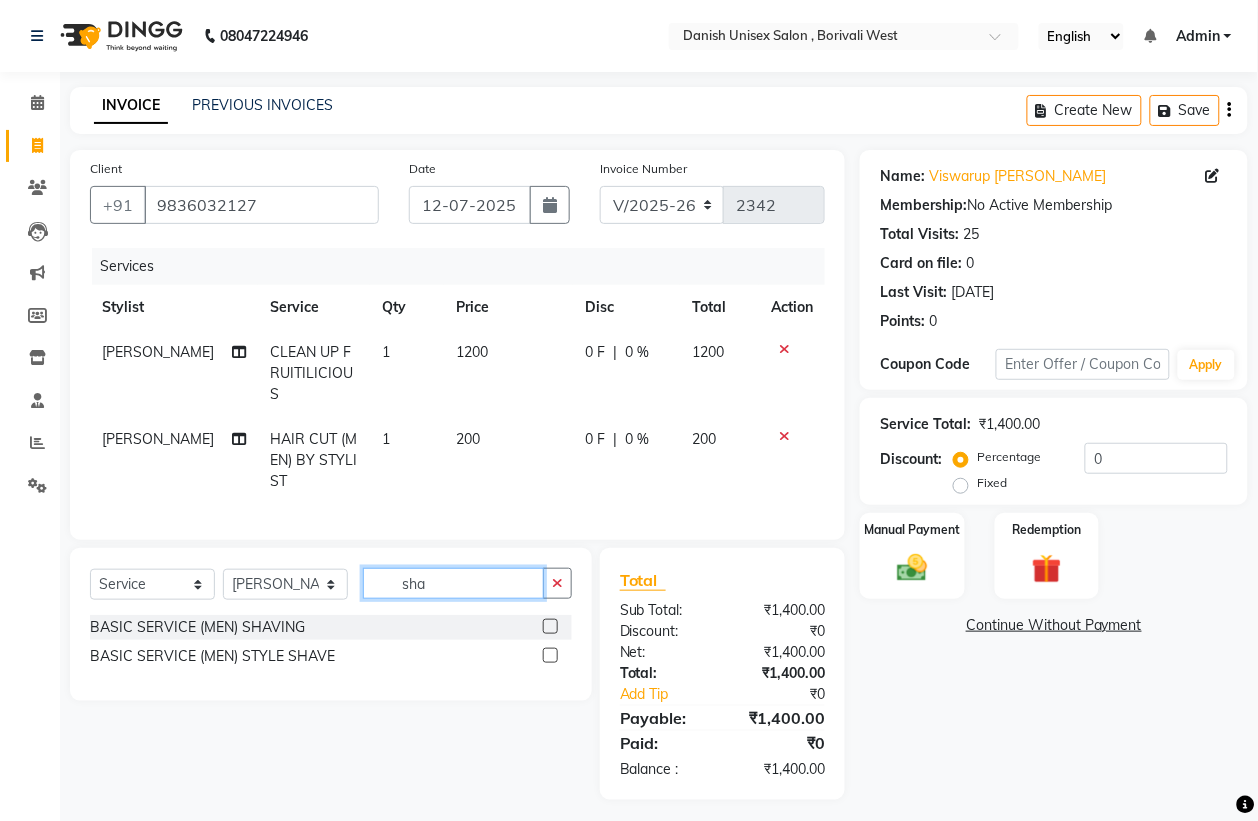 type on "sha" 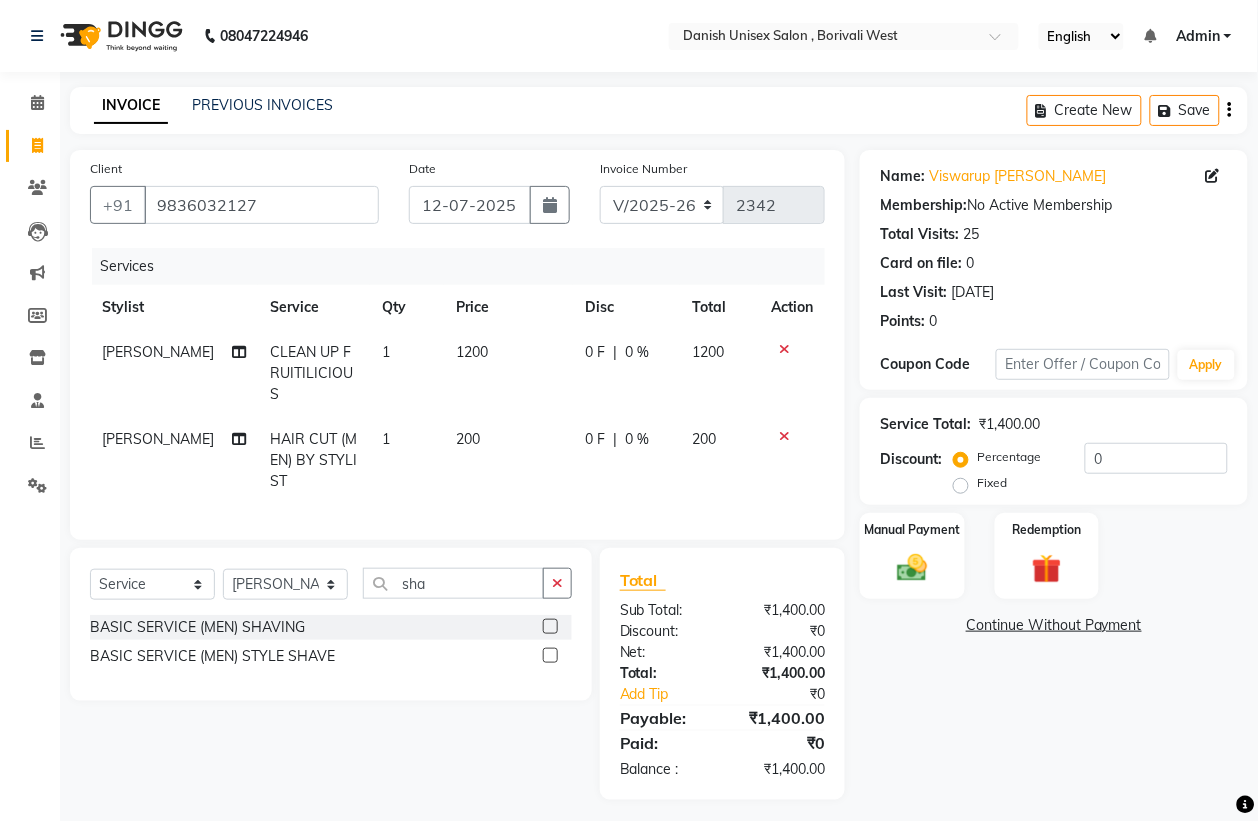 click 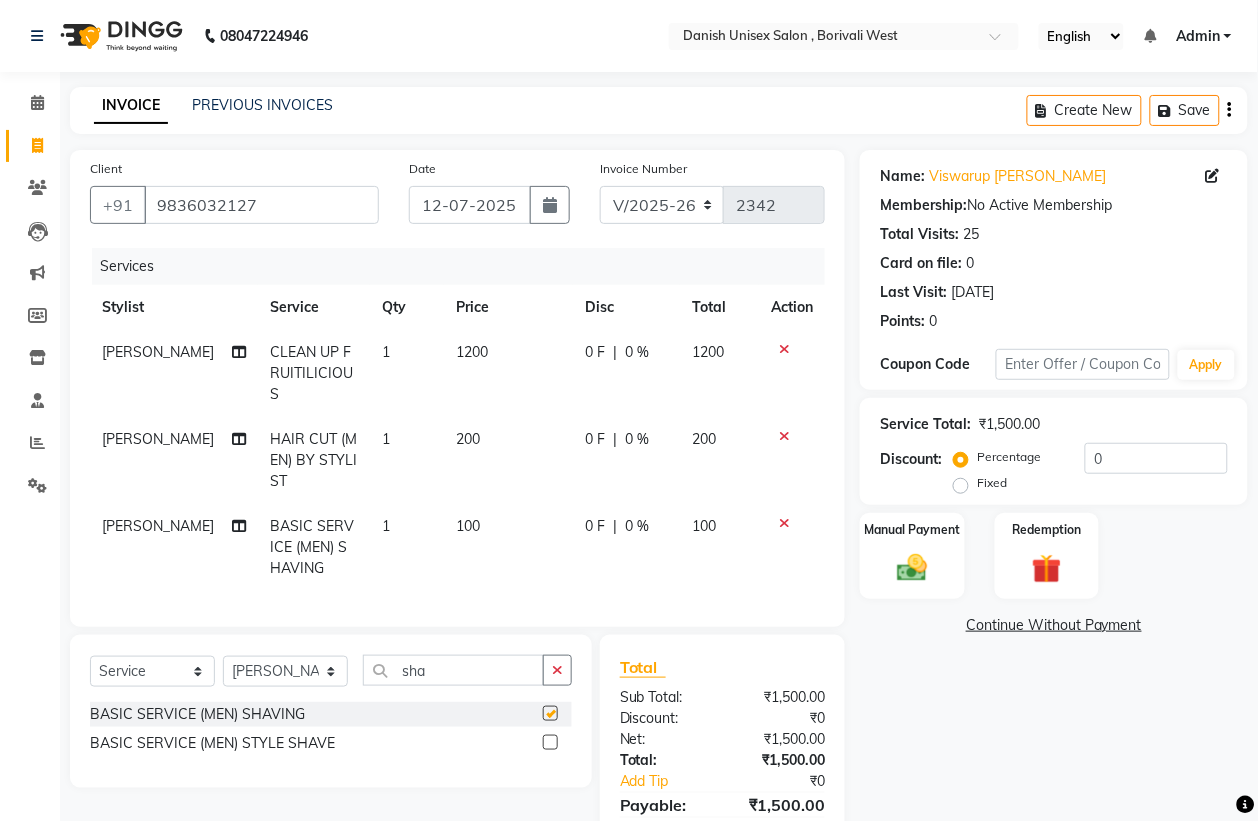 checkbox on "false" 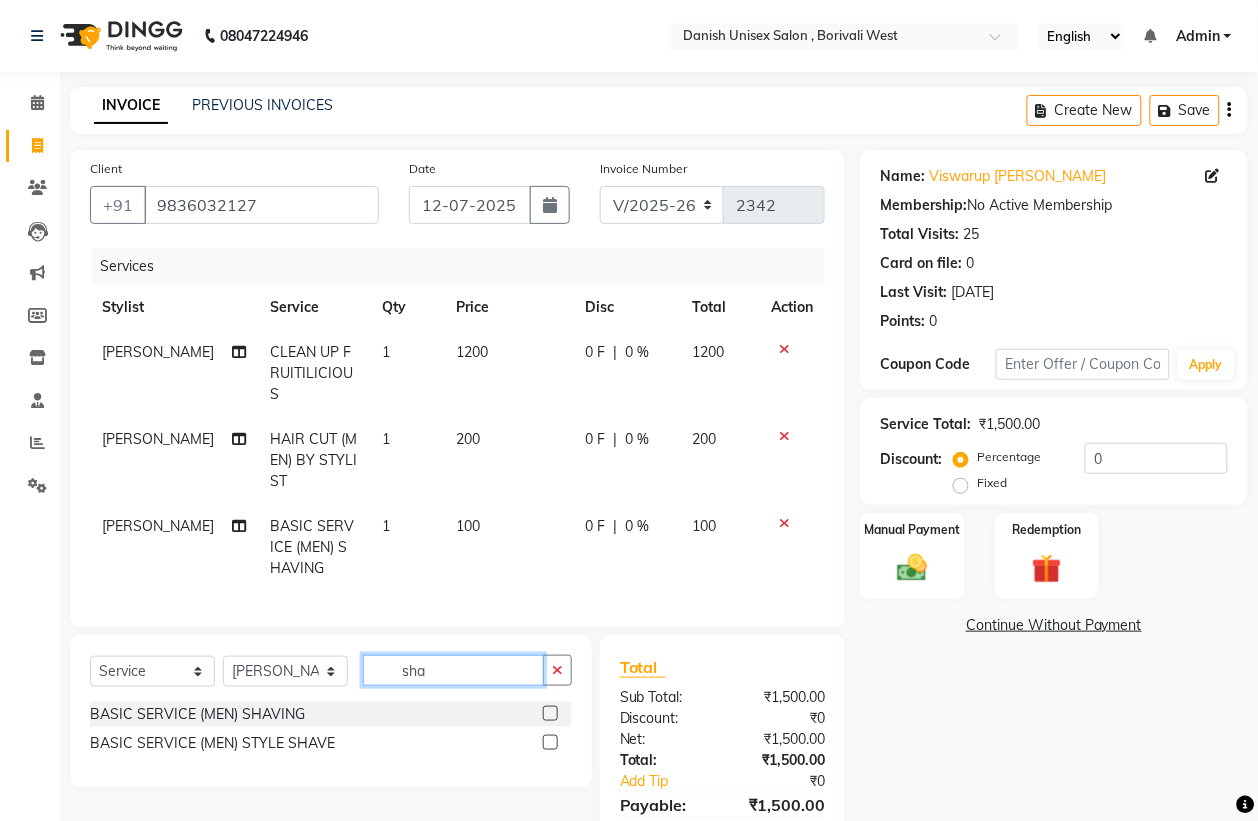 click on "sha" 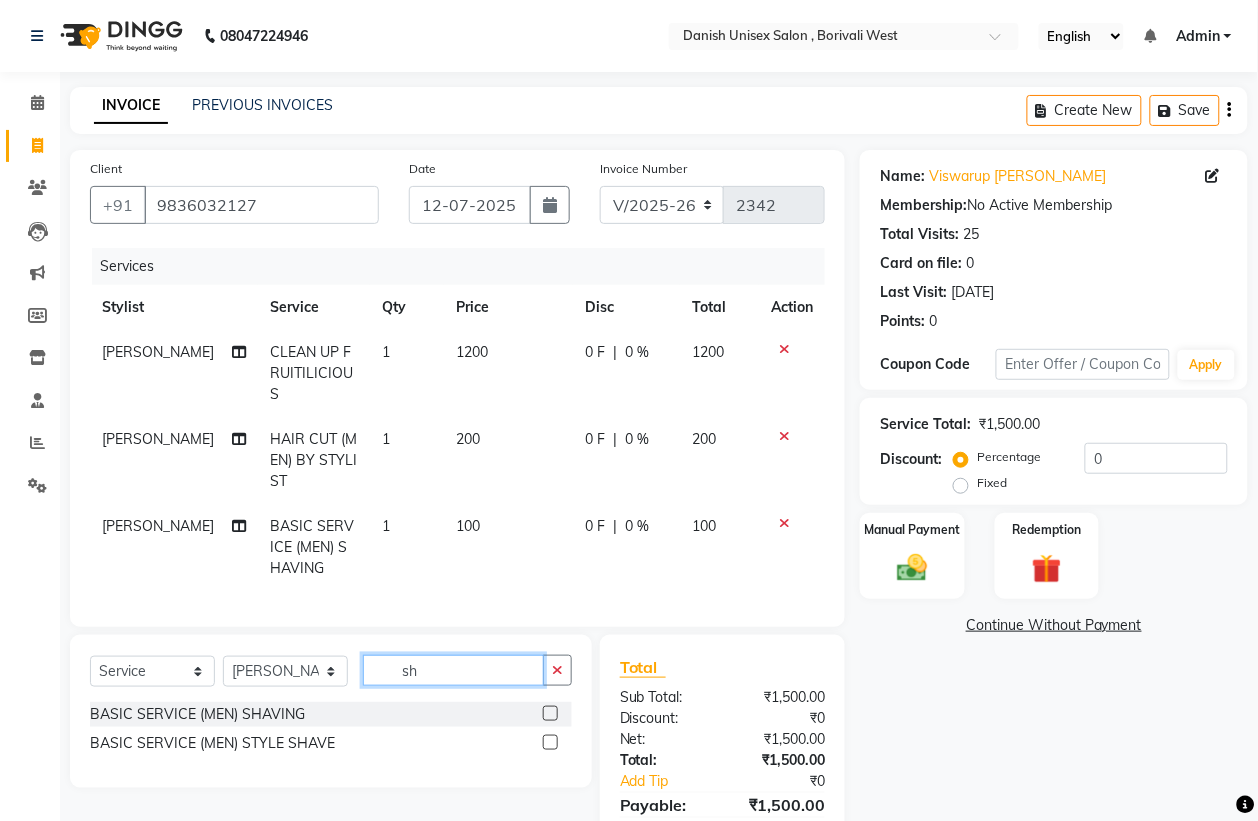 type on "s" 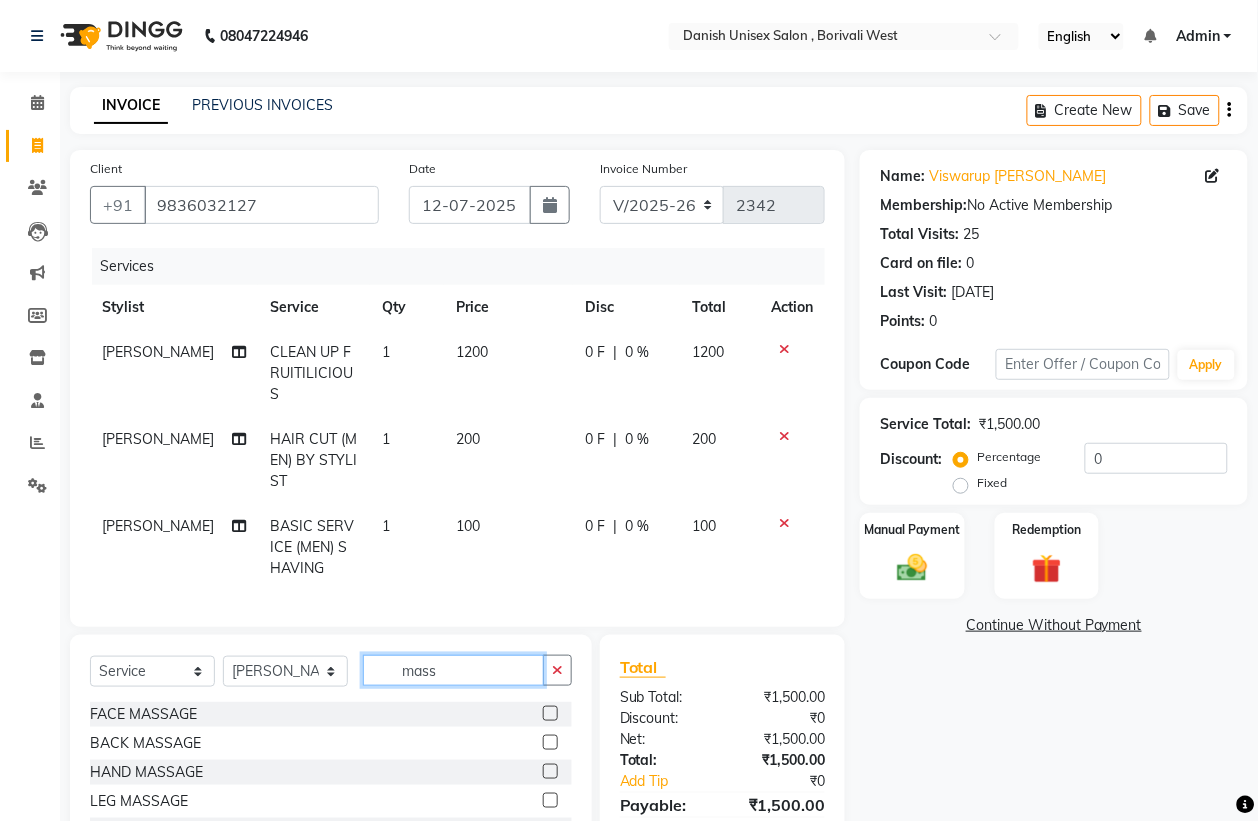 scroll, scrollTop: 138, scrollLeft: 0, axis: vertical 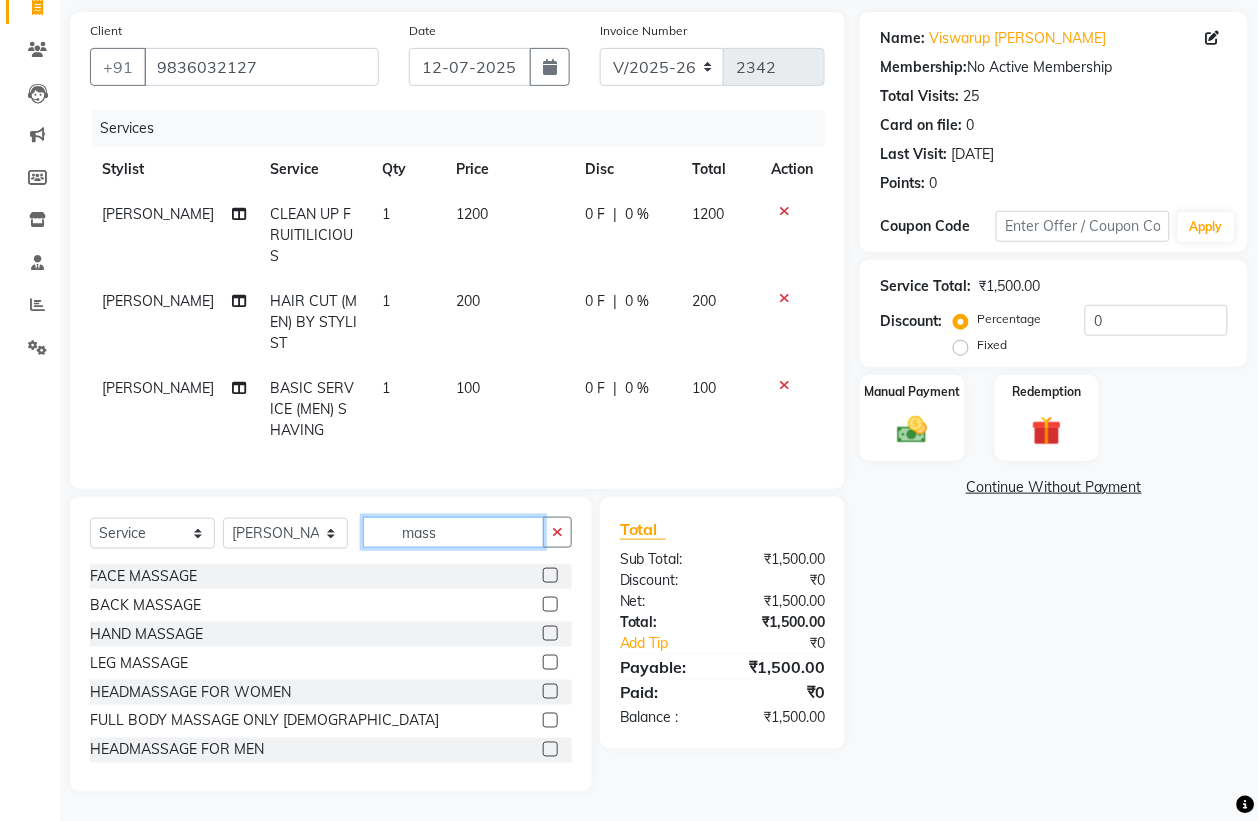 type on "mass" 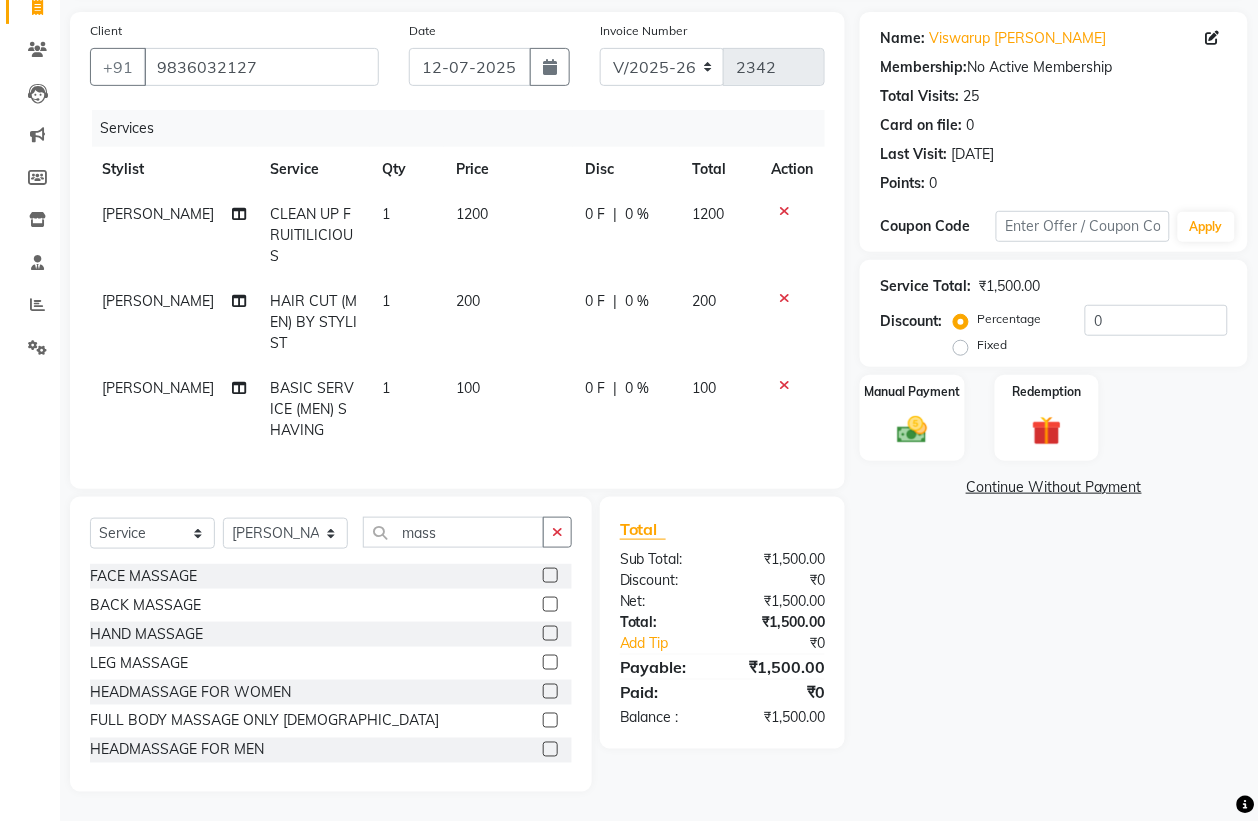 click 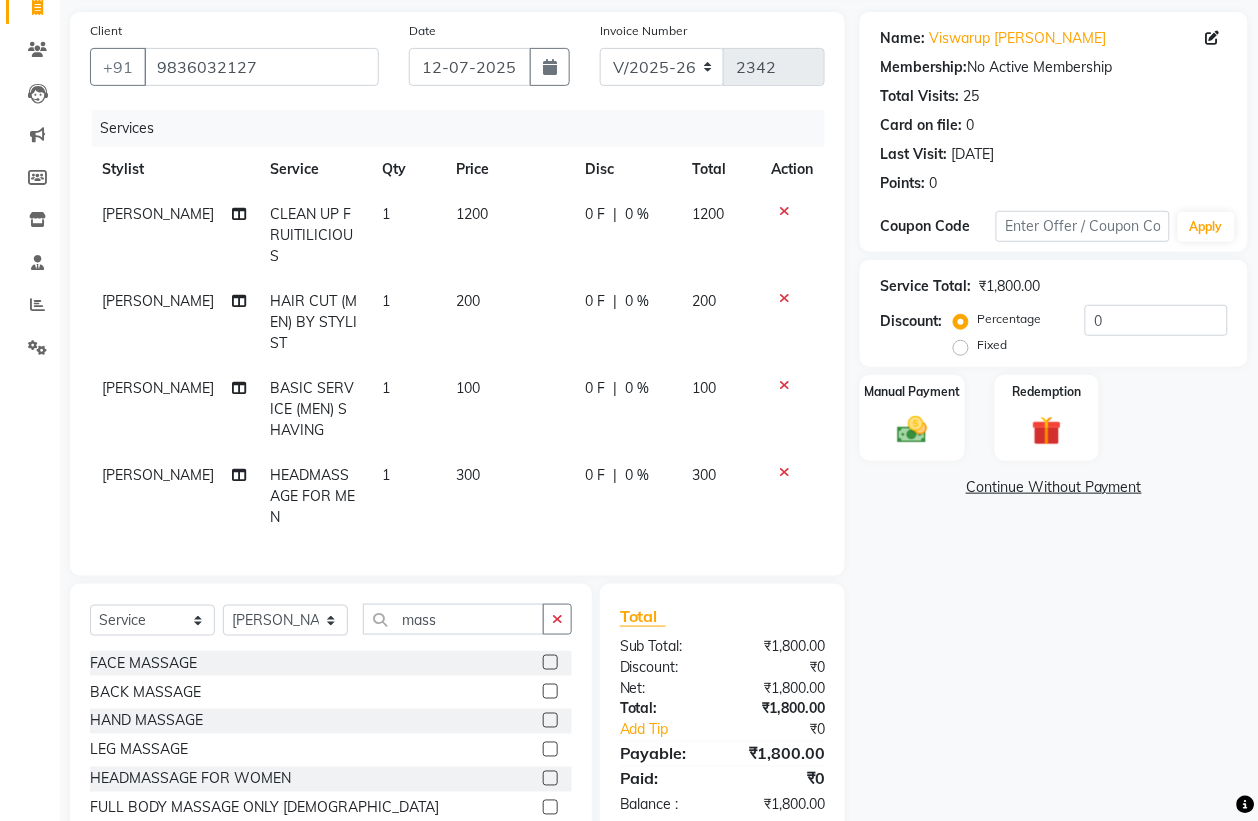 checkbox on "false" 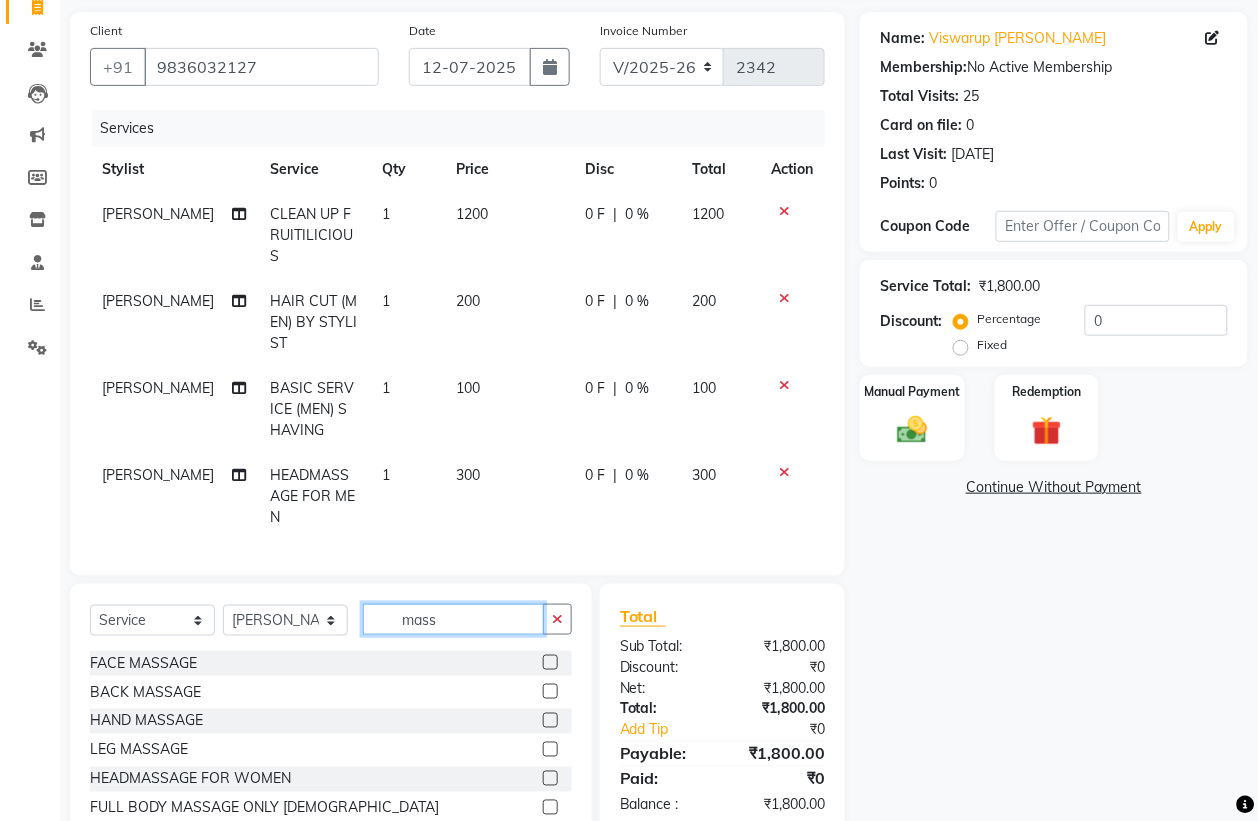 click on "mass" 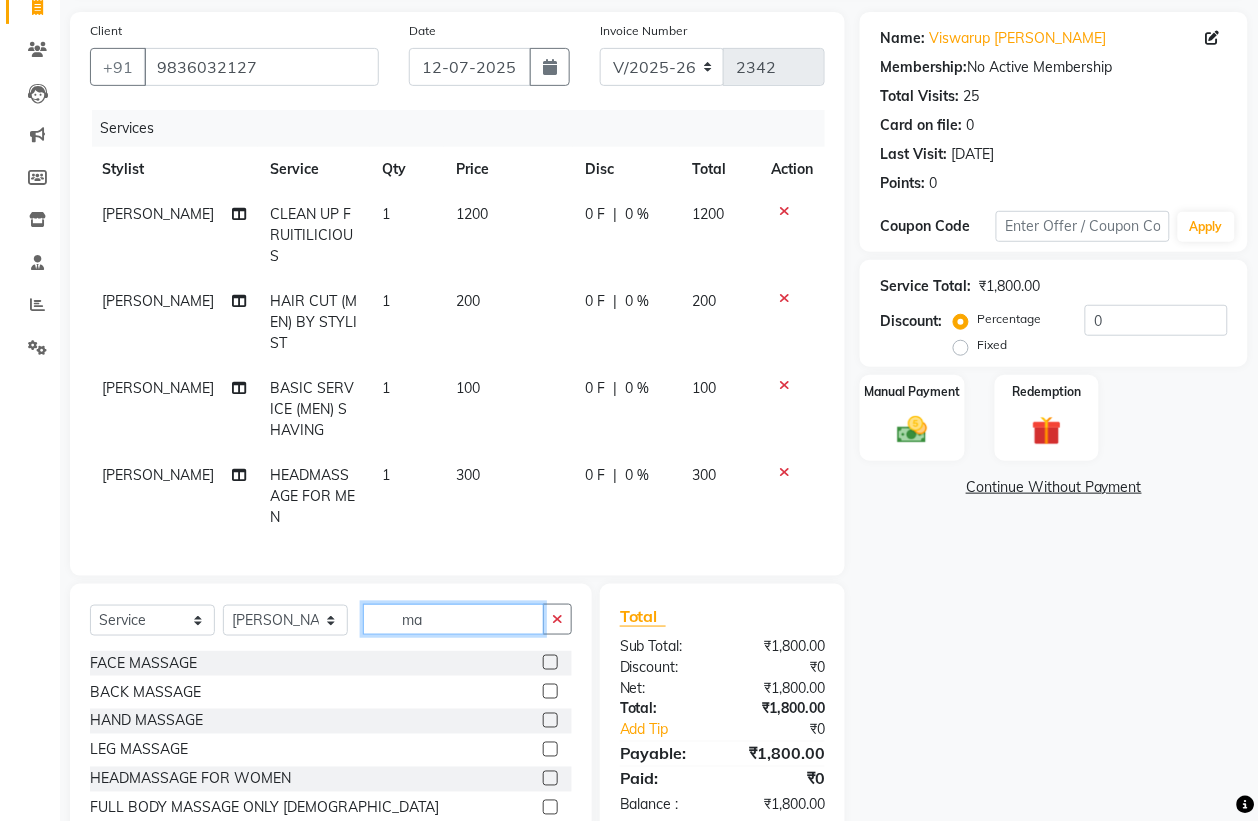 type on "m" 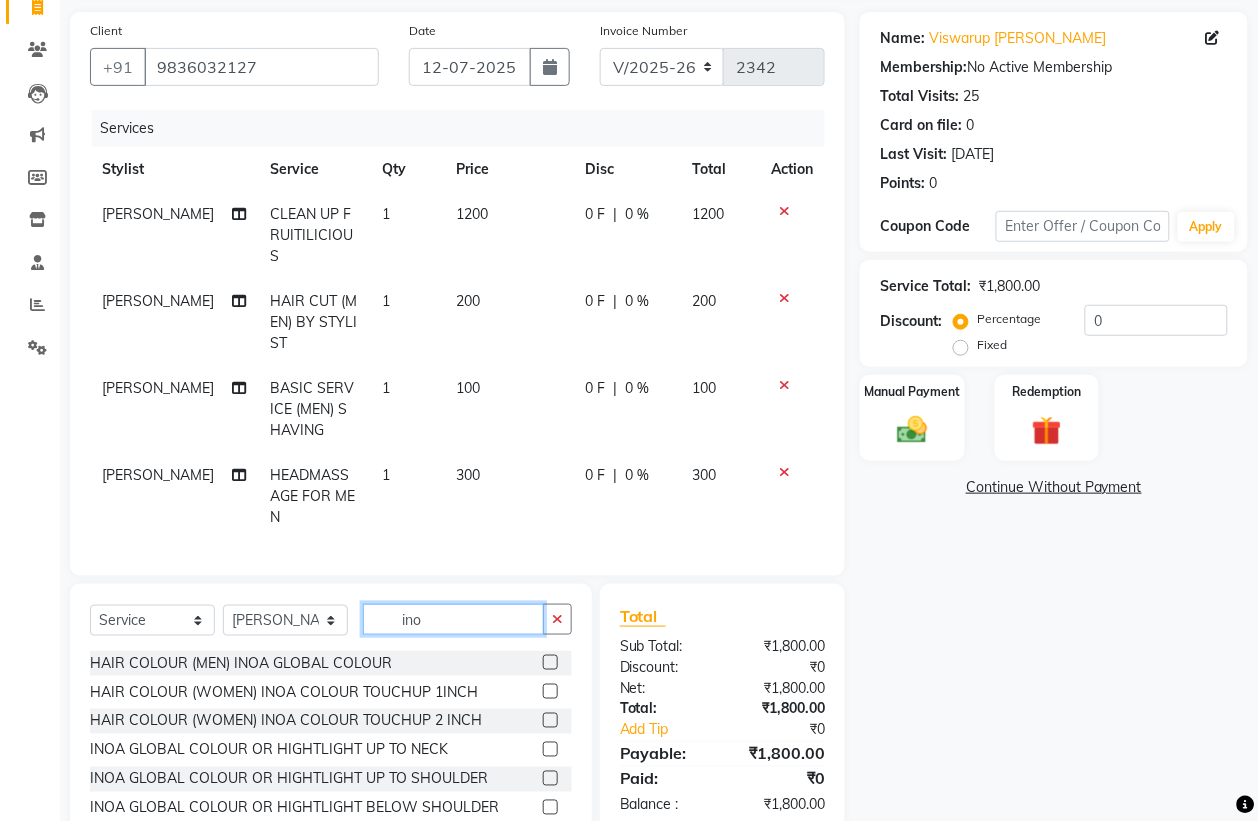 type on "ino" 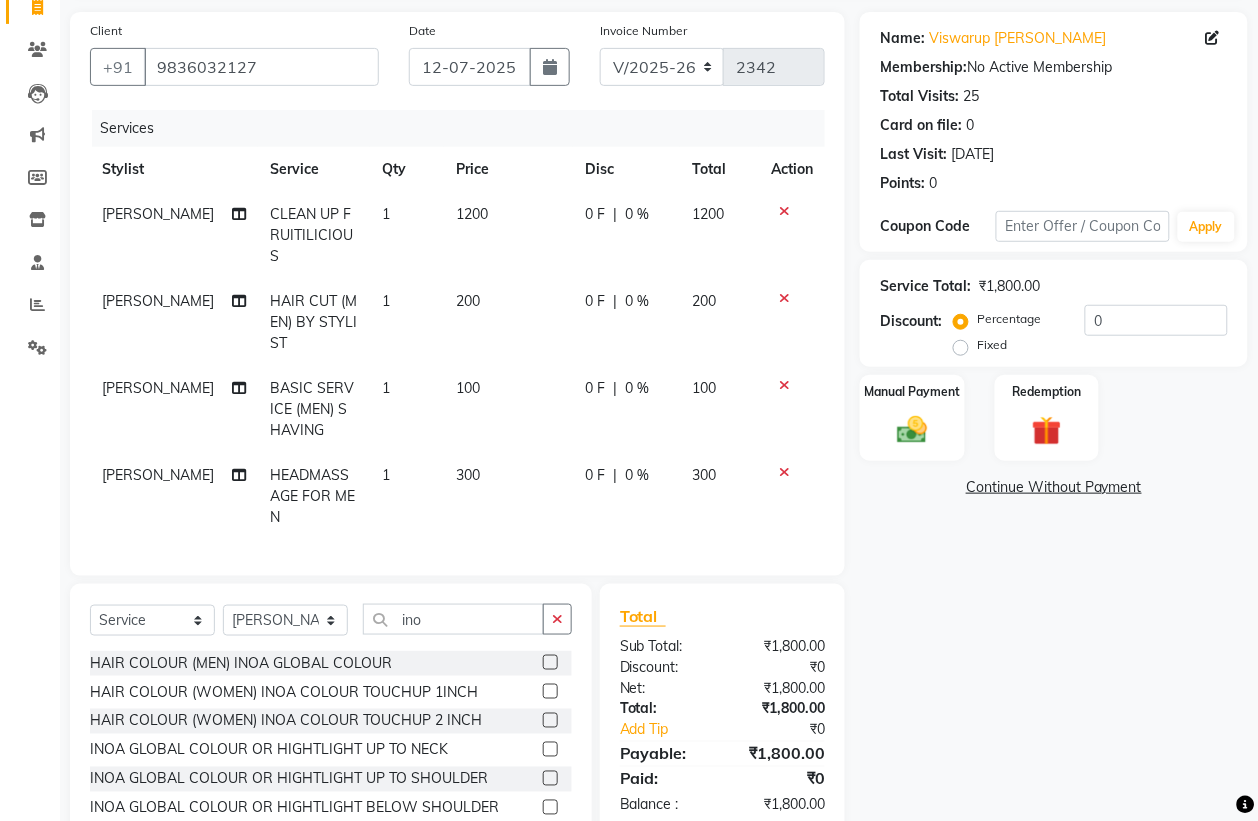 click 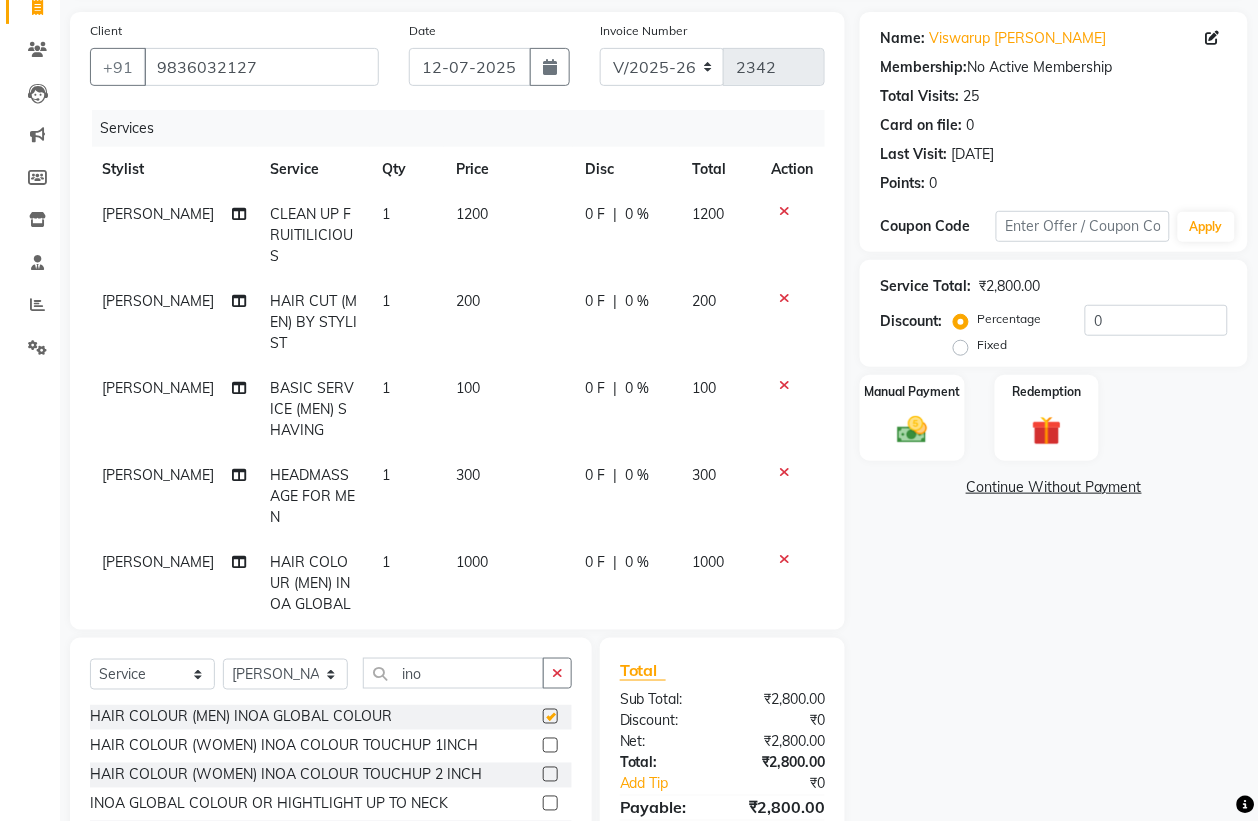 checkbox on "false" 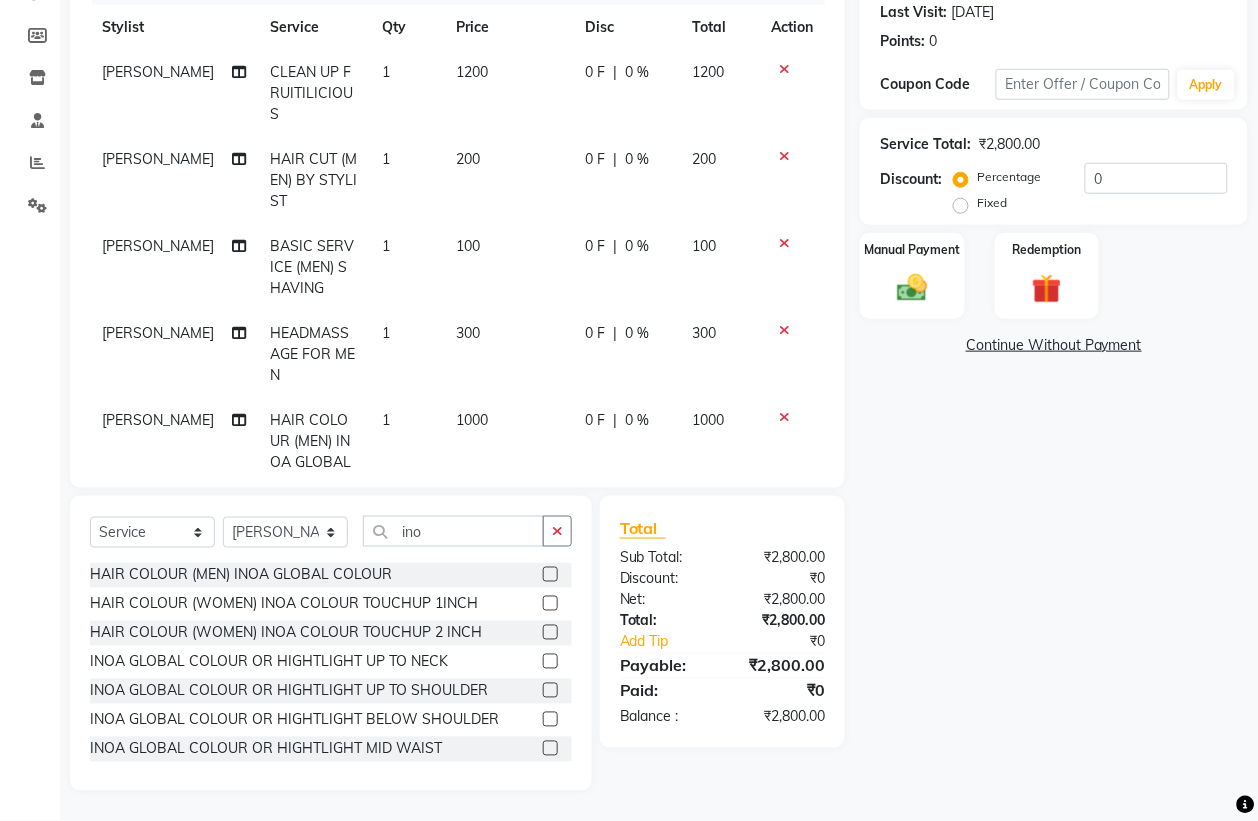 scroll, scrollTop: 0, scrollLeft: 0, axis: both 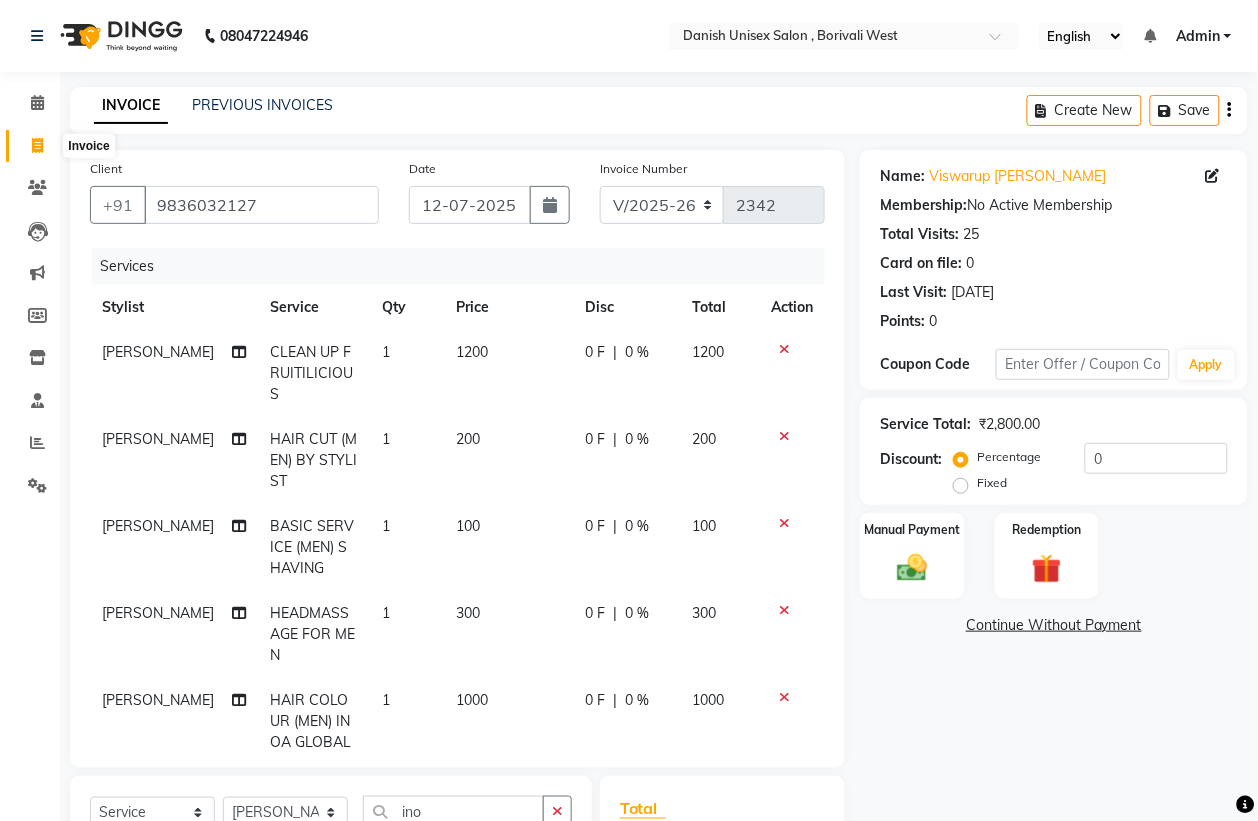 click 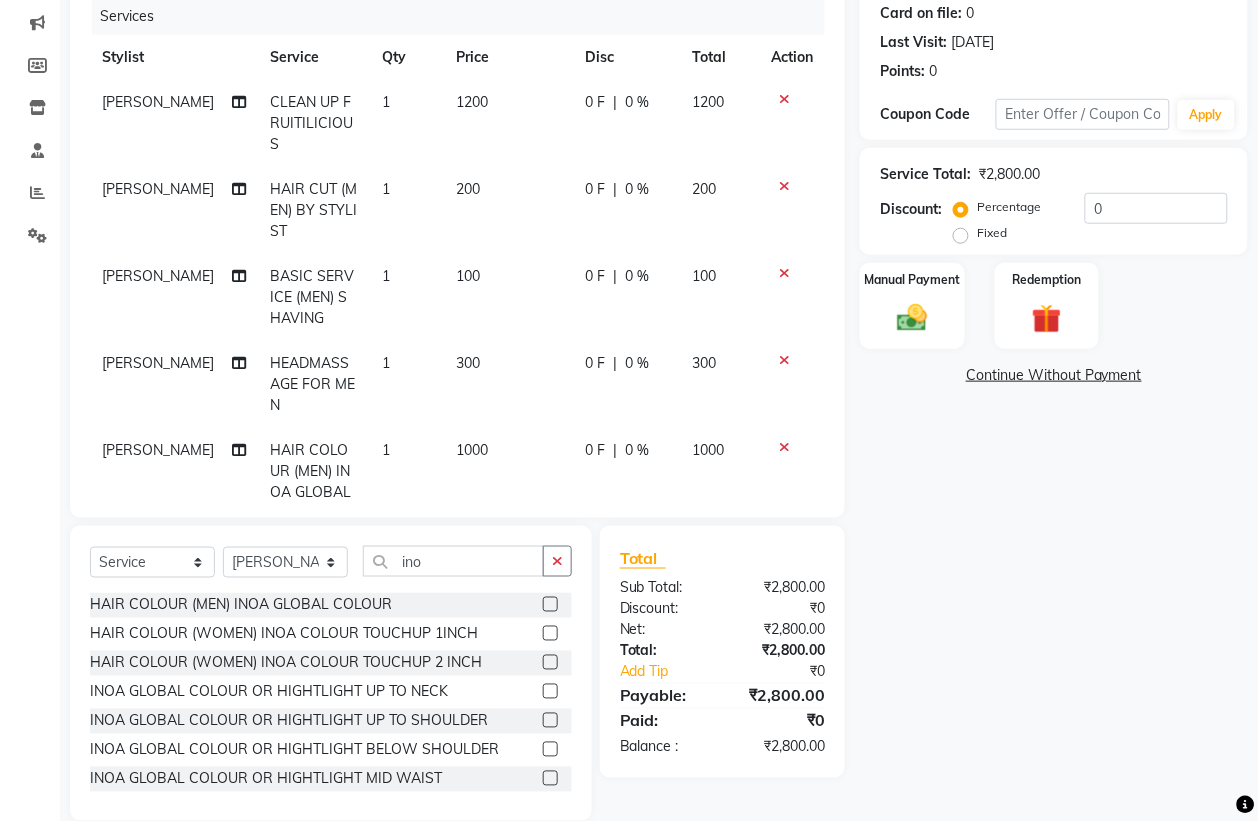 scroll, scrollTop: 0, scrollLeft: 0, axis: both 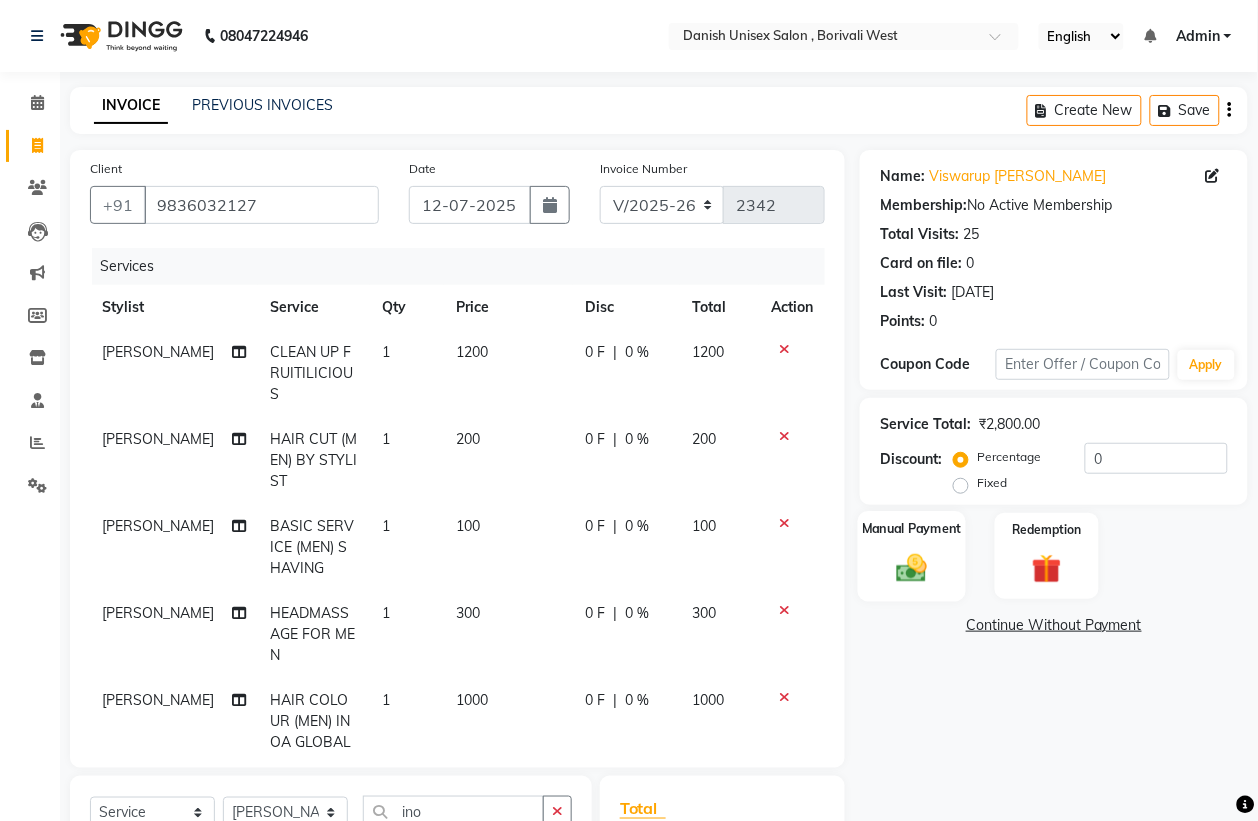 drag, startPoint x: 908, startPoint y: 545, endPoint x: 906, endPoint y: 557, distance: 12.165525 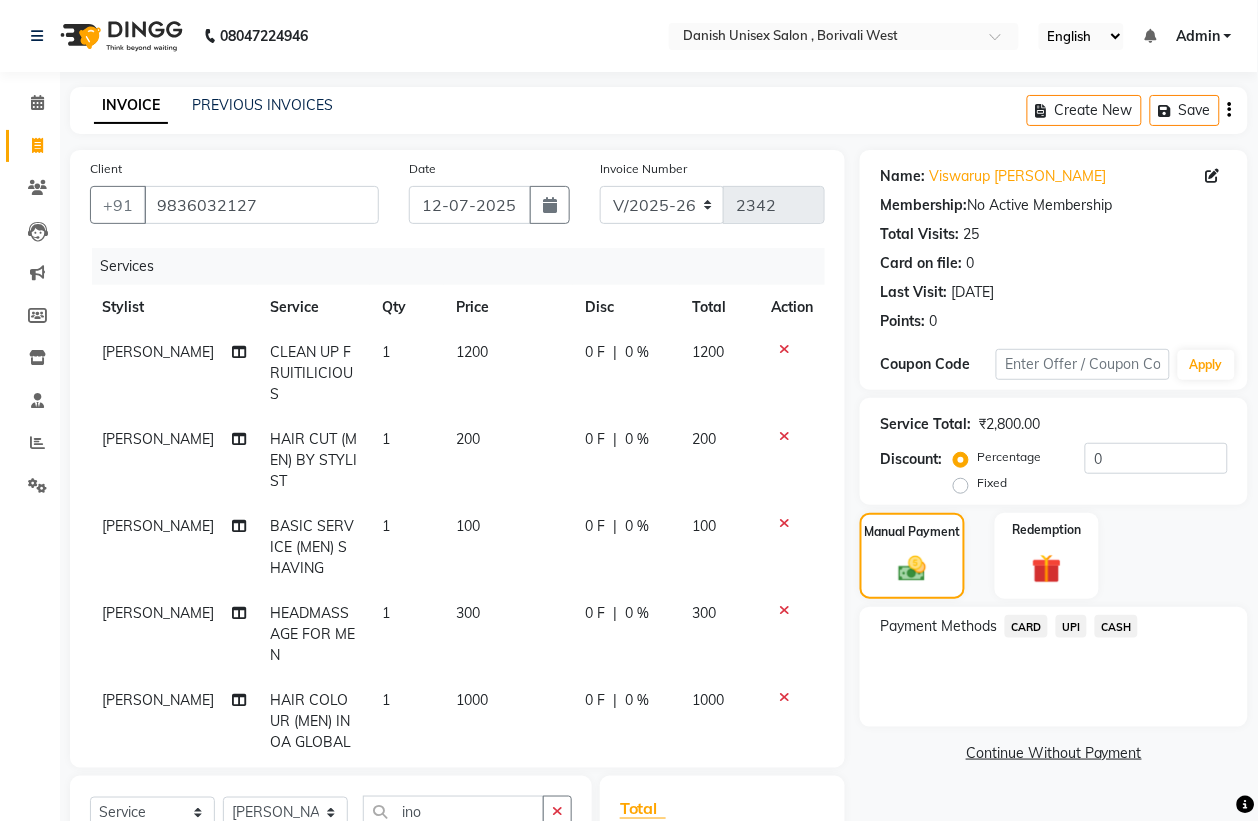 click on "UPI" 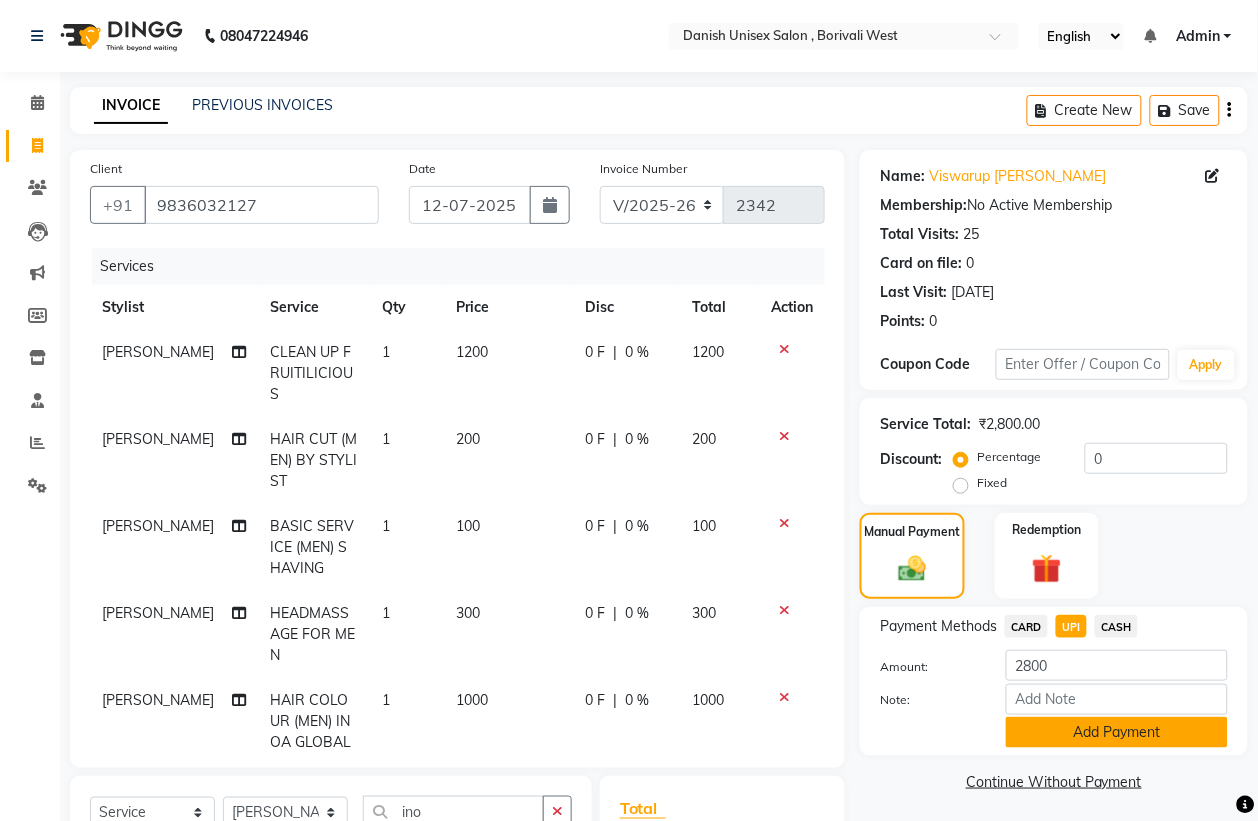 scroll, scrollTop: 125, scrollLeft: 0, axis: vertical 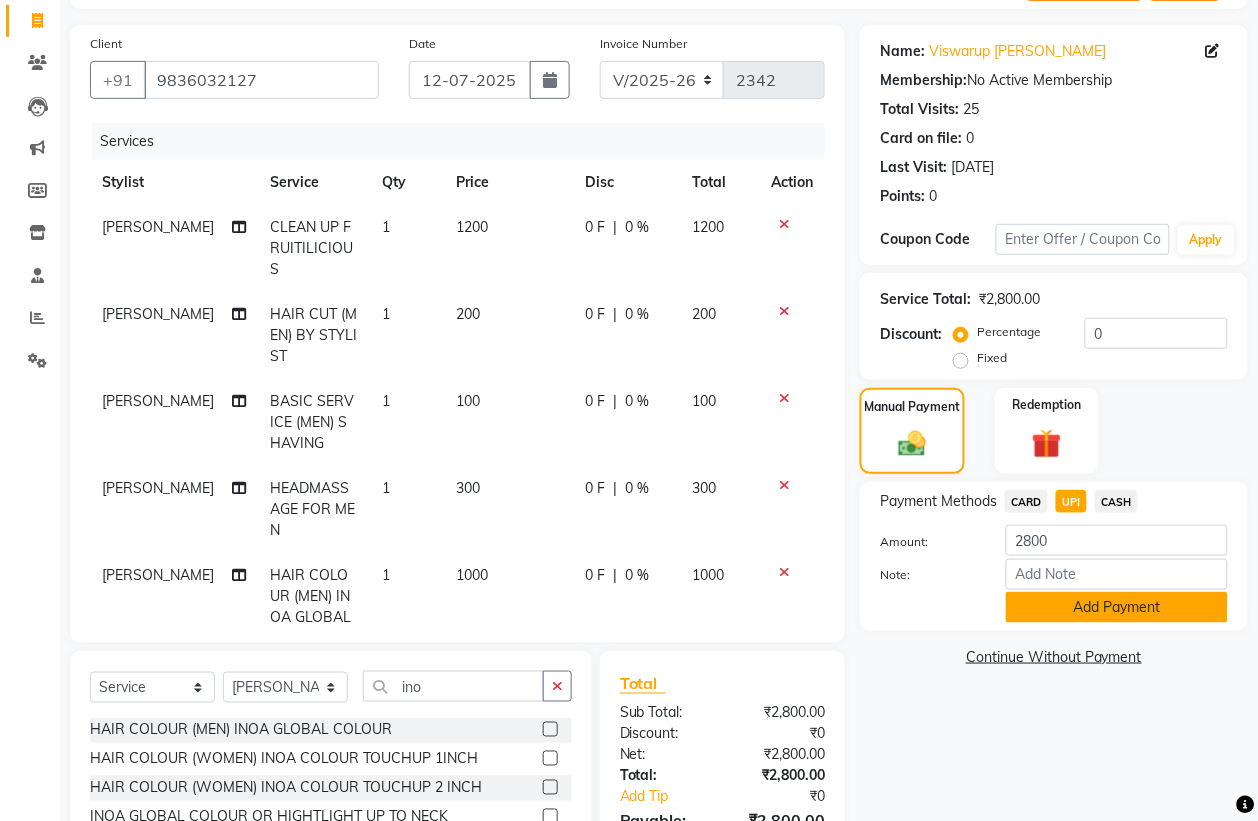 click on "Add Payment" 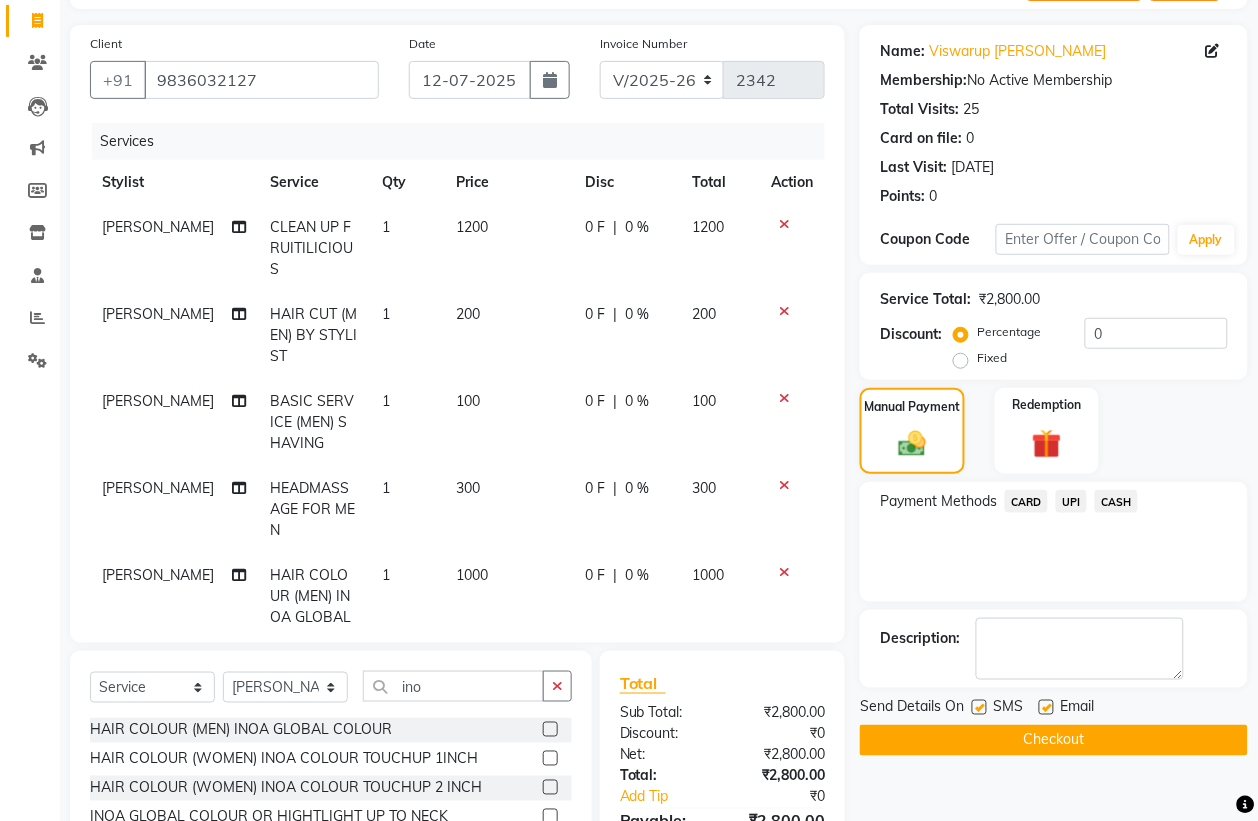scroll, scrollTop: 280, scrollLeft: 0, axis: vertical 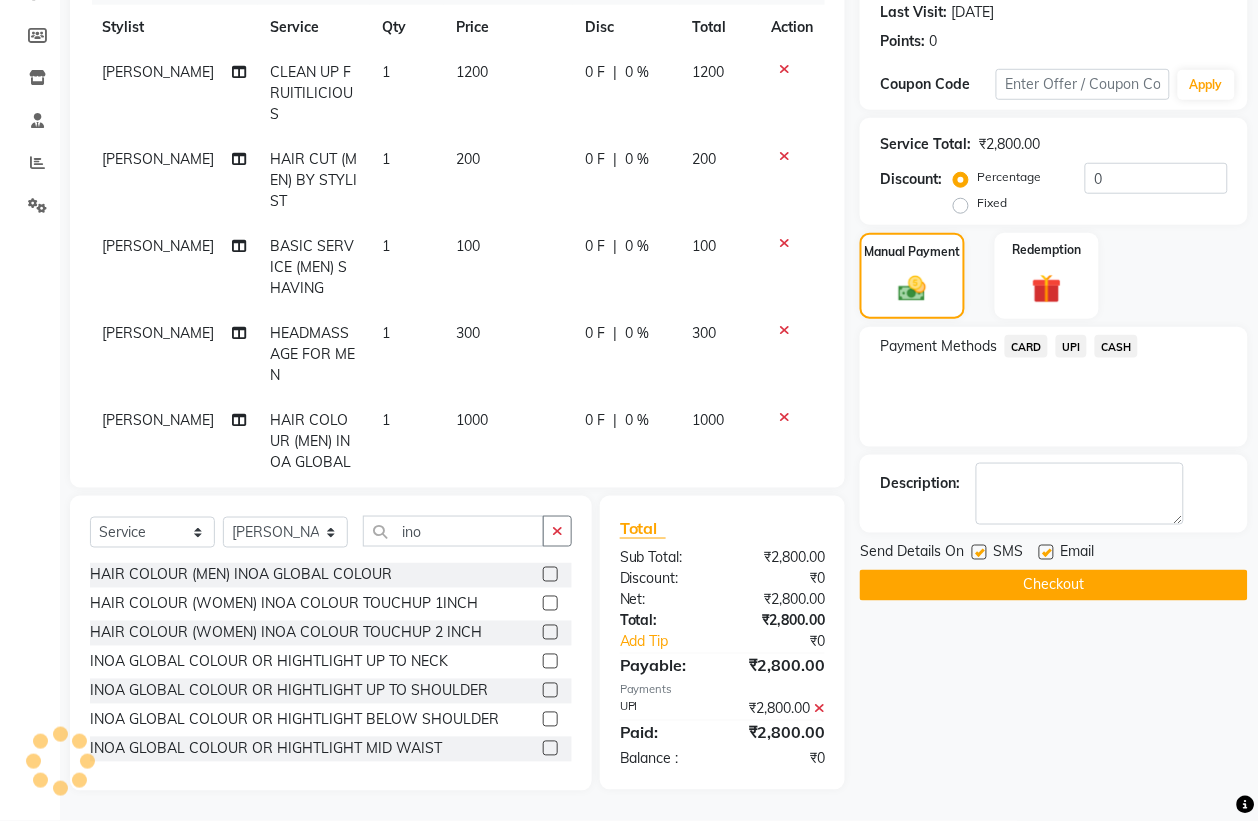 click on "Checkout" 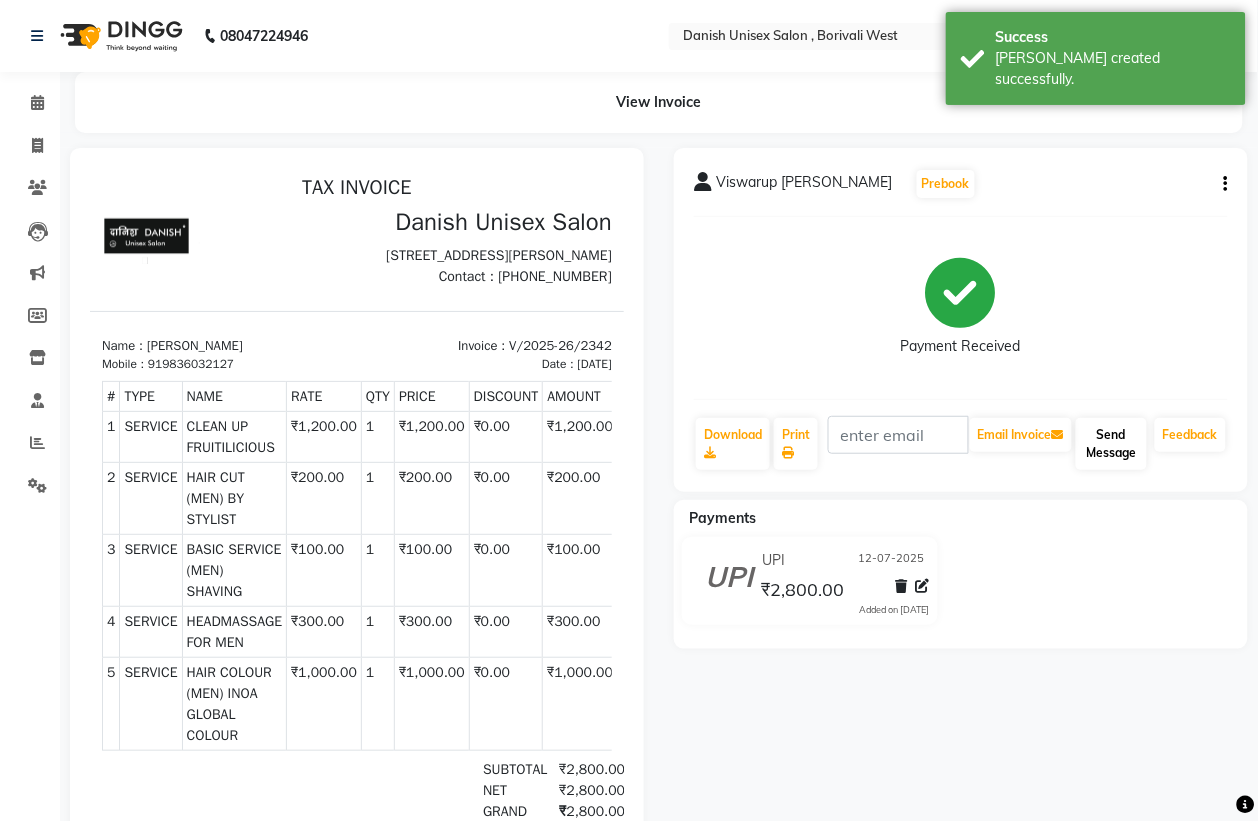 scroll, scrollTop: 0, scrollLeft: 0, axis: both 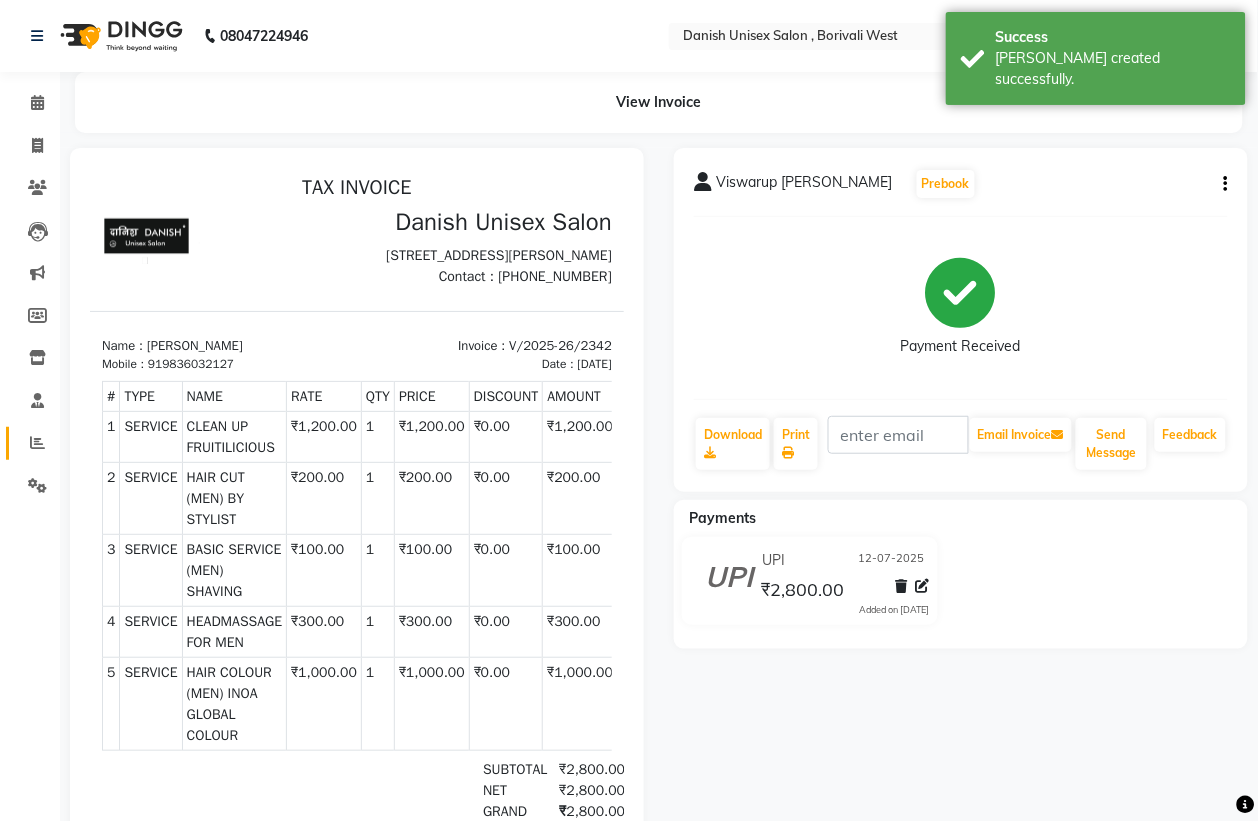click on "Reports" 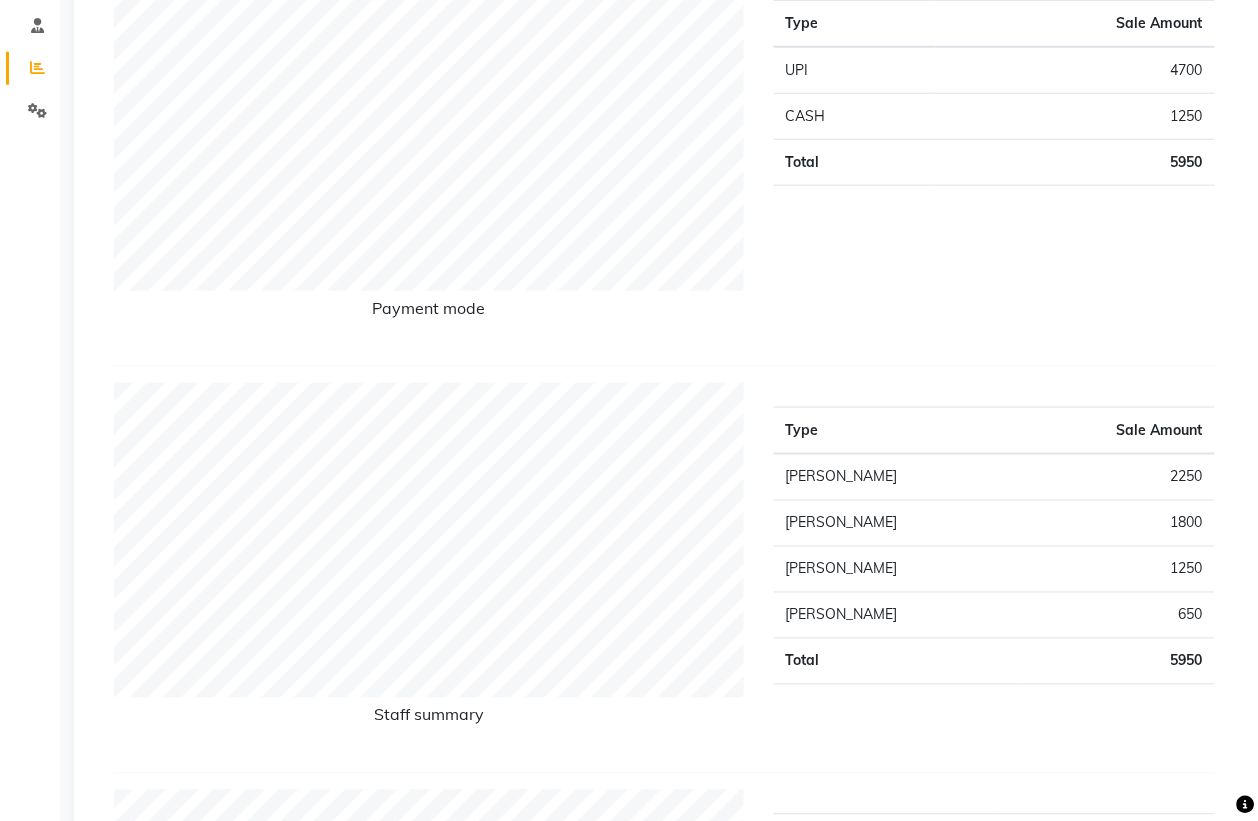 scroll, scrollTop: 0, scrollLeft: 0, axis: both 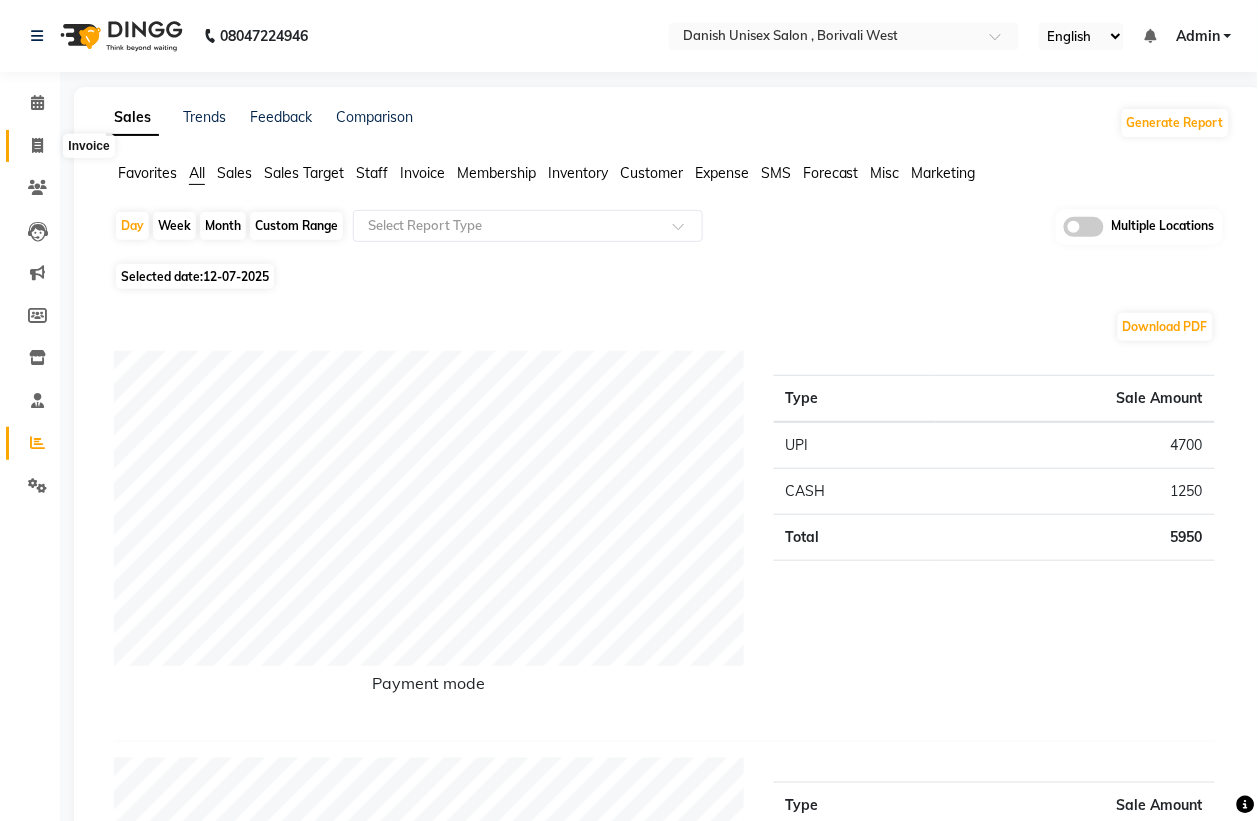 click 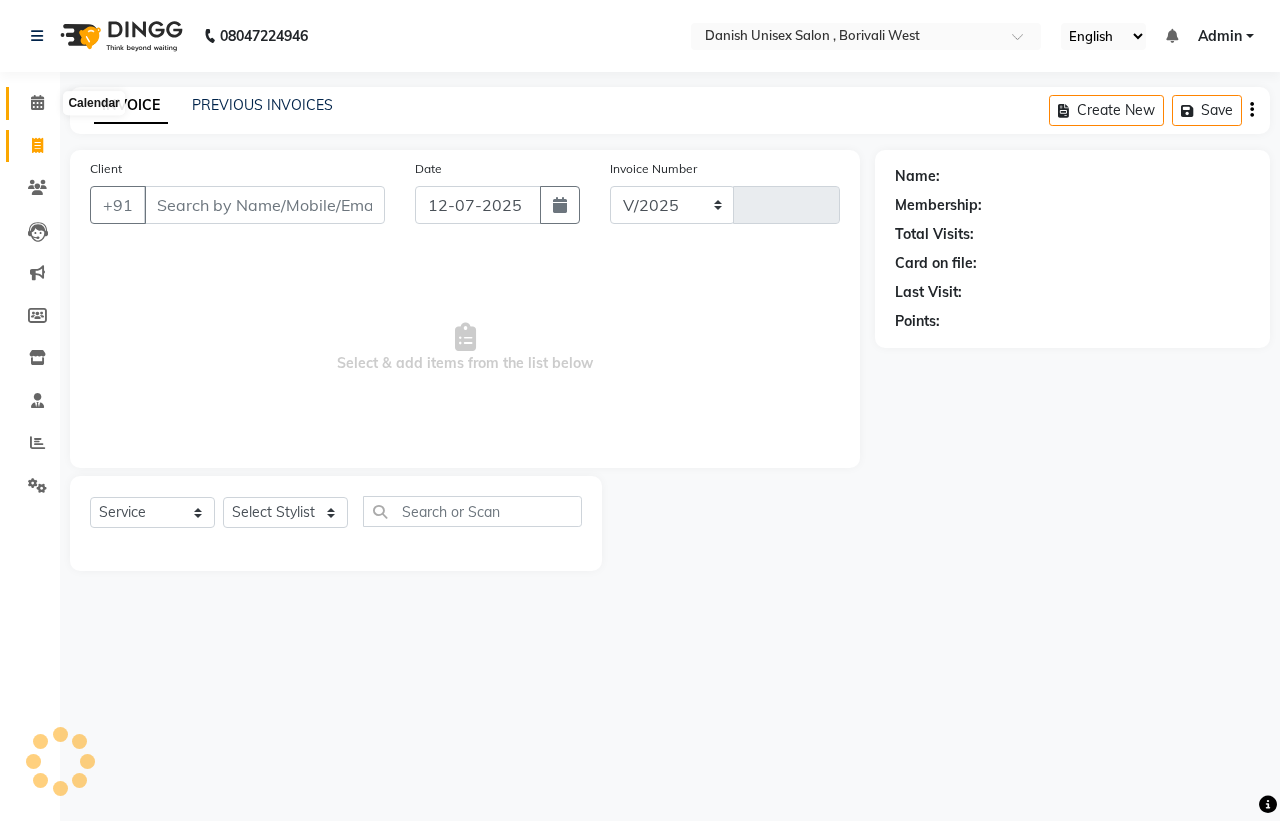 select on "6929" 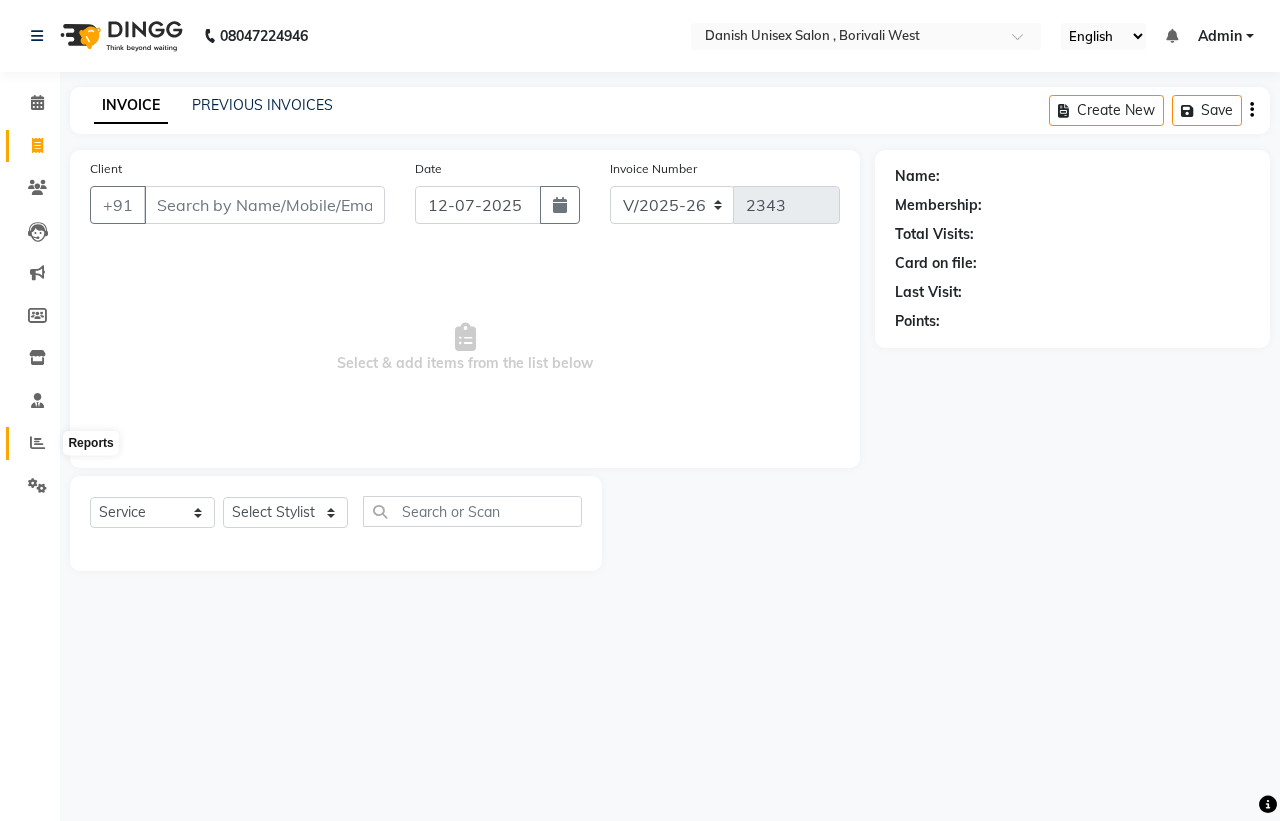 click 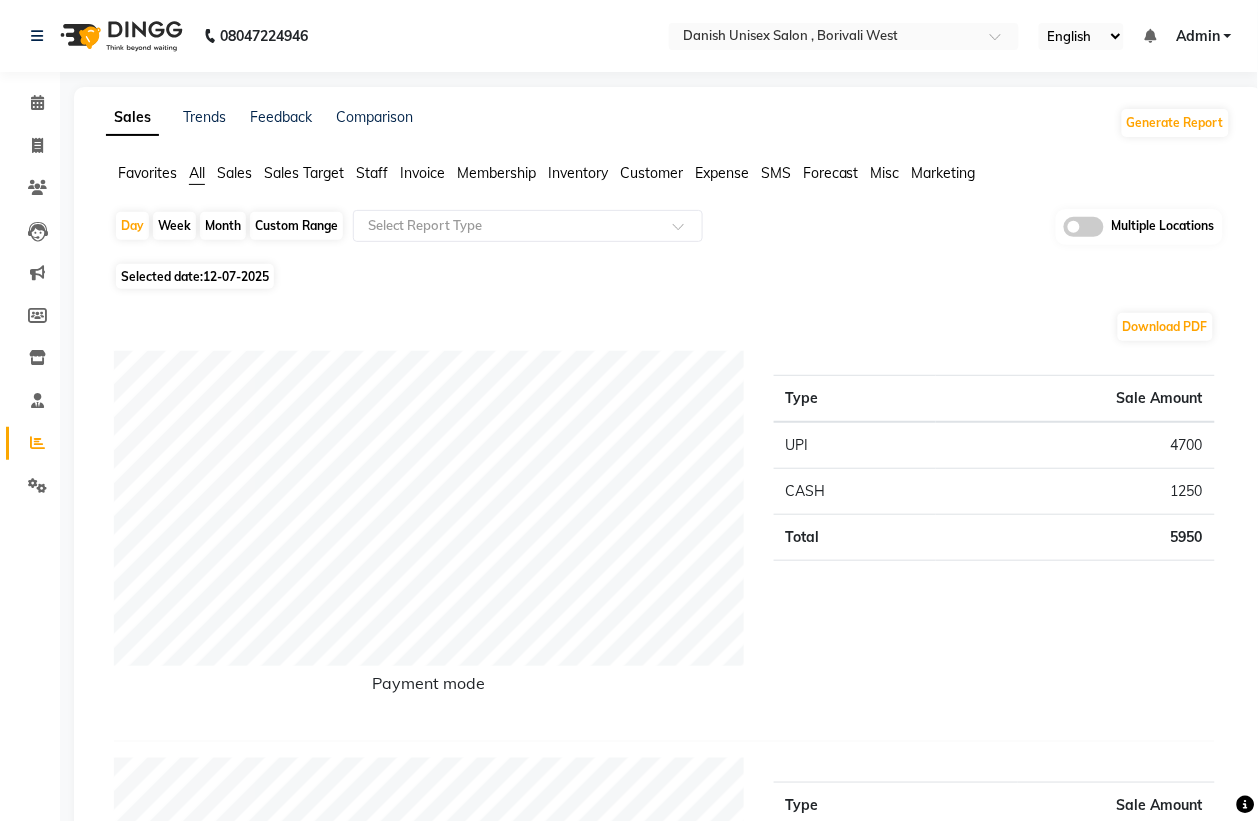 click on "Month" 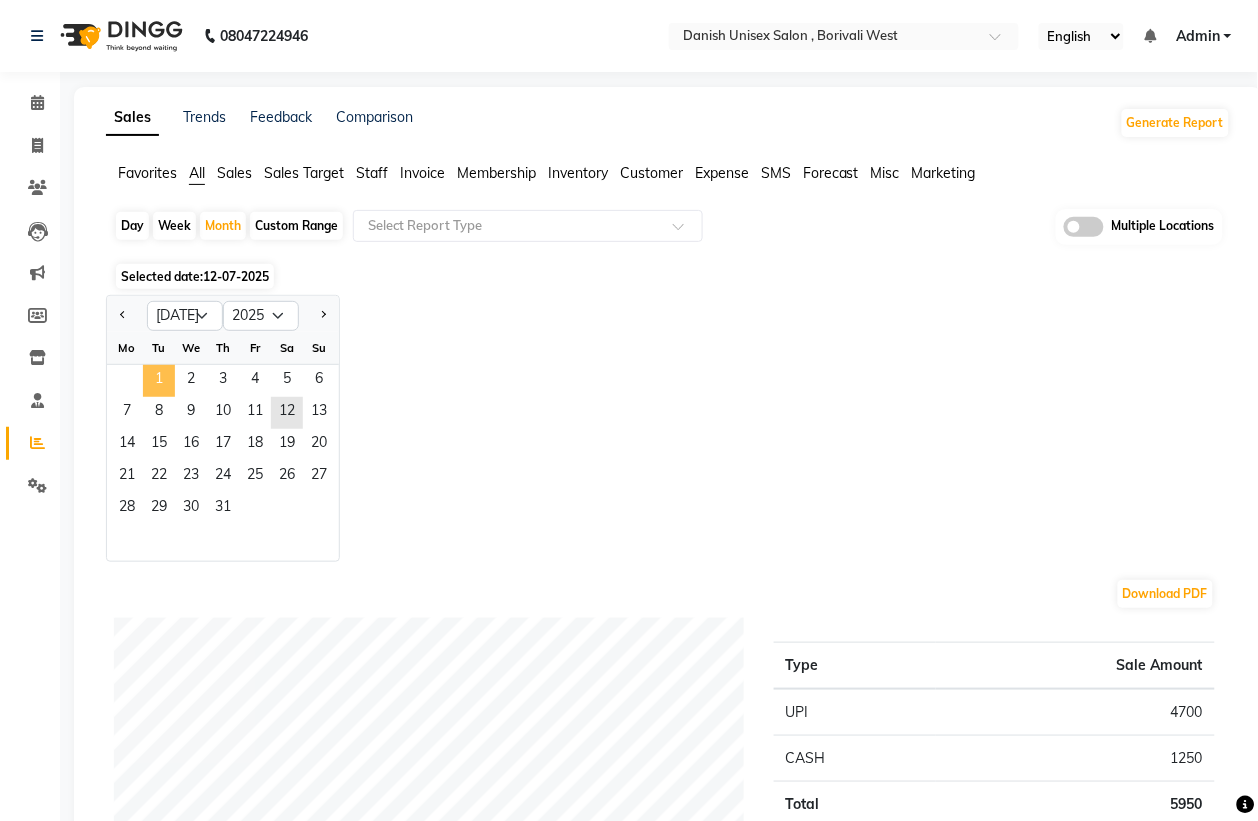 click on "1" 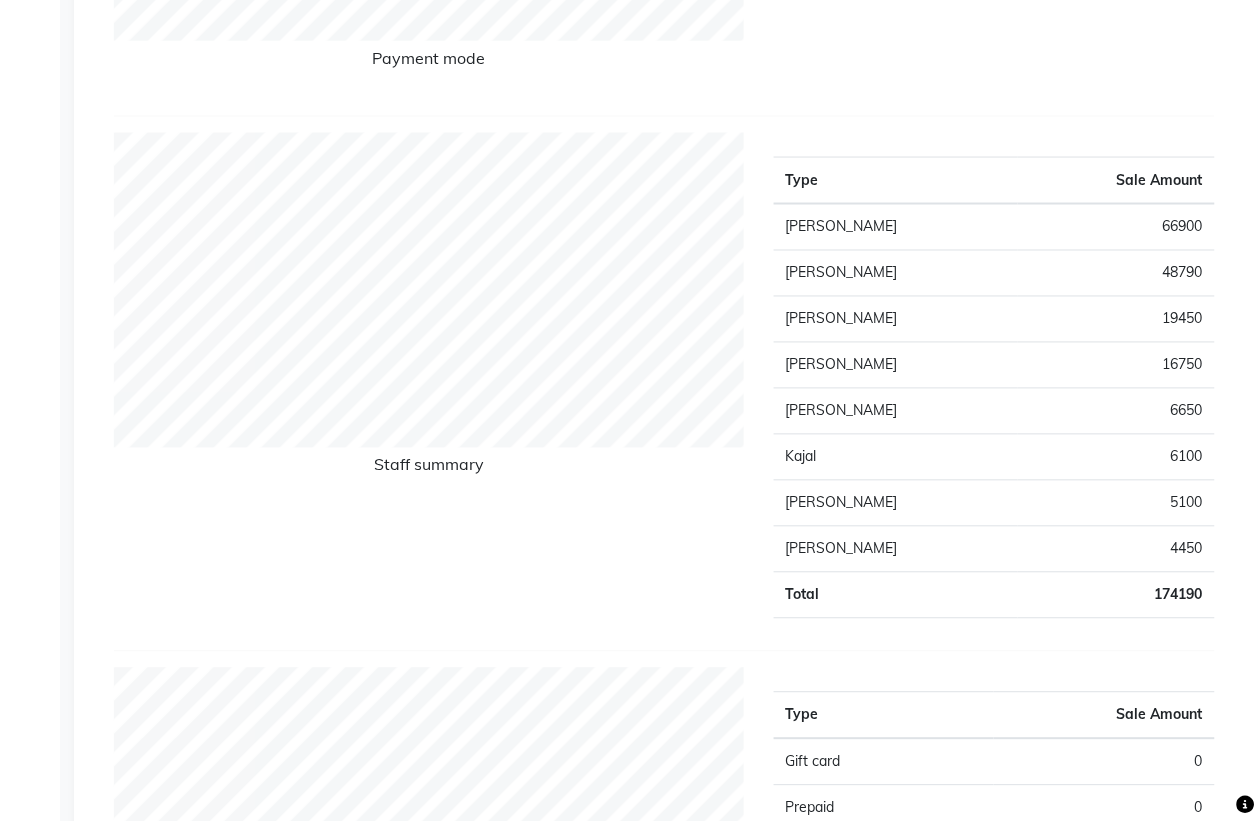 scroll, scrollTop: 0, scrollLeft: 0, axis: both 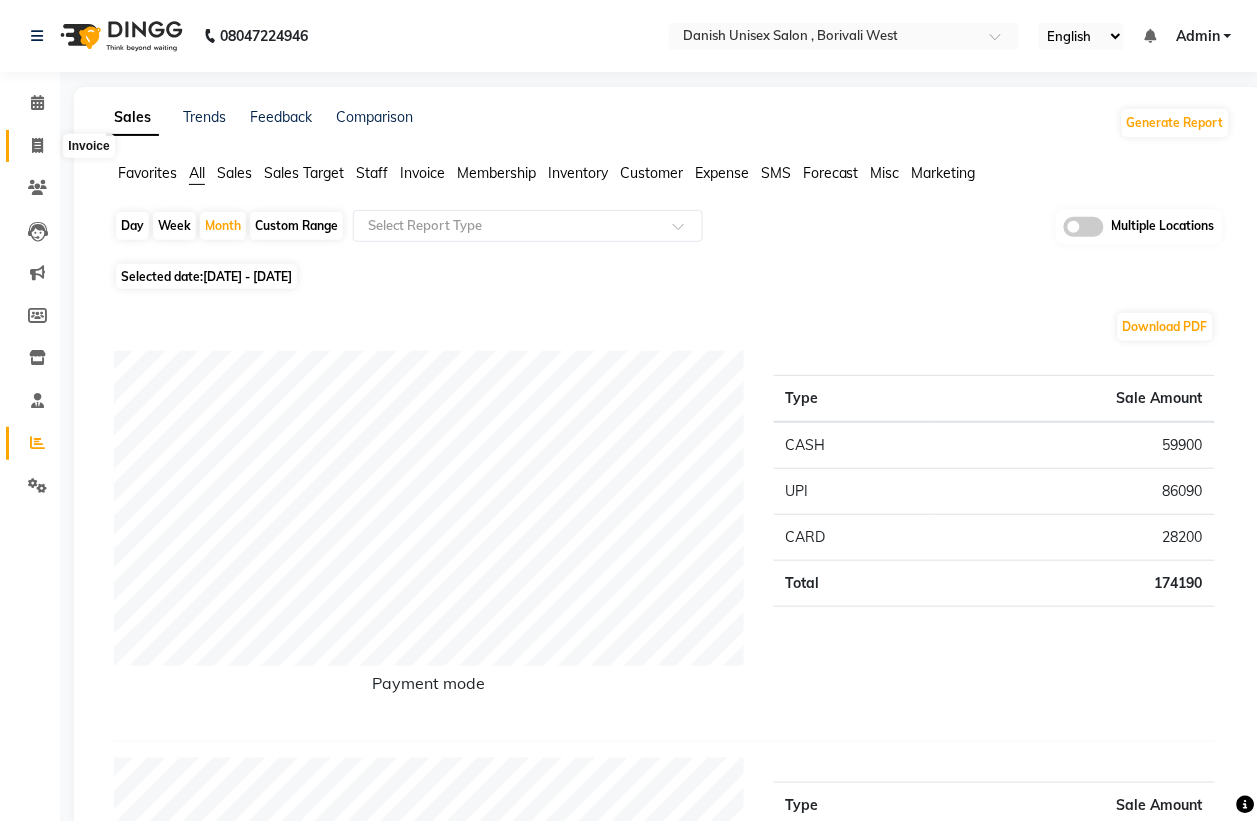 click 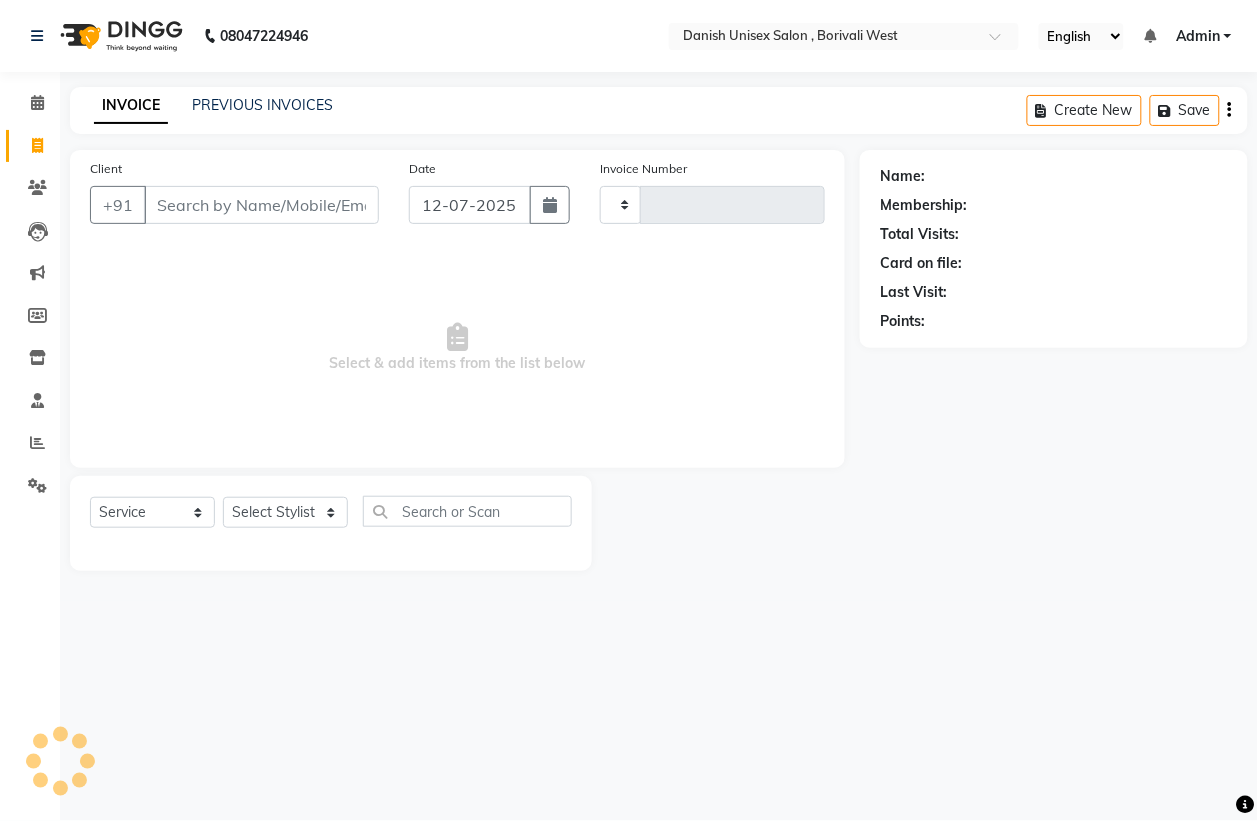 type on "2343" 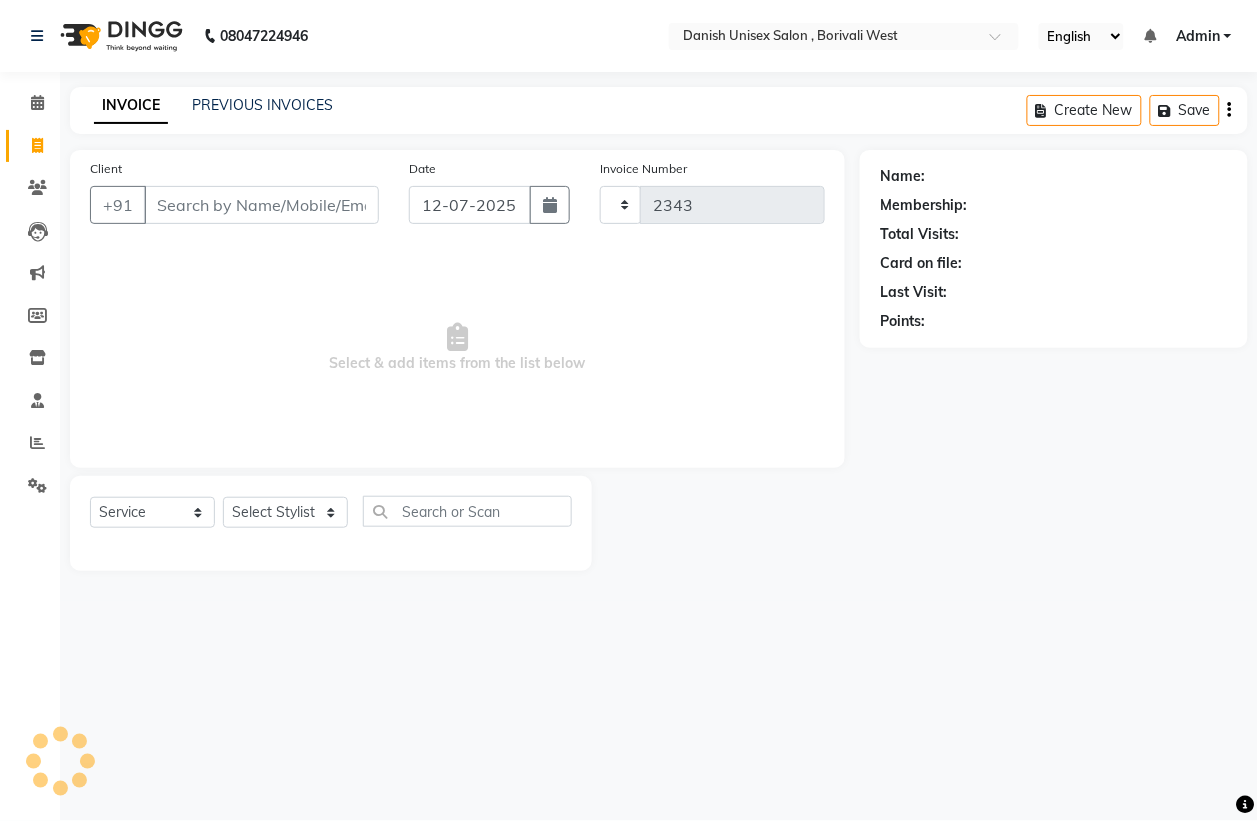select on "6929" 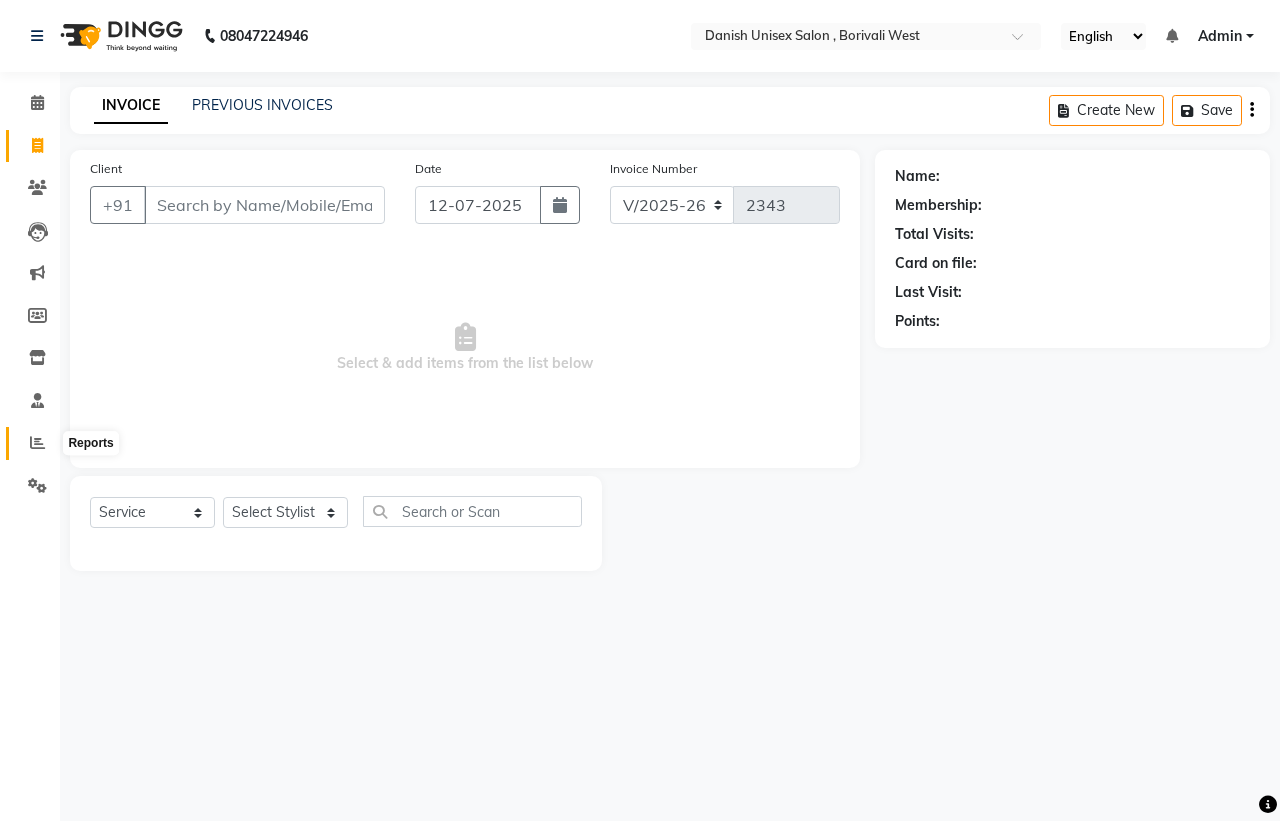 click 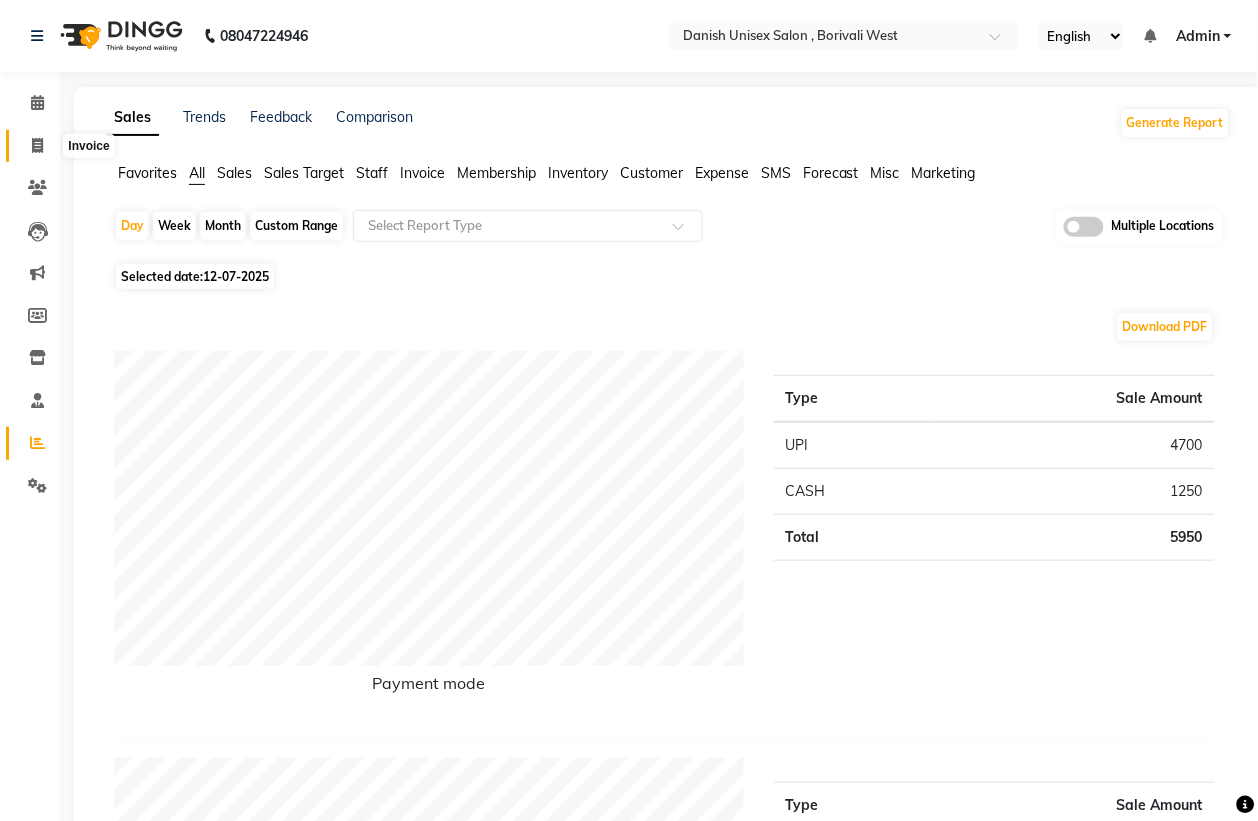 click 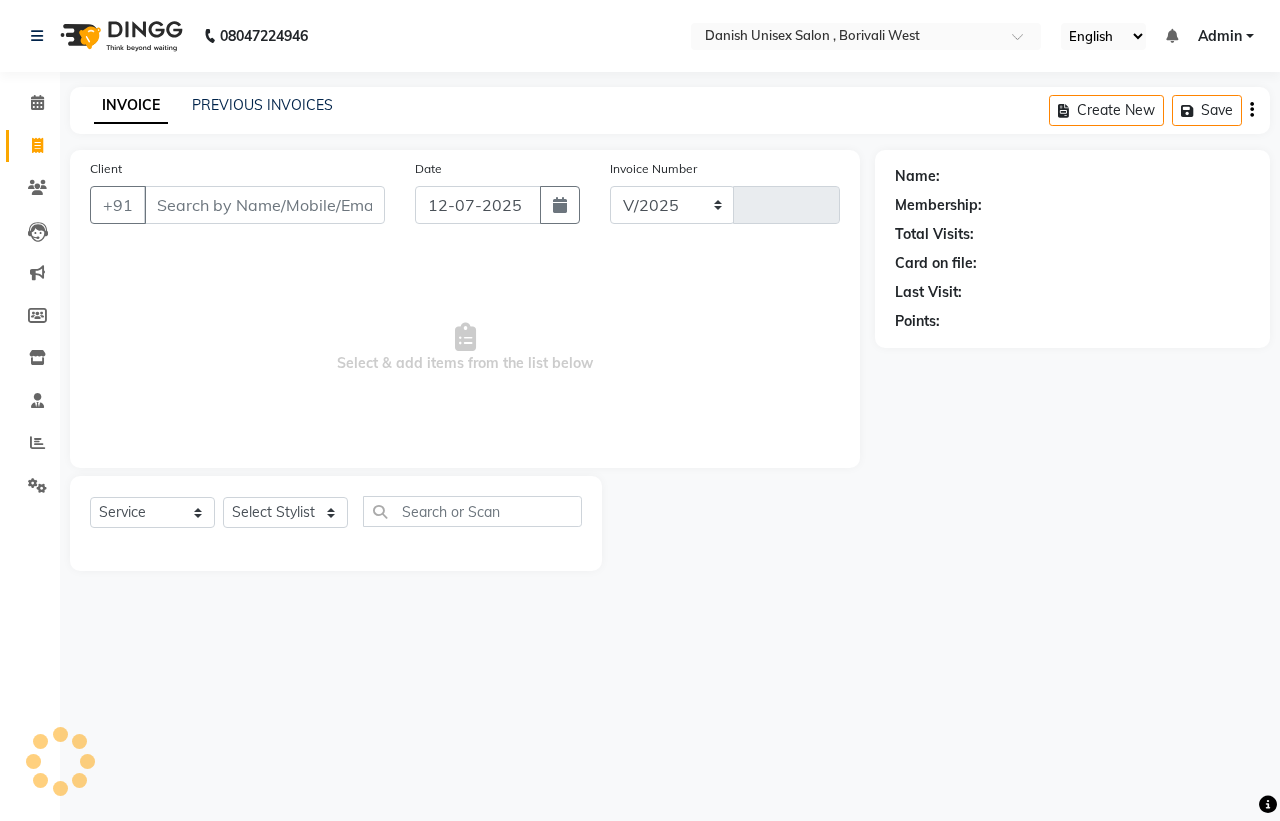 select on "6929" 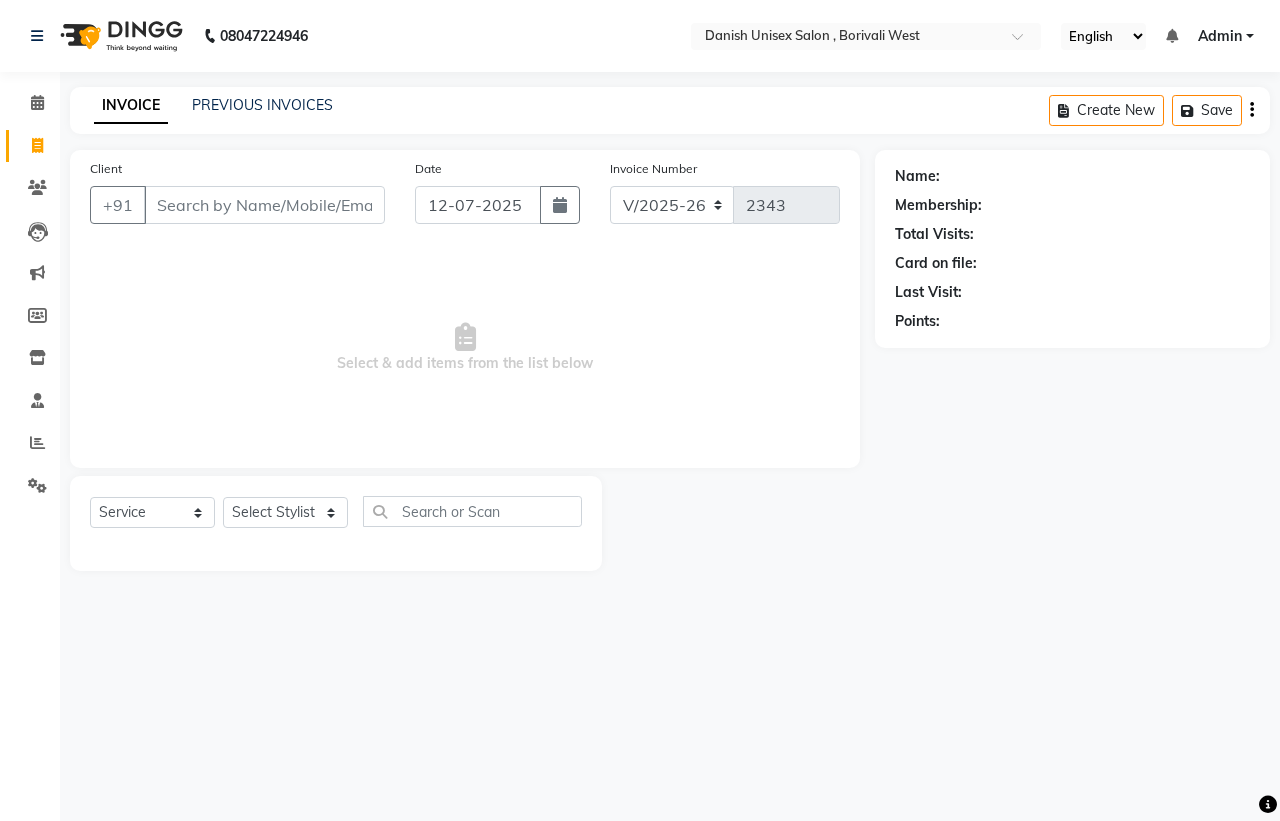click on "Client" at bounding box center (264, 205) 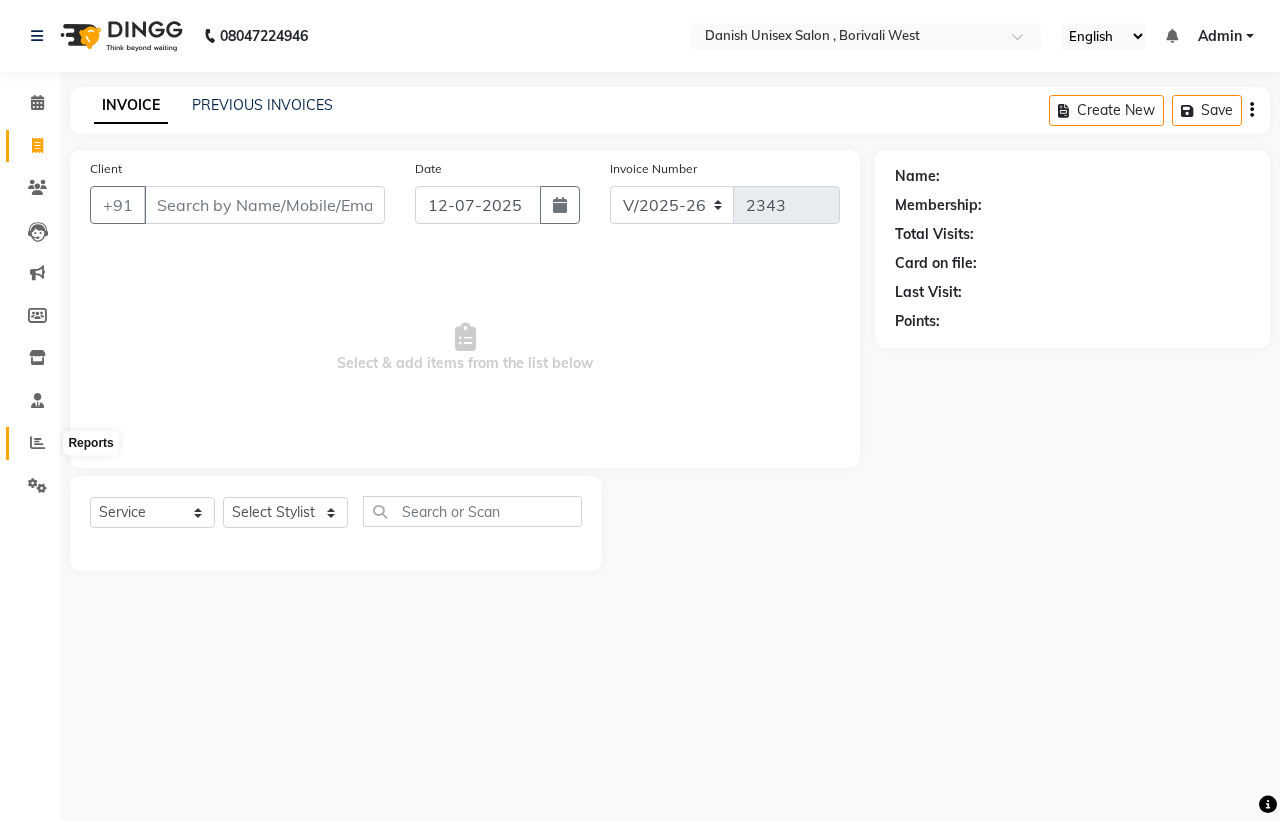 click 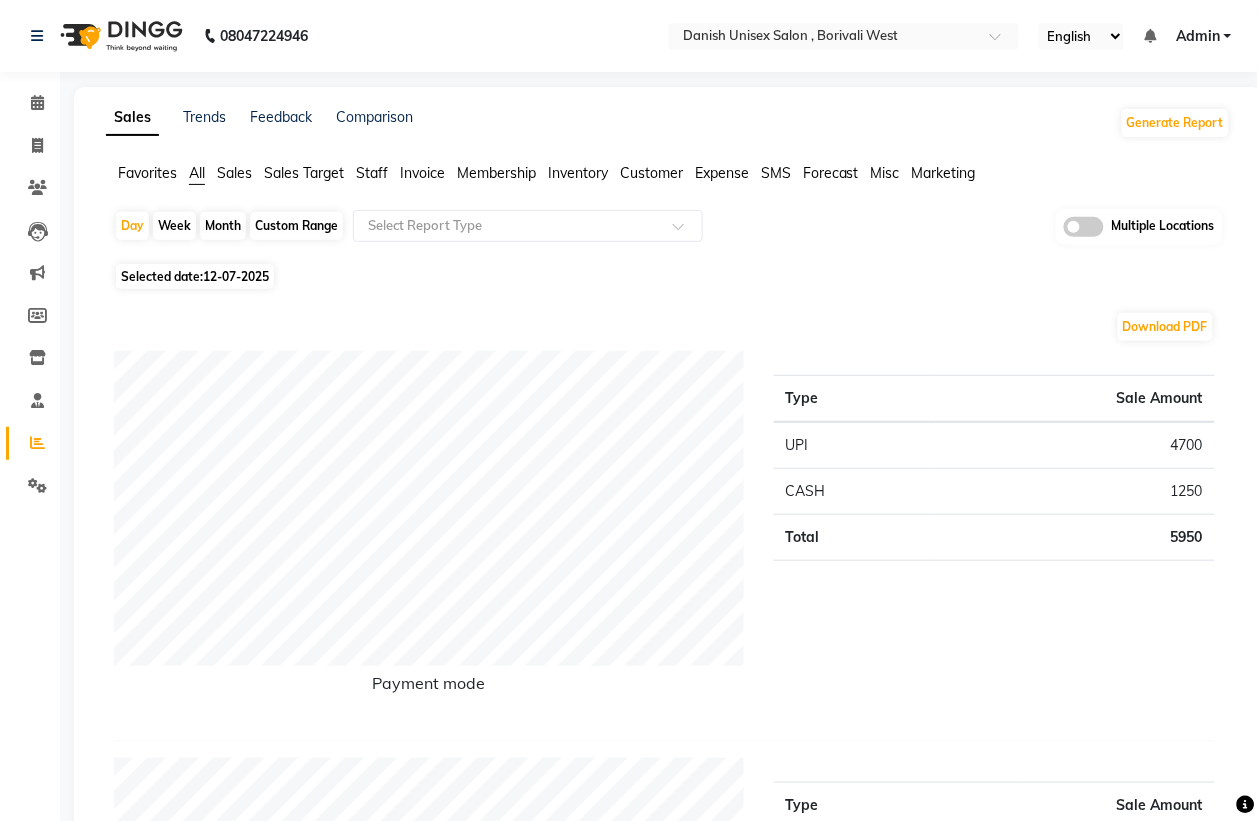 click on "Week" 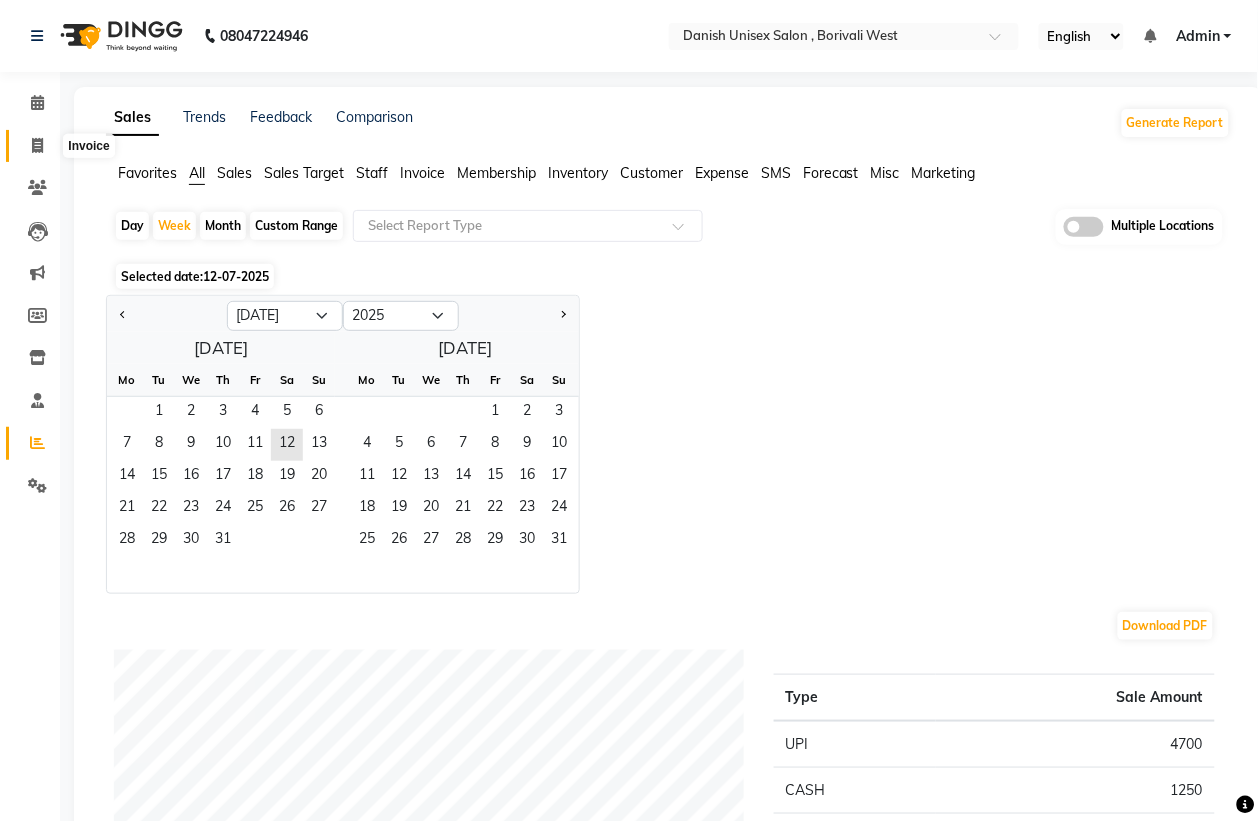 click 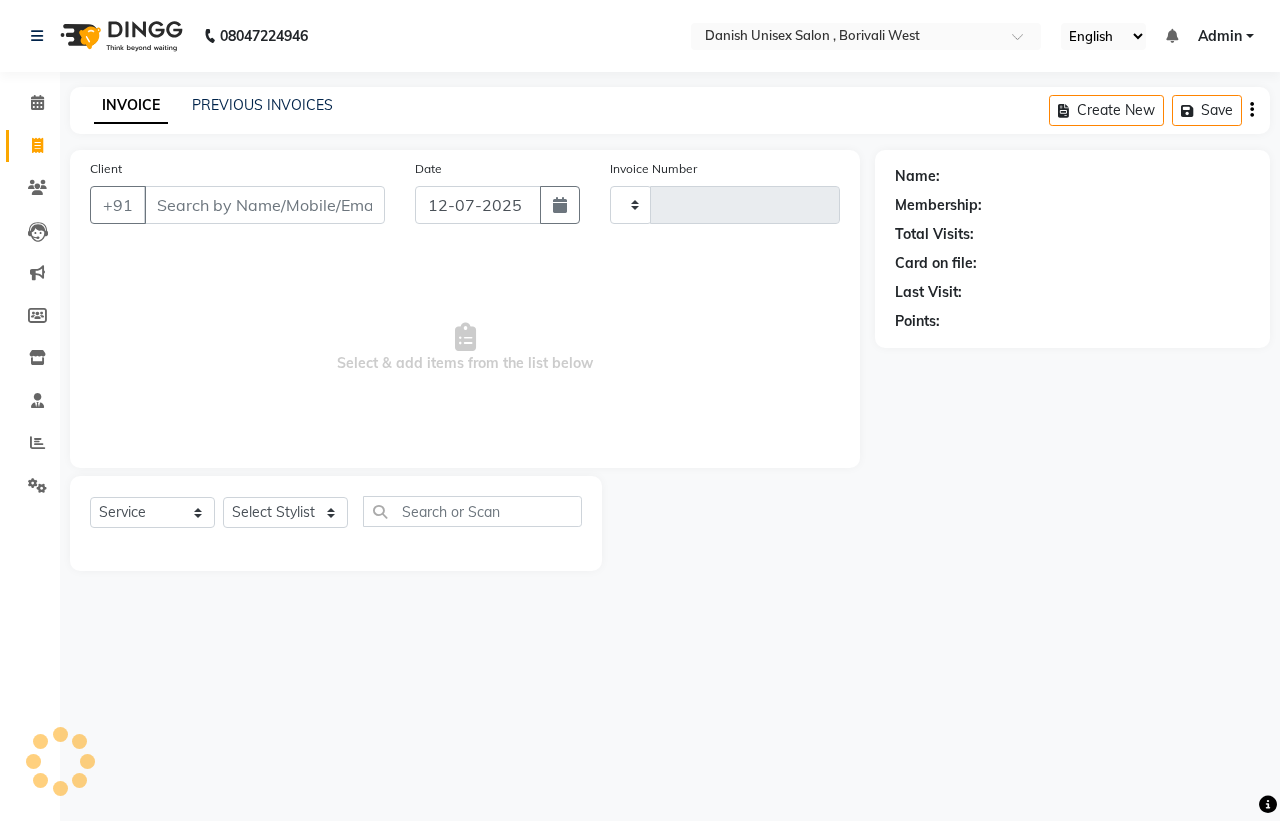 type on "2343" 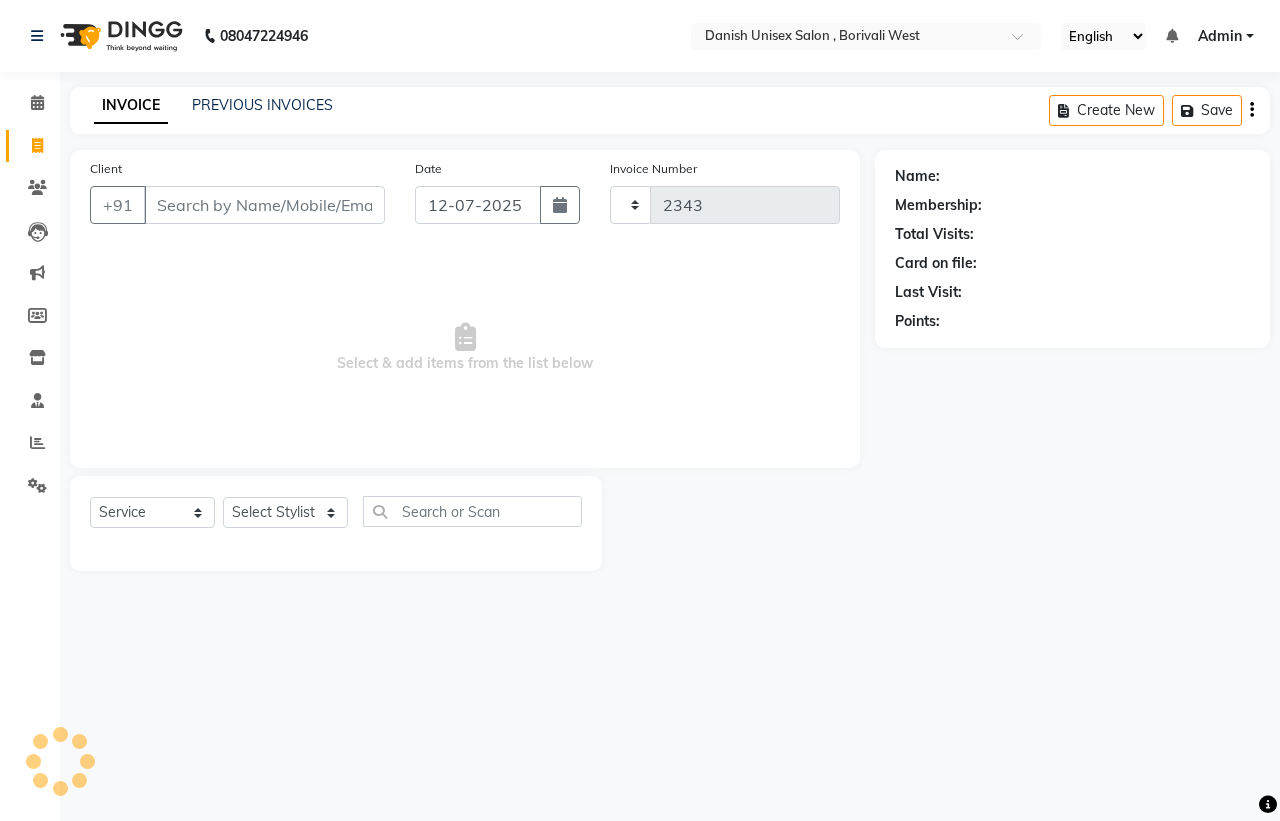 select on "6929" 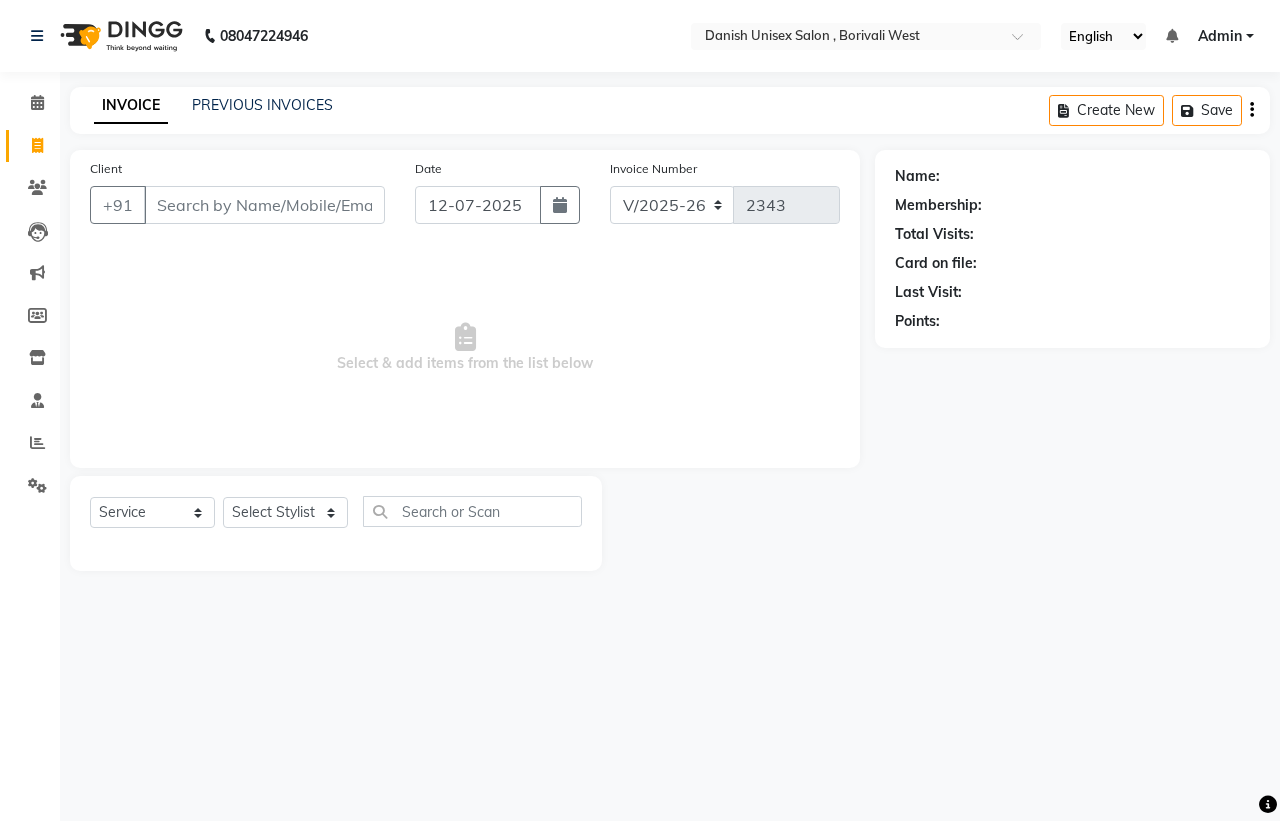 click on "Client" at bounding box center (264, 205) 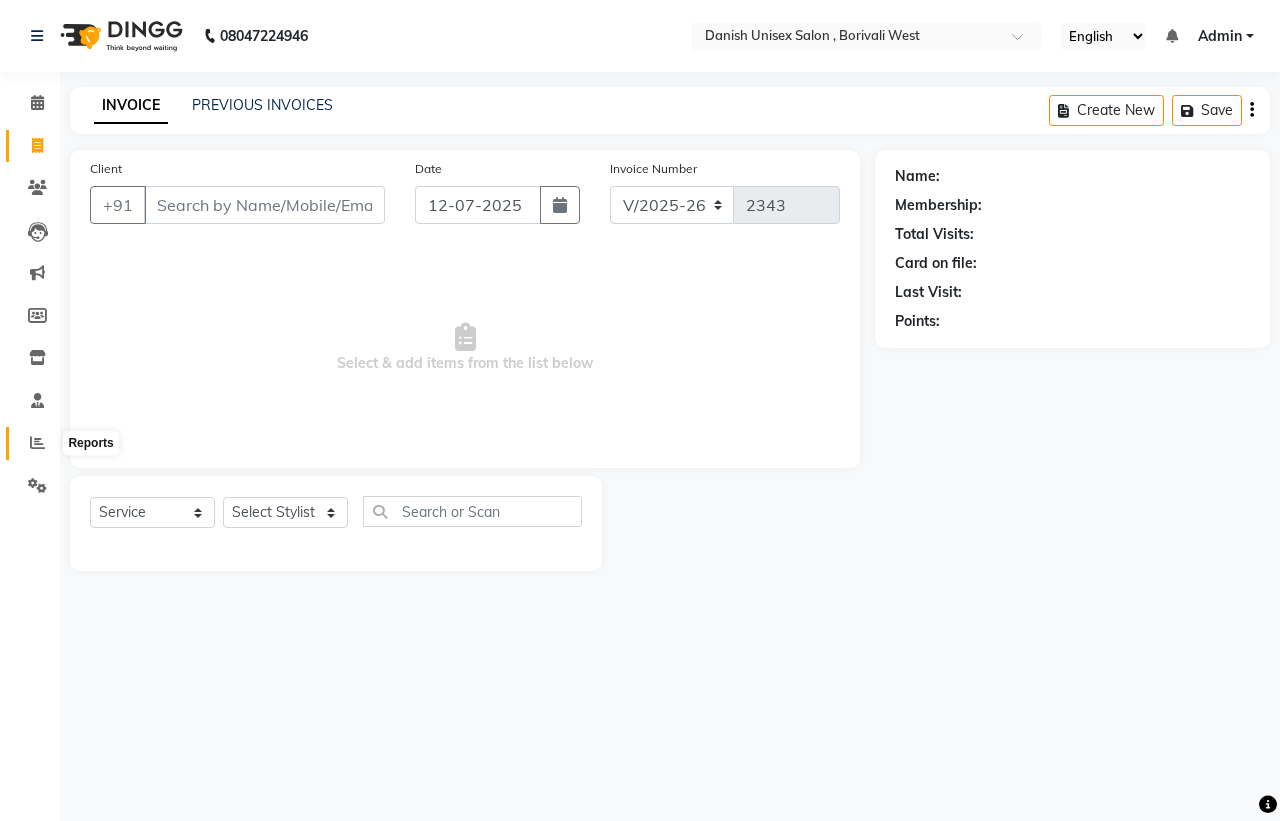 click 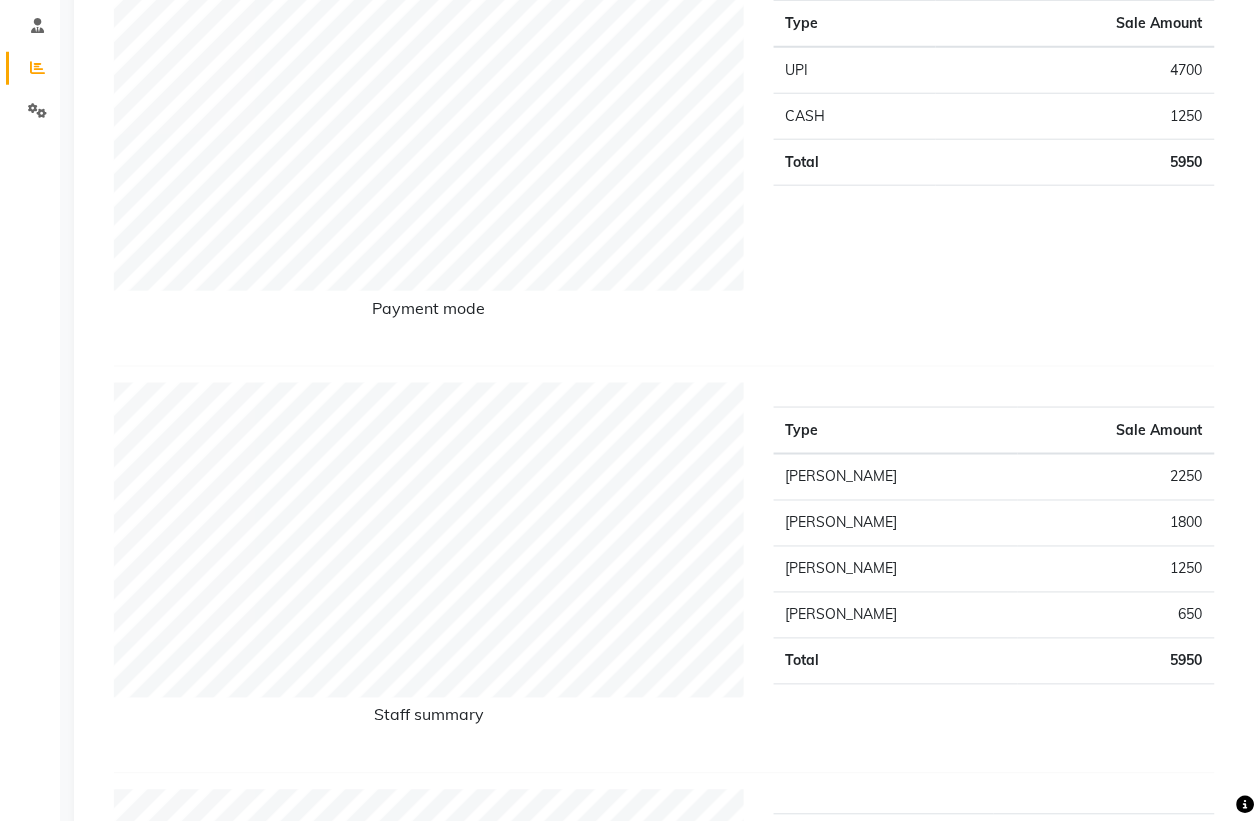 scroll, scrollTop: 0, scrollLeft: 0, axis: both 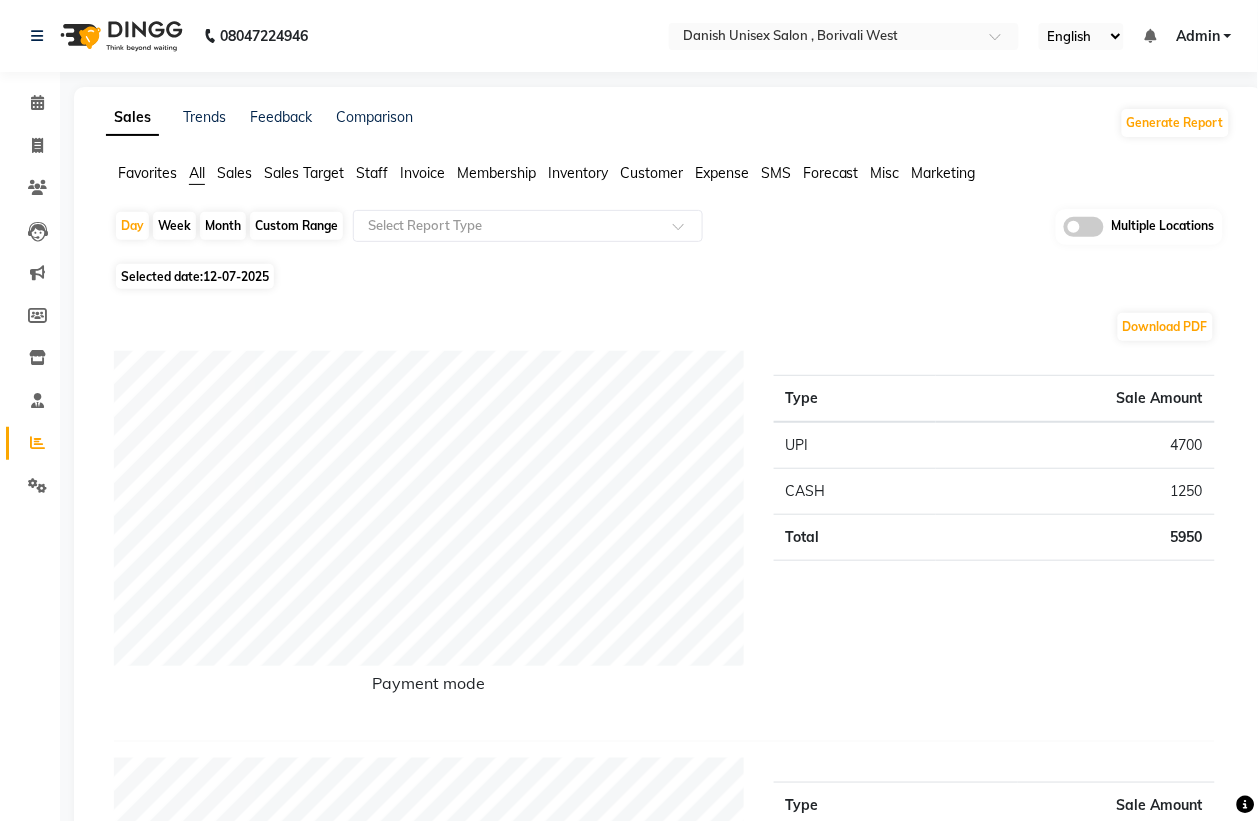 click on "Month" 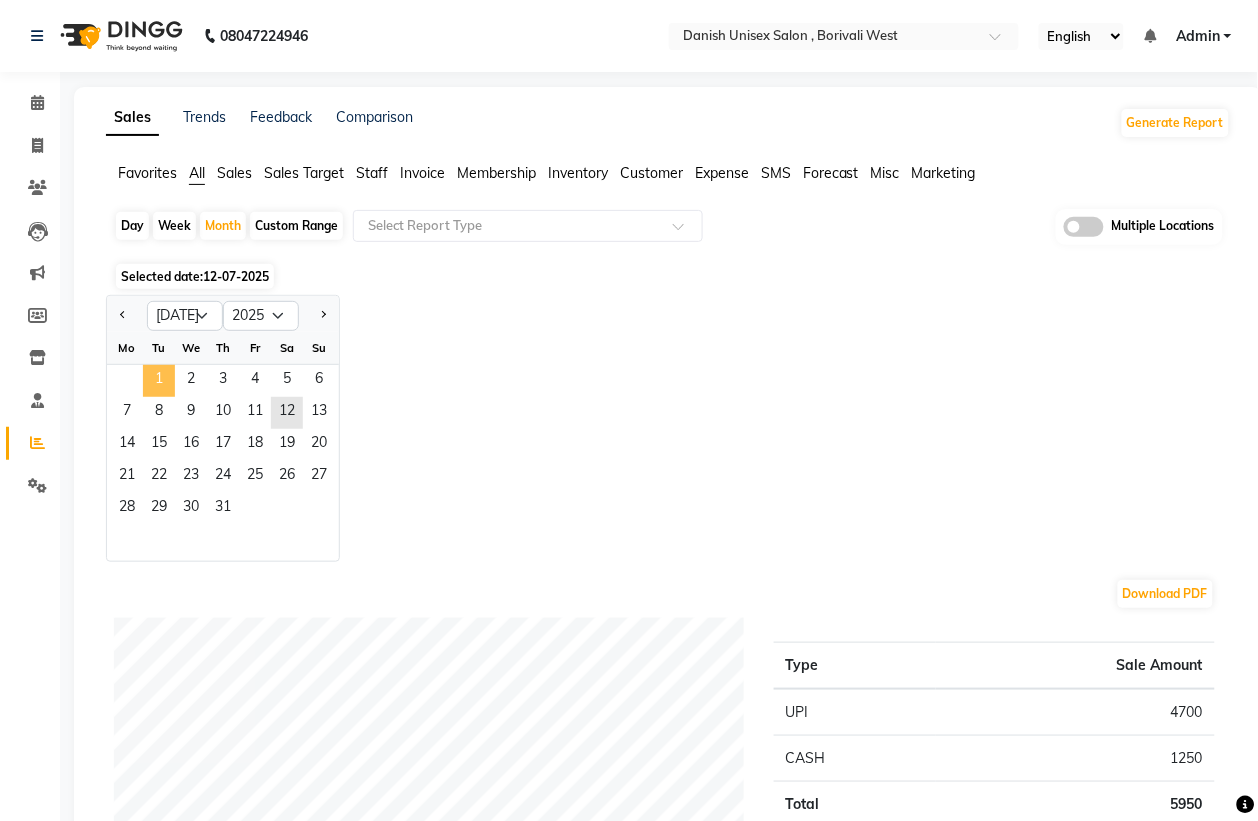 click on "1" 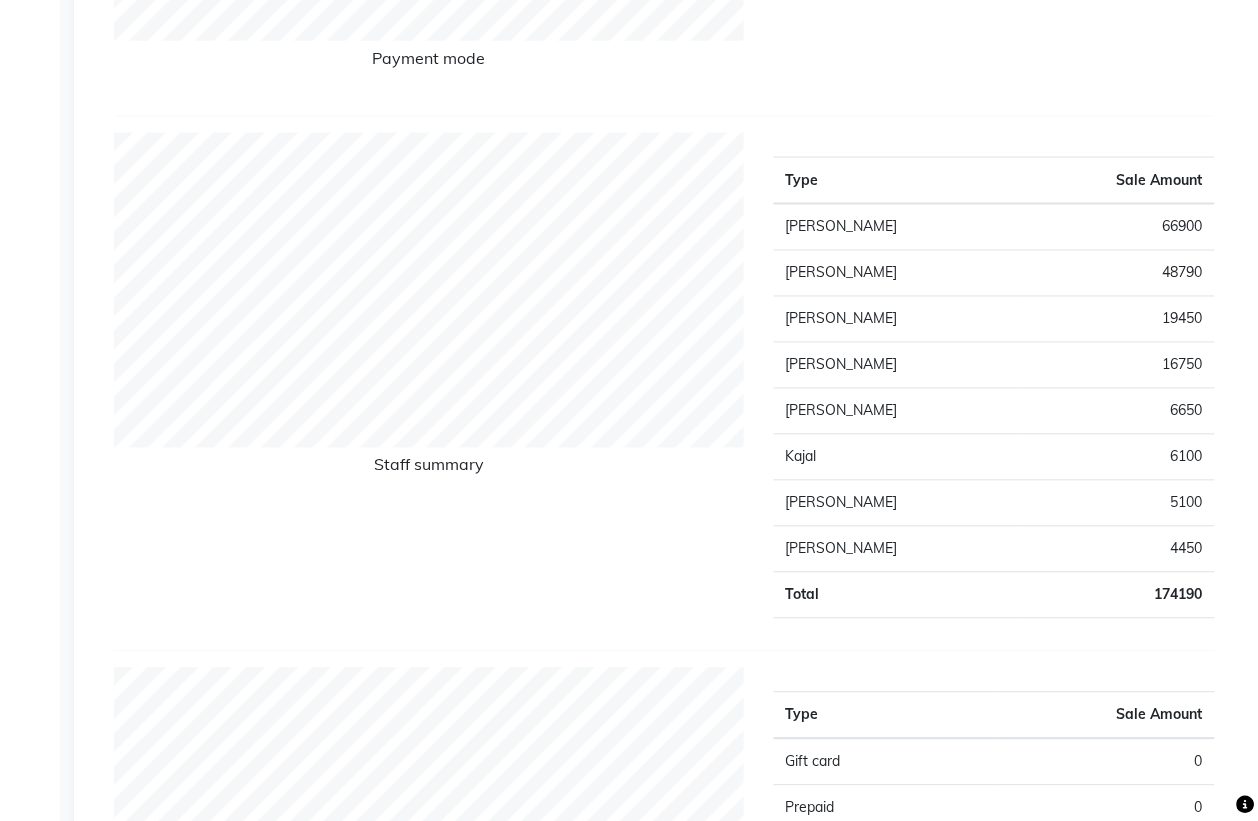 scroll, scrollTop: 0, scrollLeft: 0, axis: both 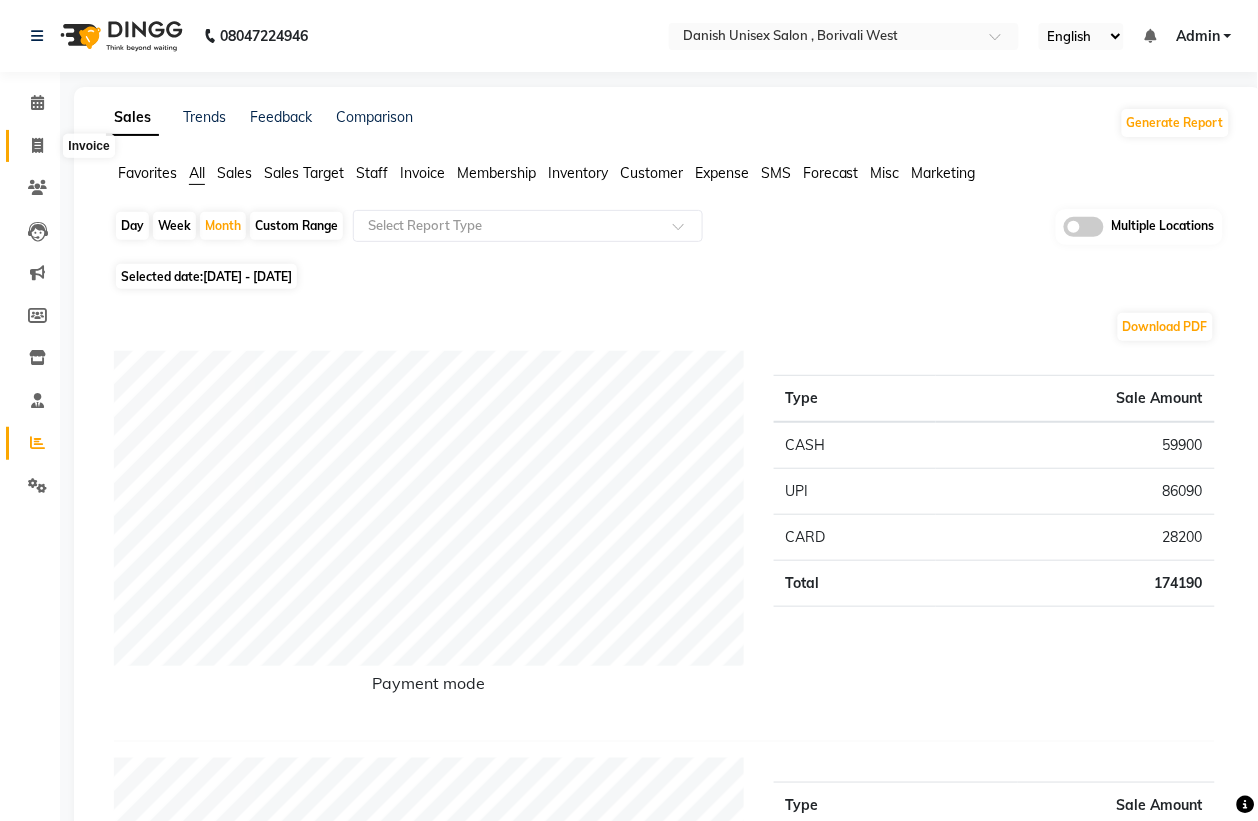 click 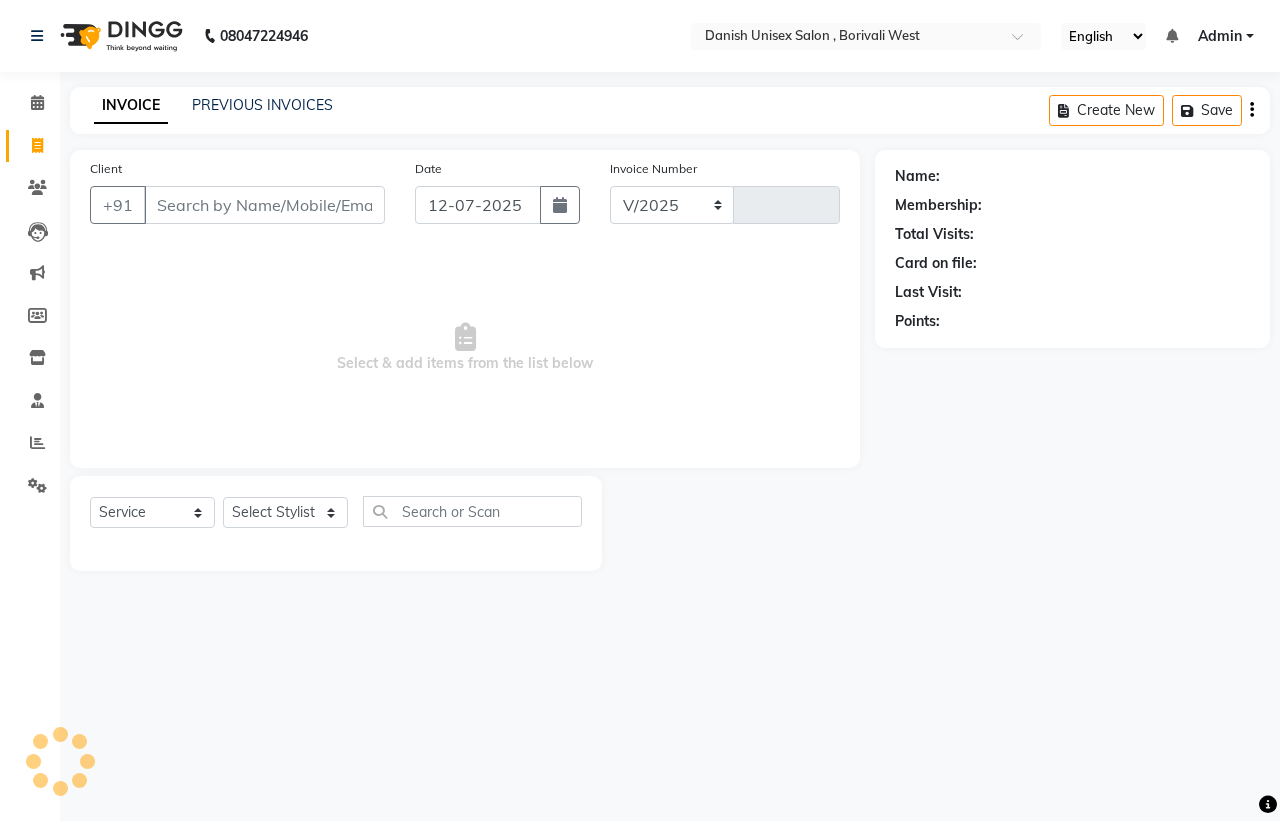 select on "6929" 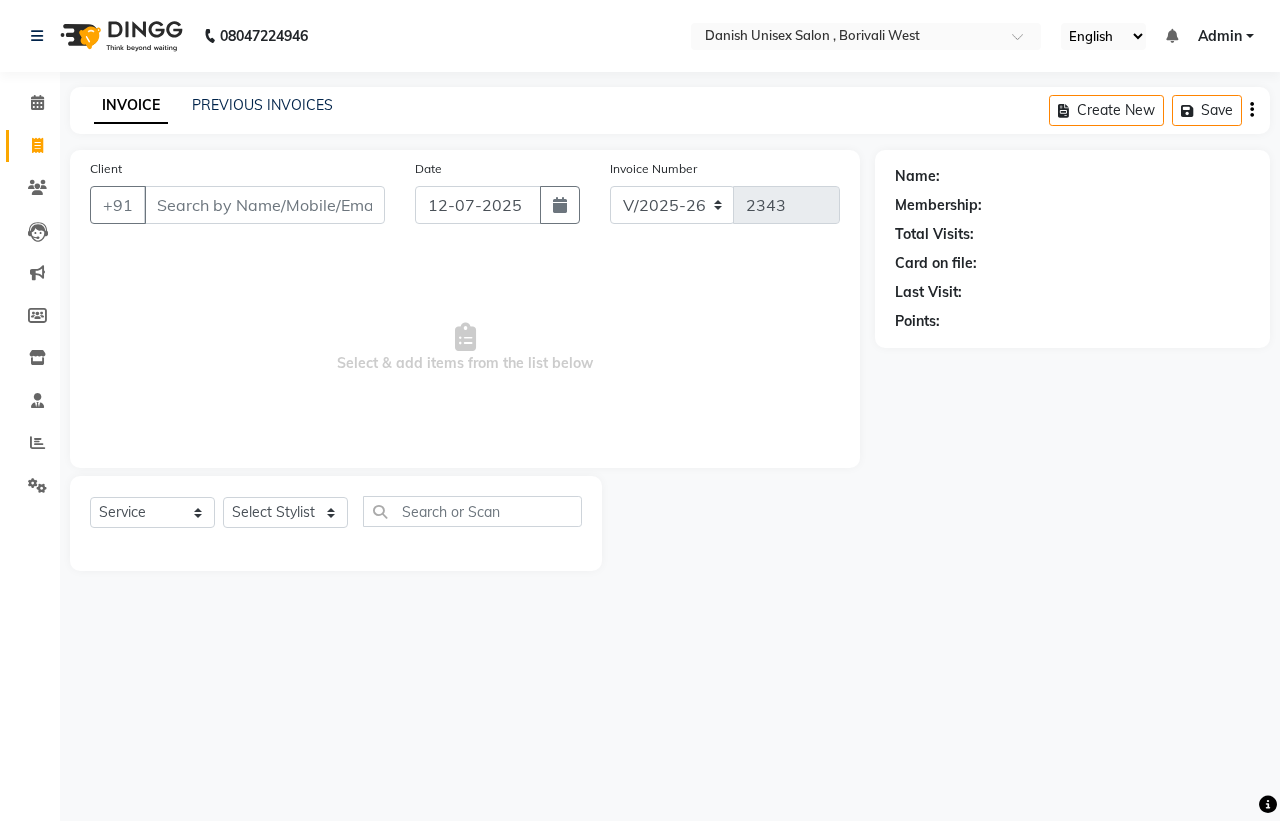click on "Client" at bounding box center [264, 205] 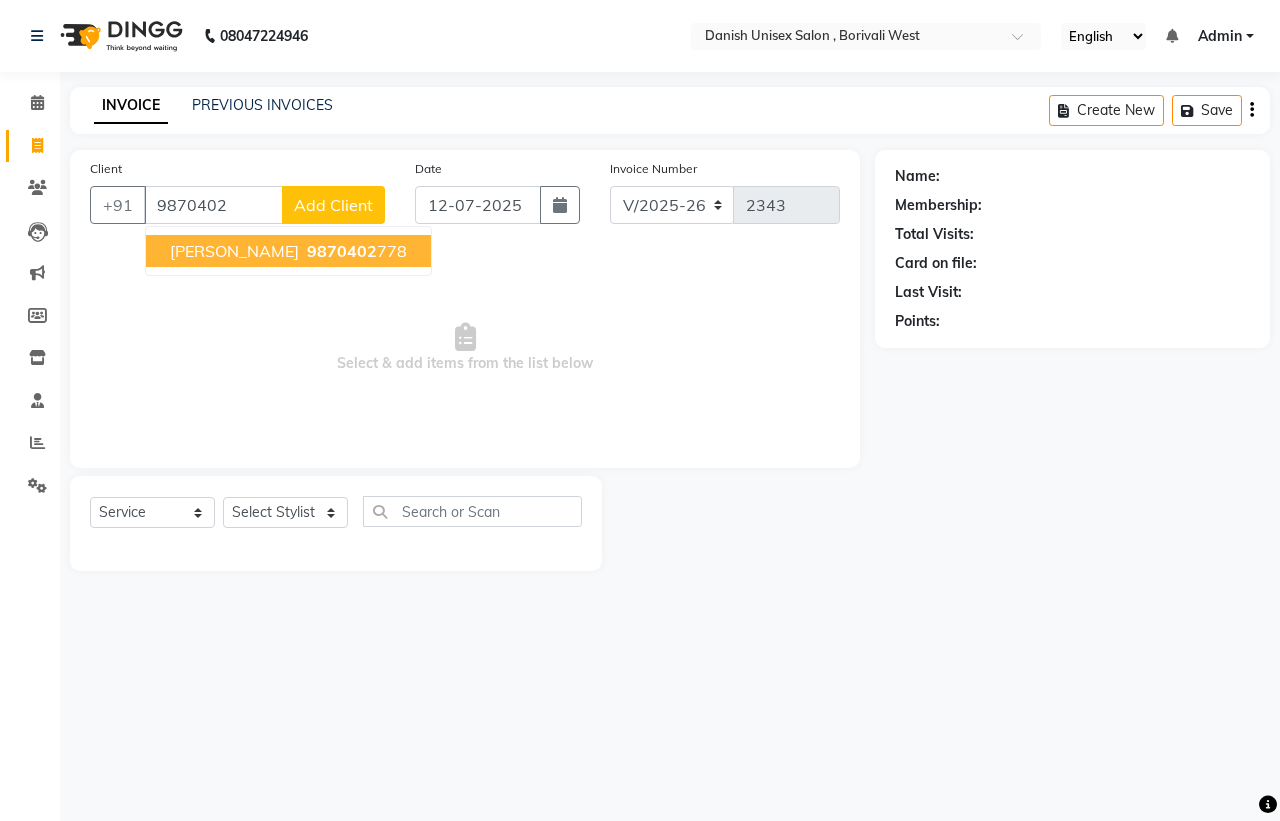 click on "[PERSON_NAME]" at bounding box center (234, 251) 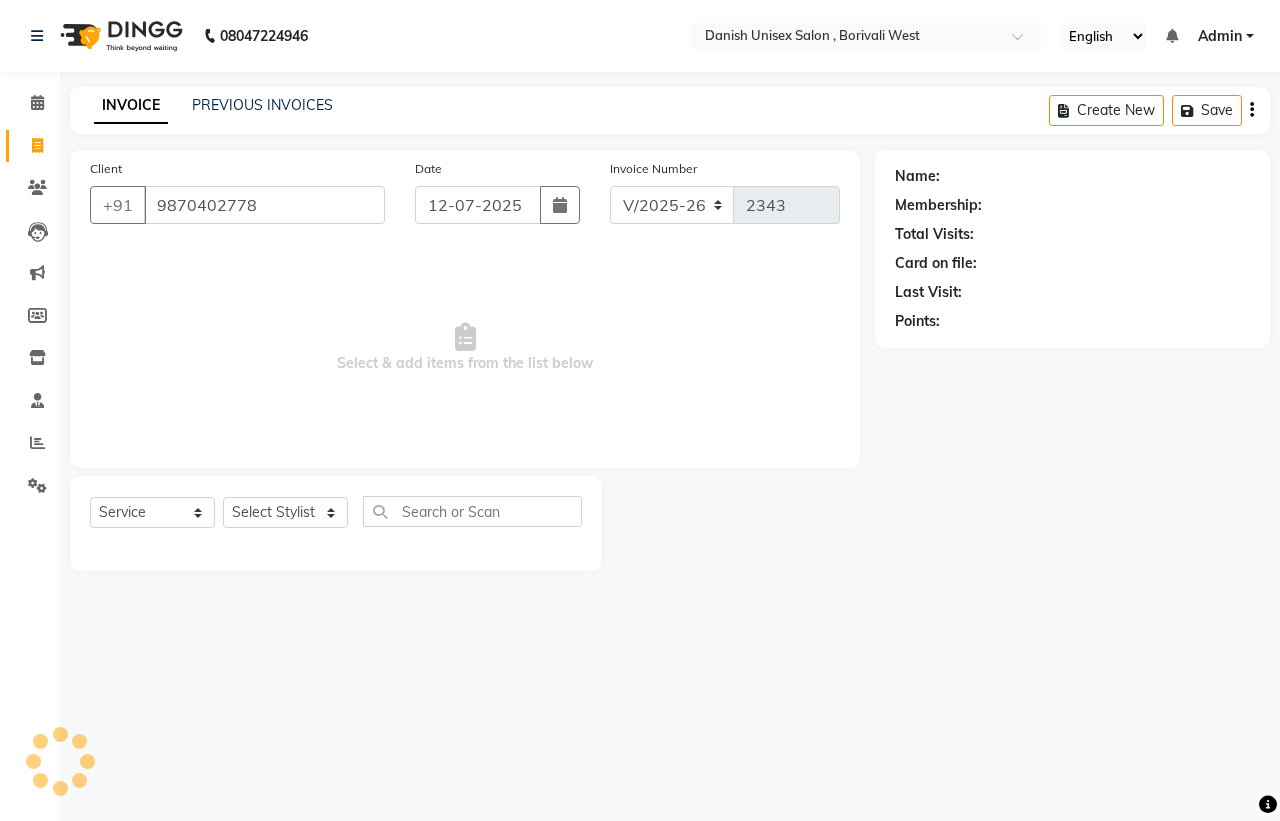 type on "9870402778" 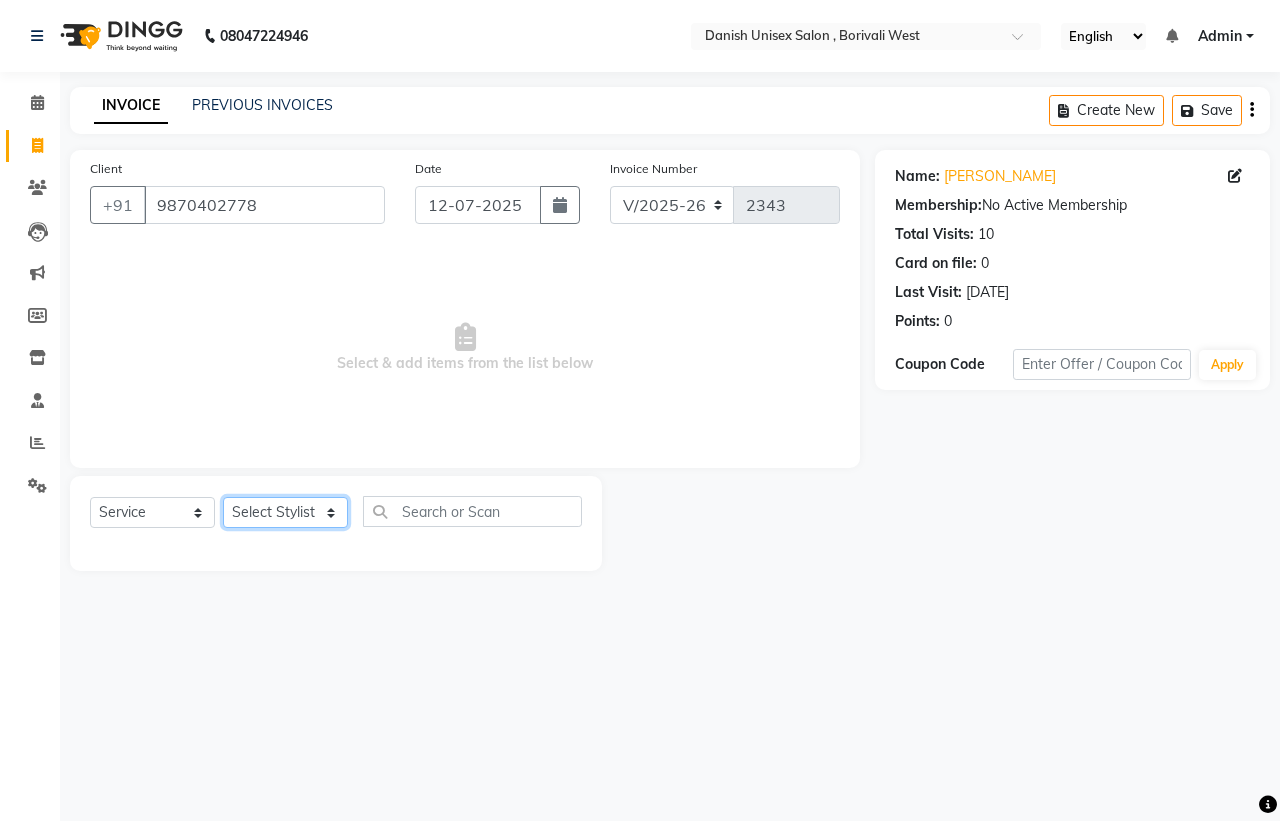 click on "Select Stylist [PERSON_NAME] [PERSON_NAME] [PERSON_NAME] kajal [PERSON_NAME] [PERSON_NAME] [PERSON_NAME] [PERSON_NAME] [PERSON_NAME] [PERSON_NAME] [PERSON_NAME]" 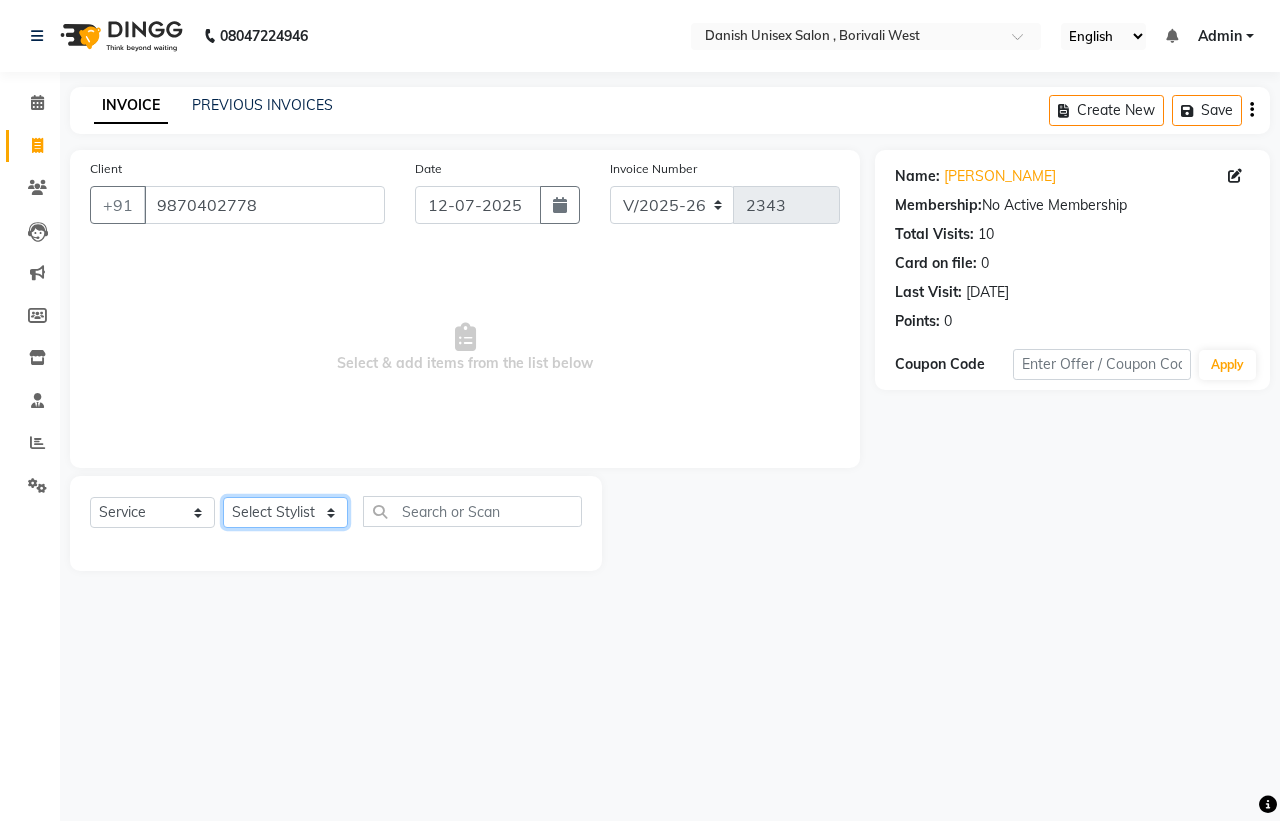 select on "54589" 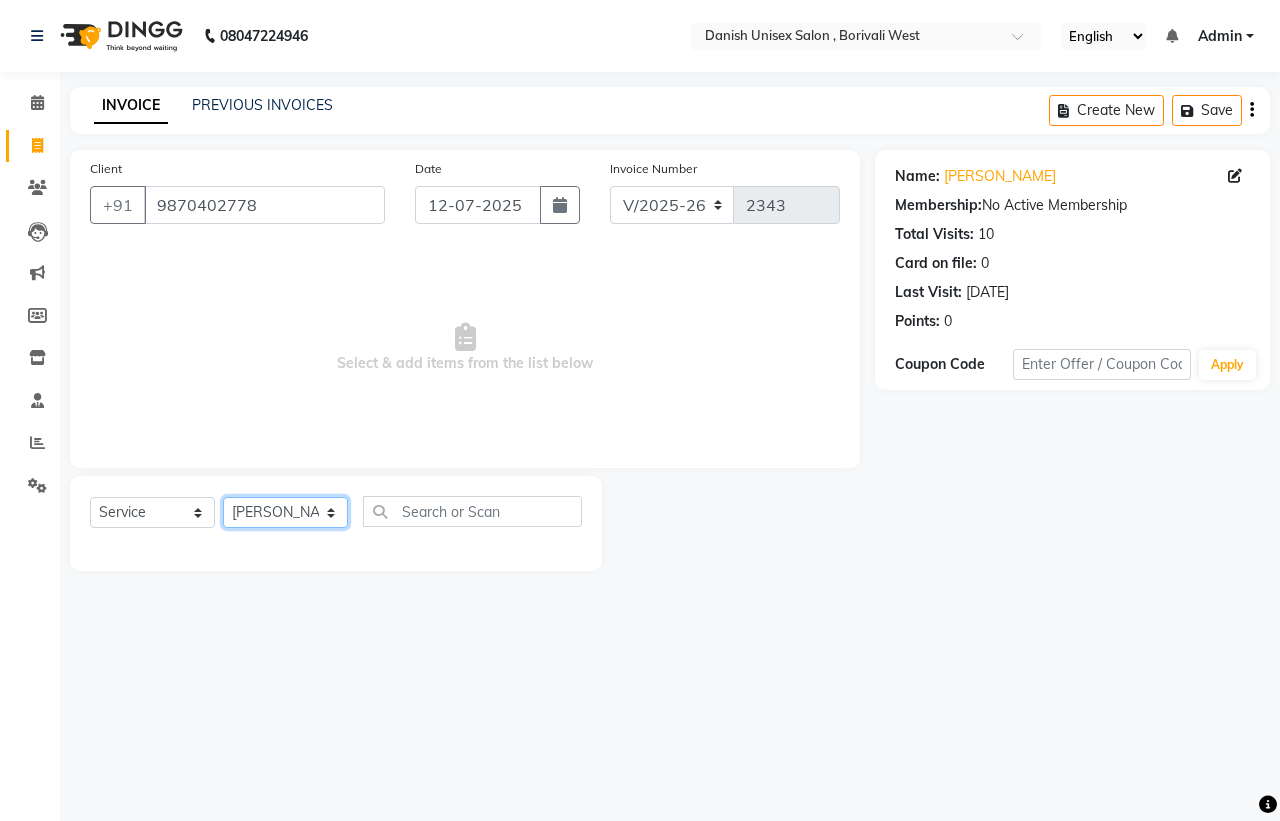 click on "Select Stylist [PERSON_NAME] [PERSON_NAME] [PERSON_NAME] kajal [PERSON_NAME] [PERSON_NAME] [PERSON_NAME] [PERSON_NAME] [PERSON_NAME] [PERSON_NAME] [PERSON_NAME]" 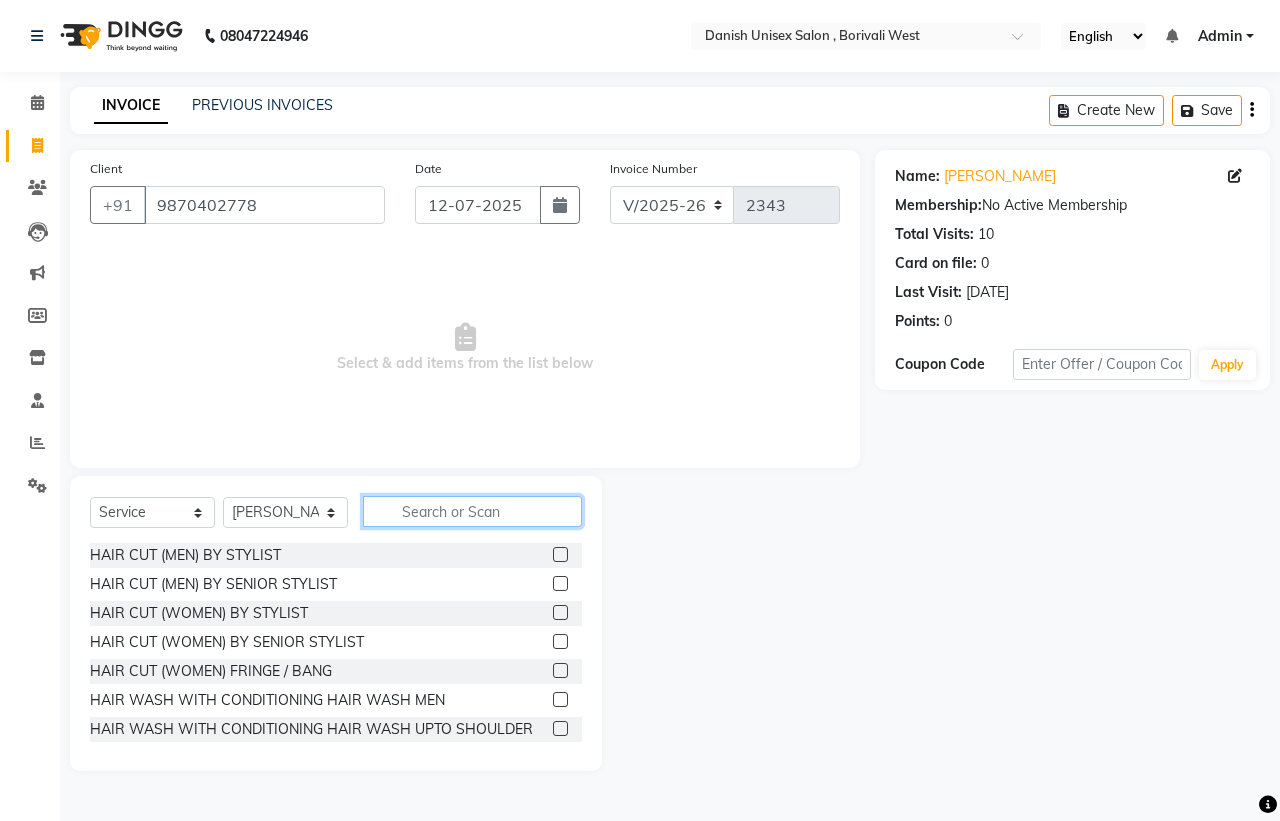 click 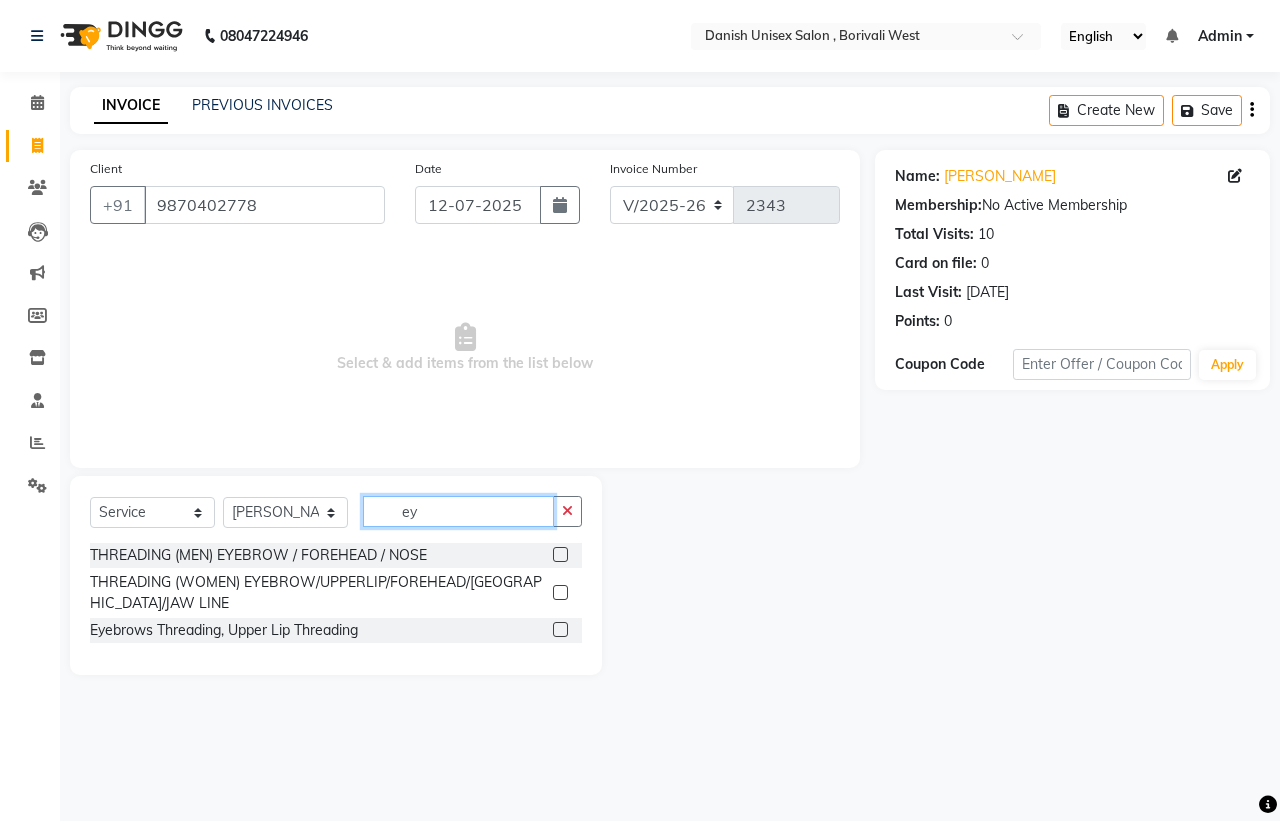 type on "ey" 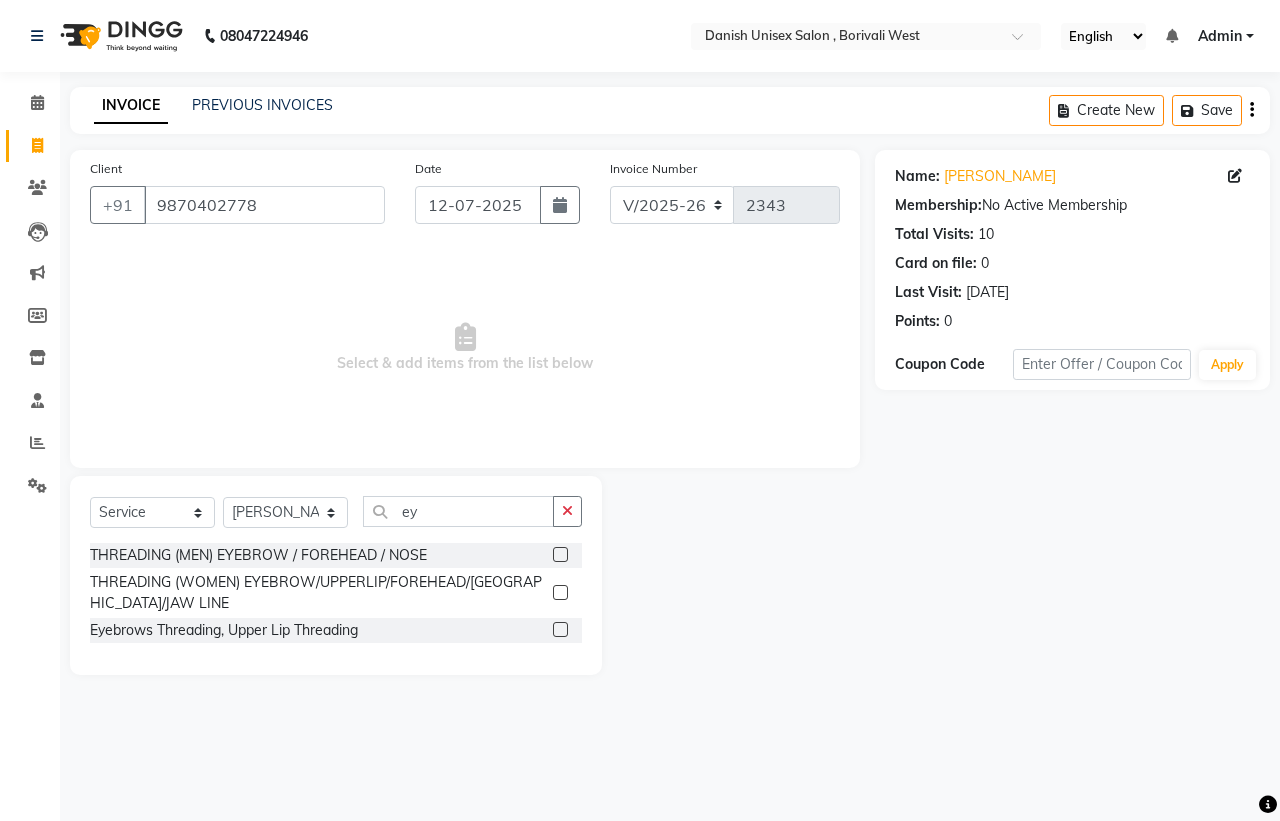 click 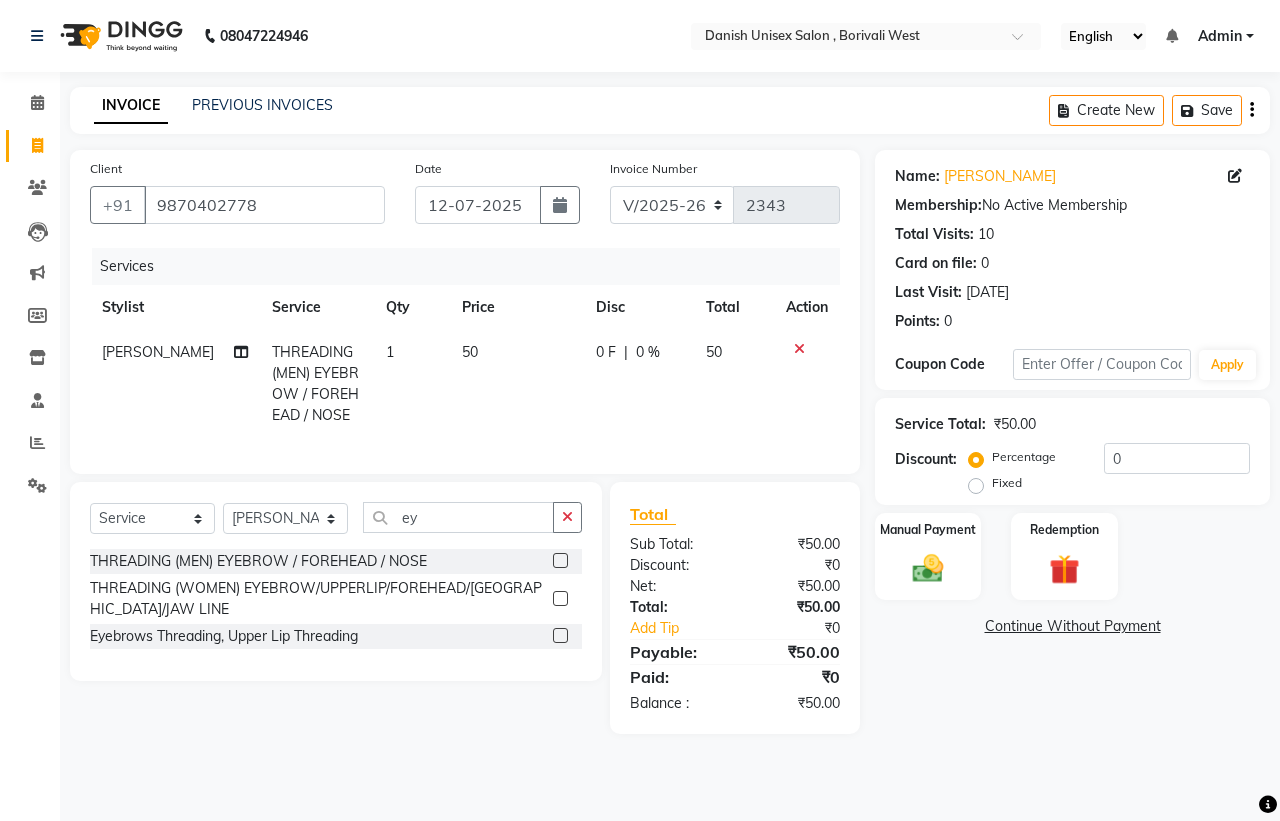 click 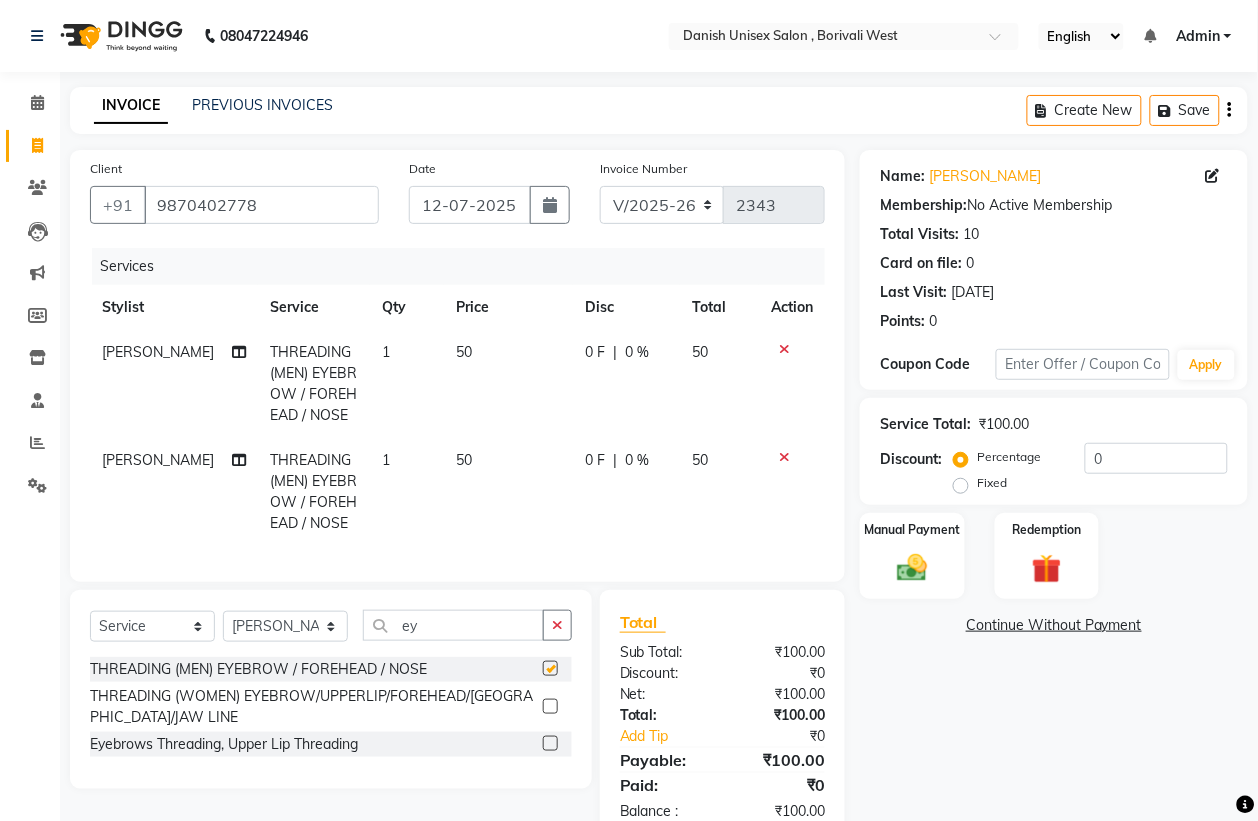 checkbox on "false" 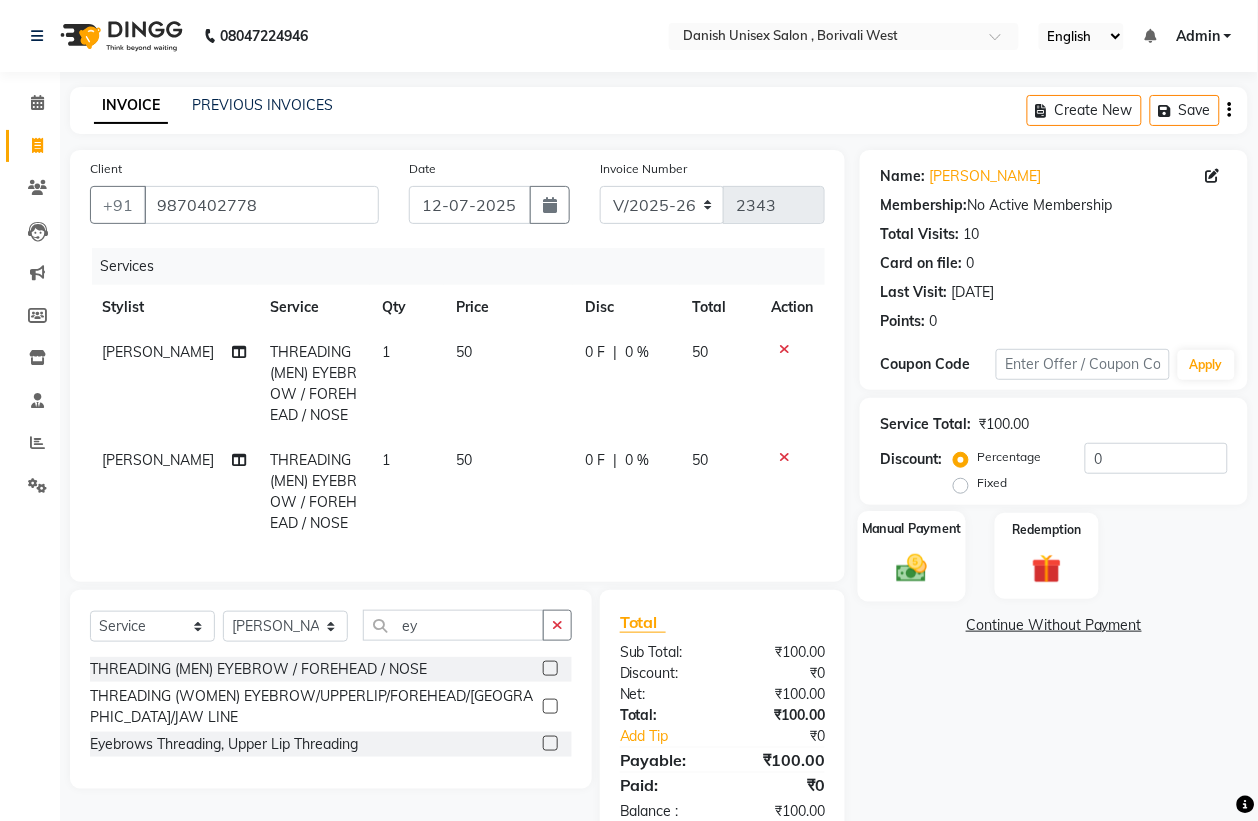 click 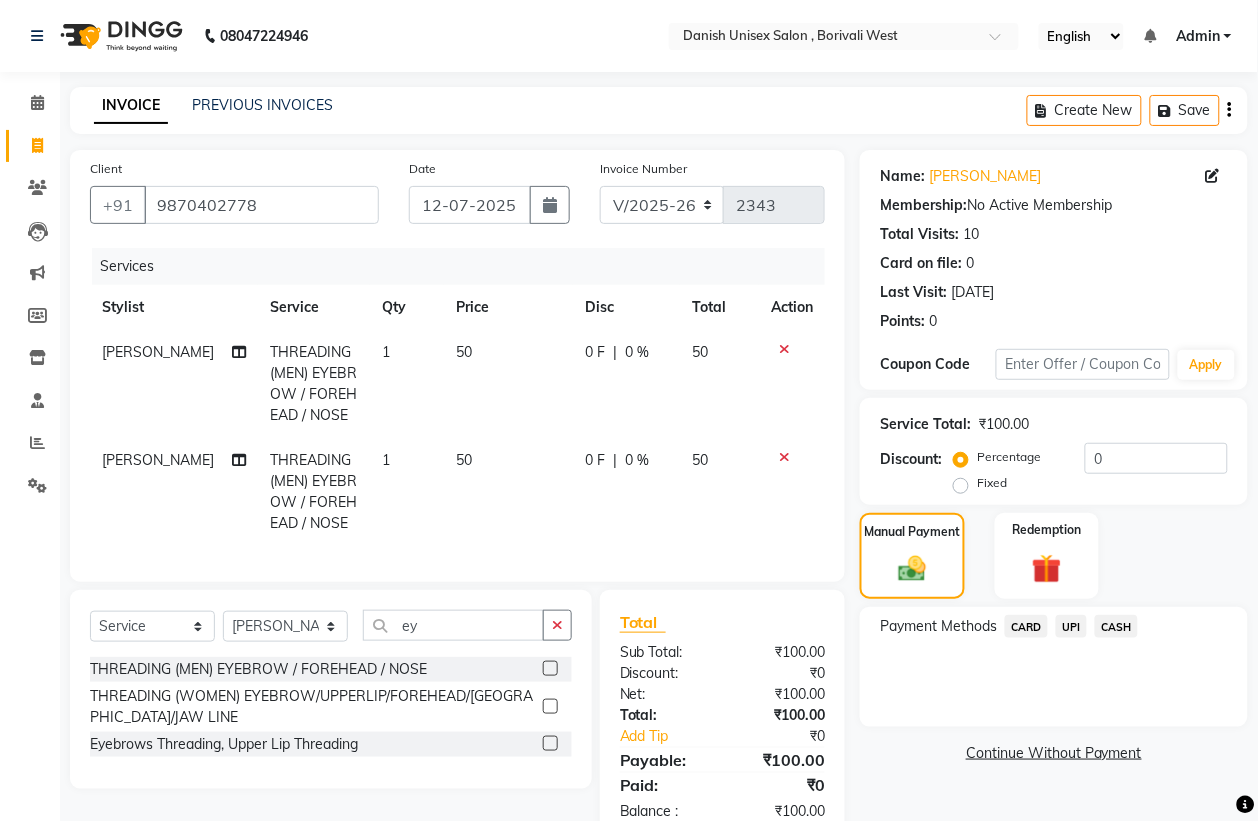 drag, startPoint x: 1092, startPoint y: 618, endPoint x: 1076, endPoint y: 628, distance: 18.867962 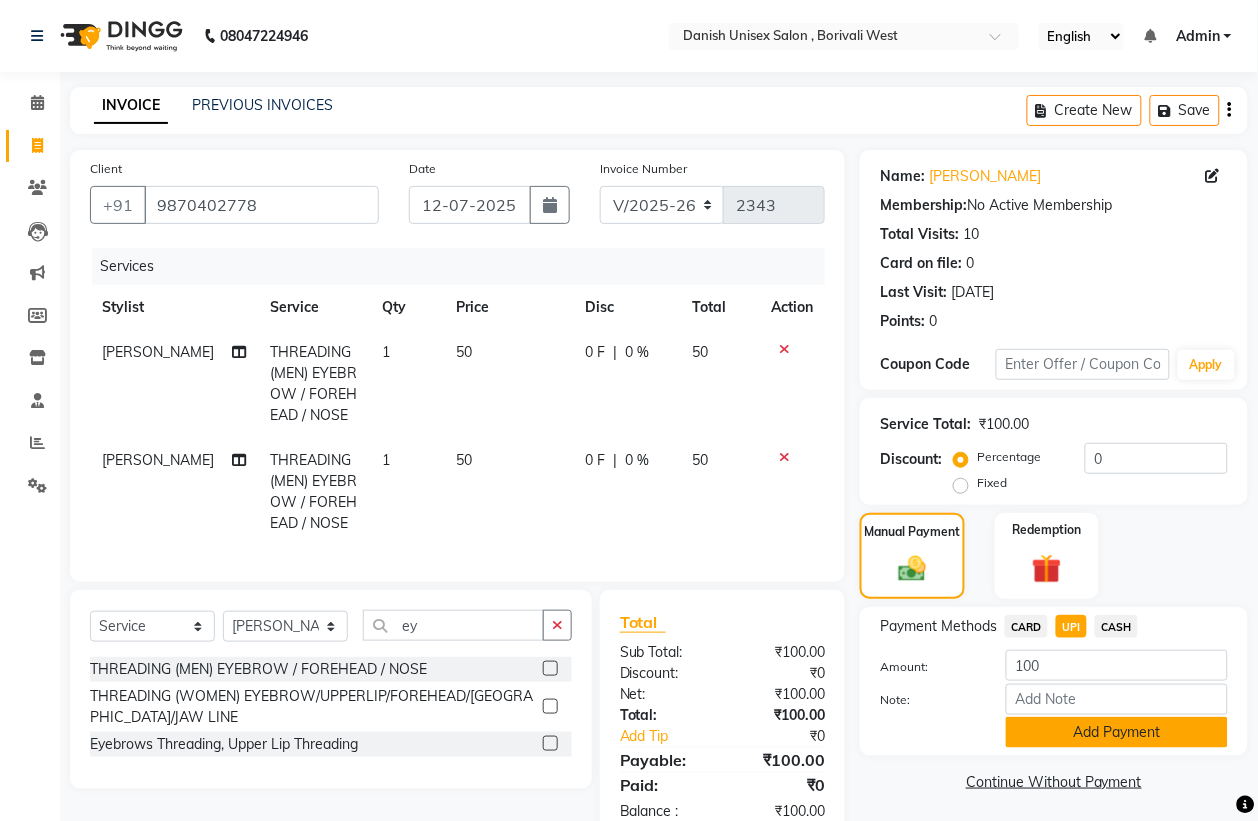 click on "Add Payment" 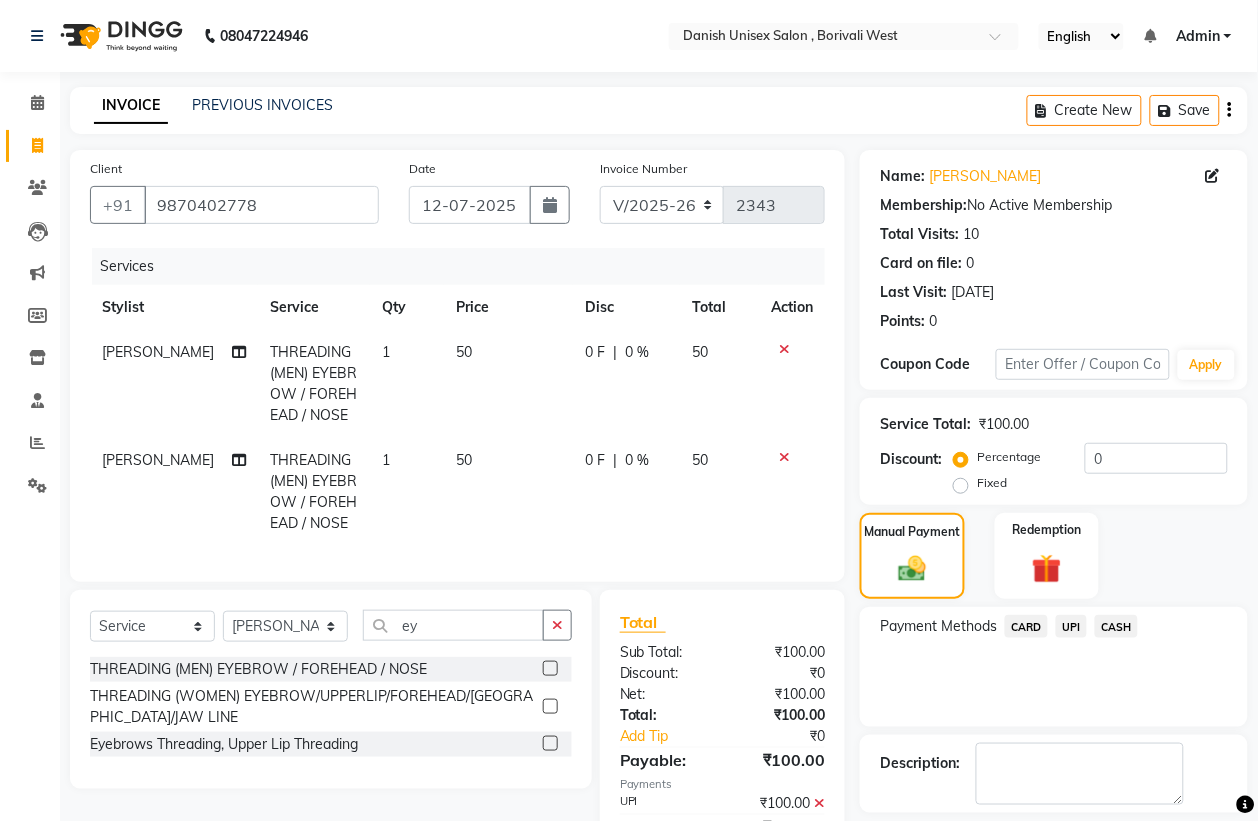 scroll, scrollTop: 113, scrollLeft: 0, axis: vertical 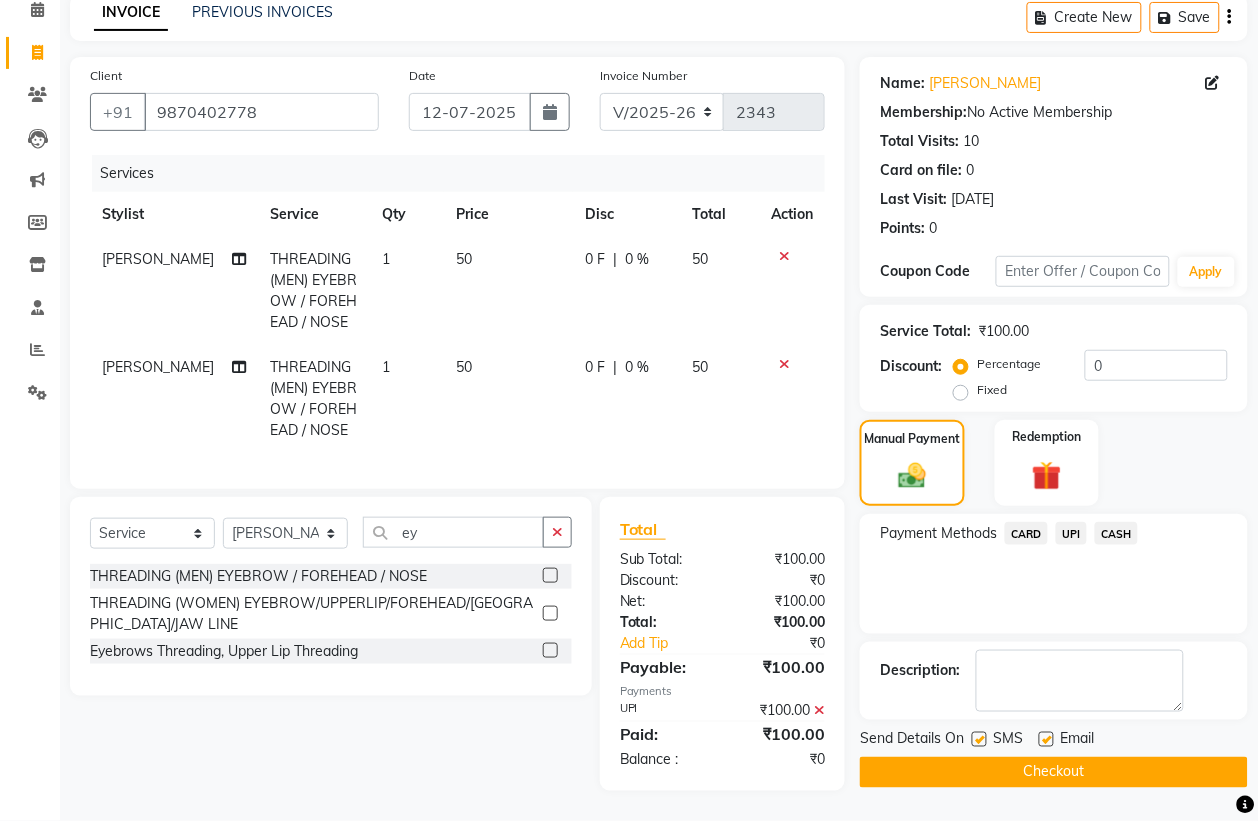 click on "Send Details On SMS Email  Checkout" 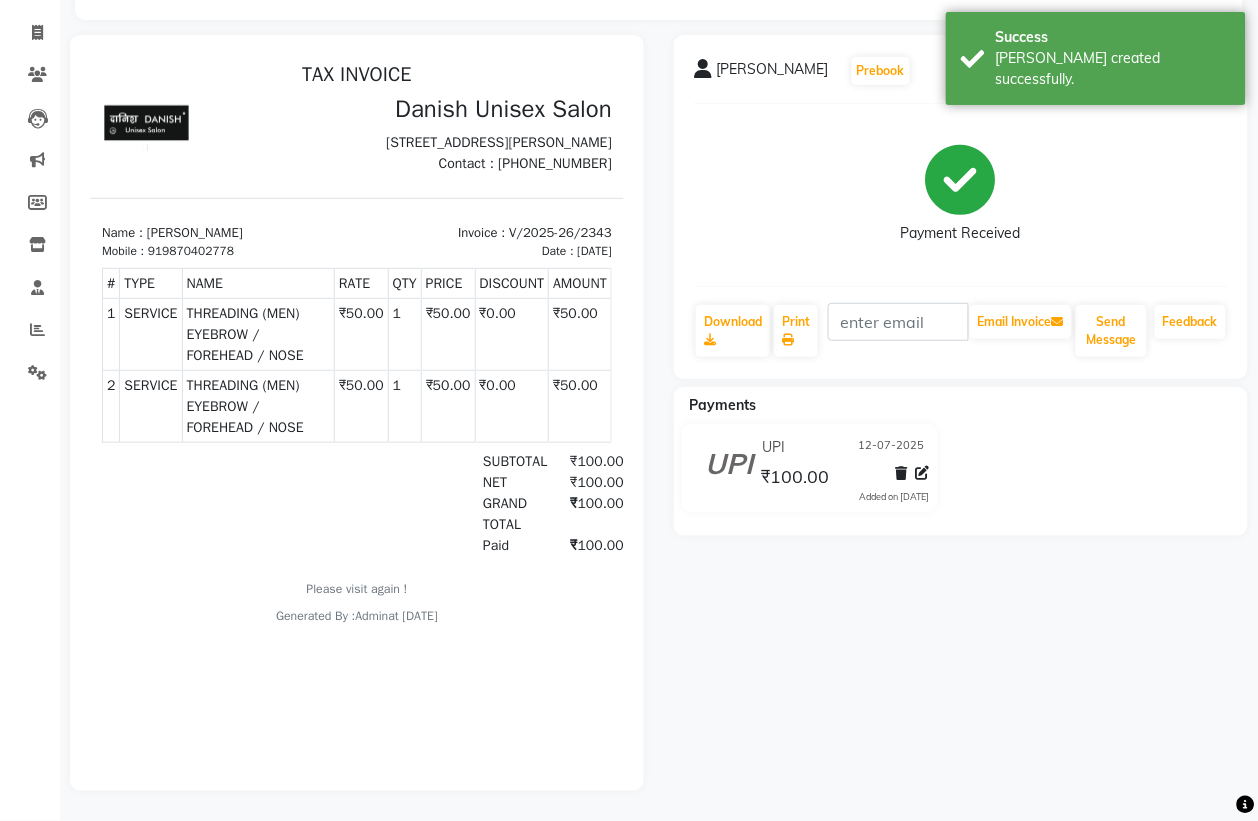 scroll, scrollTop: 0, scrollLeft: 0, axis: both 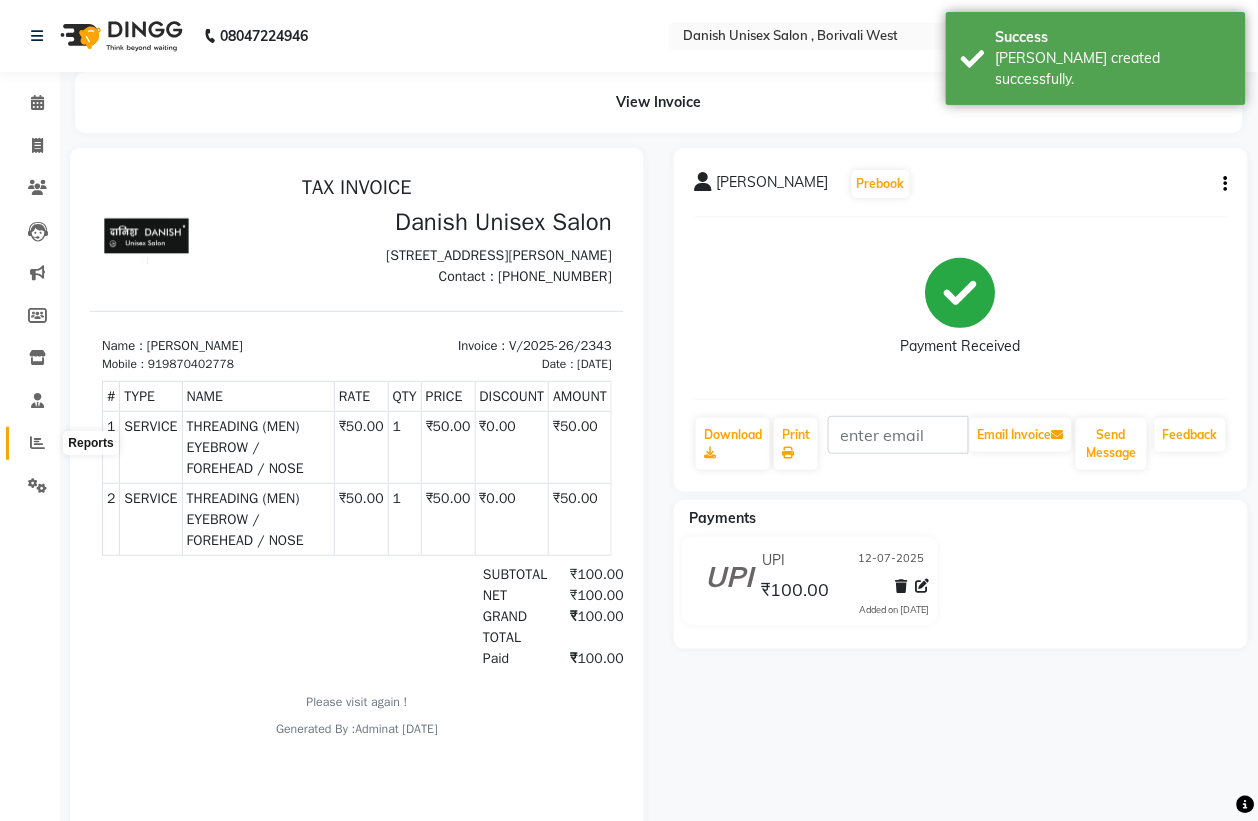 click 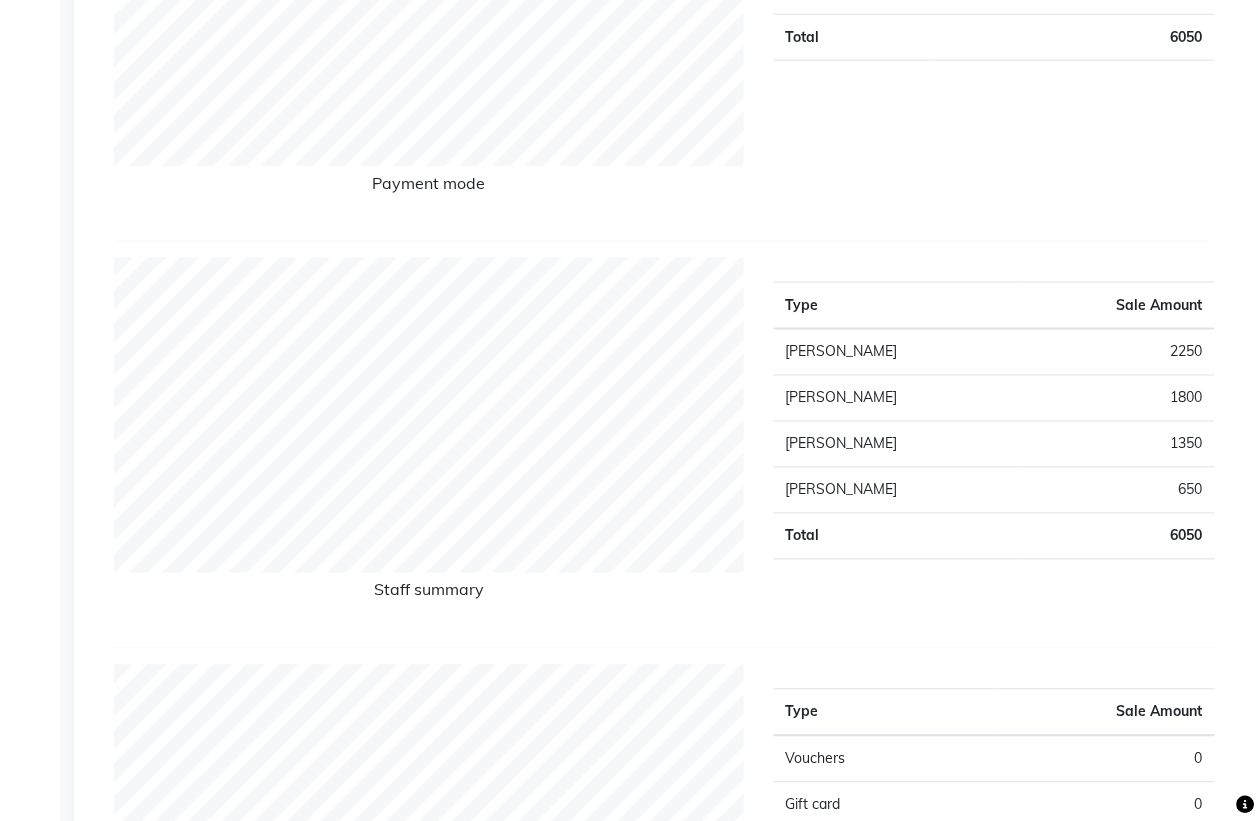 scroll, scrollTop: 0, scrollLeft: 0, axis: both 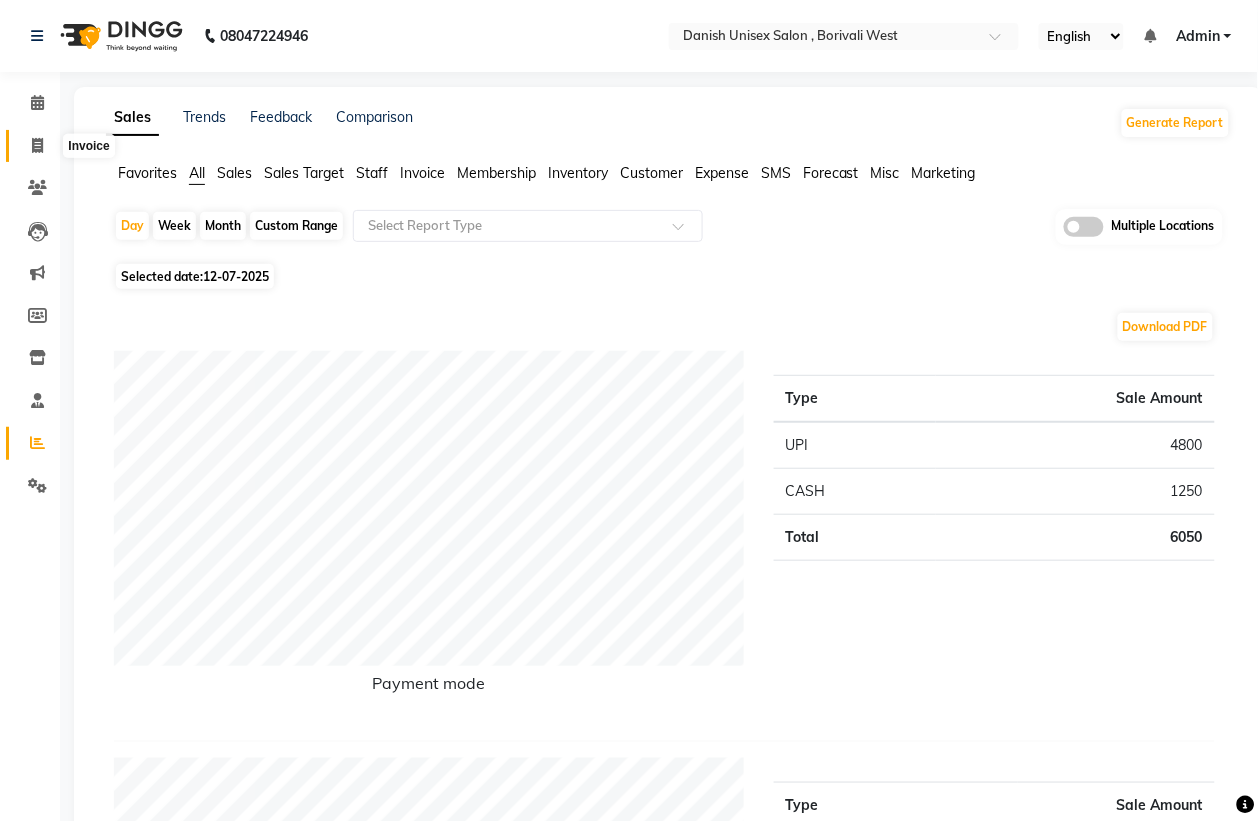 click 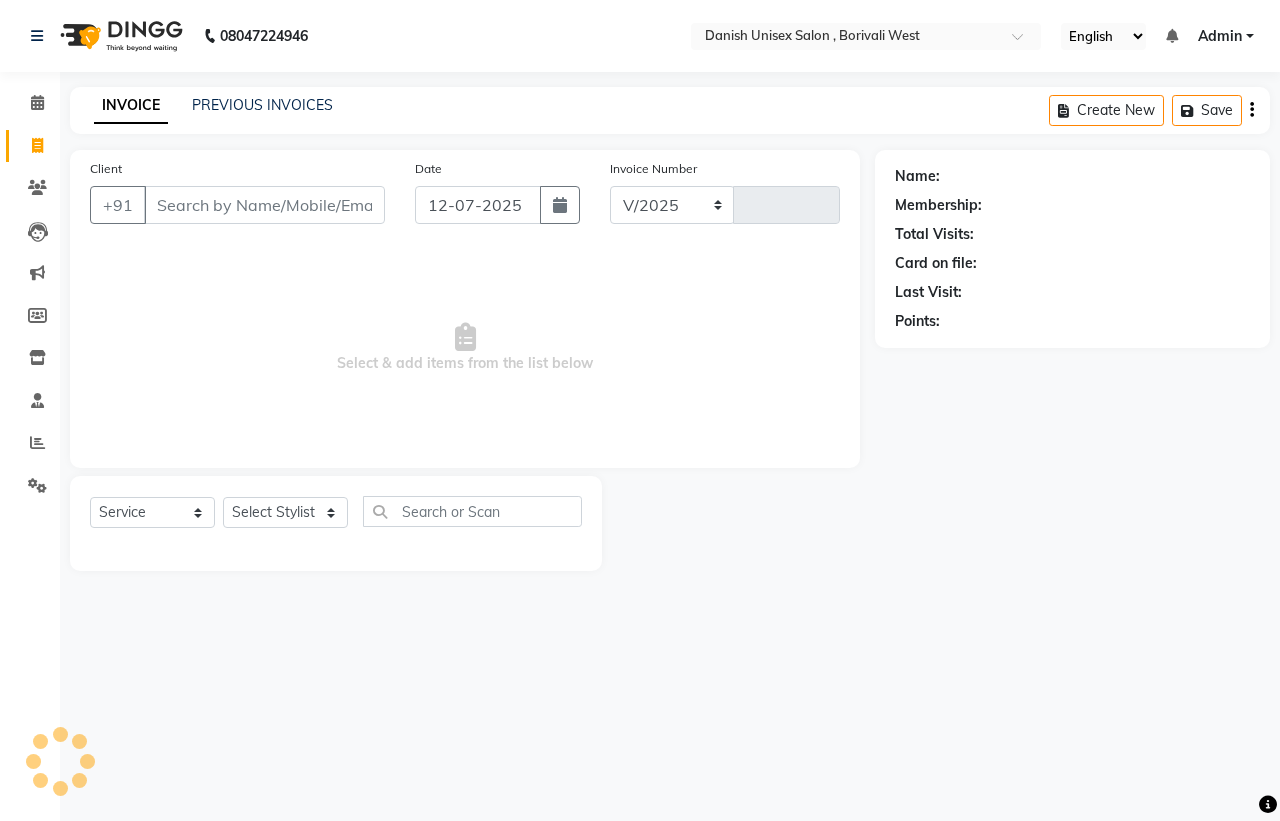 select on "6929" 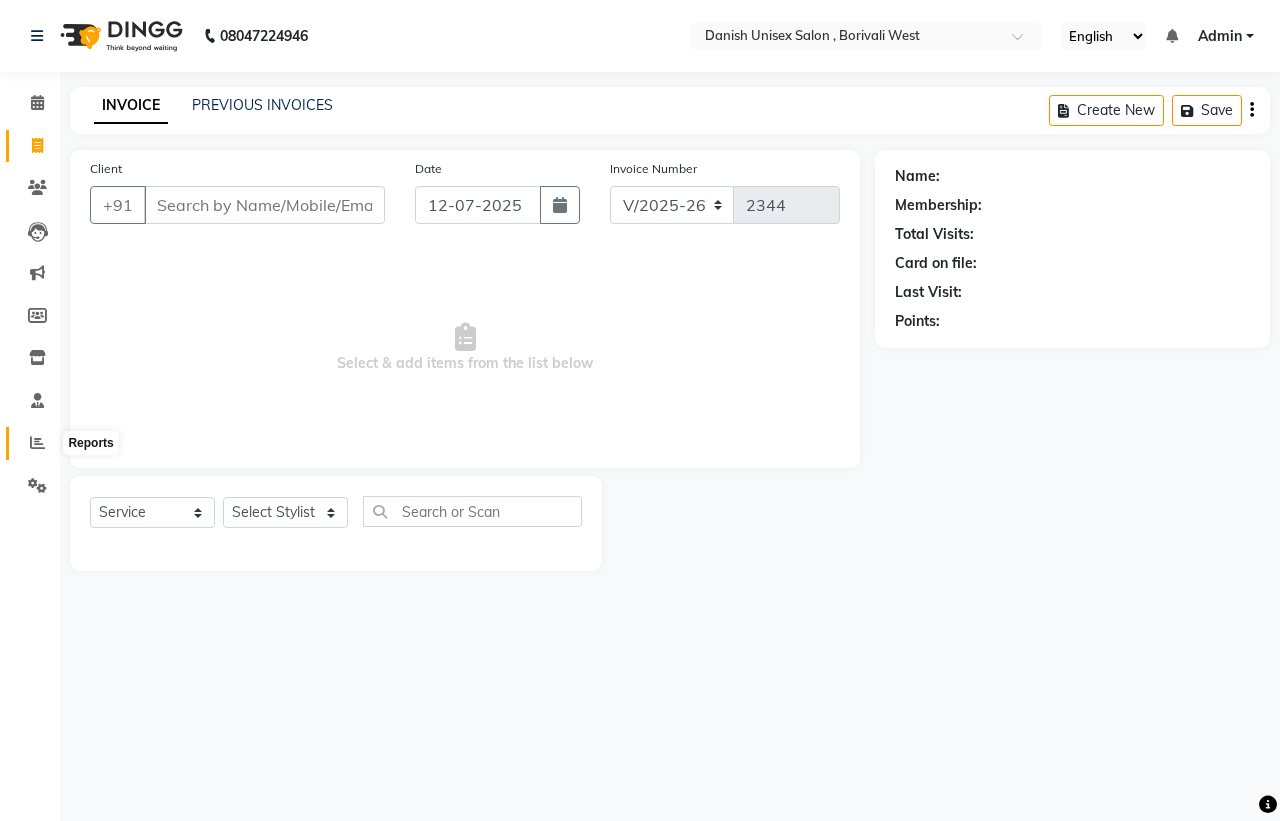 click 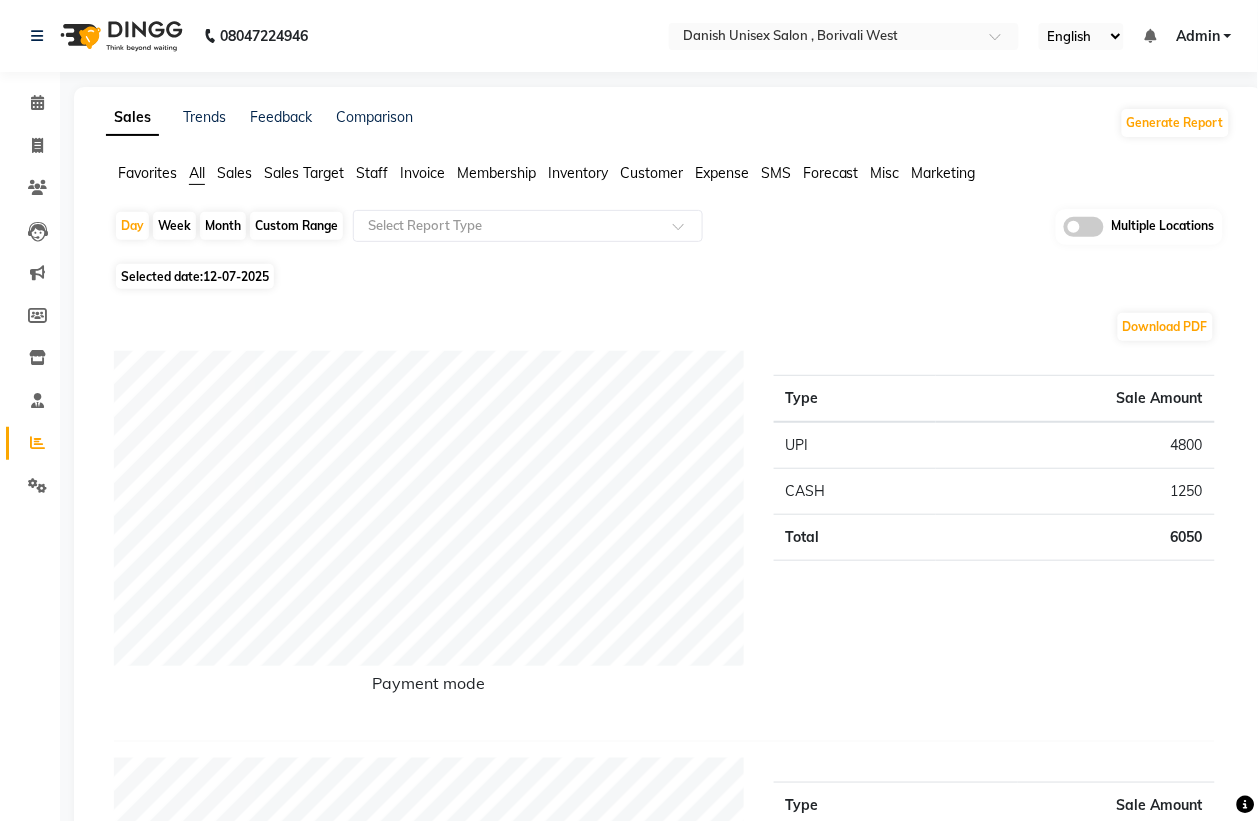 click on "Month" 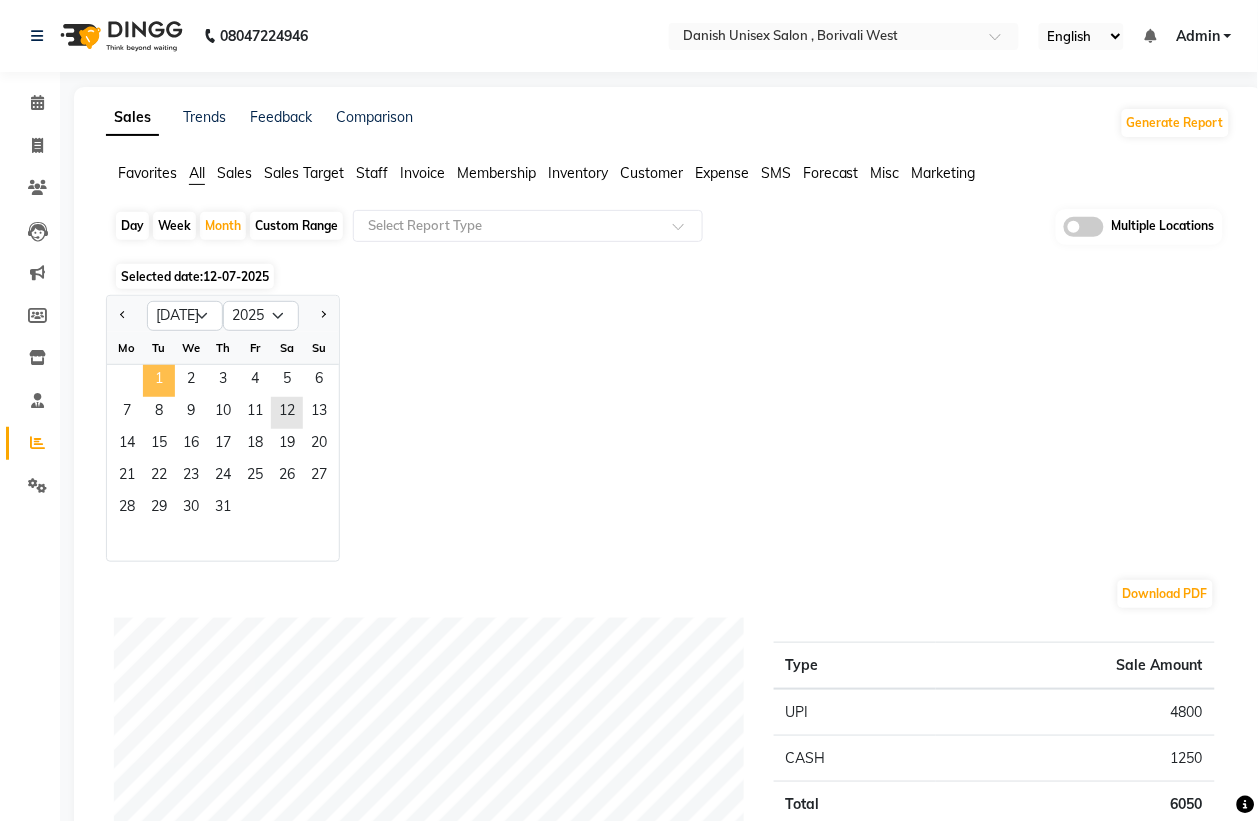 click on "1" 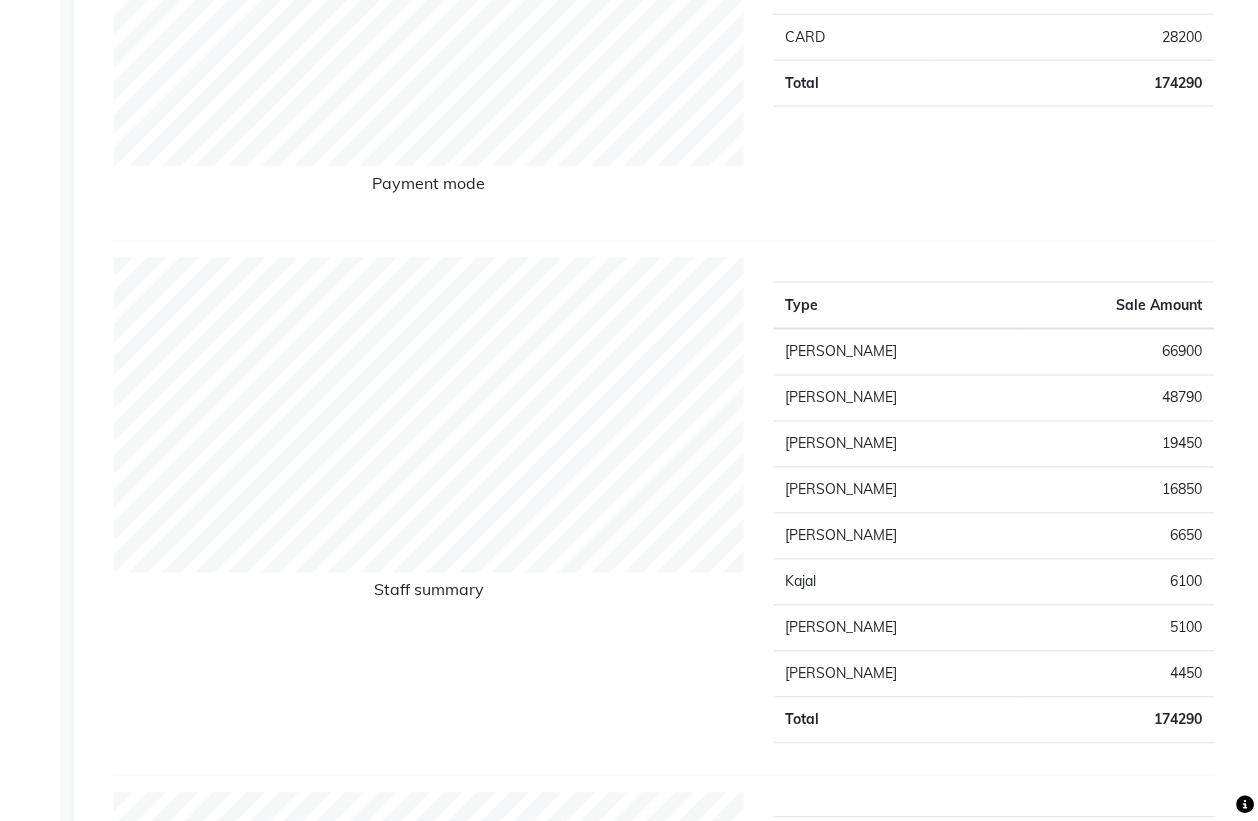 scroll, scrollTop: 0, scrollLeft: 0, axis: both 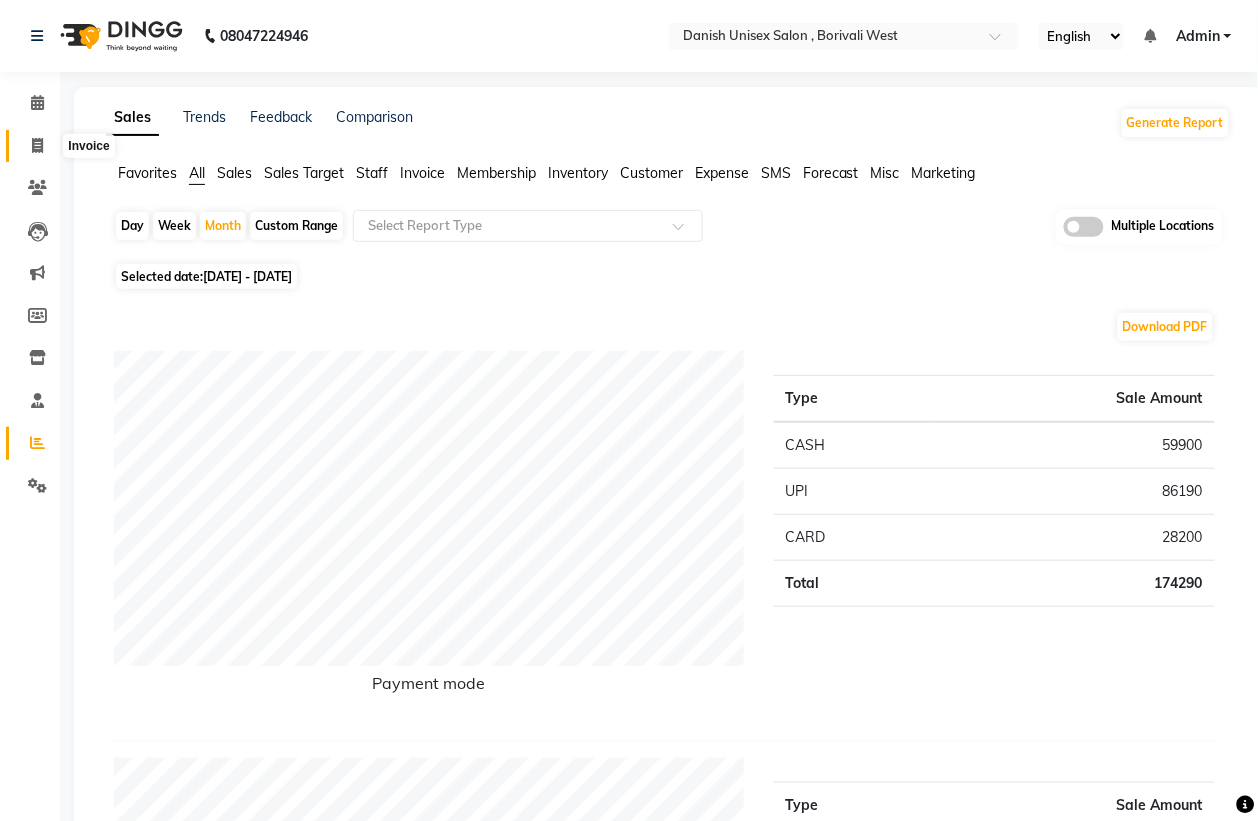 click 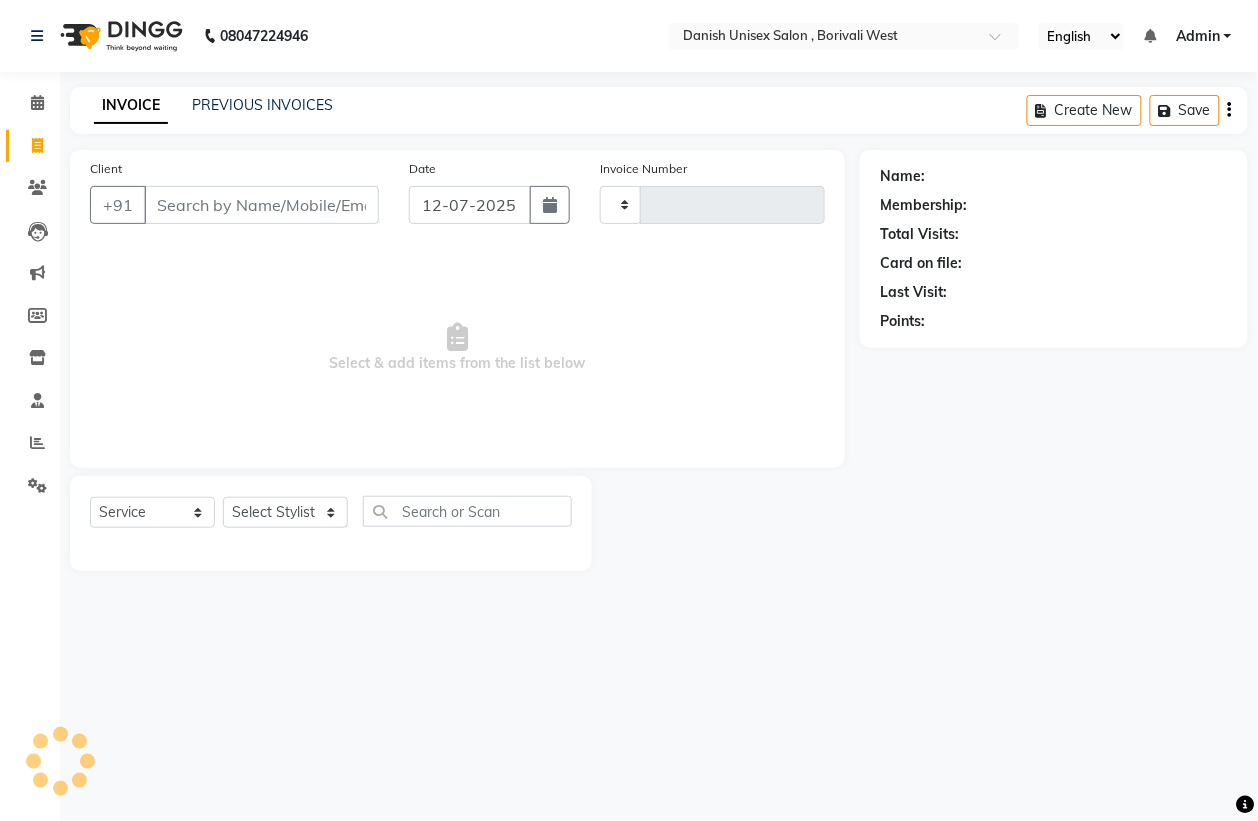type on "2344" 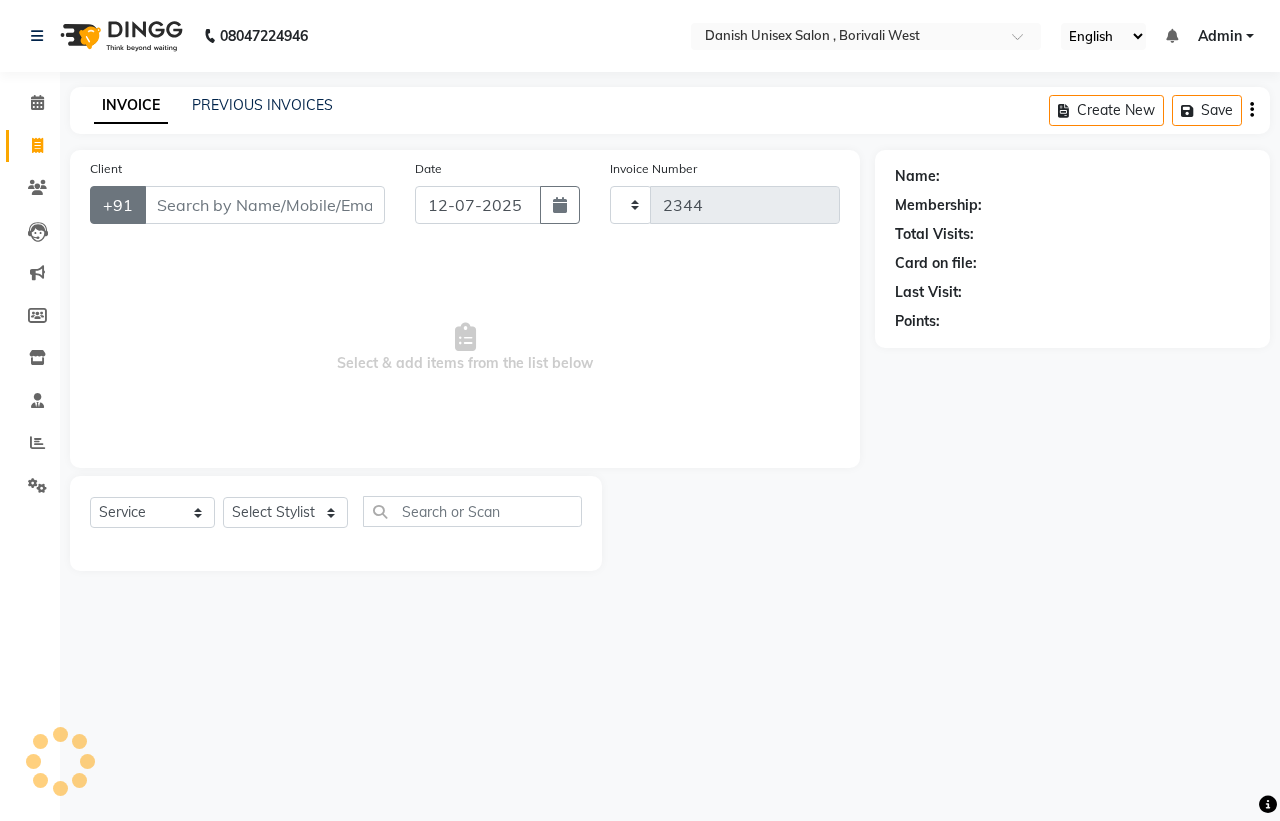 select on "6929" 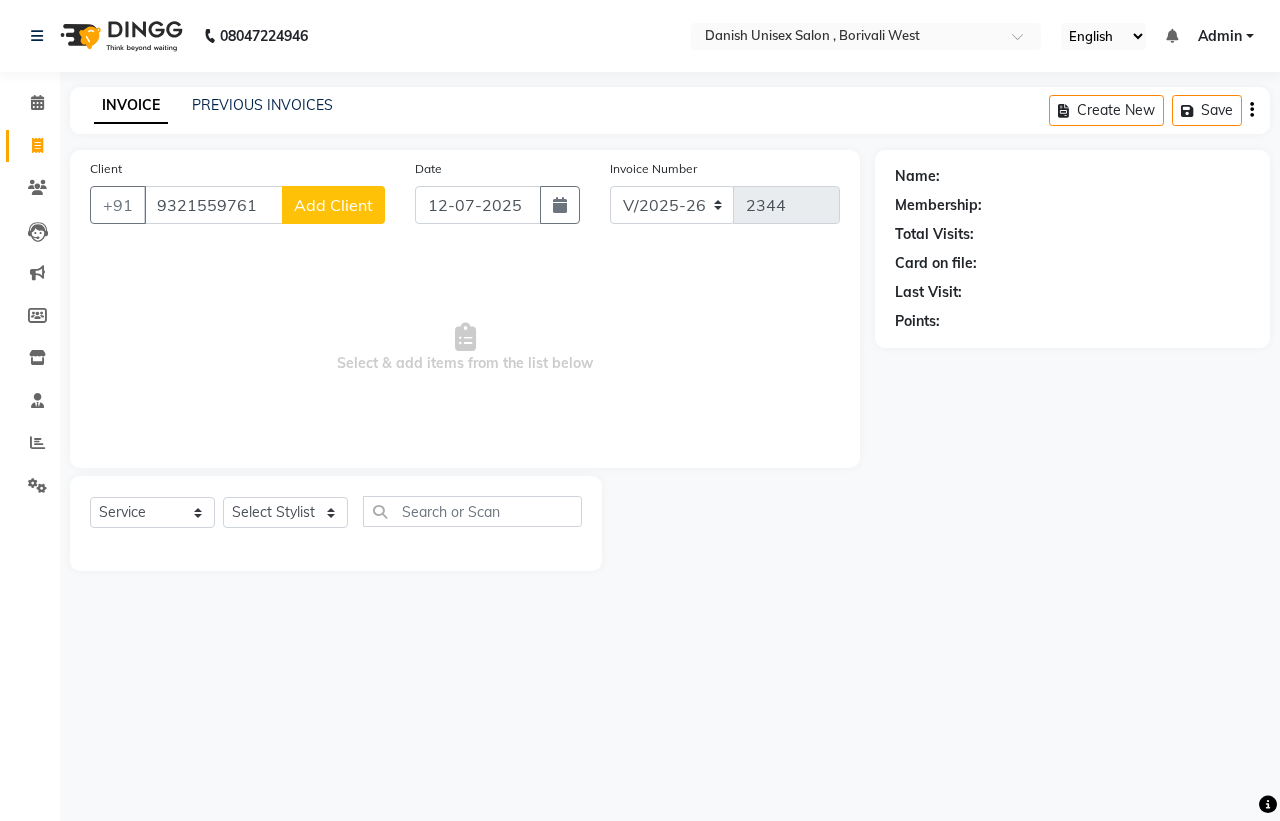type on "9321559761" 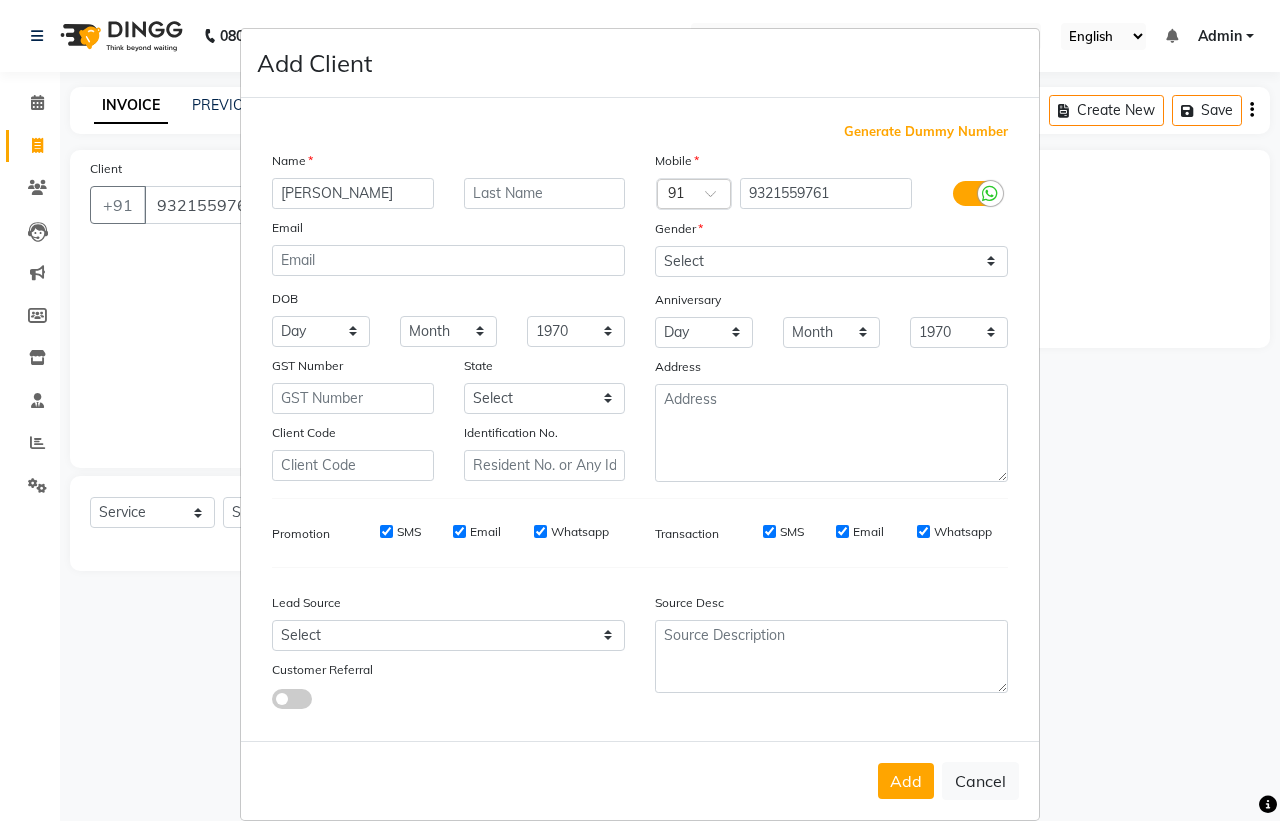type on "[PERSON_NAME]" 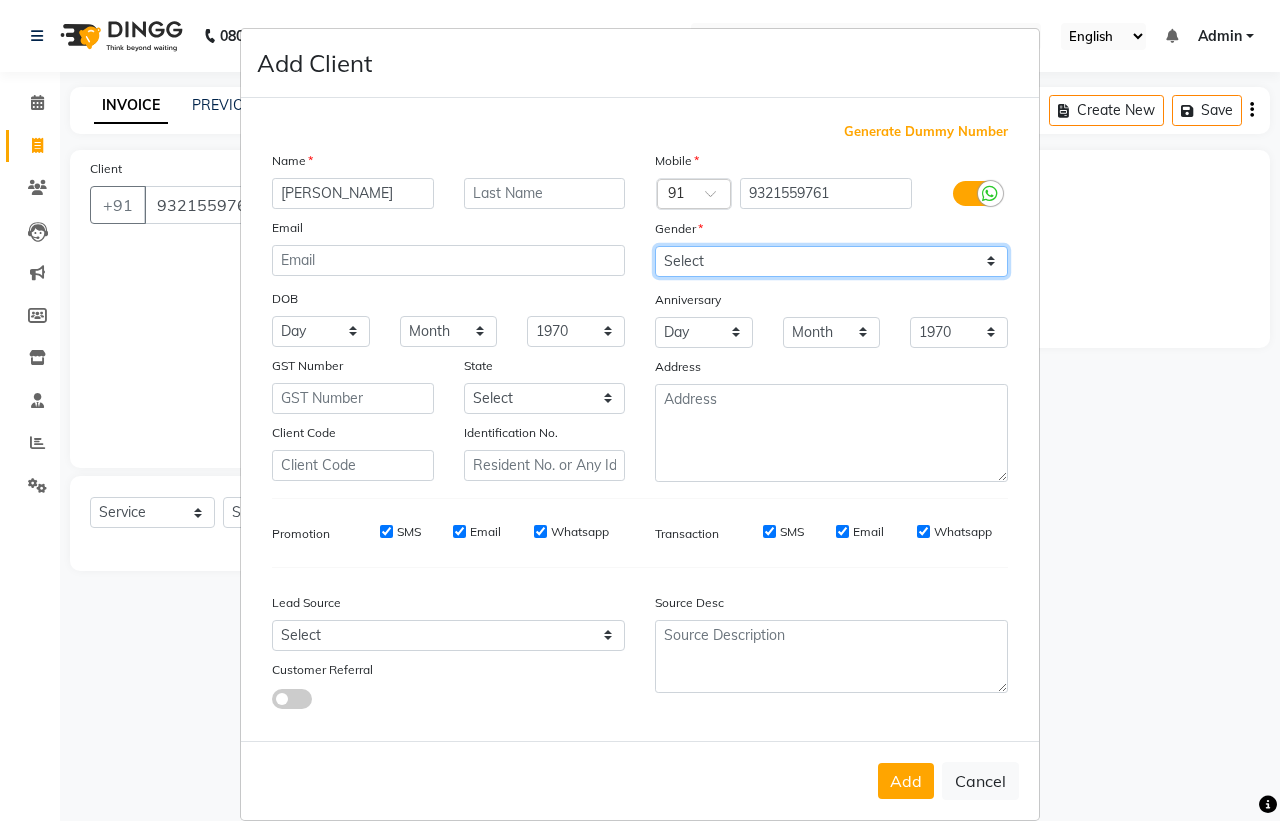 click on "Select [DEMOGRAPHIC_DATA] [DEMOGRAPHIC_DATA] Other Prefer Not To Say" at bounding box center [831, 261] 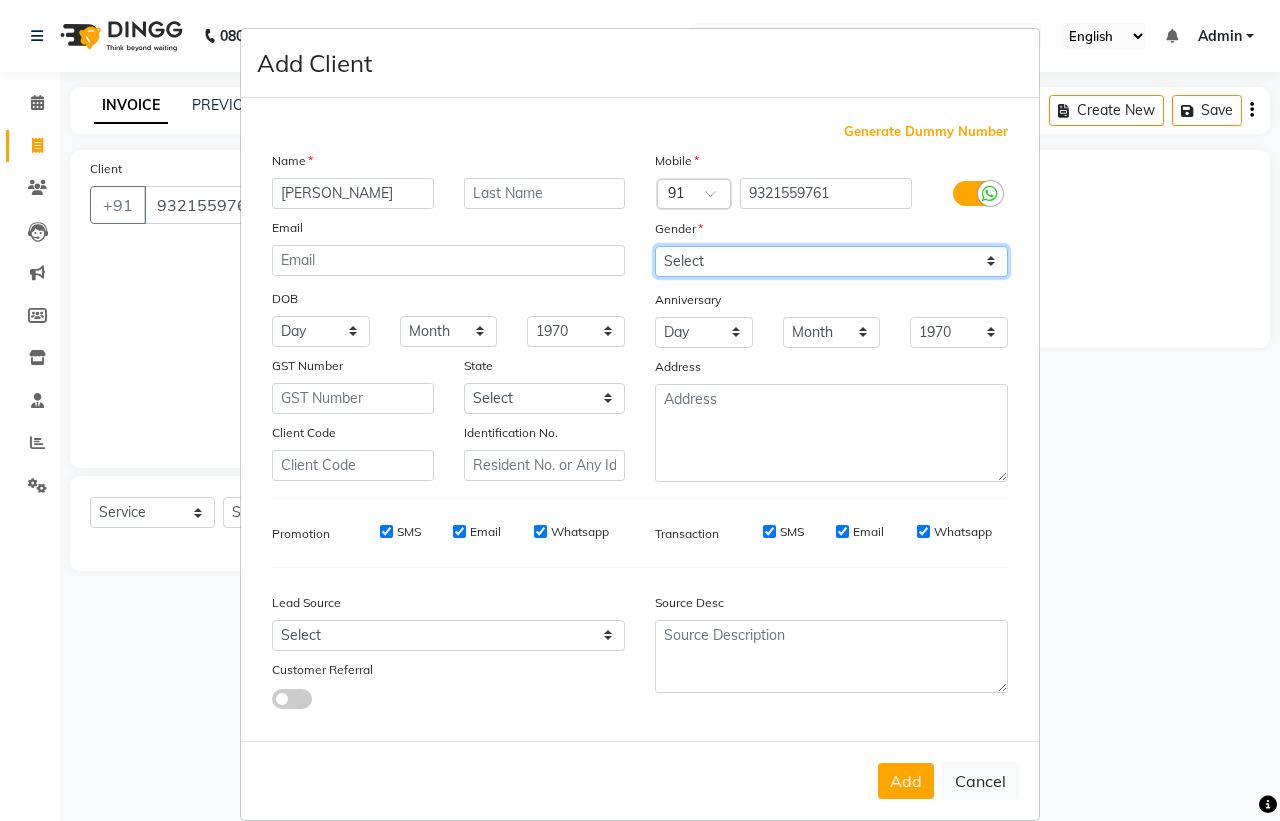 select on "[DEMOGRAPHIC_DATA]" 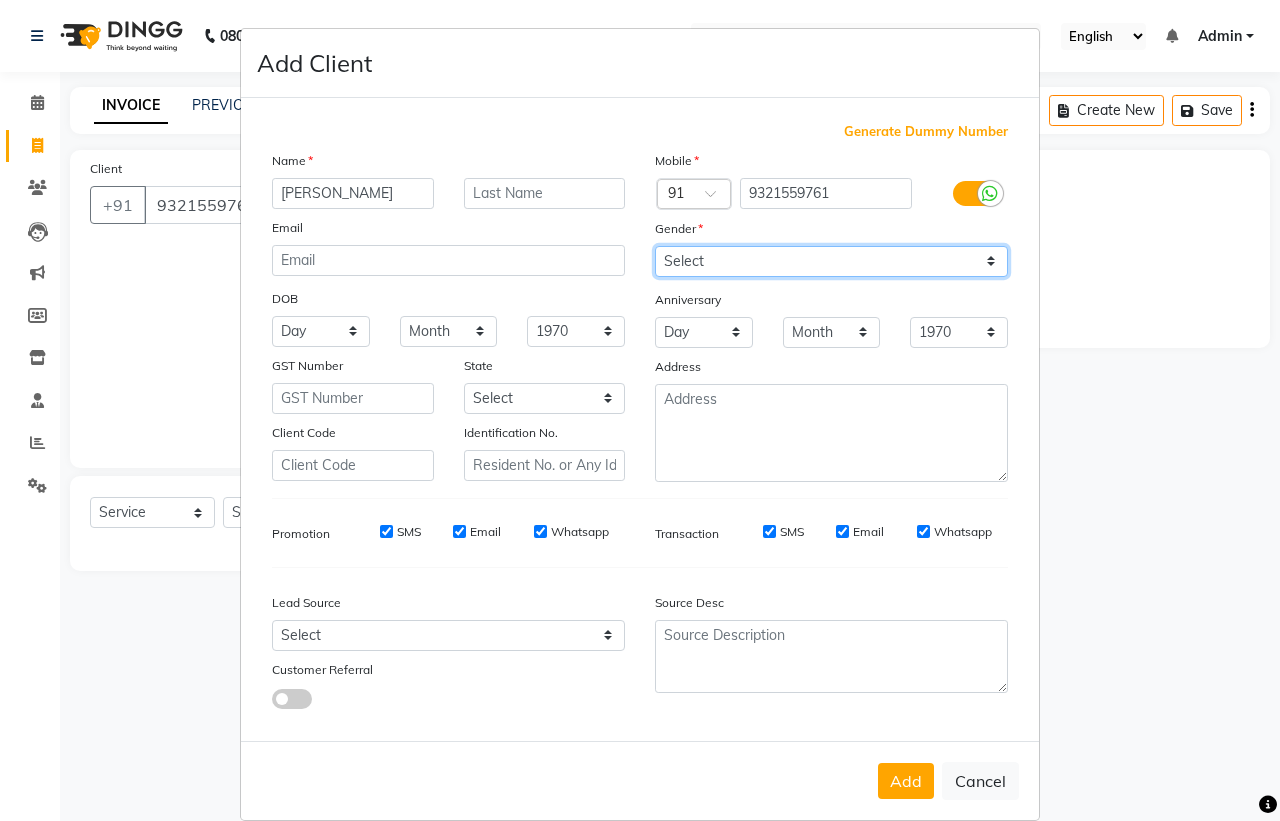 click on "Select [DEMOGRAPHIC_DATA] [DEMOGRAPHIC_DATA] Other Prefer Not To Say" at bounding box center [831, 261] 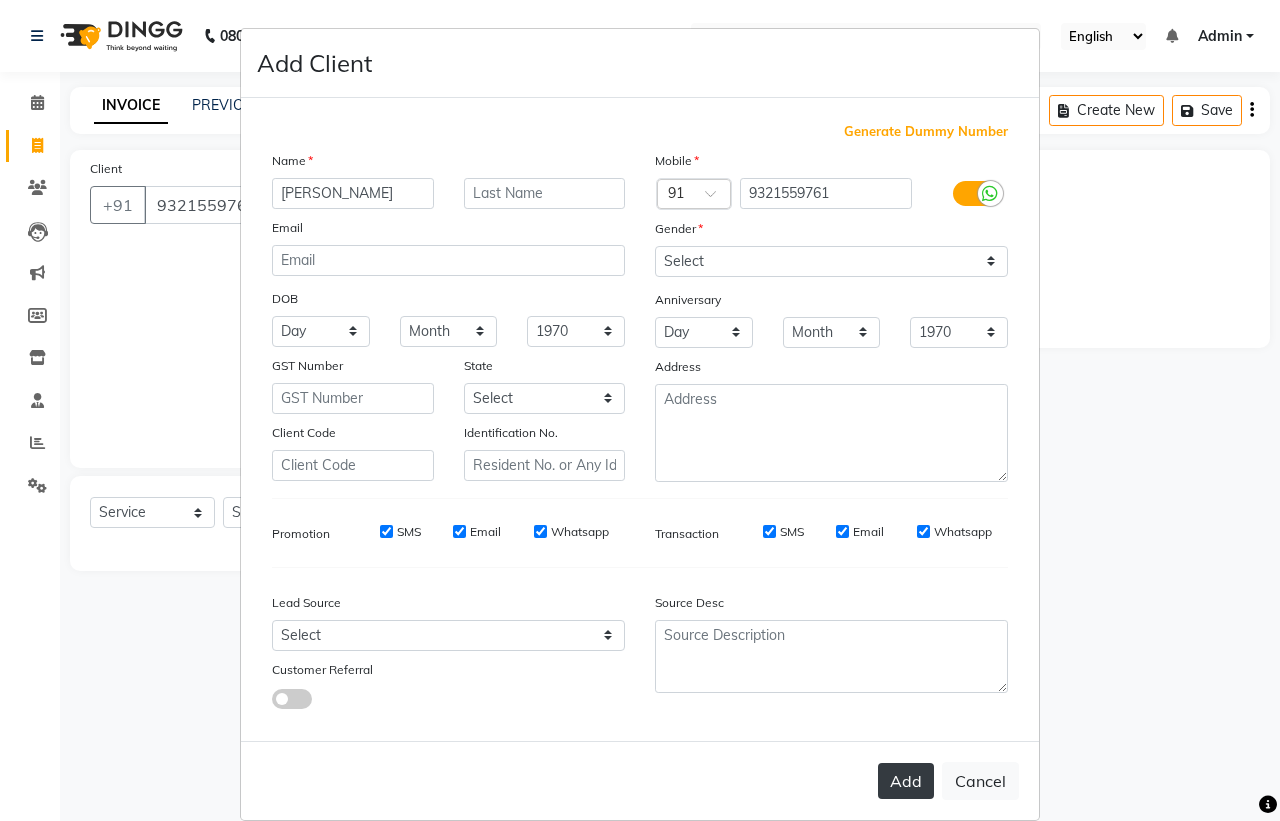 click on "Add" at bounding box center (906, 781) 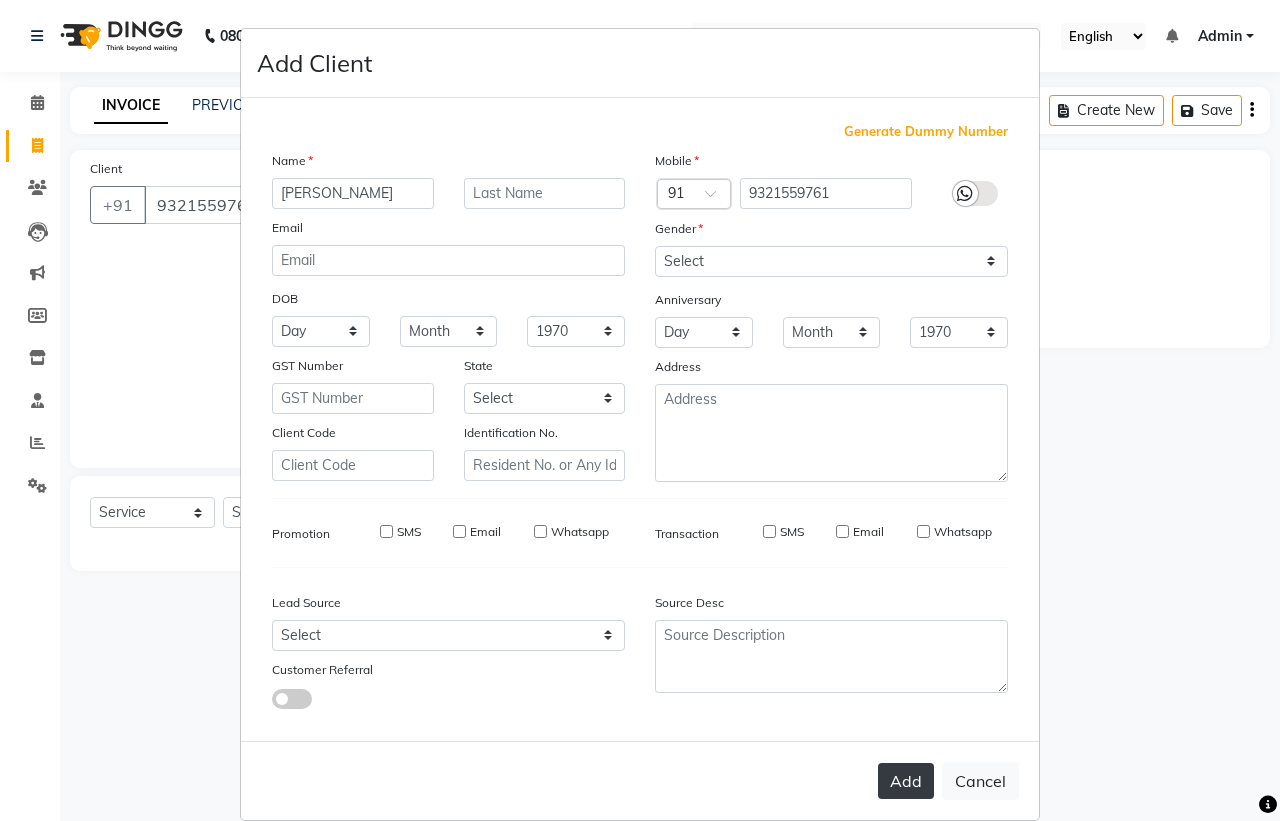 type 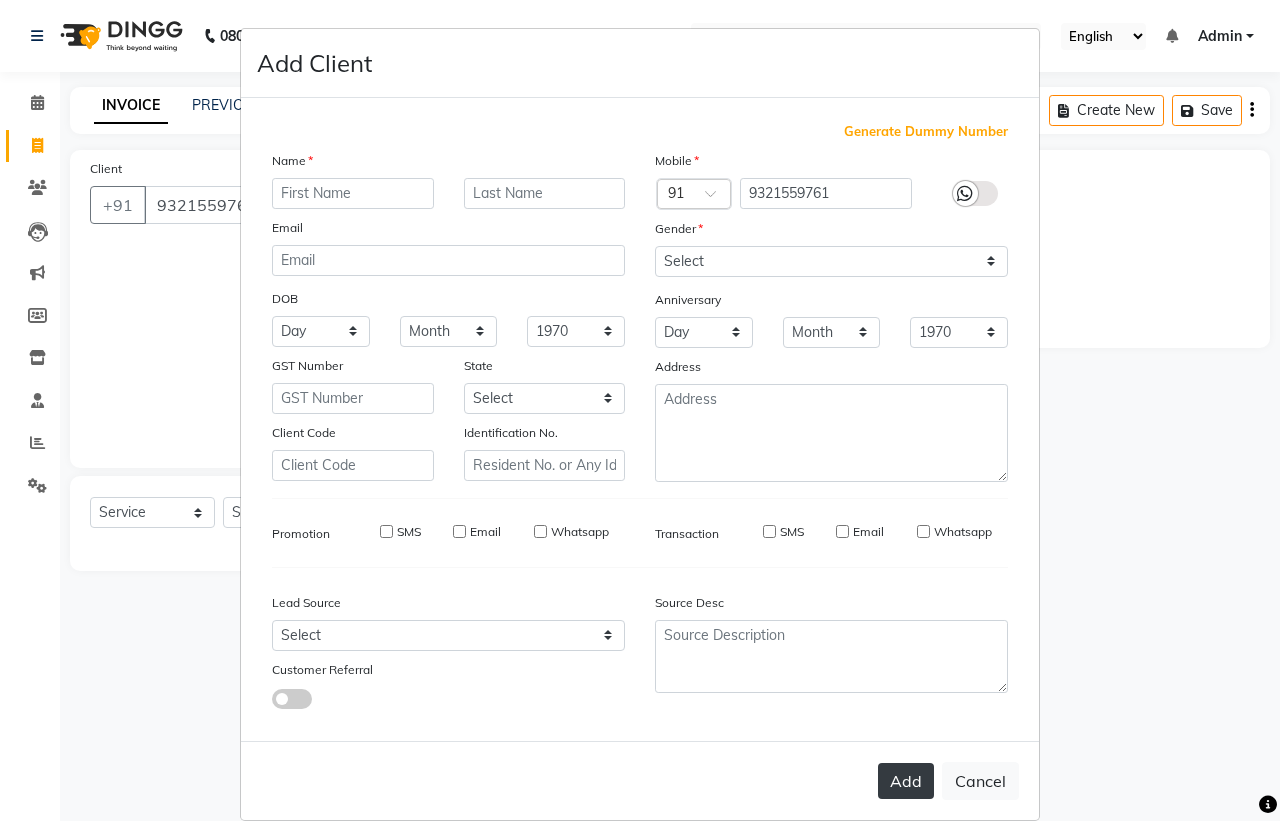 select 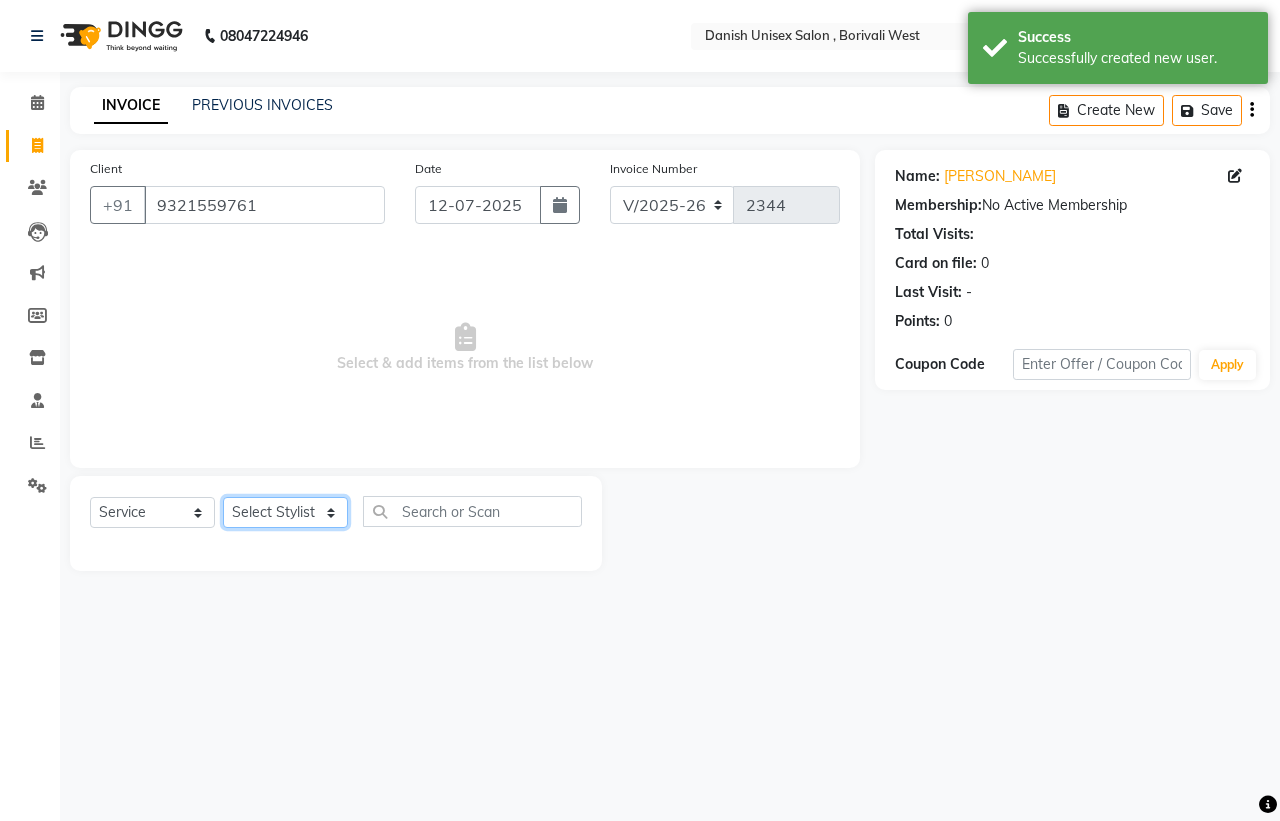 click on "Select Stylist [PERSON_NAME] [PERSON_NAME] [PERSON_NAME] kajal [PERSON_NAME] [PERSON_NAME] [PERSON_NAME] [PERSON_NAME] [PERSON_NAME] [PERSON_NAME] [PERSON_NAME]" 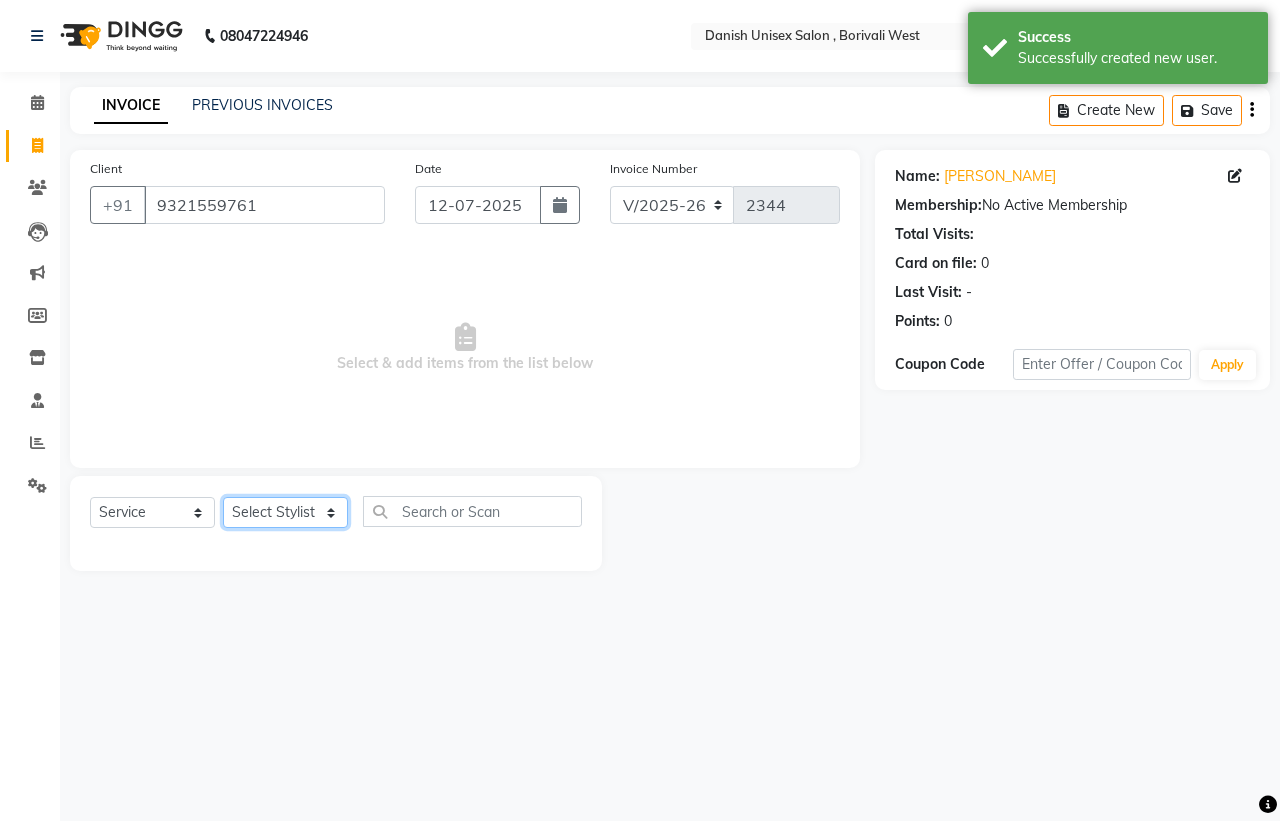 select on "54585" 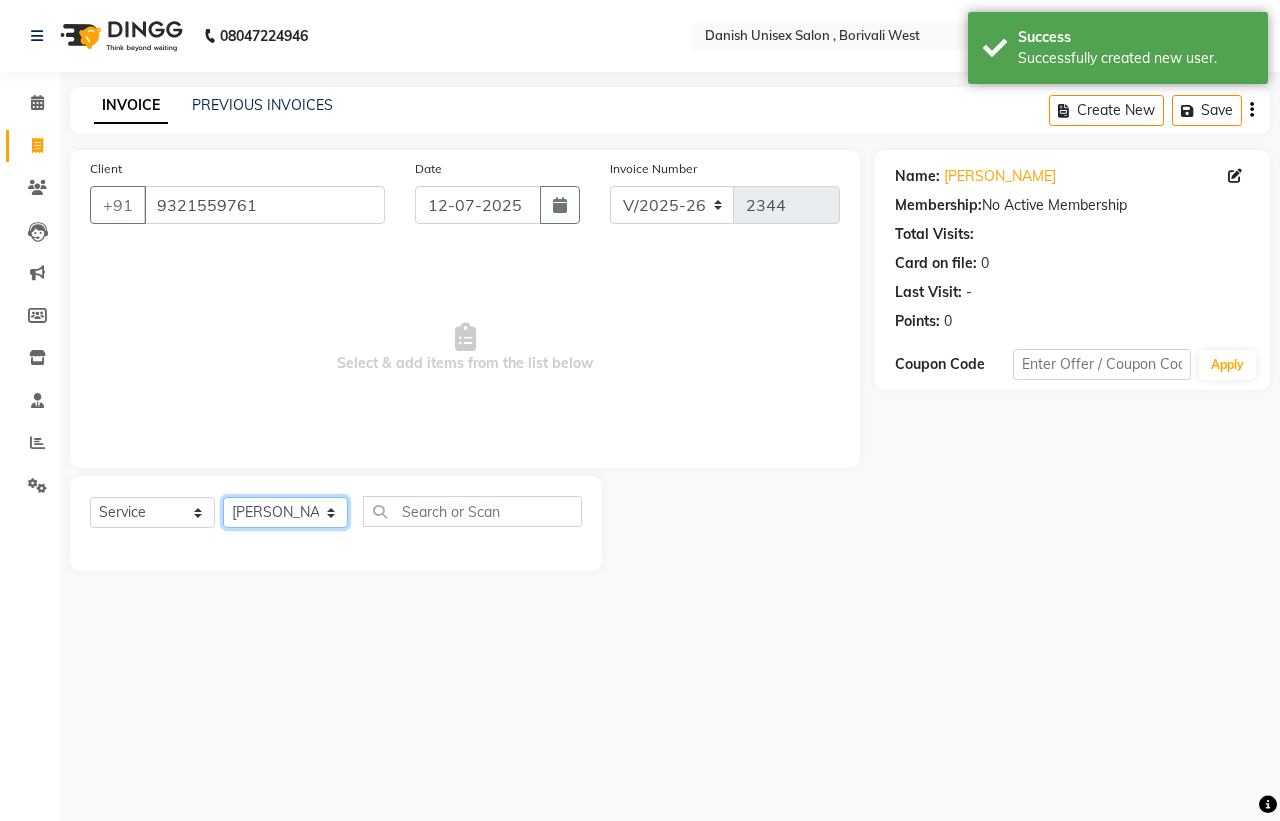 click on "Select Stylist [PERSON_NAME] [PERSON_NAME] [PERSON_NAME] kajal [PERSON_NAME] [PERSON_NAME] [PERSON_NAME] [PERSON_NAME] [PERSON_NAME] [PERSON_NAME] [PERSON_NAME]" 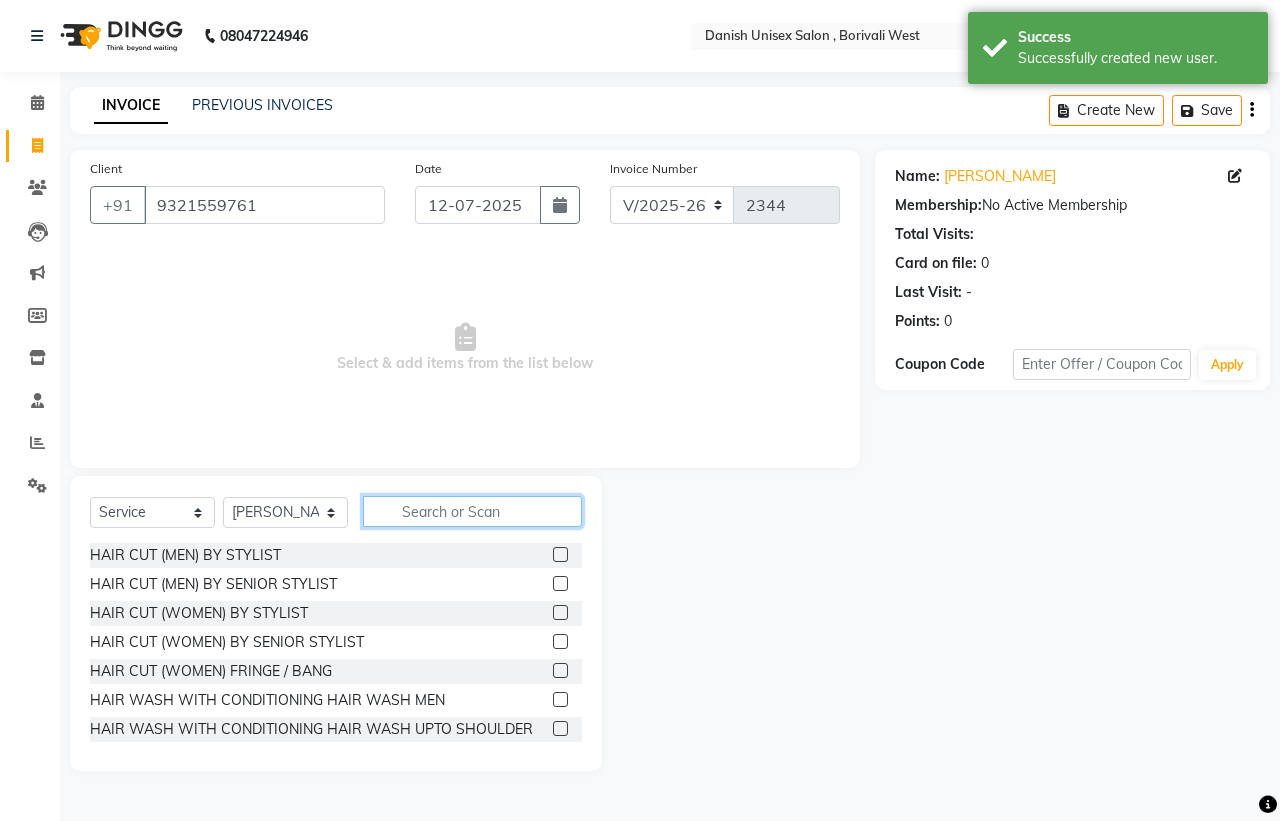 click 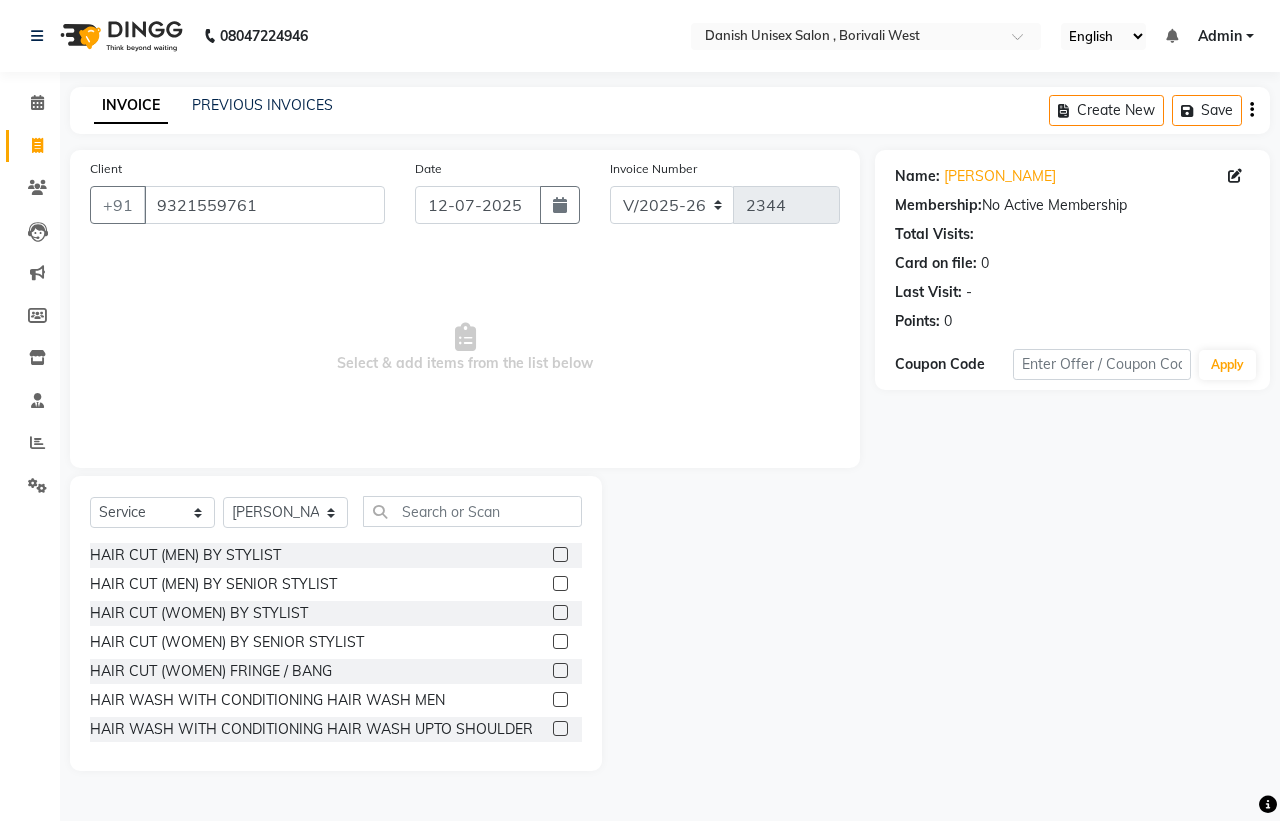 click 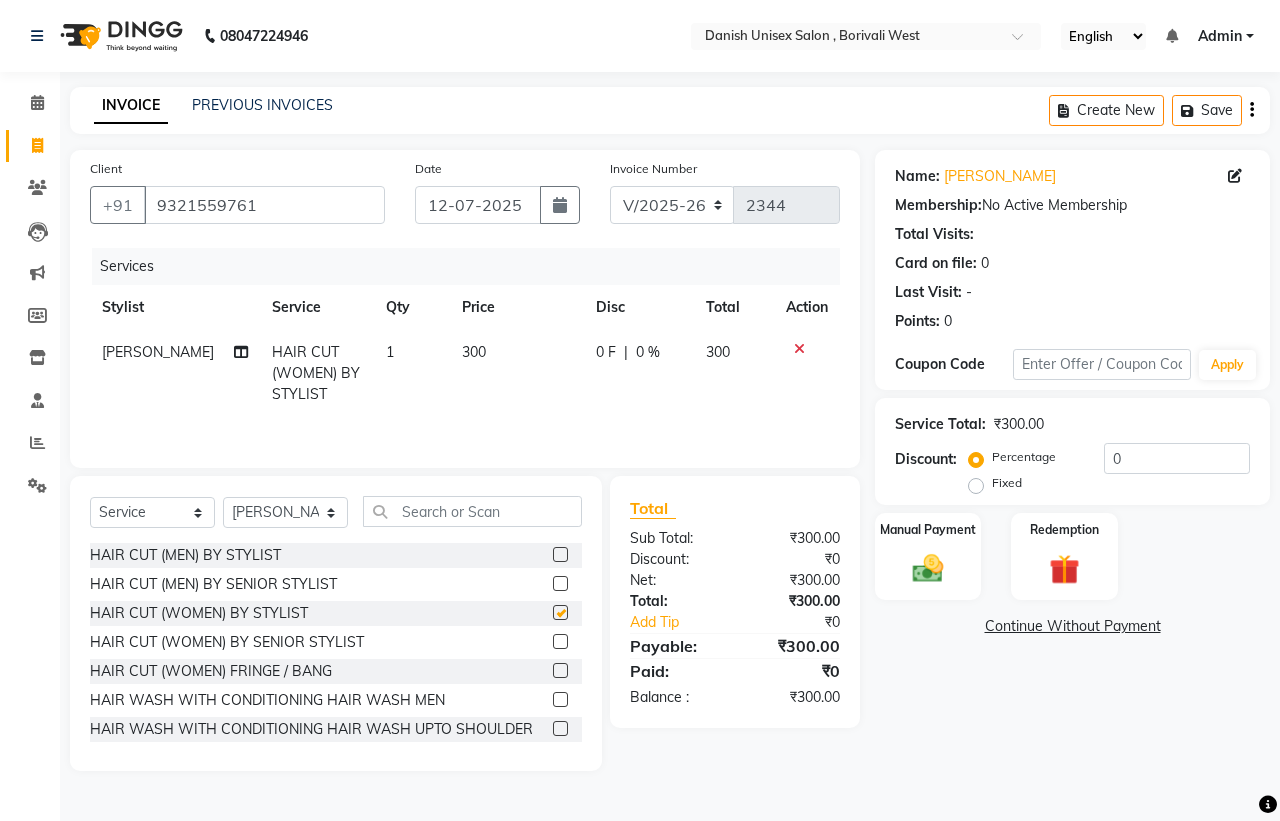 type 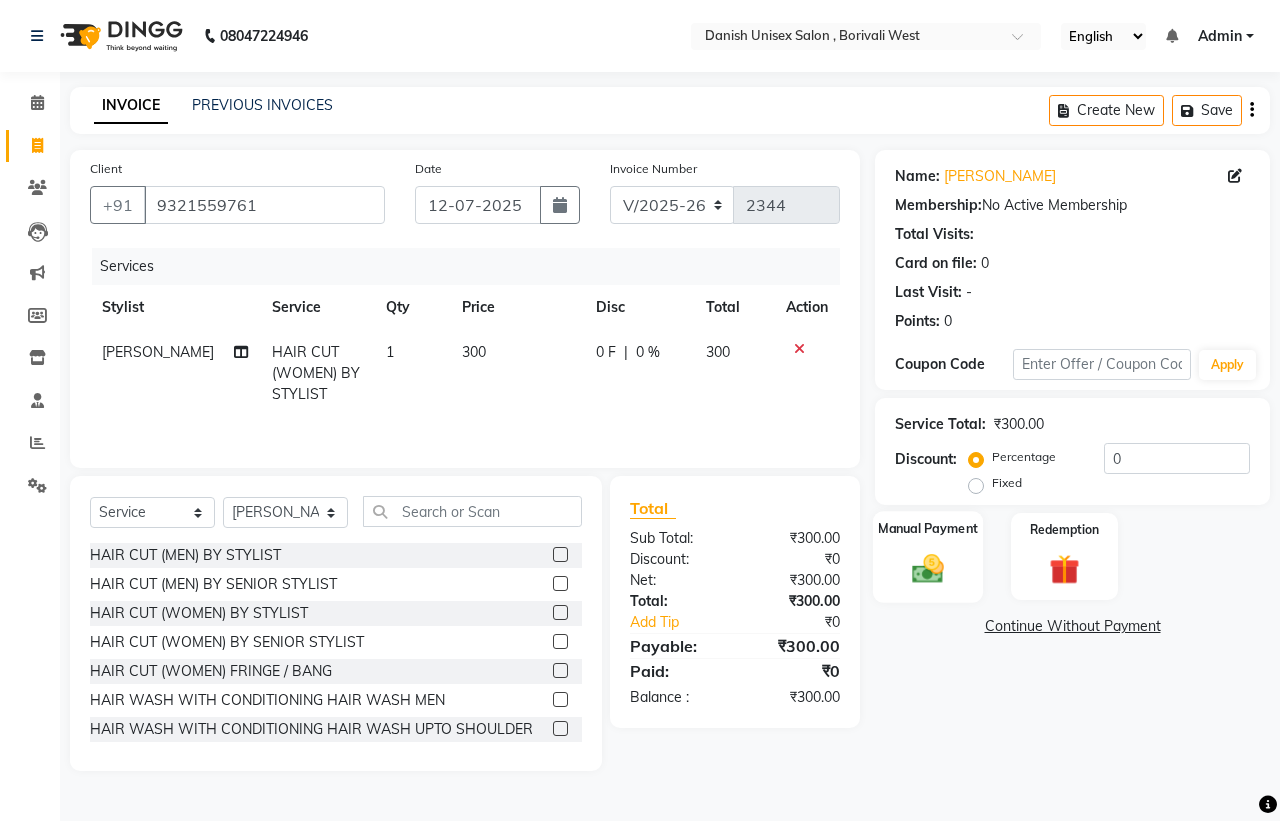 click on "Manual Payment" 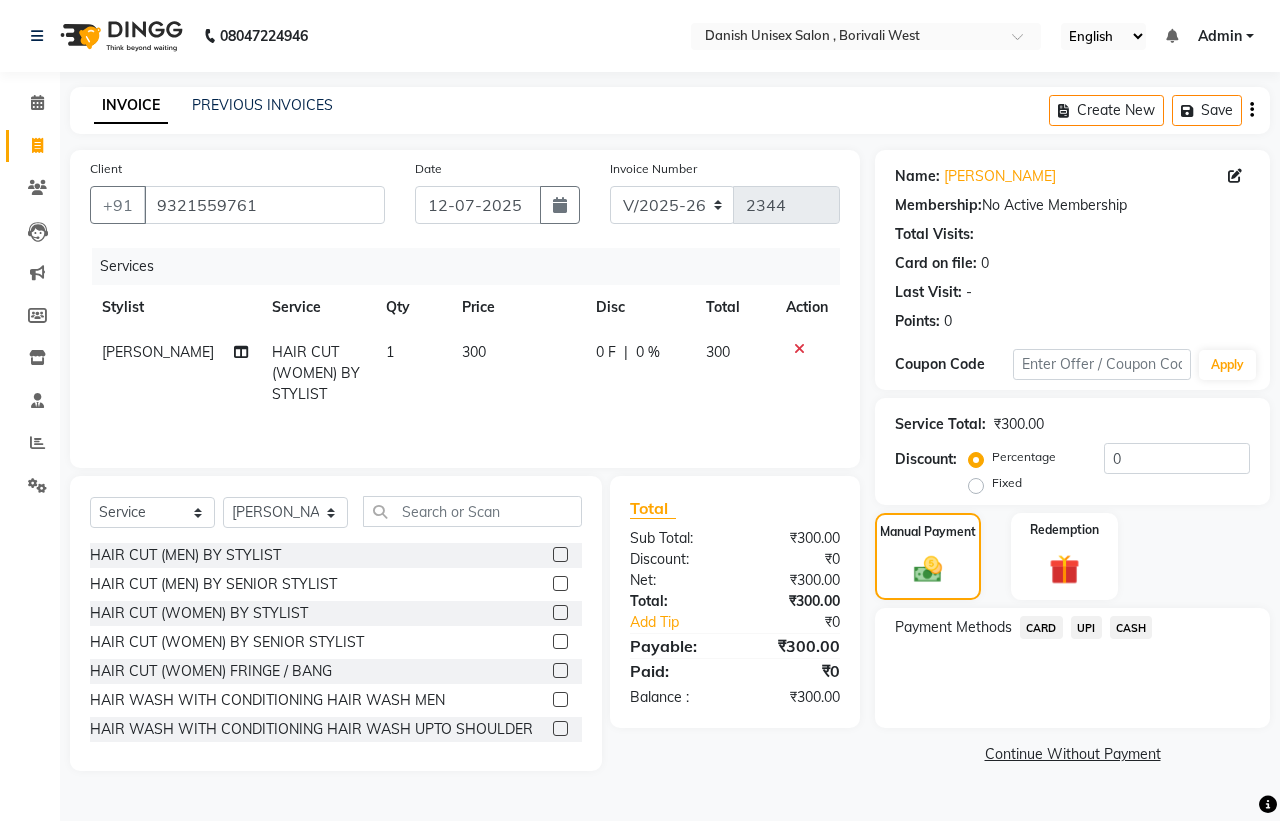 click on "CASH" 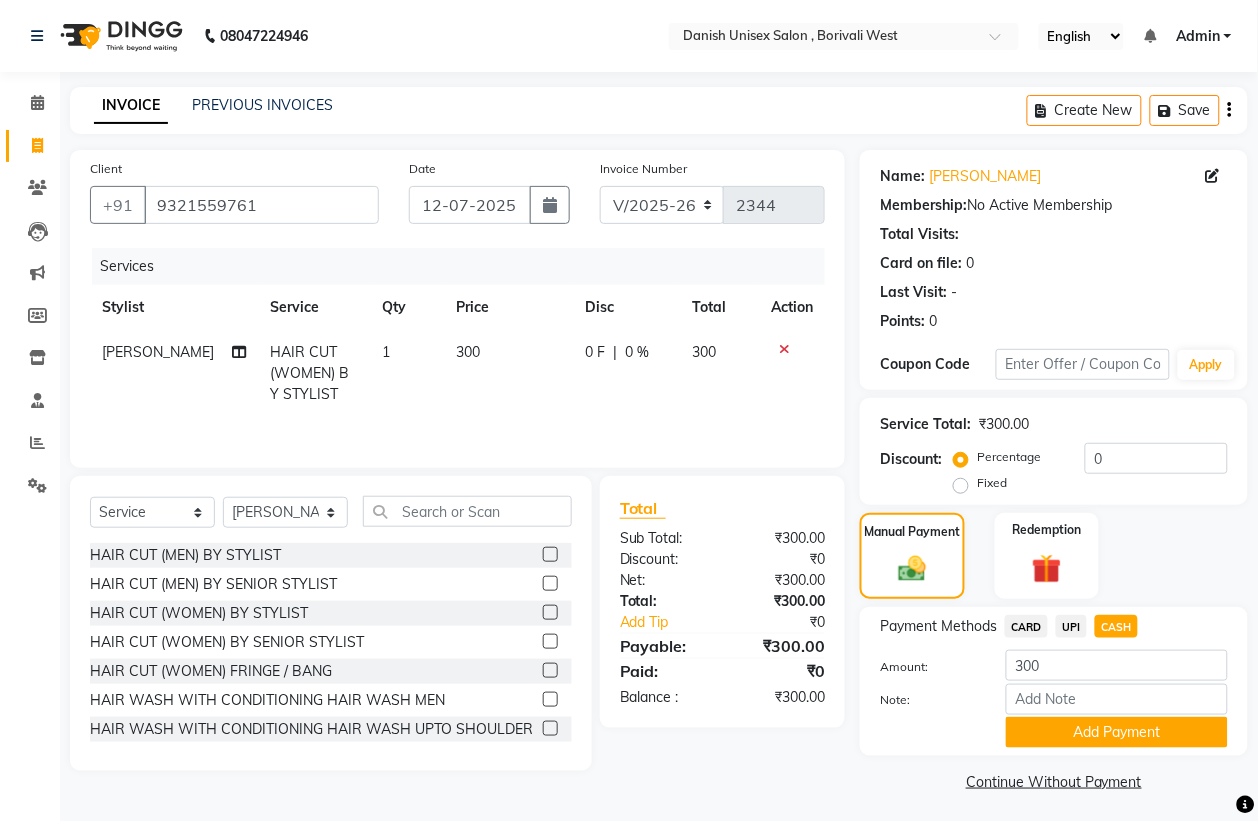 click on "Add Payment" 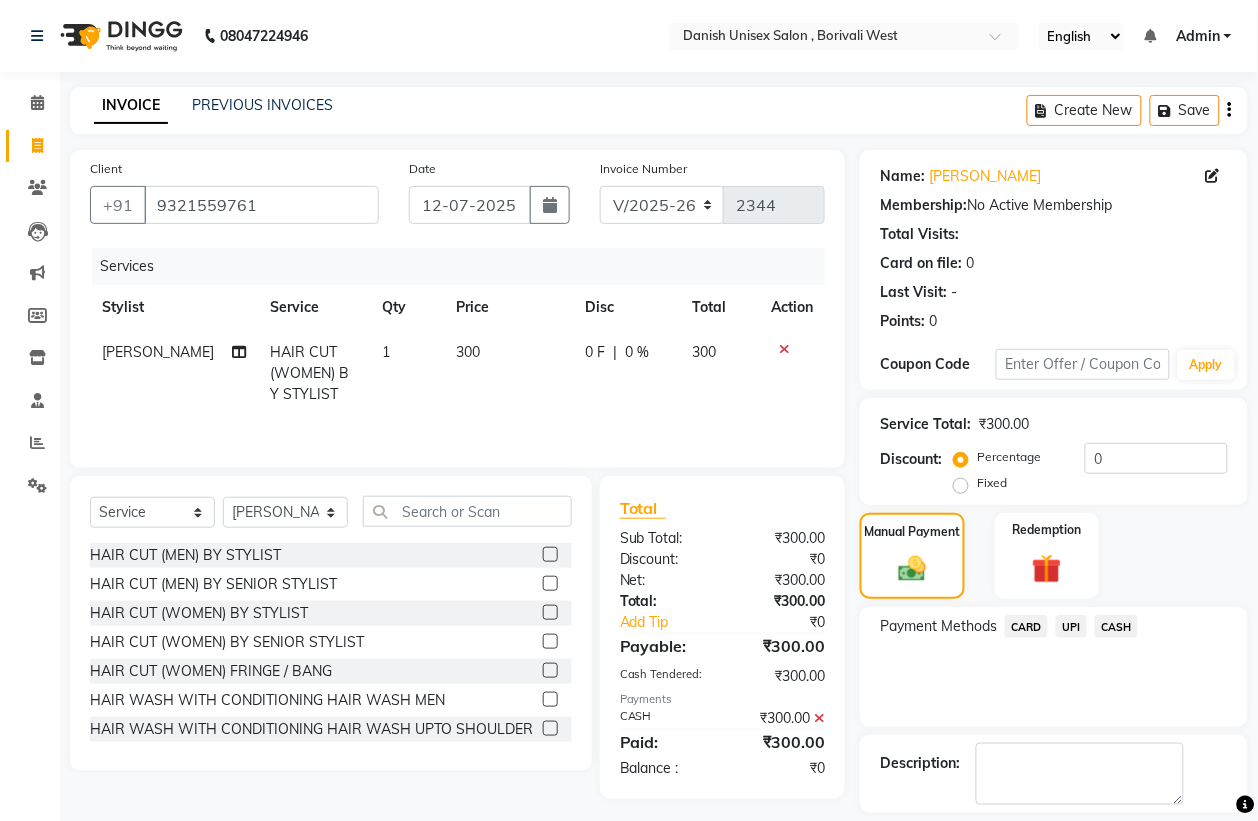click on "CASH" 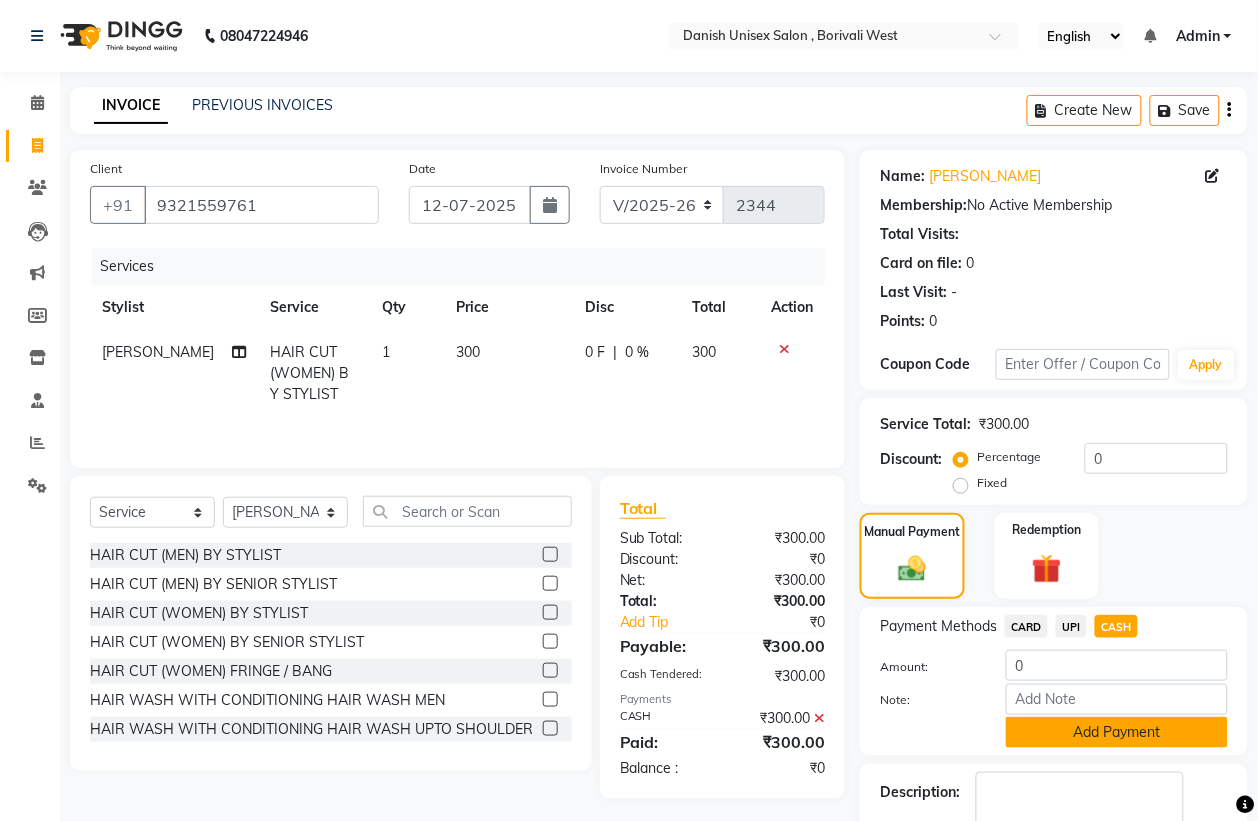 click on "Add Payment" 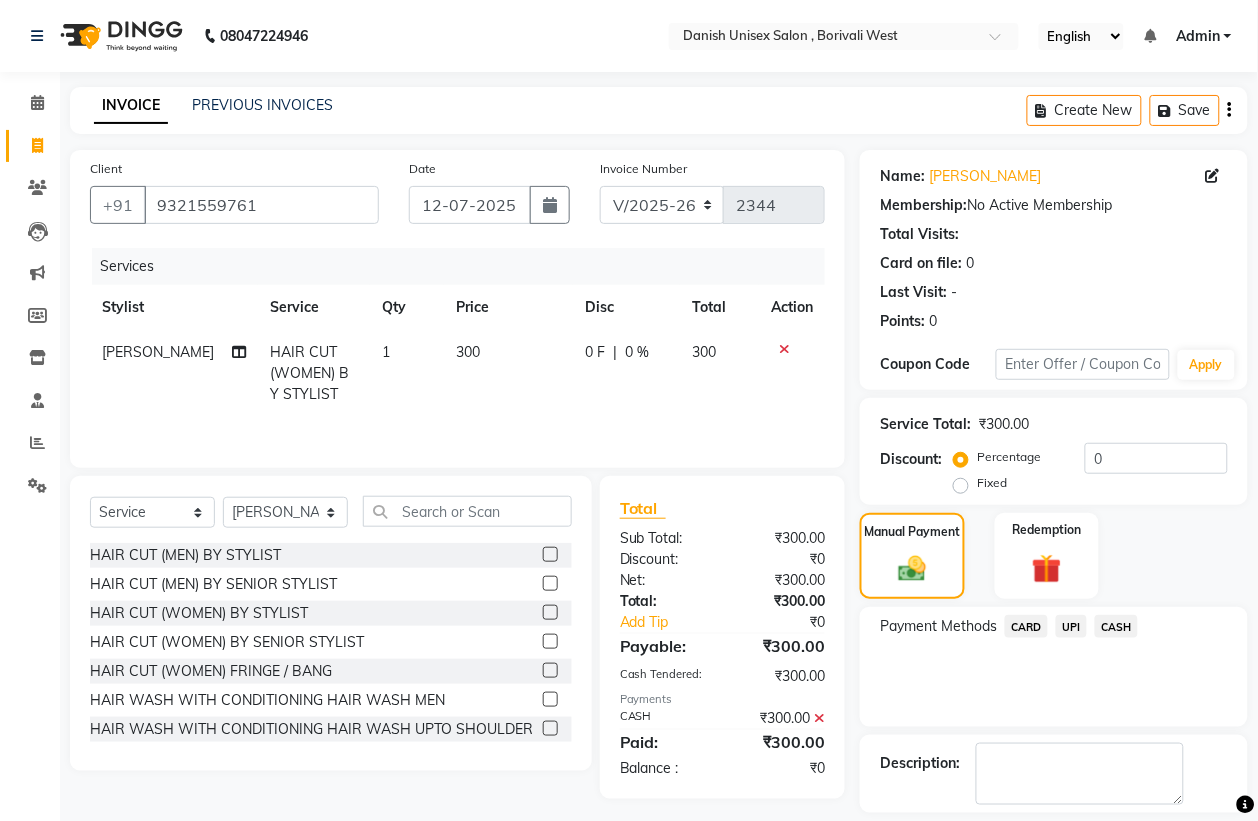 click on "Checkout" 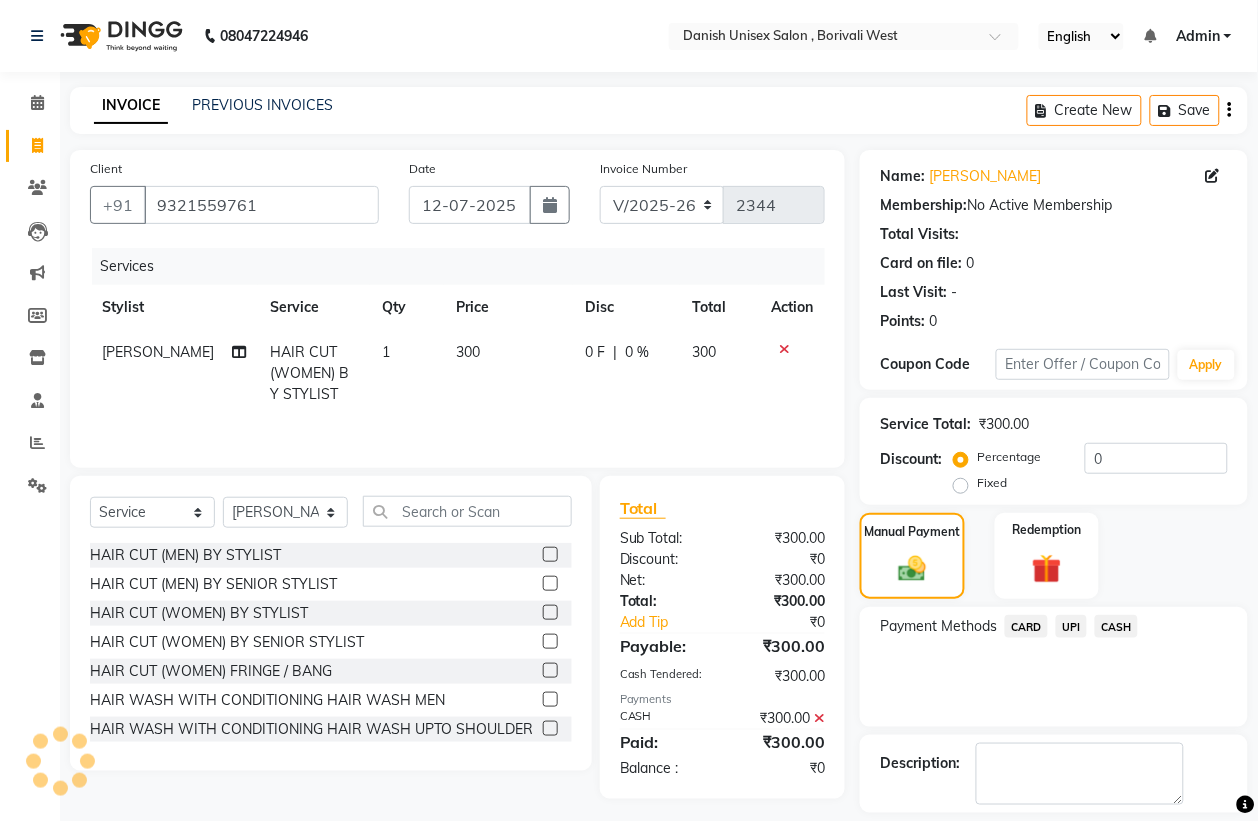 scroll, scrollTop: 91, scrollLeft: 0, axis: vertical 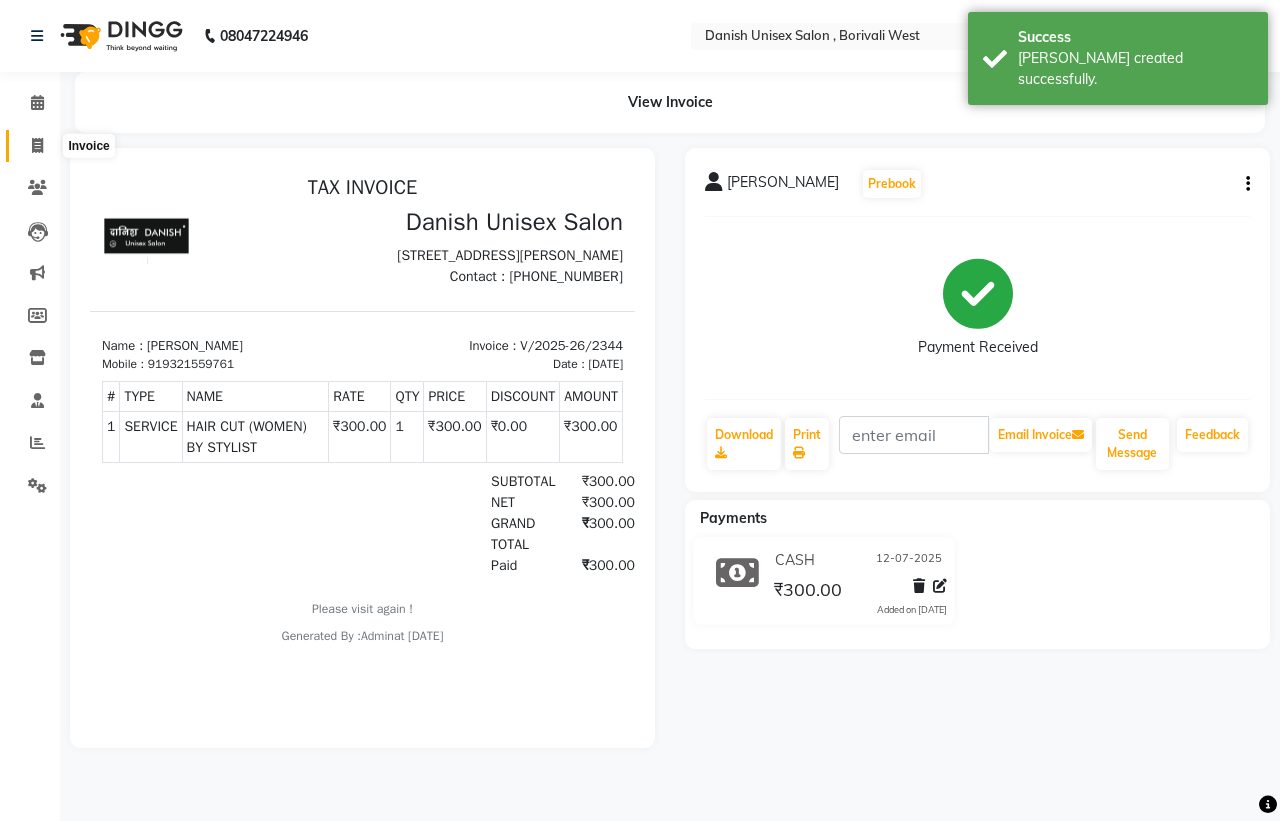 click 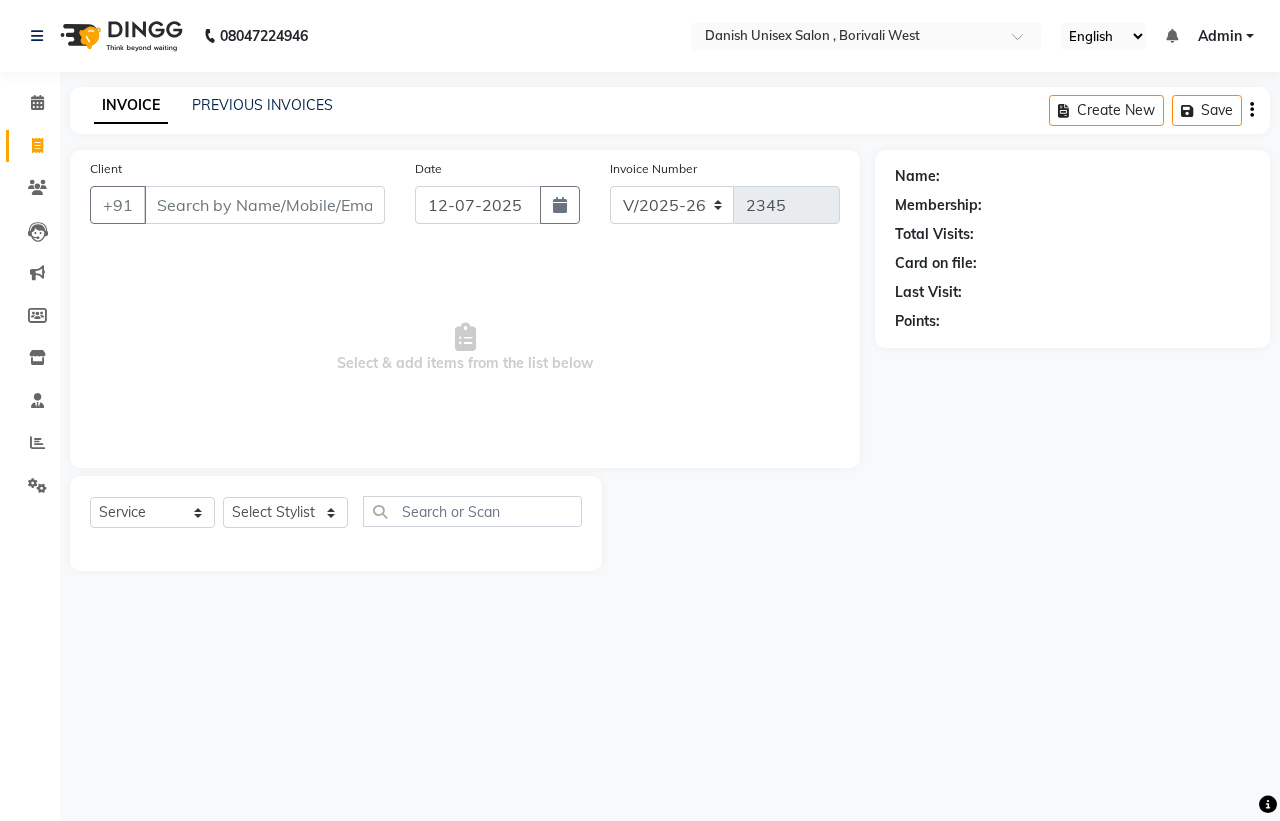 click on "Client" at bounding box center [264, 205] 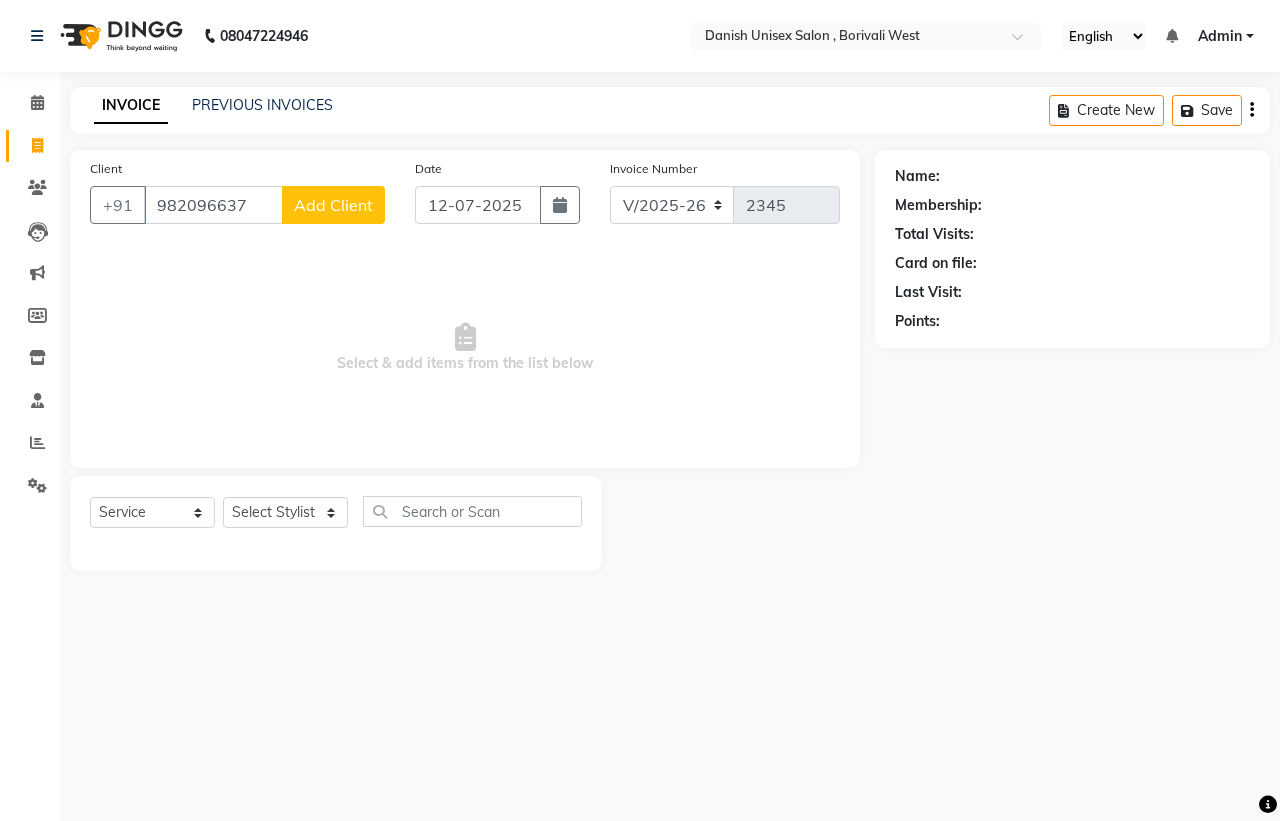 click on "Add Client" 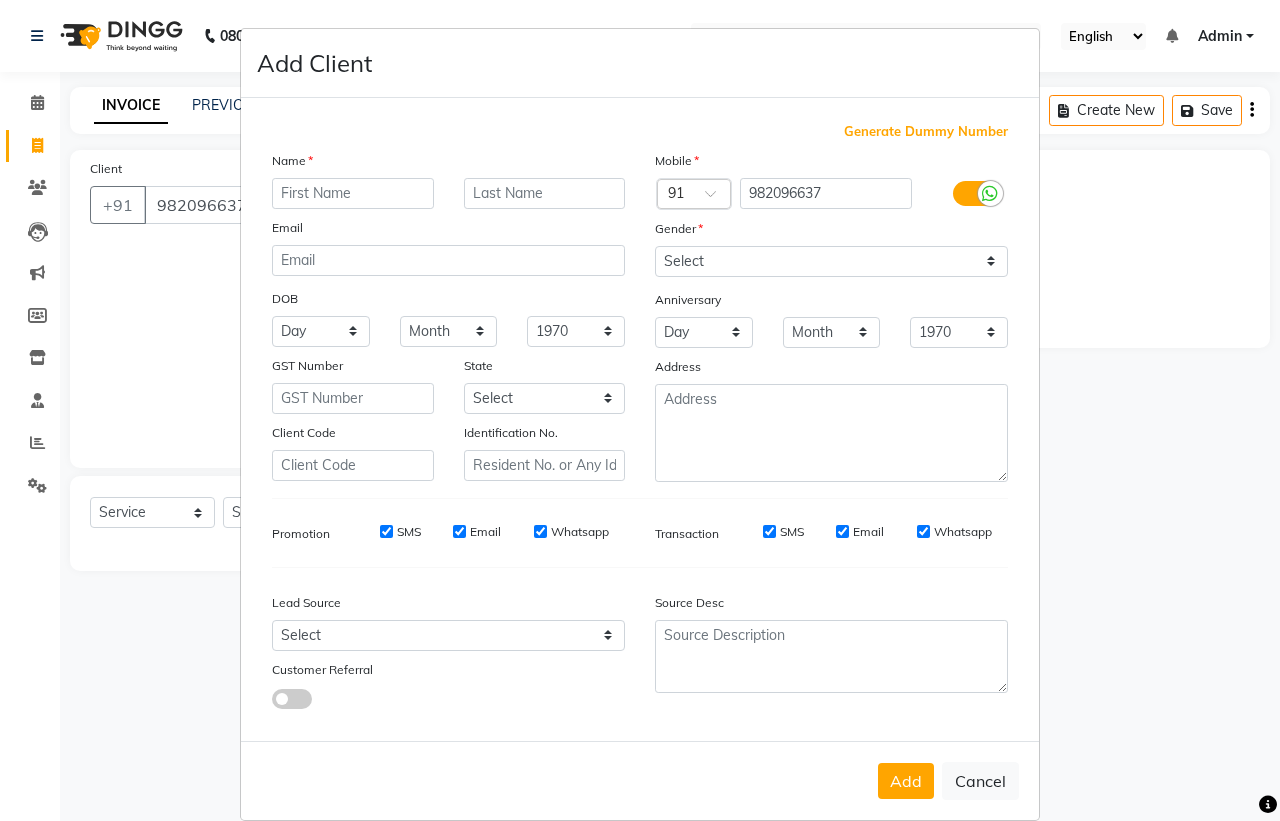 click on "Add Client Generate Dummy Number Name Email DOB Day 01 02 03 04 05 06 07 08 09 10 11 12 13 14 15 16 17 18 19 20 21 22 23 24 25 26 27 28 29 30 31 Month January February March April May June July August September October November [DATE] 1941 1942 1943 1944 1945 1946 1947 1948 1949 1950 1951 1952 1953 1954 1955 1956 1957 1958 1959 1960 1961 1962 1963 1964 1965 1966 1967 1968 1969 1970 1971 1972 1973 1974 1975 1976 1977 1978 1979 1980 1981 1982 1983 1984 1985 1986 1987 1988 1989 1990 1991 1992 1993 1994 1995 1996 1997 1998 1999 2000 2001 2002 2003 2004 2005 2006 2007 2008 2009 2010 2011 2012 2013 2014 2015 2016 2017 2018 2019 2020 2021 2022 2023 2024 GST Number State Select [GEOGRAPHIC_DATA] [GEOGRAPHIC_DATA] [GEOGRAPHIC_DATA] [GEOGRAPHIC_DATA] [GEOGRAPHIC_DATA] [GEOGRAPHIC_DATA] [GEOGRAPHIC_DATA] [GEOGRAPHIC_DATA] and [GEOGRAPHIC_DATA] [GEOGRAPHIC_DATA] [GEOGRAPHIC_DATA] [GEOGRAPHIC_DATA] [GEOGRAPHIC_DATA] [GEOGRAPHIC_DATA] [GEOGRAPHIC_DATA] [GEOGRAPHIC_DATA] [GEOGRAPHIC_DATA] [GEOGRAPHIC_DATA] [GEOGRAPHIC_DATA] [GEOGRAPHIC_DATA] [GEOGRAPHIC_DATA] [GEOGRAPHIC_DATA] [GEOGRAPHIC_DATA] [GEOGRAPHIC_DATA] [GEOGRAPHIC_DATA] [GEOGRAPHIC_DATA] [GEOGRAPHIC_DATA] [GEOGRAPHIC_DATA] [GEOGRAPHIC_DATA] [GEOGRAPHIC_DATA] [GEOGRAPHIC_DATA]" at bounding box center [640, 410] 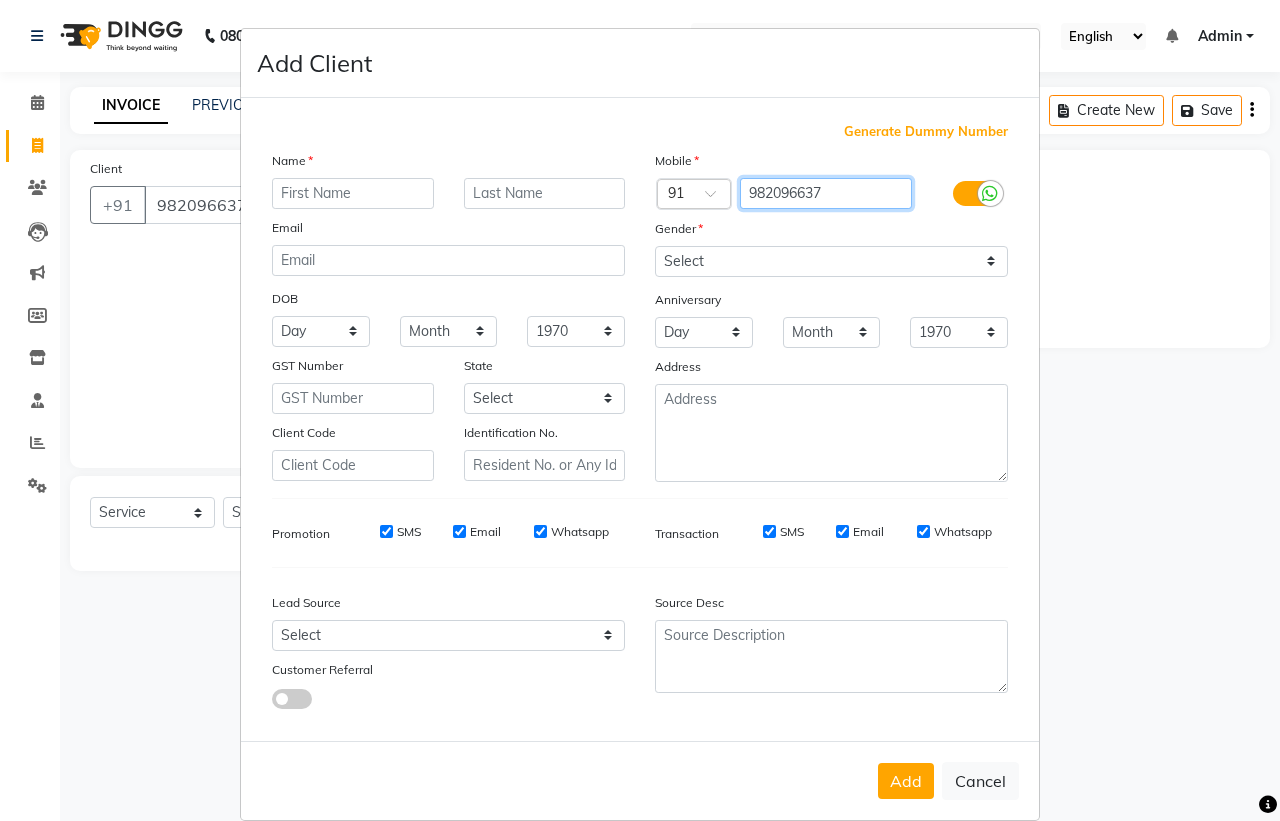 click on "982096637" at bounding box center (826, 193) 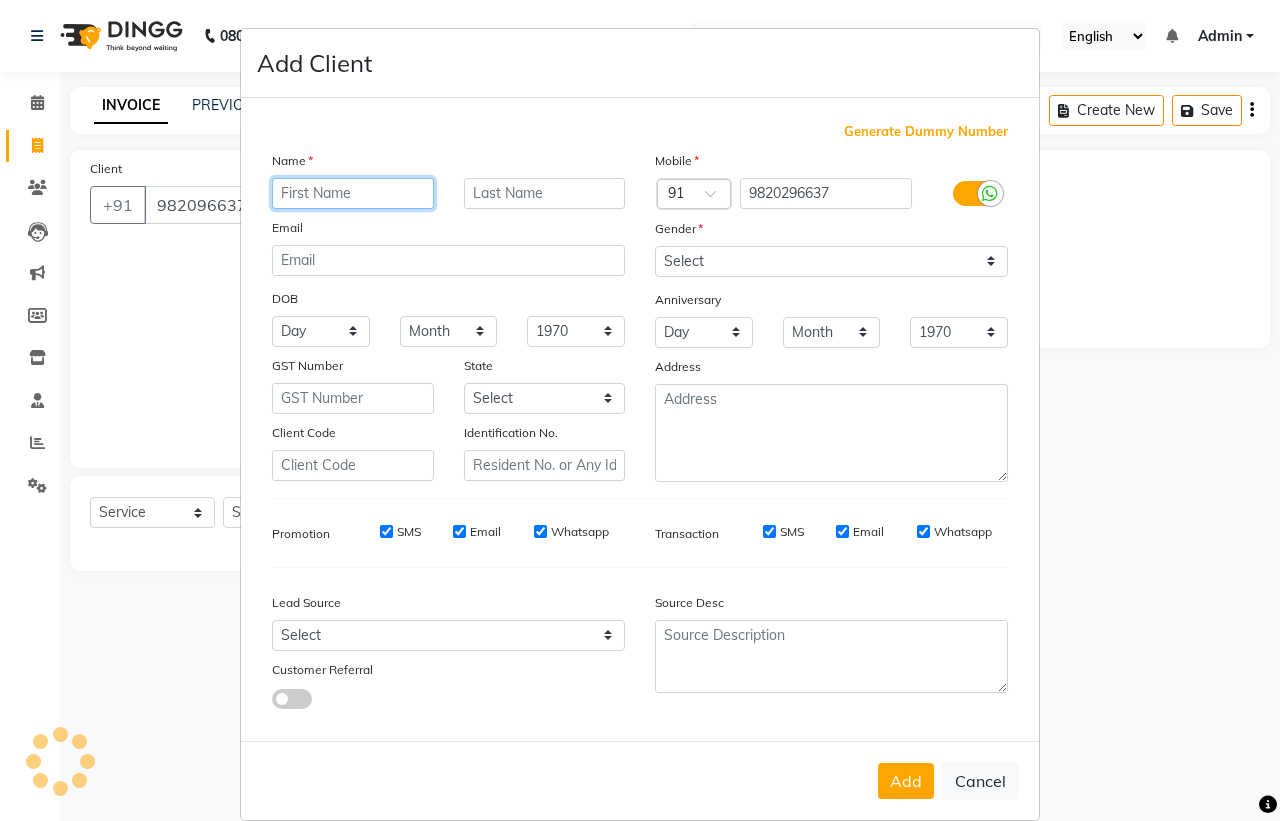 click at bounding box center (353, 193) 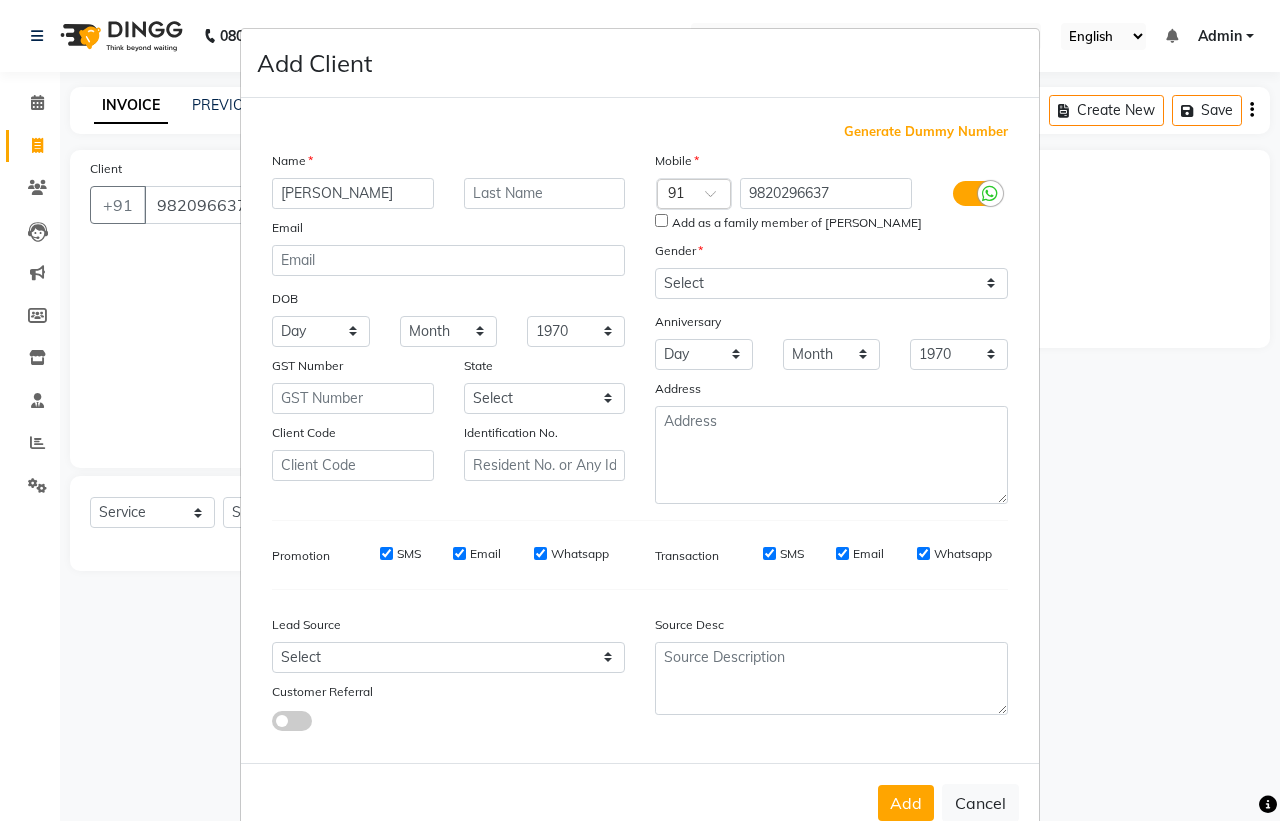 click on "Add" at bounding box center (906, 803) 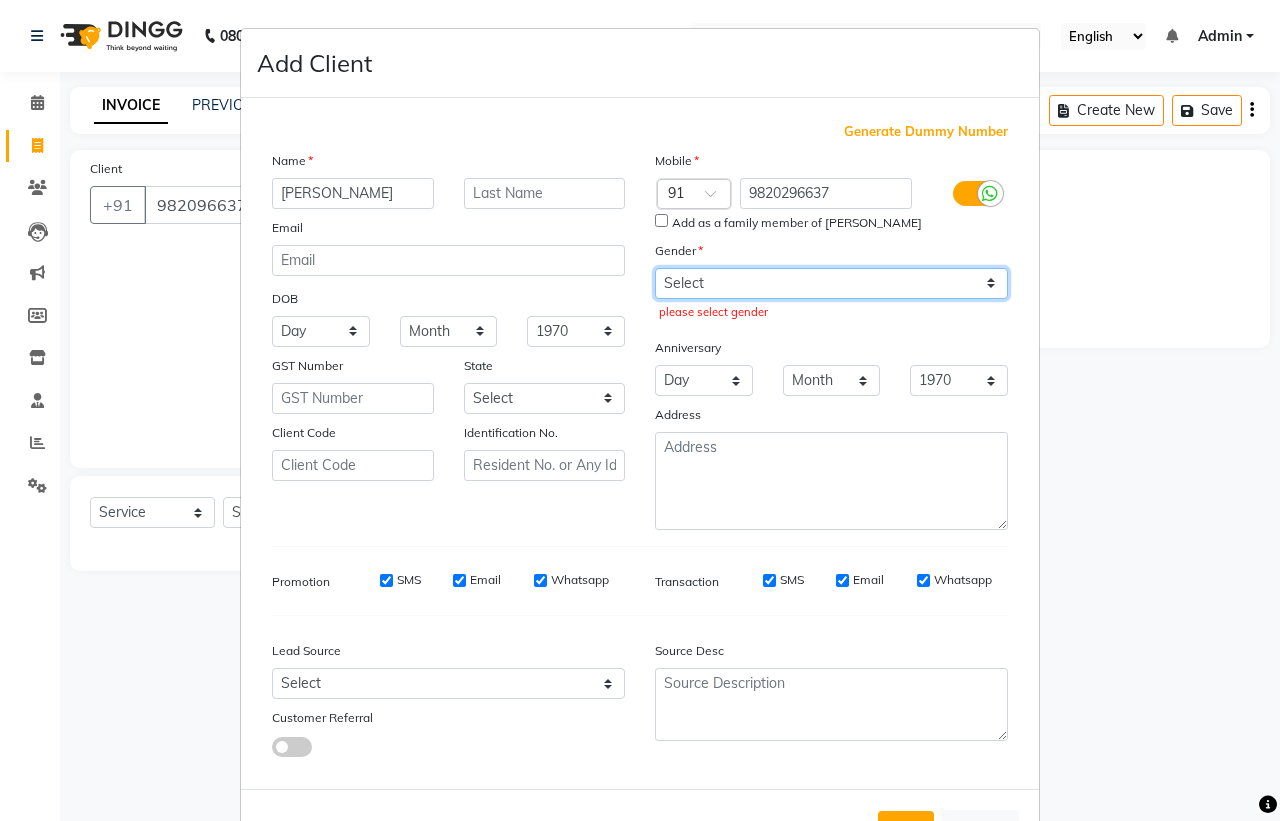 click on "Select [DEMOGRAPHIC_DATA] [DEMOGRAPHIC_DATA] Other Prefer Not To Say" at bounding box center [831, 283] 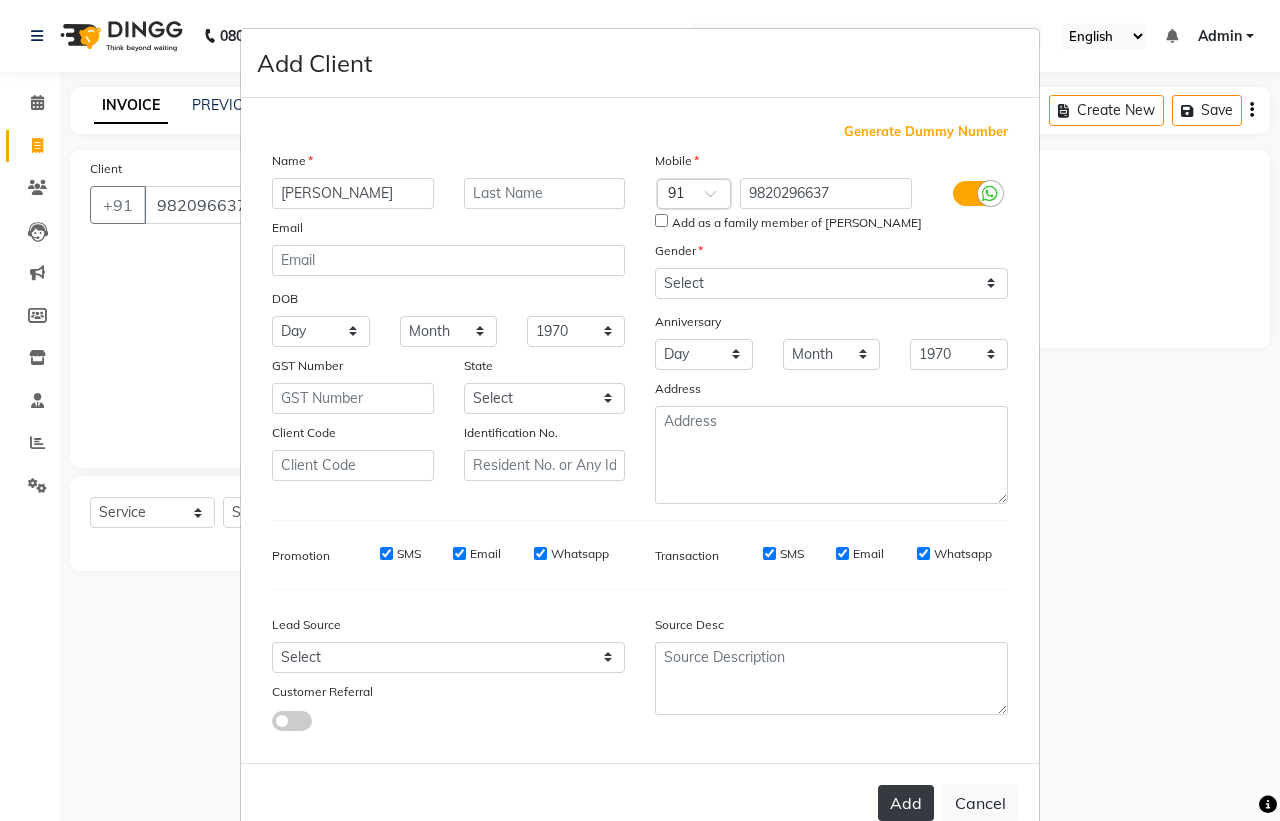 click on "Add" at bounding box center [906, 803] 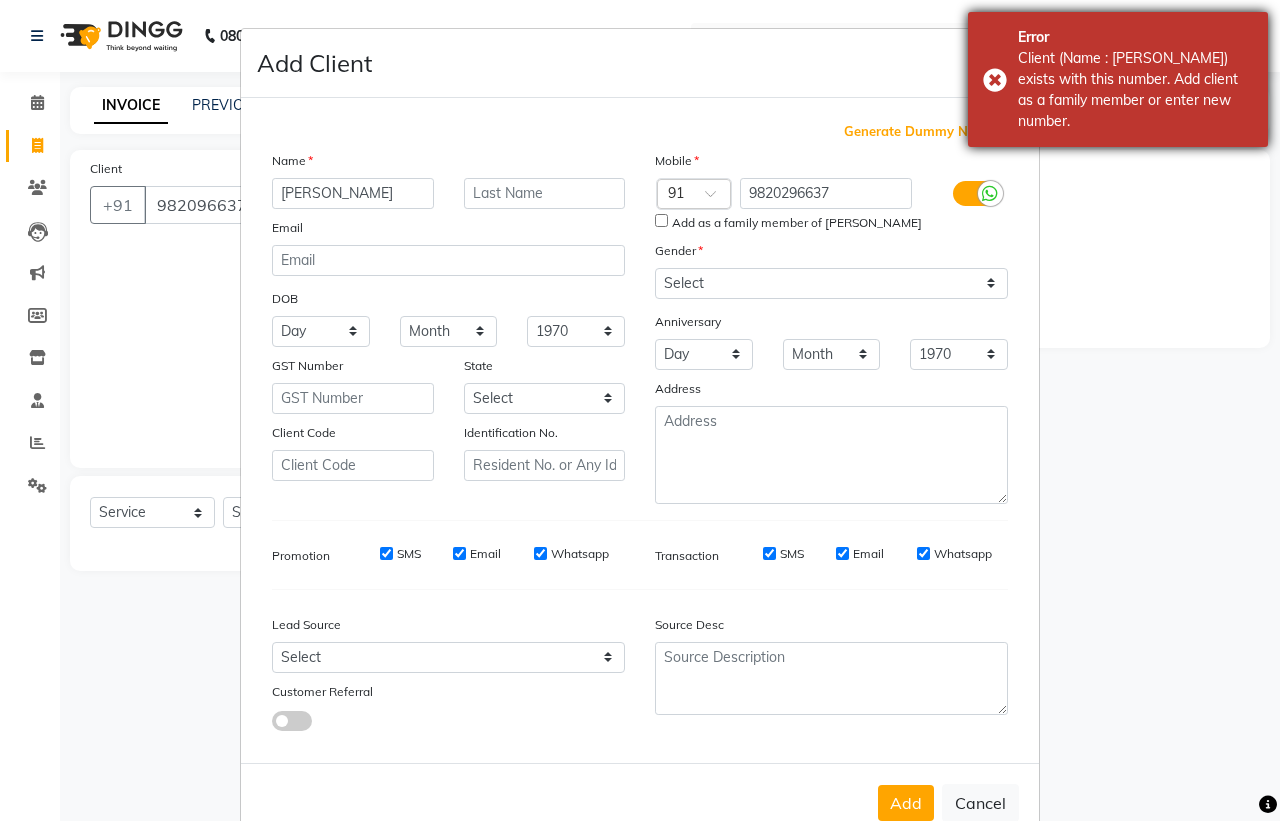 click on "Error   Client (Name : [PERSON_NAME]) exists with this number. Add client as a family member or enter new number." at bounding box center [1118, 79] 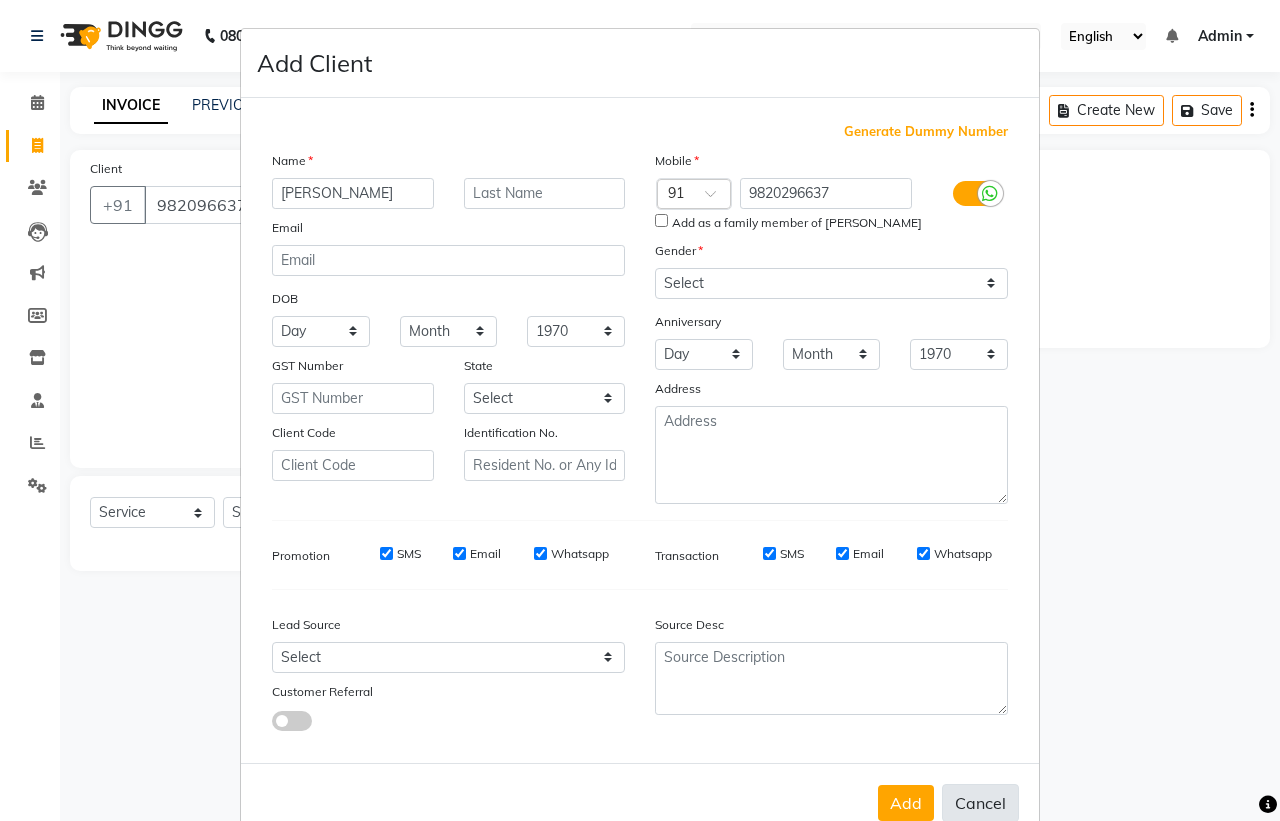 click on "Cancel" at bounding box center (980, 803) 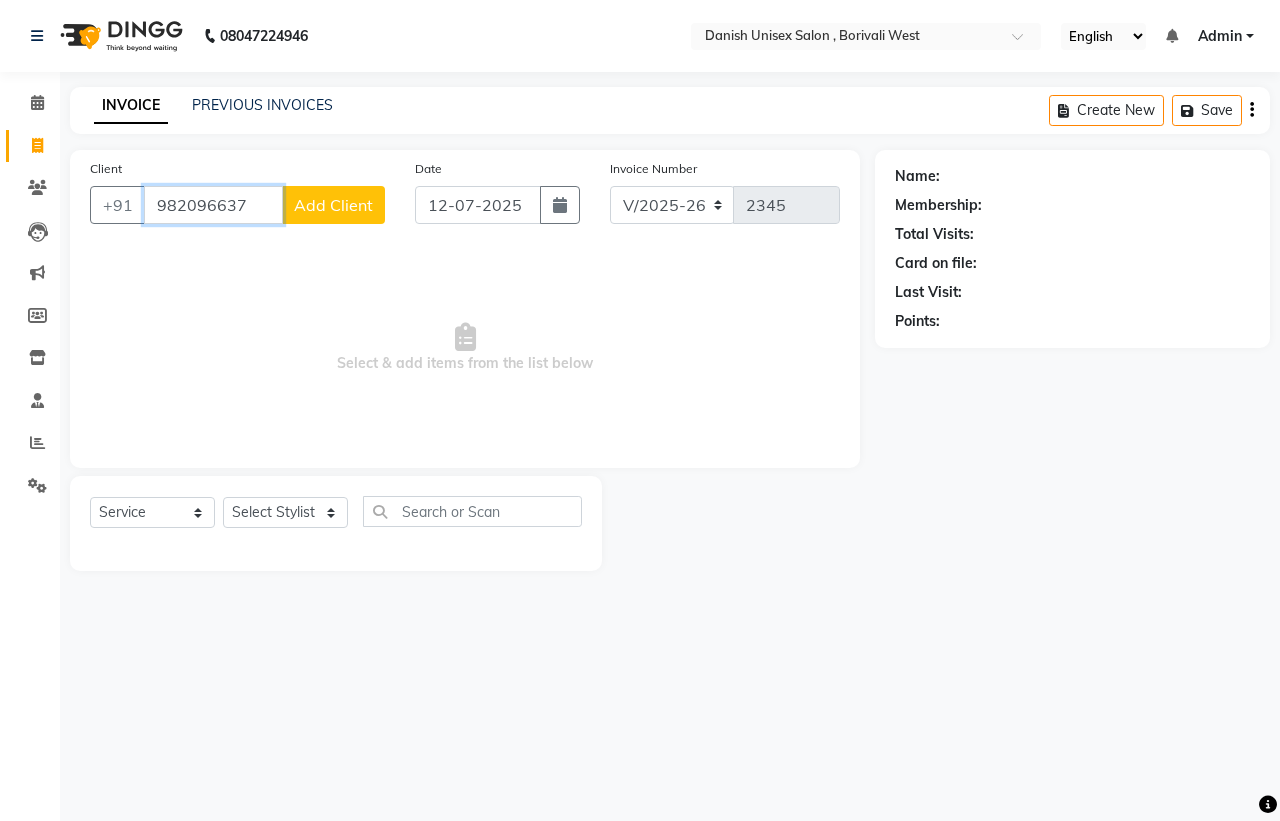 click on "982096637" at bounding box center [213, 205] 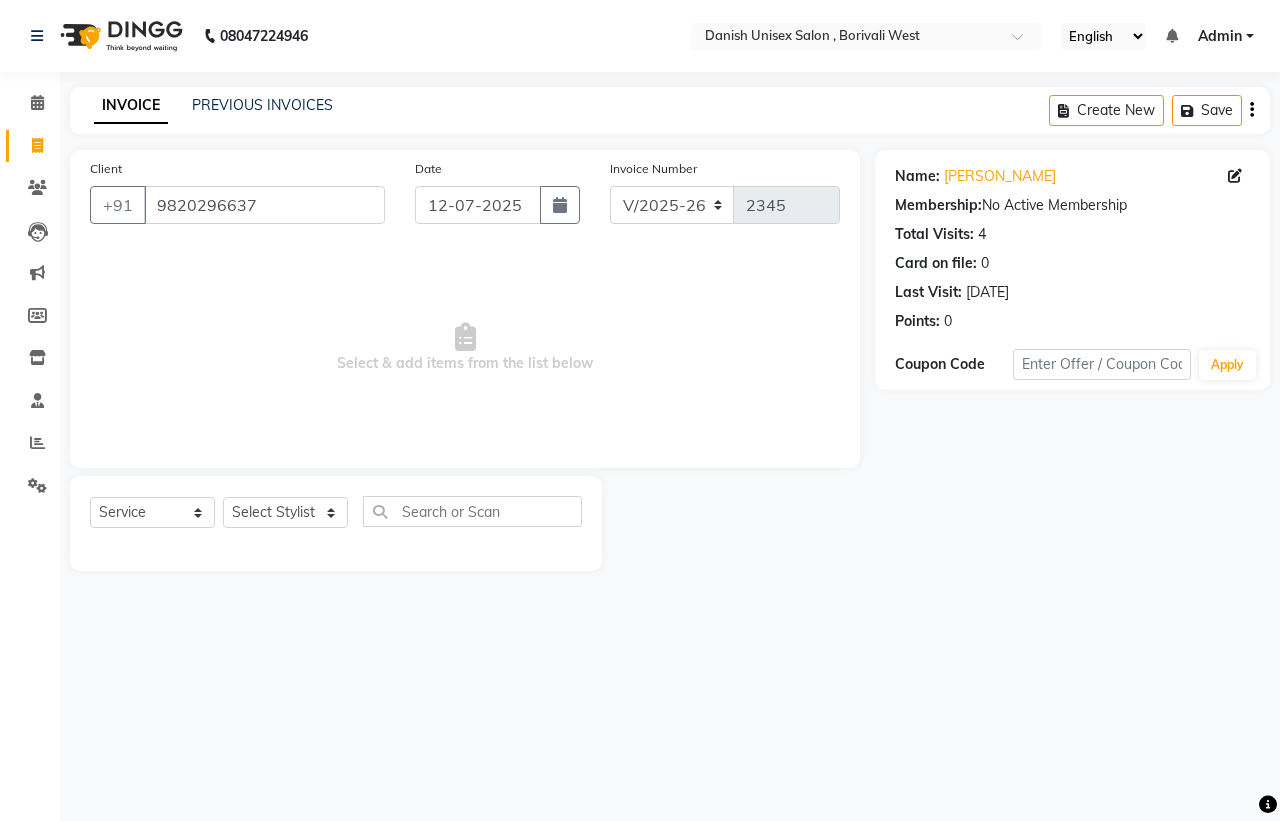 drag, startPoint x: 916, startPoint y: 183, endPoint x: 1053, endPoint y: 217, distance: 141.15594 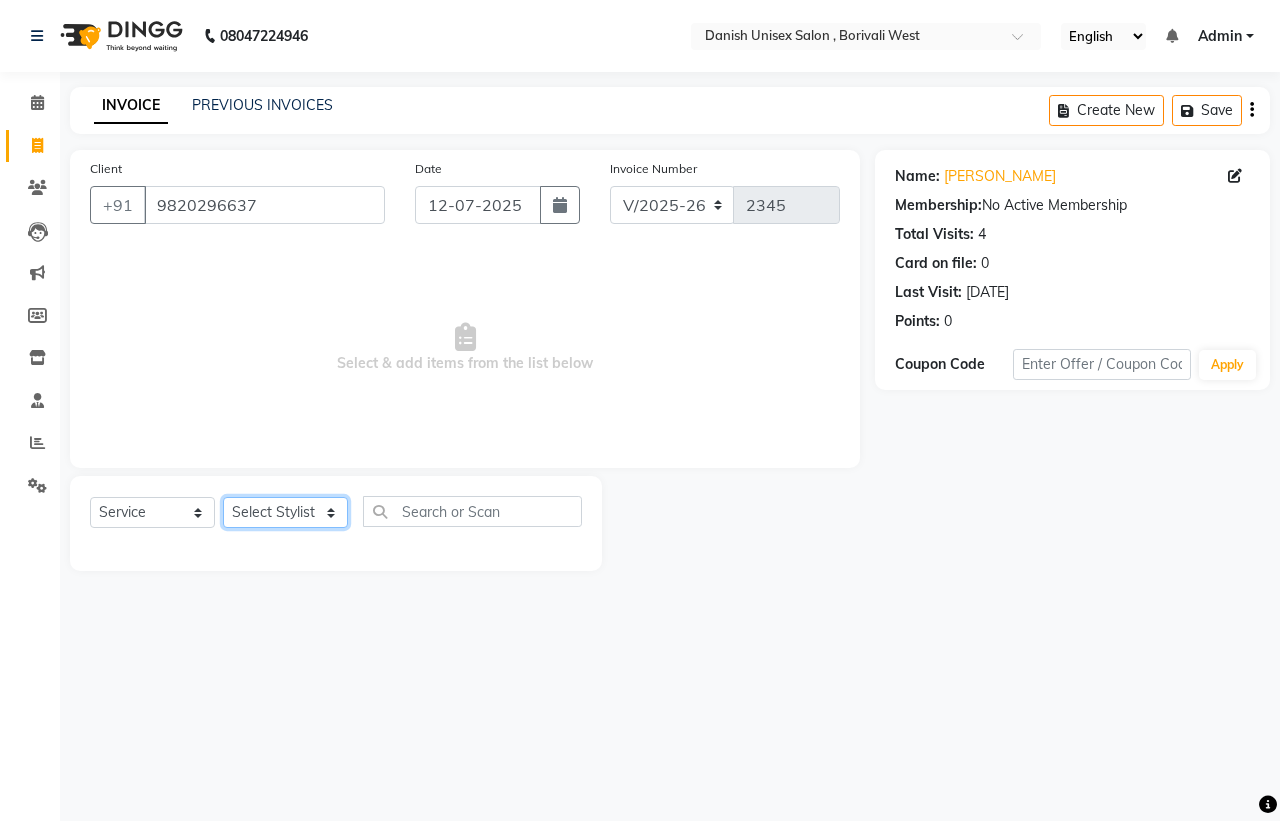 click on "Select Stylist [PERSON_NAME] [PERSON_NAME] [PERSON_NAME] kajal [PERSON_NAME] [PERSON_NAME] [PERSON_NAME] [PERSON_NAME] [PERSON_NAME] [PERSON_NAME] [PERSON_NAME]" 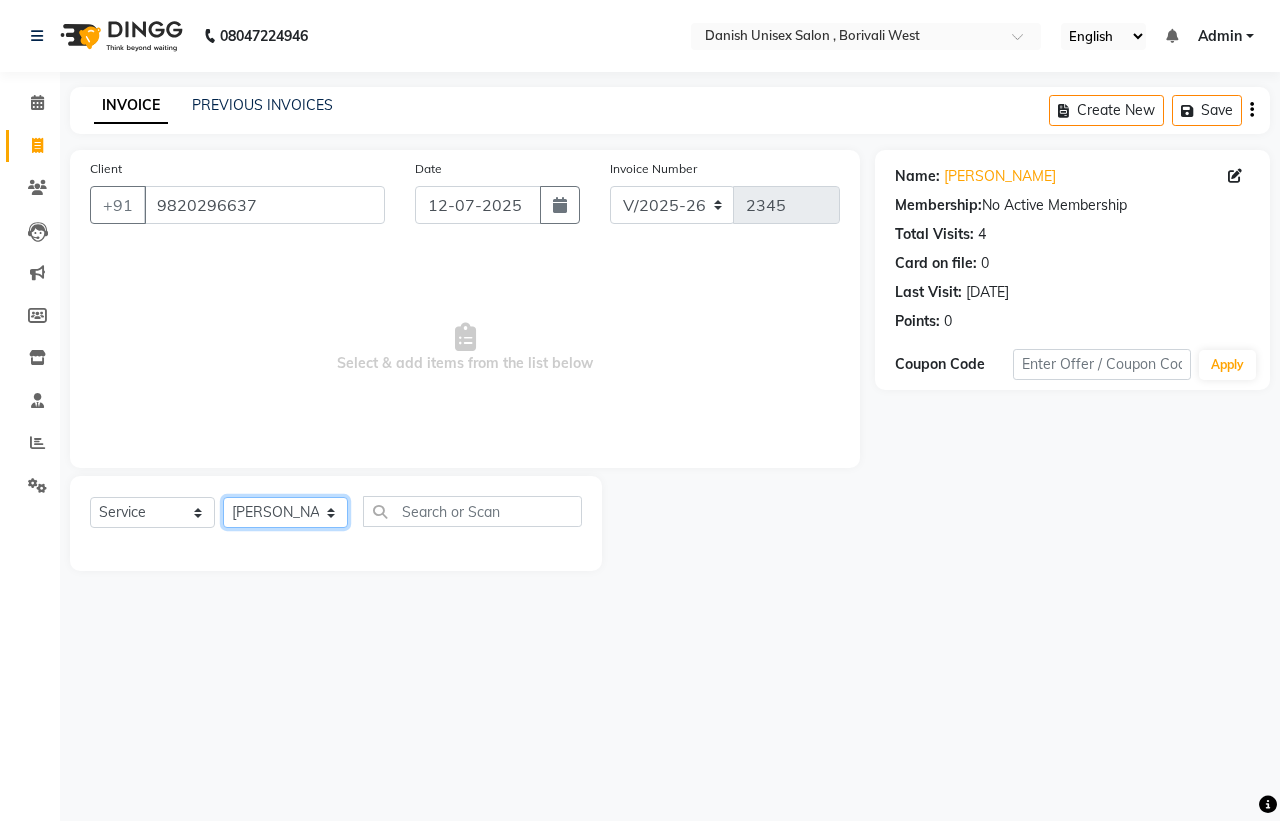 click on "Select Stylist [PERSON_NAME] [PERSON_NAME] [PERSON_NAME] kajal [PERSON_NAME] [PERSON_NAME] [PERSON_NAME] [PERSON_NAME] [PERSON_NAME] [PERSON_NAME] [PERSON_NAME]" 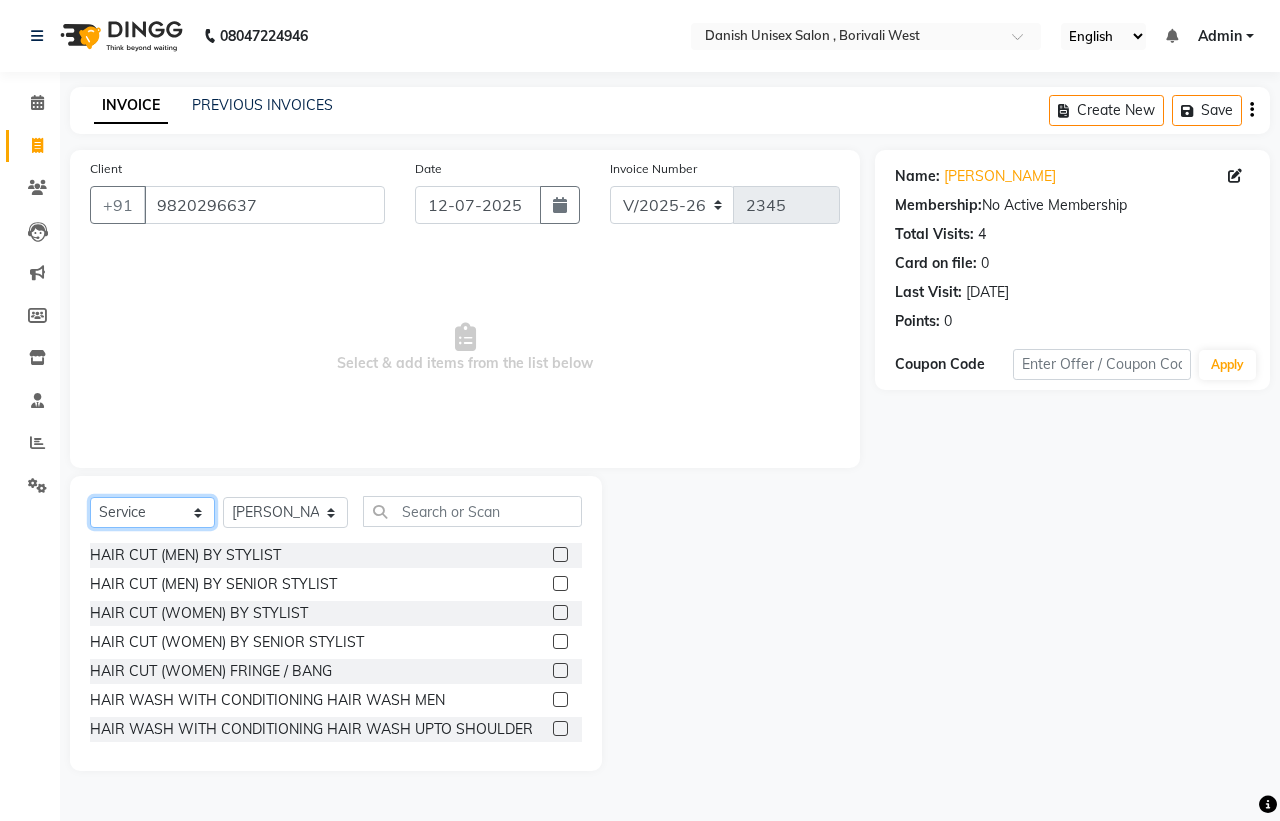 click on "Select  Service  Product  Membership  Package Voucher Prepaid Gift Card" 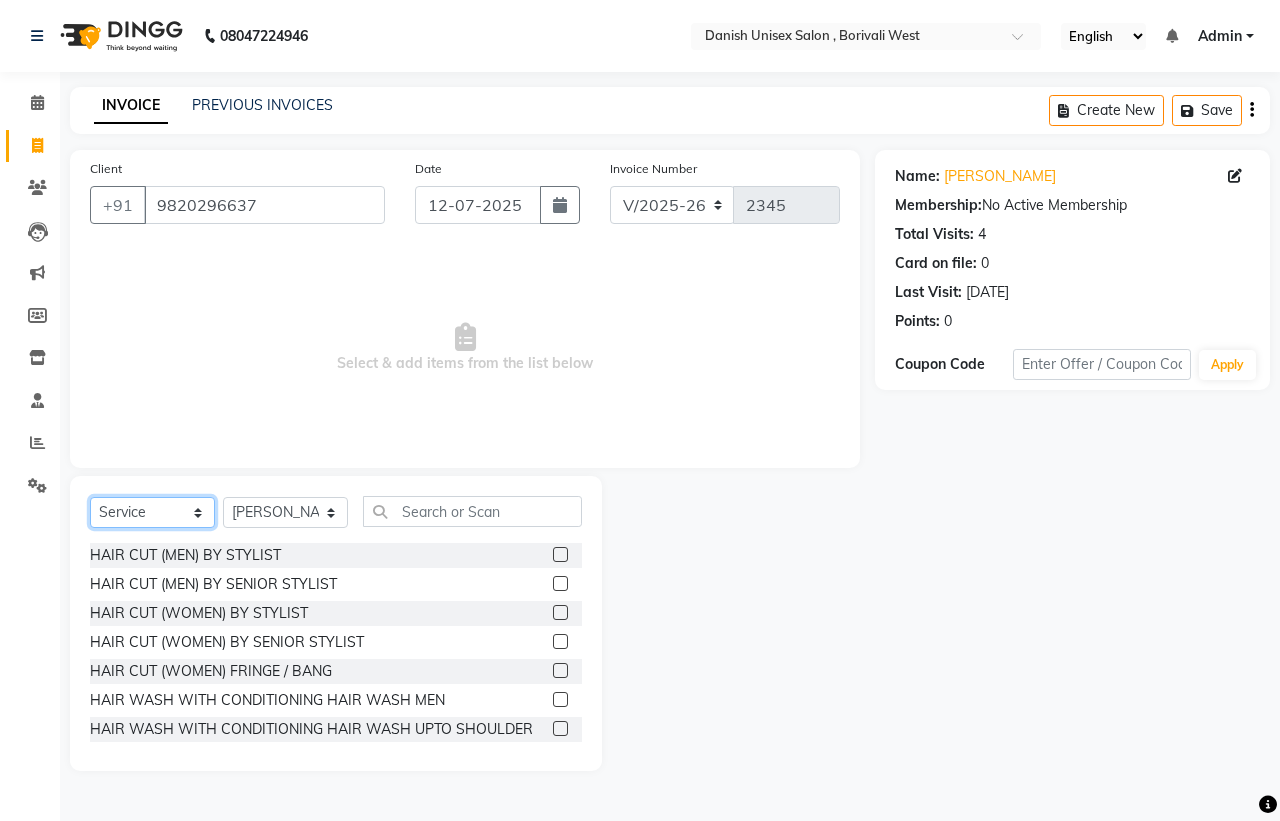 click on "Select  Service  Product  Membership  Package Voucher Prepaid Gift Card" 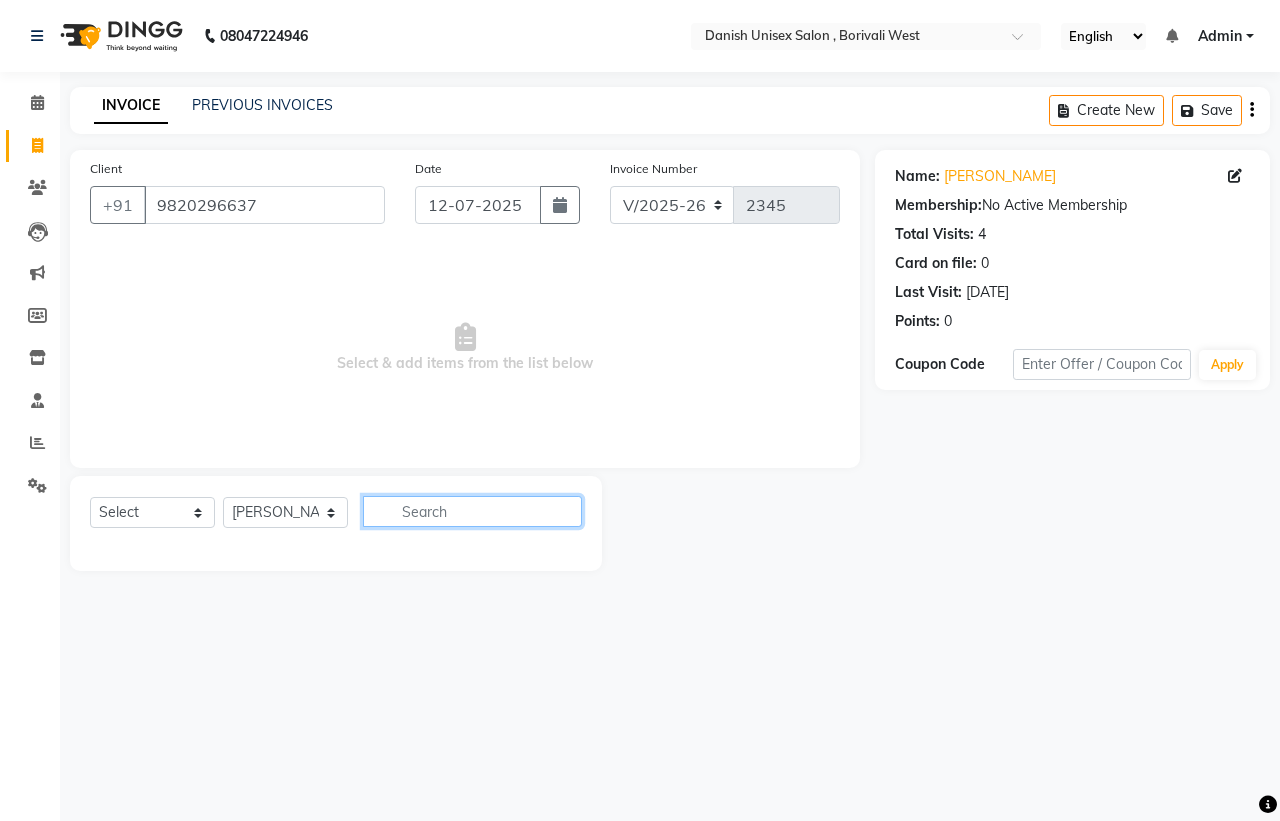 click 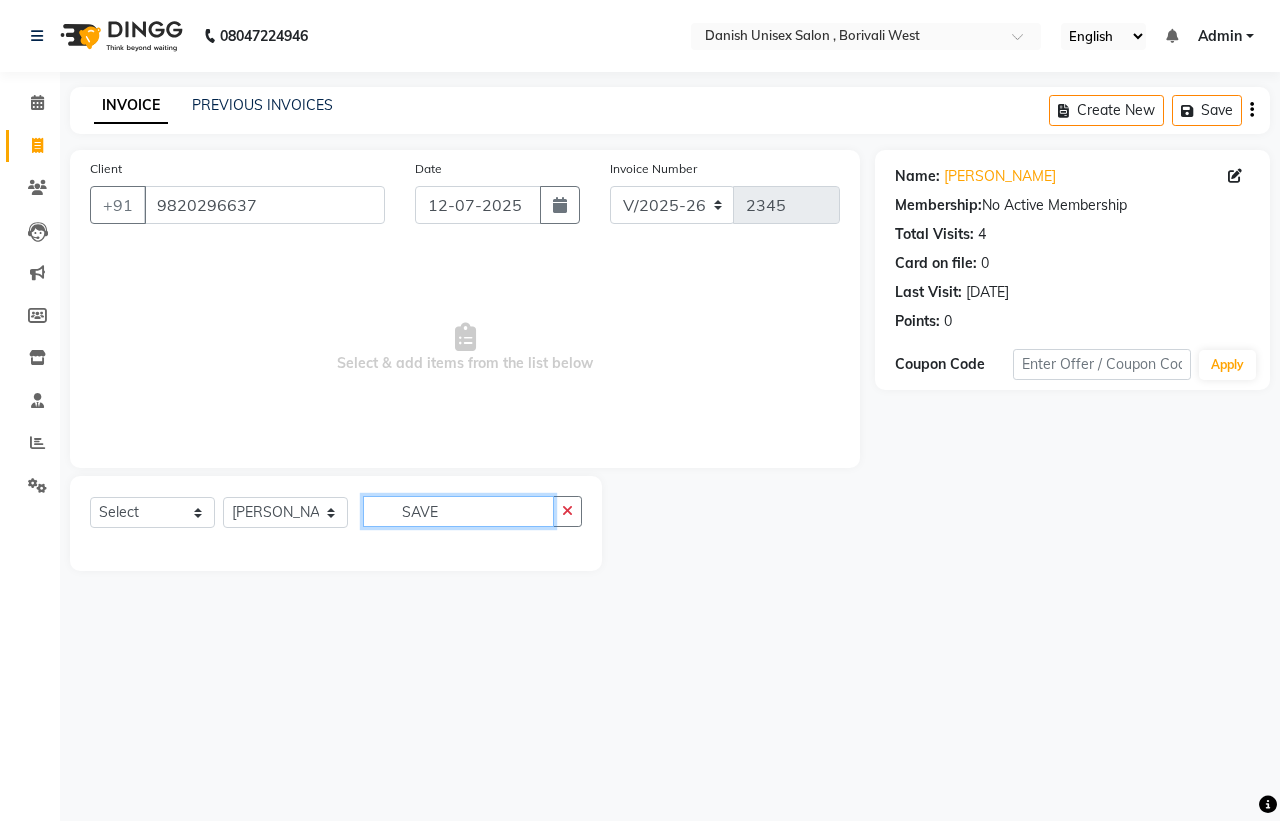 click on "SAVE" 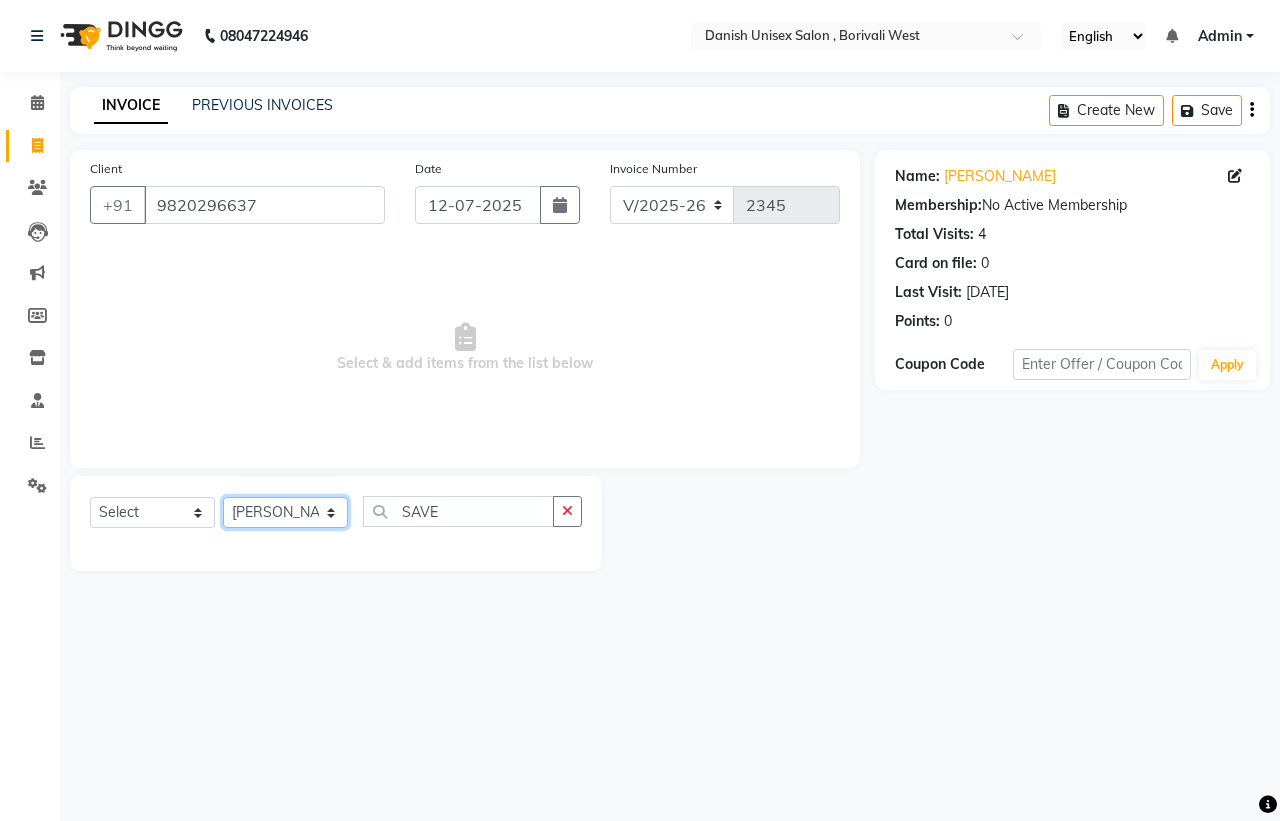 click on "Select Stylist [PERSON_NAME] [PERSON_NAME] [PERSON_NAME] kajal [PERSON_NAME] [PERSON_NAME] [PERSON_NAME] [PERSON_NAME] [PERSON_NAME] [PERSON_NAME] [PERSON_NAME]" 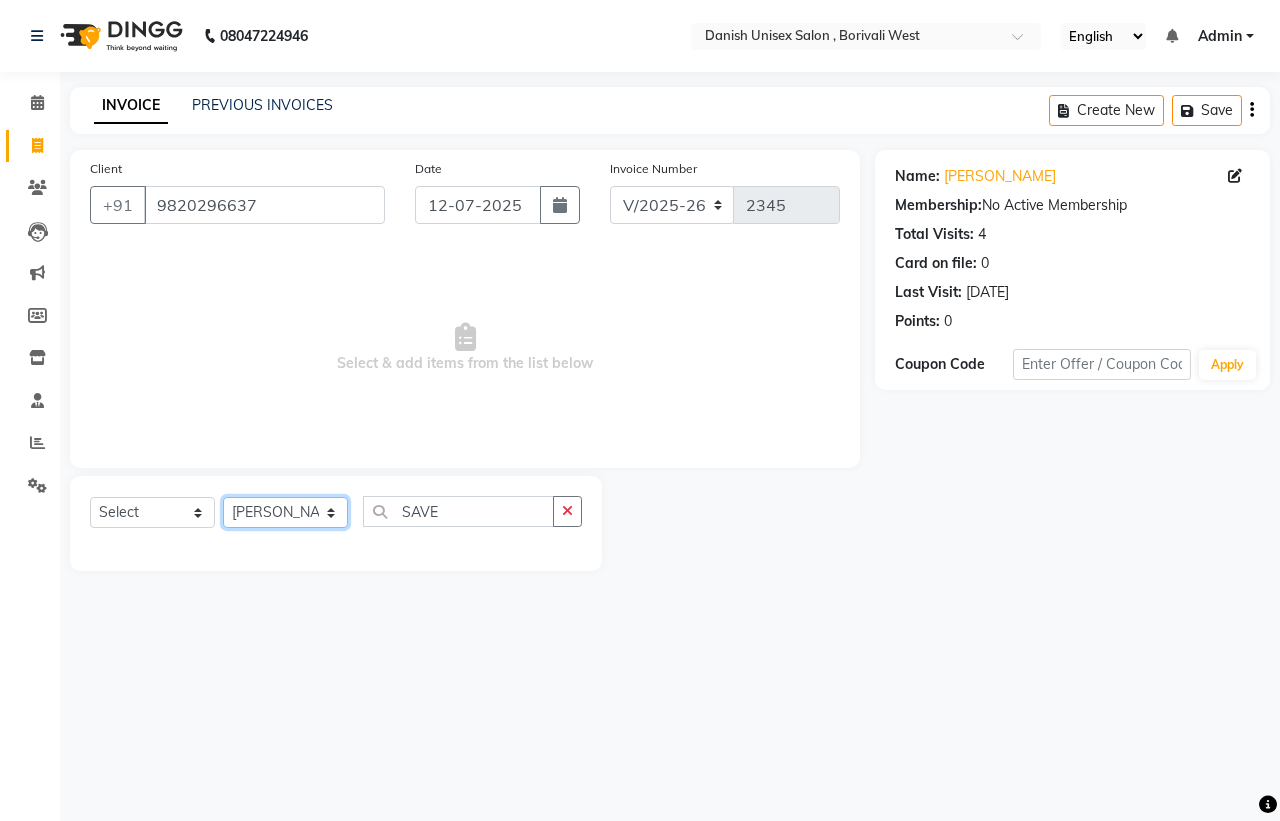 click on "Select Stylist [PERSON_NAME] [PERSON_NAME] [PERSON_NAME] kajal [PERSON_NAME] [PERSON_NAME] [PERSON_NAME] [PERSON_NAME] [PERSON_NAME] [PERSON_NAME] [PERSON_NAME]" 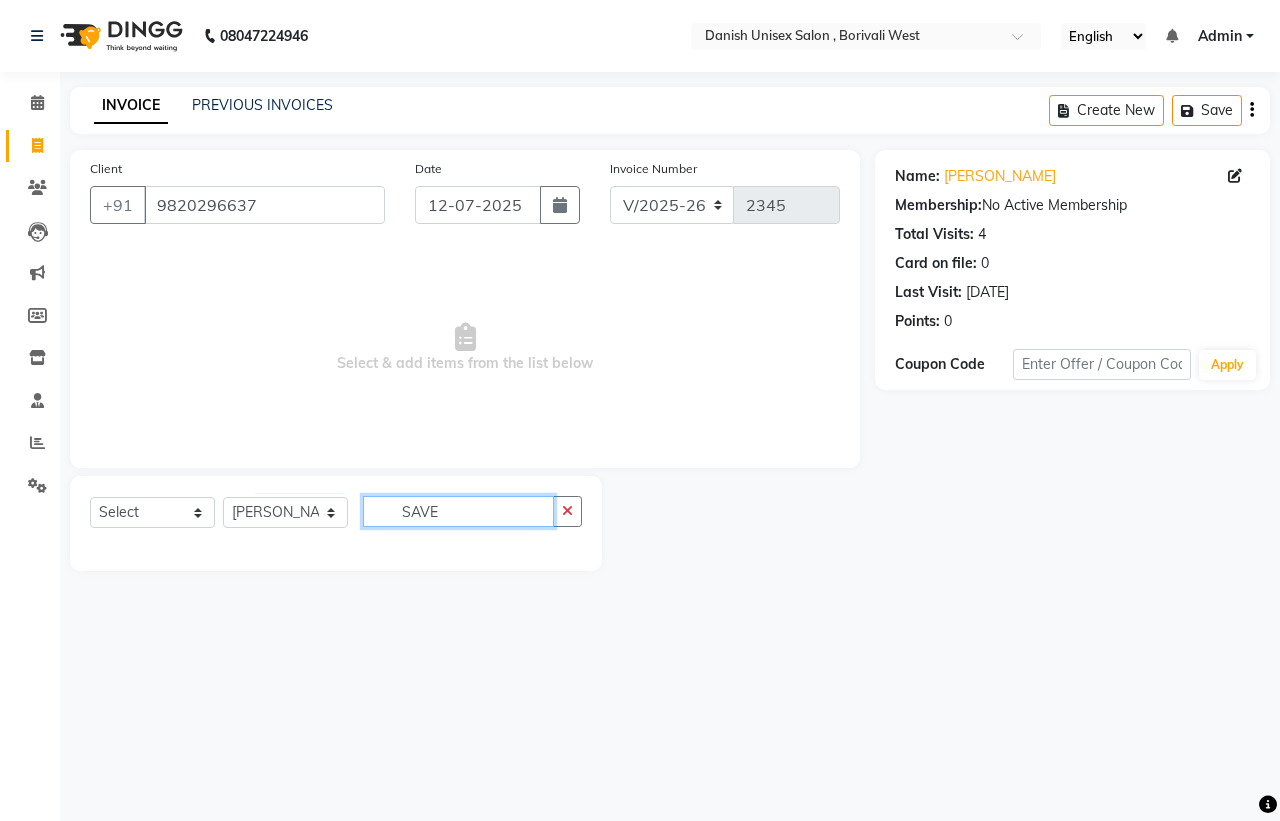 click on "SAVE" 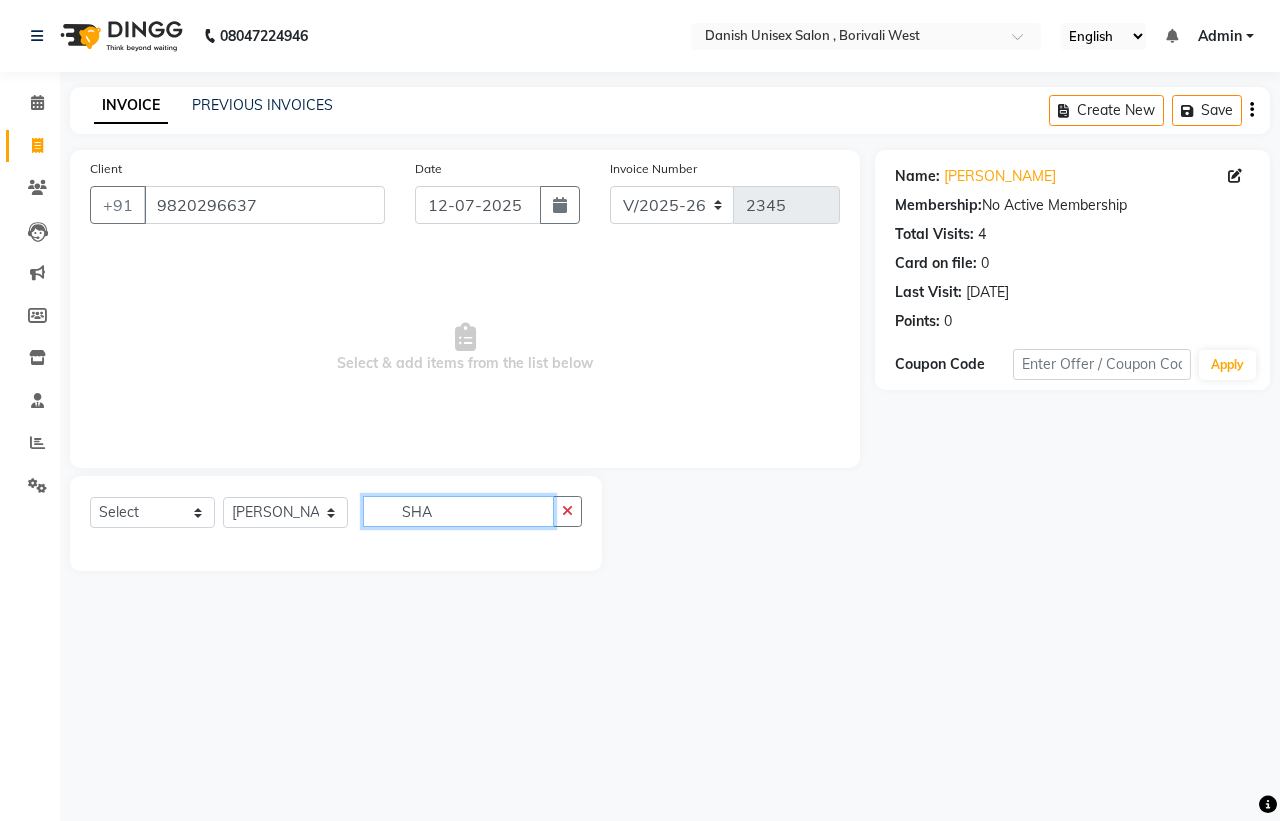click on "SHA" 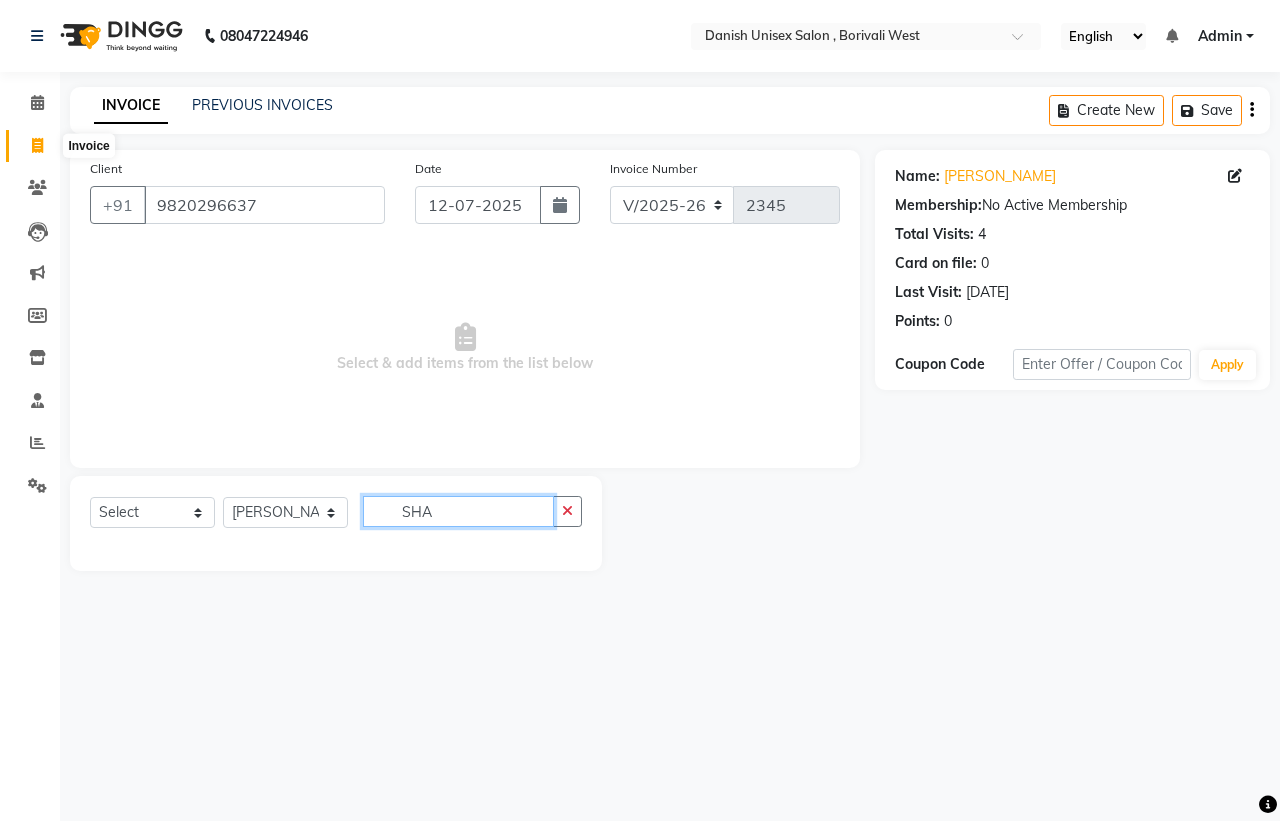 scroll, scrollTop: 0, scrollLeft: 6251, axis: horizontal 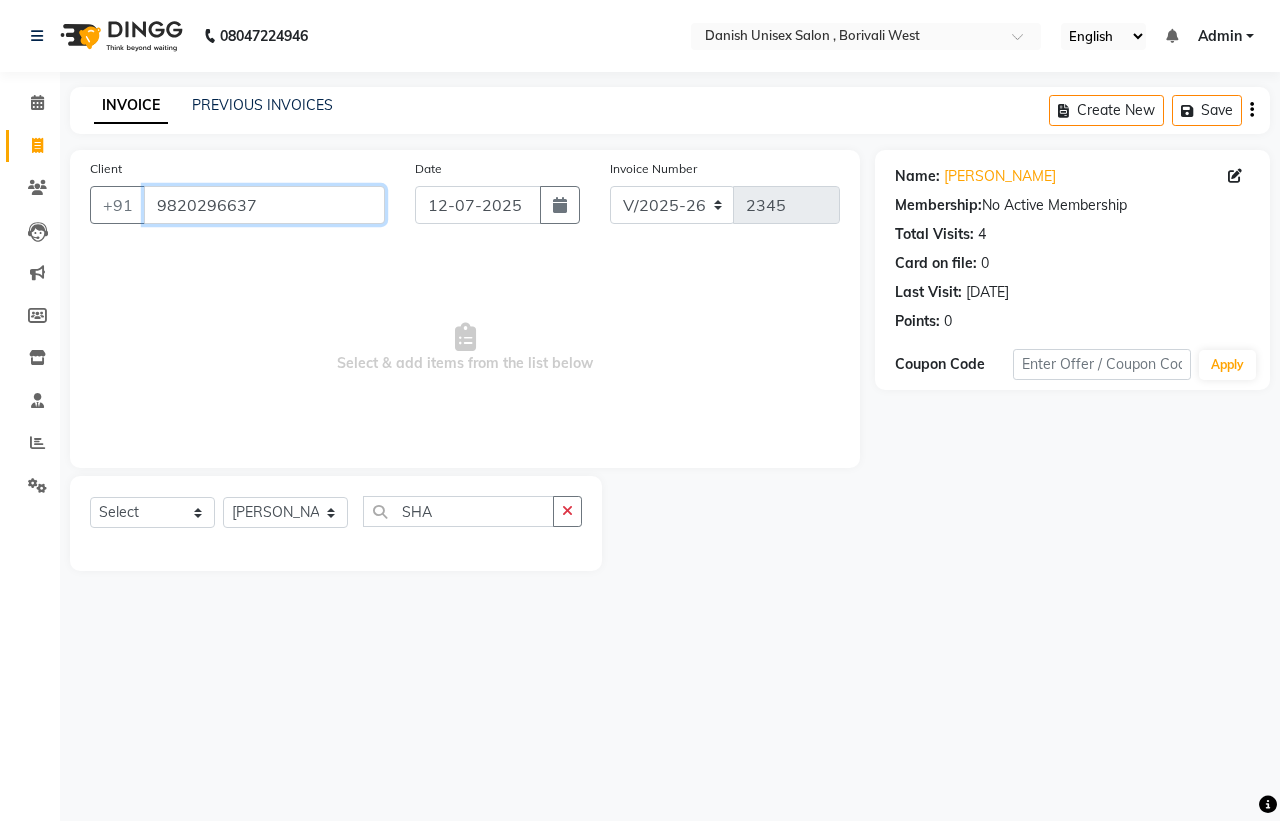 click on "9820296637" at bounding box center (264, 205) 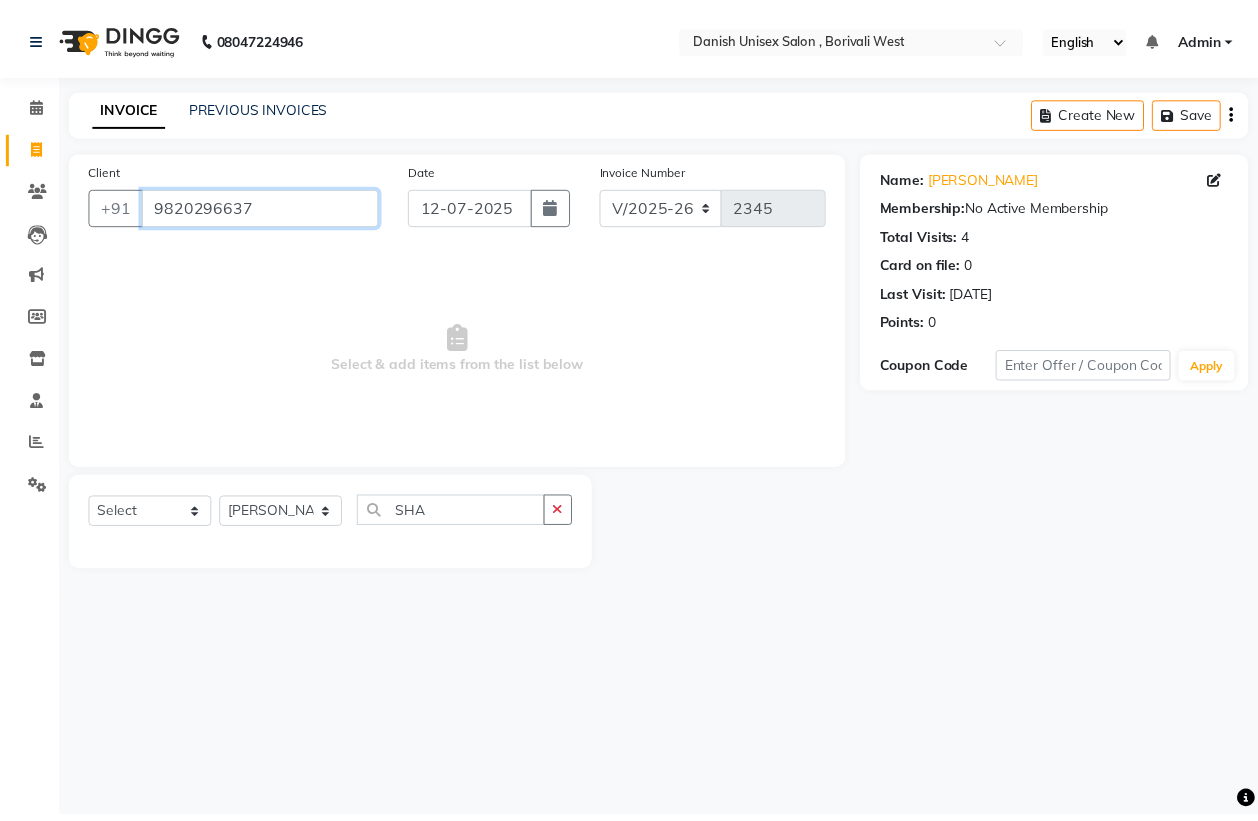 scroll, scrollTop: 0, scrollLeft: 0, axis: both 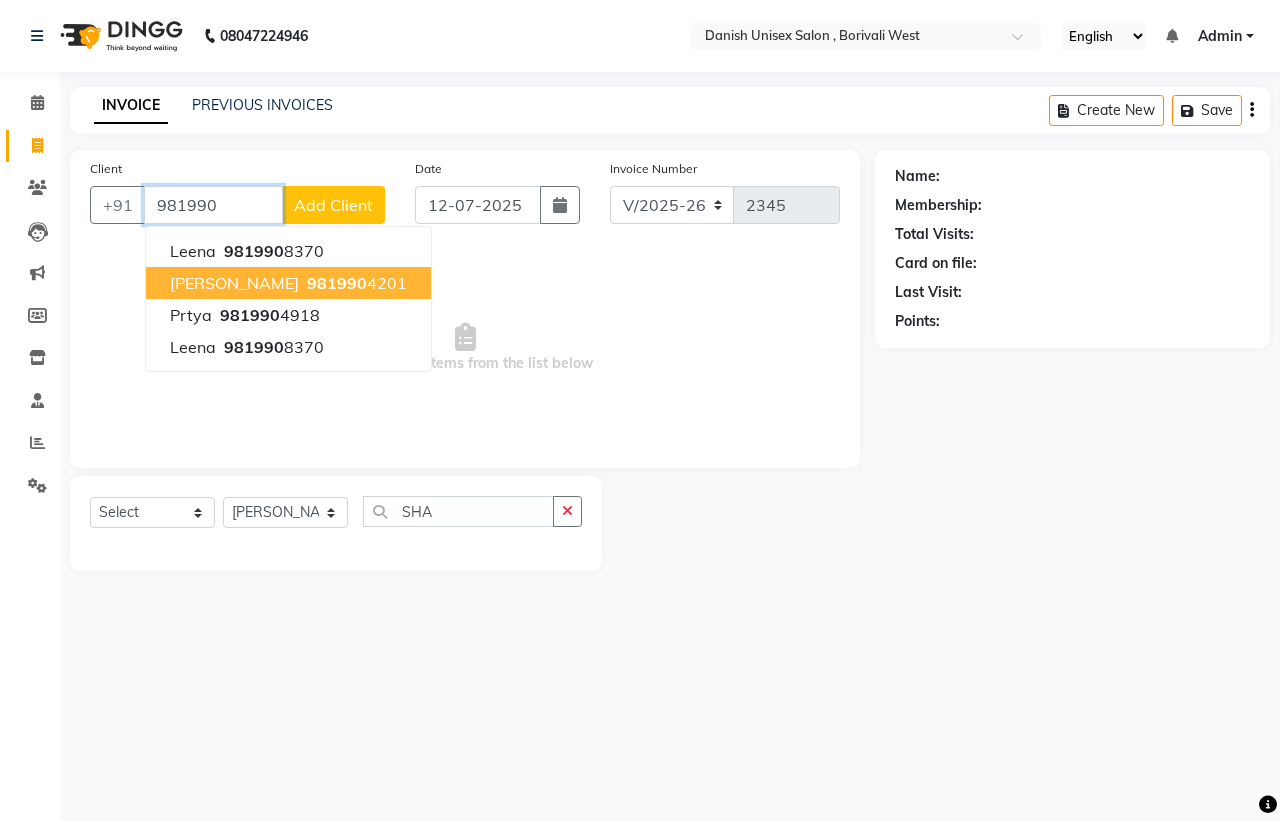 click on "981990" at bounding box center (337, 283) 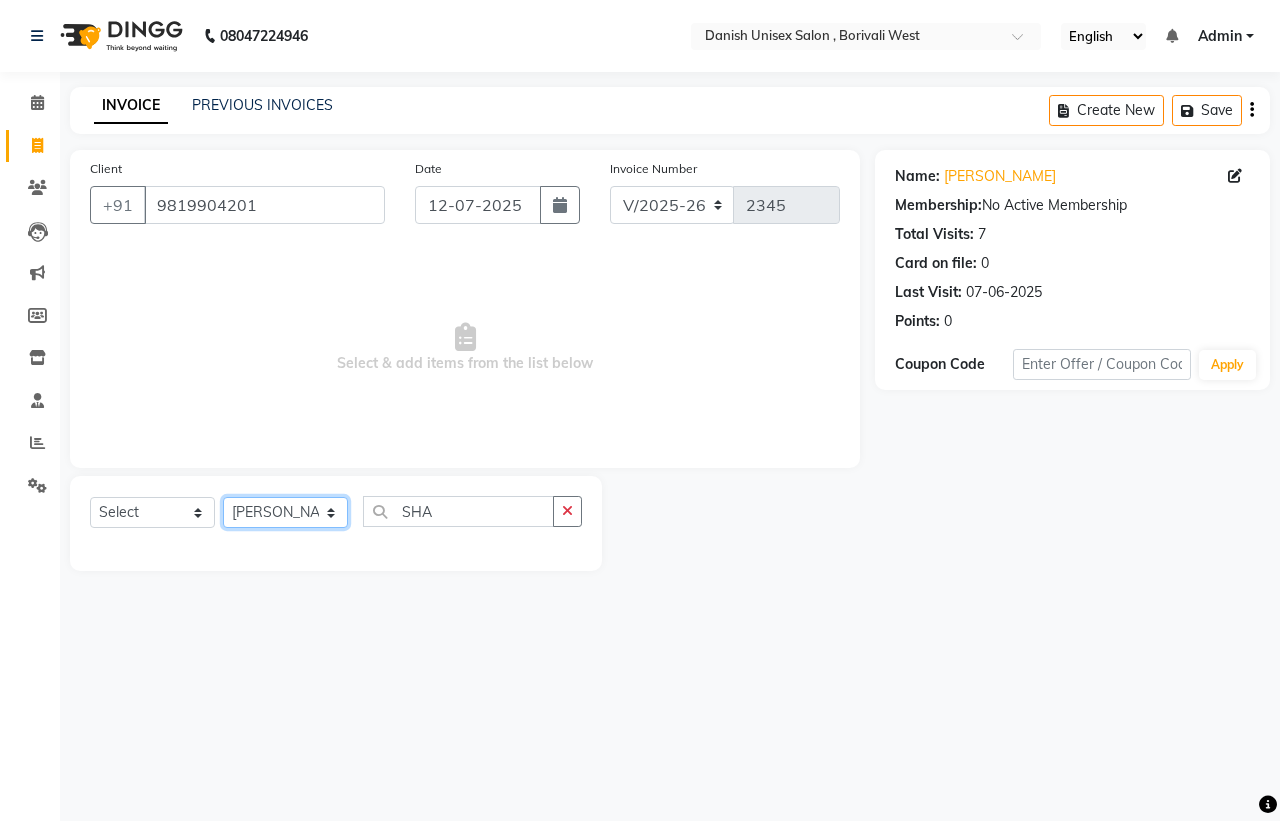 click on "Select Stylist [PERSON_NAME] [PERSON_NAME] [PERSON_NAME] kajal [PERSON_NAME] [PERSON_NAME] [PERSON_NAME] [PERSON_NAME] [PERSON_NAME] [PERSON_NAME] [PERSON_NAME]" 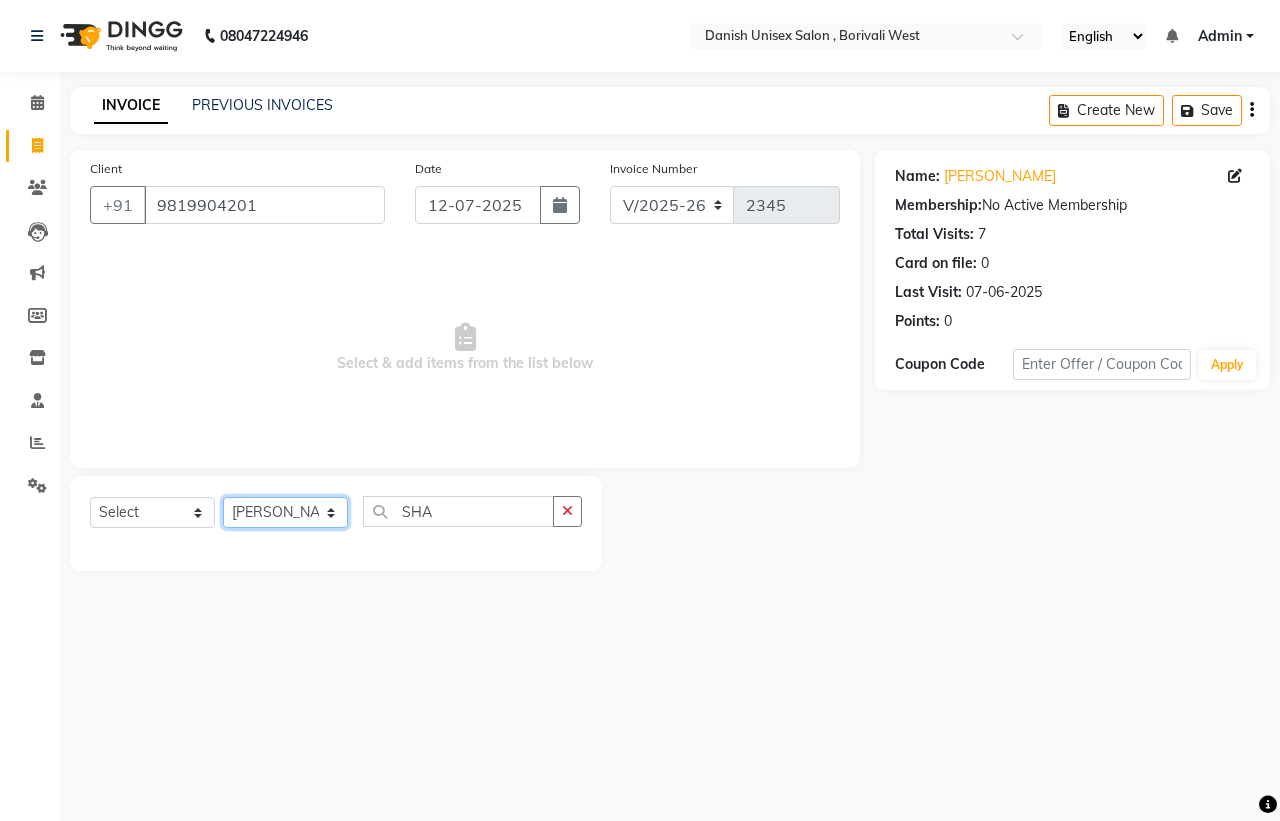 click on "Select Stylist [PERSON_NAME] [PERSON_NAME] [PERSON_NAME] kajal [PERSON_NAME] [PERSON_NAME] [PERSON_NAME] [PERSON_NAME] [PERSON_NAME] [PERSON_NAME] [PERSON_NAME]" 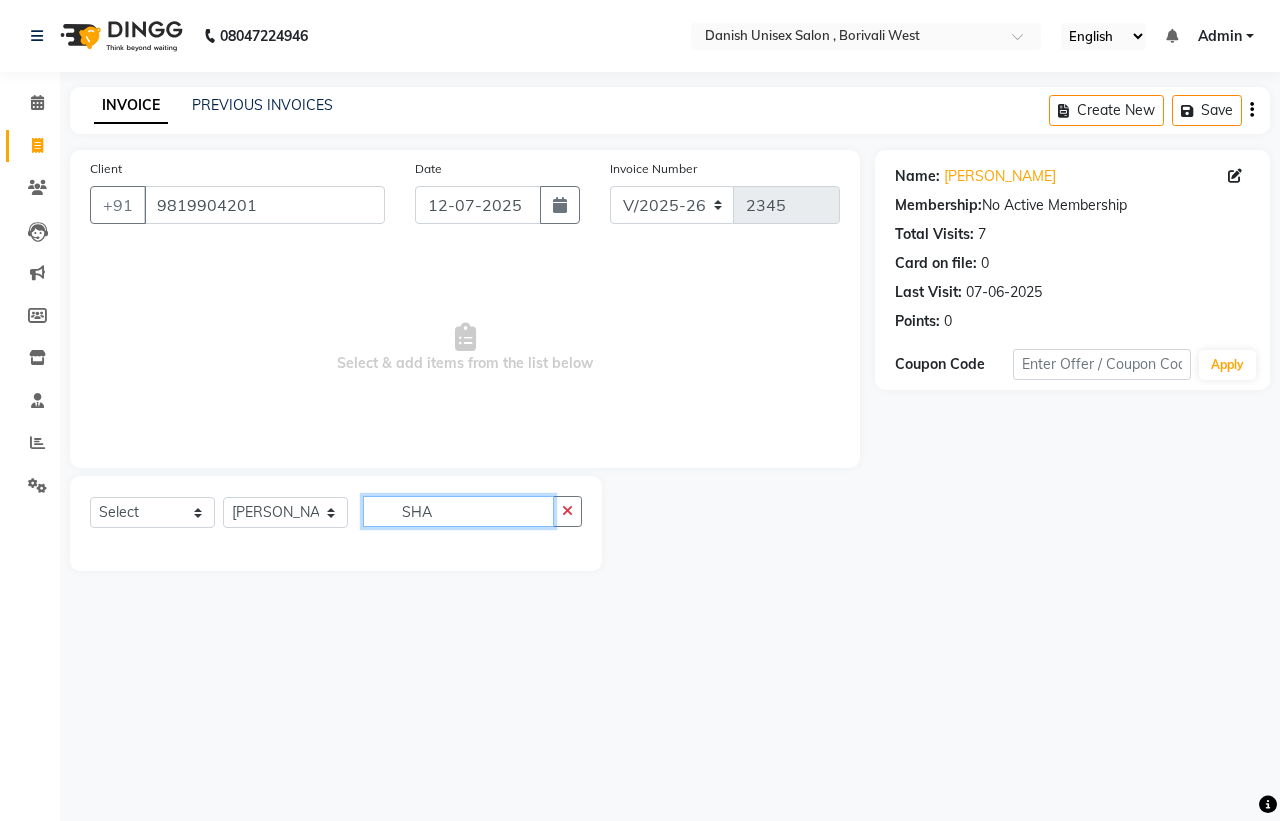click on "SHA" 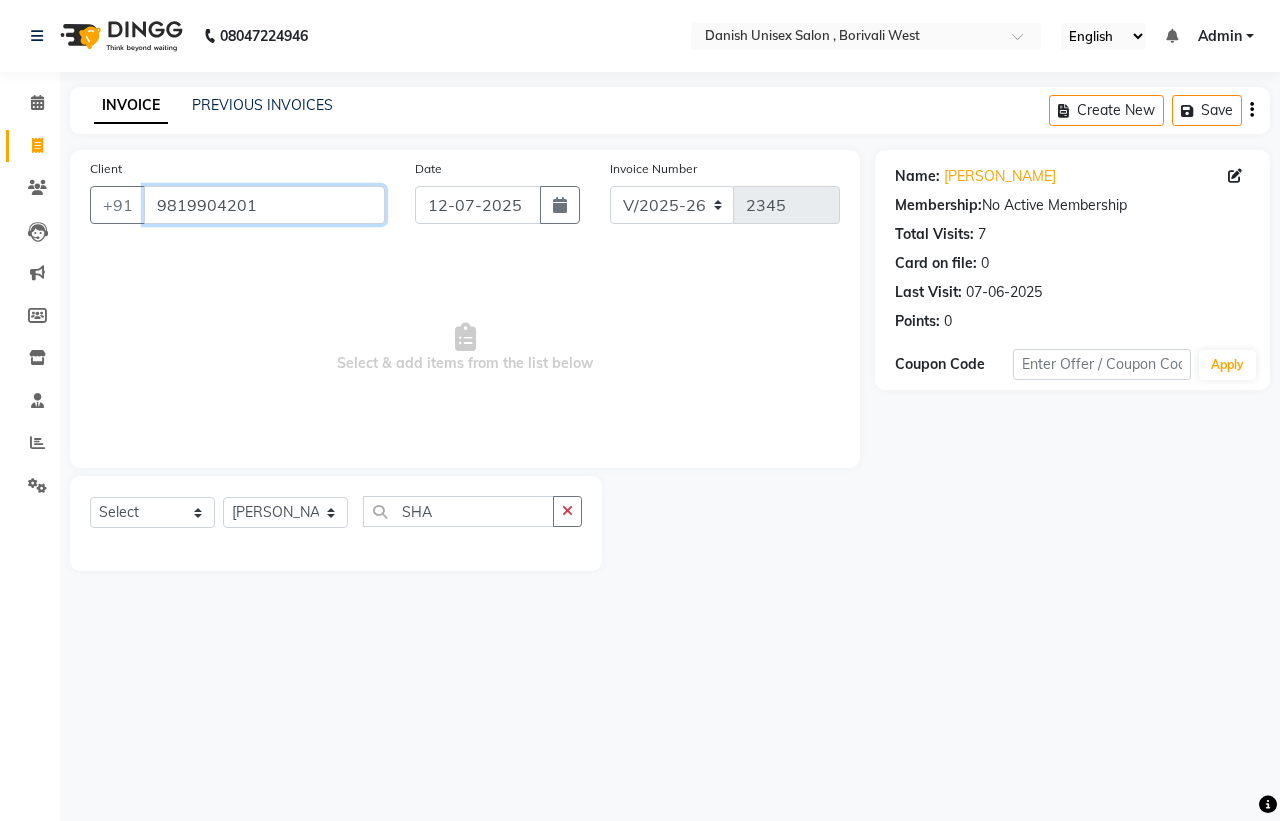 click on "9819904201" at bounding box center [264, 205] 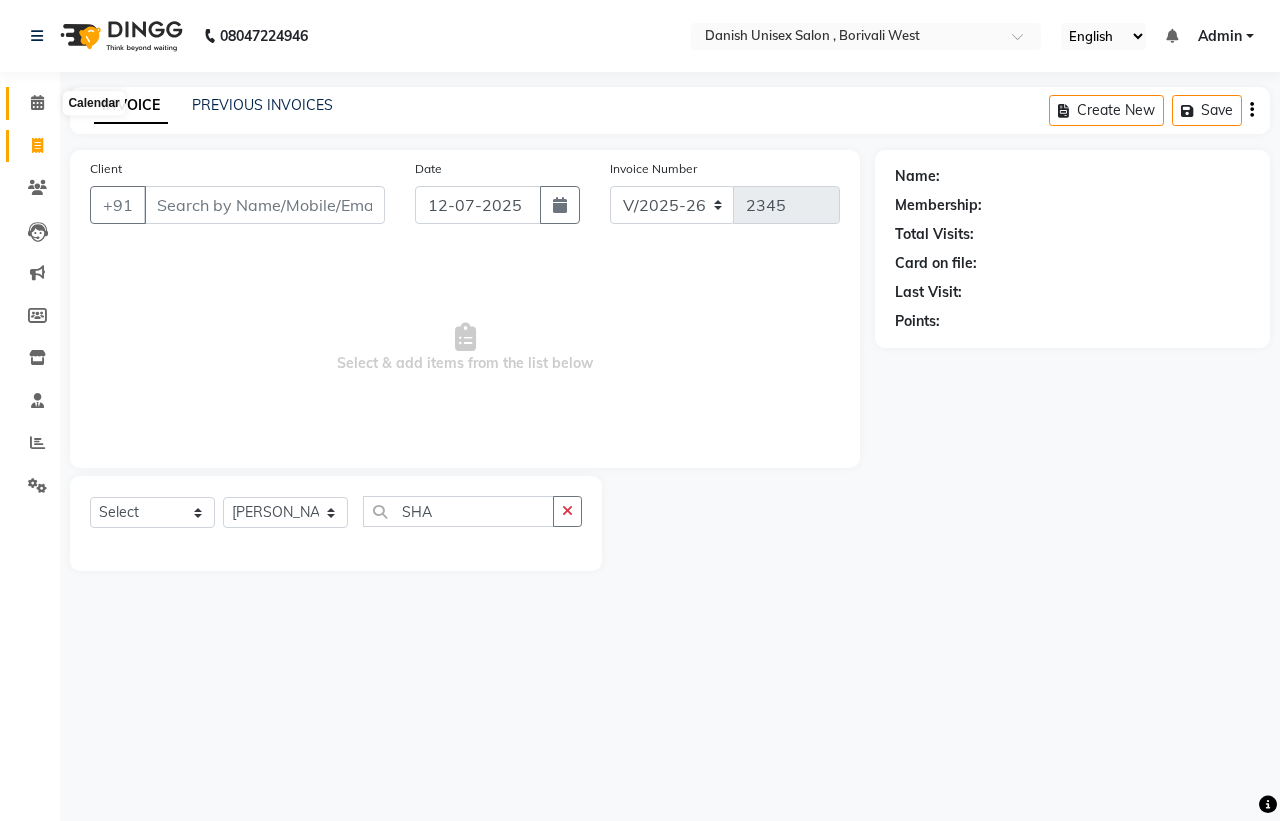 click 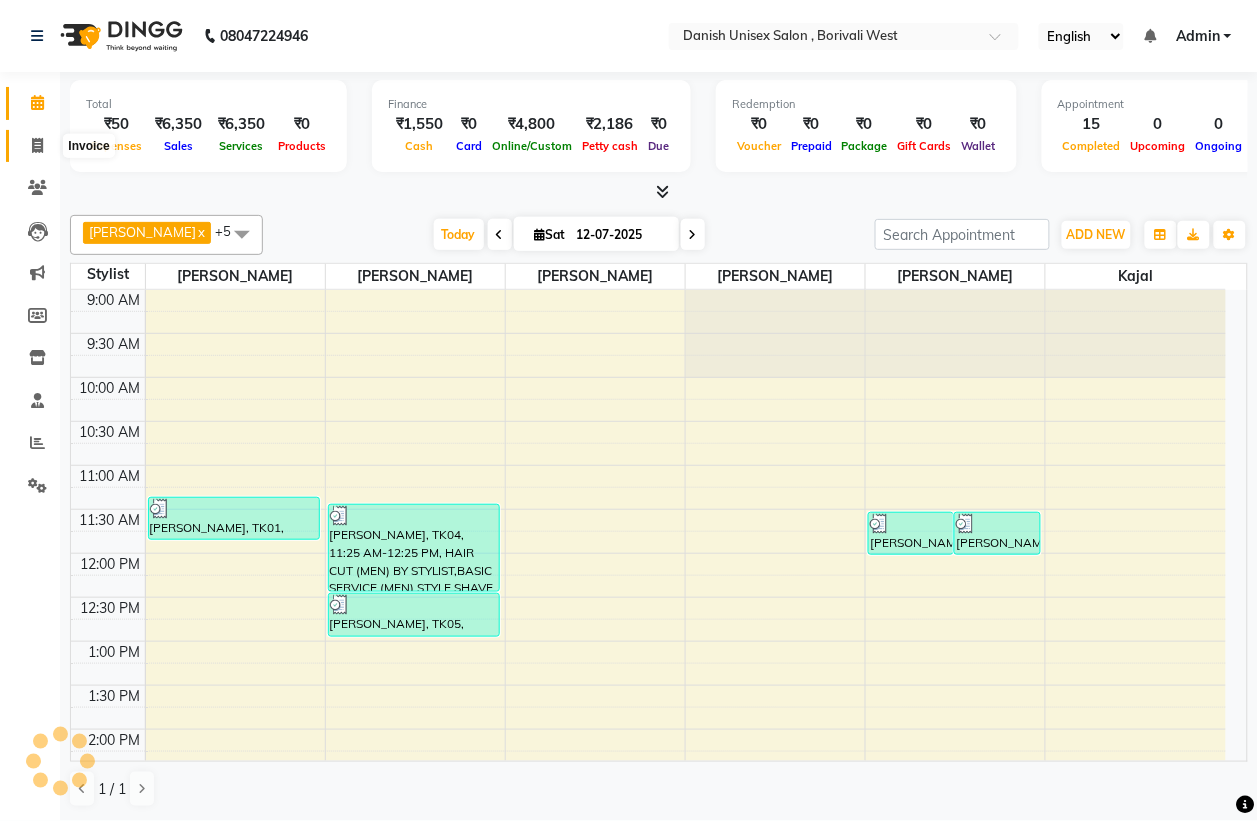 scroll, scrollTop: 0, scrollLeft: 0, axis: both 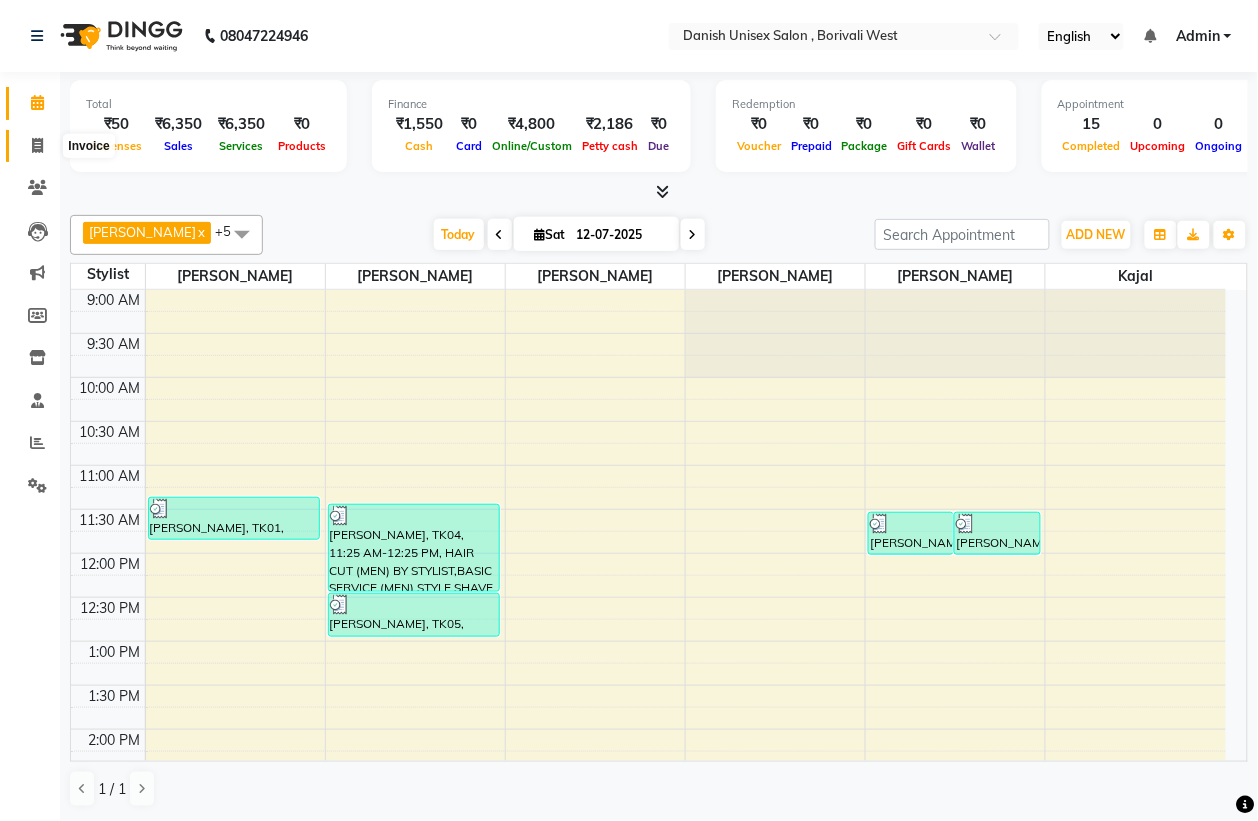 click 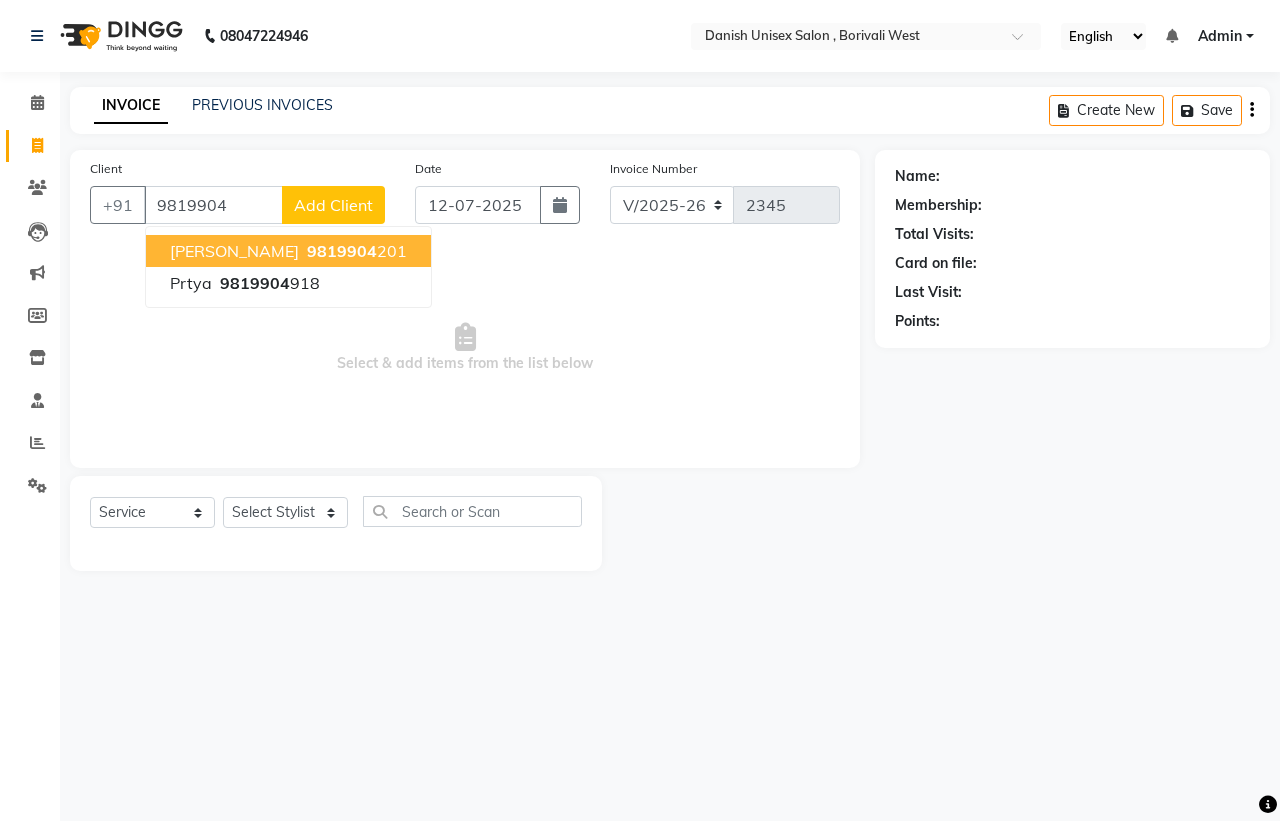 click on "[PERSON_NAME]   9819904 201" at bounding box center [288, 251] 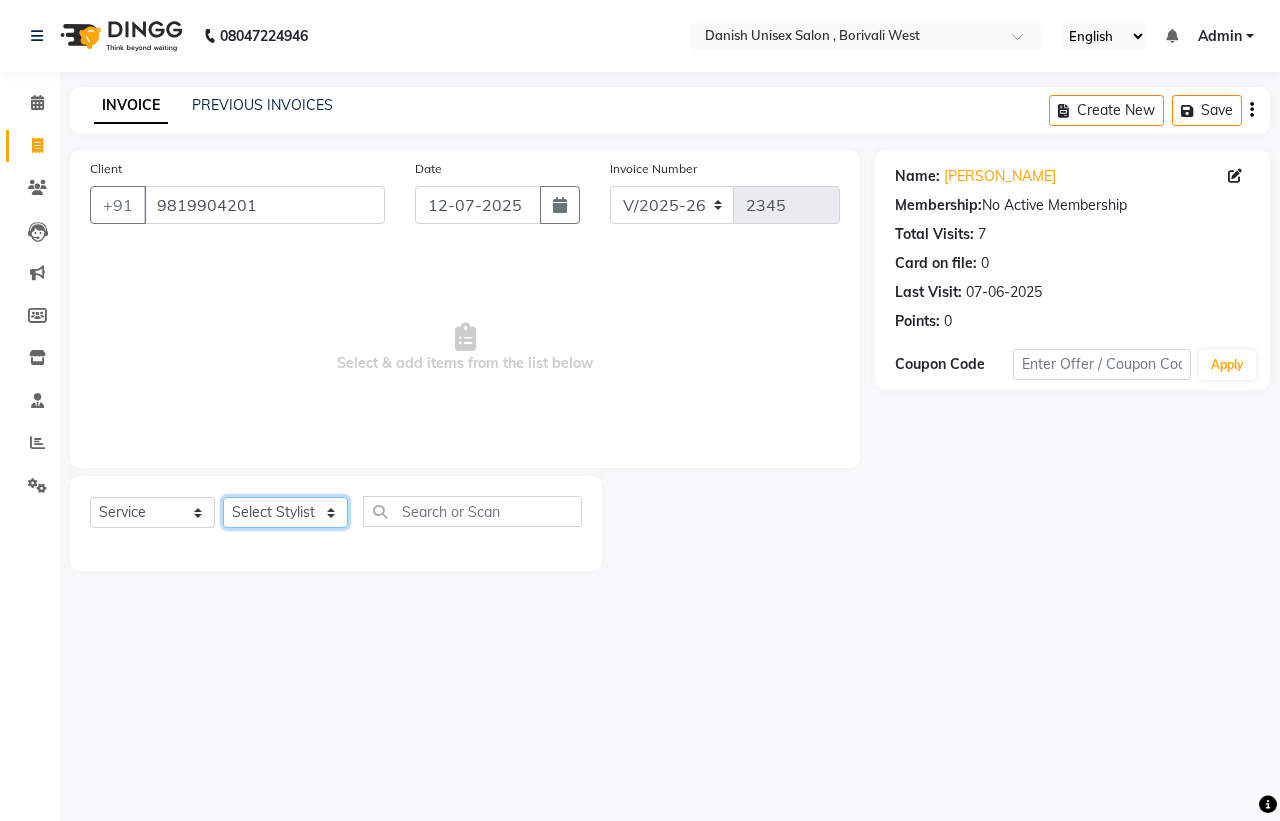 click on "Select Stylist [PERSON_NAME] [PERSON_NAME] [PERSON_NAME] kajal [PERSON_NAME] [PERSON_NAME] [PERSON_NAME] [PERSON_NAME] [PERSON_NAME] [PERSON_NAME] [PERSON_NAME]" 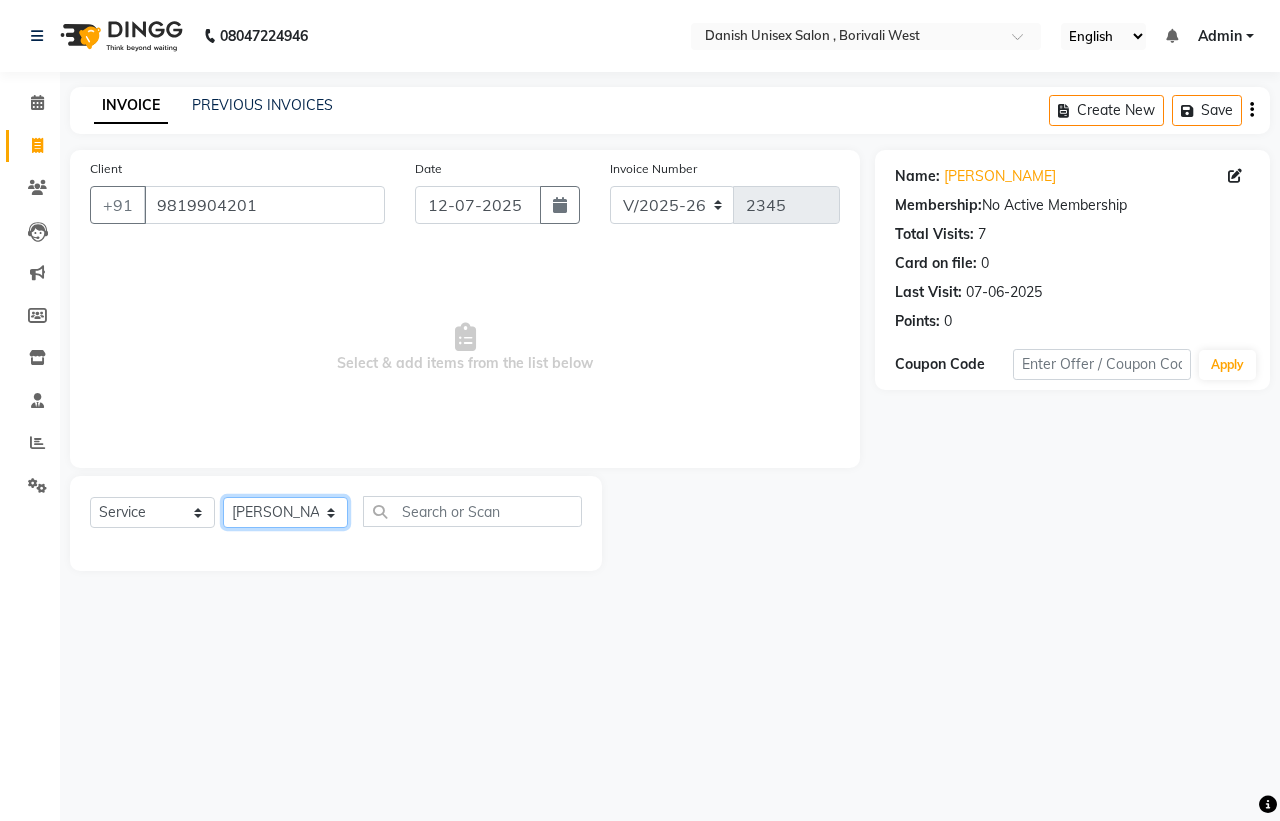 click on "Select Stylist [PERSON_NAME] [PERSON_NAME] [PERSON_NAME] kajal [PERSON_NAME] [PERSON_NAME] [PERSON_NAME] [PERSON_NAME] [PERSON_NAME] [PERSON_NAME] [PERSON_NAME]" 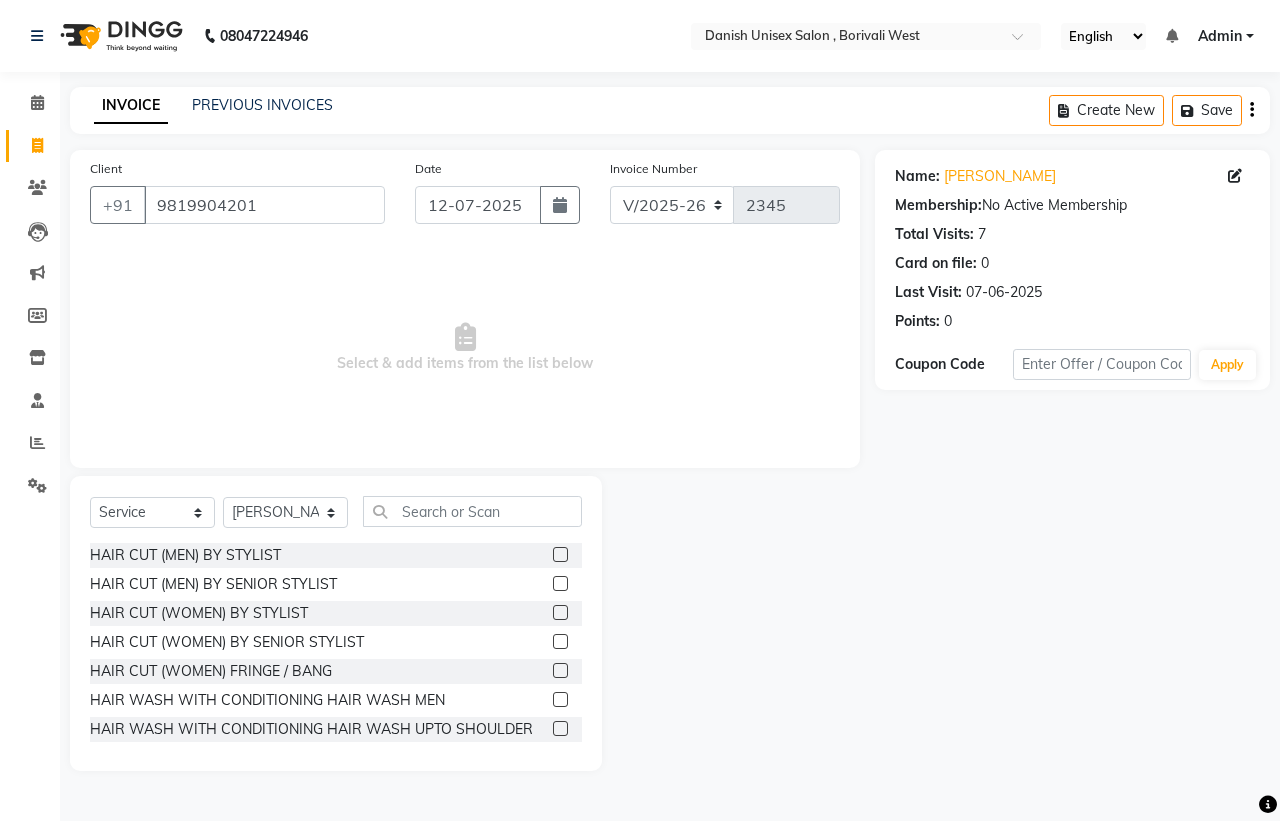 click 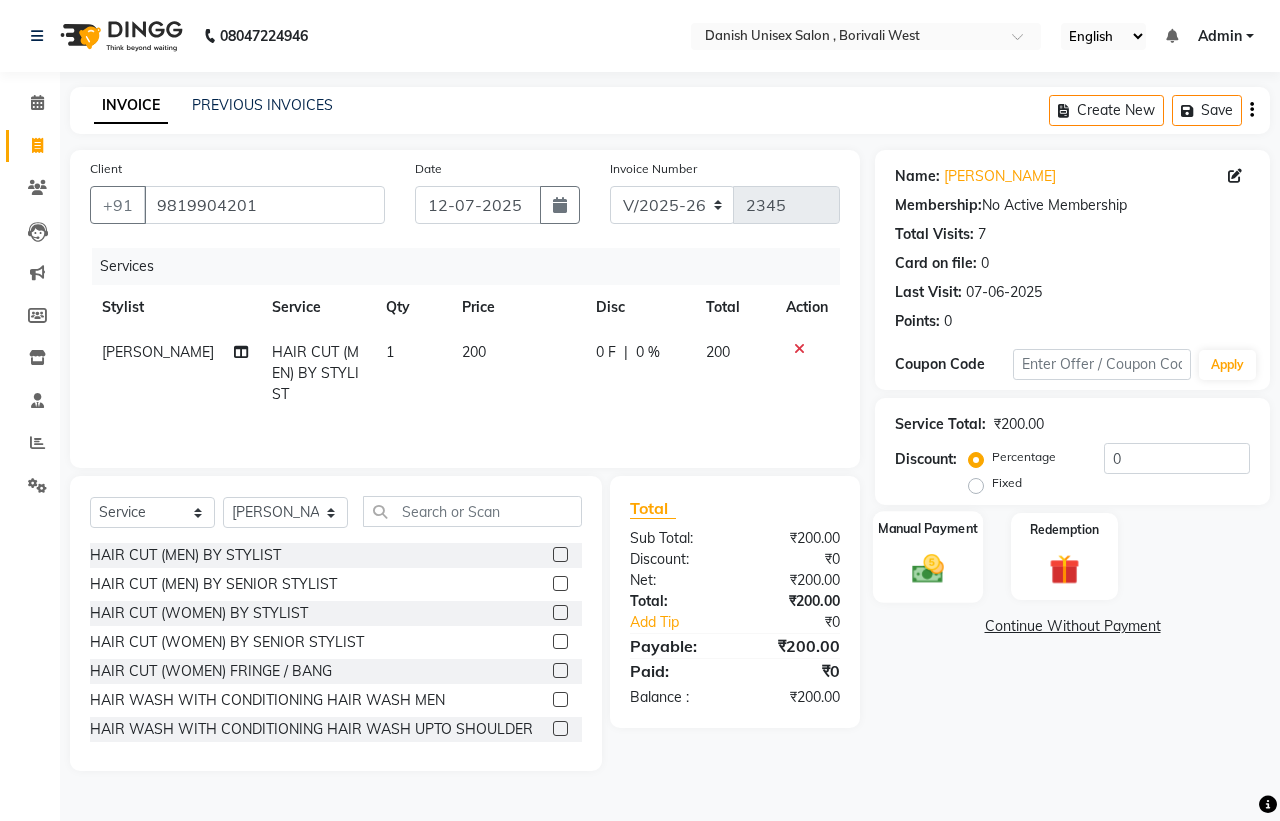 click on "Manual Payment" 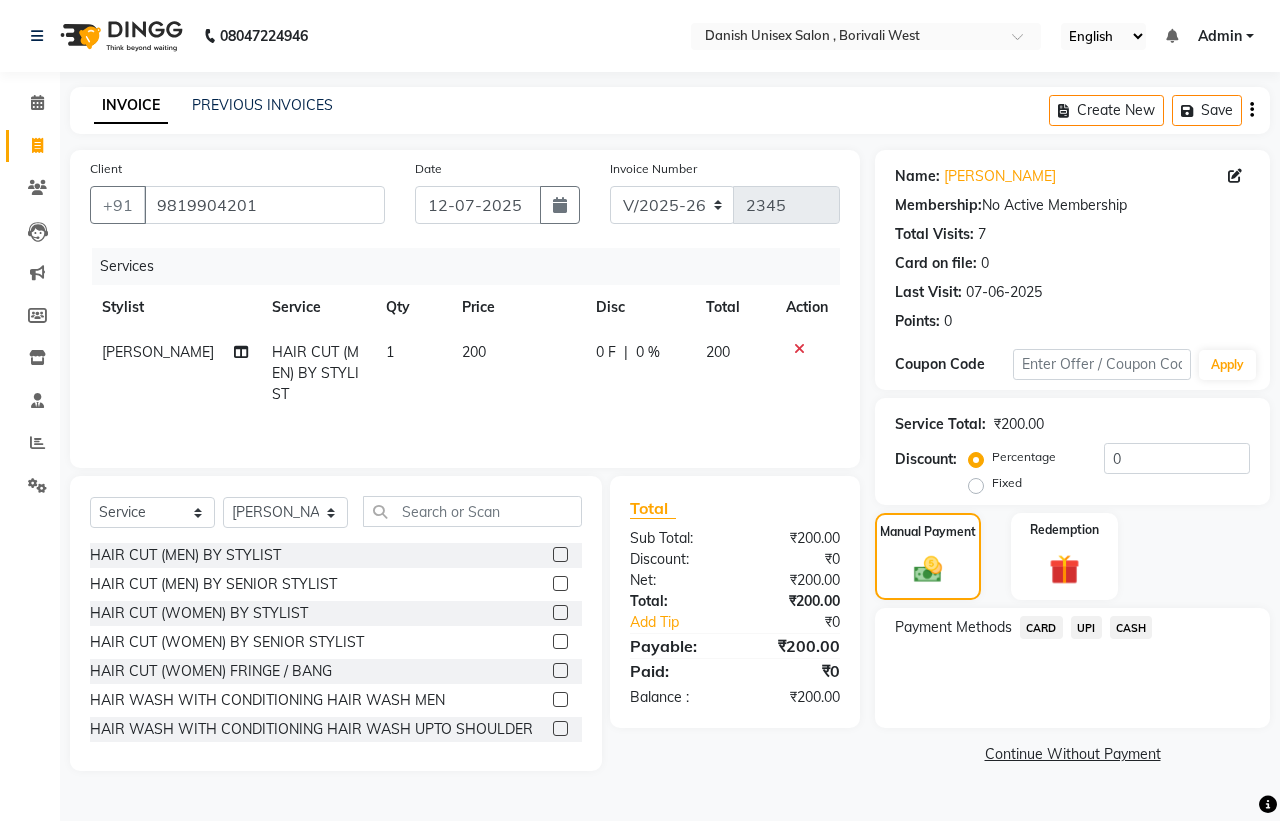 click on "UPI" 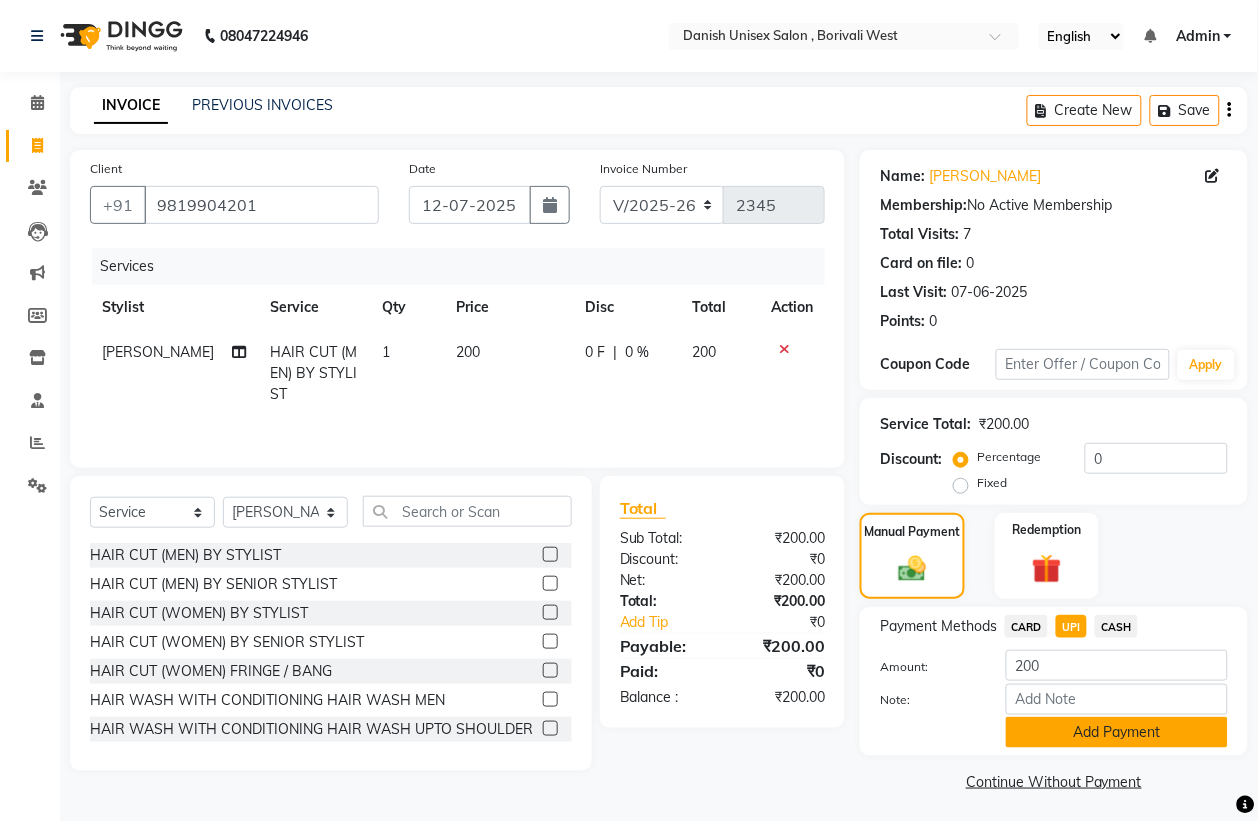 click on "Add Payment" 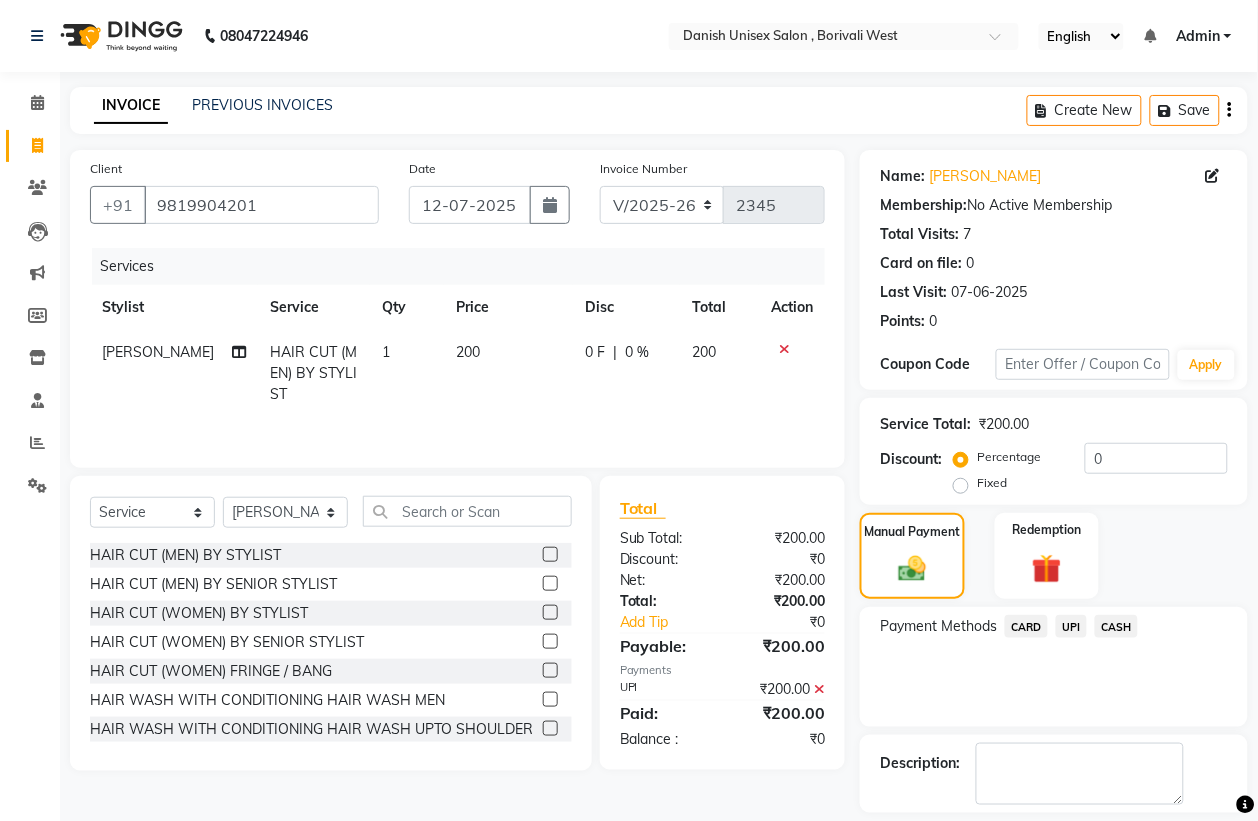 scroll, scrollTop: 91, scrollLeft: 0, axis: vertical 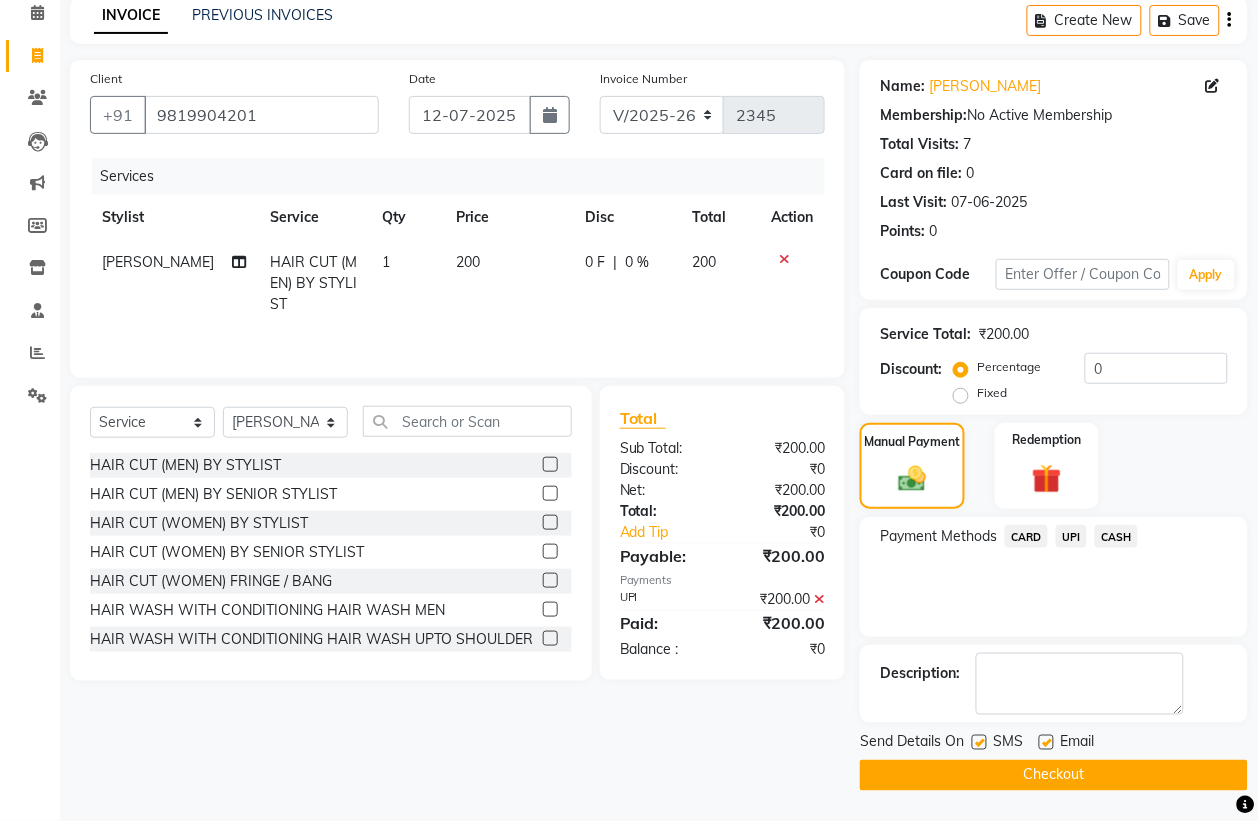 click on "Checkout" 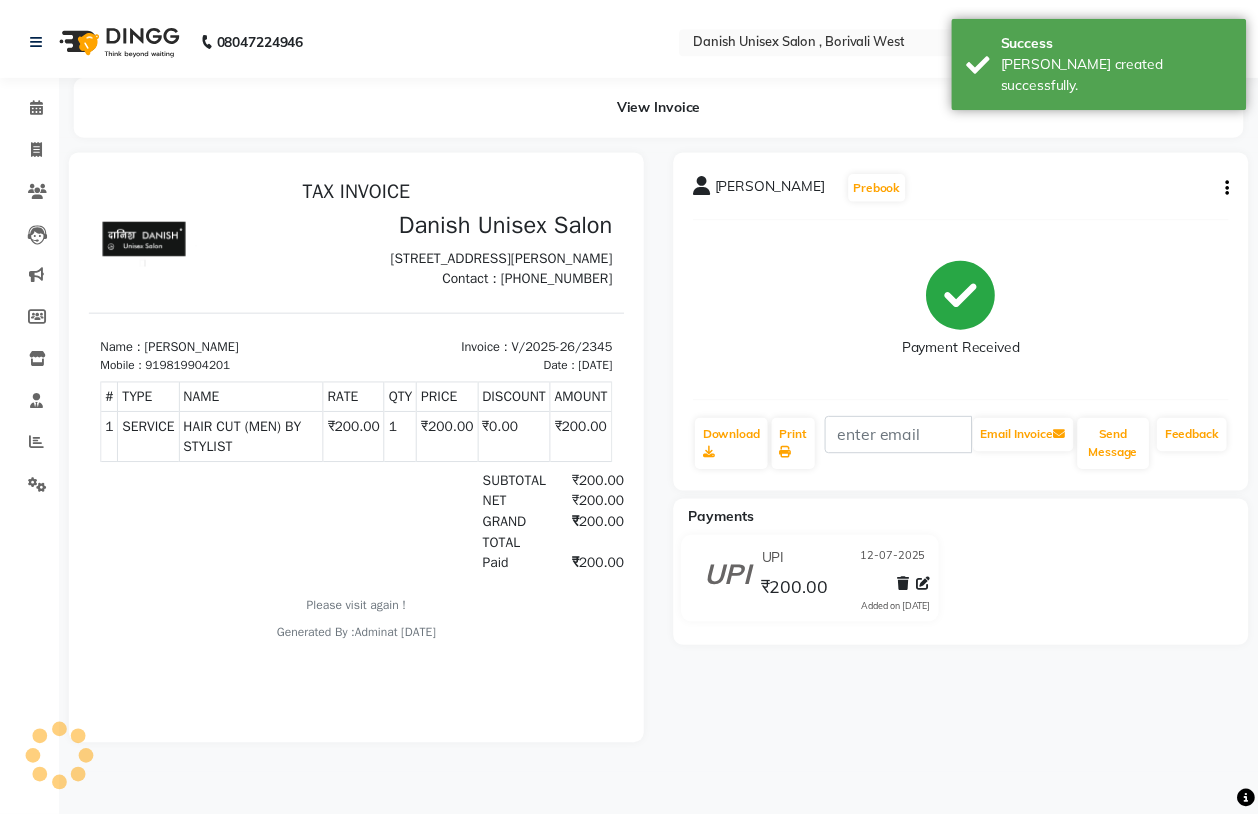 scroll, scrollTop: 0, scrollLeft: 0, axis: both 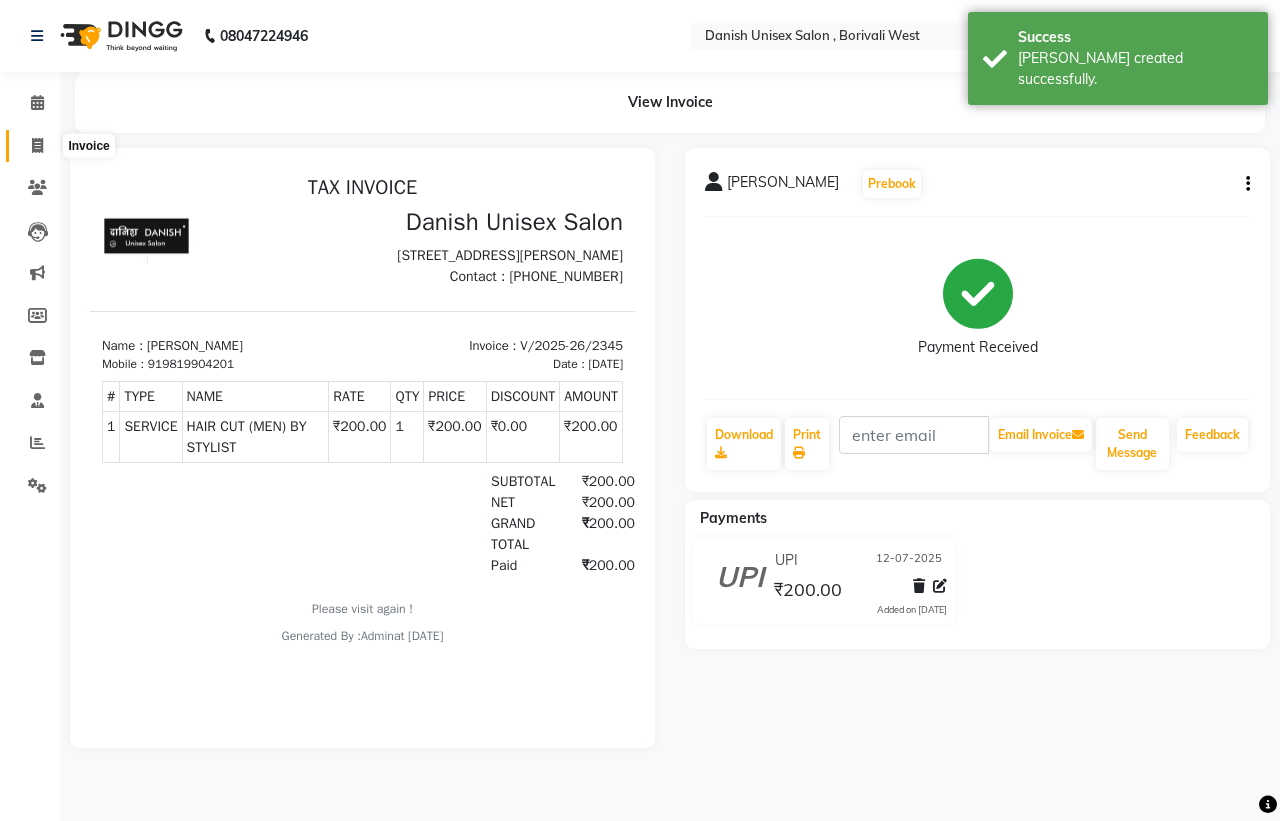 click 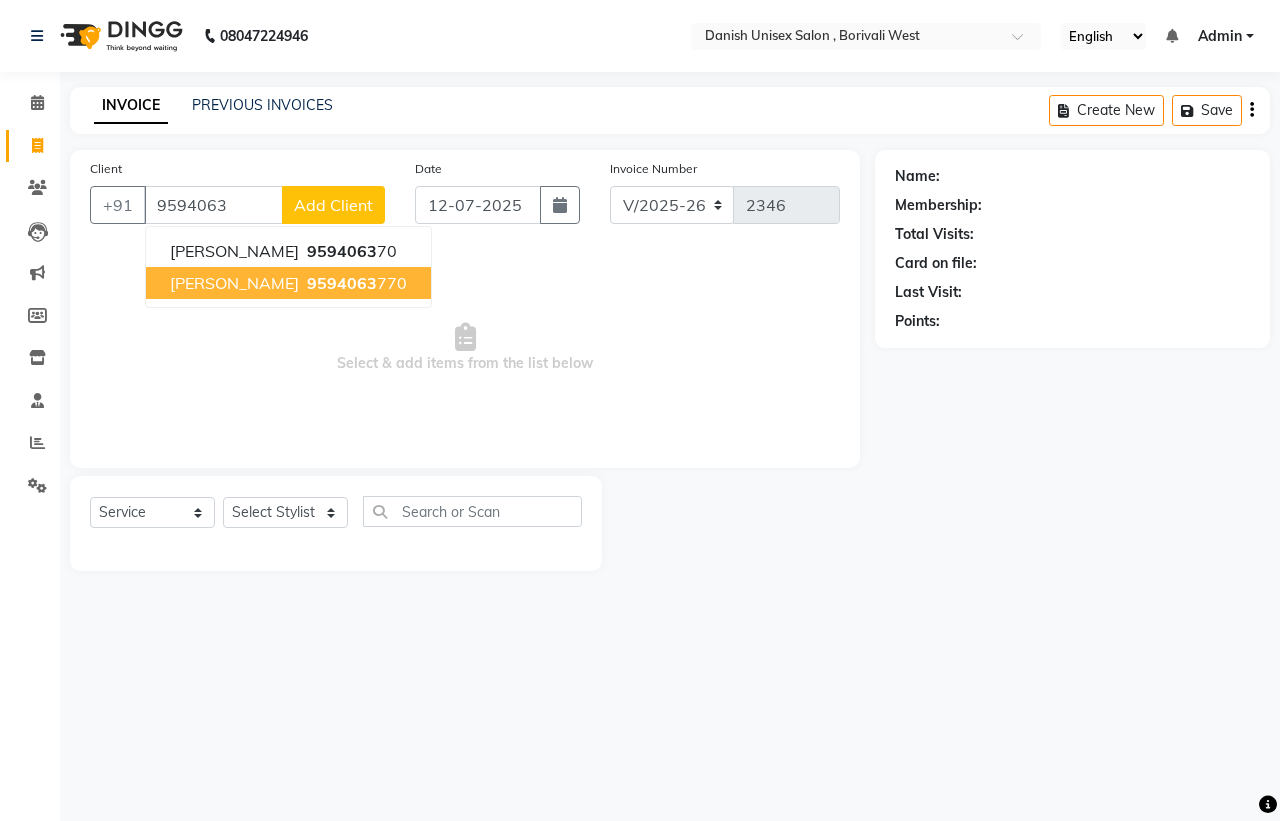 click on "[PERSON_NAME]   9594063 770" at bounding box center [288, 283] 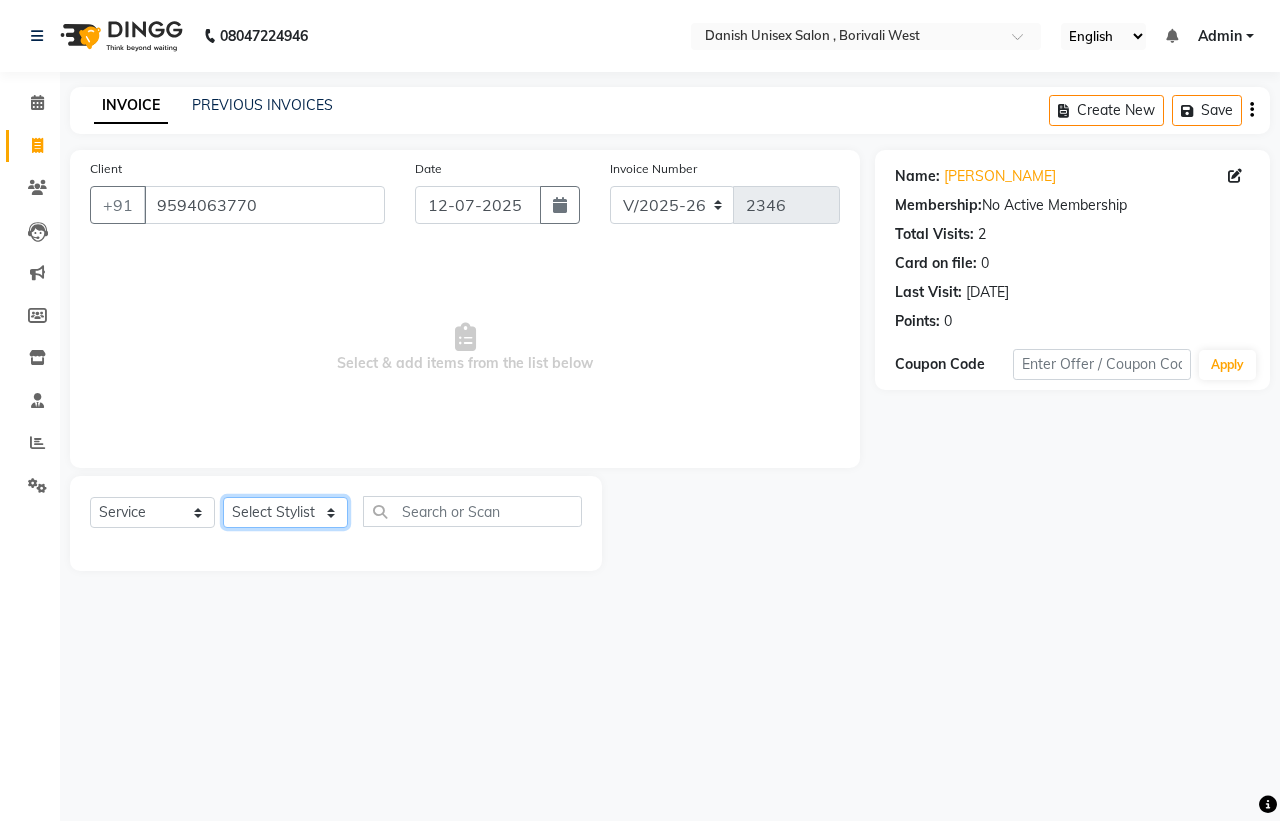 click on "Select Stylist [PERSON_NAME] [PERSON_NAME] [PERSON_NAME] kajal [PERSON_NAME] [PERSON_NAME] [PERSON_NAME] [PERSON_NAME] [PERSON_NAME] [PERSON_NAME] [PERSON_NAME]" 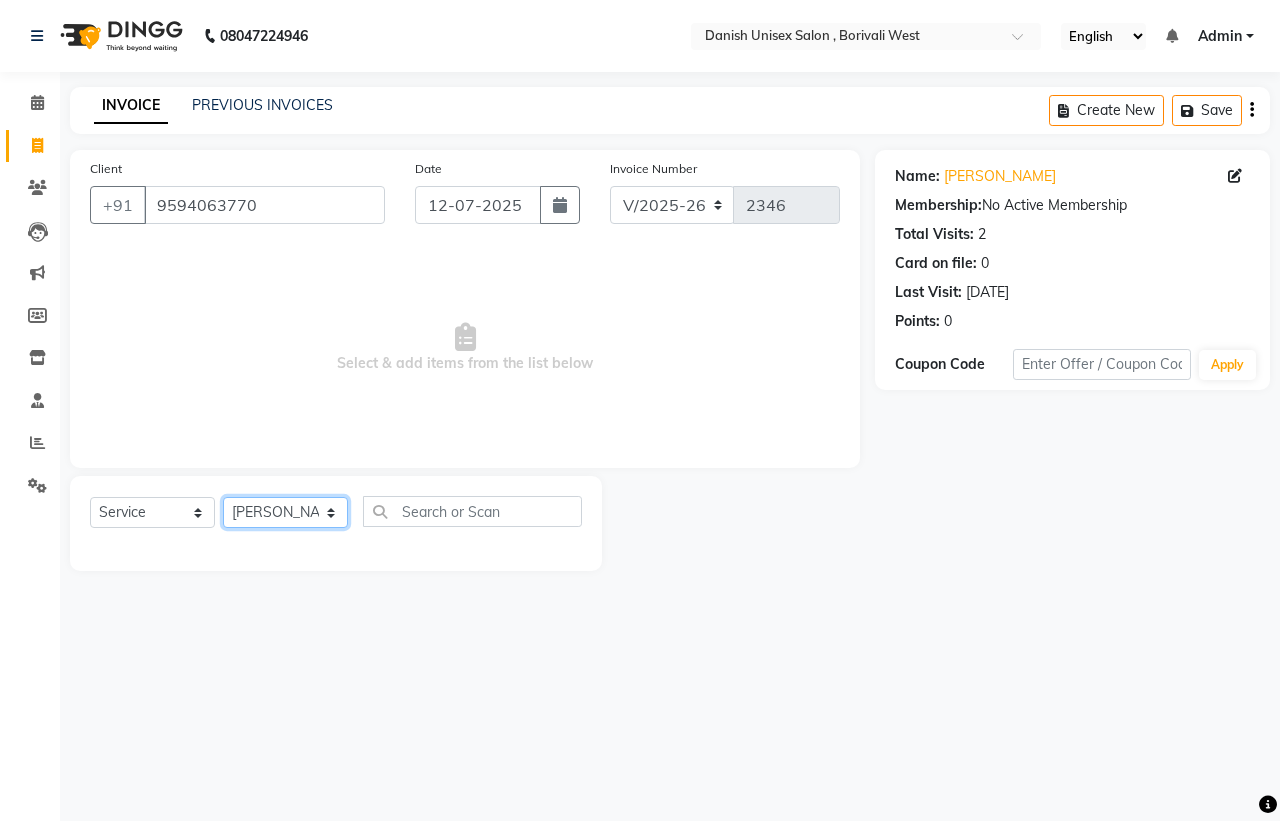 click on "Select Stylist [PERSON_NAME] [PERSON_NAME] [PERSON_NAME] kajal [PERSON_NAME] [PERSON_NAME] [PERSON_NAME] [PERSON_NAME] [PERSON_NAME] [PERSON_NAME] [PERSON_NAME]" 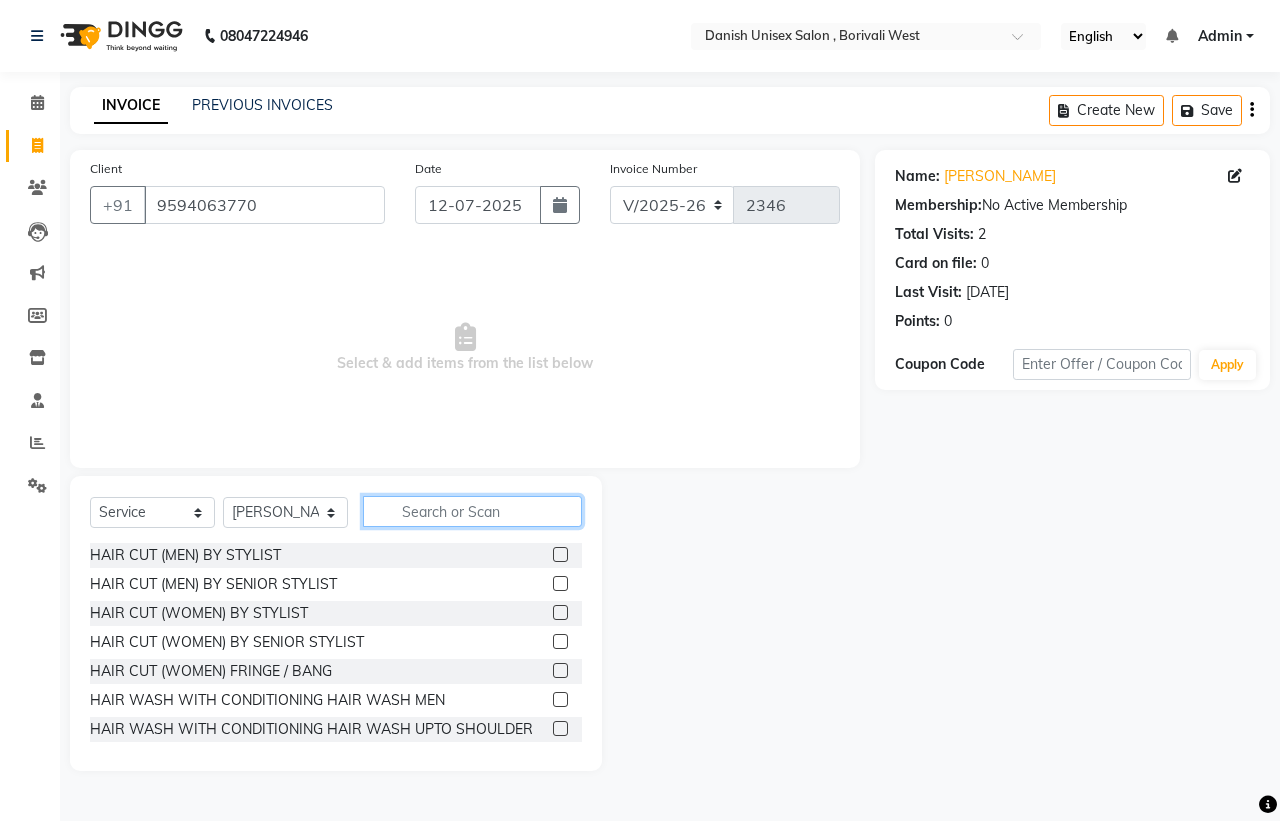 click 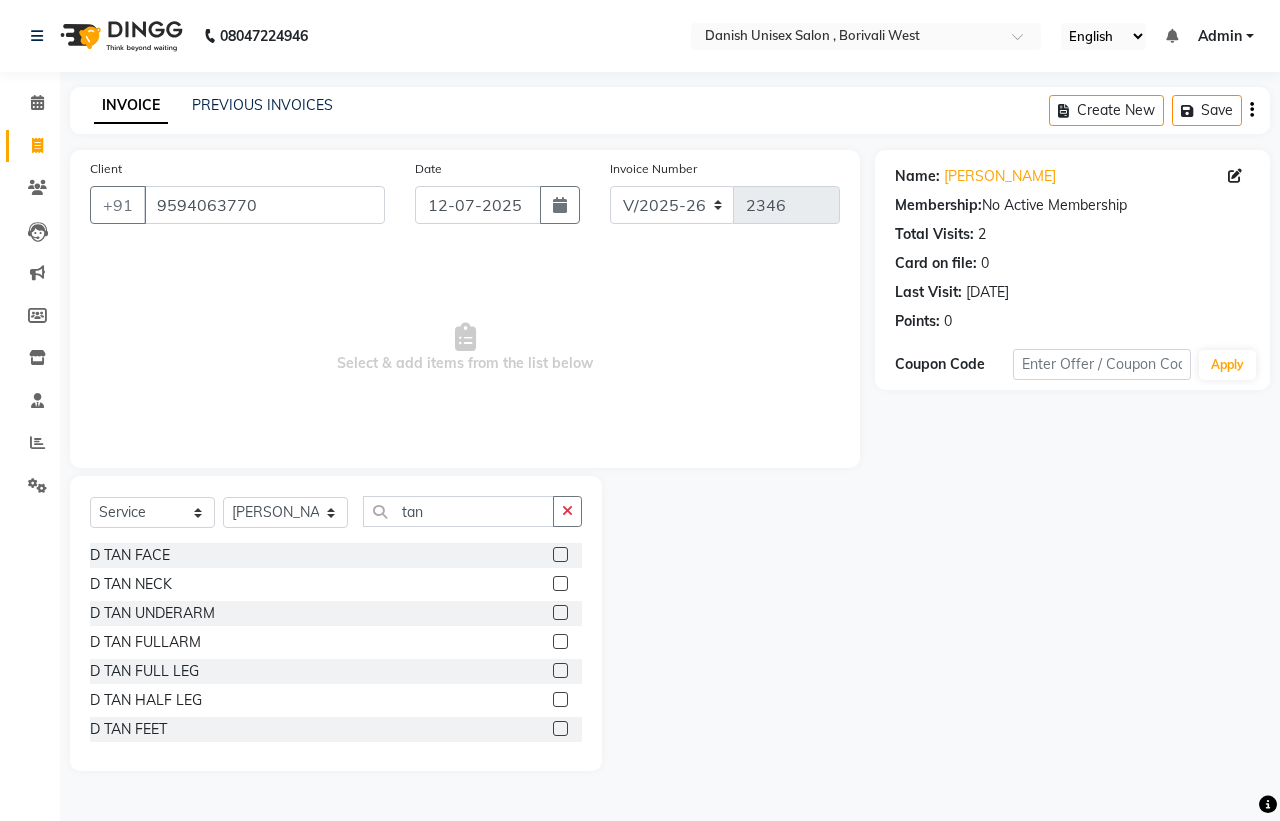 click 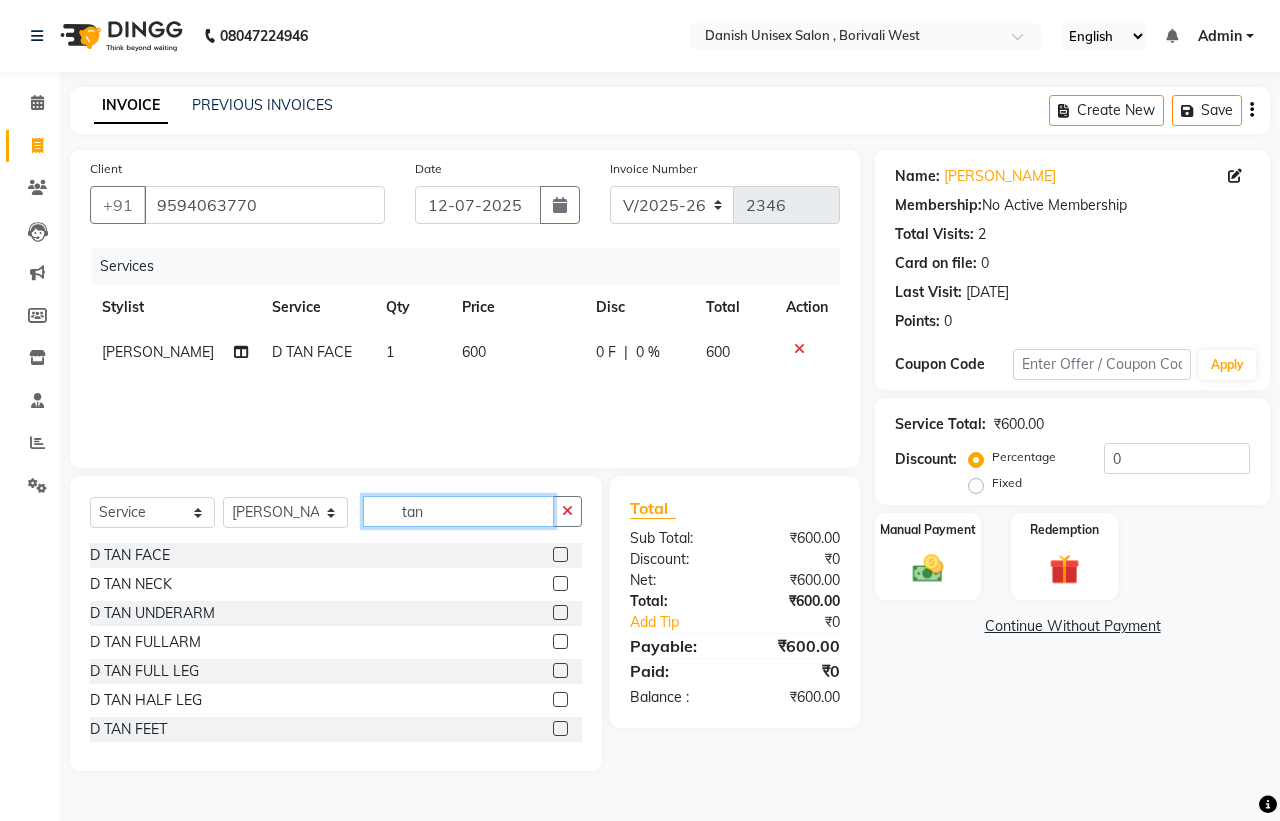 click on "tan" 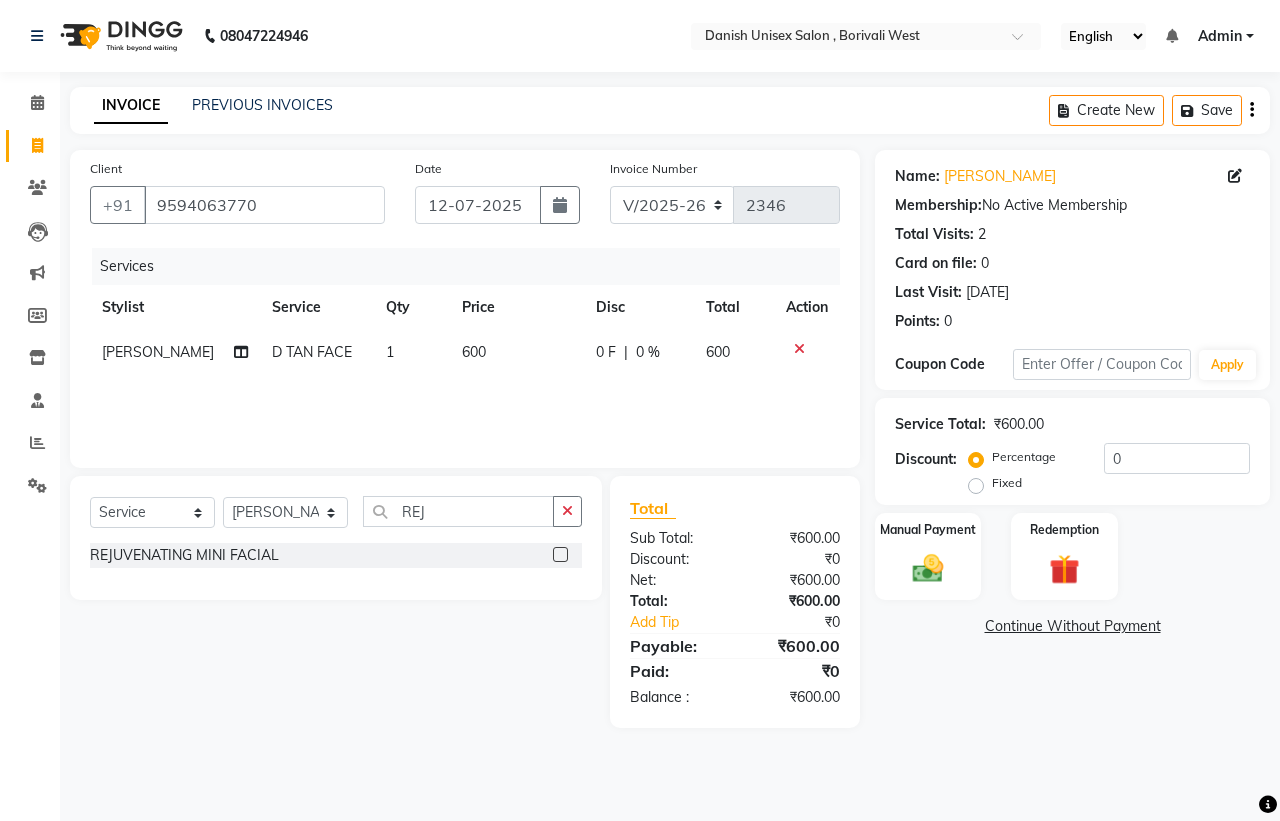 click 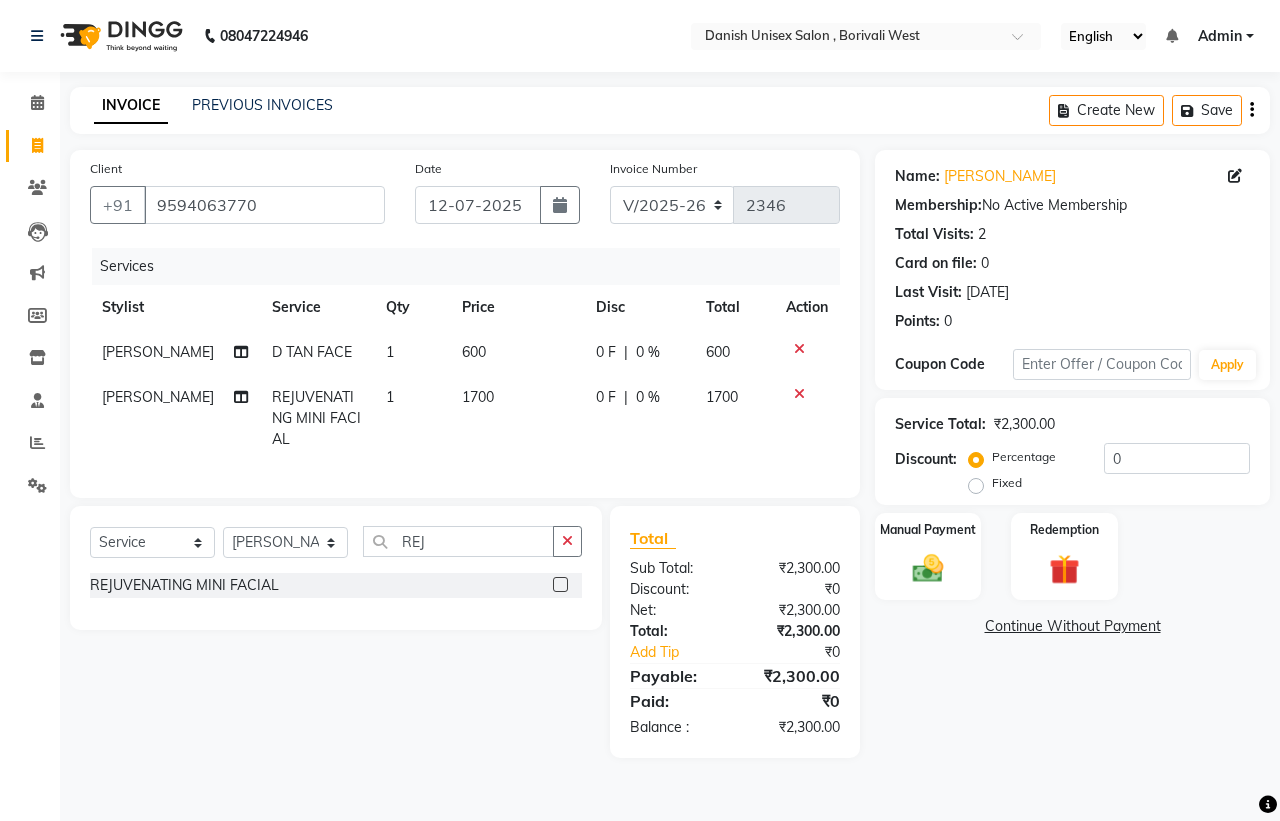 click on "0 F" 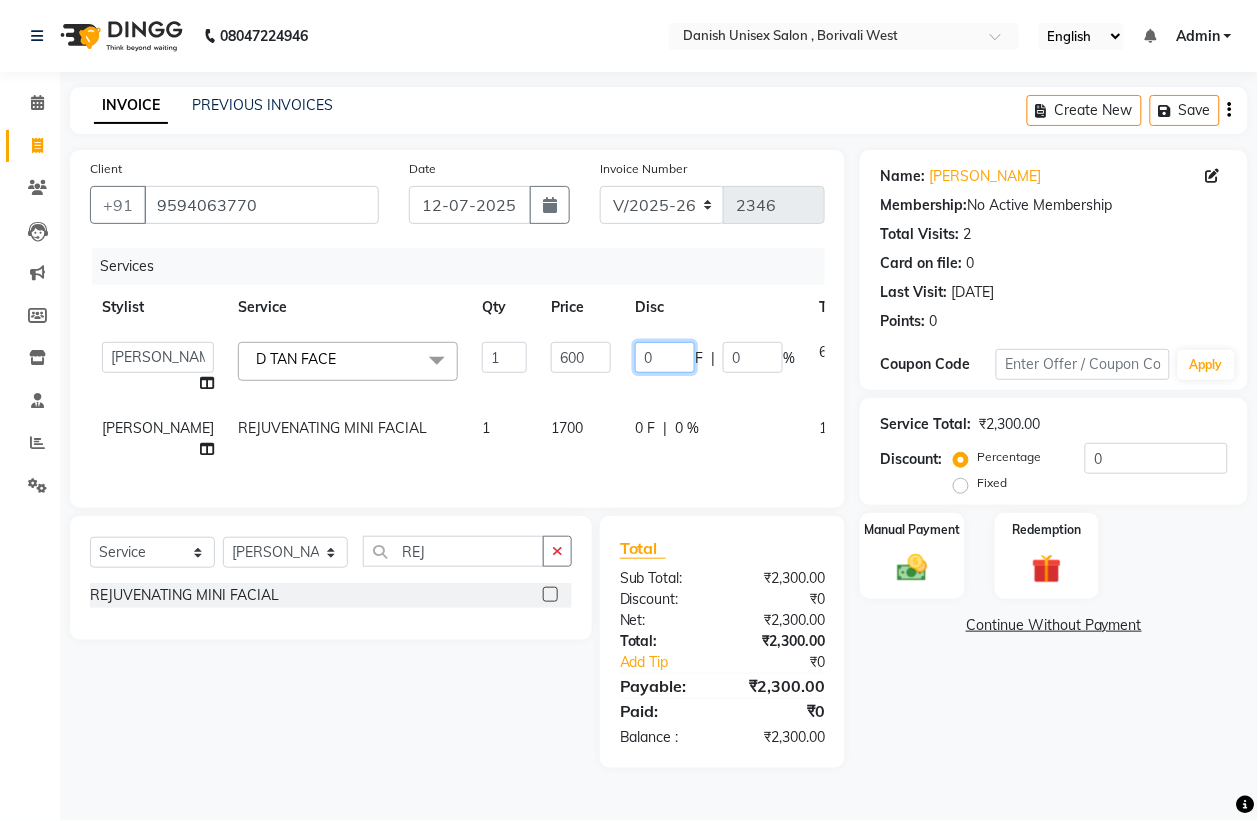 click on "0" 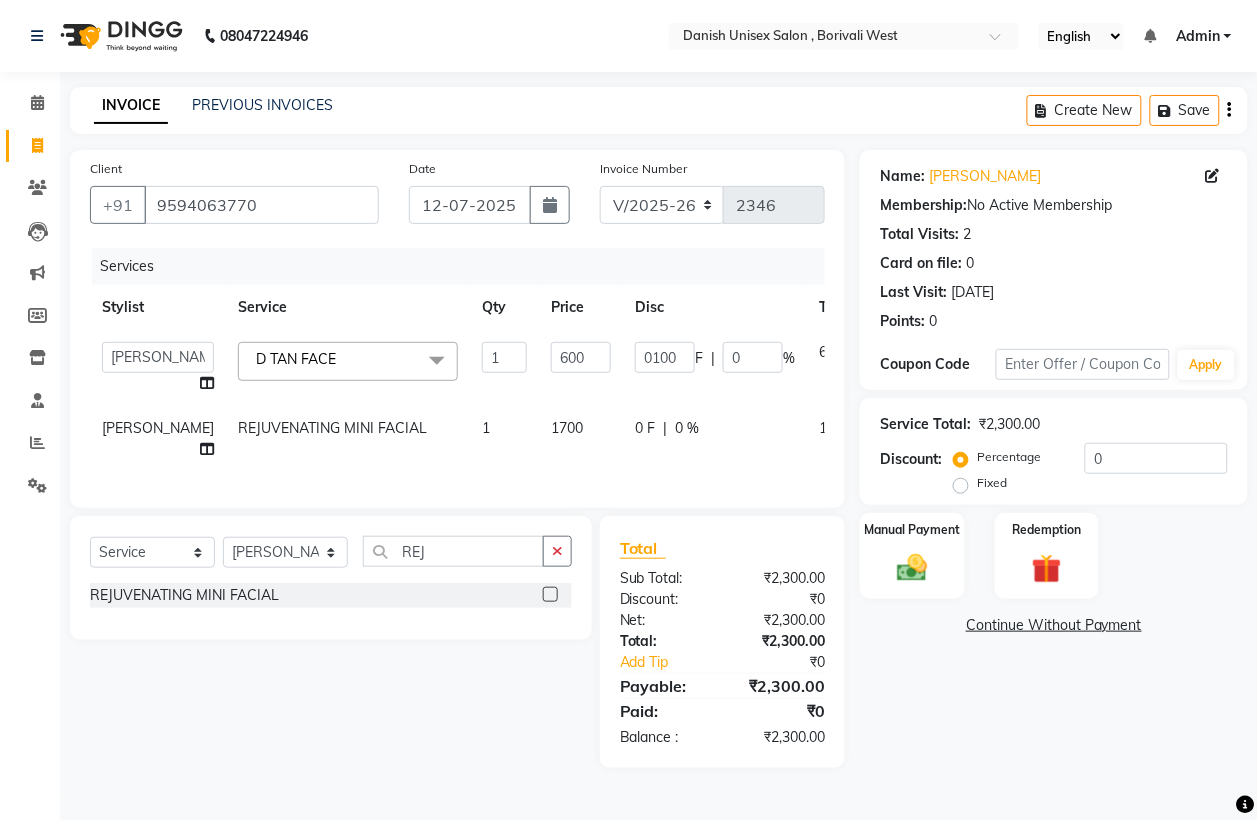 click on "[PERSON_NAME]   [PERSON_NAME]   [PERSON_NAME]   kajal   [PERSON_NAME]   [PERSON_NAME]   [PERSON_NAME]   [PERSON_NAME]   [PERSON_NAME]   [PERSON_NAME] [PERSON_NAME]  D TAN FACE  x HAIR CUT (MEN) BY STYLIST HAIR CUT (MEN) BY SENIOR STYLIST HAIR CUT (WOMEN) BY STYLIST HAIR CUT (WOMEN) BY SENIOR STYLIST HAIR CUT (WOMEN) FRINGE / BANG HAIR WASH WITH CONDITIONING HAIR WASH MEN HAIR WASH WITH CONDITIONING HAIR WASH UPTO SHOULDER HAIR WASH WITH CONDITIONING HAIR WASH BELOW SHOULDER HAIR WASH WITH CONDITIONING HAIR WASH MID WAIST HAIR WASH WITH CONDITIONING HAIR WASH BELOW WAIST BASIC SERVICE (MEN) SHAVING BASIC SERVICE (MEN) [PERSON_NAME] TRIM BASIC SERVICE (MEN) HAIR SET BASIC SERVICE (MEN) STYLE SHAVE STYLING BLOWDRY UPTO SHOULDER STYLING BLOWDRY BELOW SHOULDER STYLING BLOWDRY MID WAIST STYLING BLOWDRY BELOW WAIST MULTI COLOR RIBON  PER STREAK IRONING UPTO SHOULDER IRONING BELOW SHOULDER IRONING MID WAIST IRONING BELOW WAIST IRONING WITH STEAM POD UPTO SHOULDER IRONING WITH STEAM POD BELOW SHOULDER REBONDING FRINGE METAL DX 1" 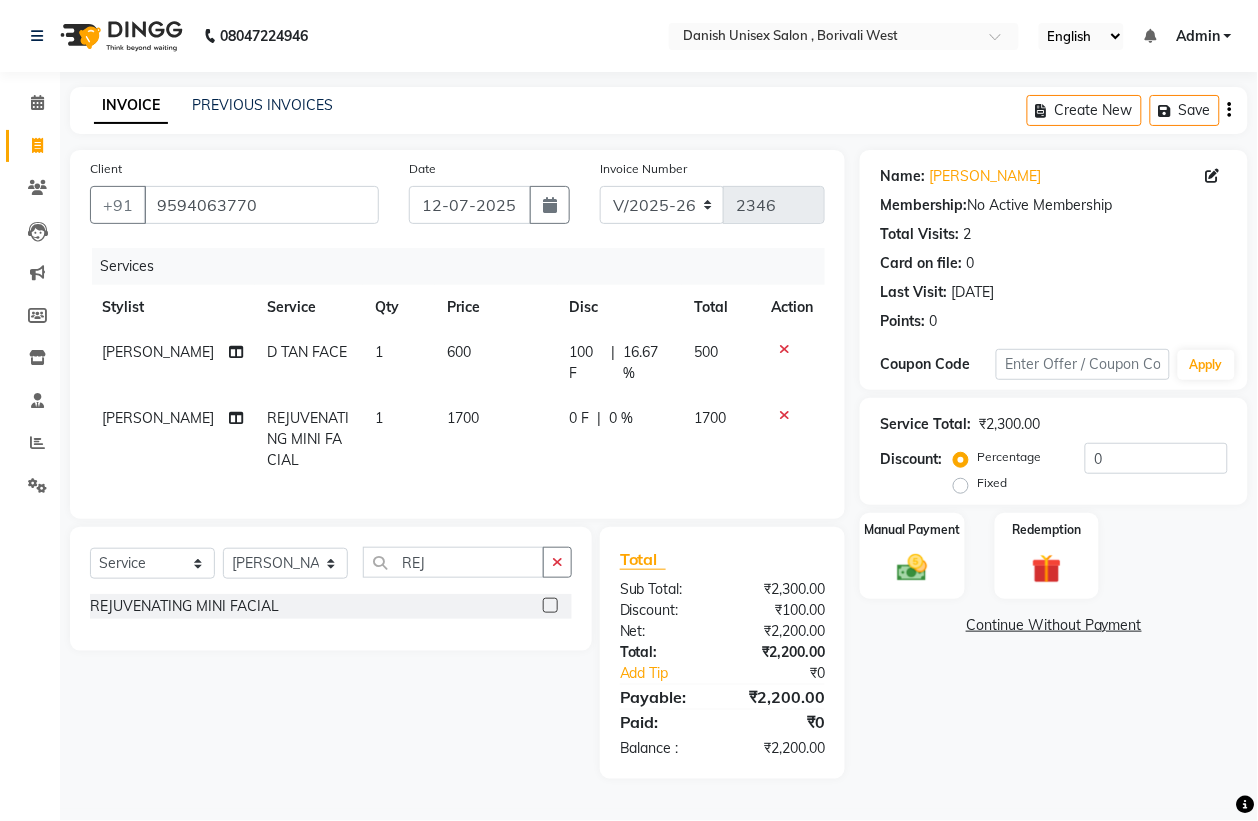 click on "0 F" 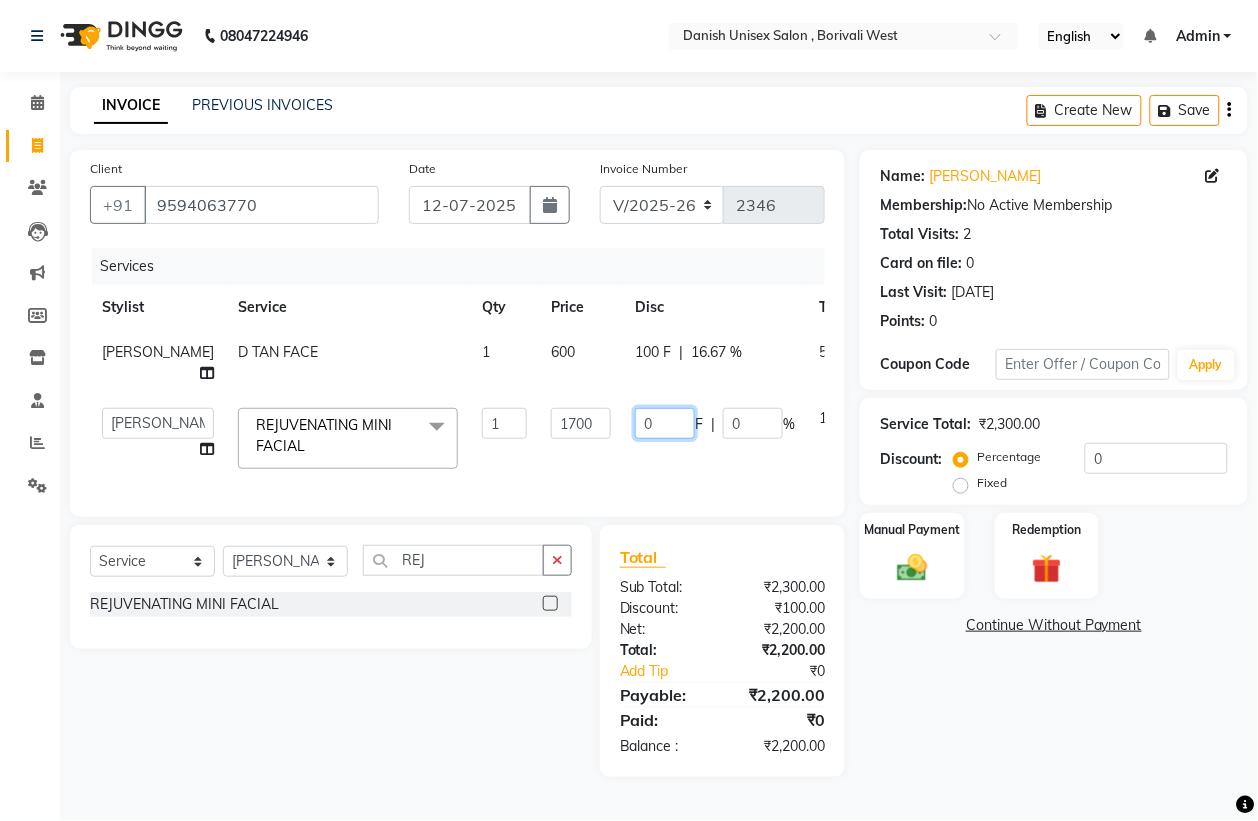 click on "0" 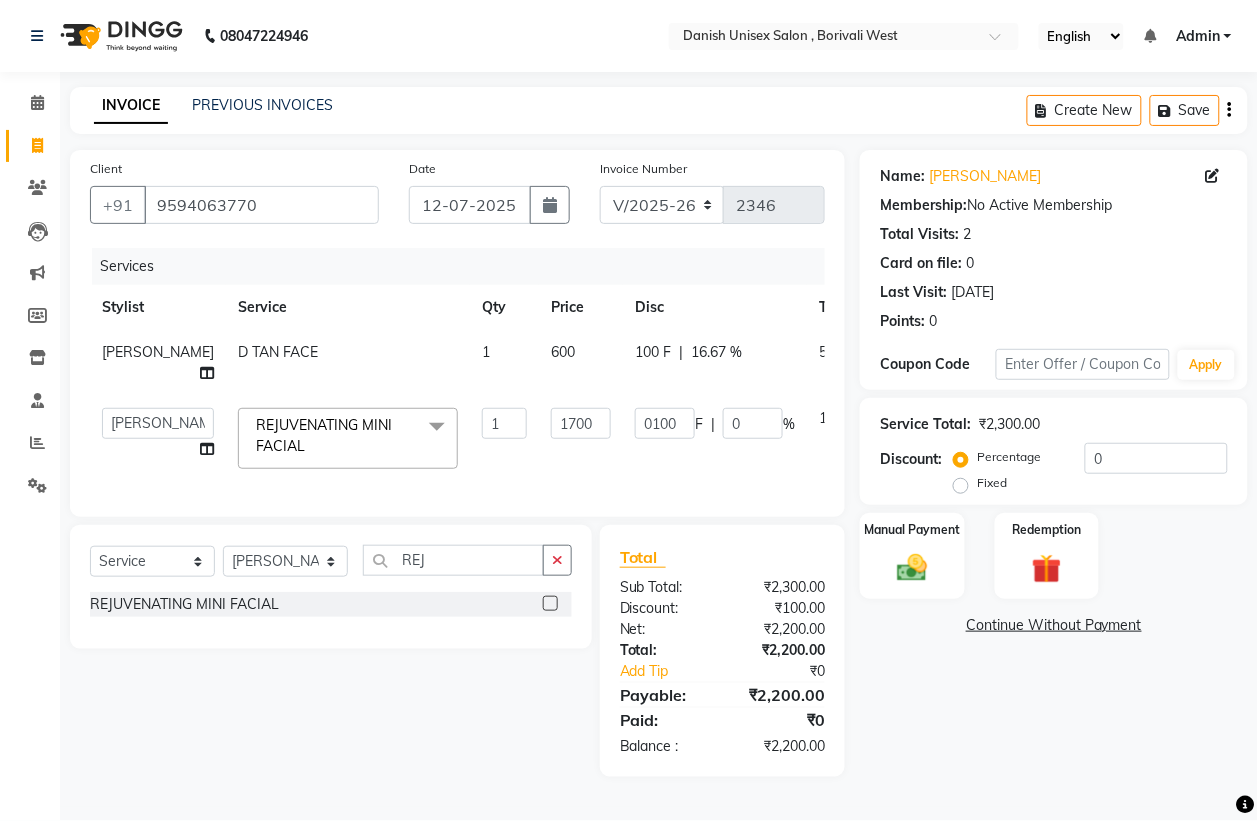 click on "Services Stylist Service Qty Price Disc Total Action [PERSON_NAME] D TAN FACE 1 600 100 F | 16.67 % 500  [PERSON_NAME]   [PERSON_NAME]   [PERSON_NAME]   kajal   [PERSON_NAME]   [PERSON_NAME]   [PERSON_NAME]   [PERSON_NAME]   [PERSON_NAME]   [PERSON_NAME] [PERSON_NAME]  REJUVENATING MINI FACIAL  x HAIR CUT (MEN) BY STYLIST HAIR CUT (MEN) BY SENIOR STYLIST HAIR CUT (WOMEN) BY STYLIST HAIR CUT (WOMEN) BY SENIOR STYLIST HAIR CUT (WOMEN) FRINGE / BANG HAIR WASH WITH CONDITIONING HAIR WASH MEN HAIR WASH WITH CONDITIONING HAIR WASH UPTO SHOULDER HAIR WASH WITH CONDITIONING HAIR WASH BELOW SHOULDER HAIR WASH WITH CONDITIONING HAIR WASH MID WAIST HAIR WASH WITH CONDITIONING HAIR WASH BELOW WAIST BASIC SERVICE (MEN) SHAVING BASIC SERVICE (MEN) [PERSON_NAME] TRIM BASIC SERVICE (MEN) HAIR SET BASIC SERVICE (MEN) STYLE SHAVE STYLING BLOWDRY UPTO SHOULDER STYLING BLOWDRY BELOW SHOULDER STYLING BLOWDRY MID WAIST STYLING BLOWDRY BELOW WAIST MULTI COLOR RIBON  PER STREAK IRONING UPTO SHOULDER IRONING BELOW SHOULDER IRONING MID WAIST 1 1700" 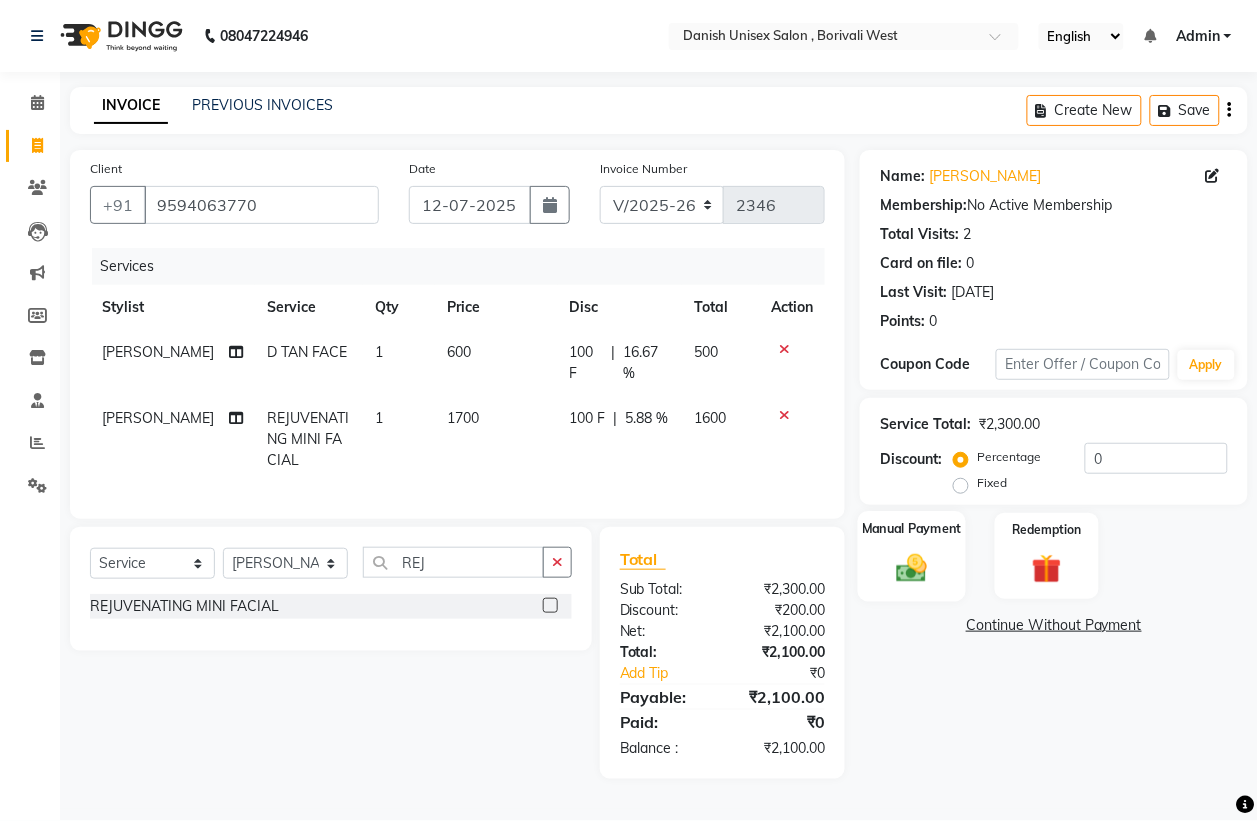 click on "Manual Payment" 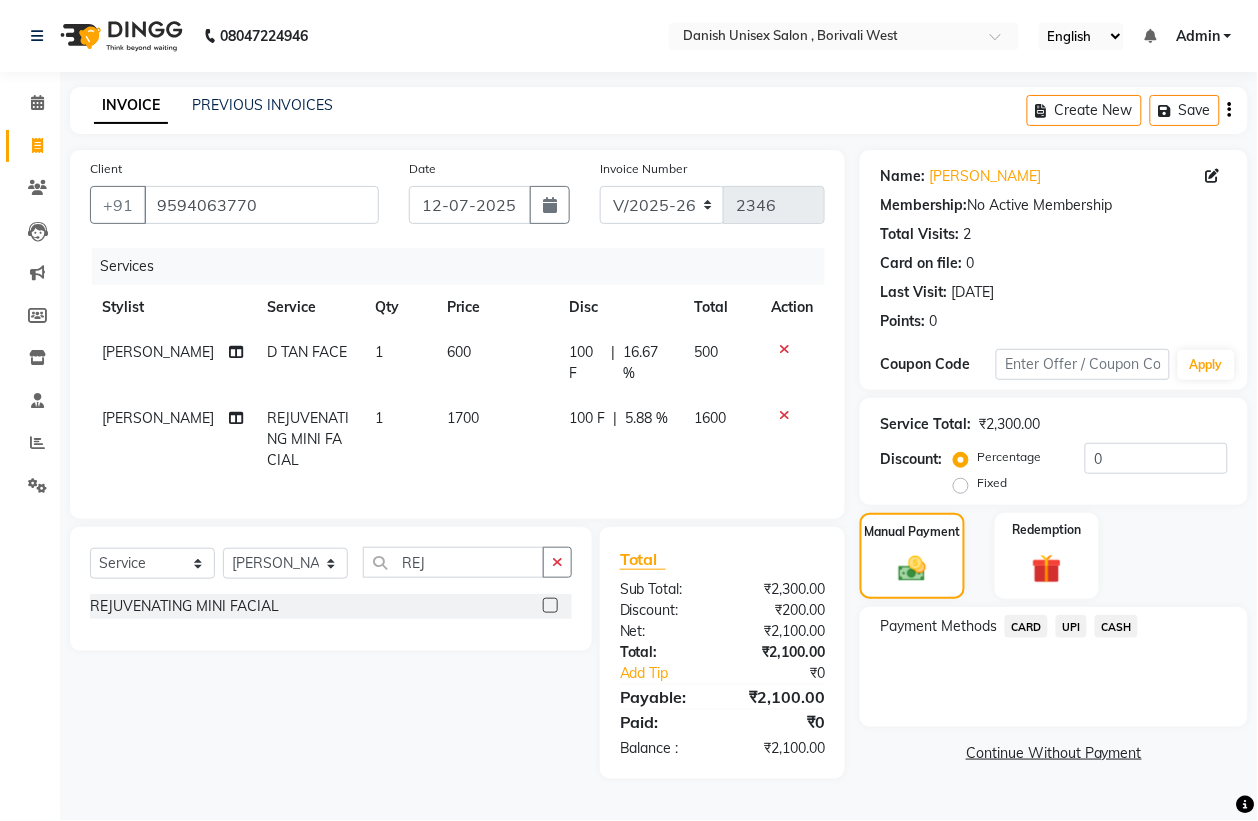 click on "UPI" 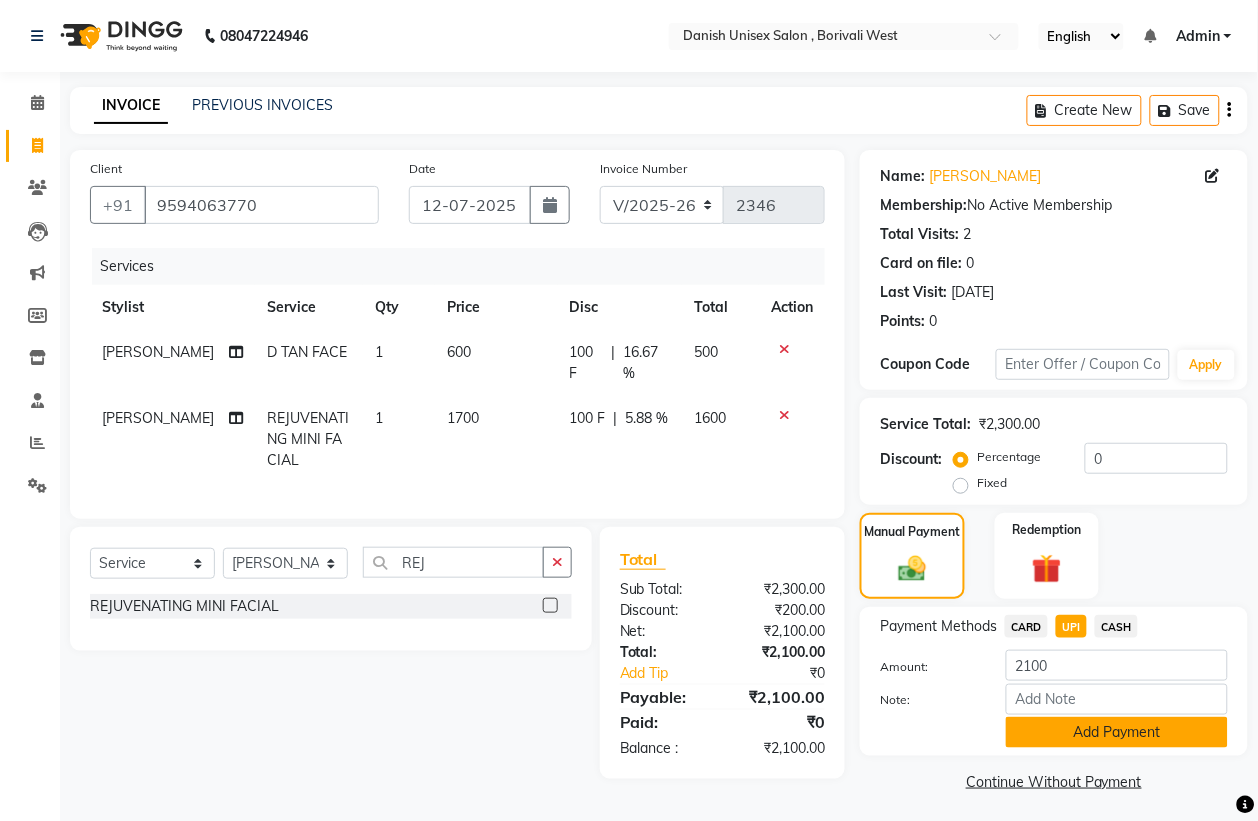 click on "Add Payment" 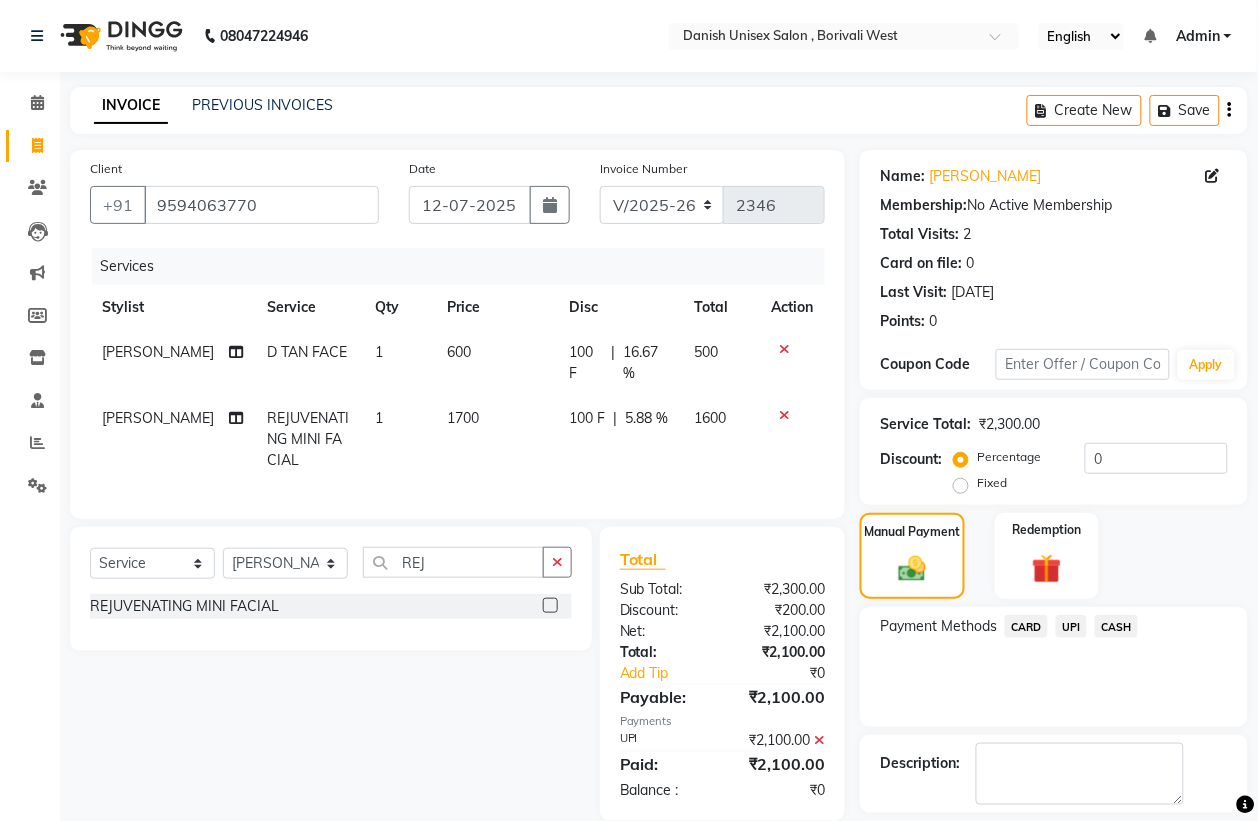 scroll, scrollTop: 91, scrollLeft: 0, axis: vertical 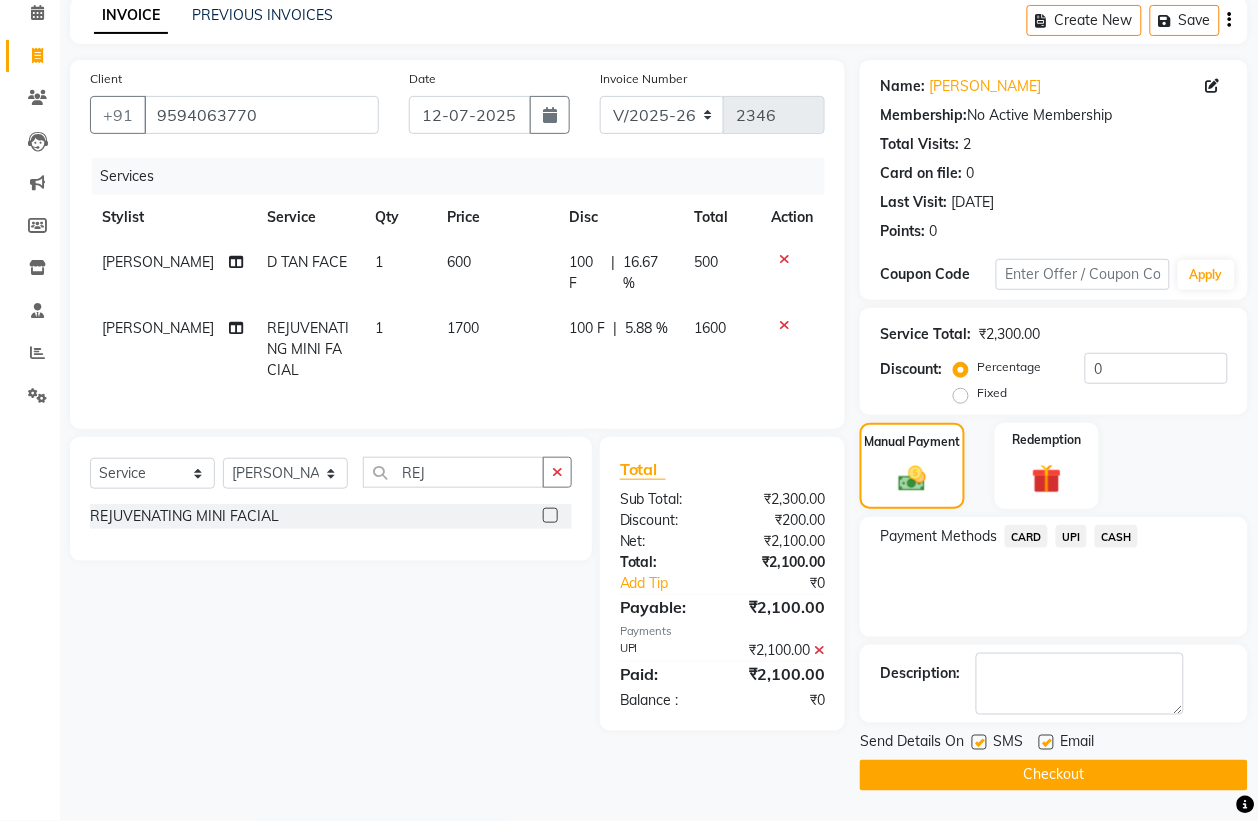 click on "Checkout" 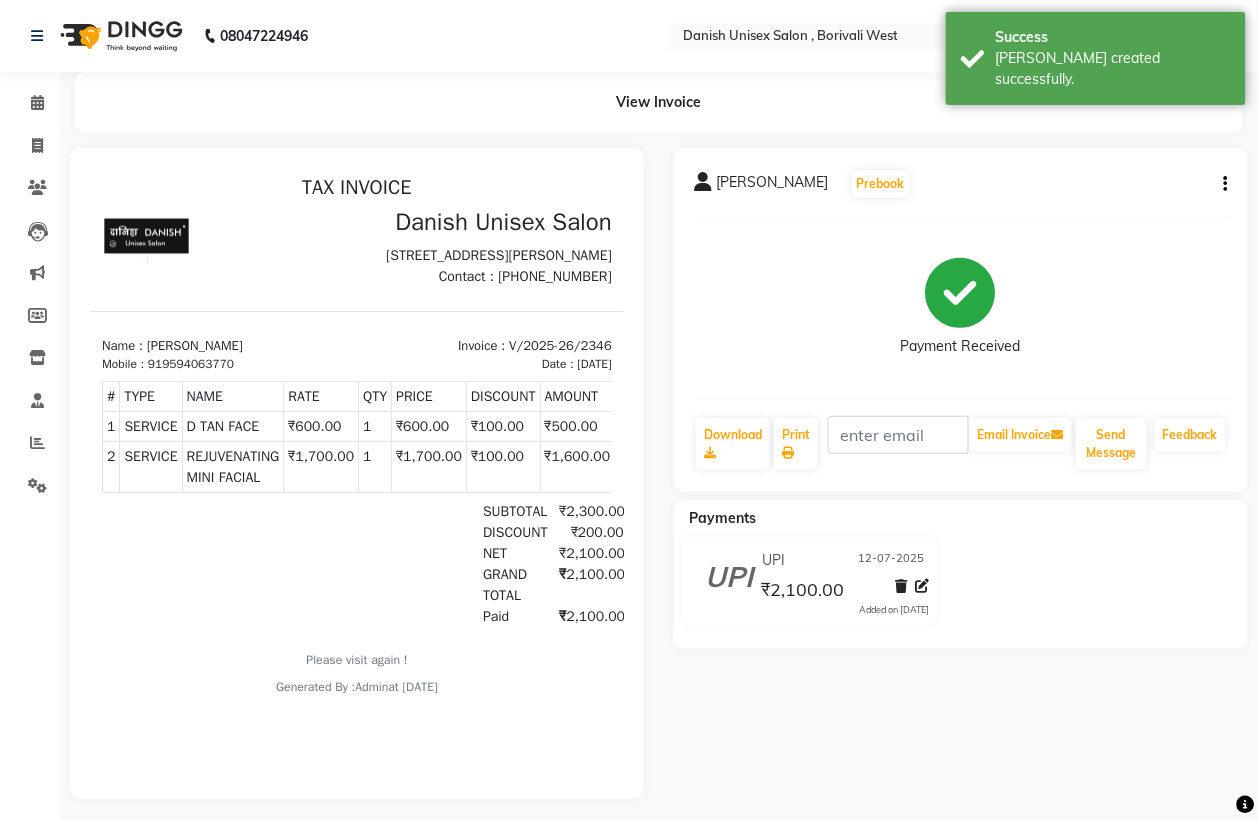 scroll, scrollTop: 0, scrollLeft: 0, axis: both 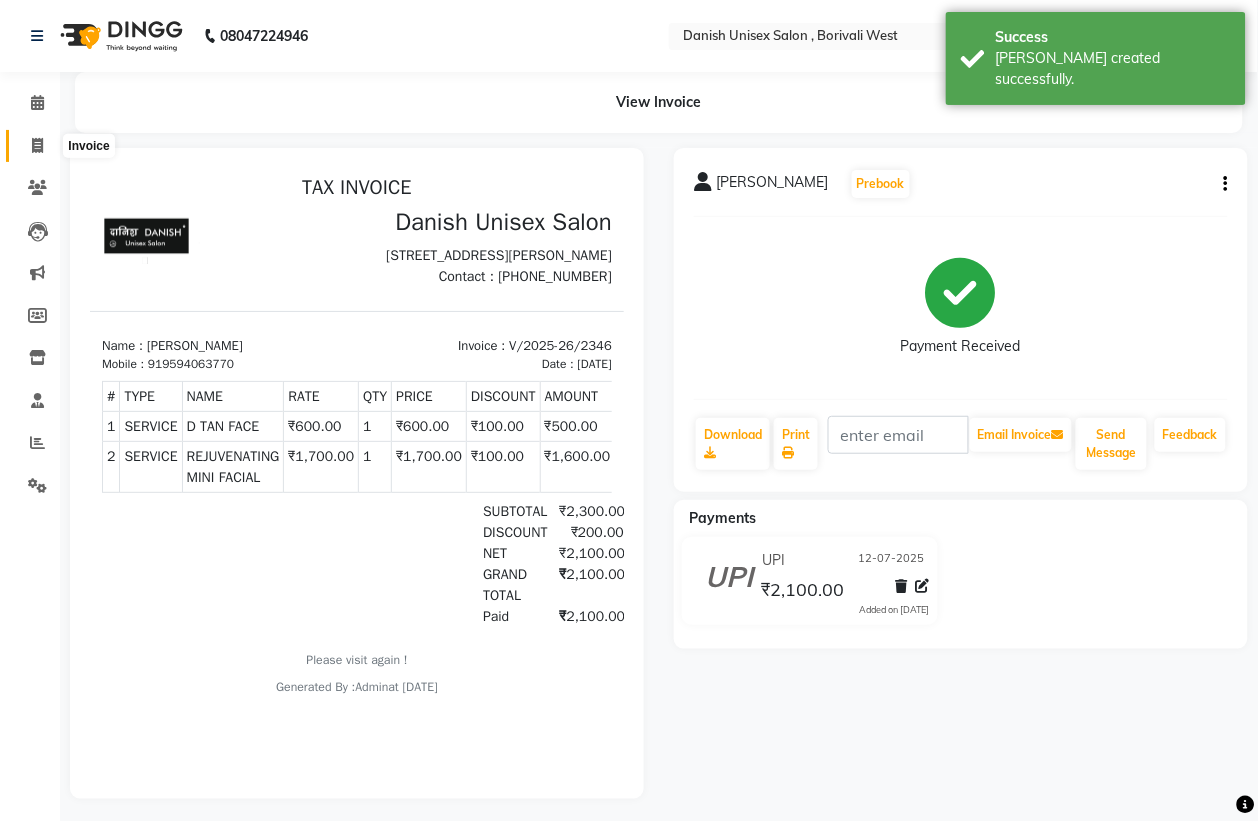 click 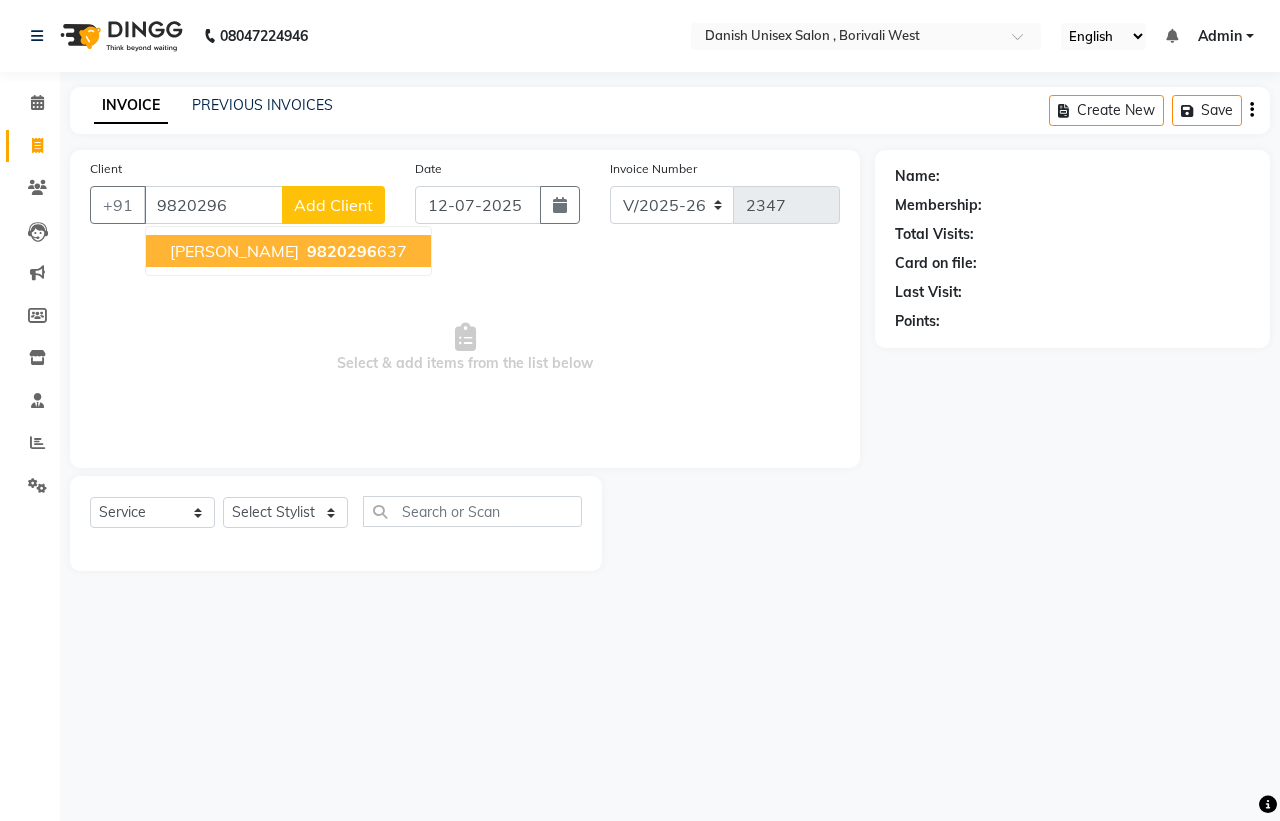 click on "[PERSON_NAME]" at bounding box center (234, 251) 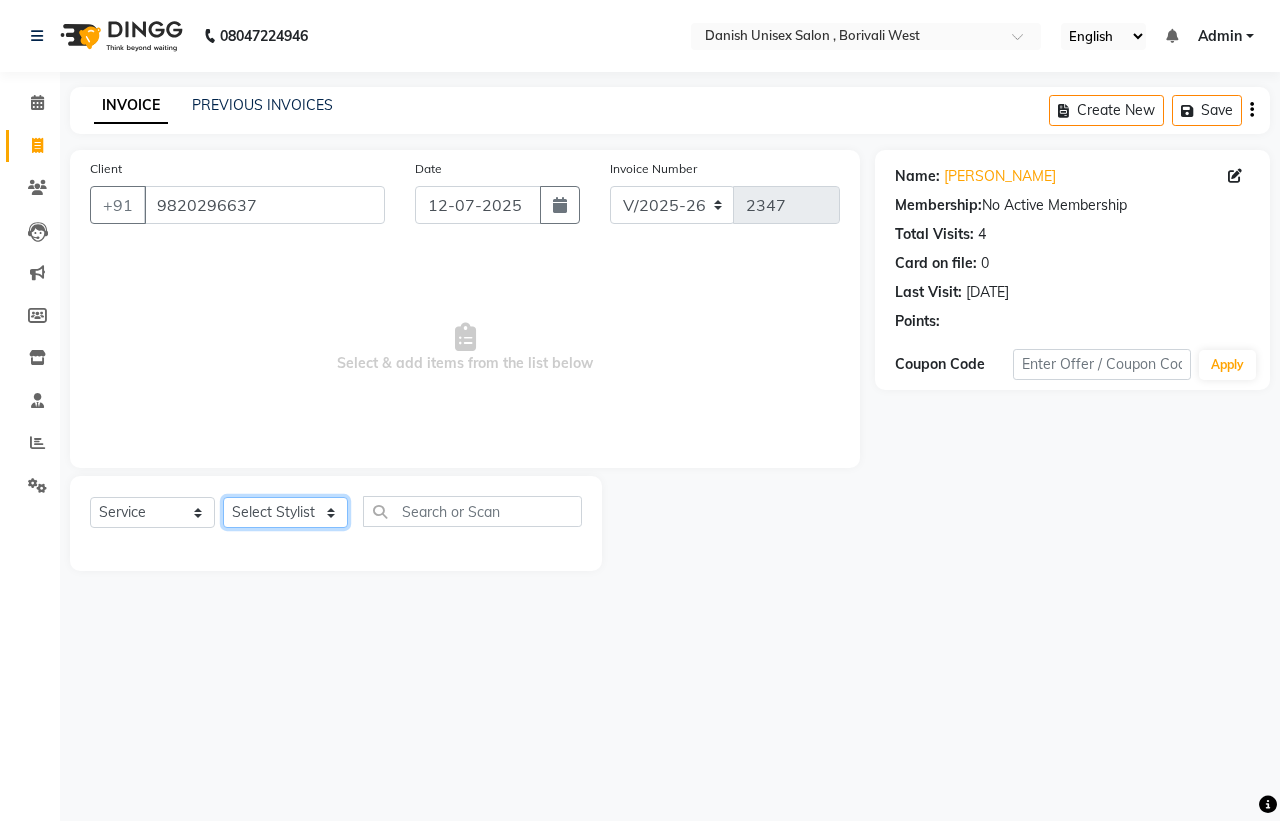click on "Select Stylist [PERSON_NAME] [PERSON_NAME] [PERSON_NAME] kajal [PERSON_NAME] [PERSON_NAME] [PERSON_NAME] [PERSON_NAME] [PERSON_NAME] [PERSON_NAME] [PERSON_NAME]" 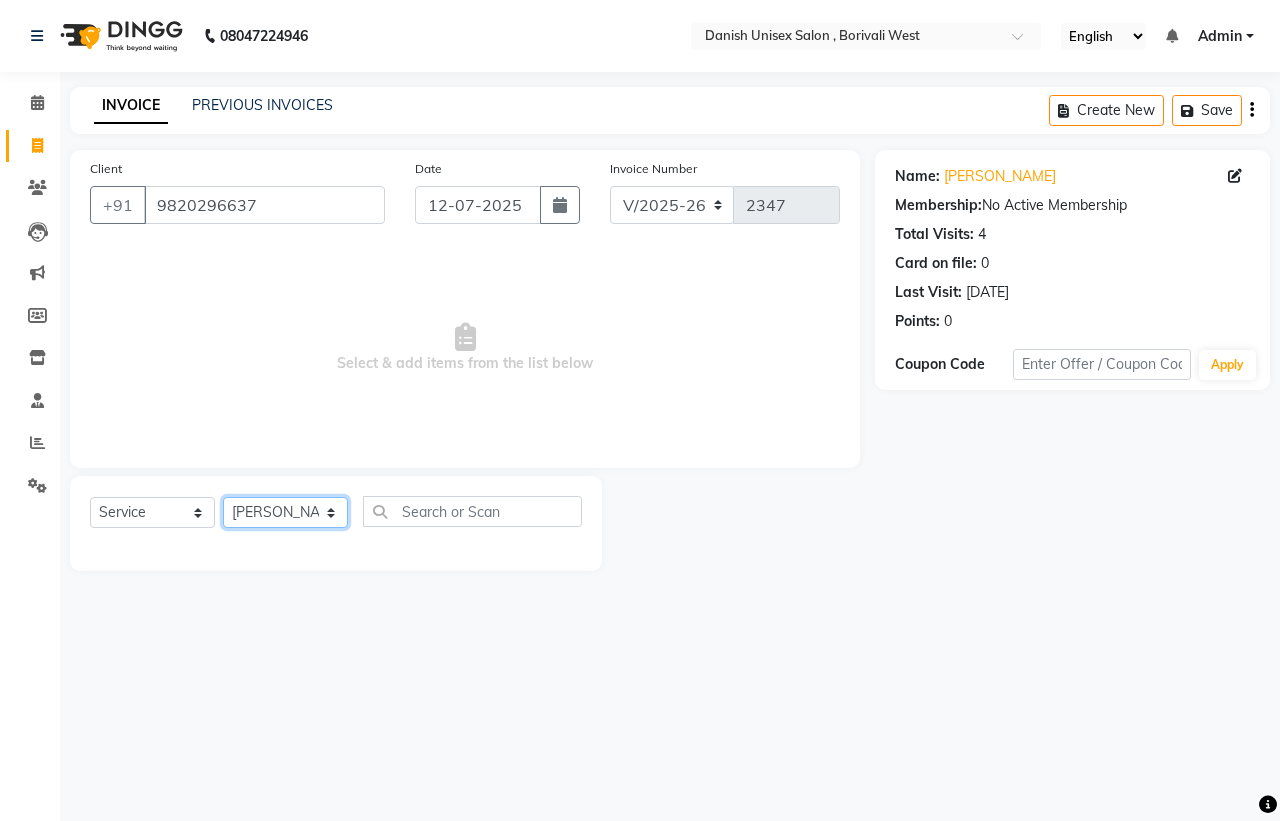 click on "Select Stylist [PERSON_NAME] [PERSON_NAME] [PERSON_NAME] kajal [PERSON_NAME] [PERSON_NAME] [PERSON_NAME] [PERSON_NAME] [PERSON_NAME] [PERSON_NAME] [PERSON_NAME]" 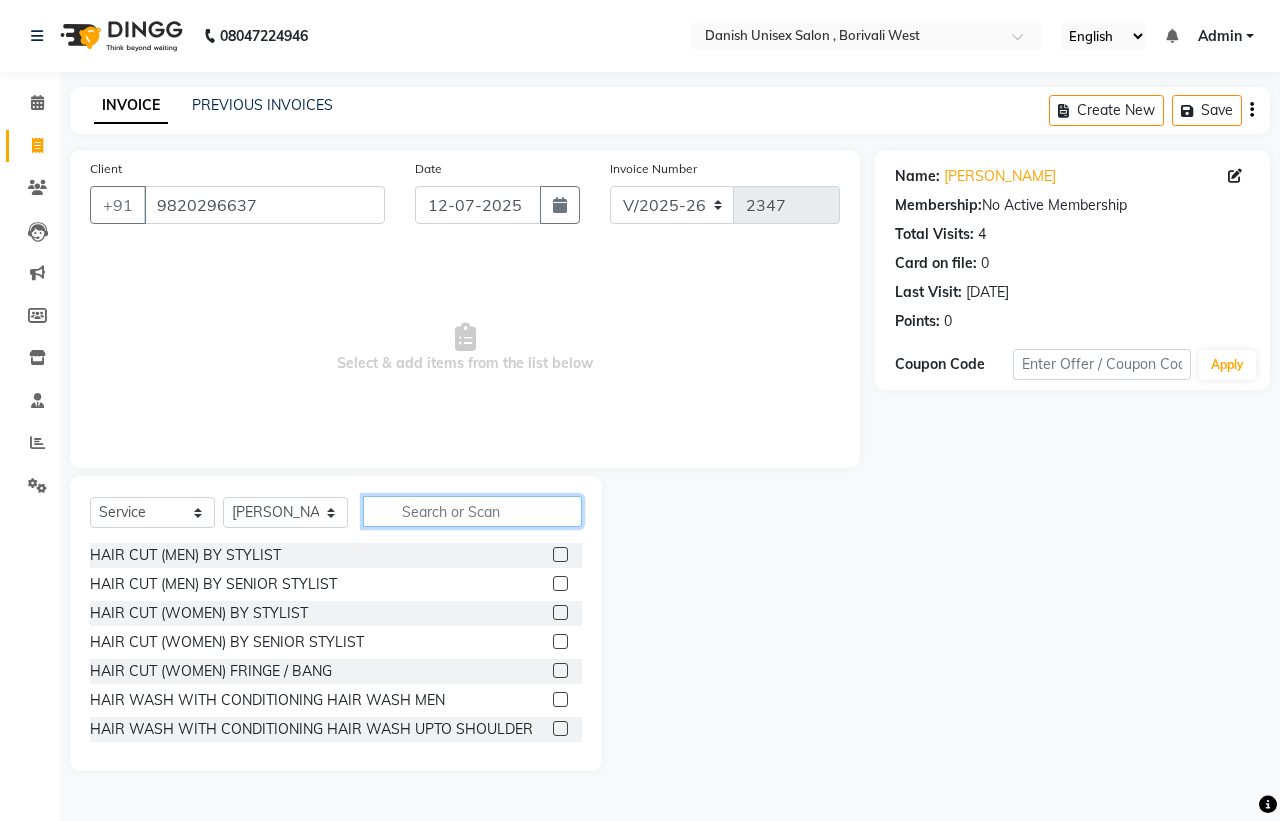 click 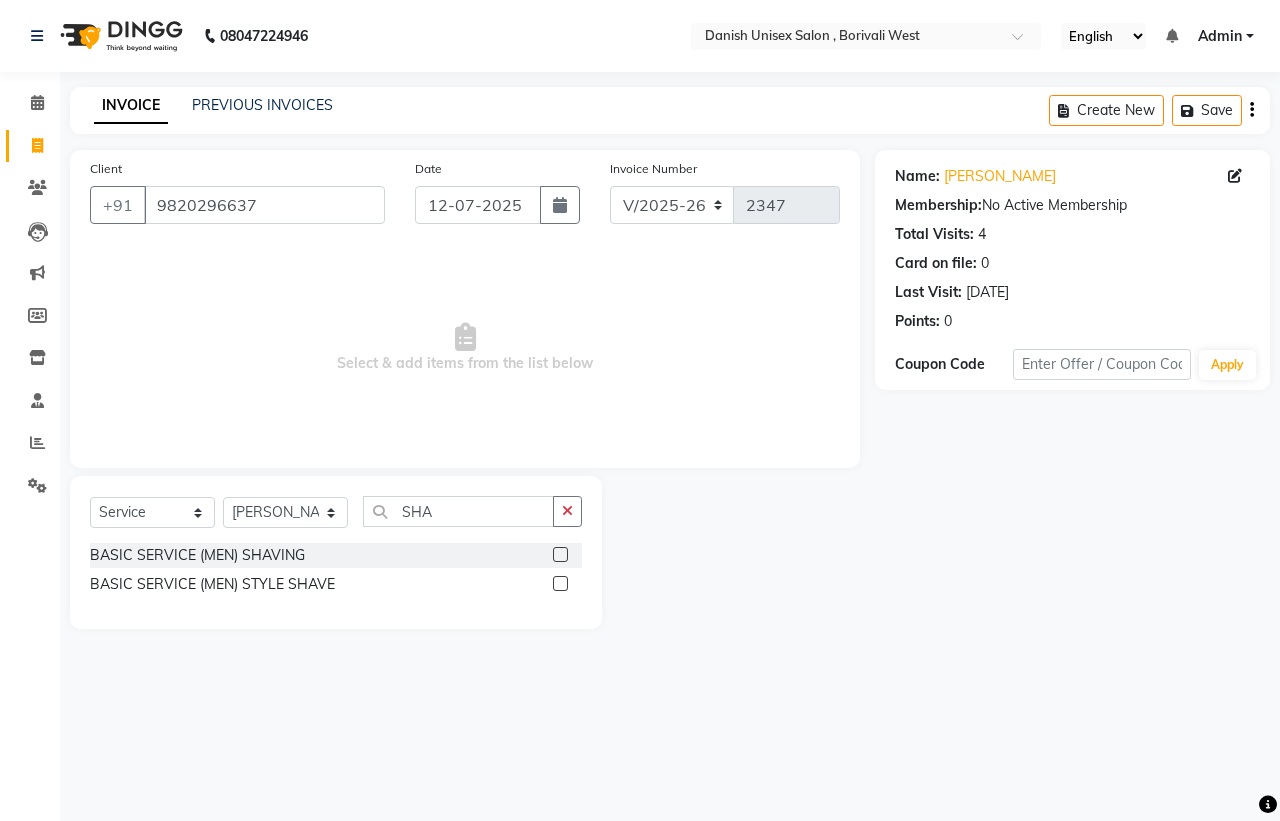 click 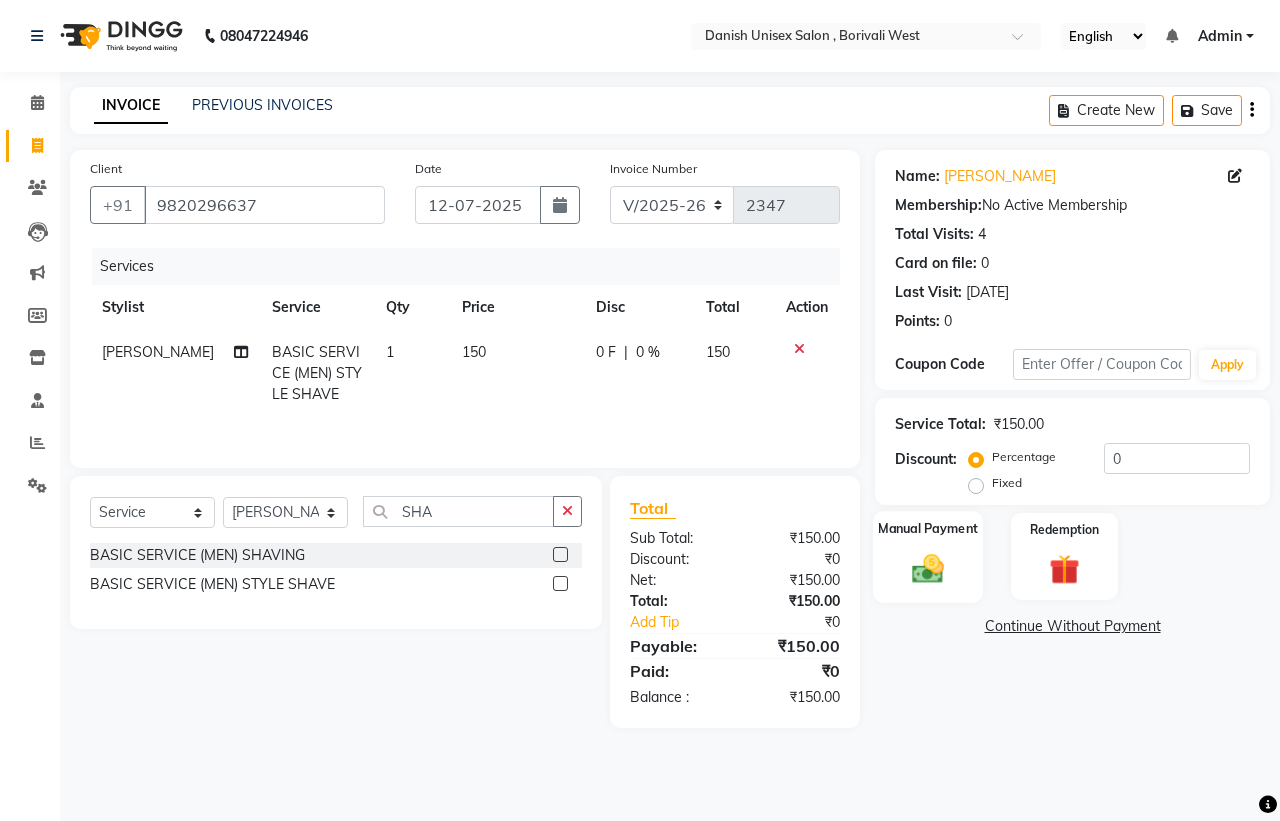 click 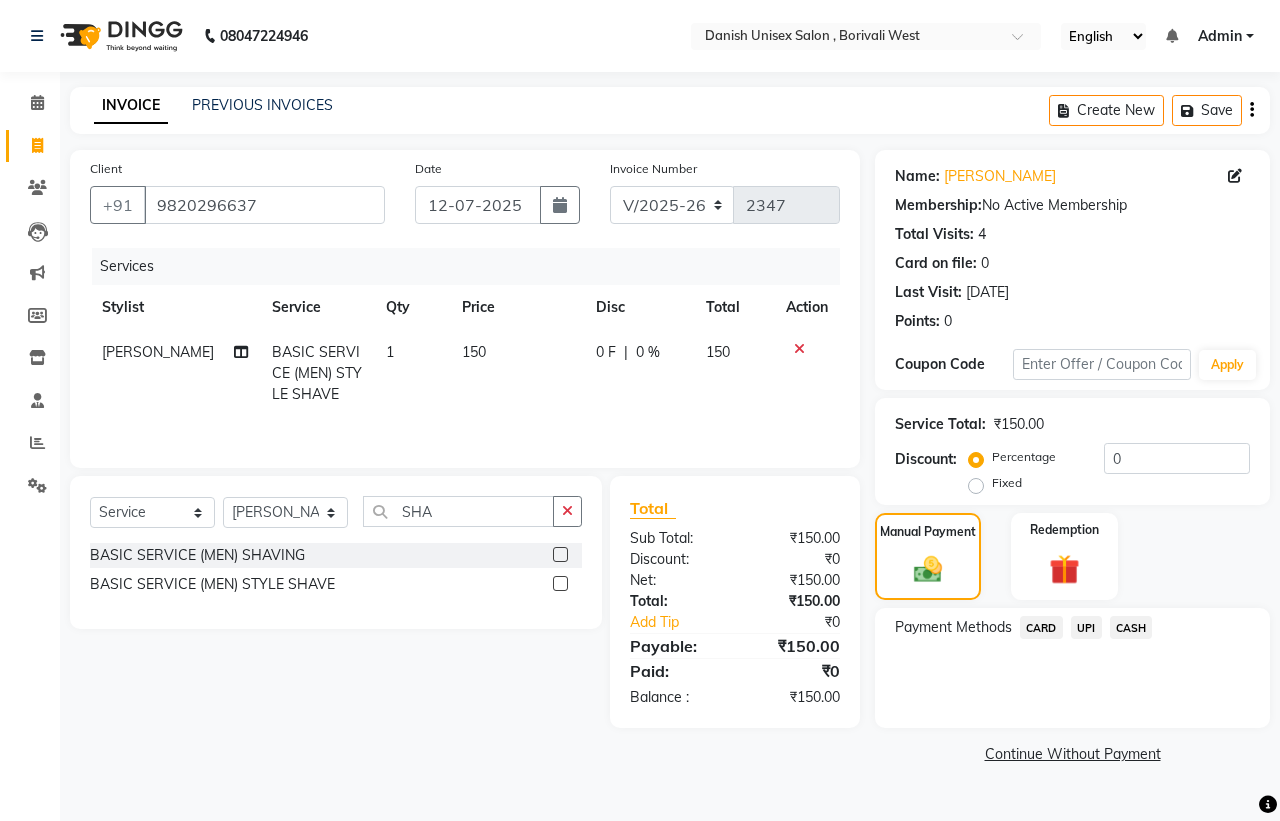 click on "CASH" 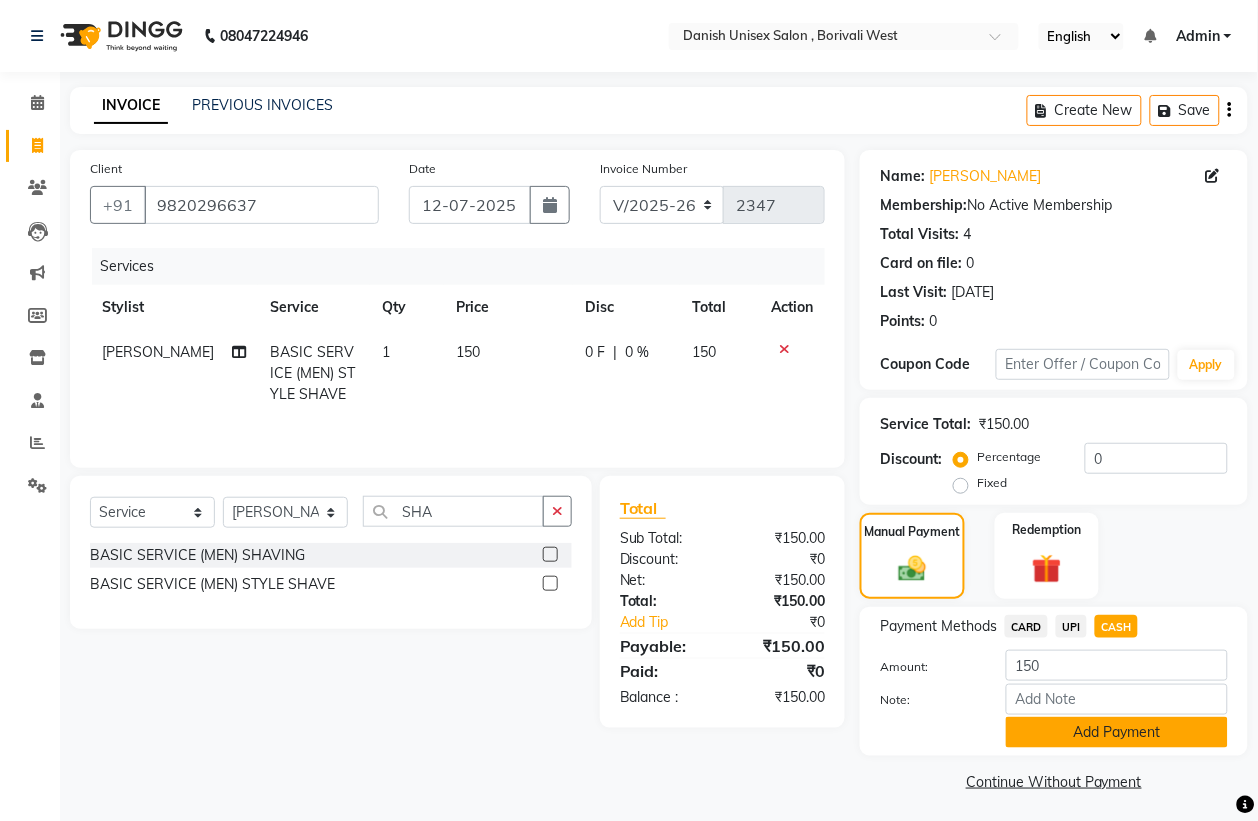 click on "Add Payment" 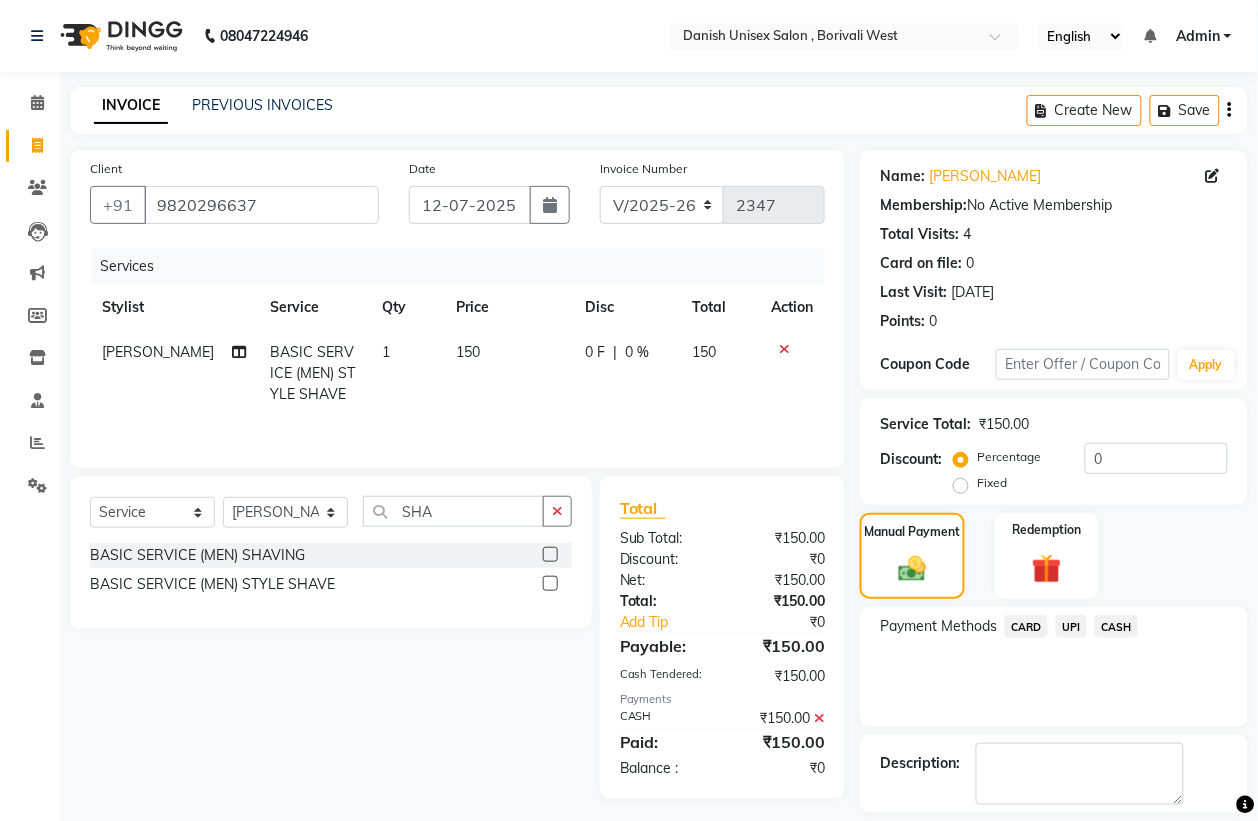 click on "Checkout" 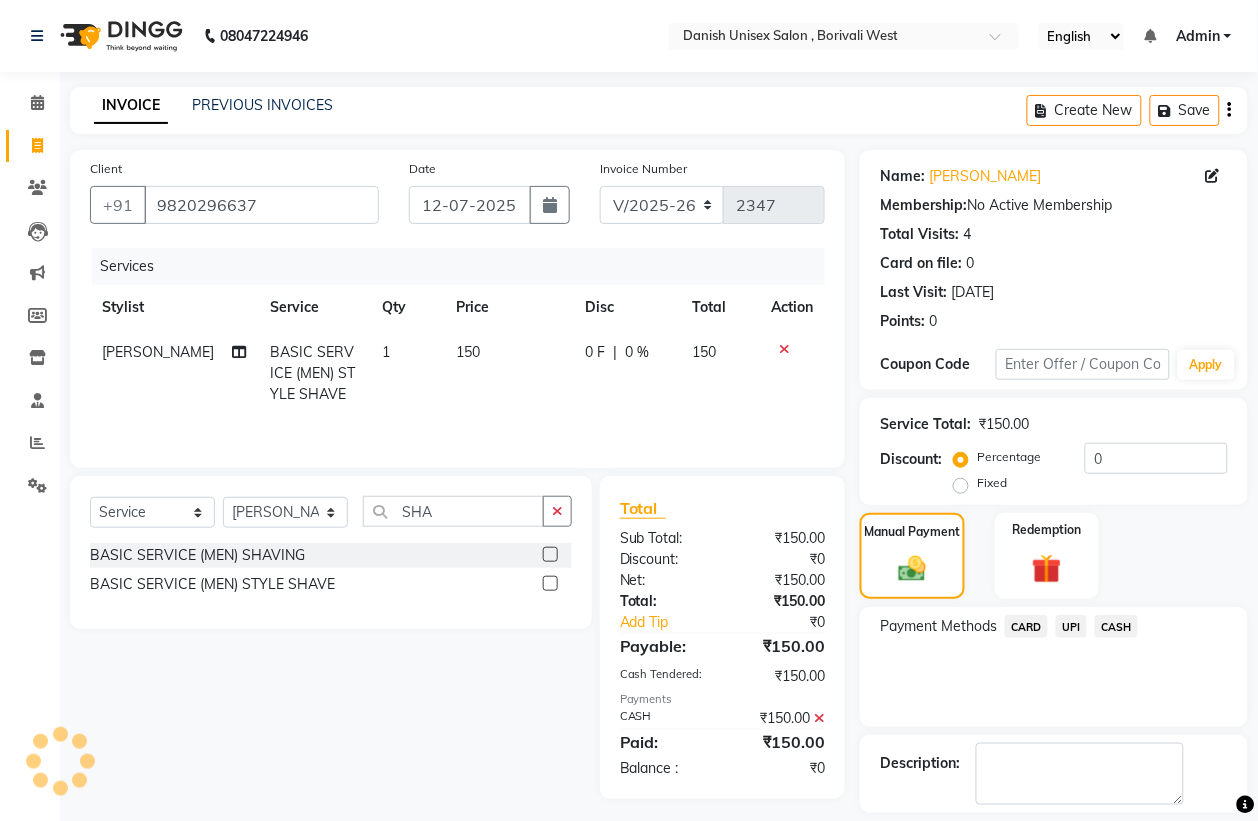 scroll, scrollTop: 91, scrollLeft: 0, axis: vertical 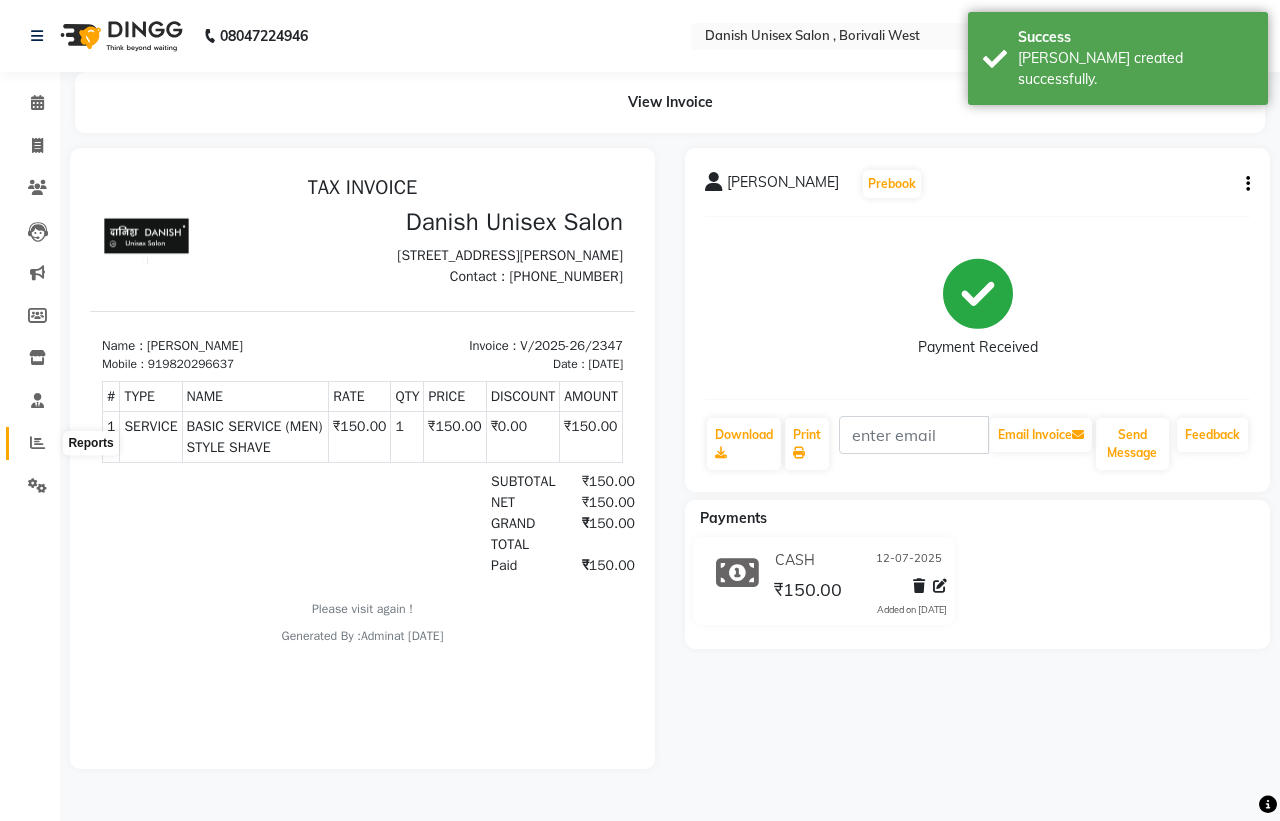 click 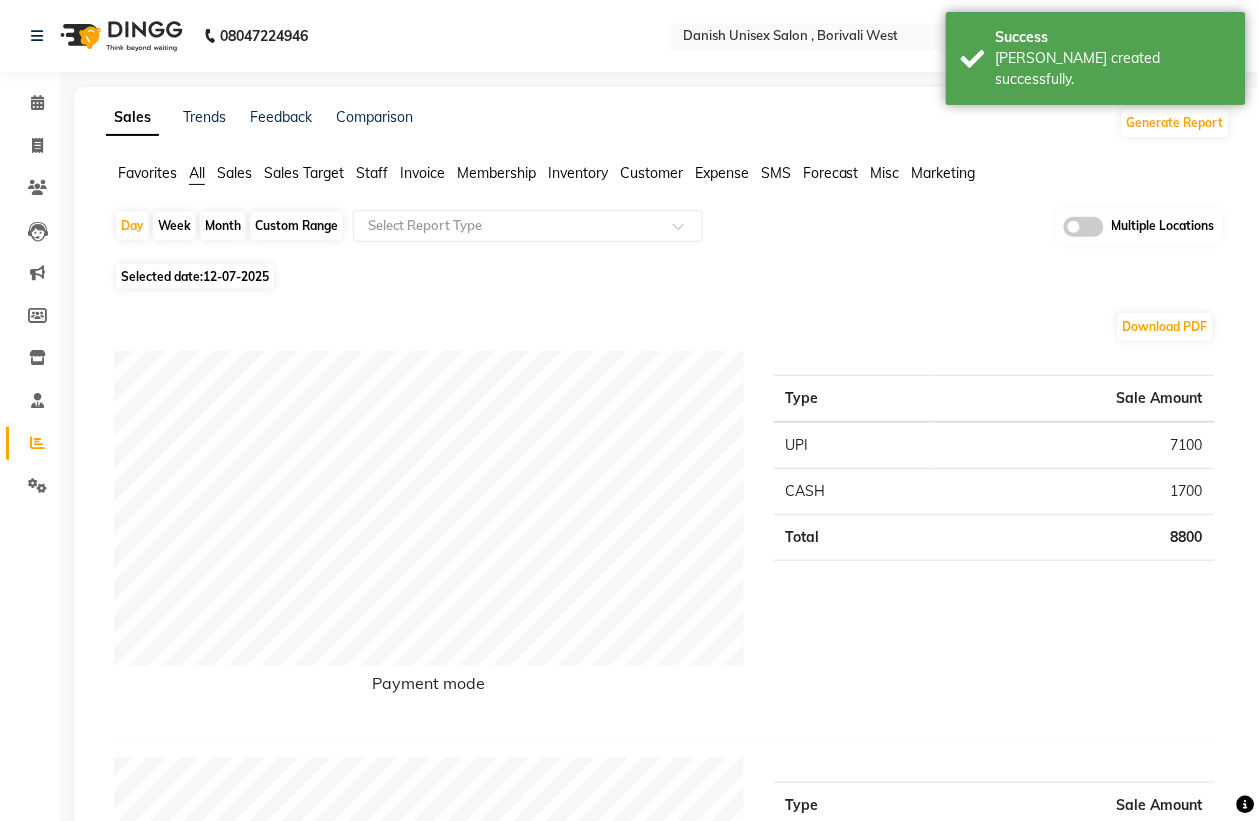 scroll, scrollTop: 375, scrollLeft: 0, axis: vertical 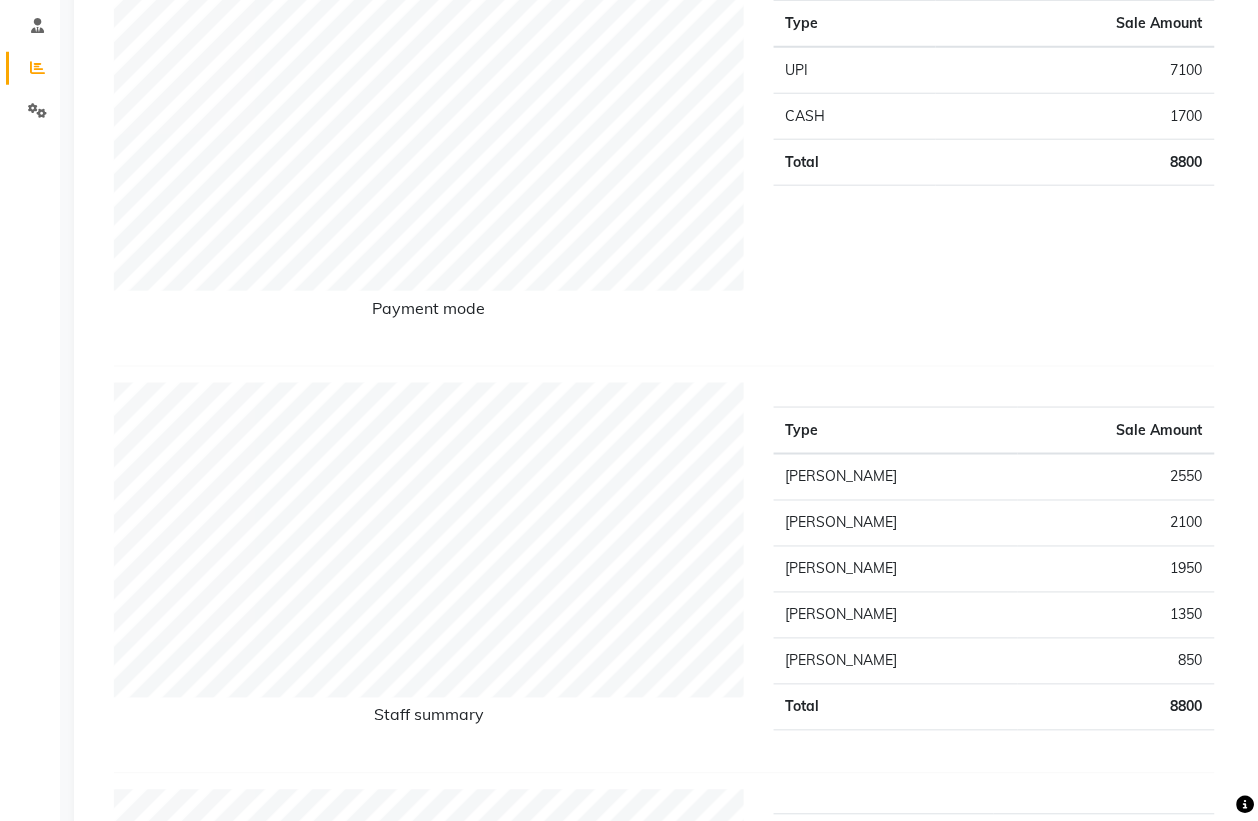 click on "1950" 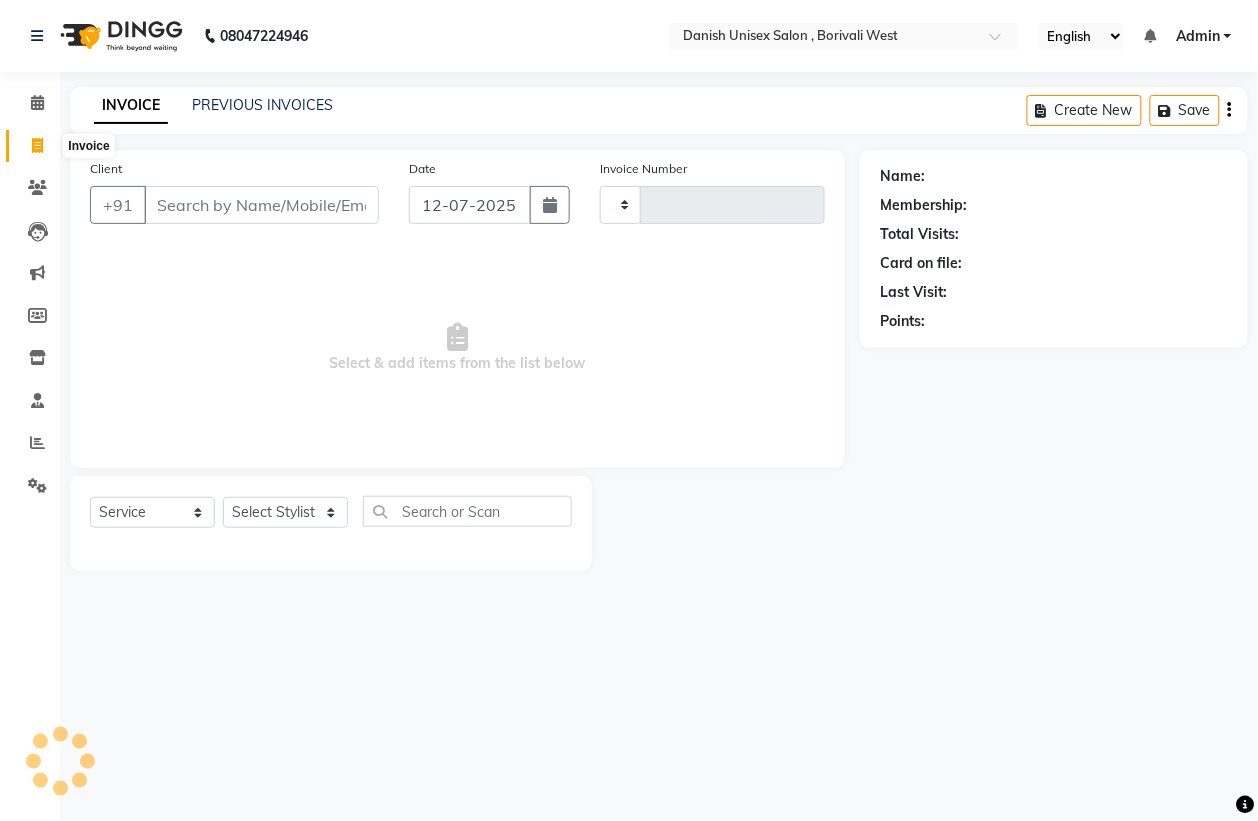 scroll, scrollTop: 0, scrollLeft: 0, axis: both 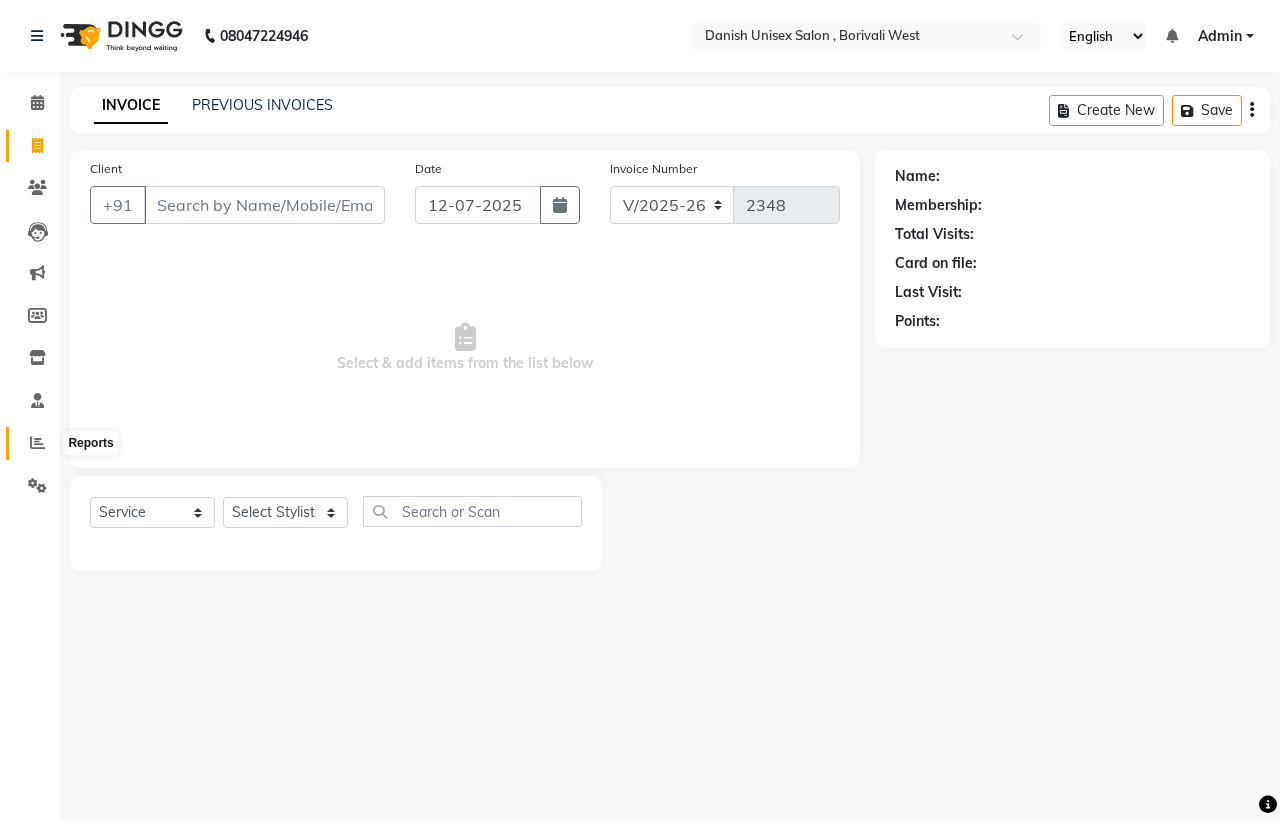 click 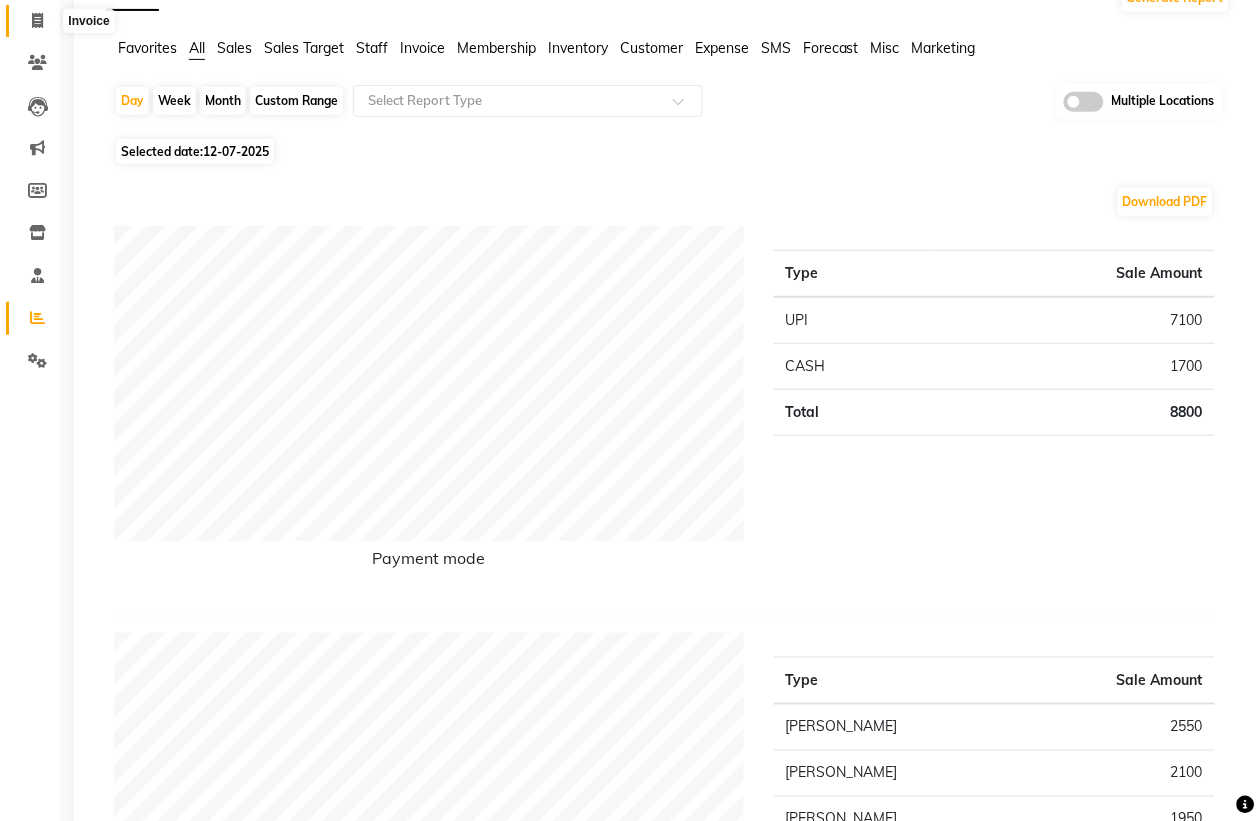 scroll, scrollTop: 0, scrollLeft: 0, axis: both 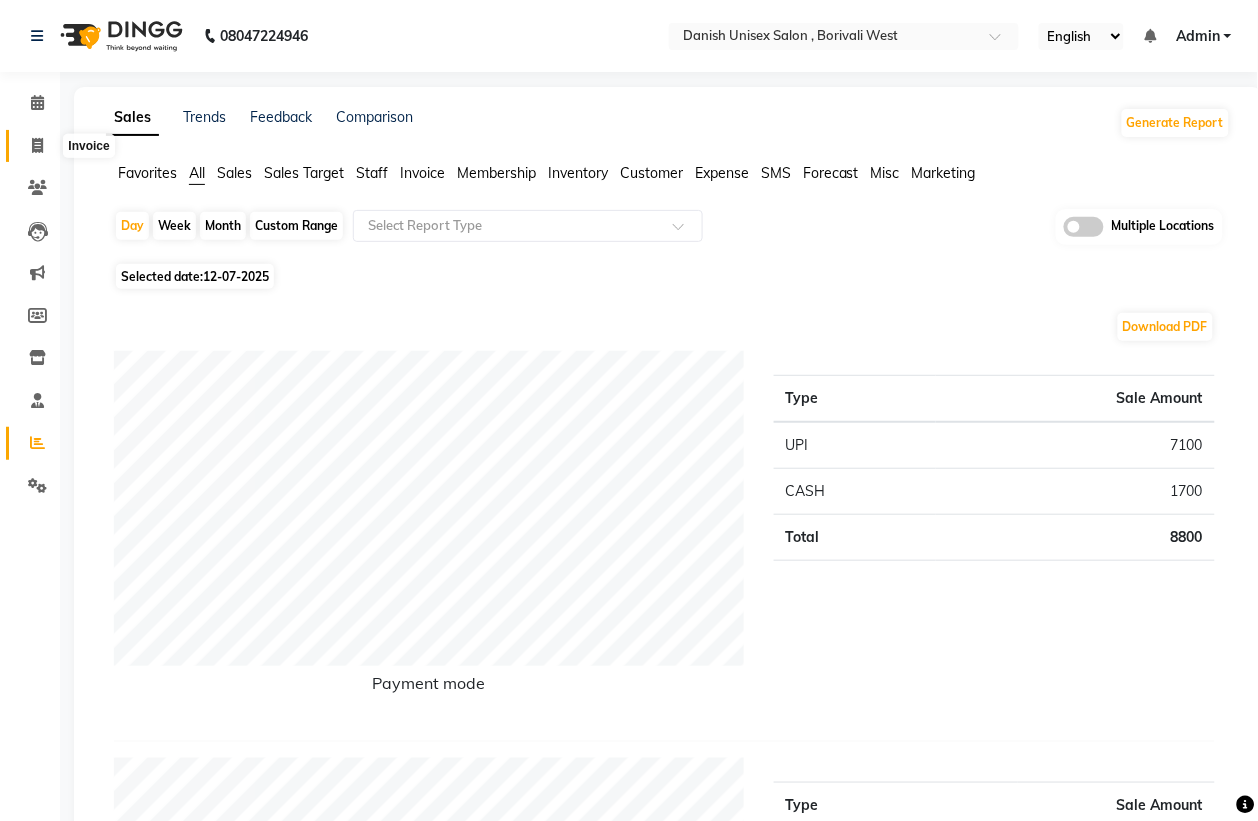click 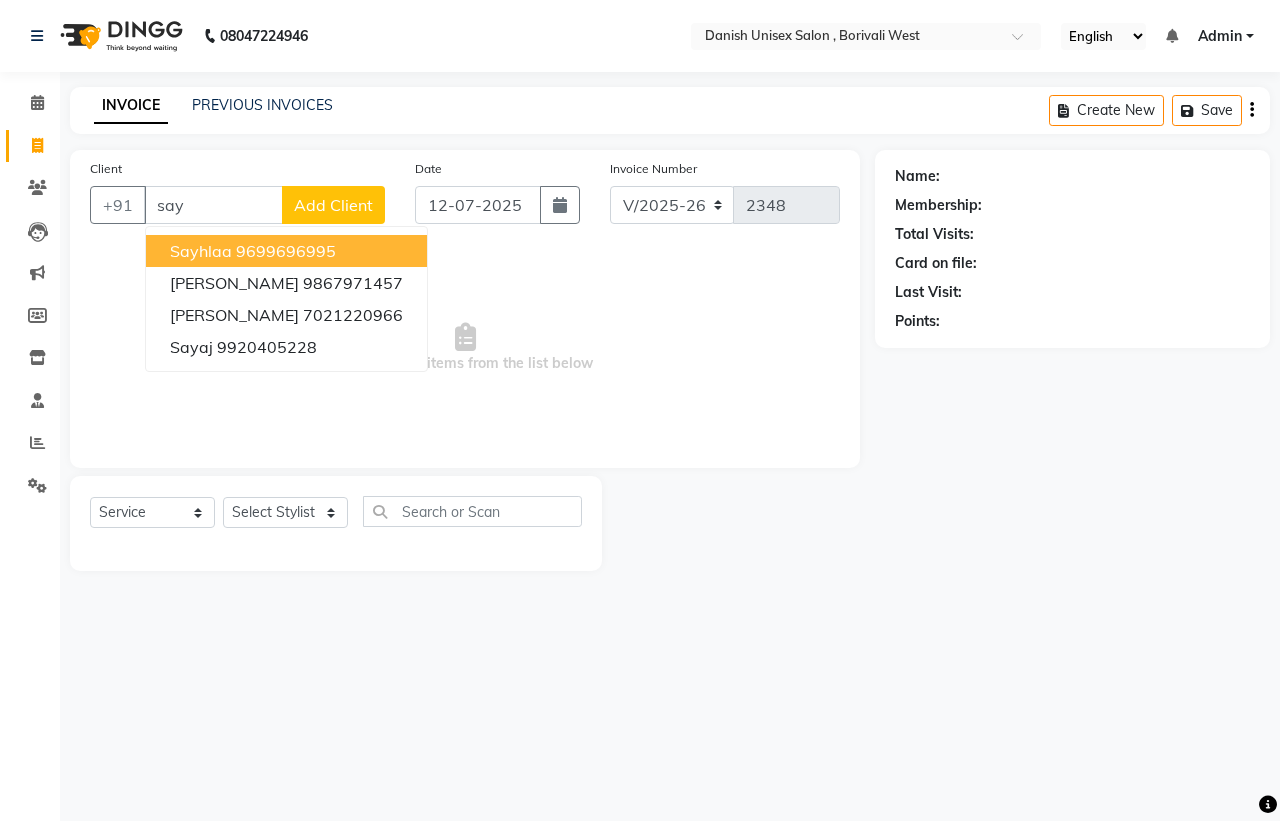 click on "say" at bounding box center (213, 205) 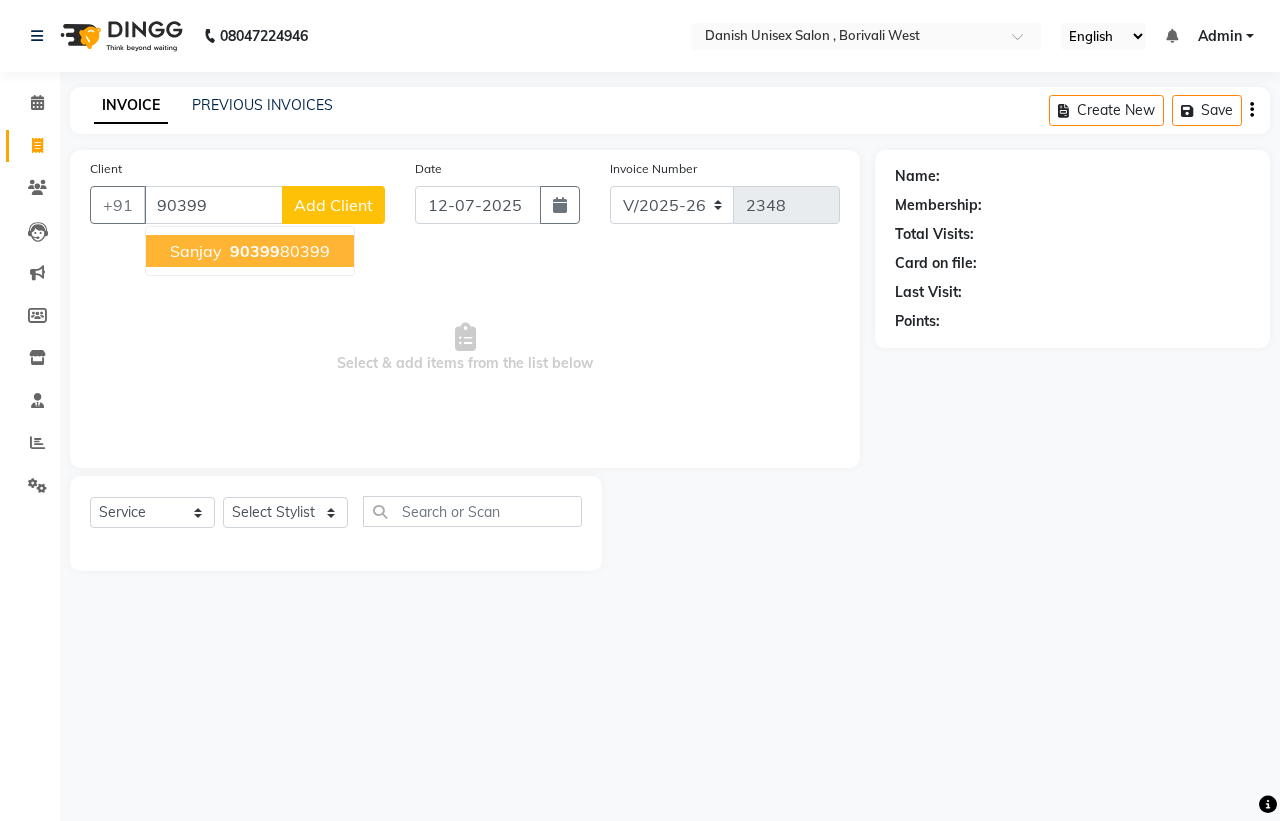click on "90399" at bounding box center (255, 251) 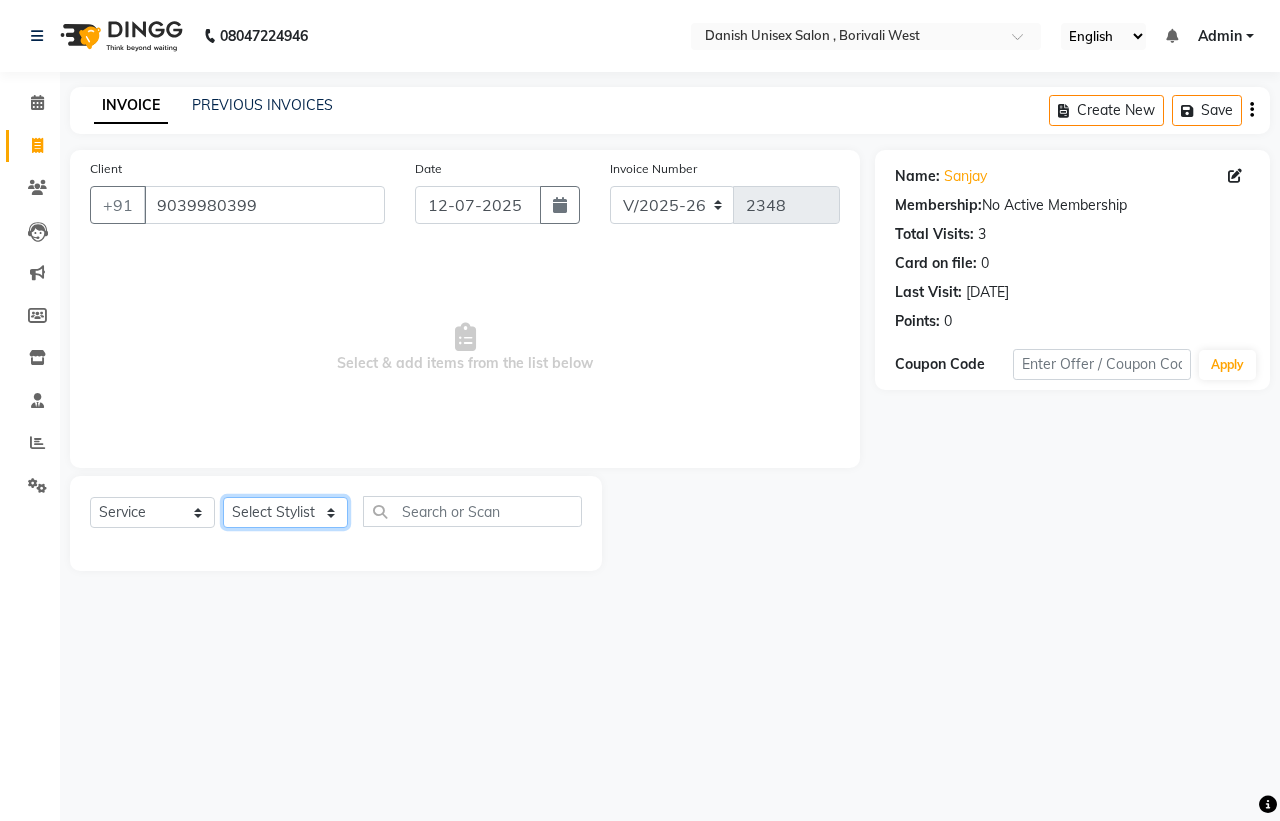 click on "Select Stylist [PERSON_NAME] [PERSON_NAME] [PERSON_NAME] kajal [PERSON_NAME] [PERSON_NAME] [PERSON_NAME] [PERSON_NAME] [PERSON_NAME] [PERSON_NAME] [PERSON_NAME]" 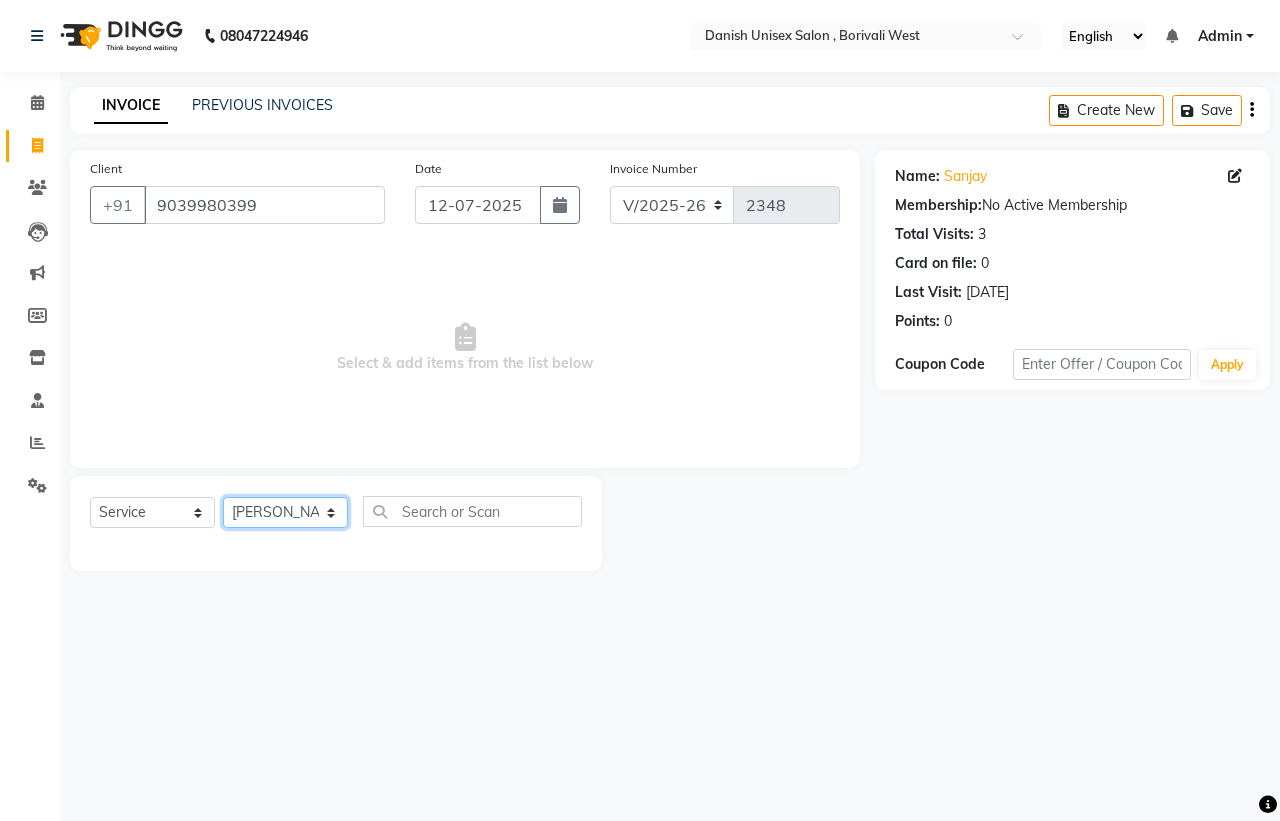 click on "Select Stylist [PERSON_NAME] [PERSON_NAME] [PERSON_NAME] kajal [PERSON_NAME] [PERSON_NAME] [PERSON_NAME] [PERSON_NAME] [PERSON_NAME] [PERSON_NAME] [PERSON_NAME]" 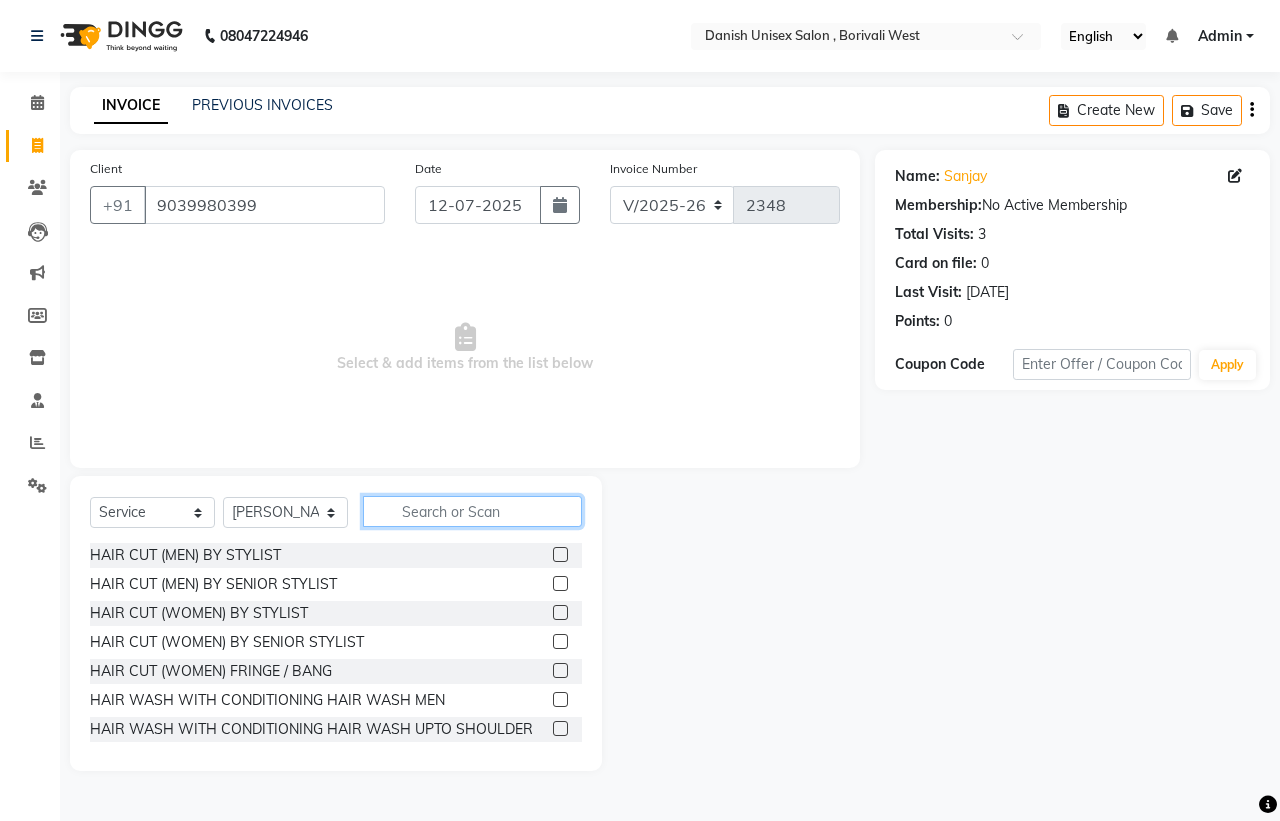 click 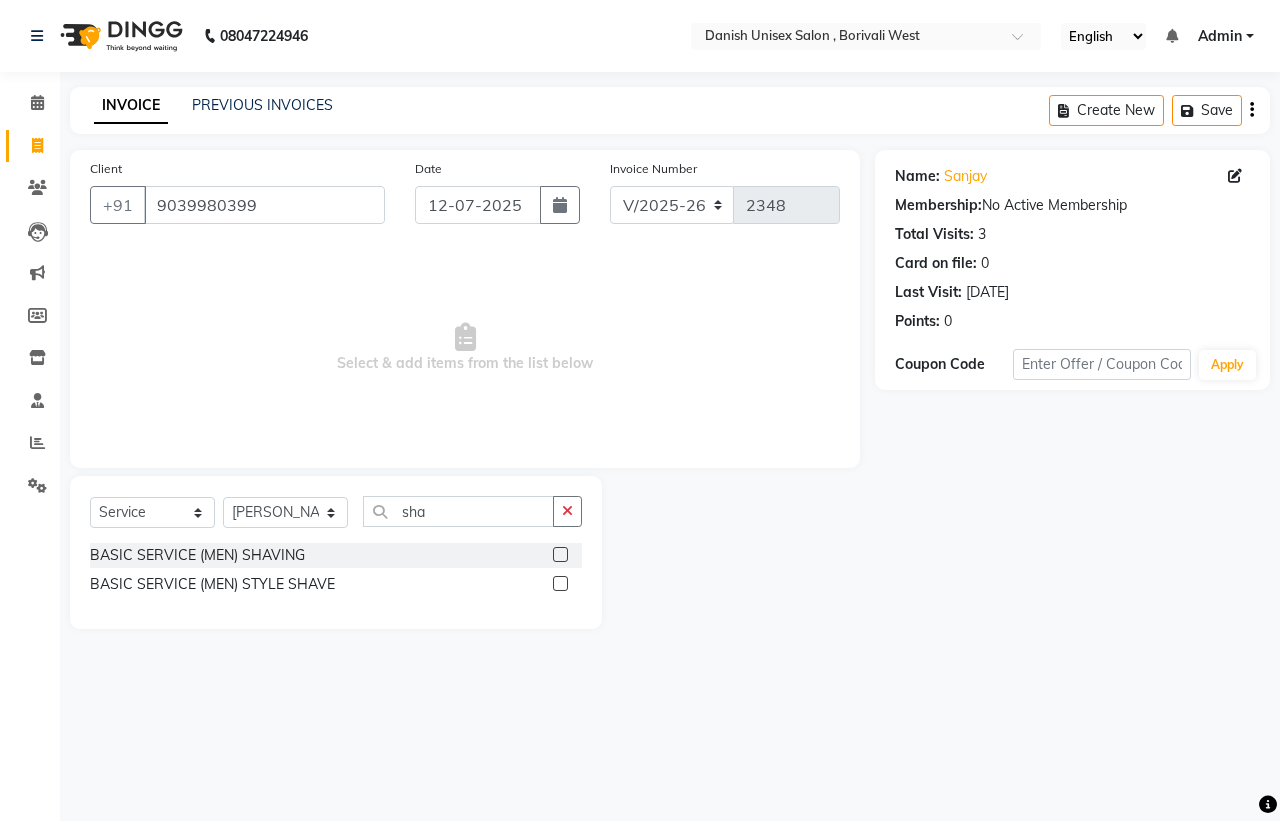click 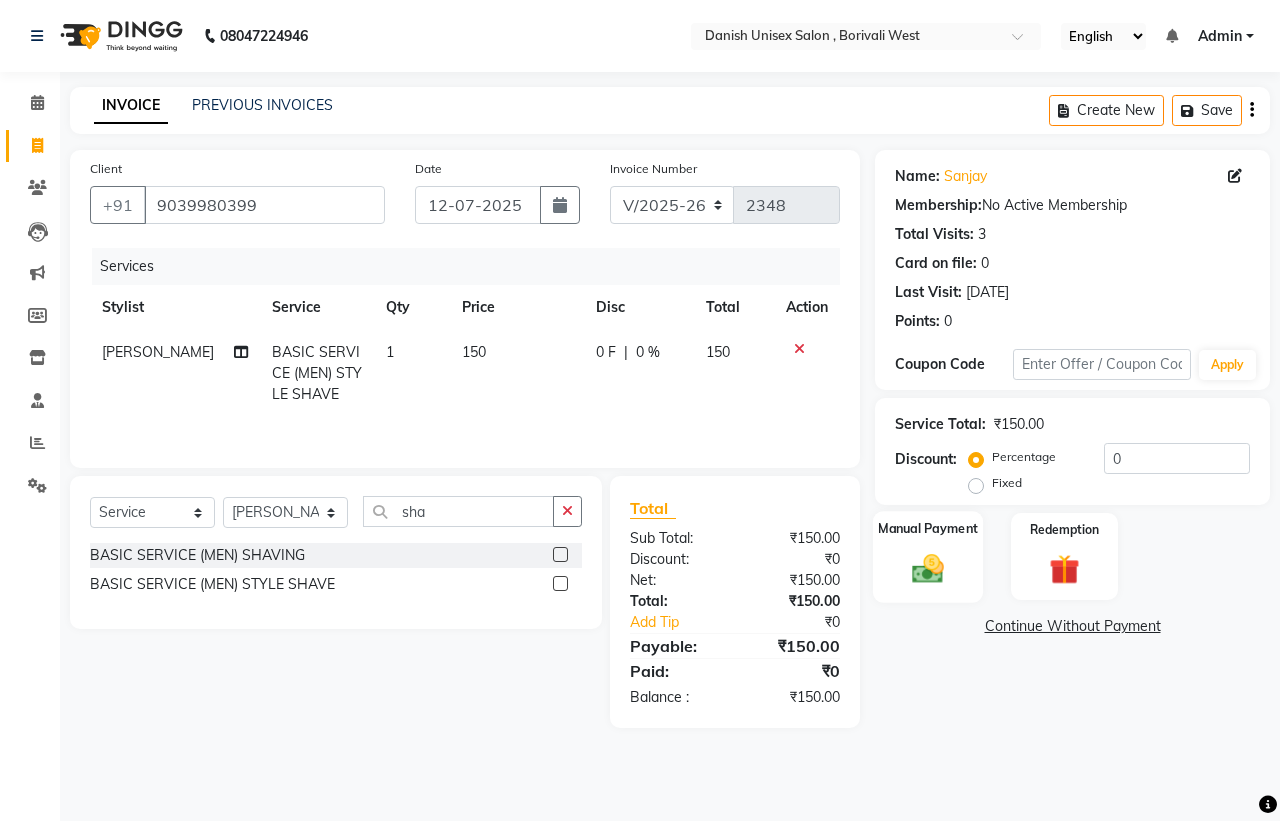 click on "Manual Payment" 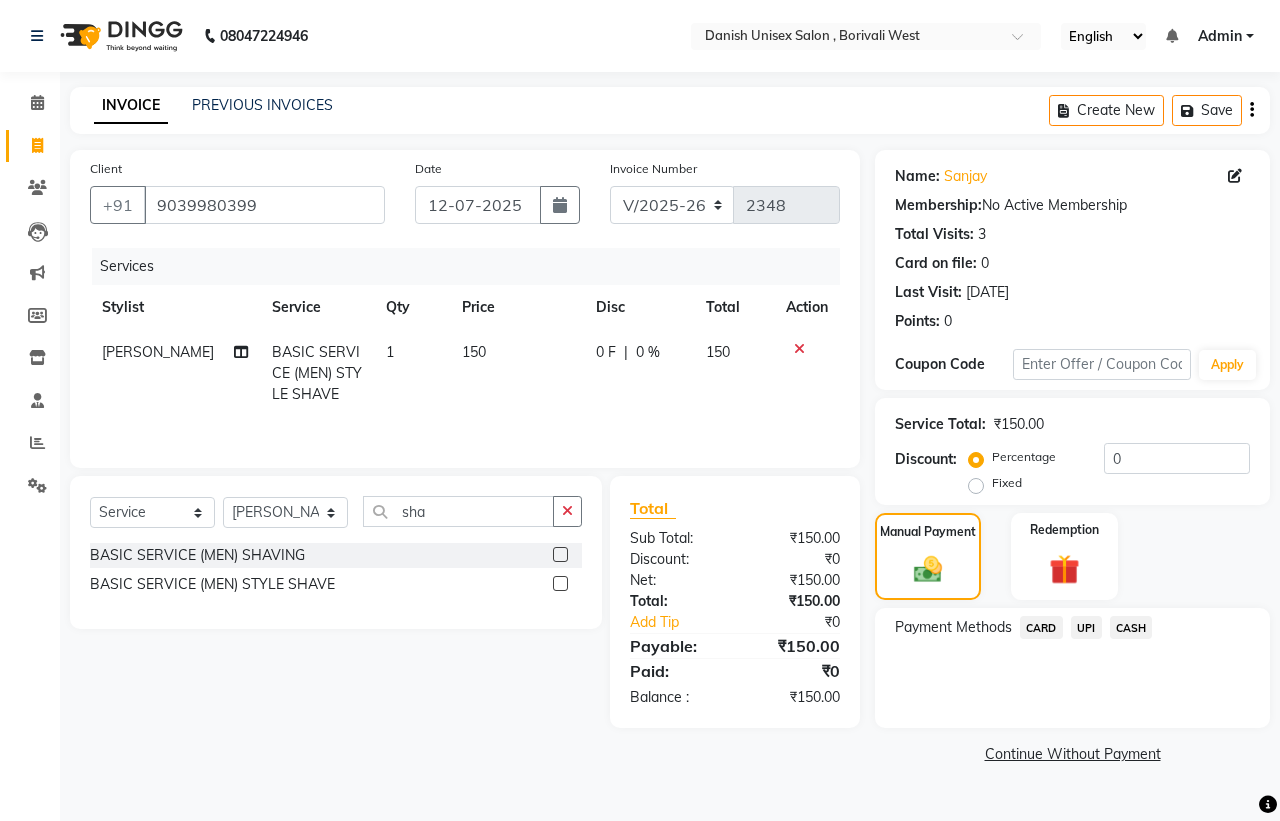 click on "CASH" 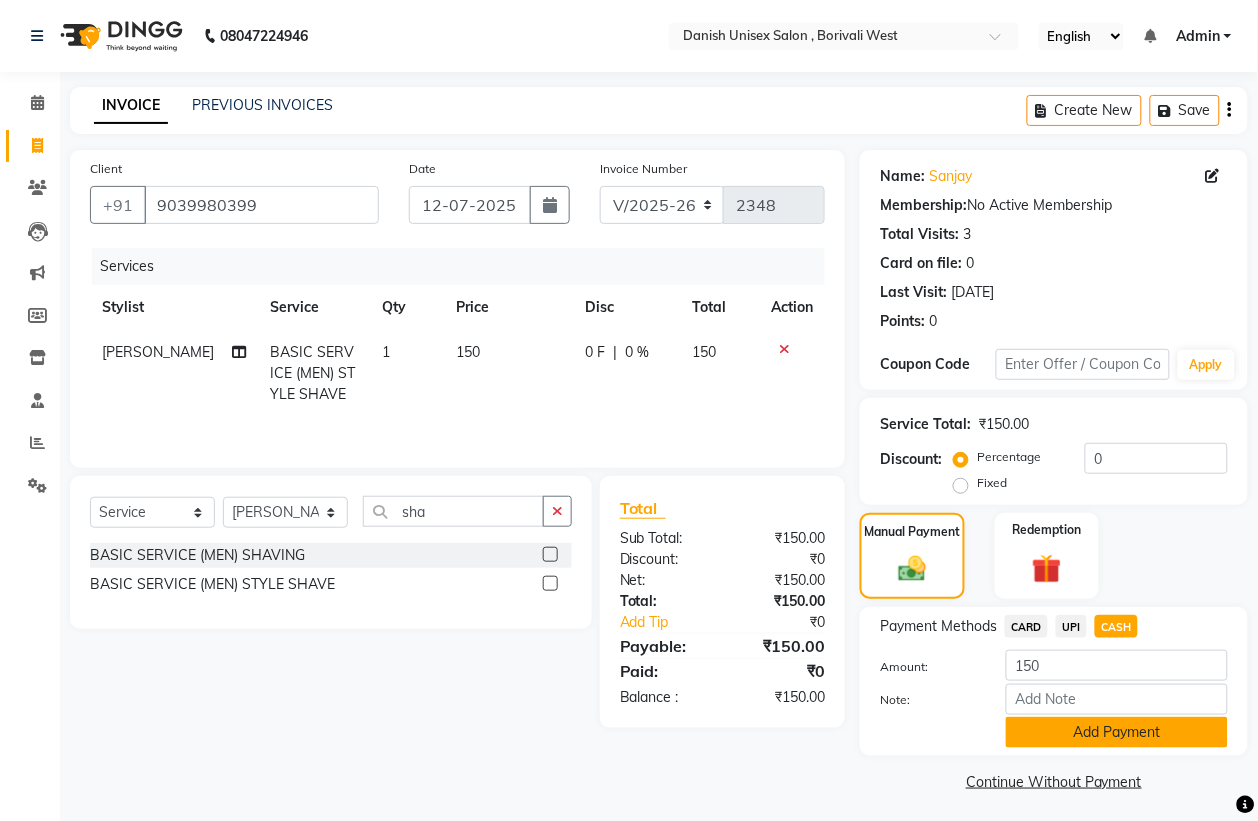 click on "Add Payment" 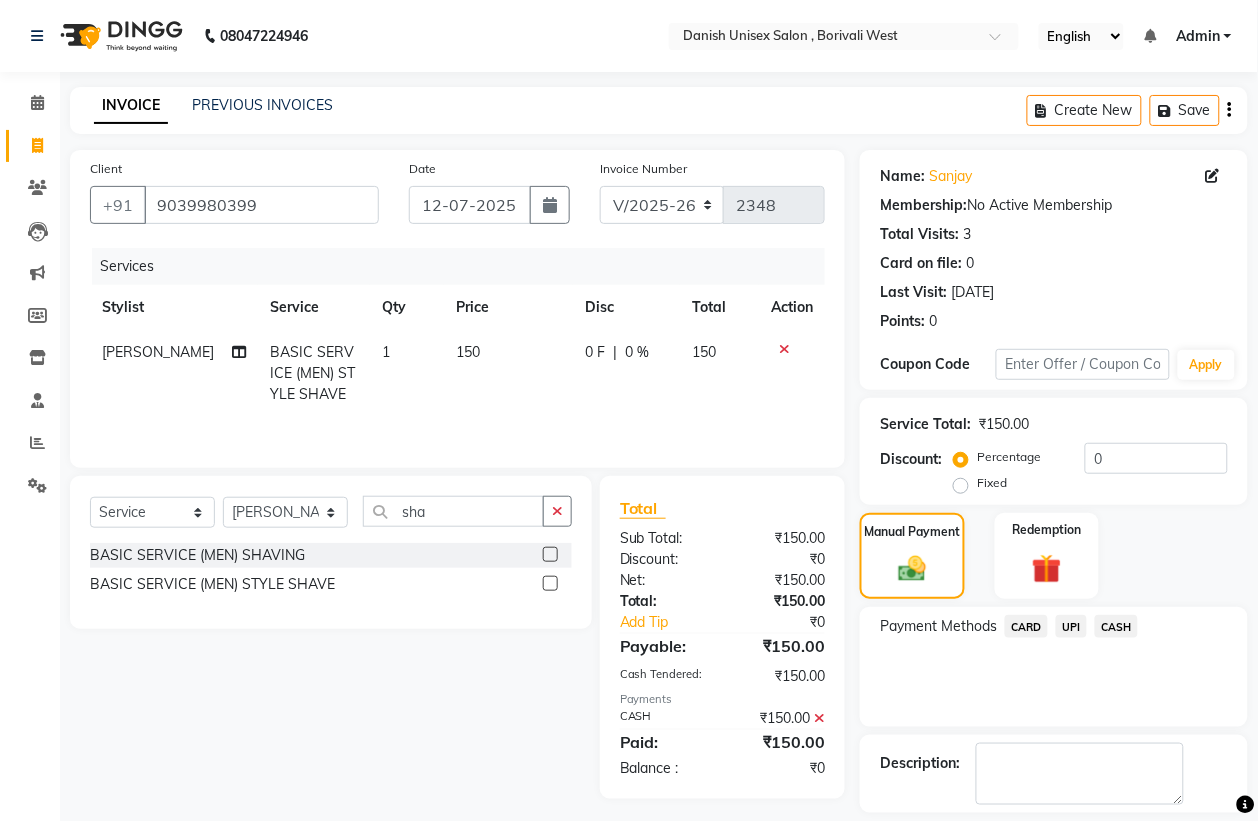 click on "Checkout" 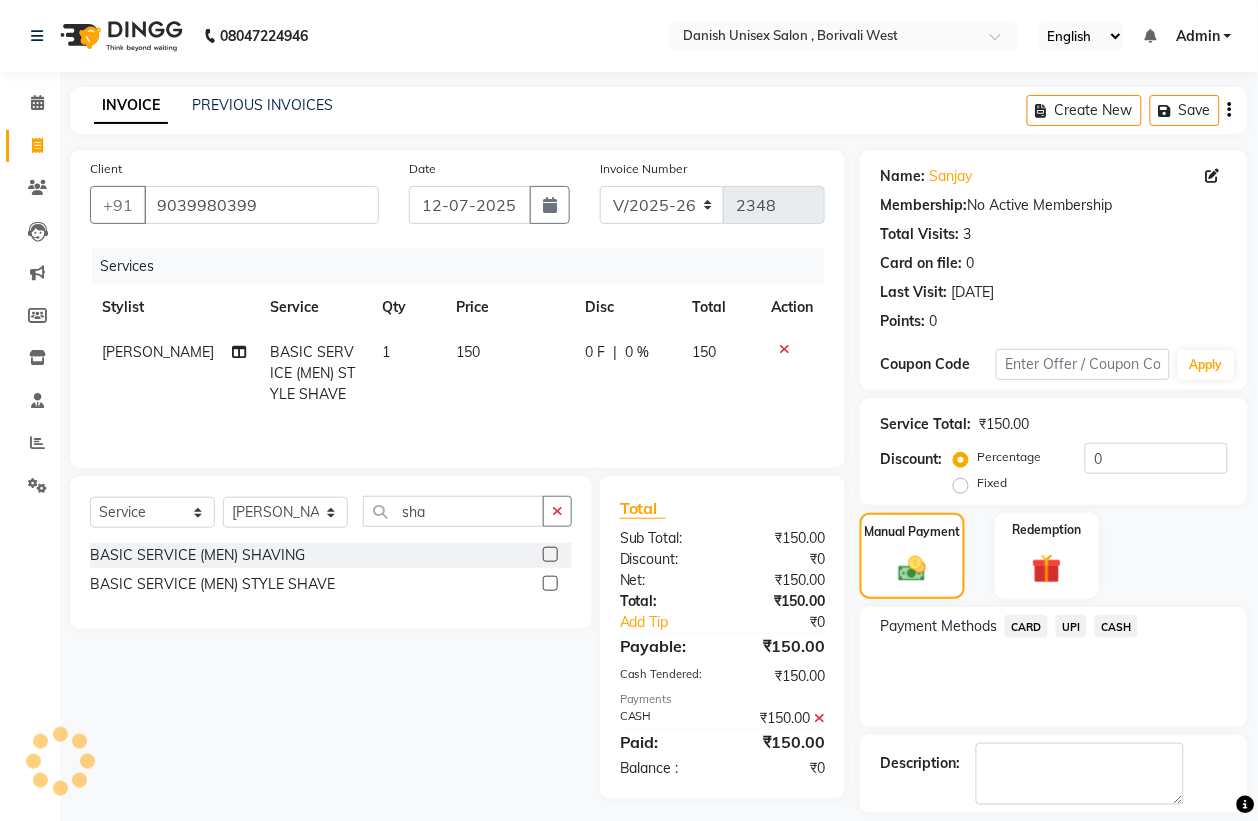 scroll, scrollTop: 91, scrollLeft: 0, axis: vertical 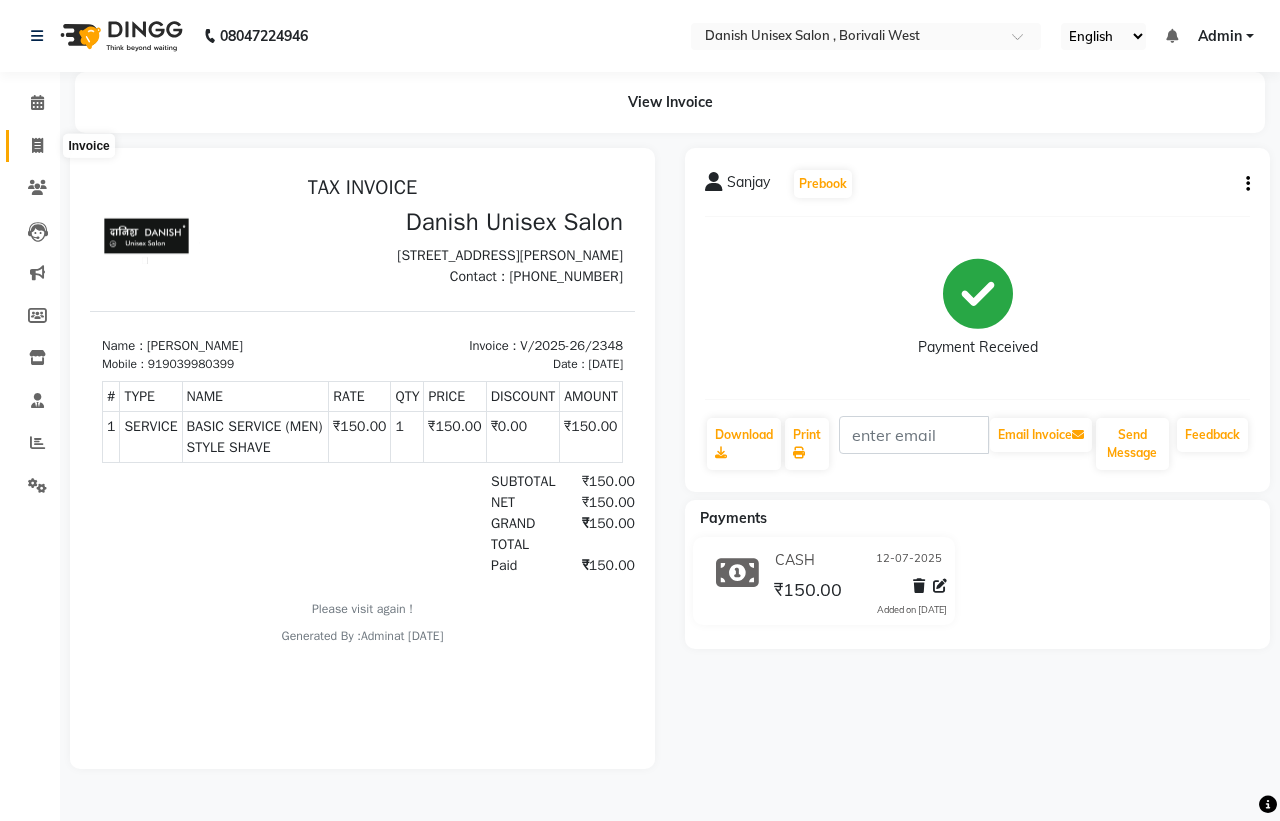 click 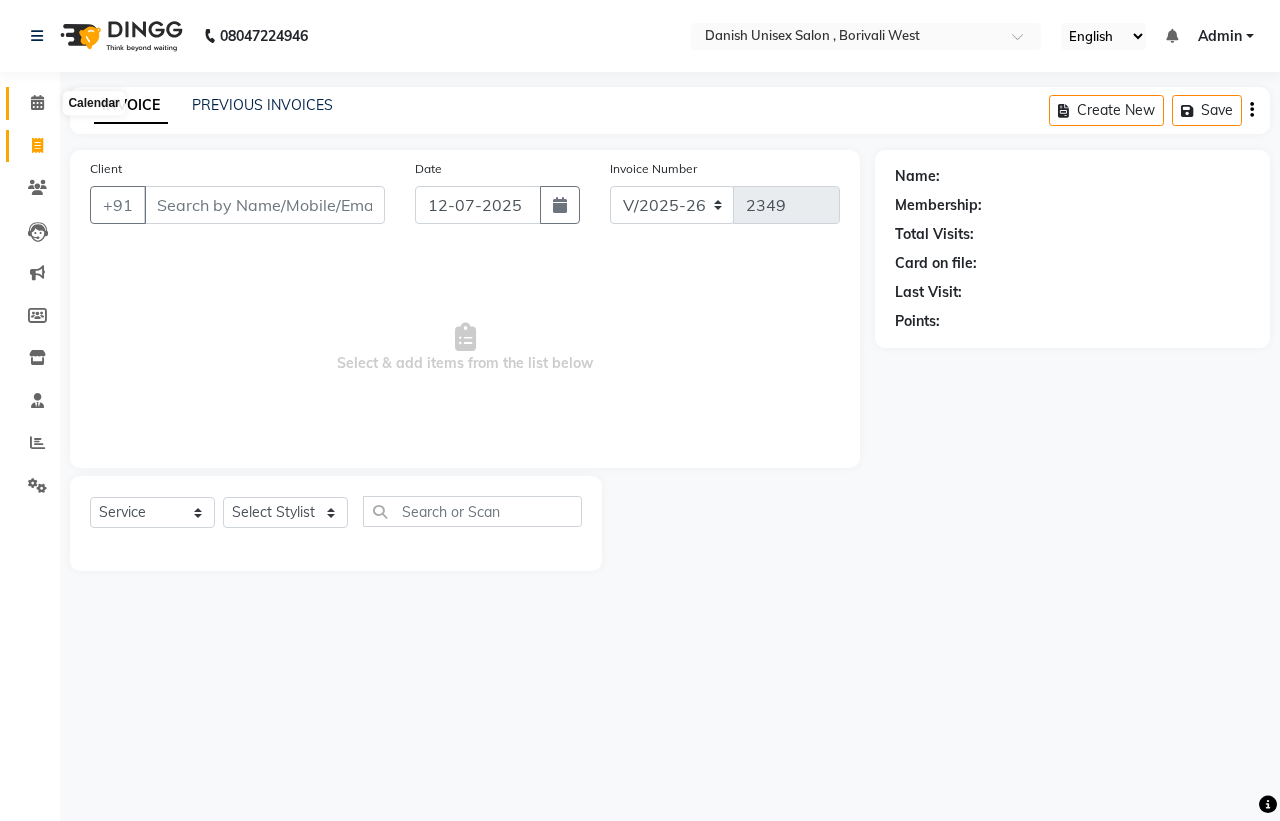 click 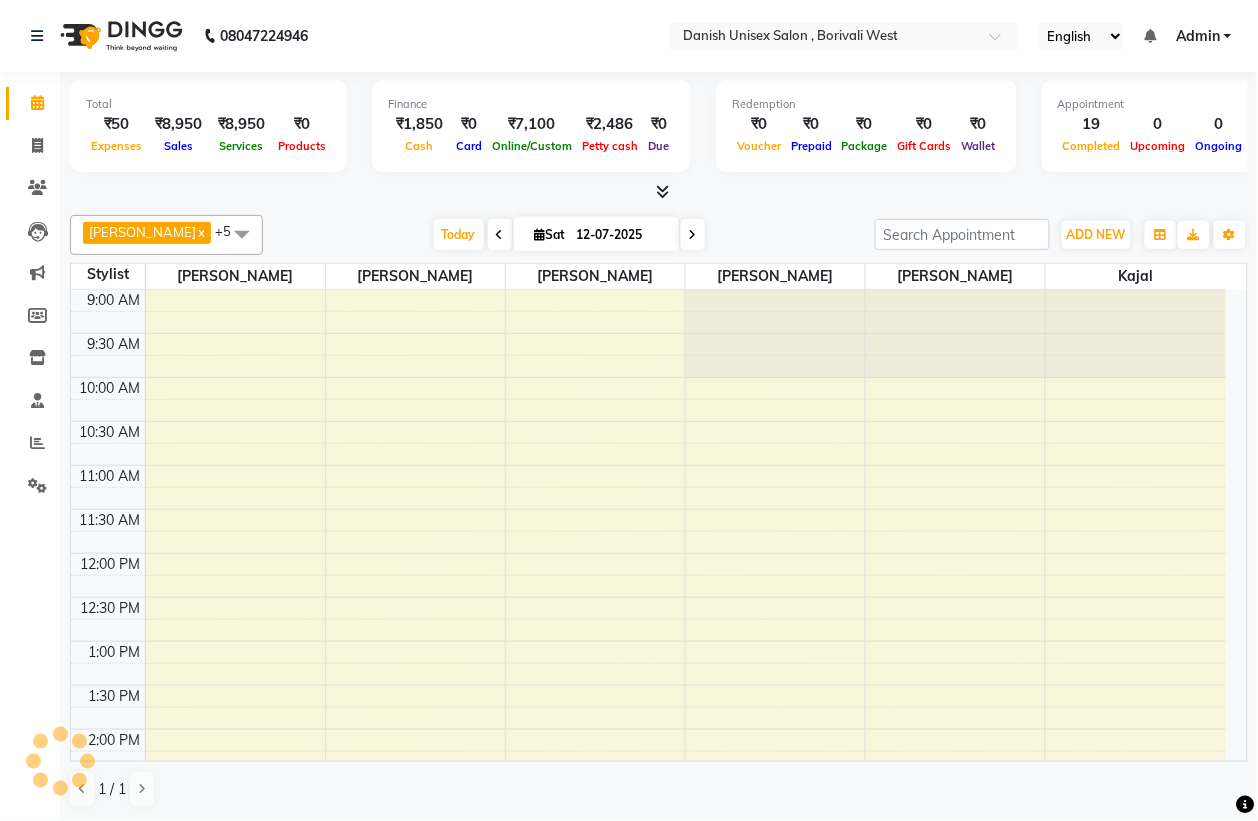 scroll, scrollTop: 0, scrollLeft: 0, axis: both 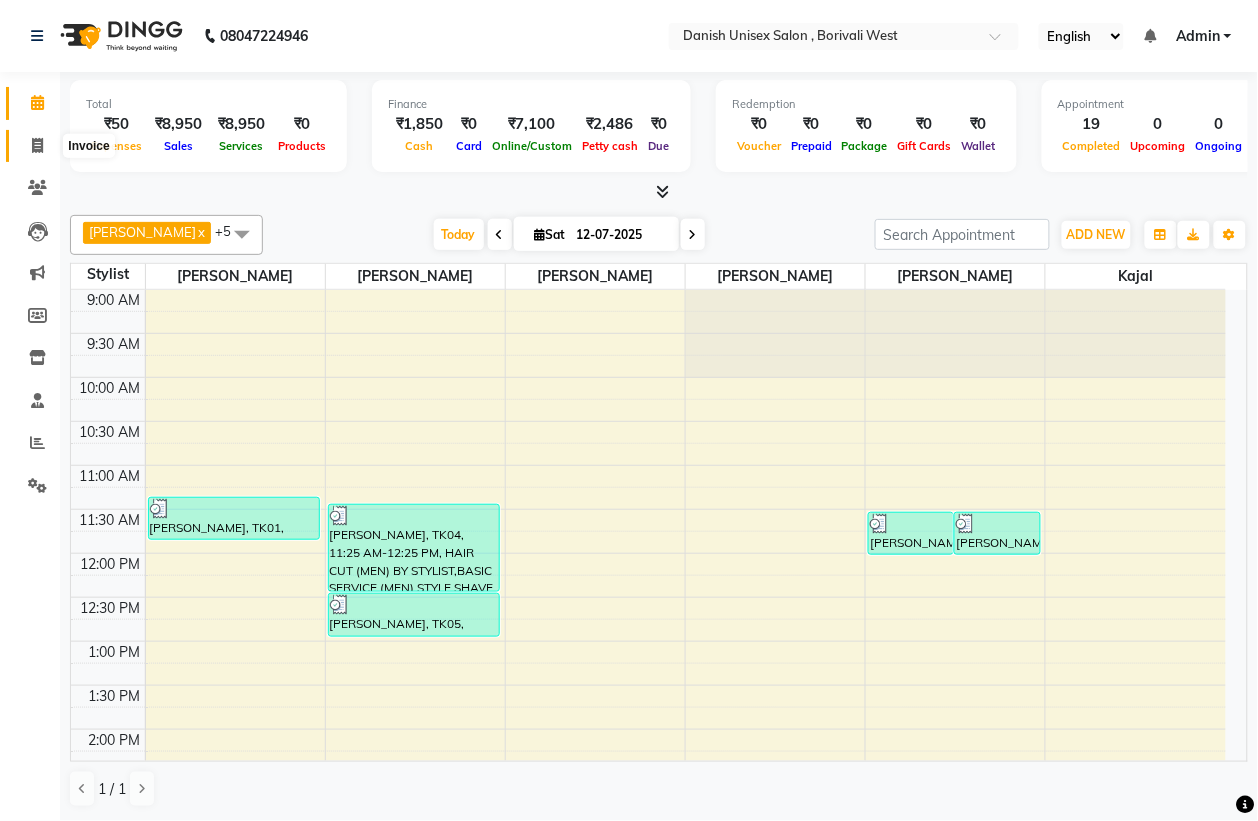 click 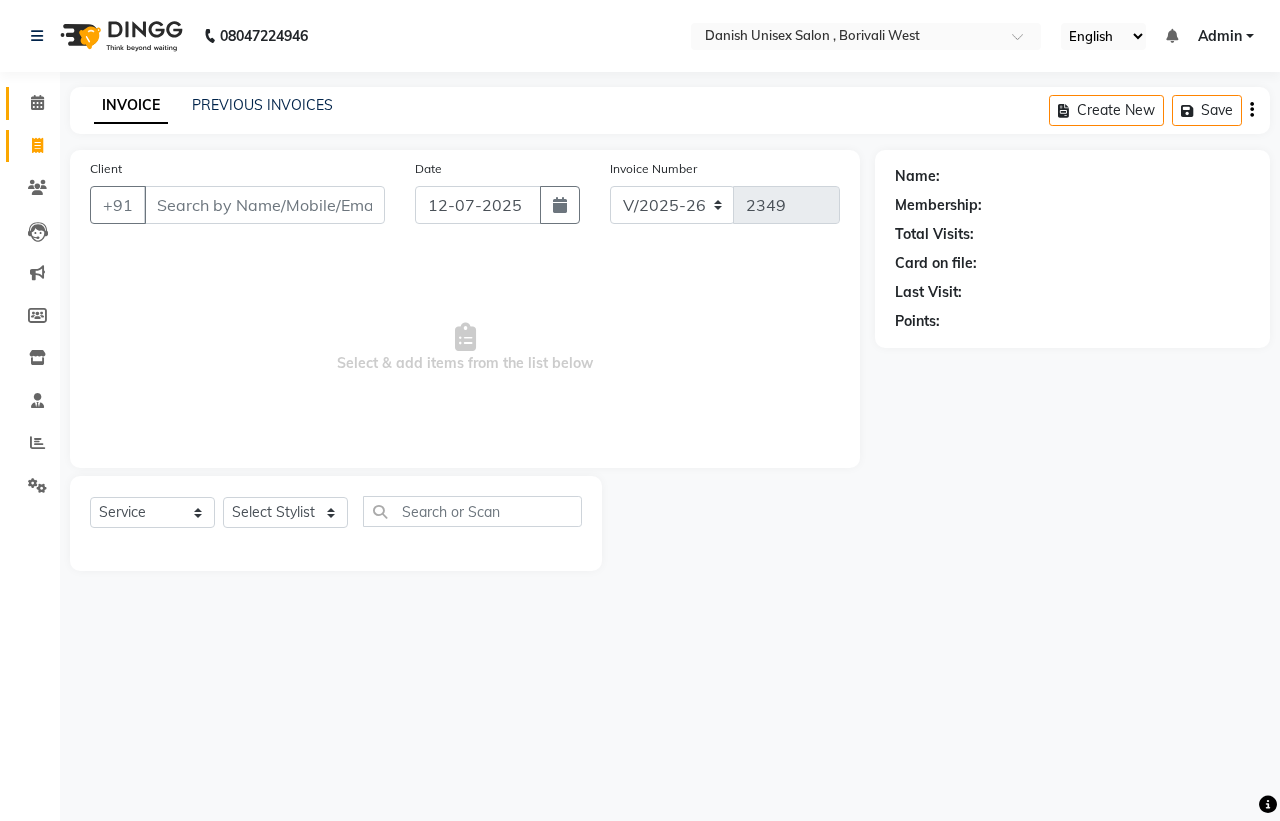 click on "Calendar" 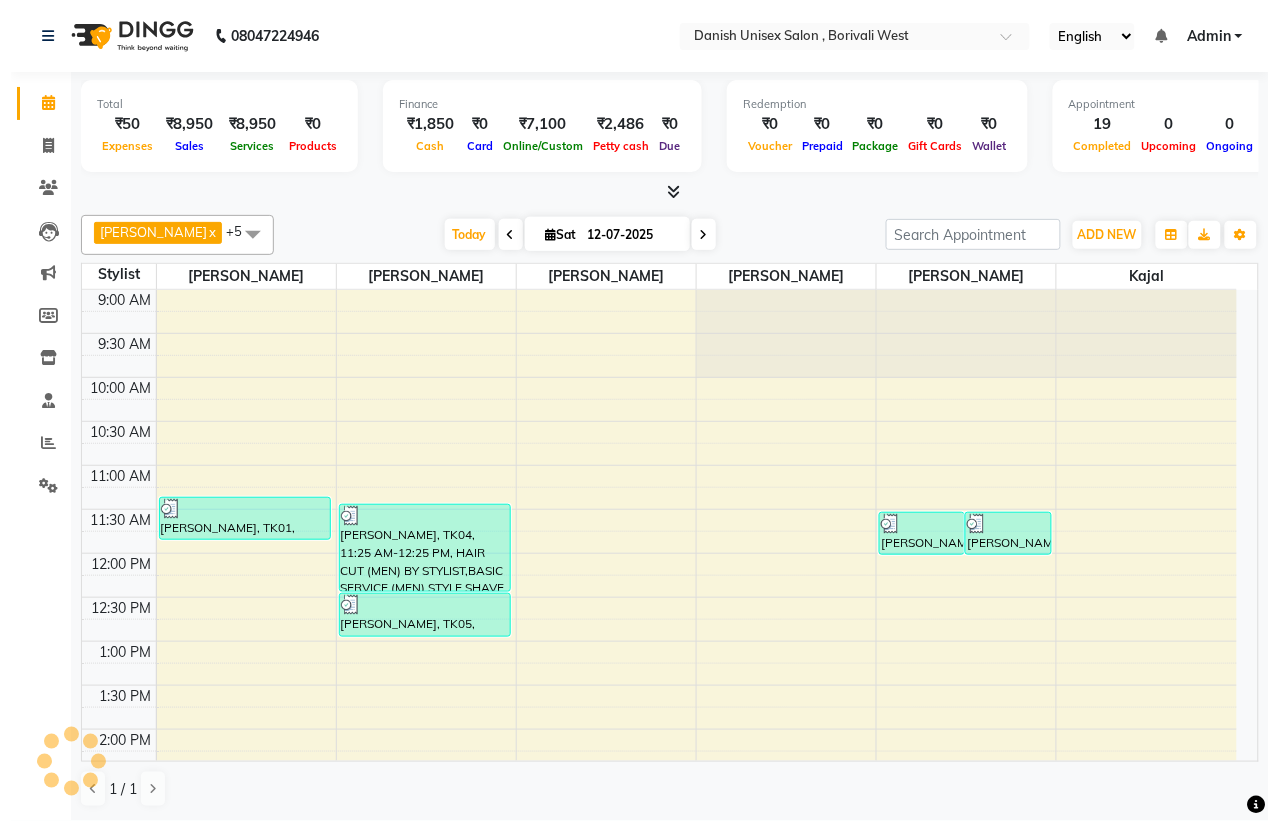 scroll, scrollTop: 0, scrollLeft: 0, axis: both 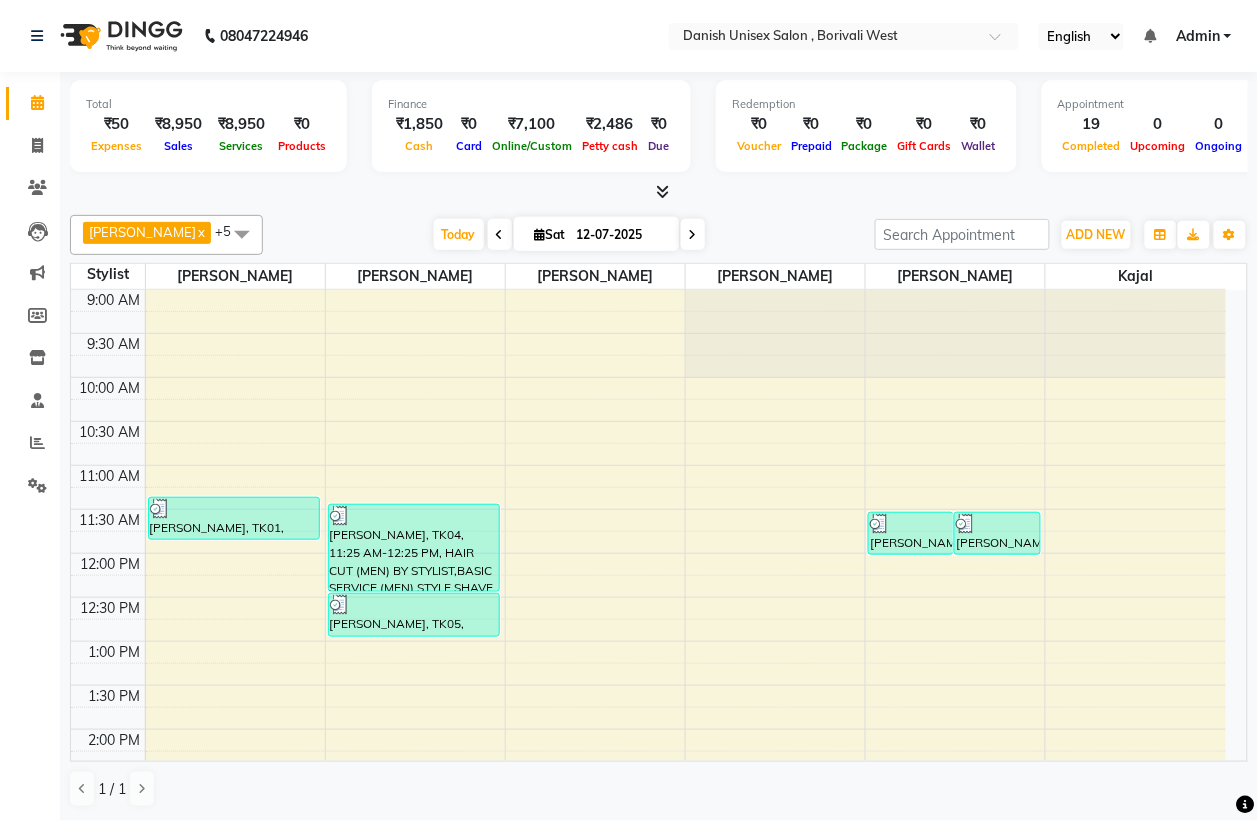 click at bounding box center [663, 191] 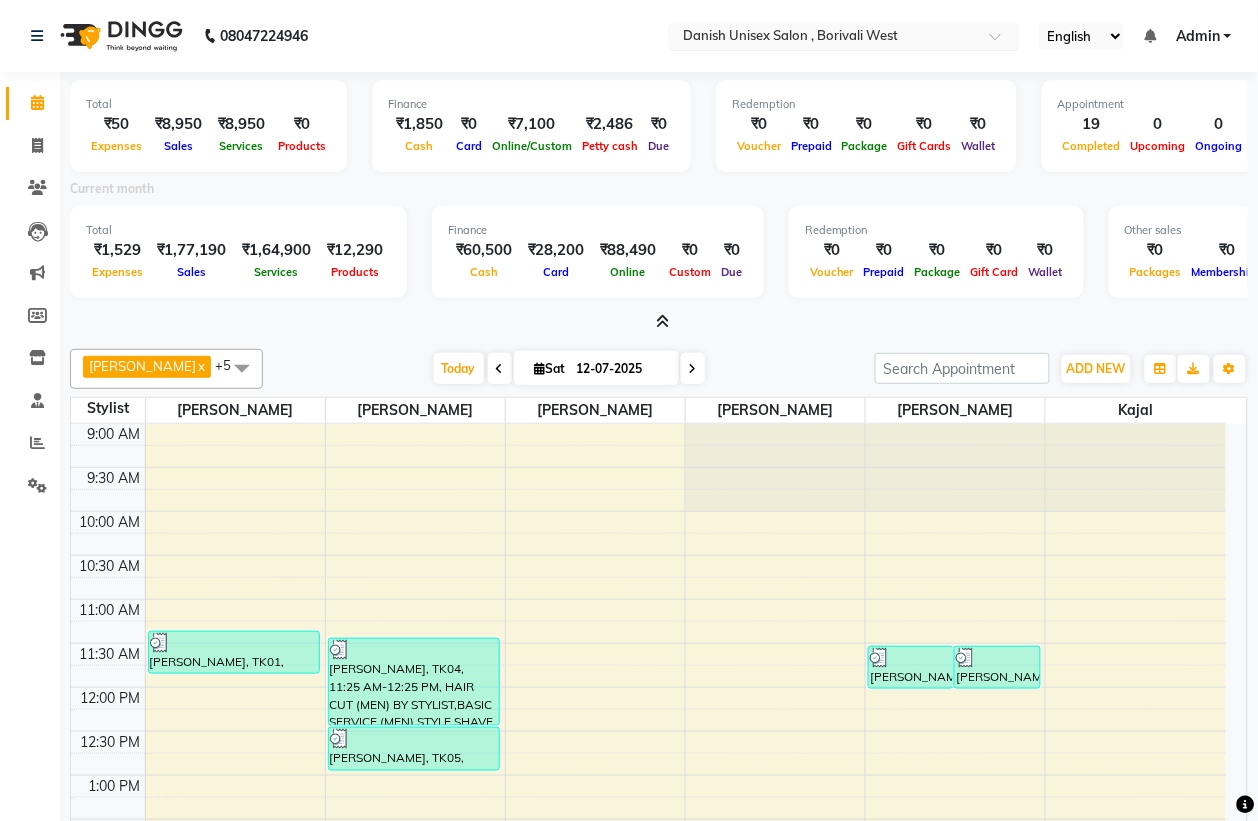 click at bounding box center [824, 38] 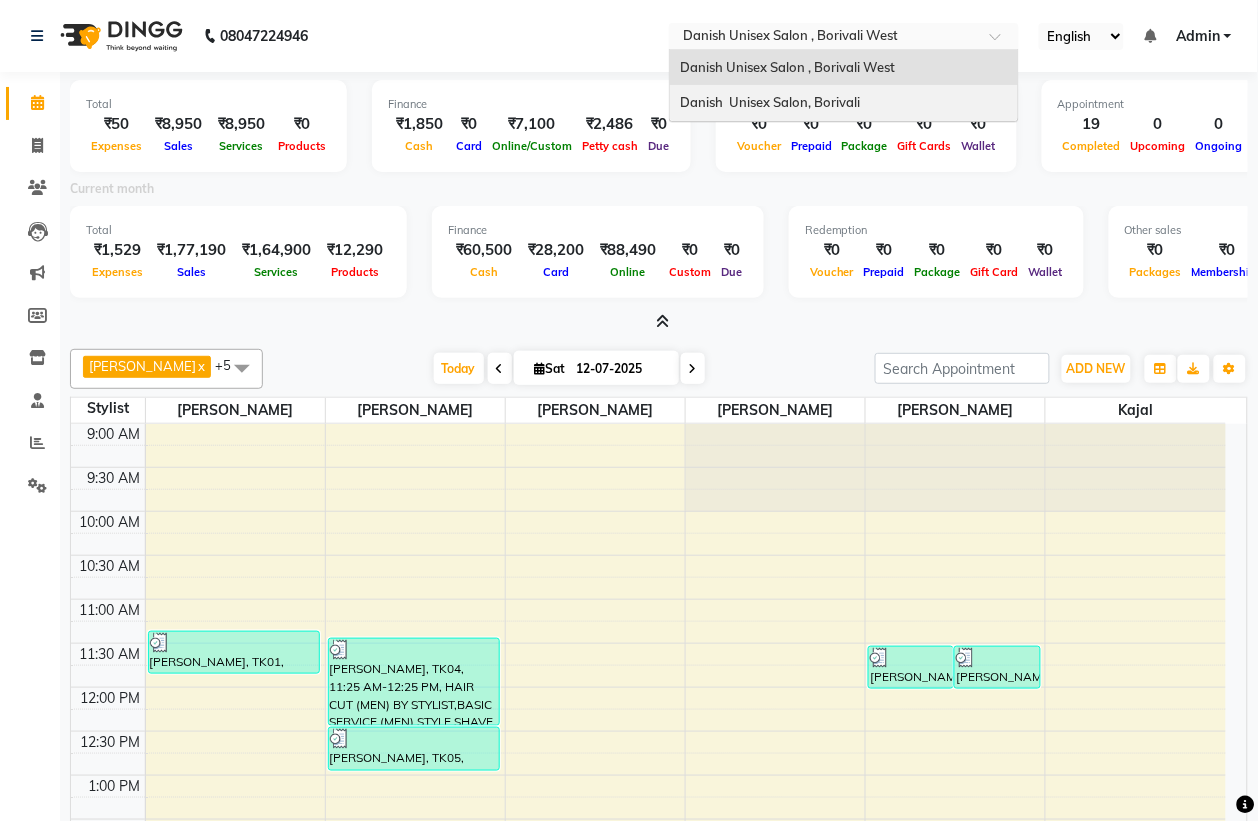 click on "Danish  Unisex Salon, Borivali" at bounding box center (770, 102) 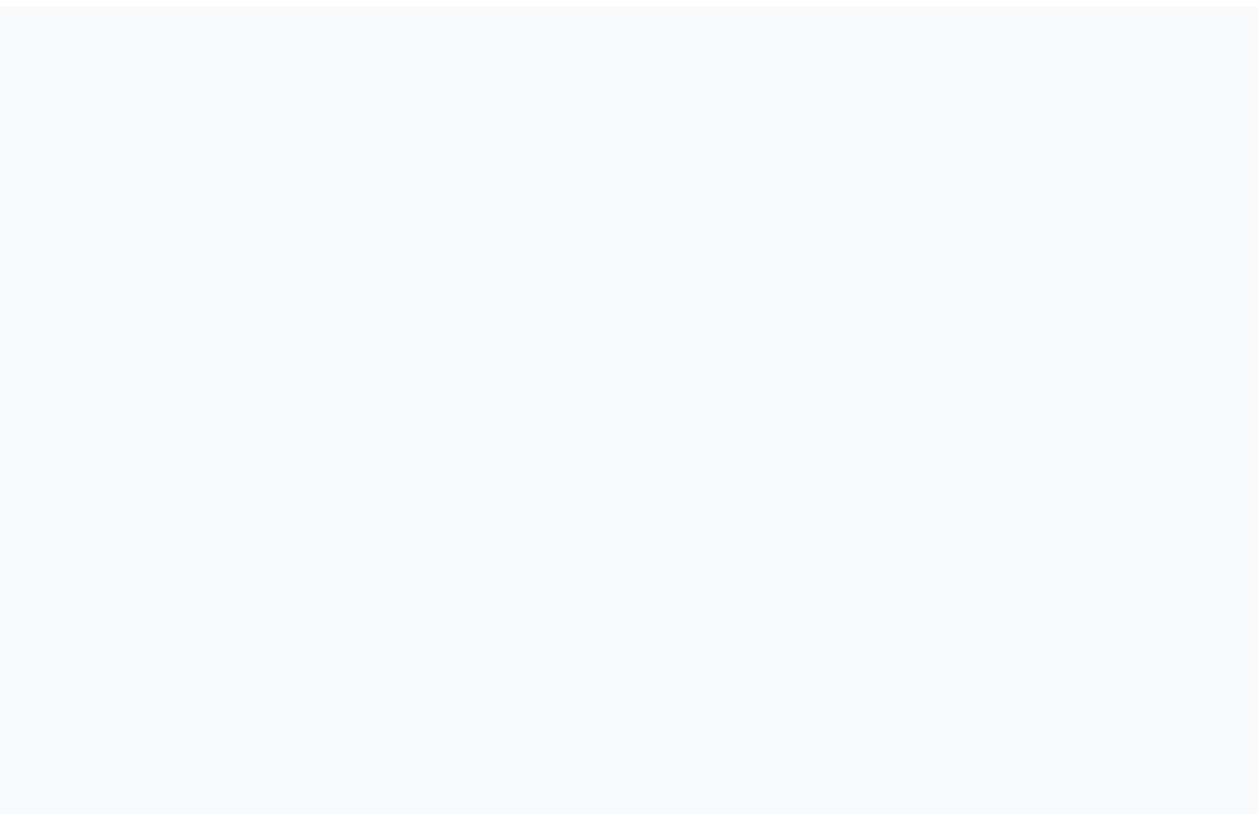 scroll, scrollTop: 0, scrollLeft: 0, axis: both 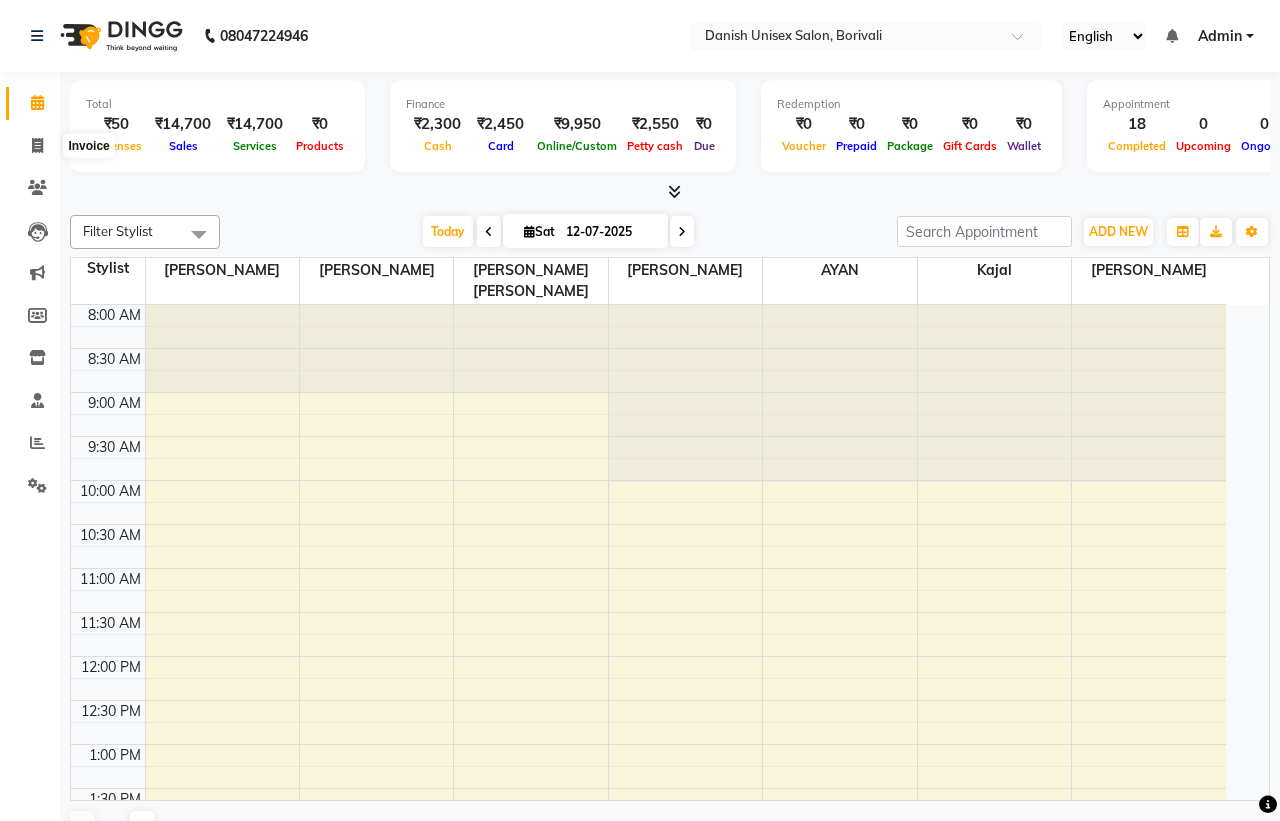 select on "en" 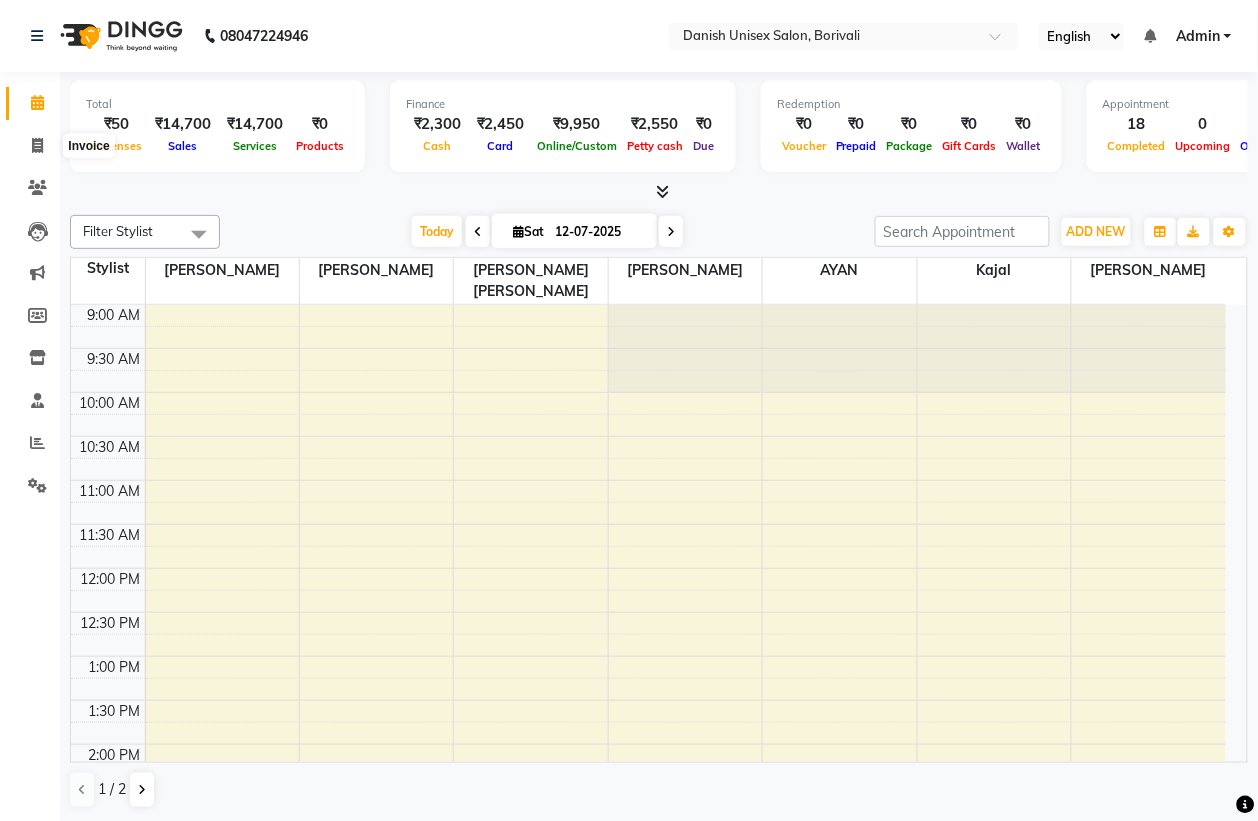 scroll, scrollTop: 0, scrollLeft: 0, axis: both 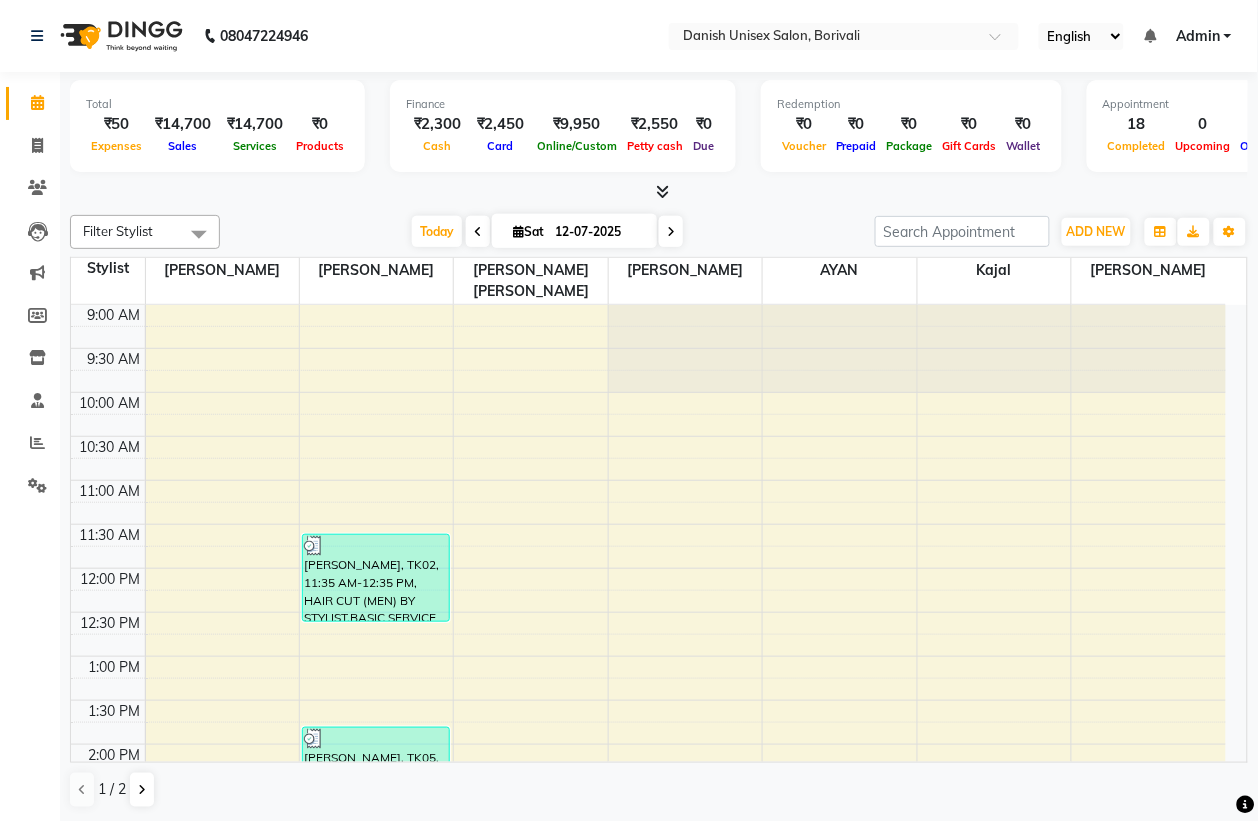 click on "Total  ₹50  Expenses ₹14,700  Sales ₹14,700  Services ₹0  Products Finance  ₹2,300  Cash ₹2,450  Card ₹9,950  Online/Custom ₹2,550 Petty cash ₹0 Due  Redemption  ₹0 Voucher ₹0 Prepaid ₹0 Package ₹0  Gift Cards ₹0  Wallet  Appointment  18 Completed 0 Upcoming 0 Ongoing 0 No show  Other sales  ₹0  Packages ₹0  Memberships ₹0  Vouchers ₹0  Prepaids ₹0  Gift Cards Filter Stylist Select All Anam Khan  AYAN Bheem Singh Firoz Alam salmani Juber Shaikh Kajal Niyaz salmani Pooja  Yadav Riddhi Sabil Salmani shahed Ansari  Subham Sharma zuber Today  Sat 12-07-2025 Toggle Dropdown Add Appointment Add Invoice Add Expense Add Attendance Add Client Add Transaction Toggle Dropdown Add Appointment Add Invoice Add Expense Add Attendance Add Client ADD NEW Toggle Dropdown Add Appointment Add Invoice Add Expense Add Attendance Add Client Add Transaction Filter Stylist Select All Anam Khan  AYAN Bheem Singh Firoz Alam salmani Juber Shaikh Kajal Niyaz salmani Pooja  Yadav Riddhi Sabil Salmani" 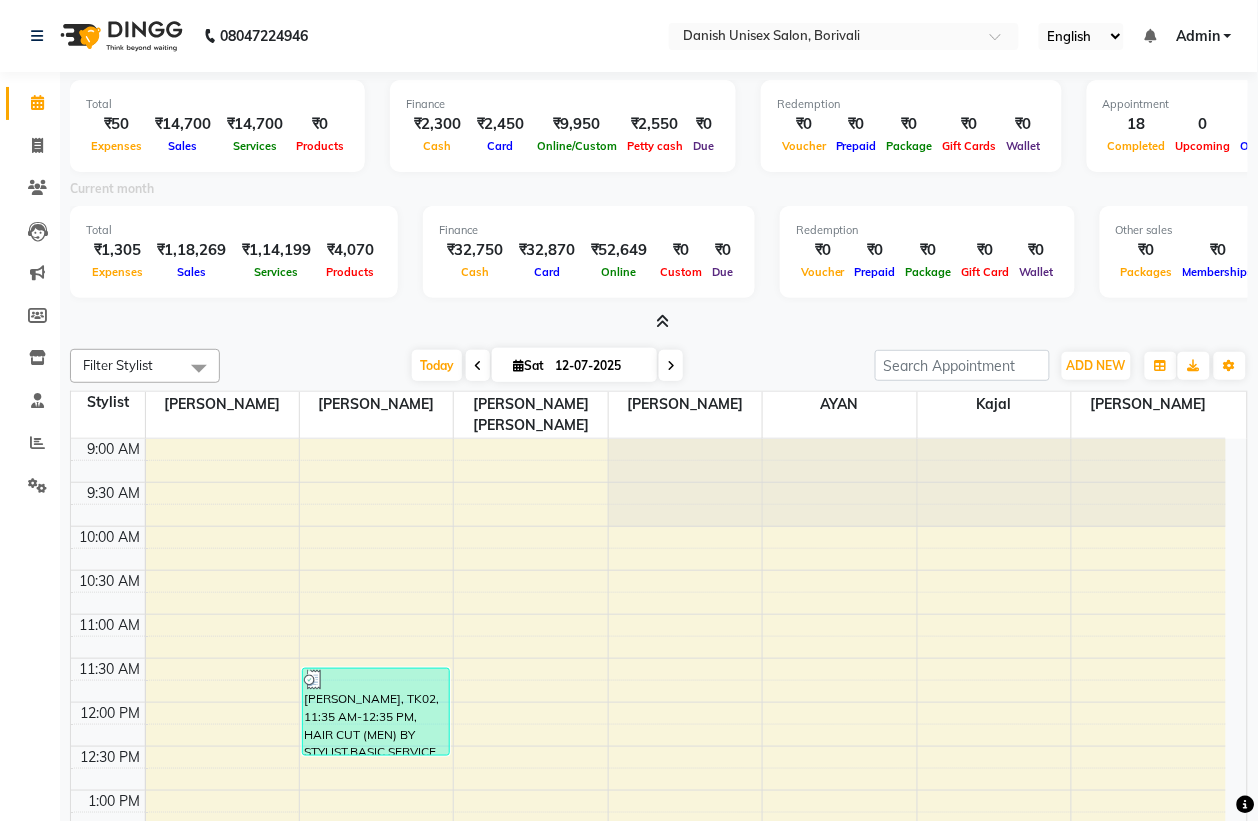 click at bounding box center [663, 321] 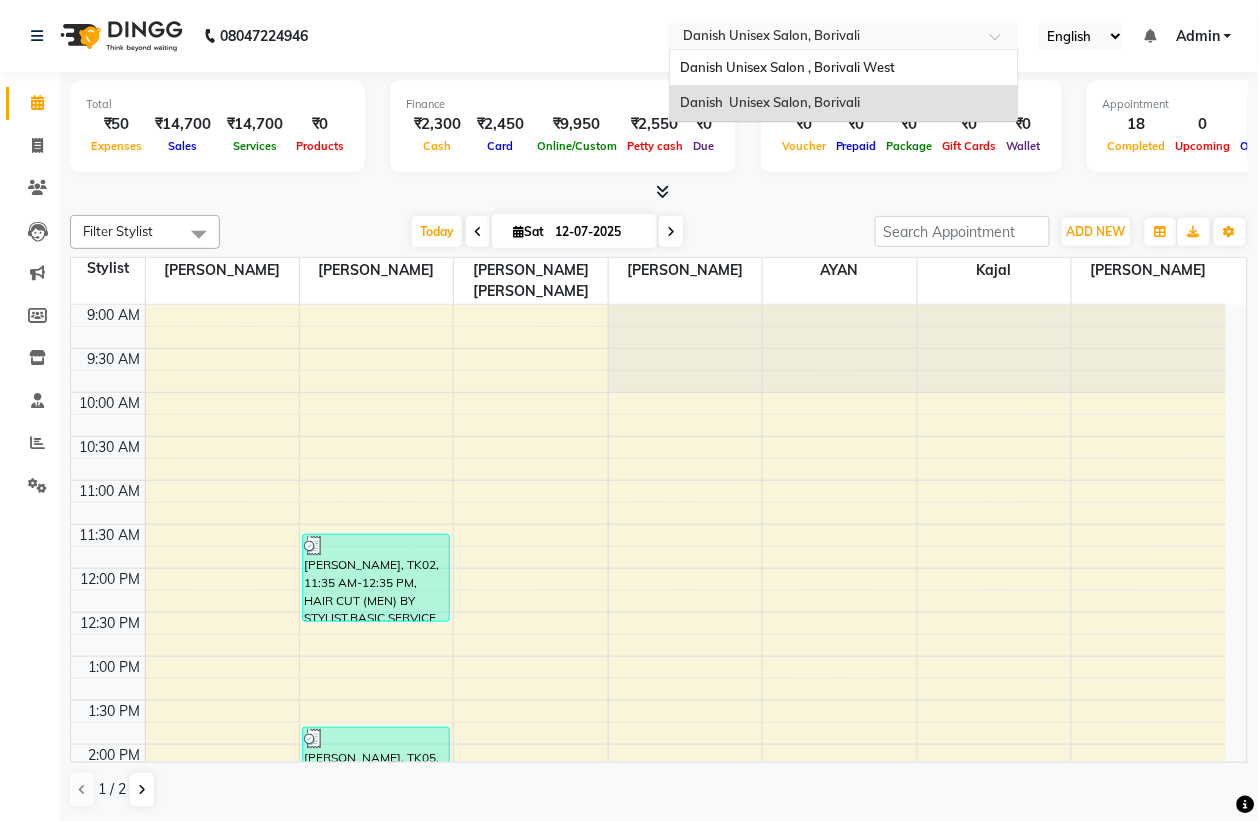 click at bounding box center (824, 38) 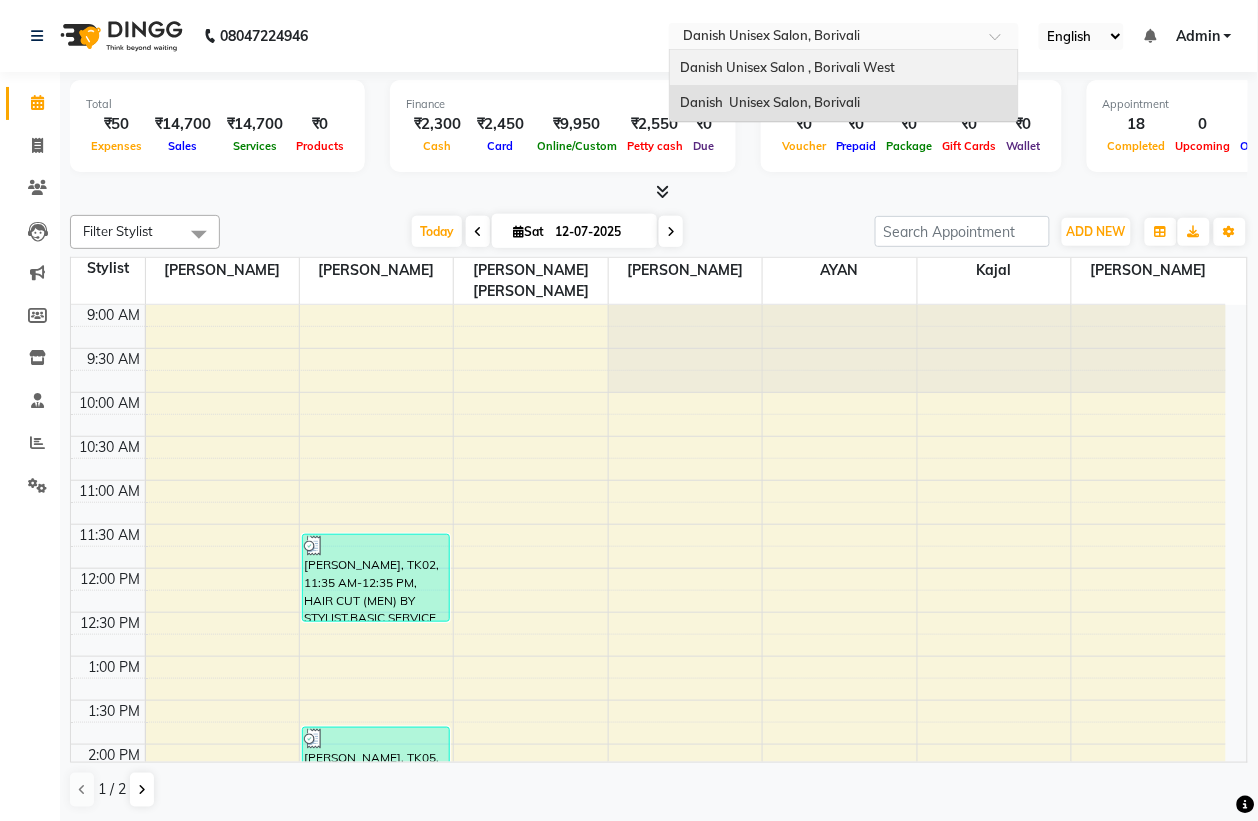 click on "Danish Unisex Salon , Borivali West" at bounding box center (787, 67) 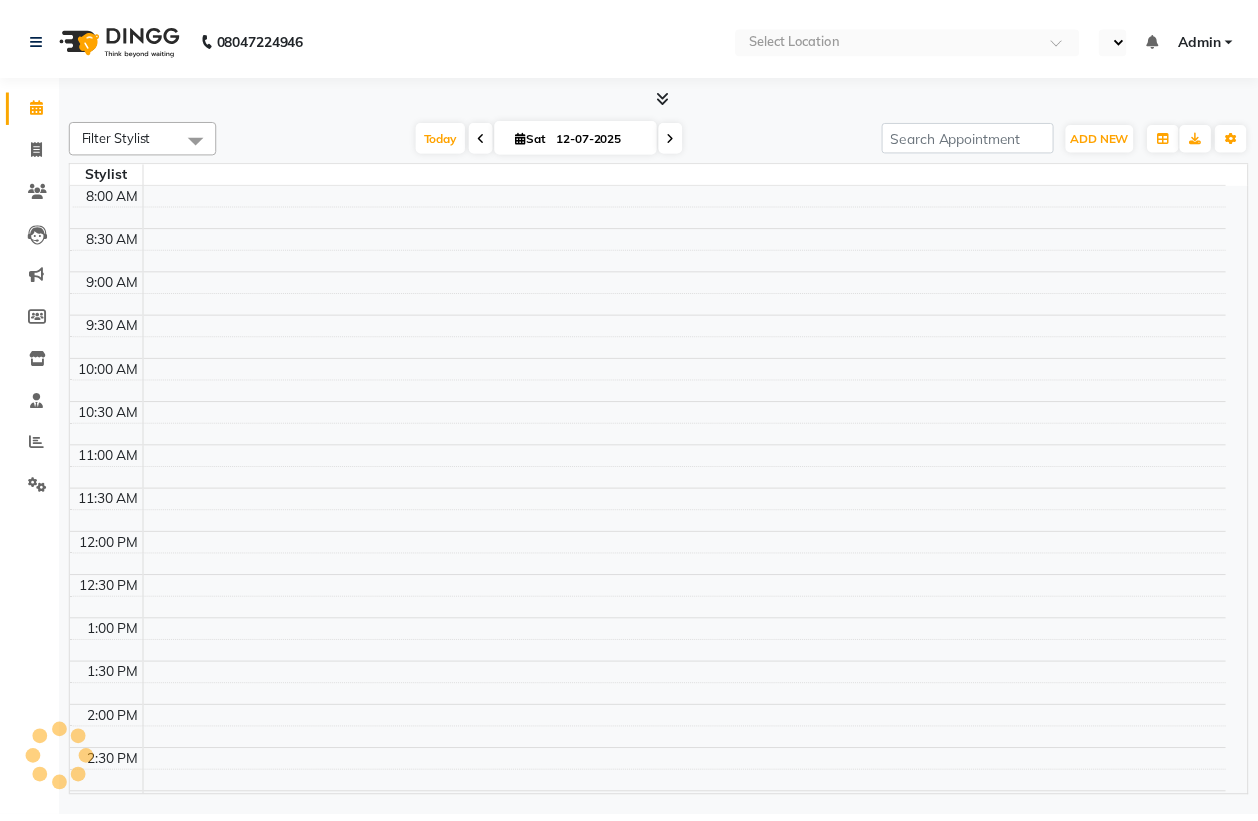 scroll, scrollTop: 0, scrollLeft: 0, axis: both 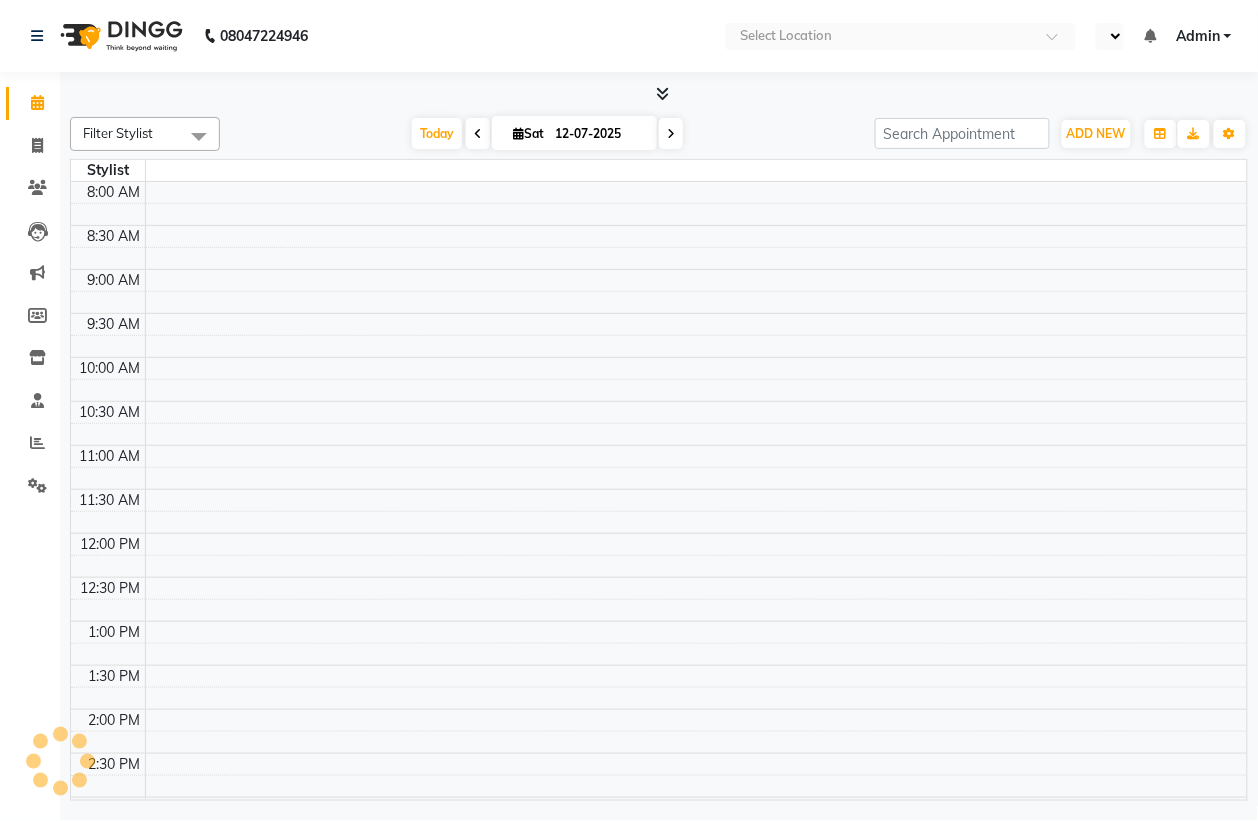 select on "en" 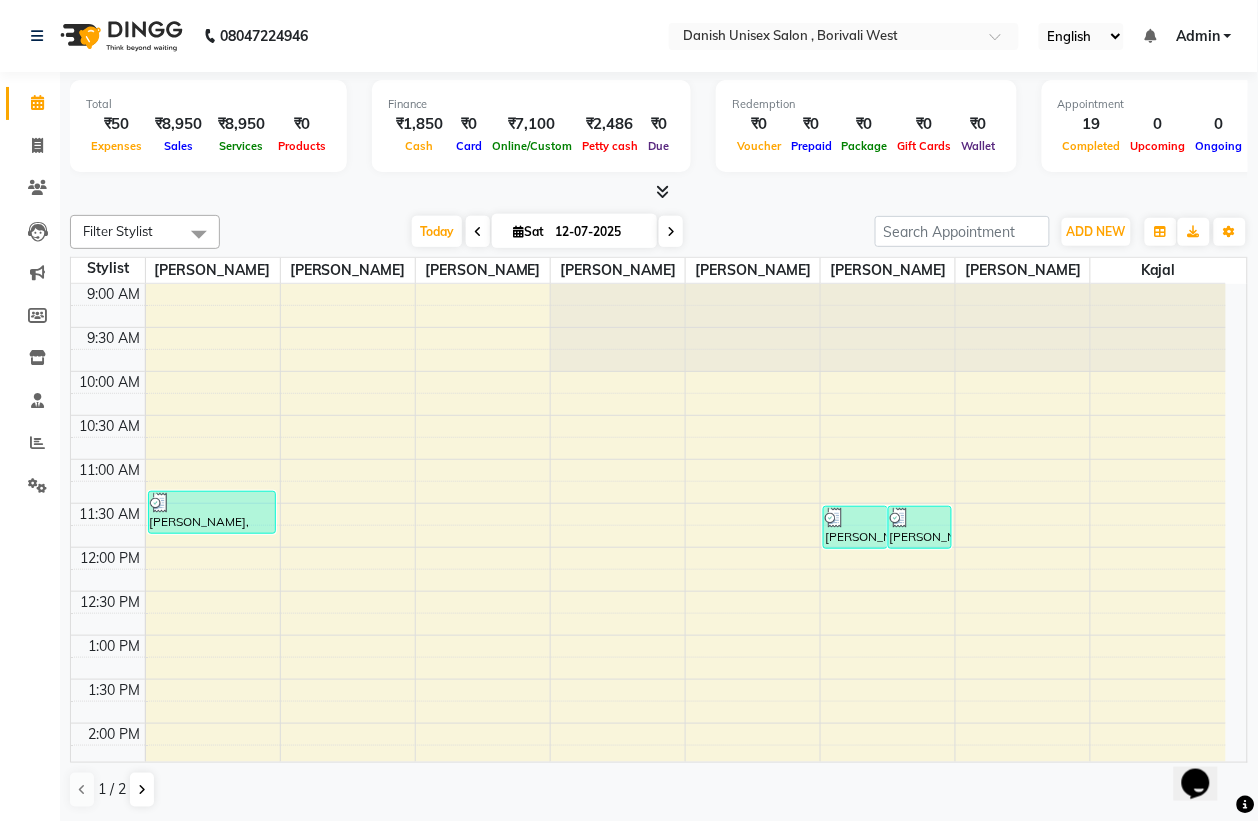 scroll, scrollTop: 0, scrollLeft: 0, axis: both 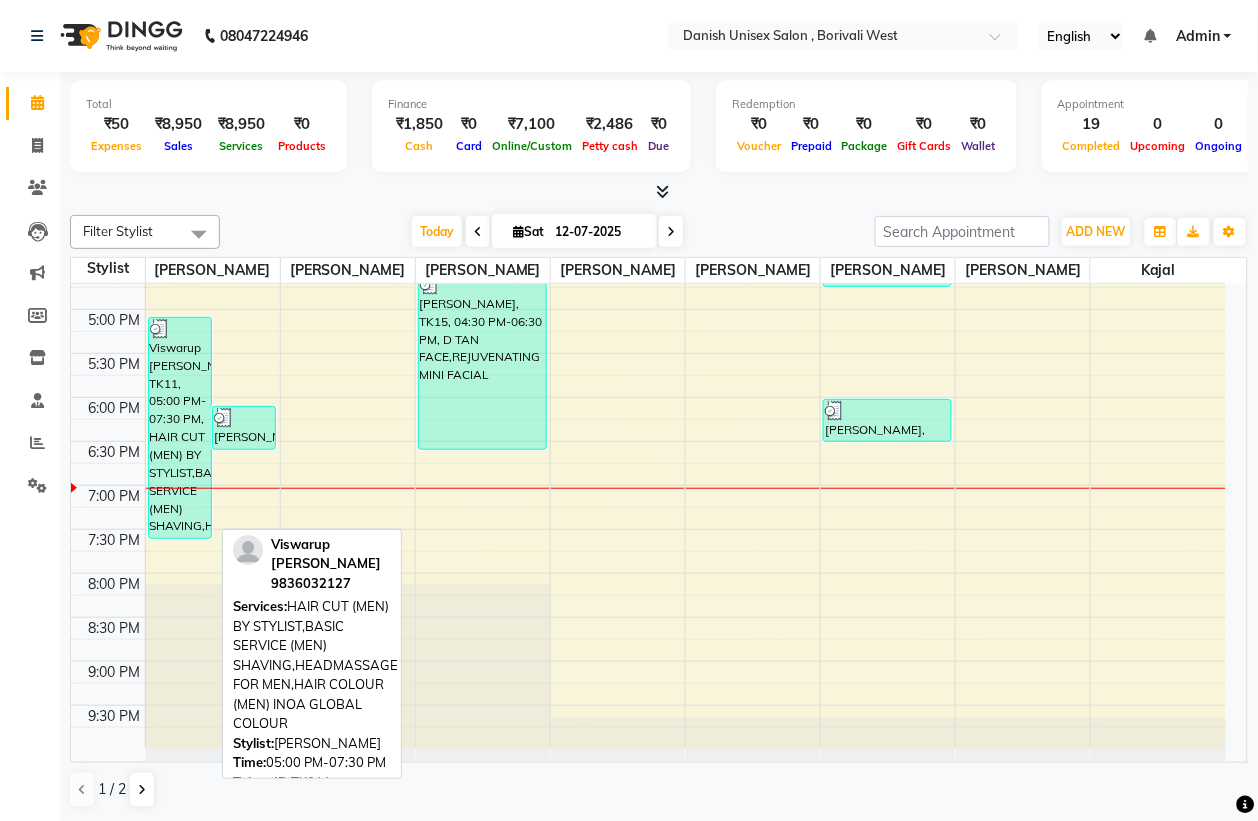 click on "Viswarup [PERSON_NAME], TK11, 05:00 PM-07:30 PM, HAIR CUT (MEN) BY STYLIST,BASIC SERVICE (MEN) SHAVING,HEADMASSAGE FOR MEN,HAIR COLOUR (MEN) INOA GLOBAL COLOUR" at bounding box center [180, 428] 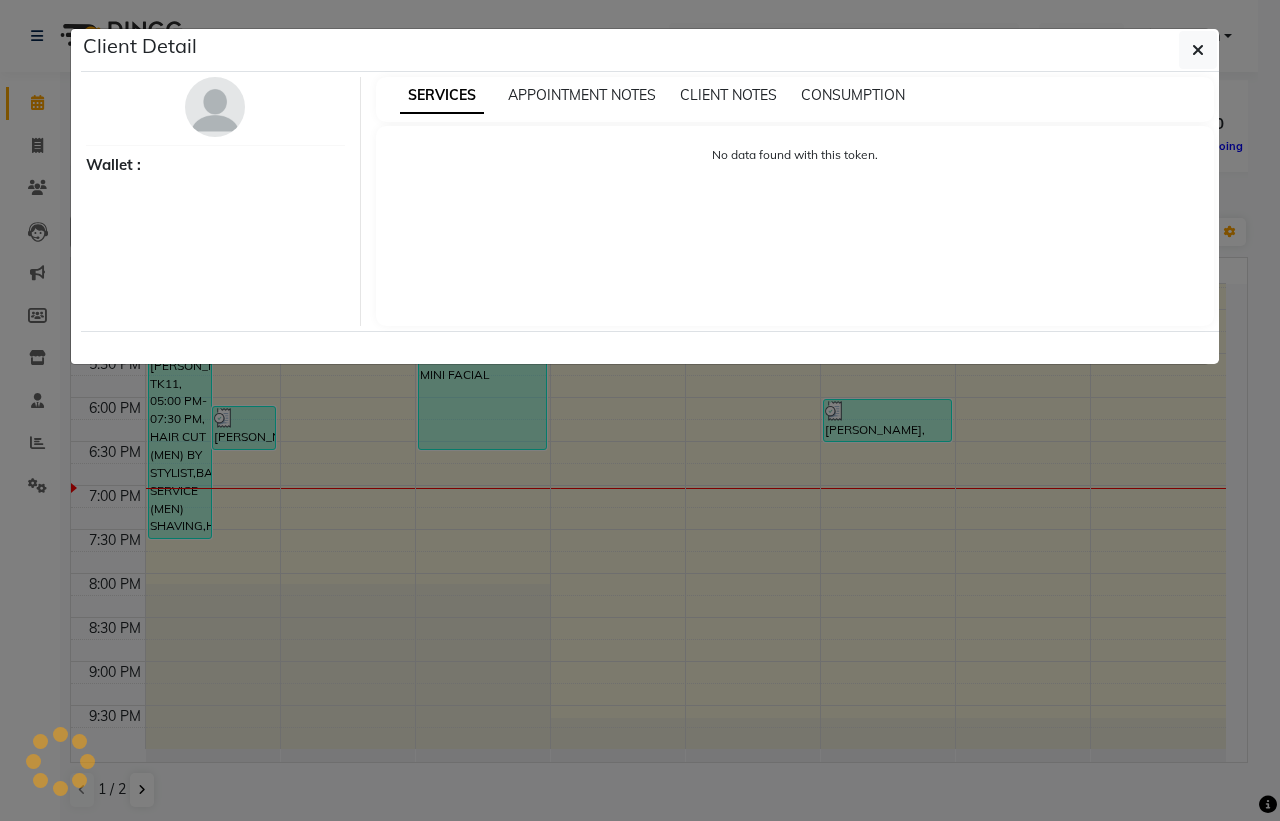 select on "3" 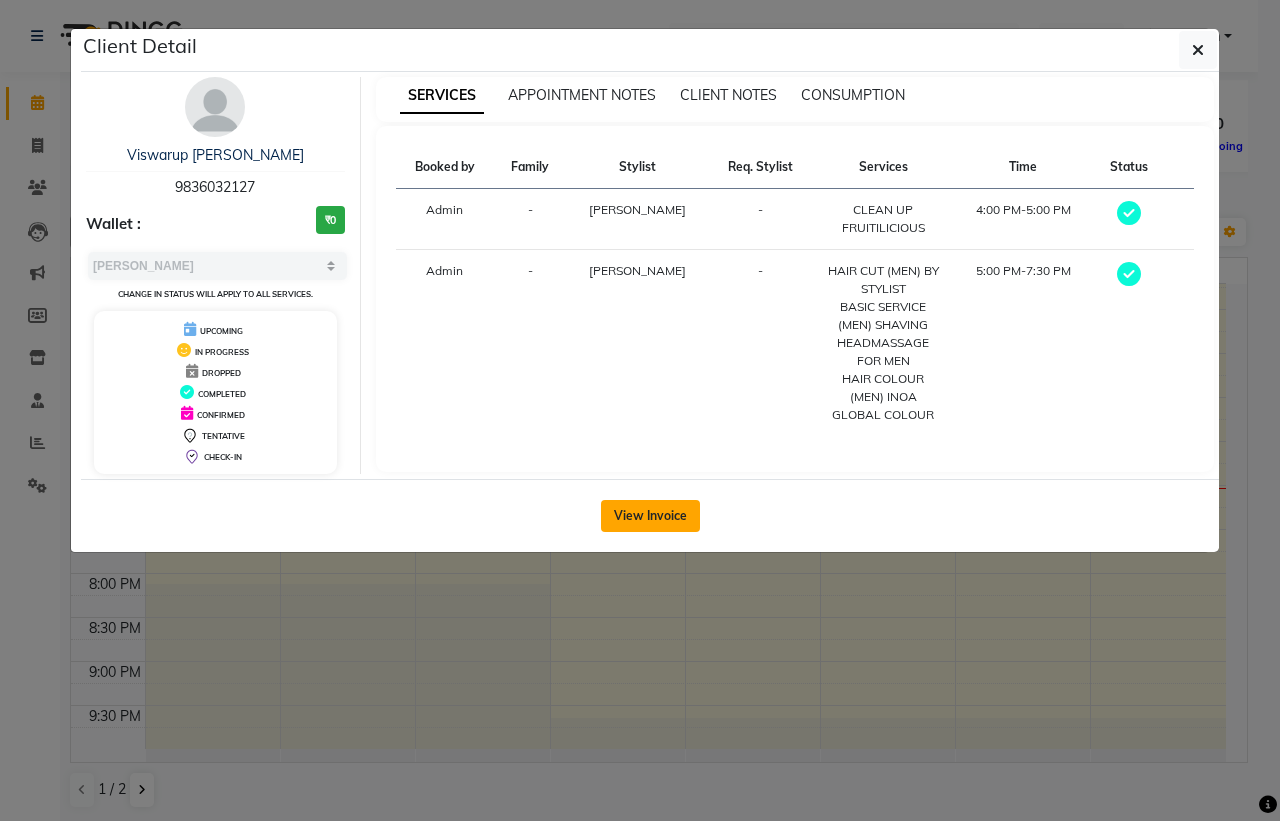 click on "View Invoice" 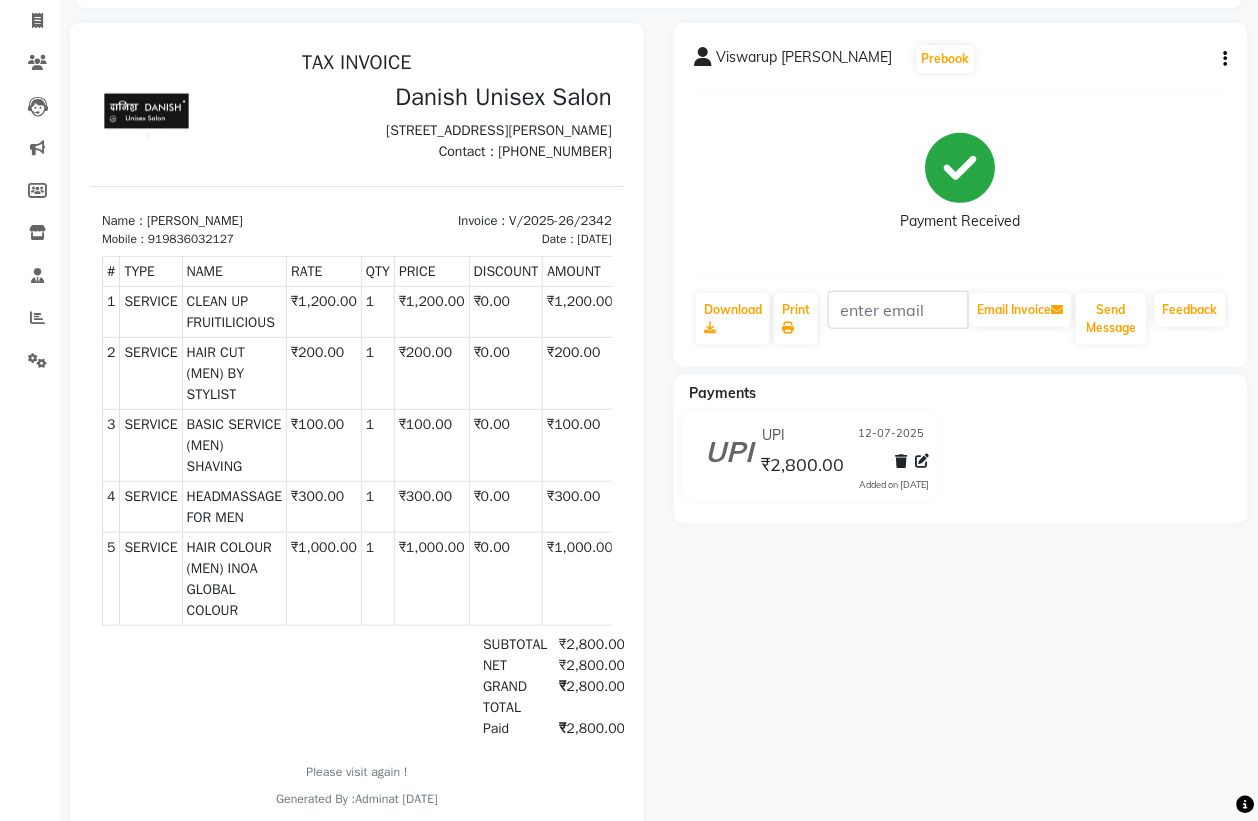 scroll, scrollTop: 0, scrollLeft: 0, axis: both 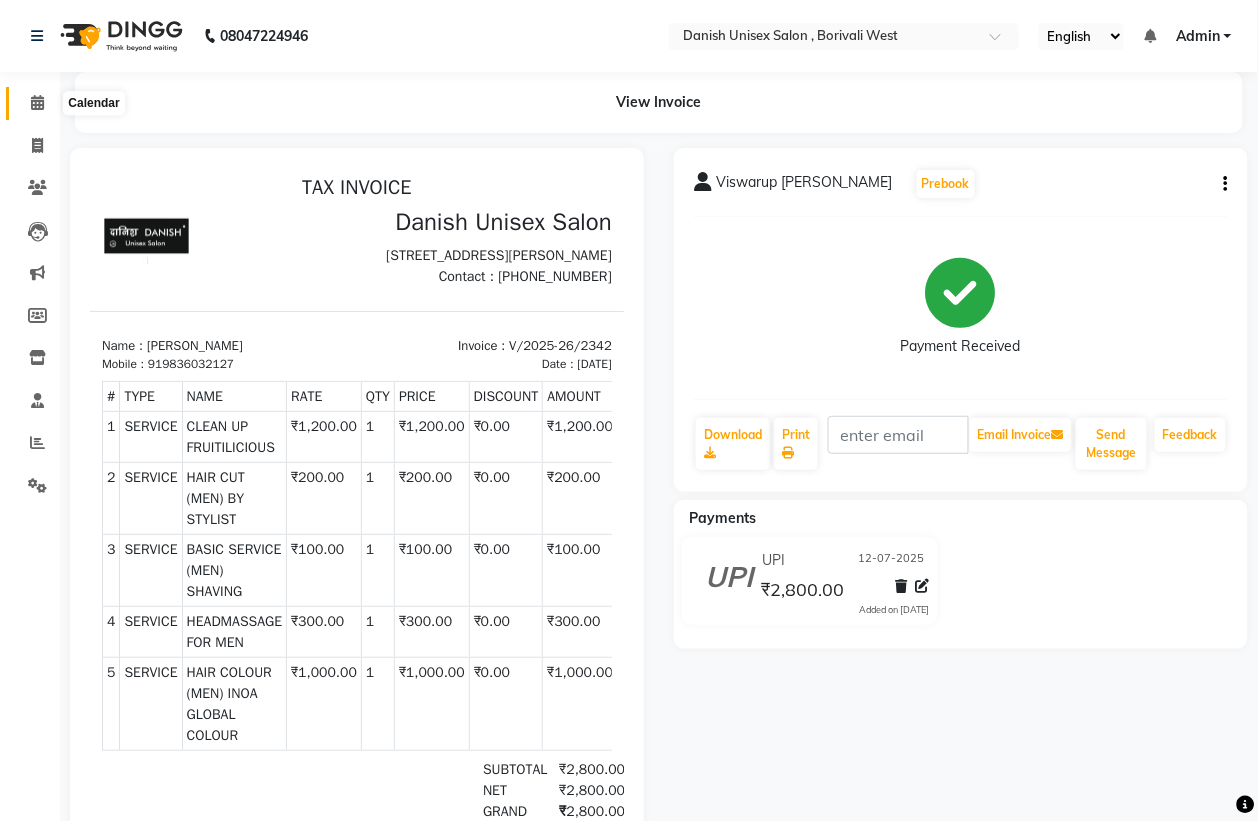 click 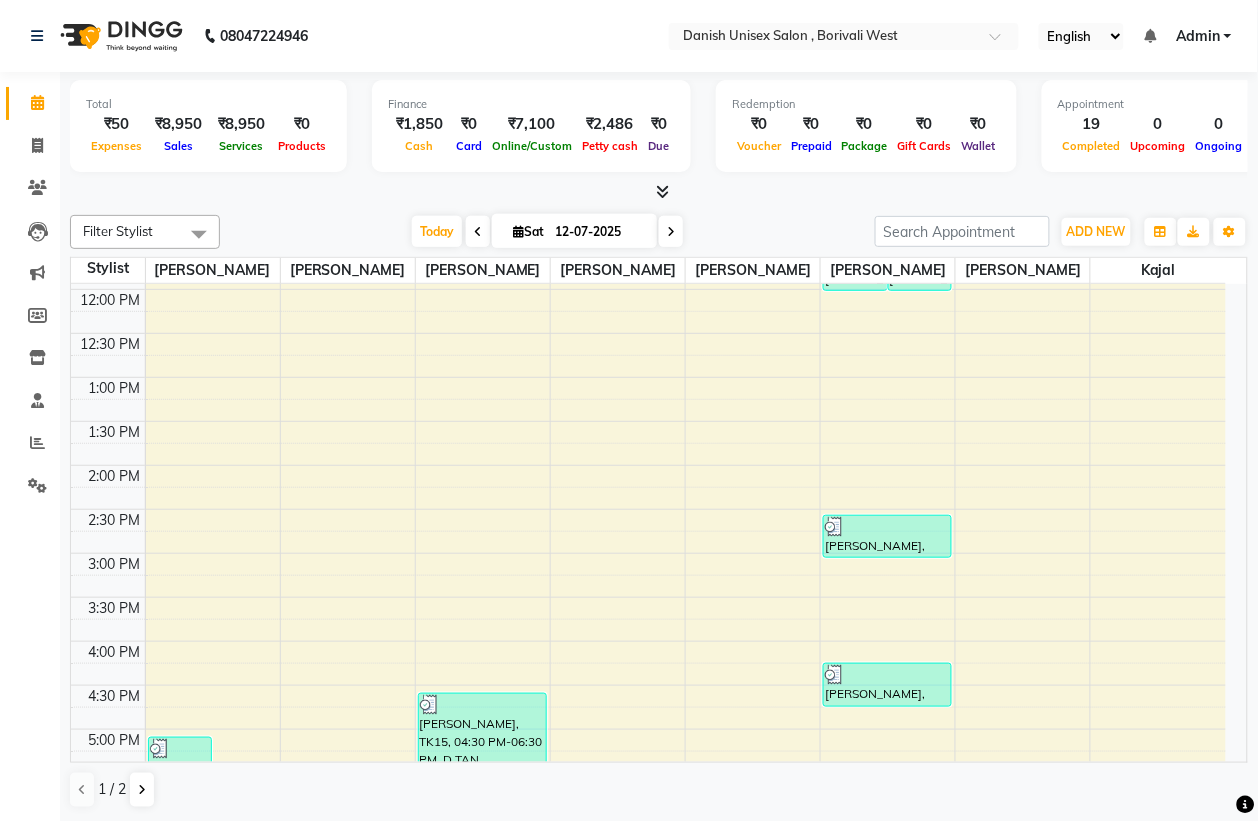 scroll, scrollTop: 250, scrollLeft: 0, axis: vertical 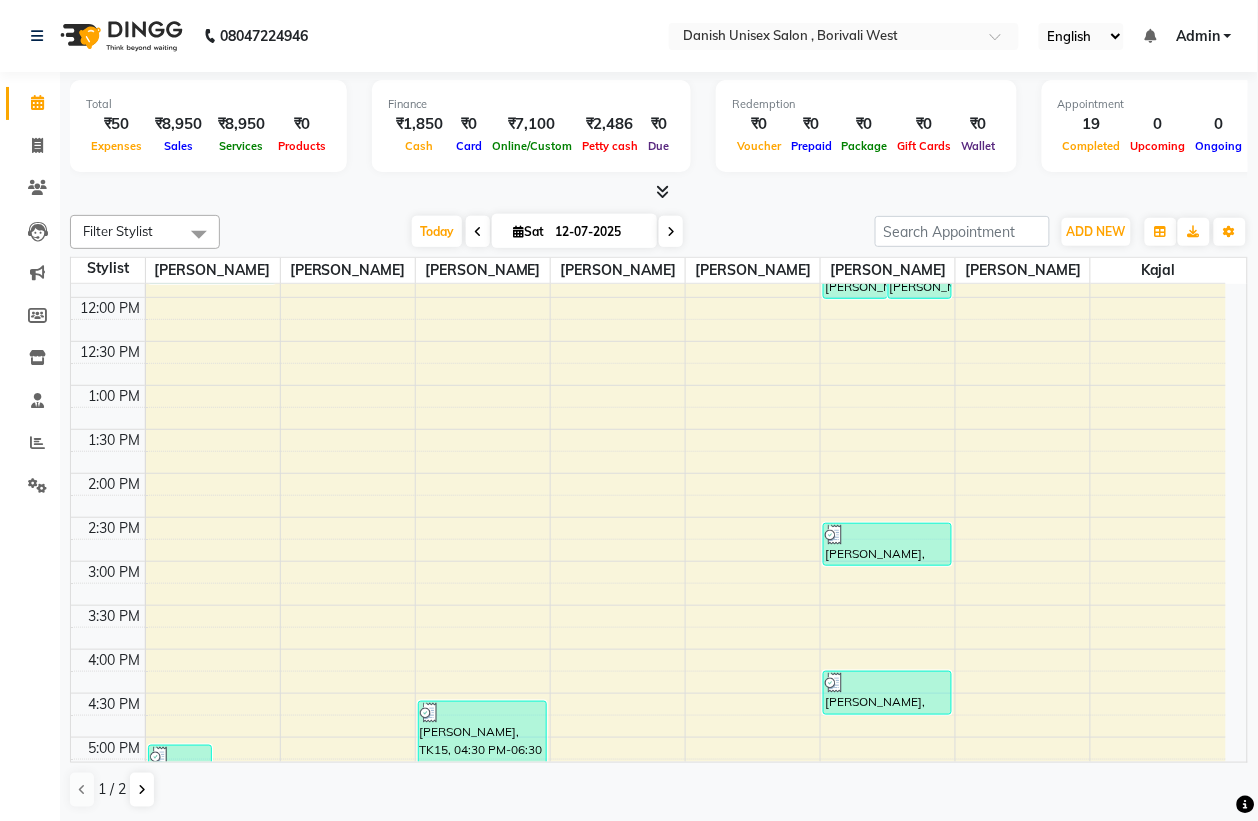 click on "Filter Stylist" at bounding box center [118, 231] 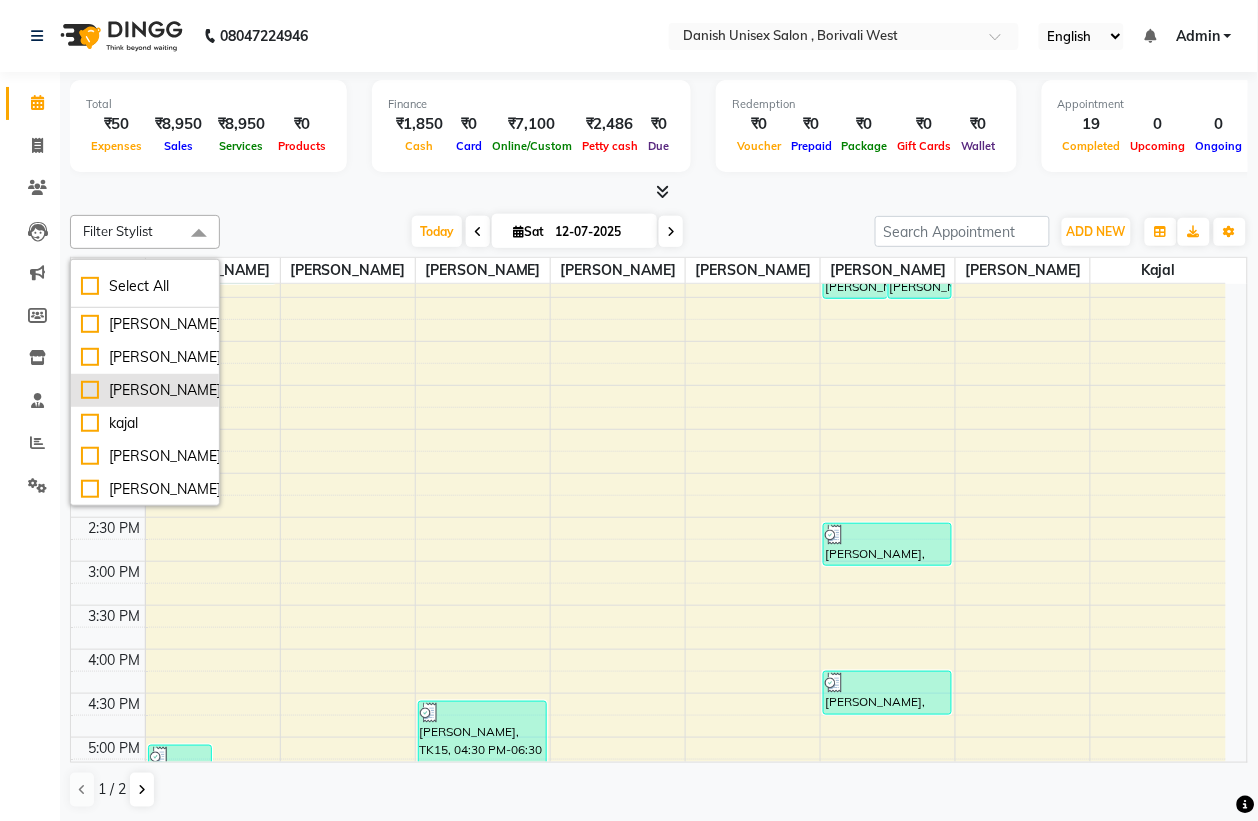 scroll, scrollTop: 125, scrollLeft: 0, axis: vertical 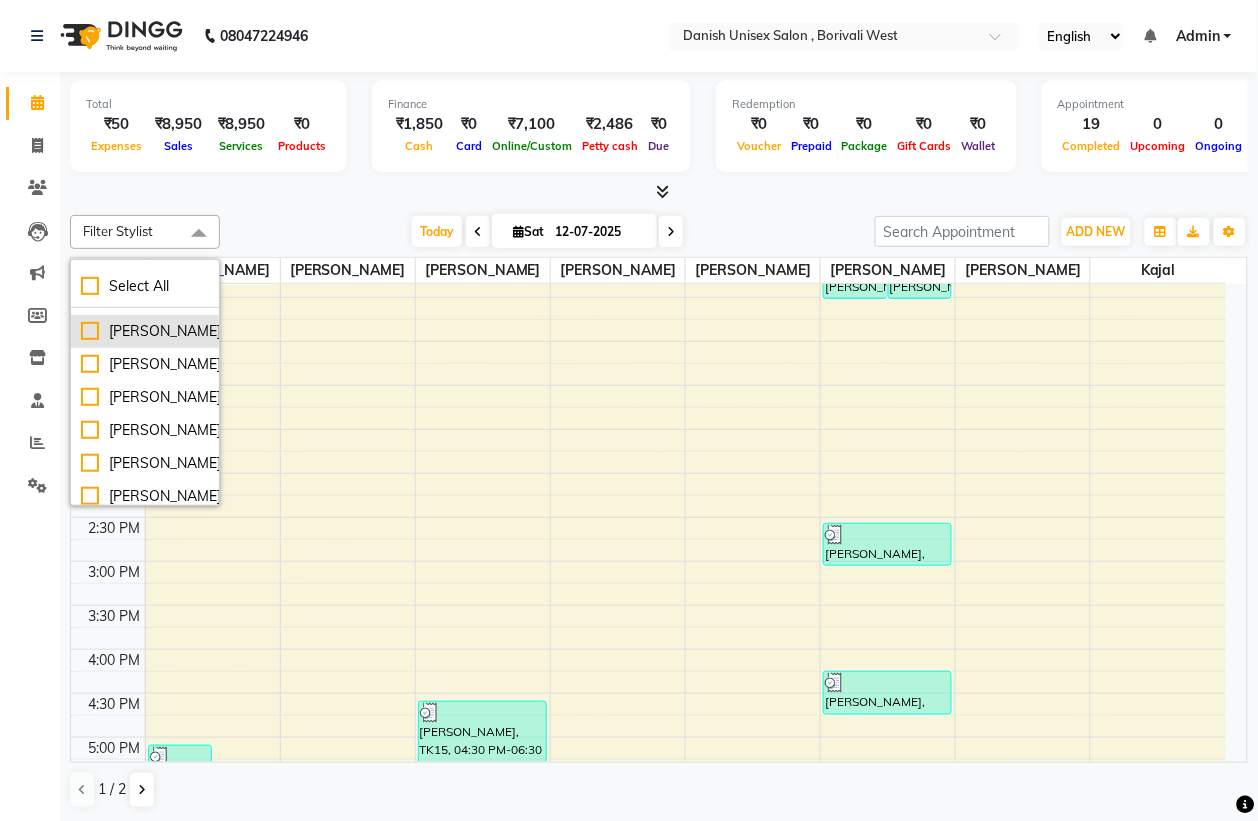 click on "[PERSON_NAME]" at bounding box center (145, 331) 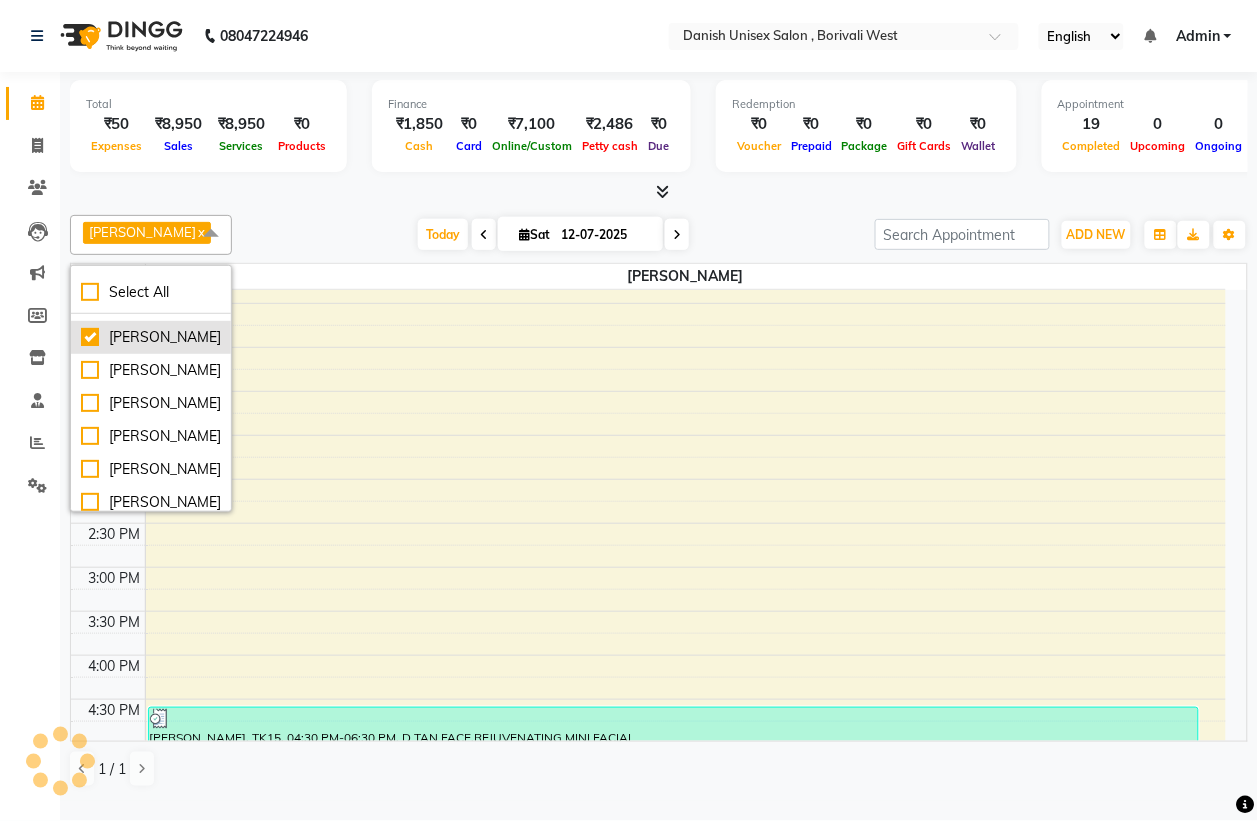 checkbox on "true" 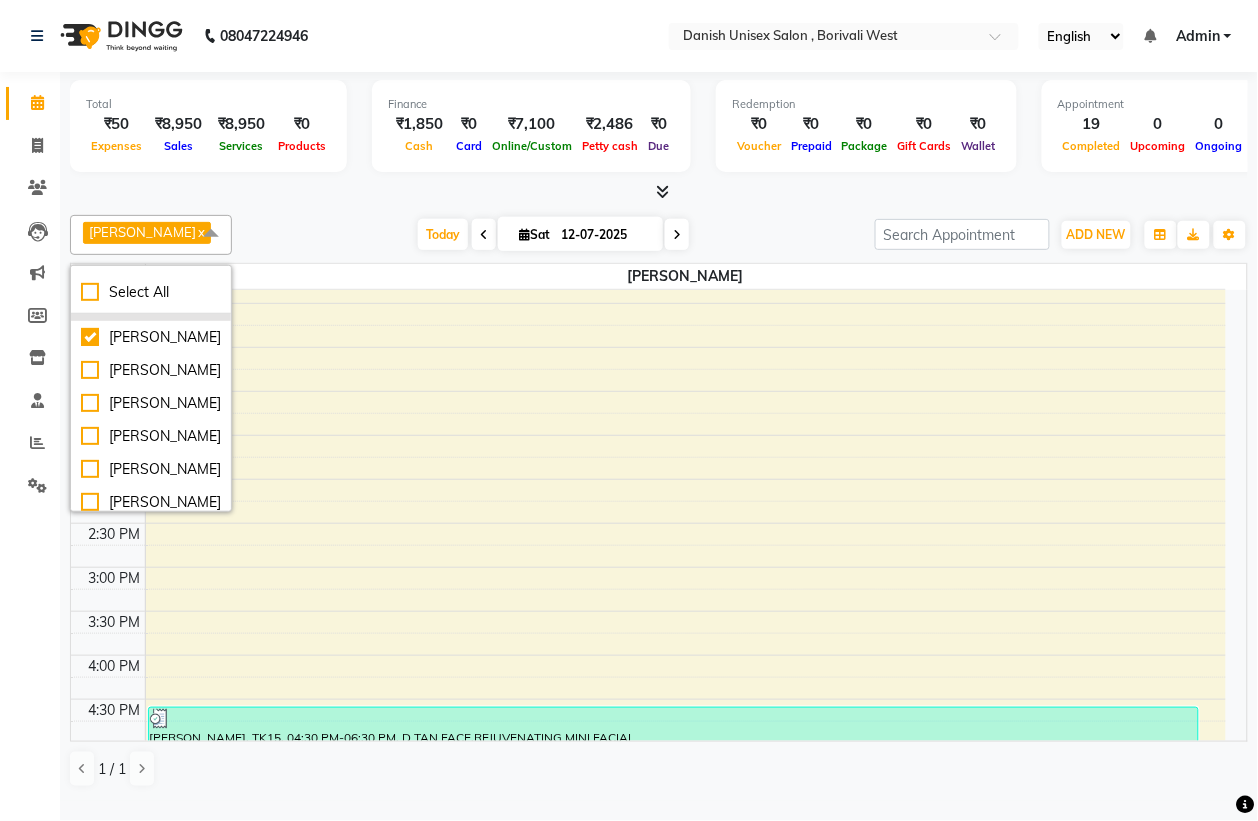 click on "kajal" at bounding box center (151, 304) 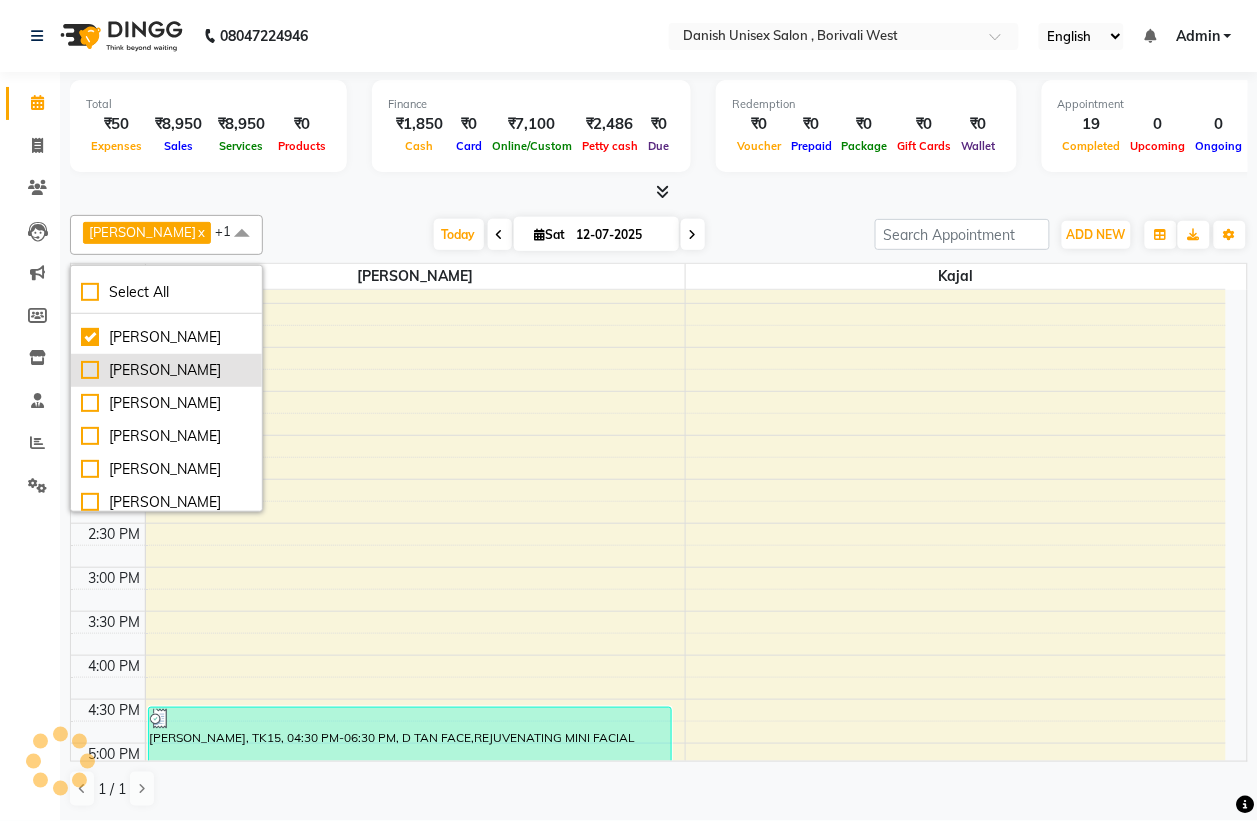 scroll, scrollTop: 103, scrollLeft: 0, axis: vertical 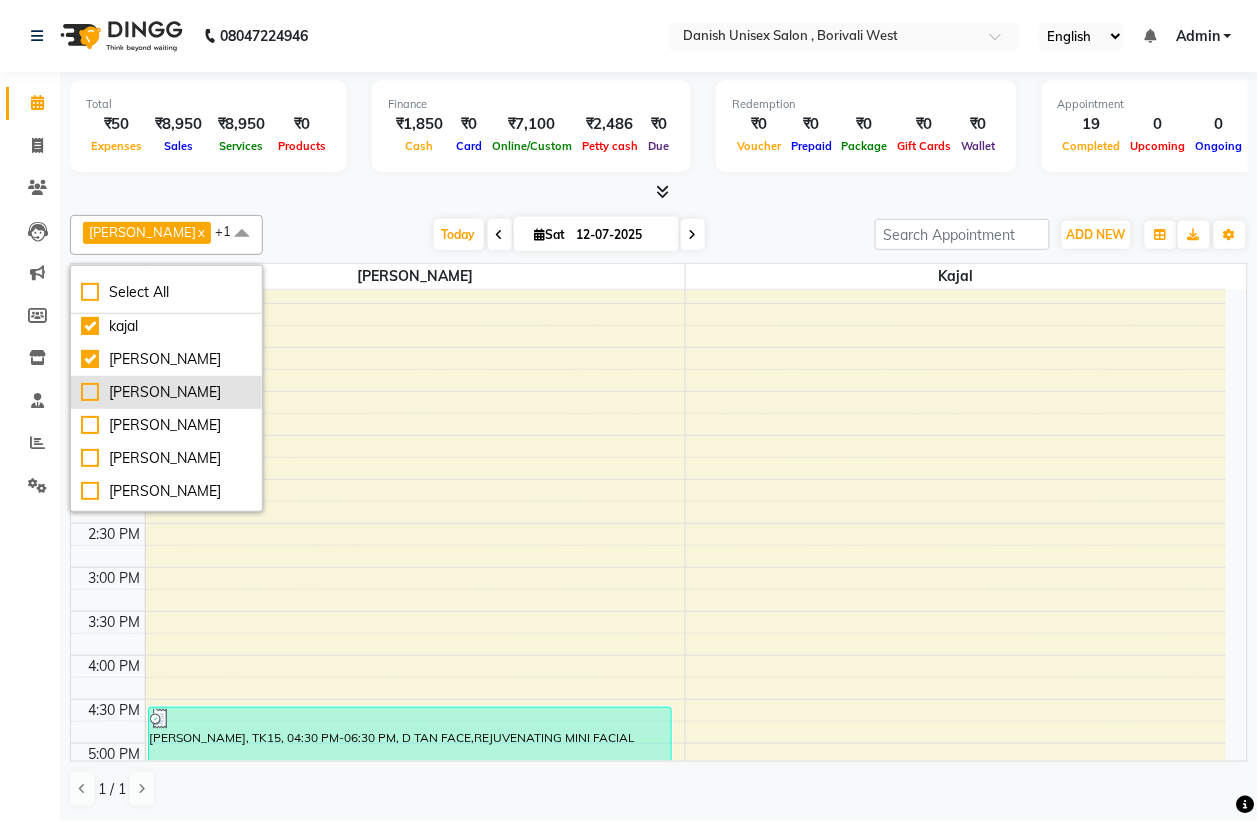 click on "[PERSON_NAME]" at bounding box center (166, 392) 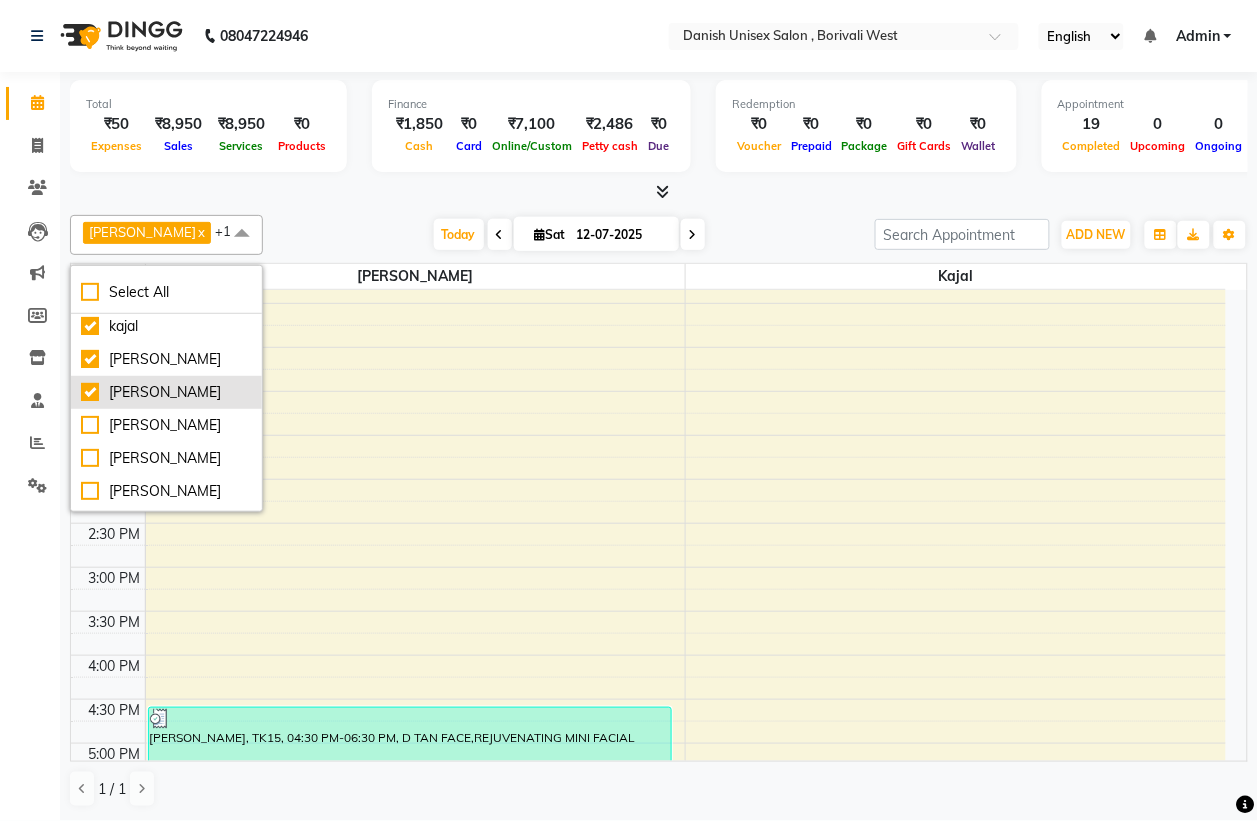 checkbox on "true" 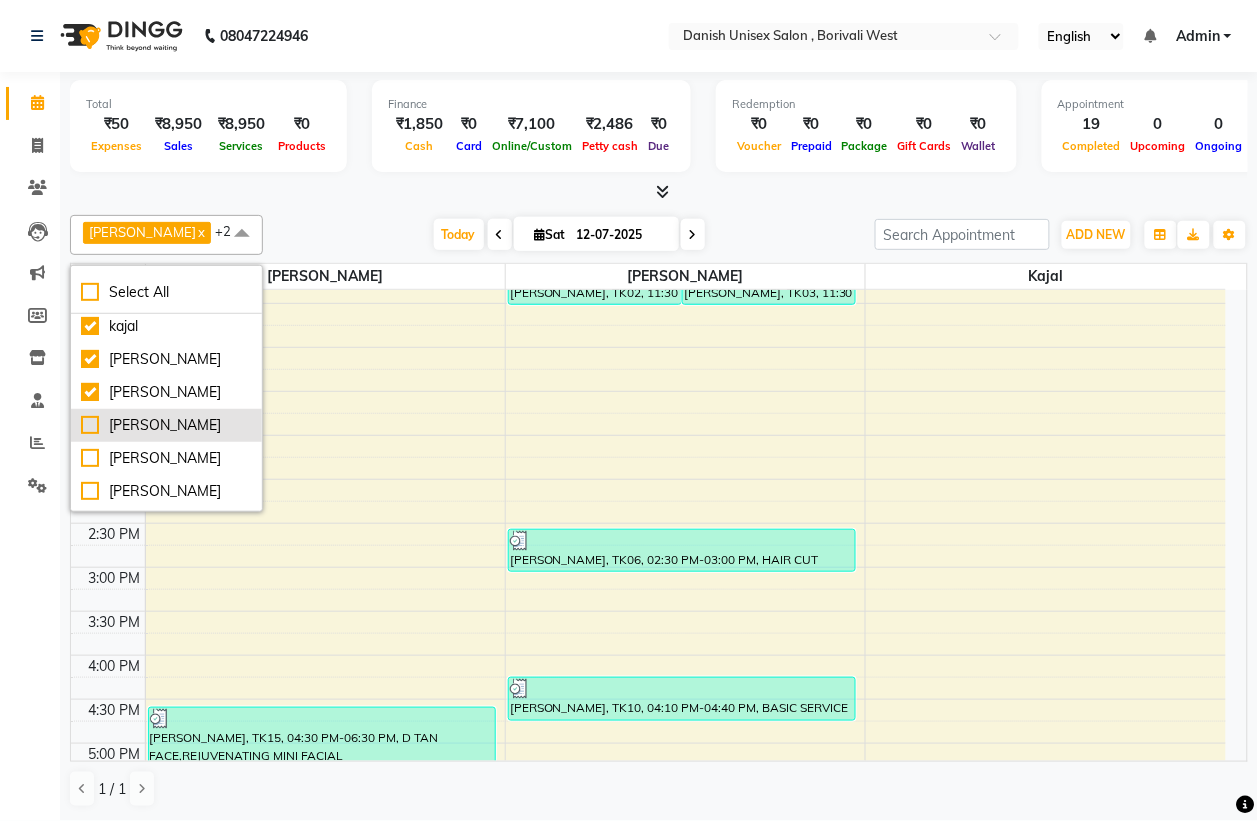 click on "[PERSON_NAME]" at bounding box center [166, 425] 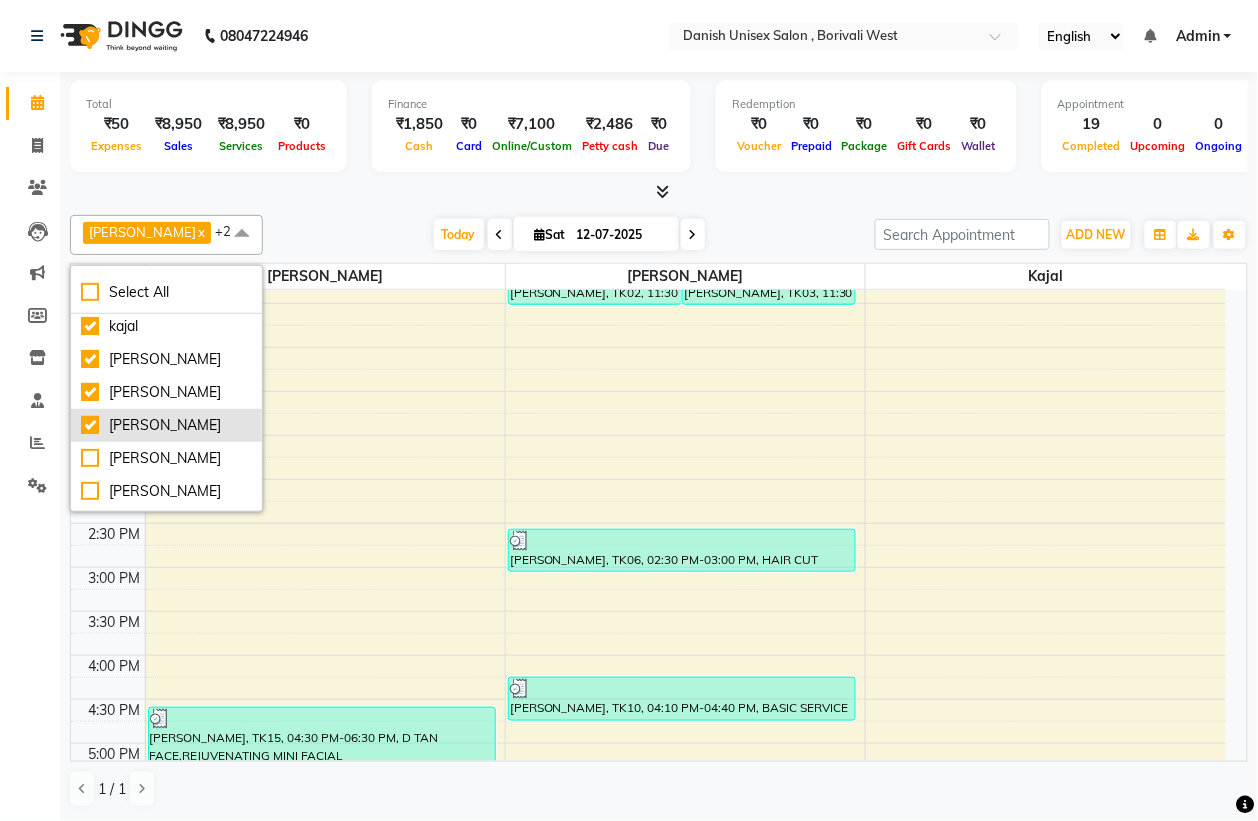 checkbox on "true" 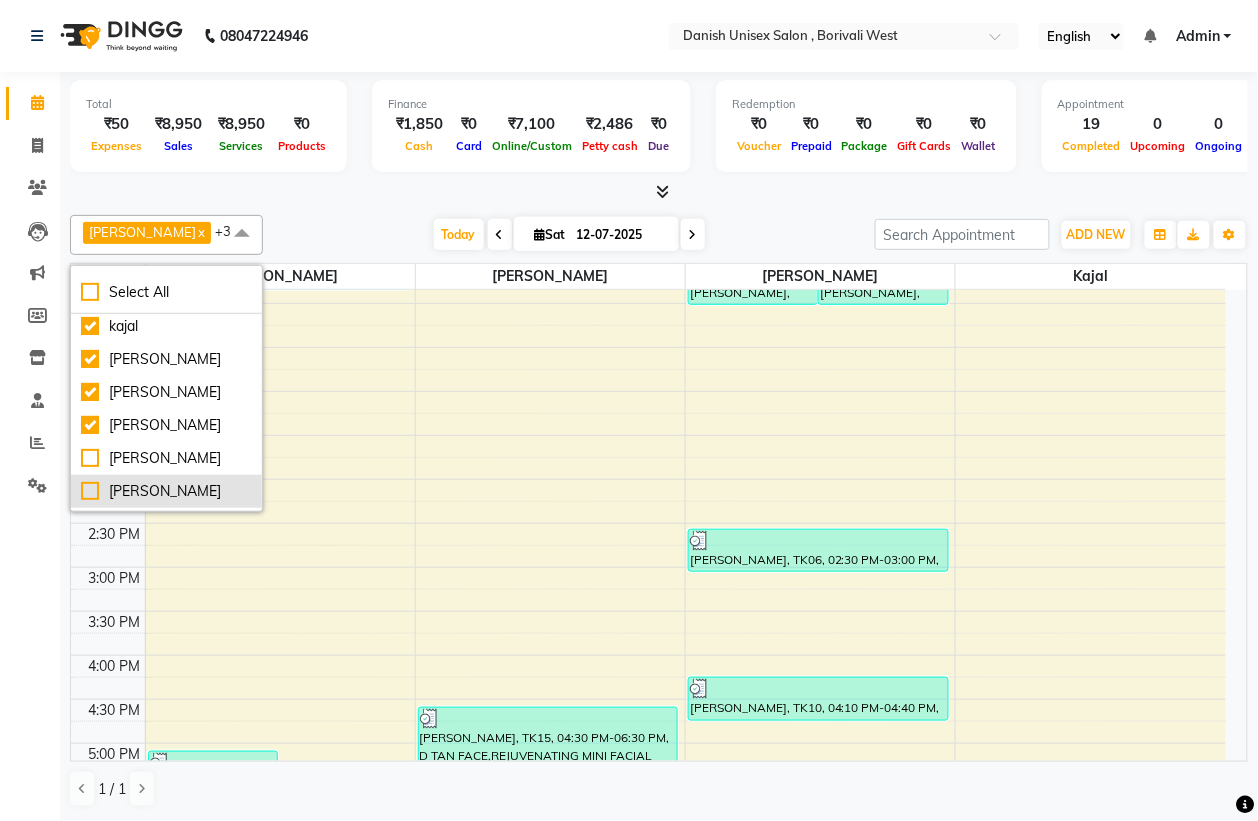 click on "[PERSON_NAME]" at bounding box center [166, 491] 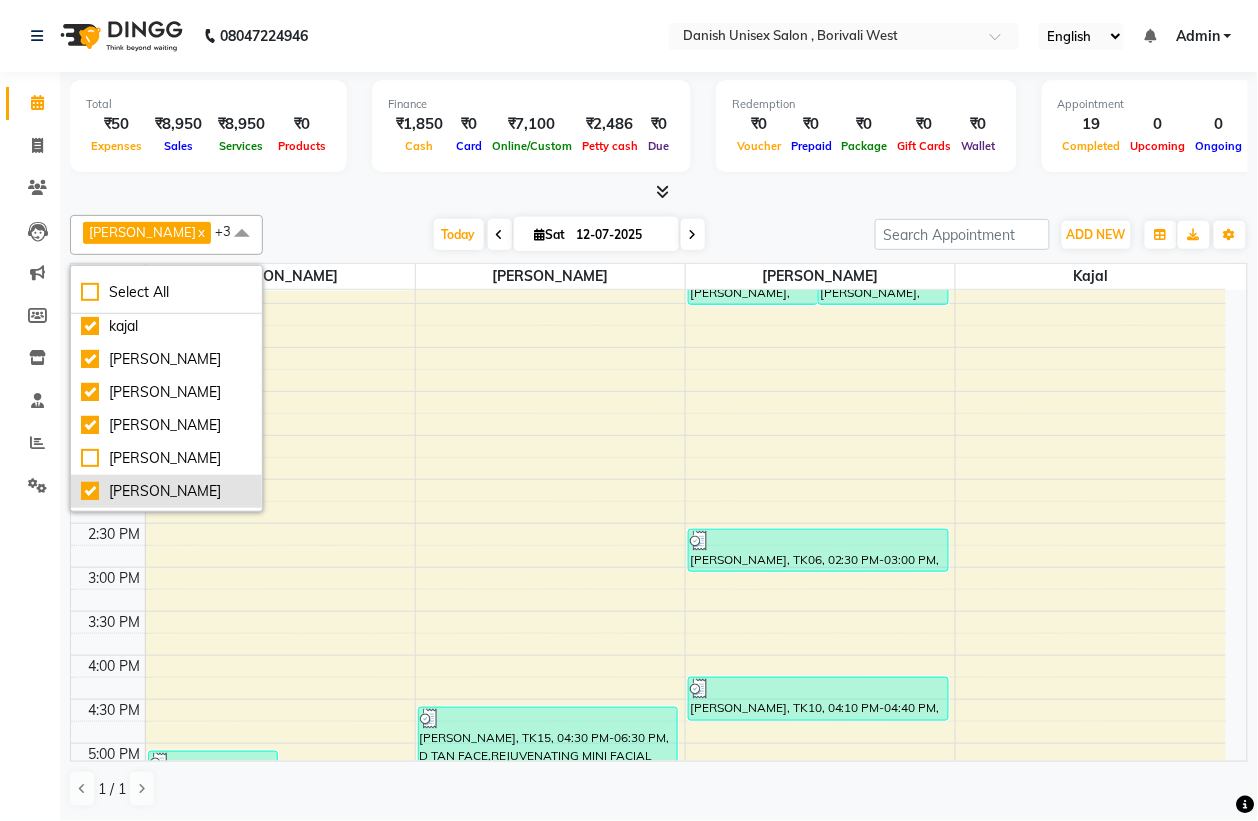 checkbox on "true" 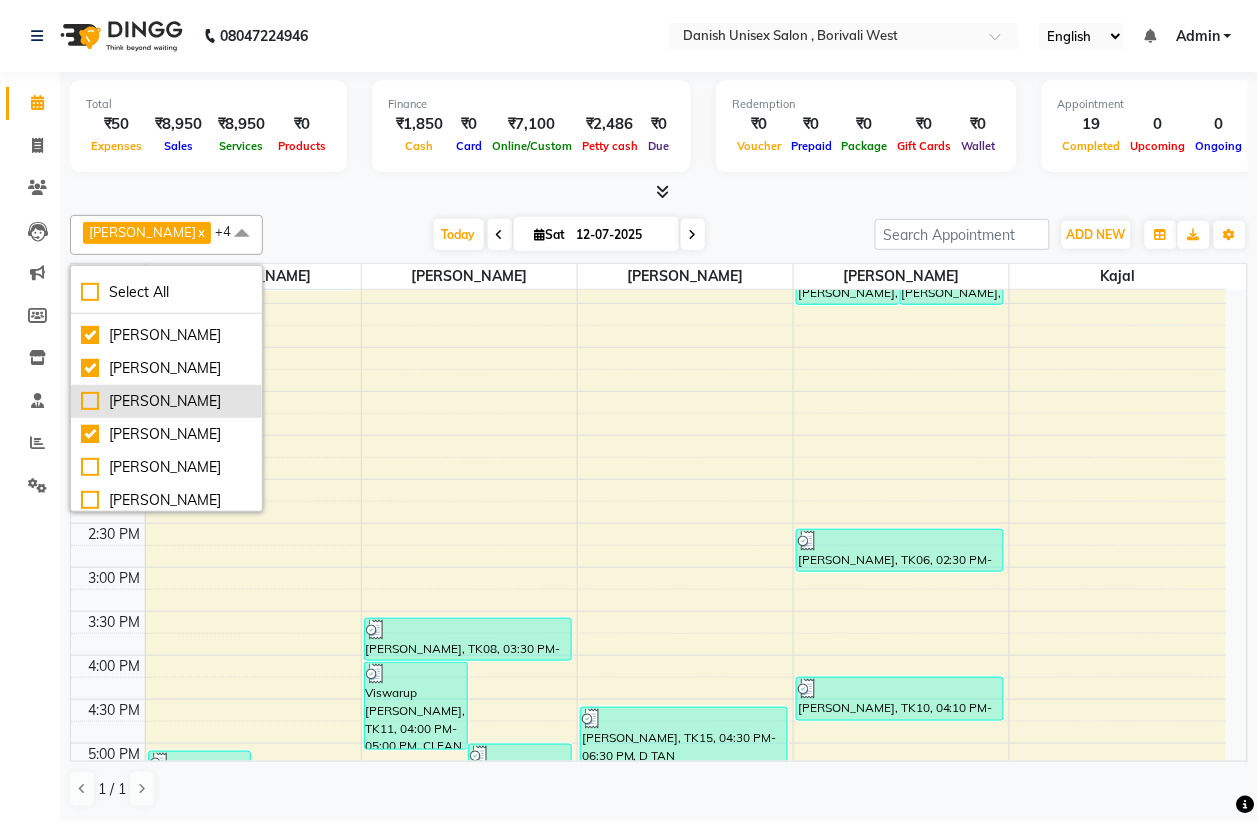 scroll, scrollTop: 198, scrollLeft: 0, axis: vertical 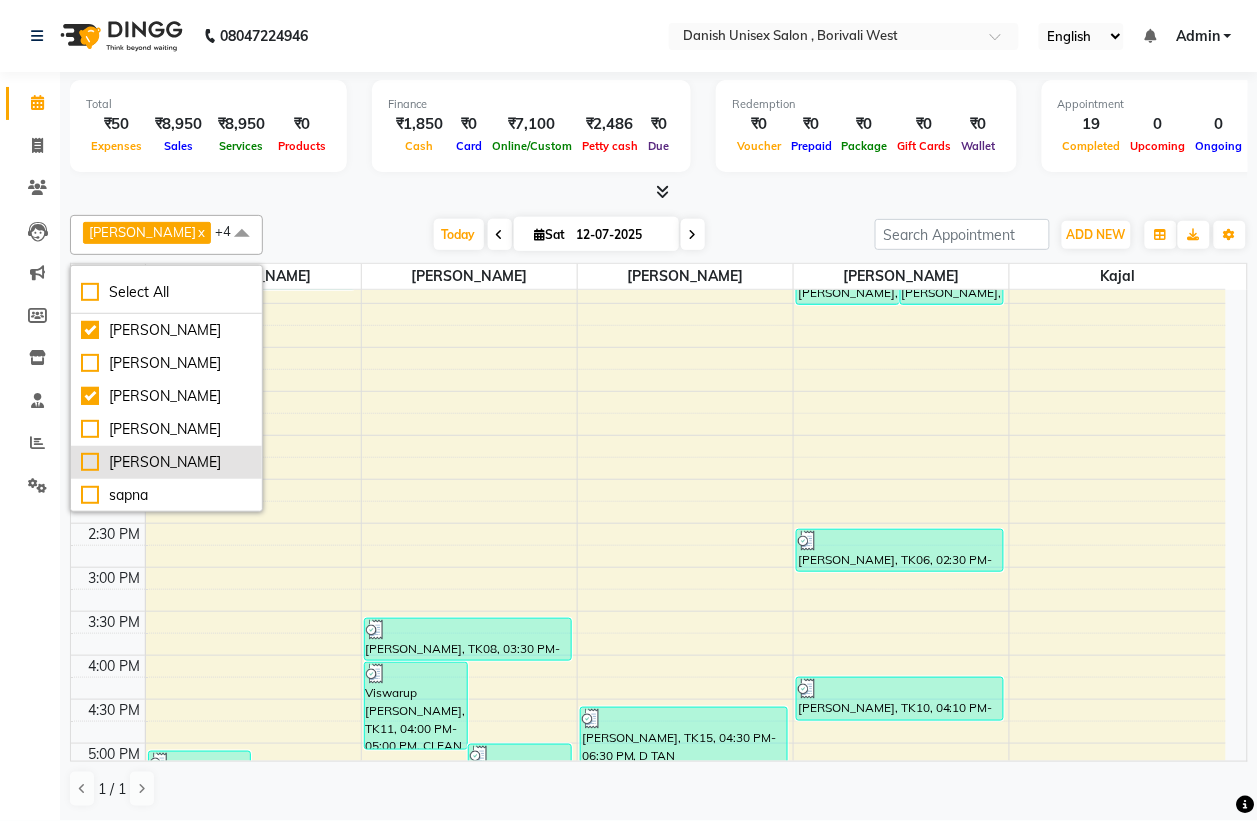 click on "[PERSON_NAME]" at bounding box center (166, 462) 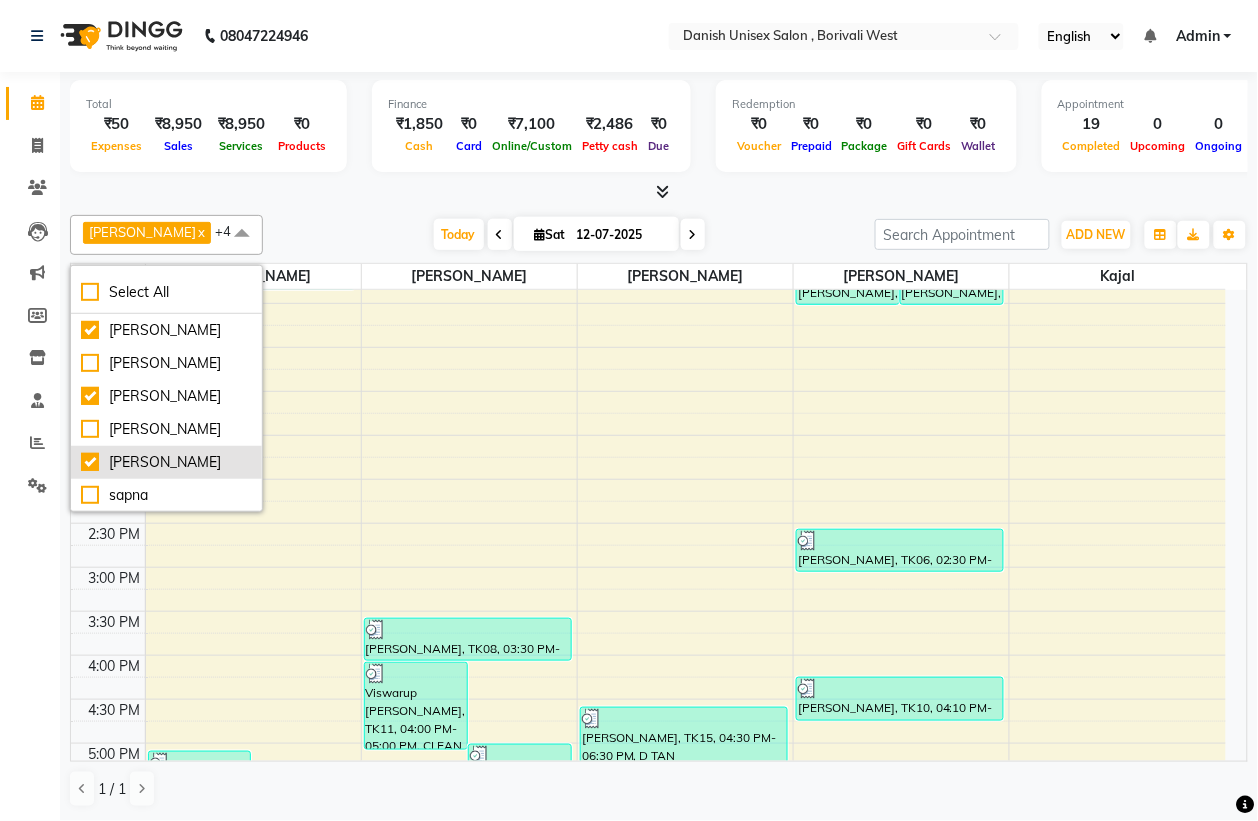 checkbox on "true" 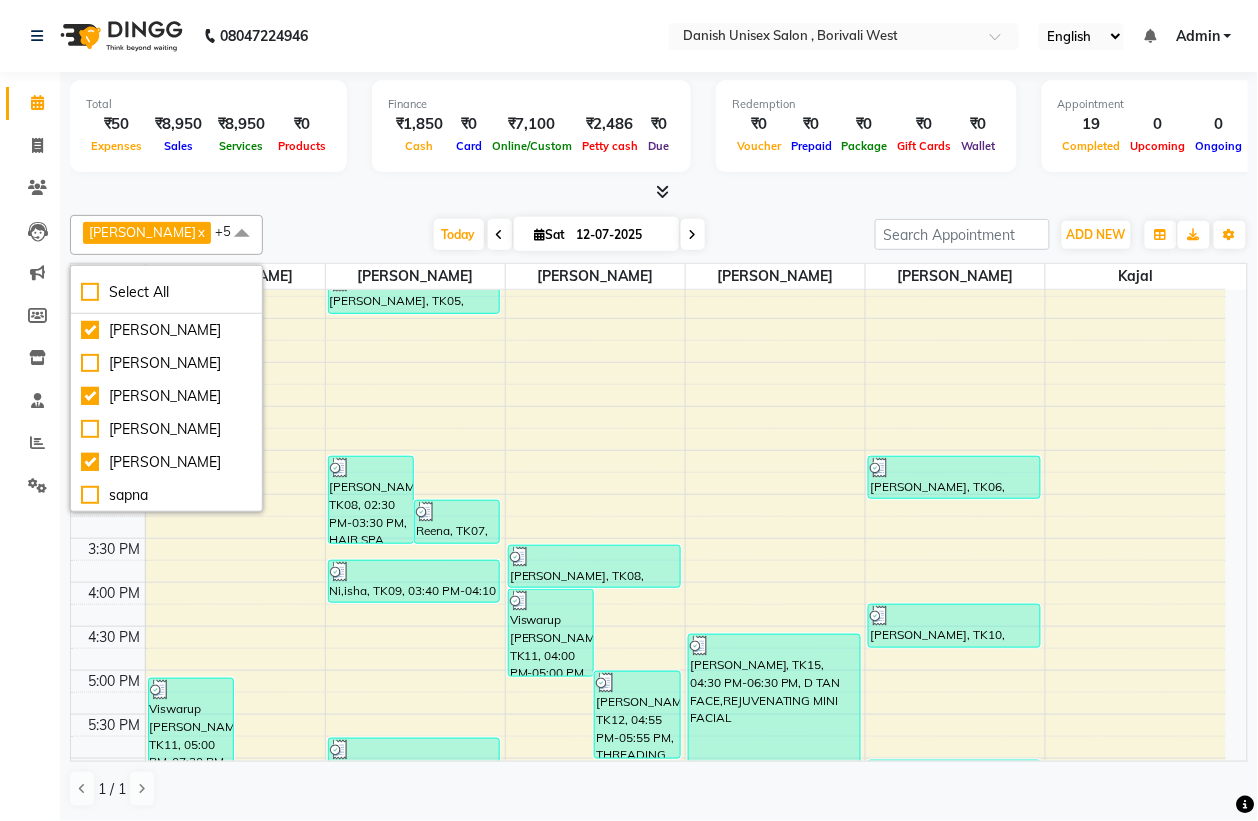 scroll, scrollTop: 375, scrollLeft: 0, axis: vertical 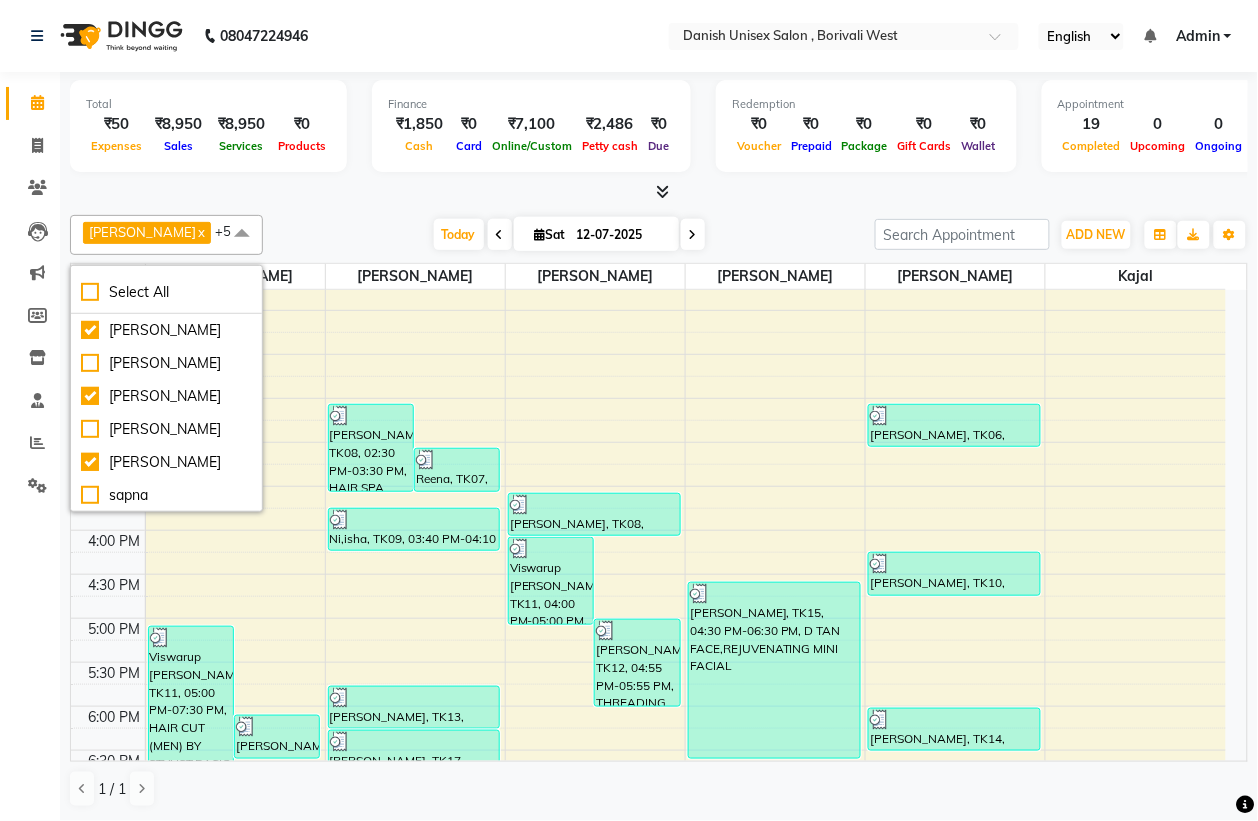 click at bounding box center [659, 192] 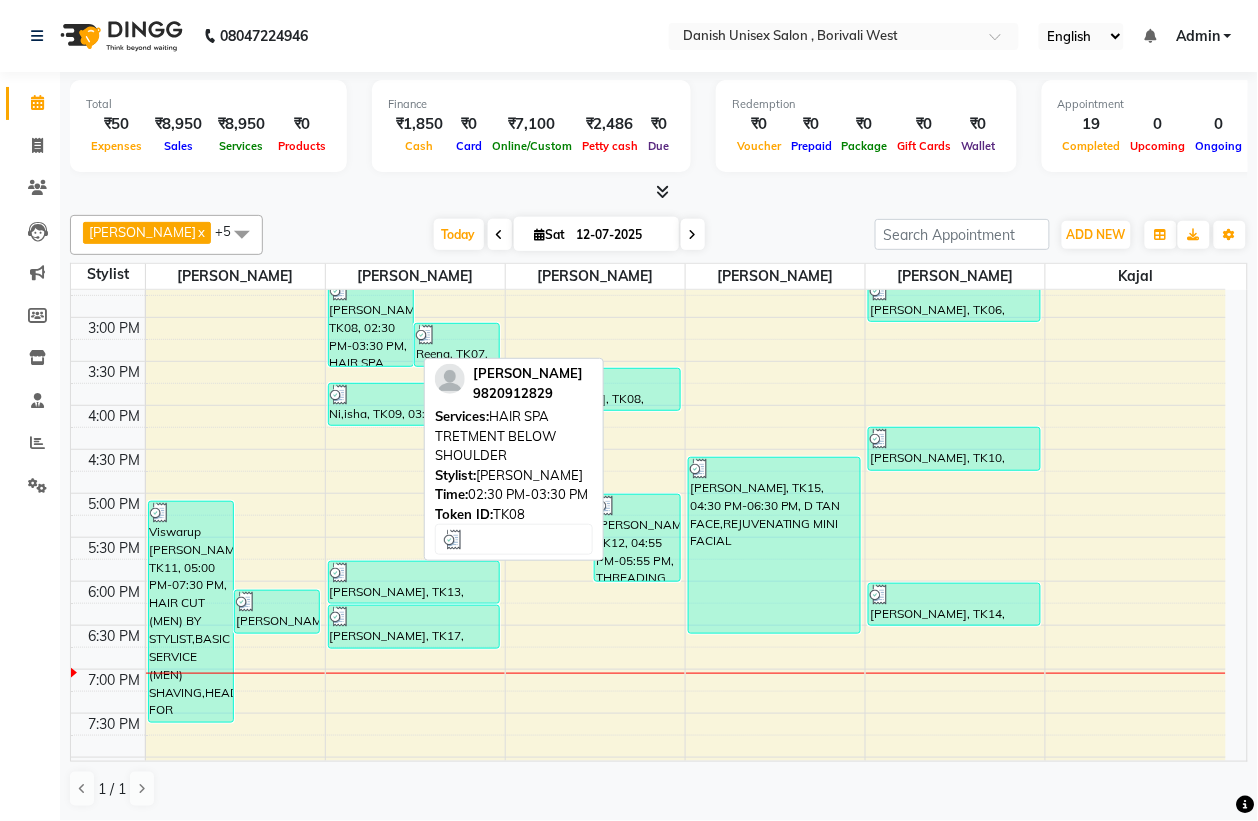 scroll, scrollTop: 375, scrollLeft: 0, axis: vertical 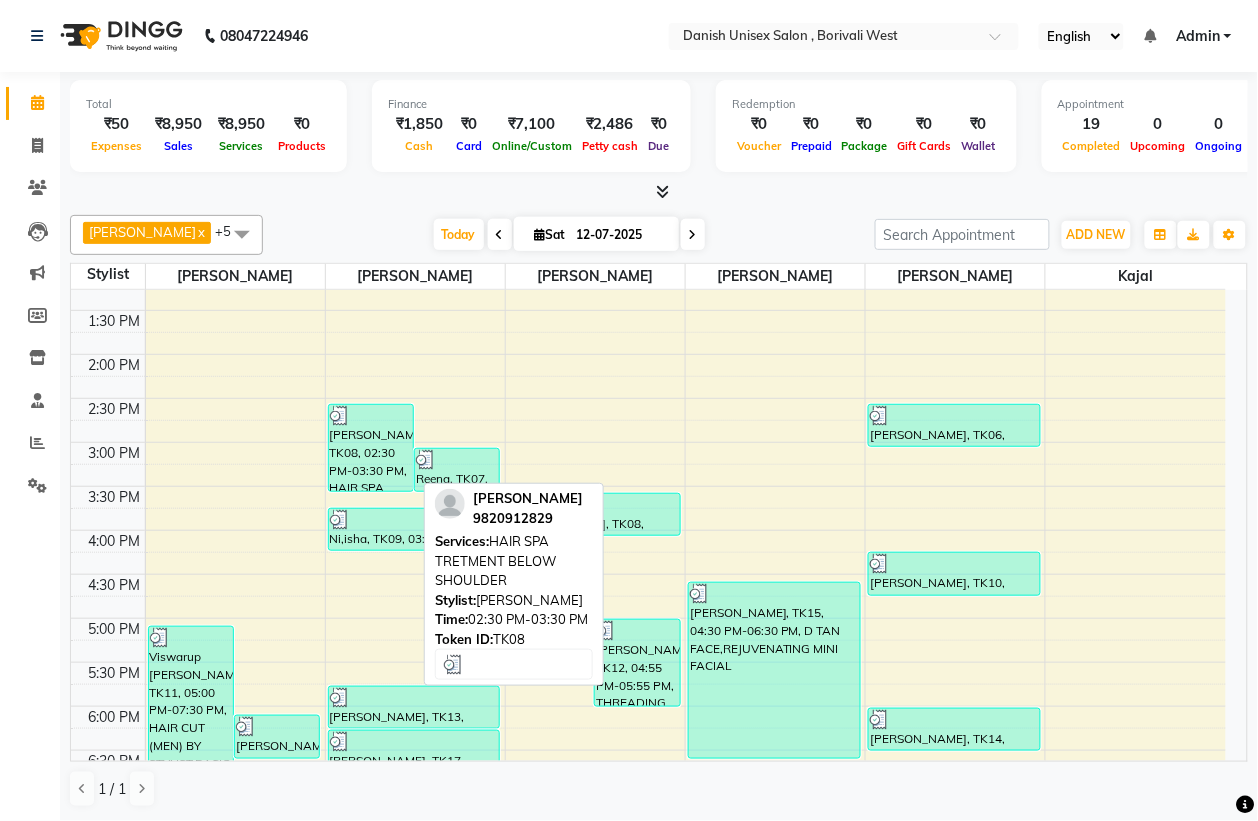 click at bounding box center [371, 416] 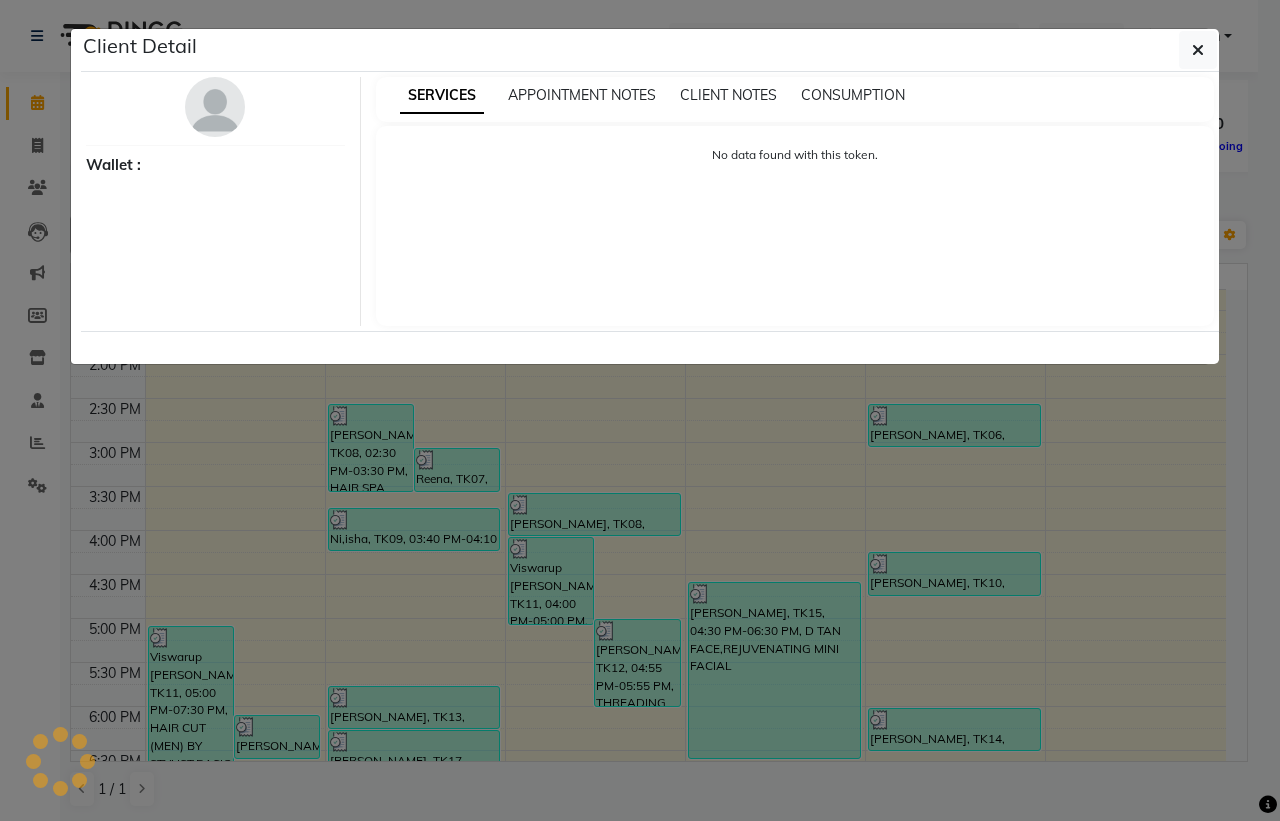 select on "3" 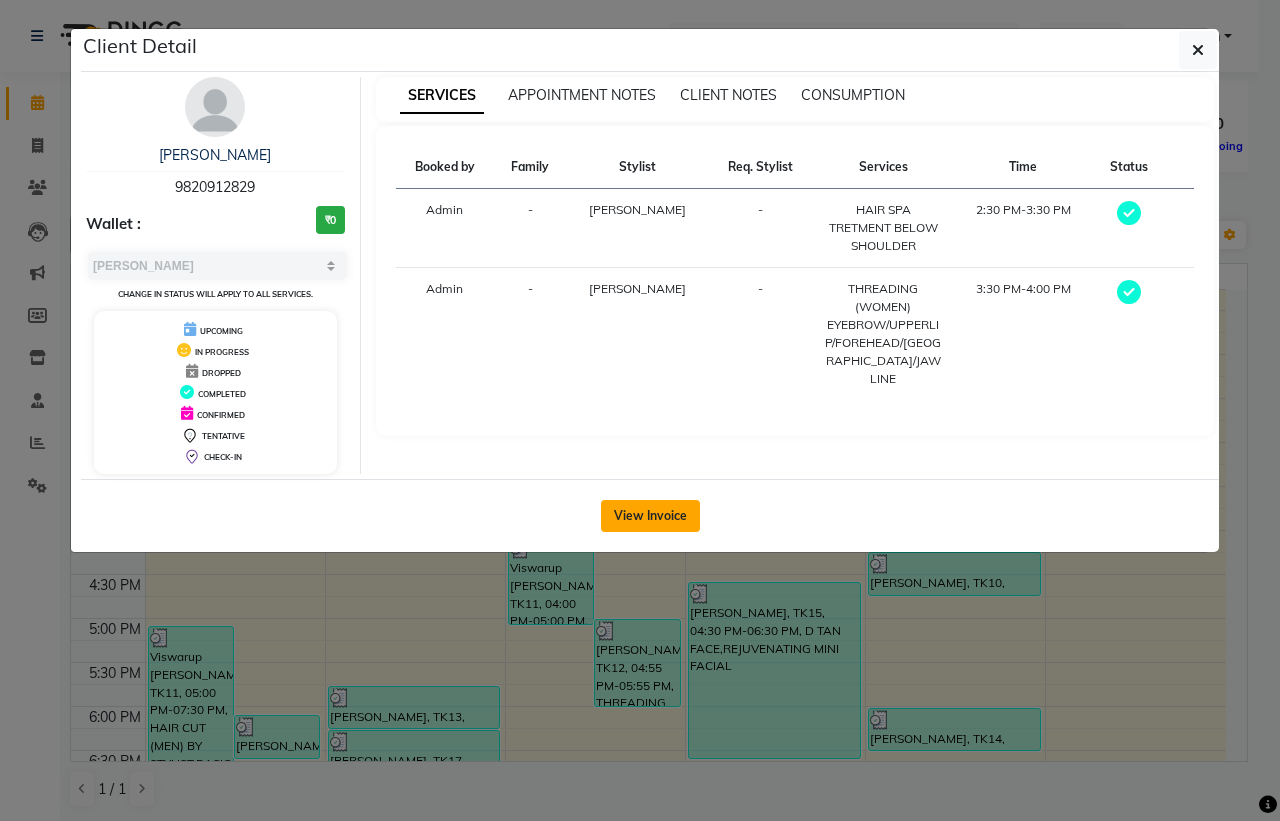click on "View Invoice" 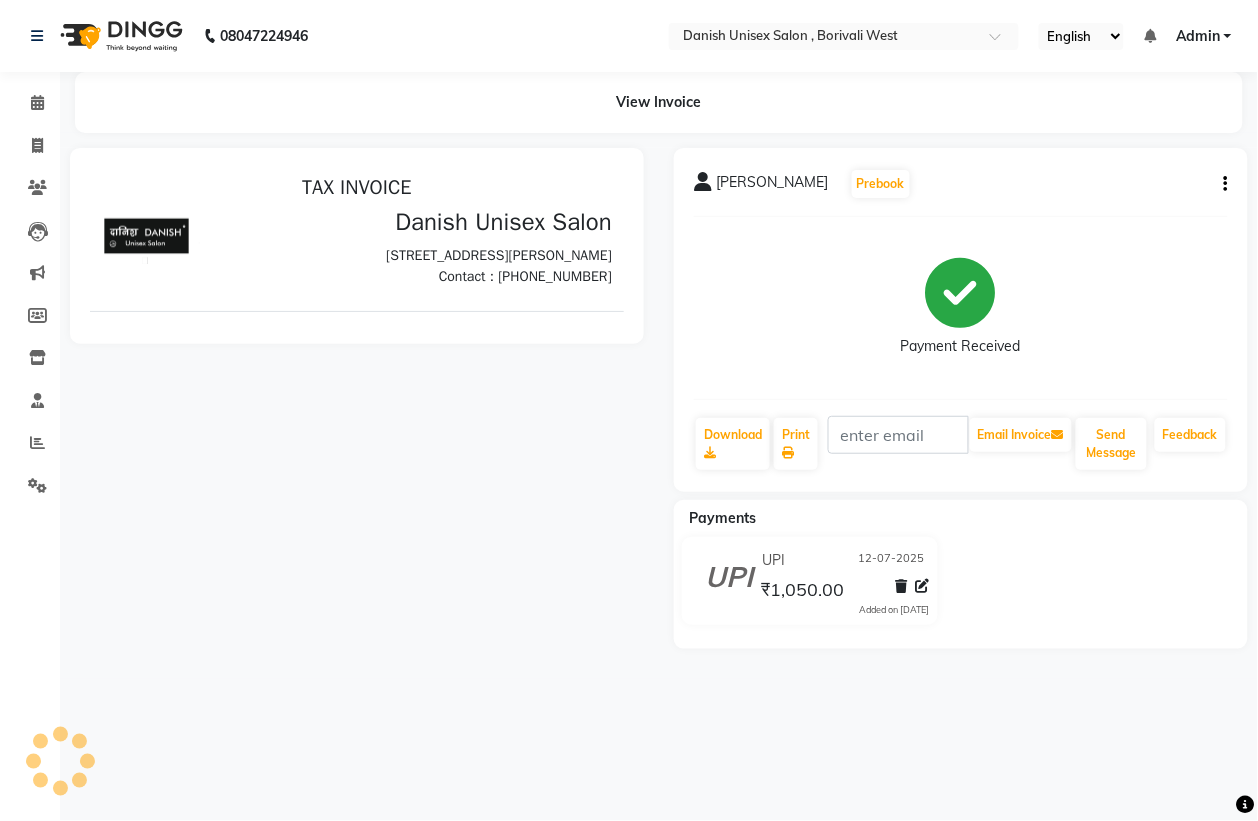 scroll, scrollTop: 0, scrollLeft: 0, axis: both 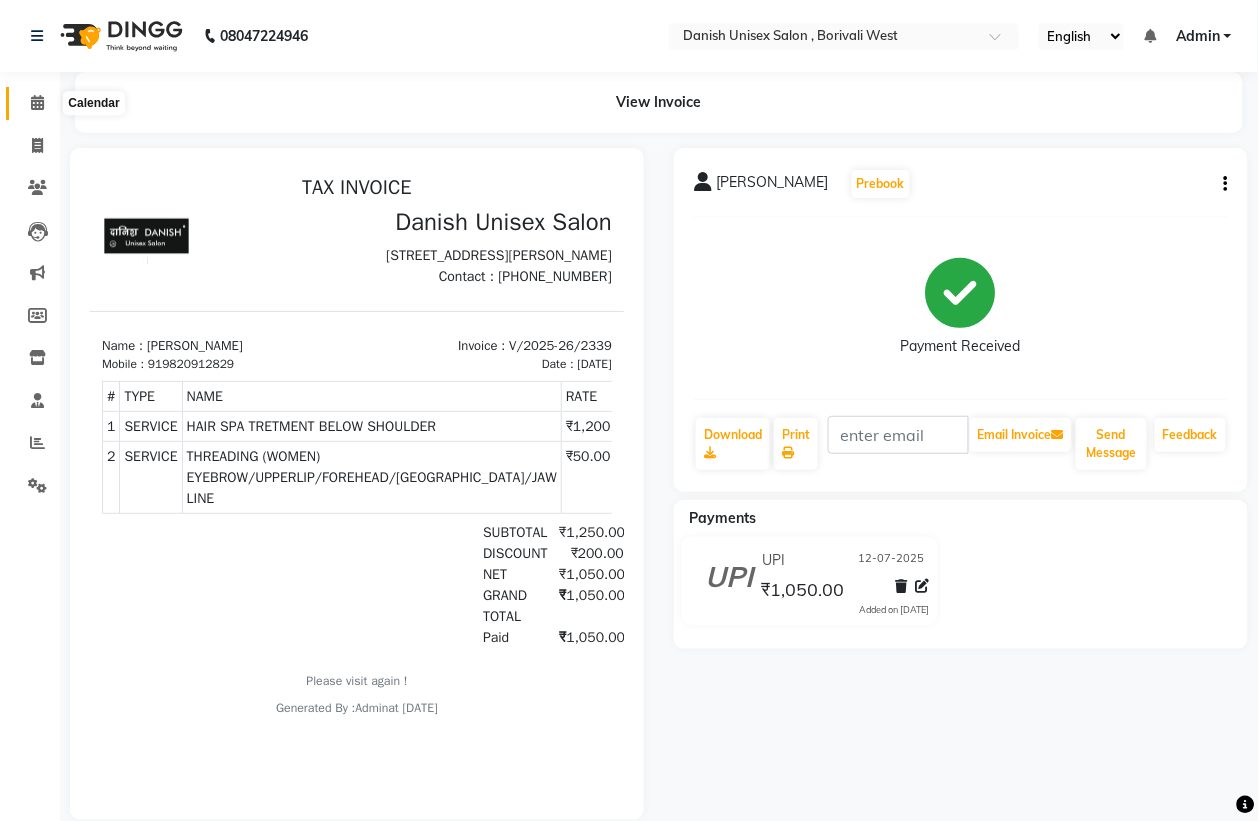 click 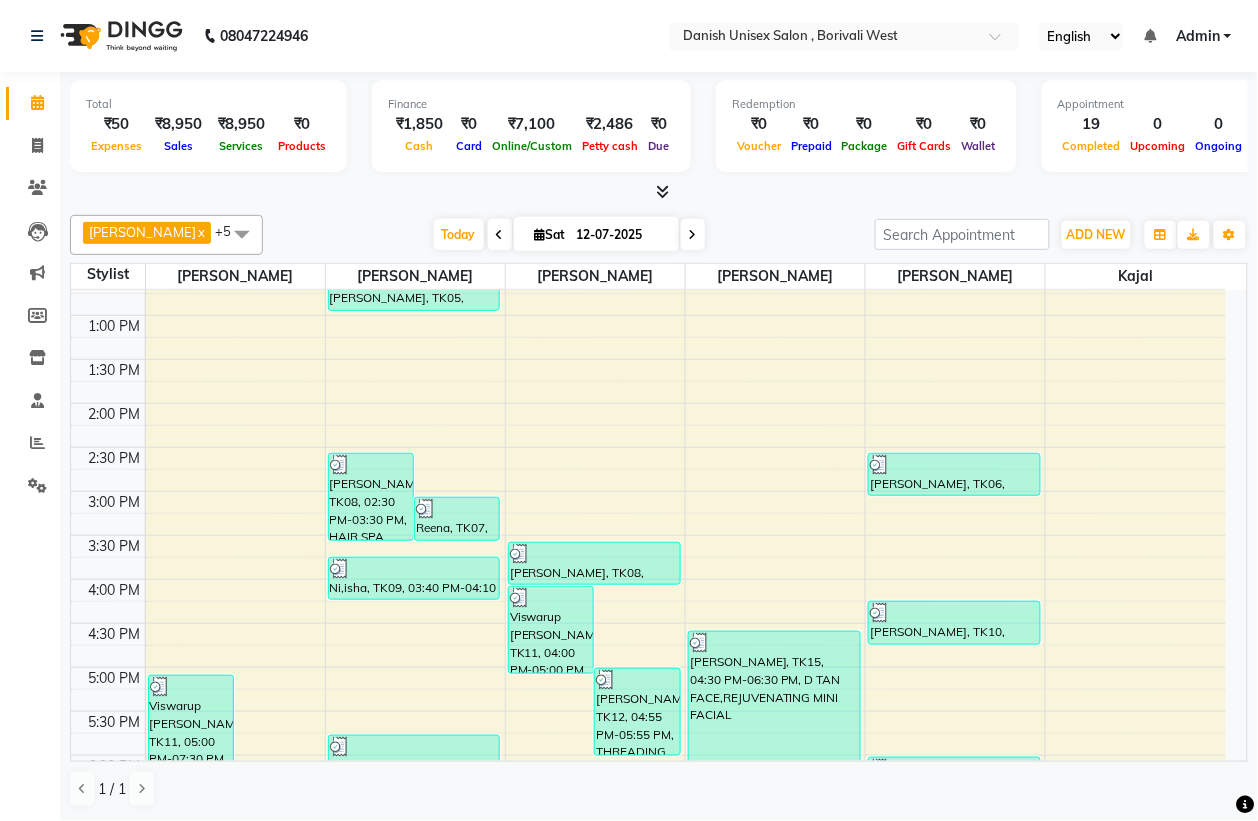 scroll, scrollTop: 375, scrollLeft: 0, axis: vertical 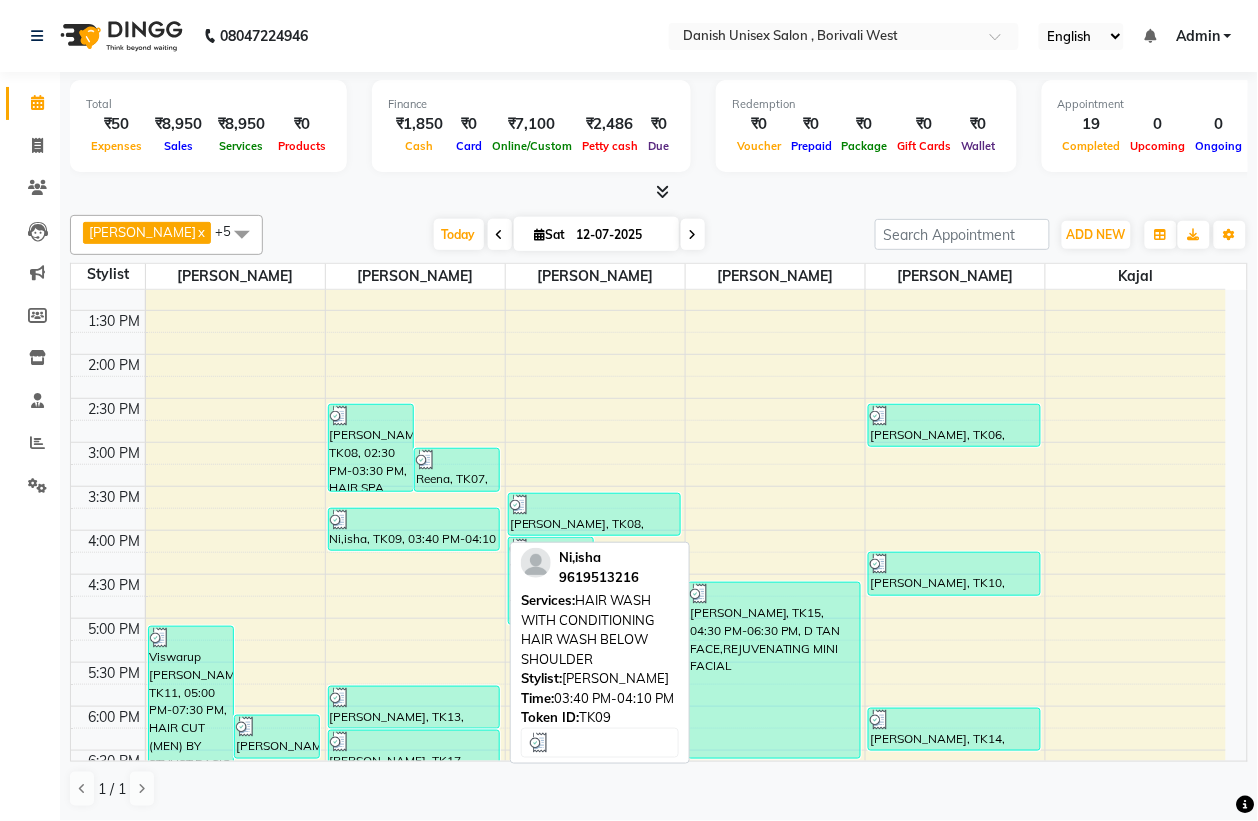 click on "Ni,isha, TK09, 03:40 PM-04:10 PM, HAIR WASH WITH CONDITIONING HAIR WASH BELOW SHOULDER" at bounding box center (414, 529) 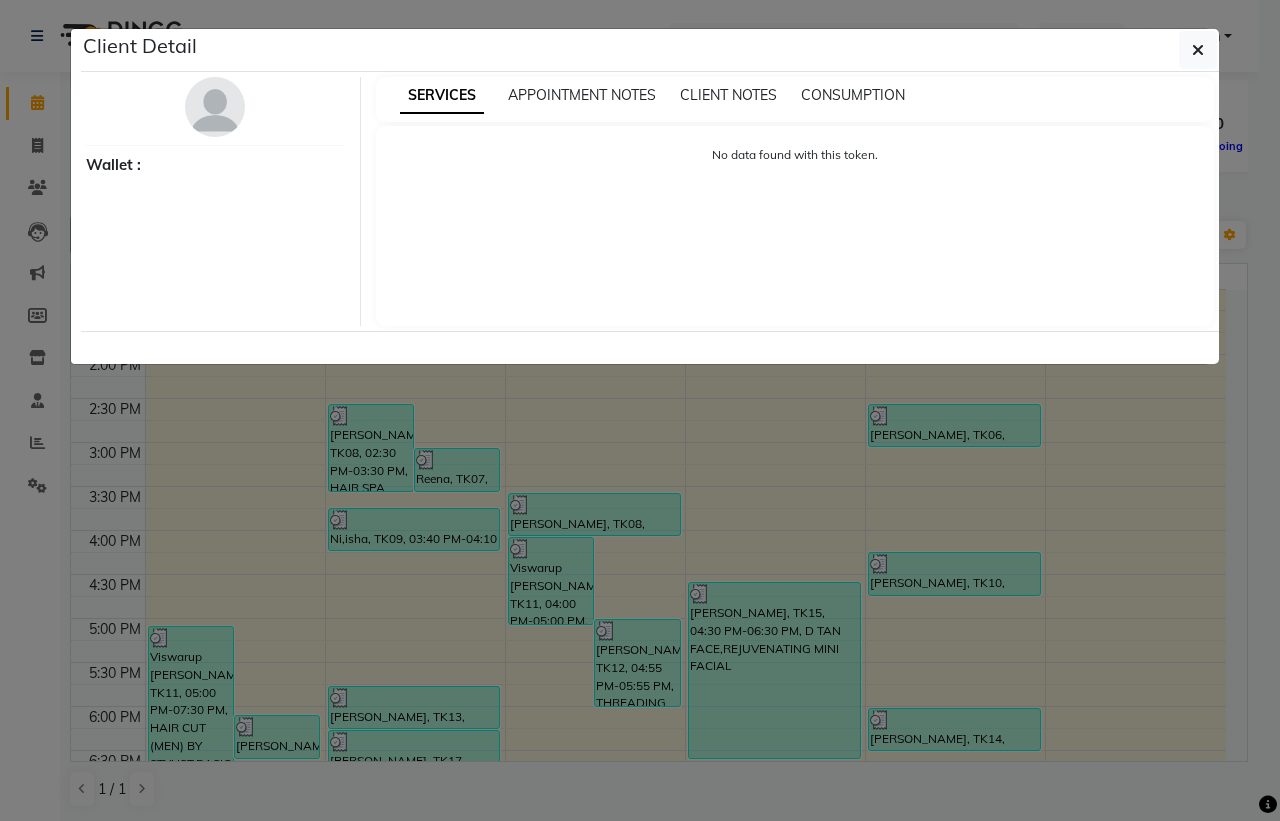 select on "3" 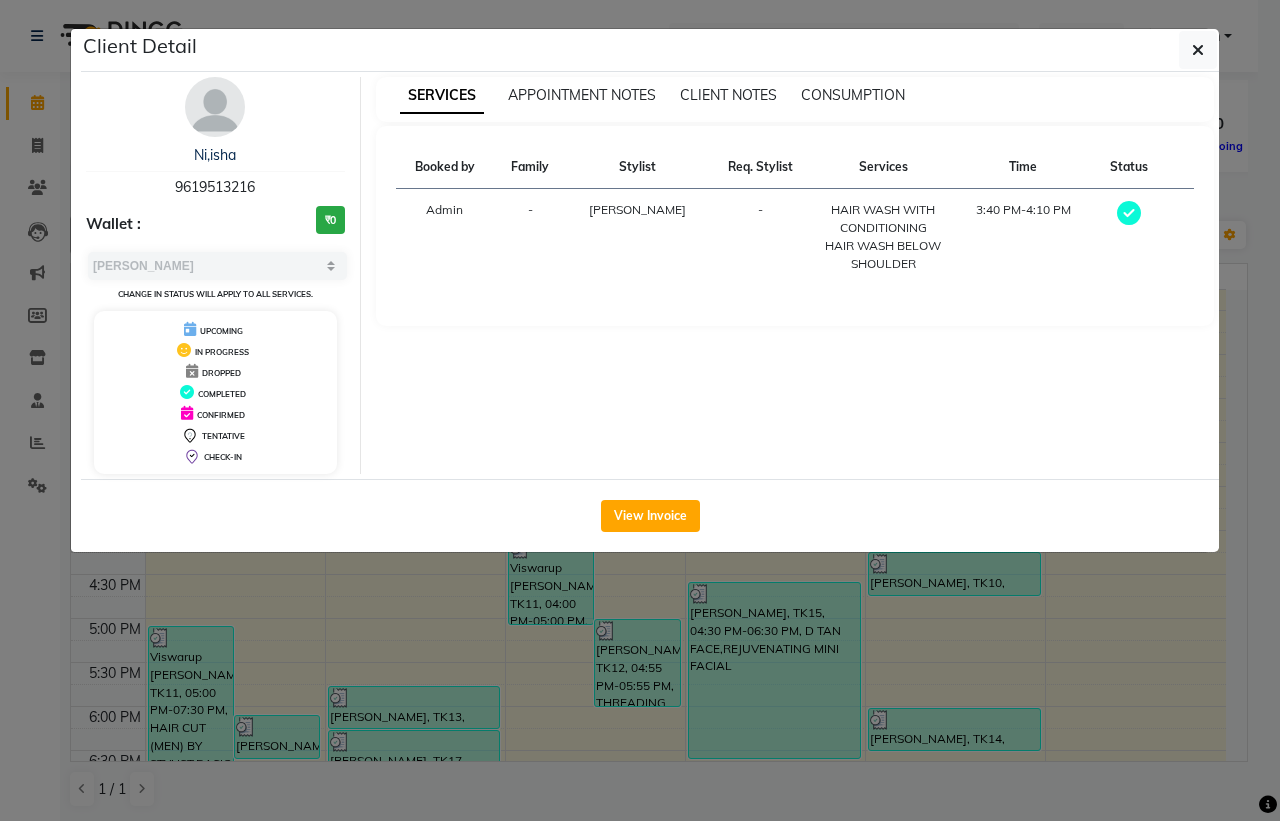 click on "Client Detail  Ni,isha    9619513216 Wallet : ₹0 Select MARK DONE UPCOMING Change in status will apply to all services. UPCOMING IN PROGRESS DROPPED COMPLETED CONFIRMED TENTATIVE CHECK-IN SERVICES APPOINTMENT NOTES CLIENT NOTES CONSUMPTION Booked by Family Stylist Req. Stylist Services Time Status  Admin  - Sabil salmani -  HAIR WASH WITH CONDITIONING HAIR WASH BELOW SHOULDER   3:40 PM-4:10 PM   View Invoice" 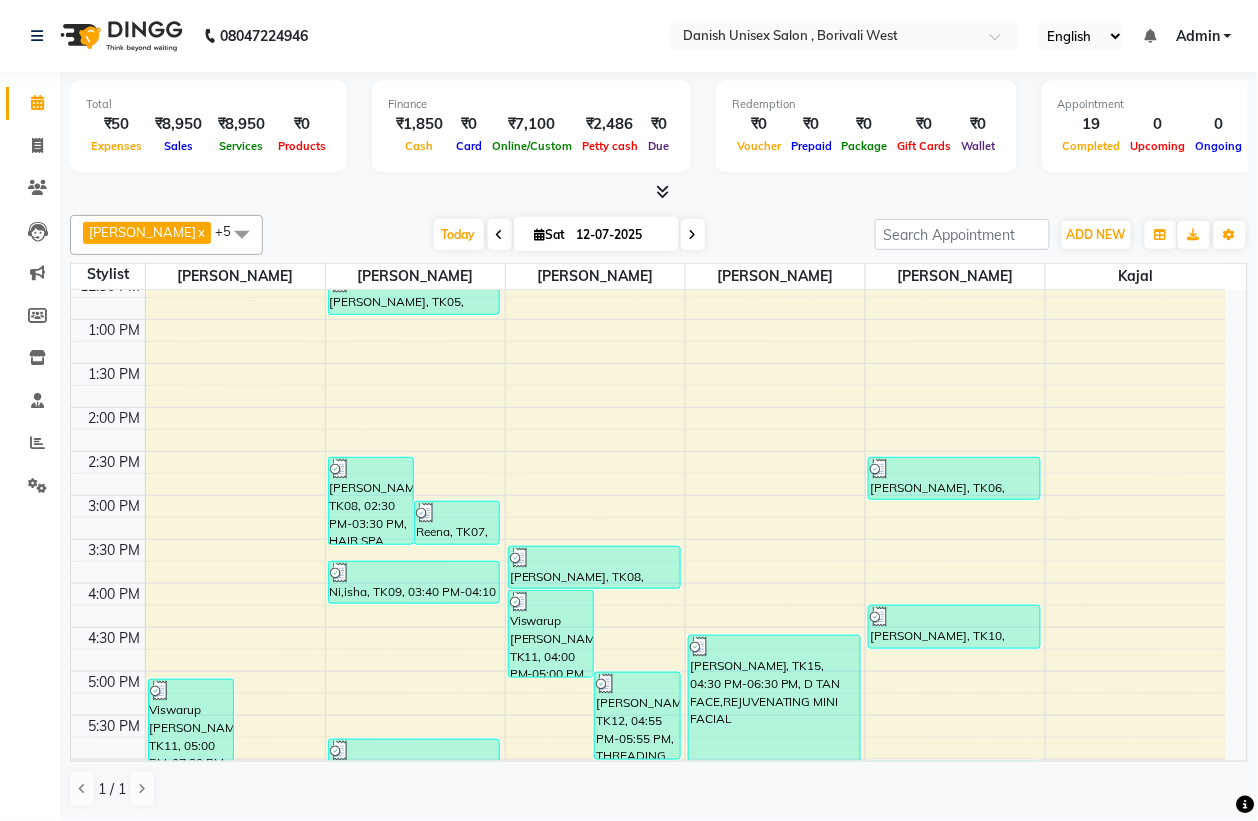 scroll, scrollTop: 250, scrollLeft: 0, axis: vertical 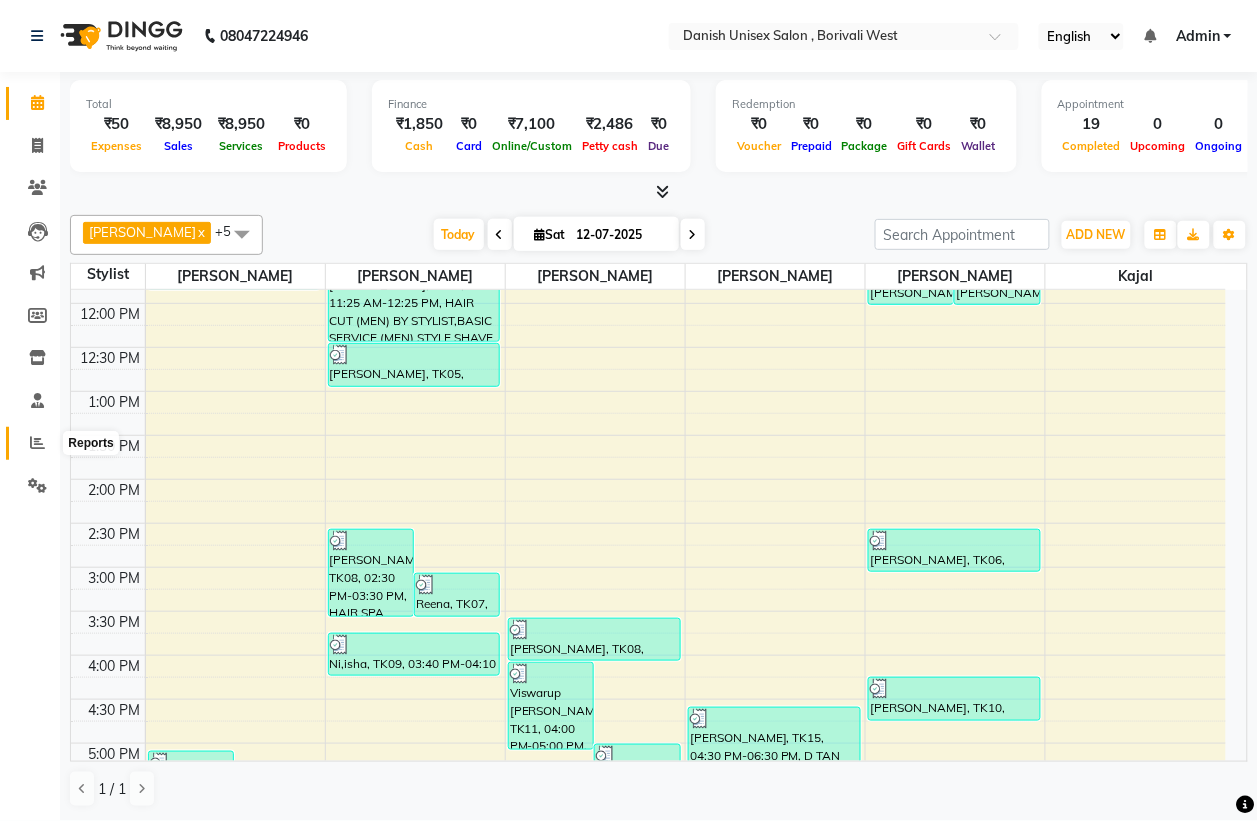 click 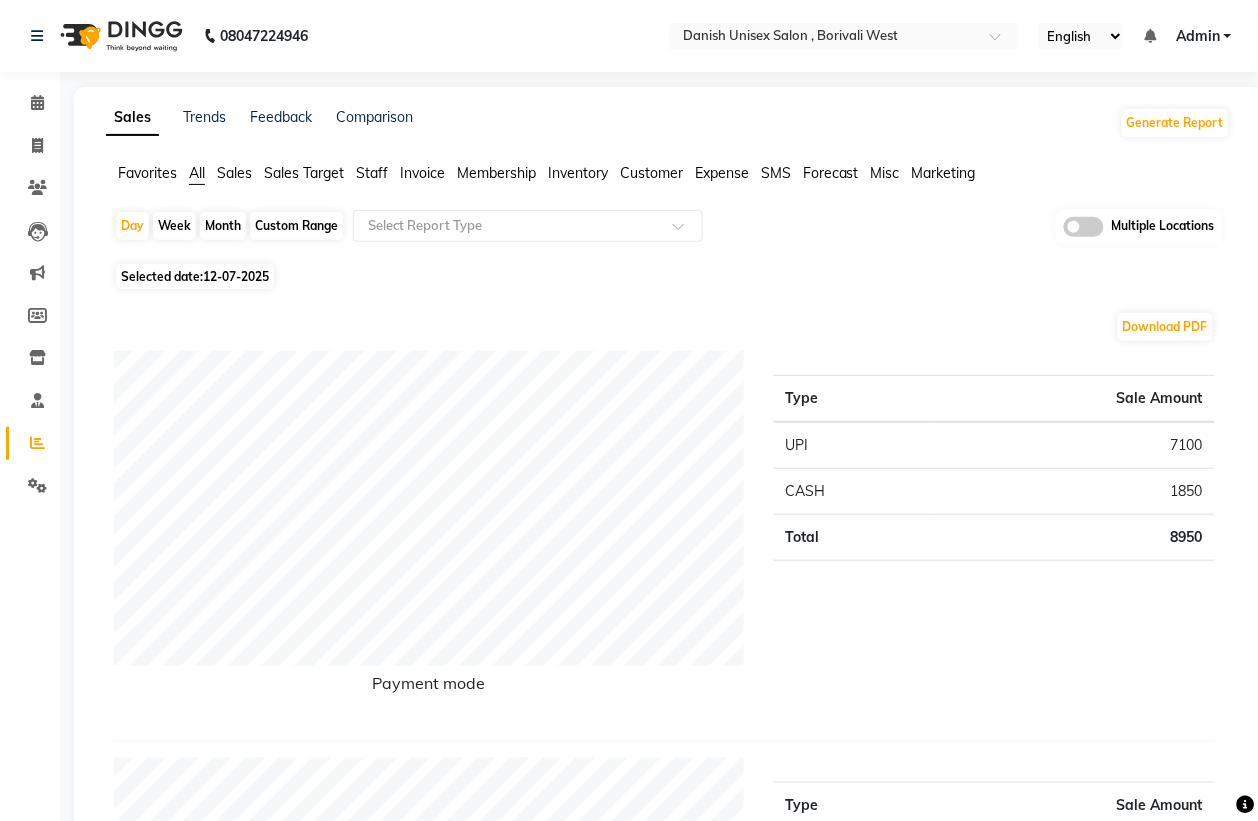click on "Expense" 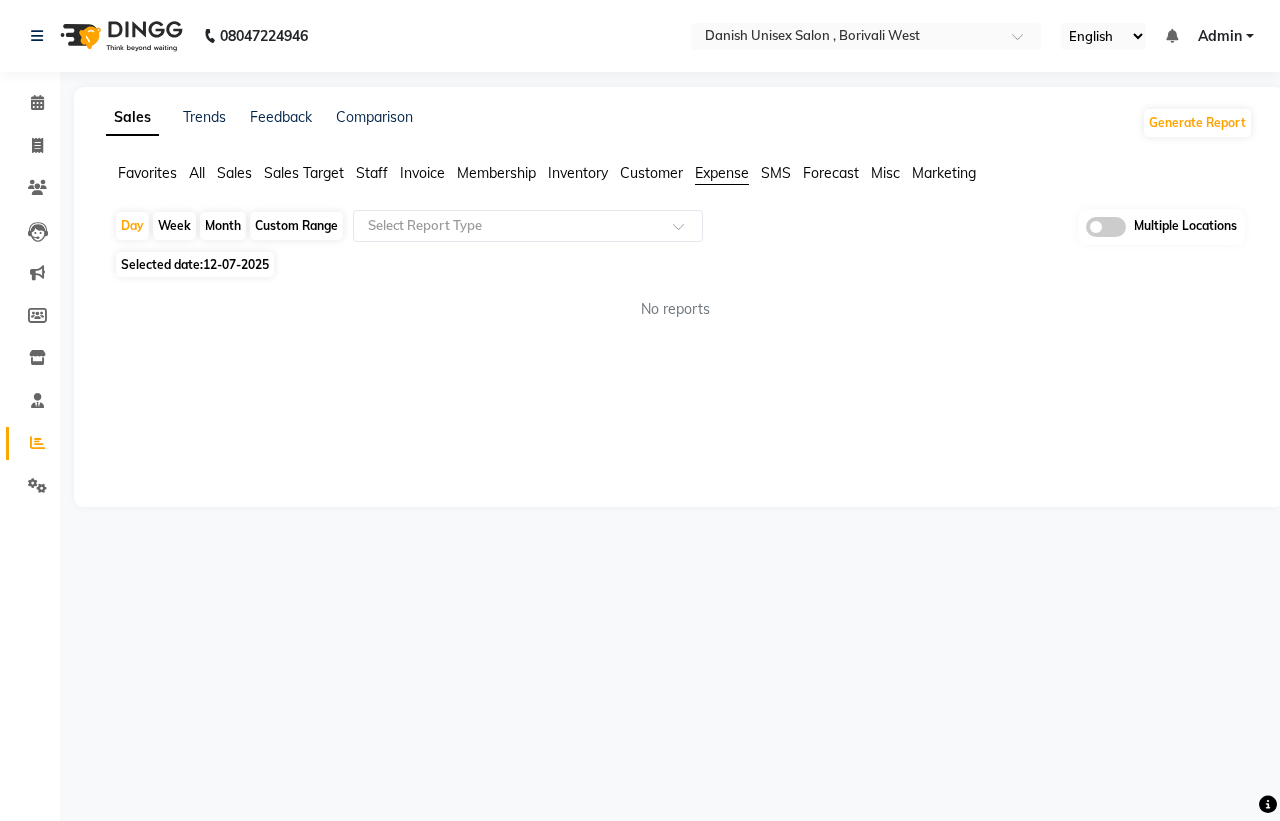 click on "Selected date:  12-07-2025" 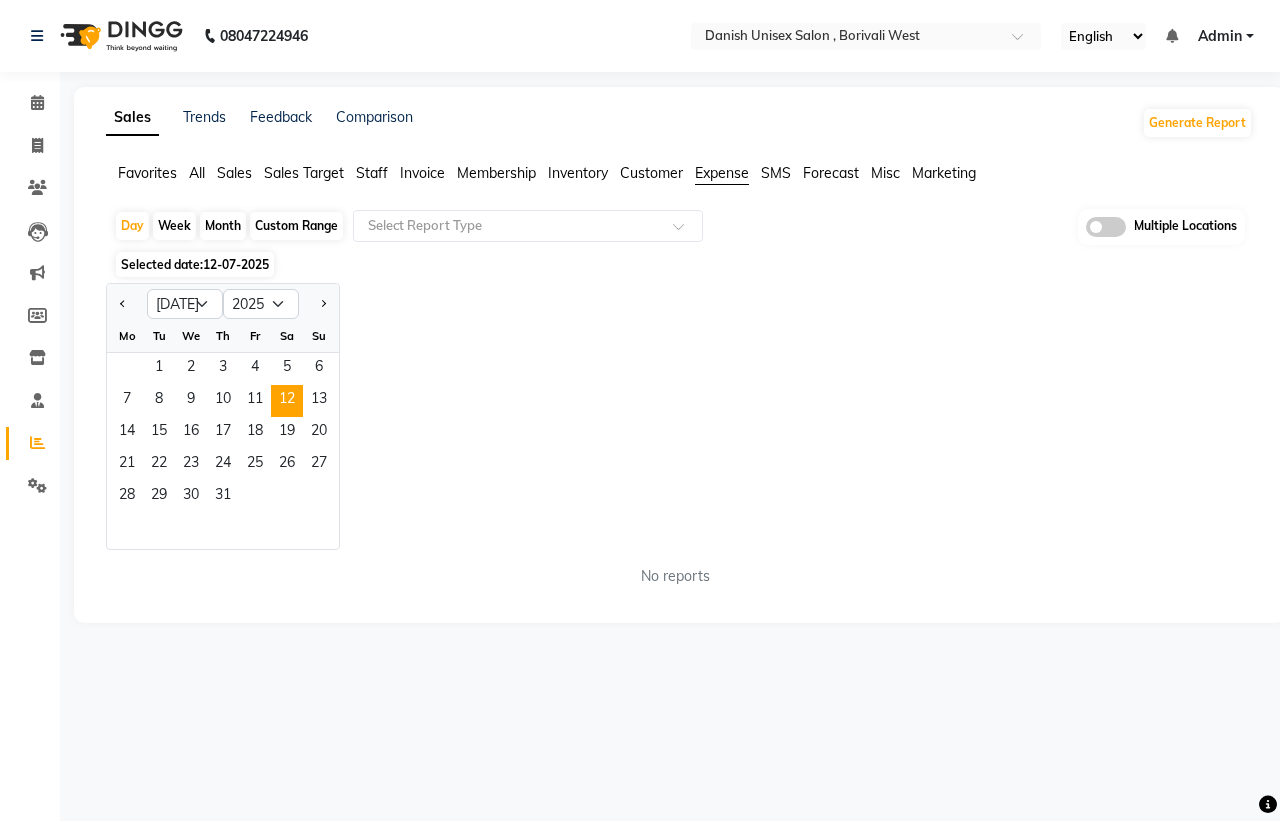 click on "Selected date:  12-07-2025" 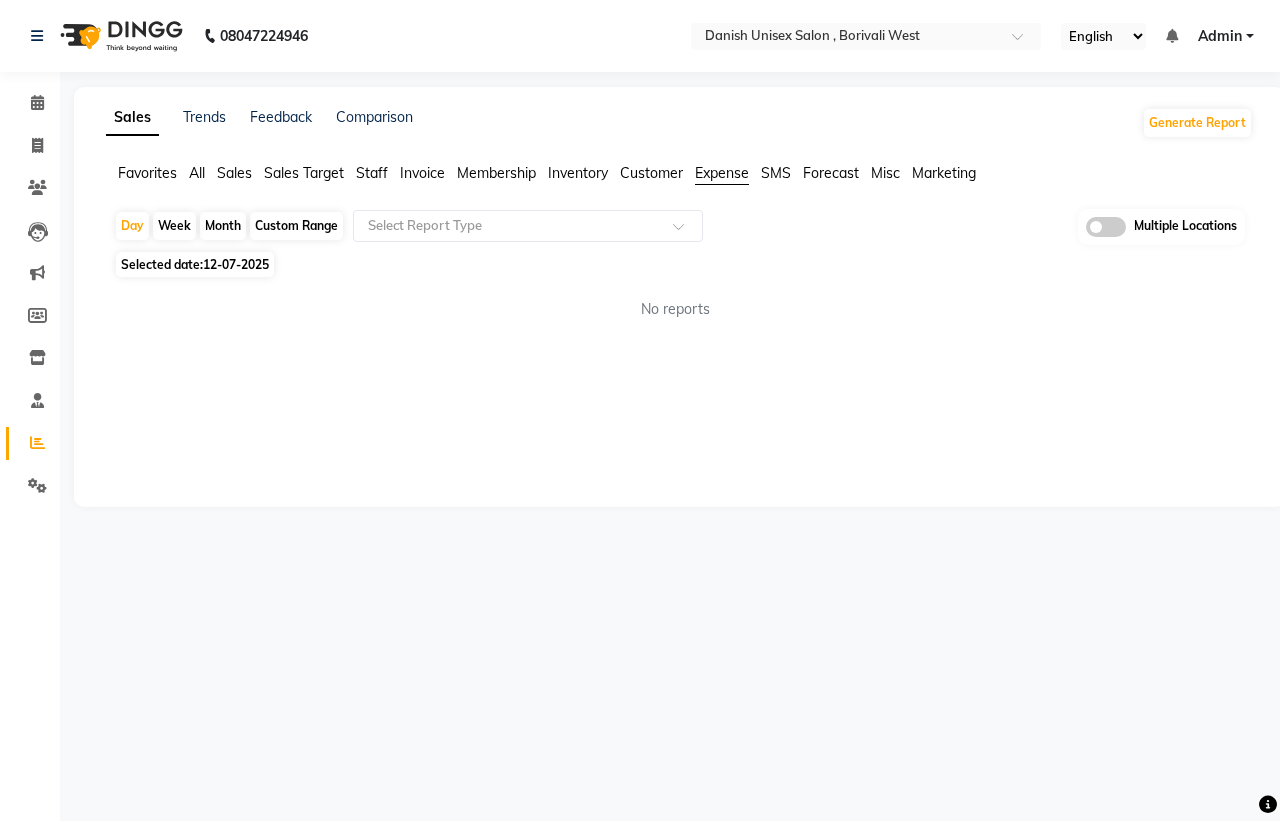 click on "Selected date:  12-07-2025" 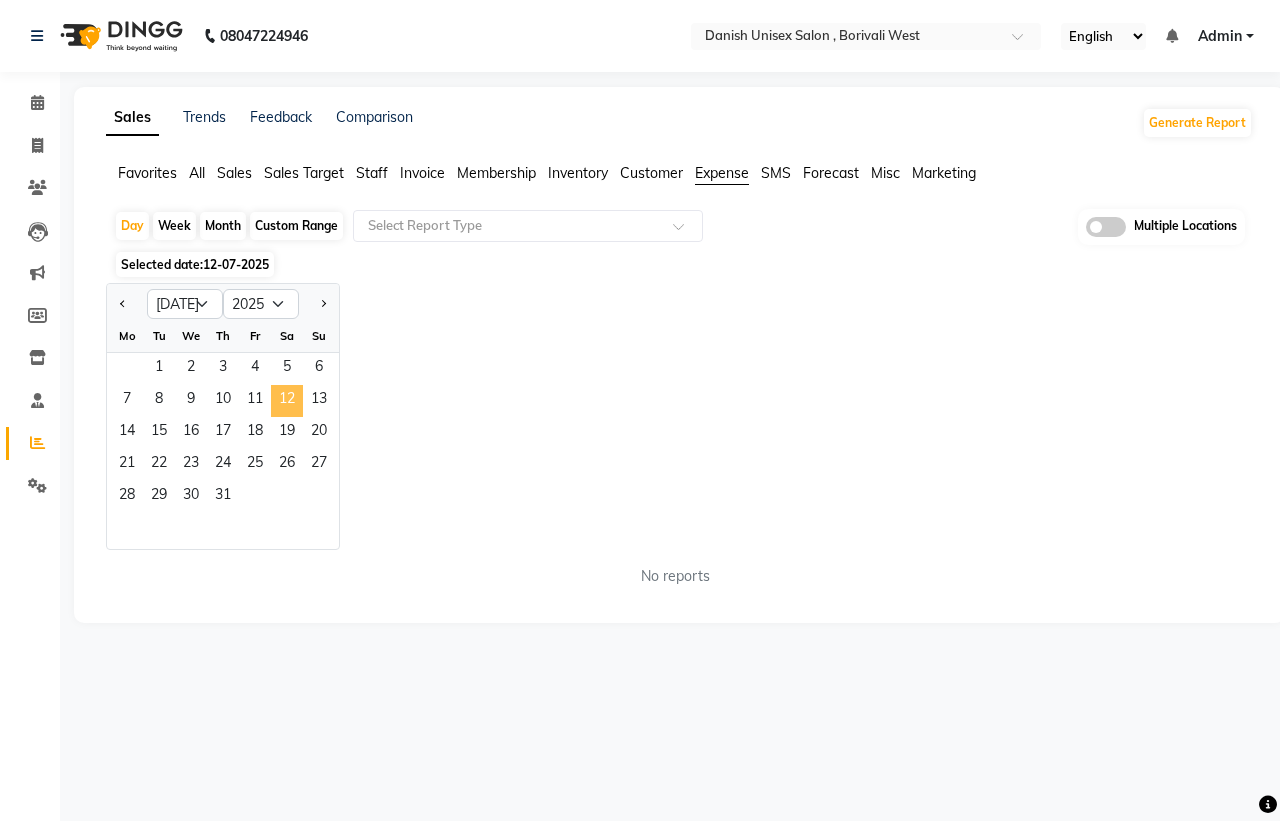 click on "12" 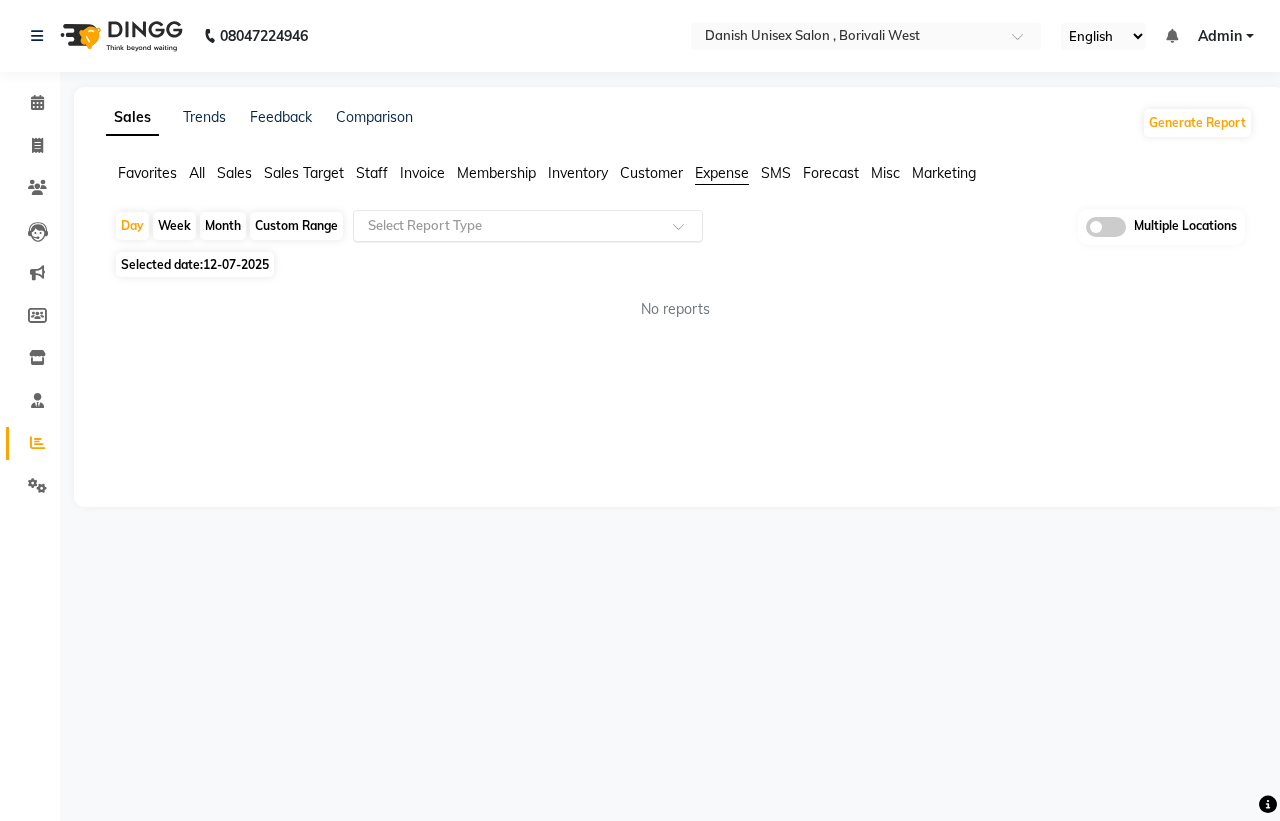 click 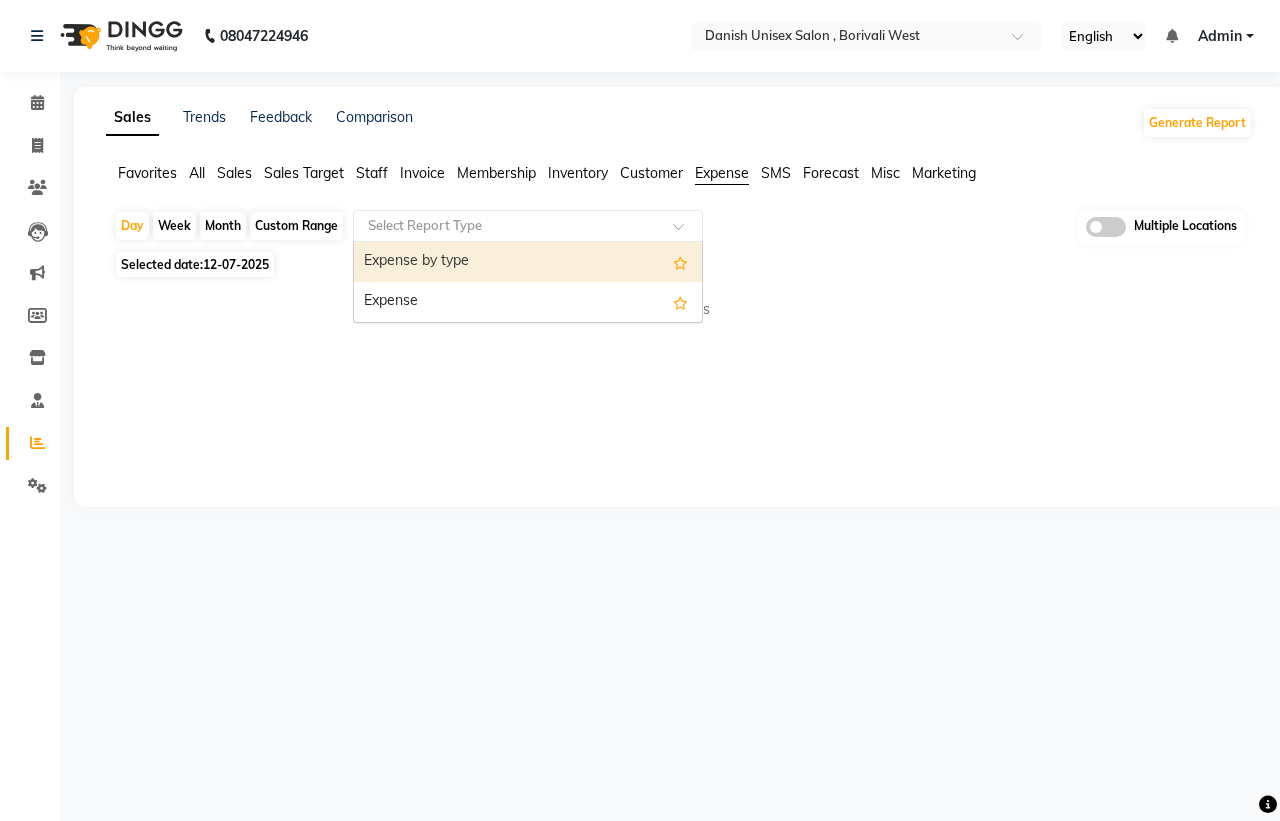 click on "Expense by type" at bounding box center [528, 262] 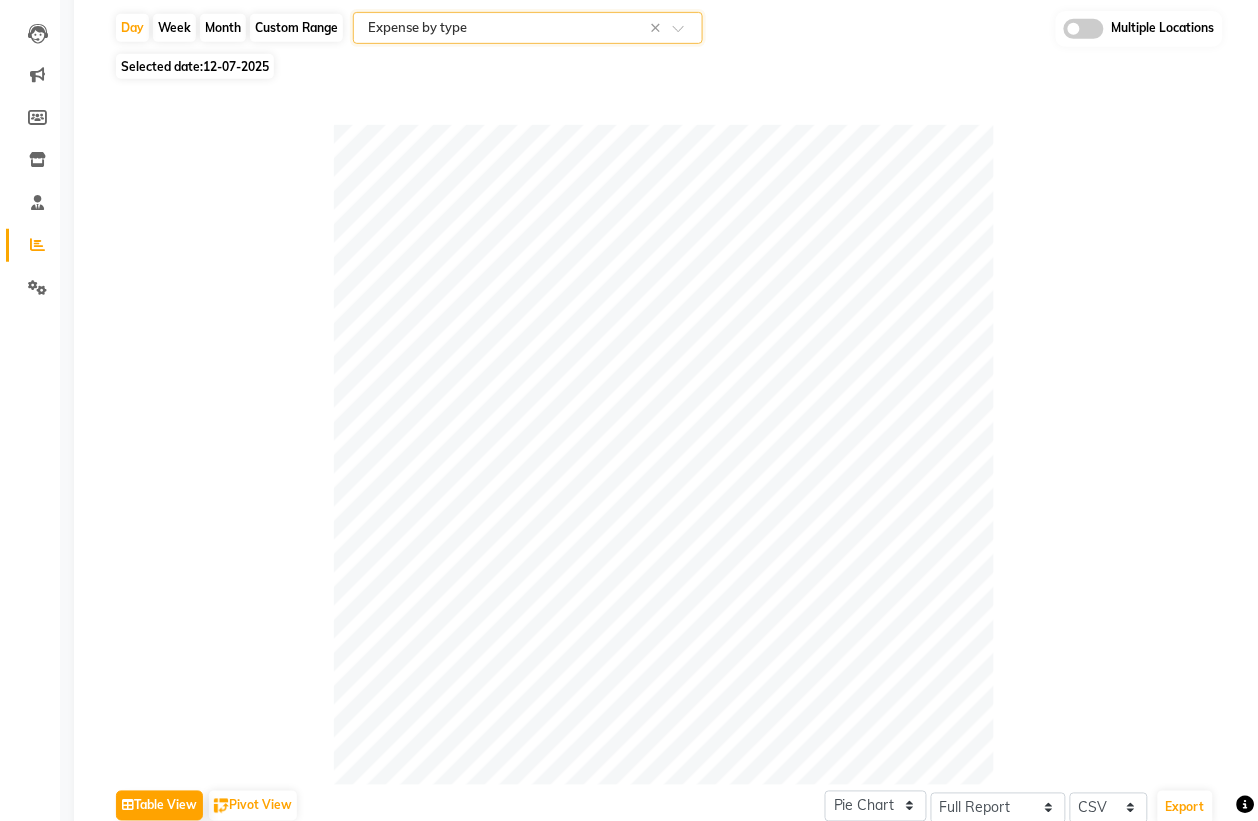 scroll, scrollTop: 0, scrollLeft: 0, axis: both 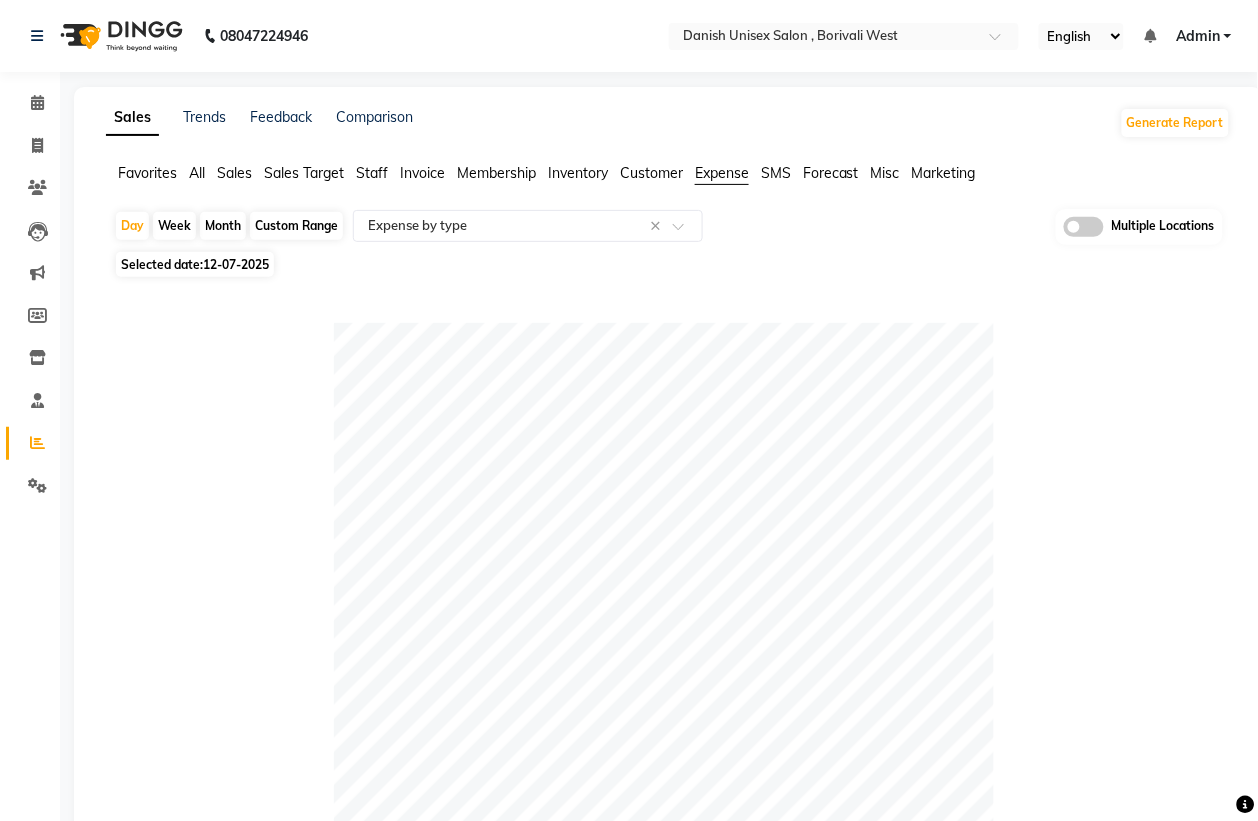 click on "Inventory" 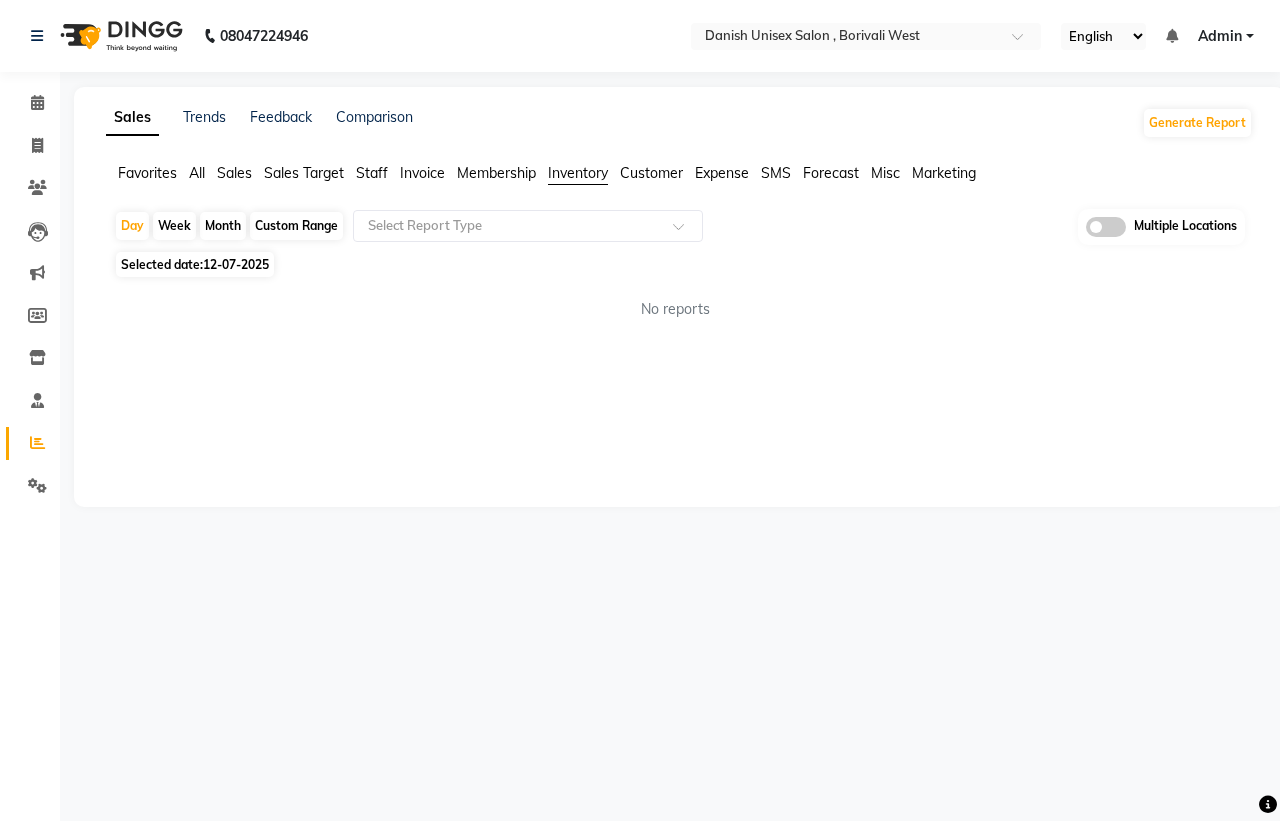 click on "Sales" 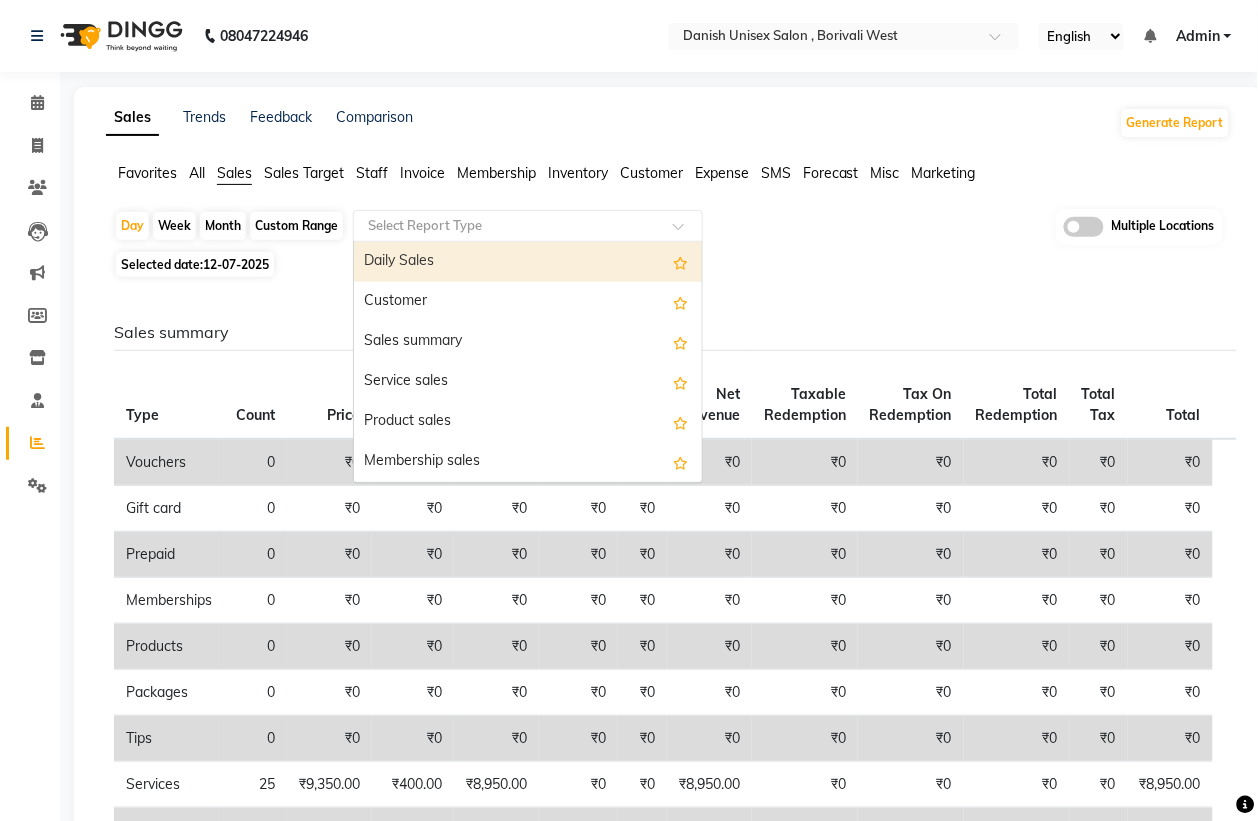 click 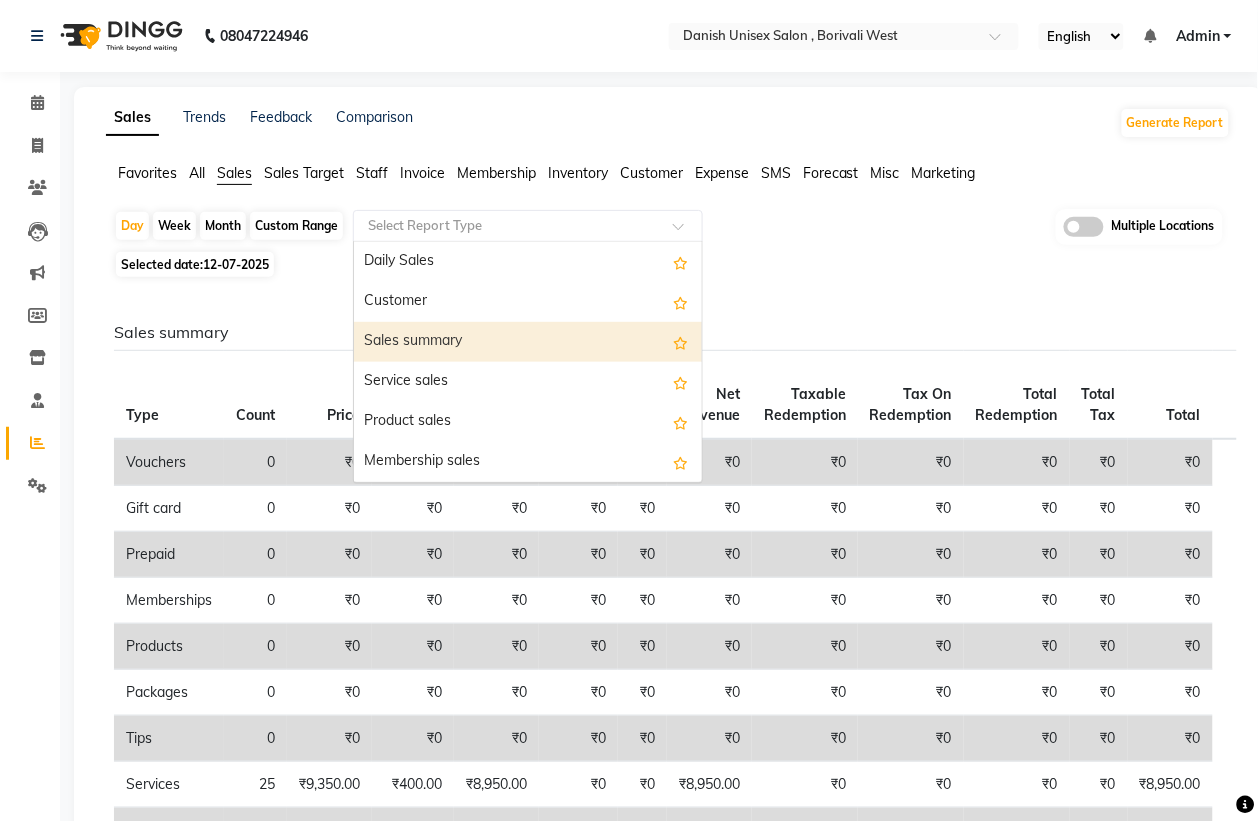 click on "Sales summary" at bounding box center (528, 342) 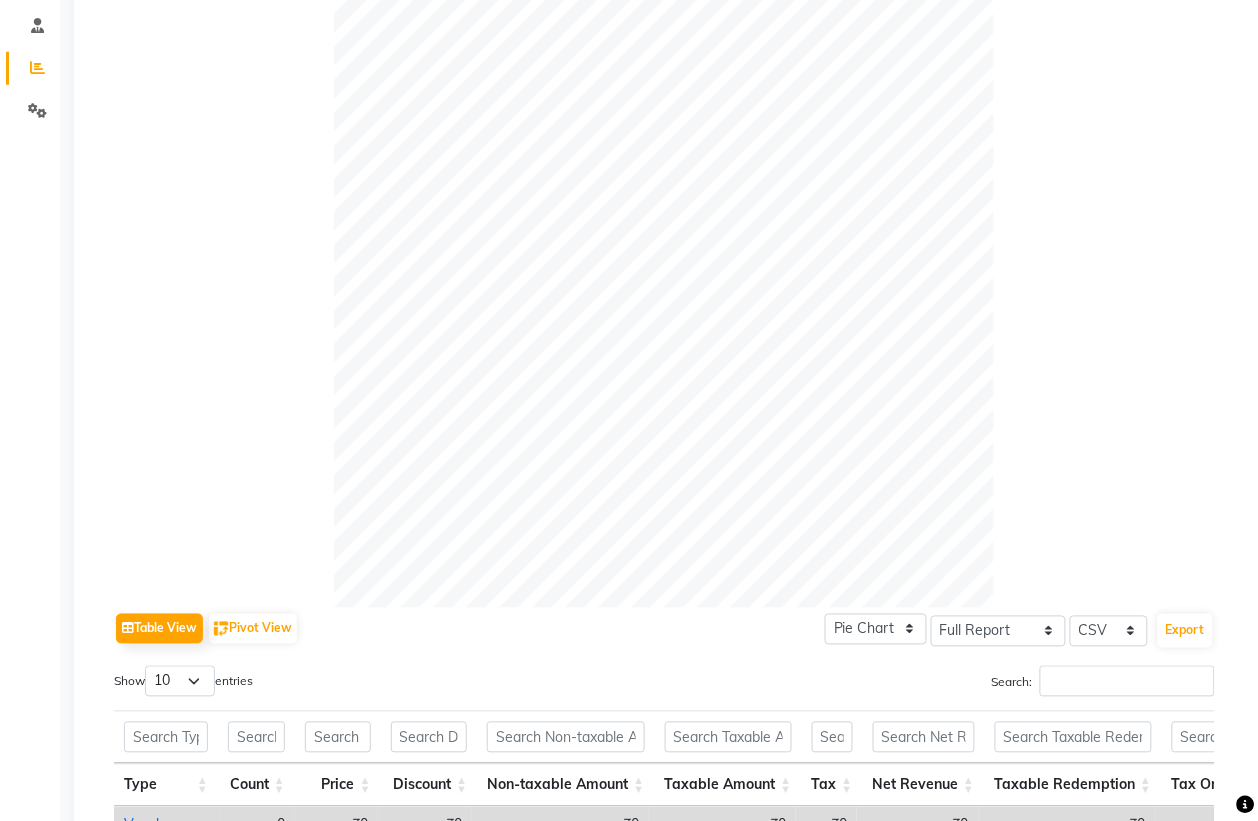 scroll, scrollTop: 0, scrollLeft: 0, axis: both 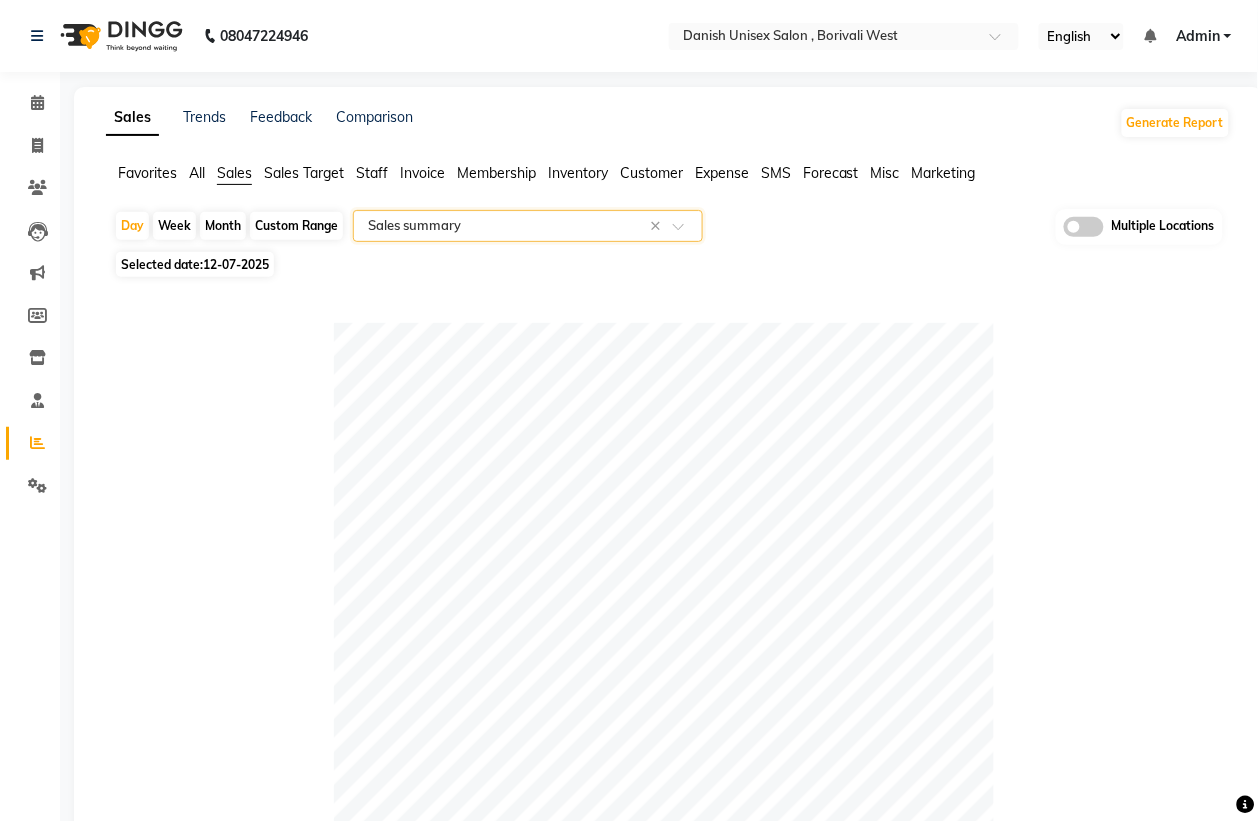 click on "Sales Target" 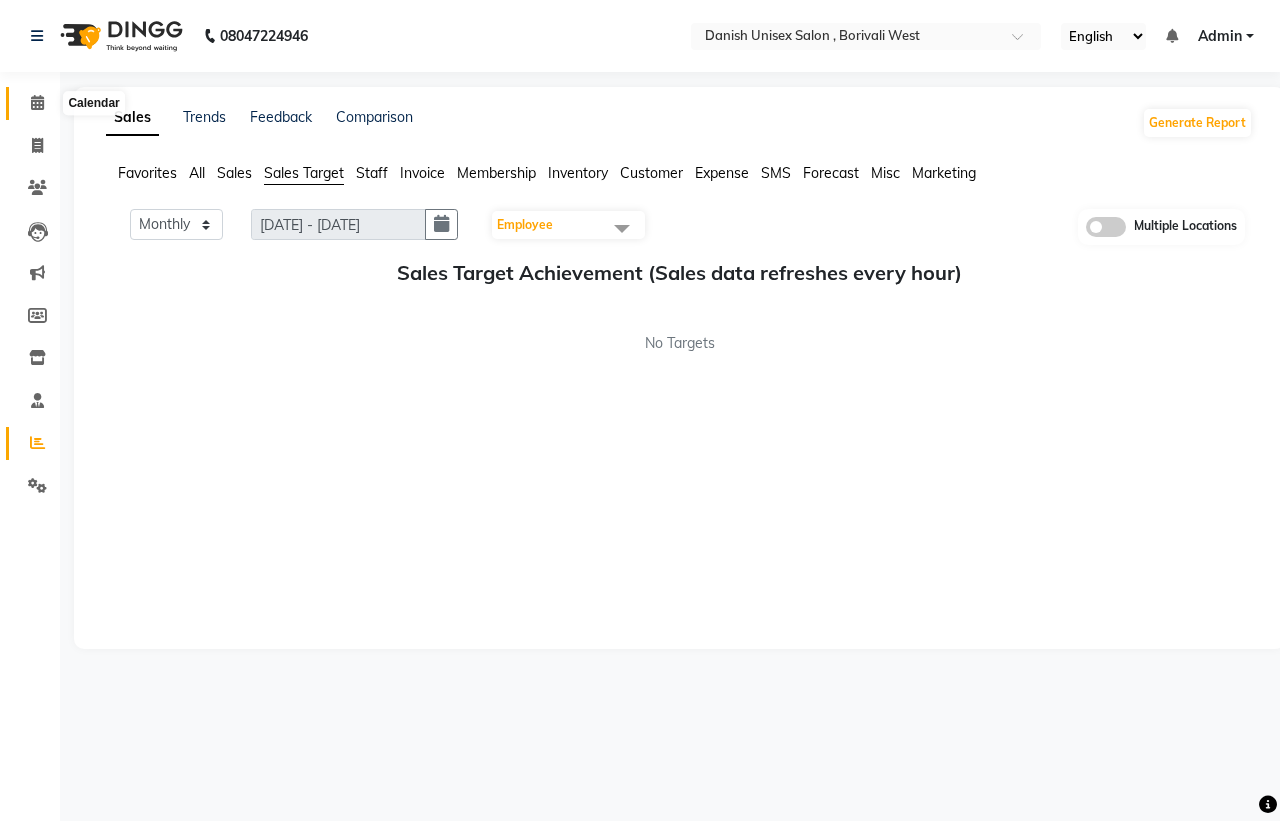 click 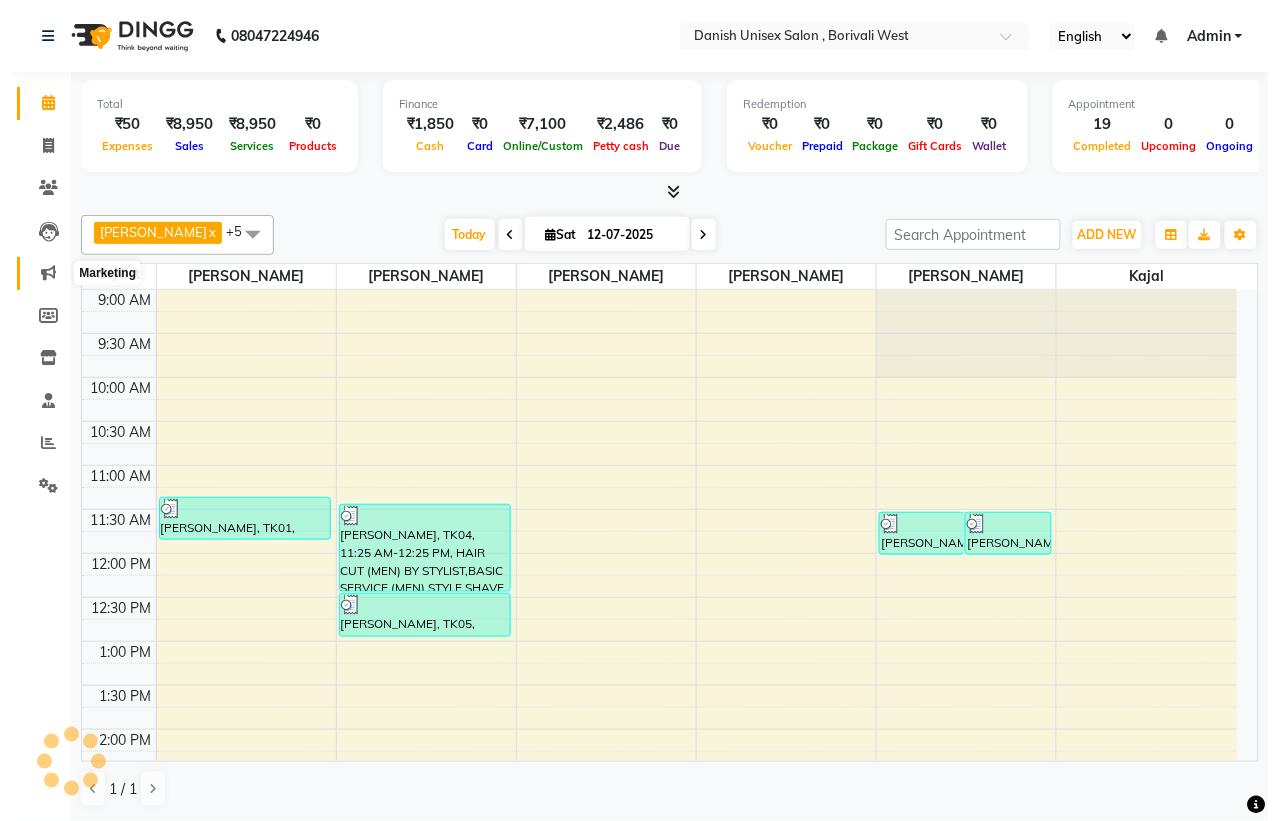scroll, scrollTop: 0, scrollLeft: 0, axis: both 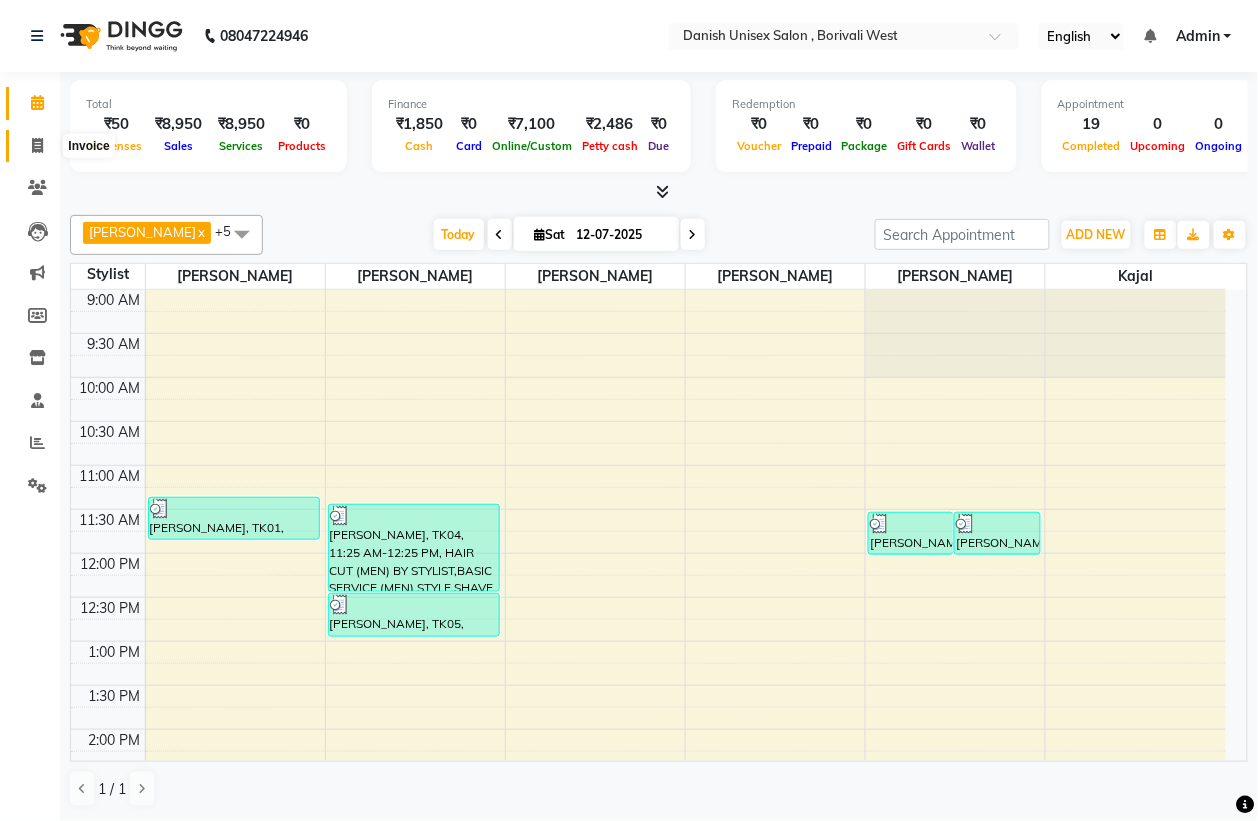 click 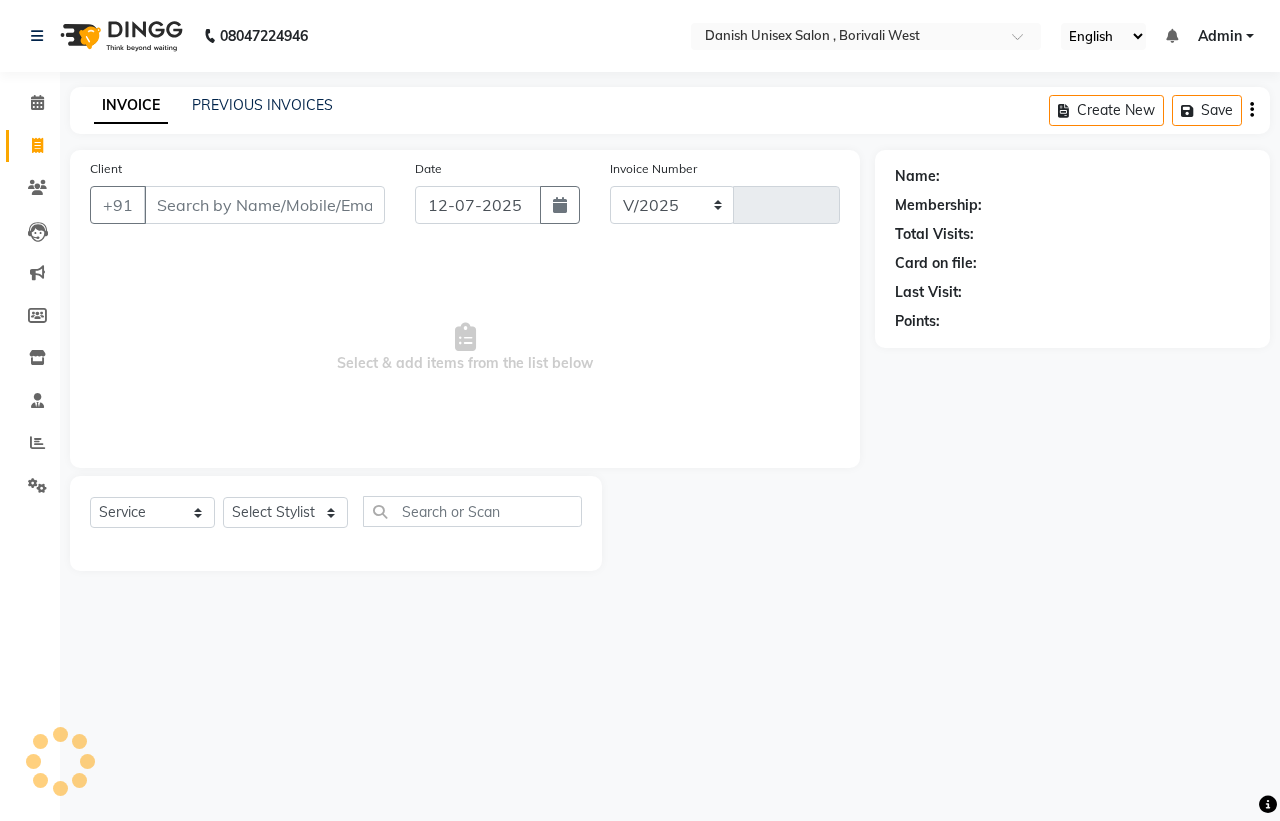 select on "6929" 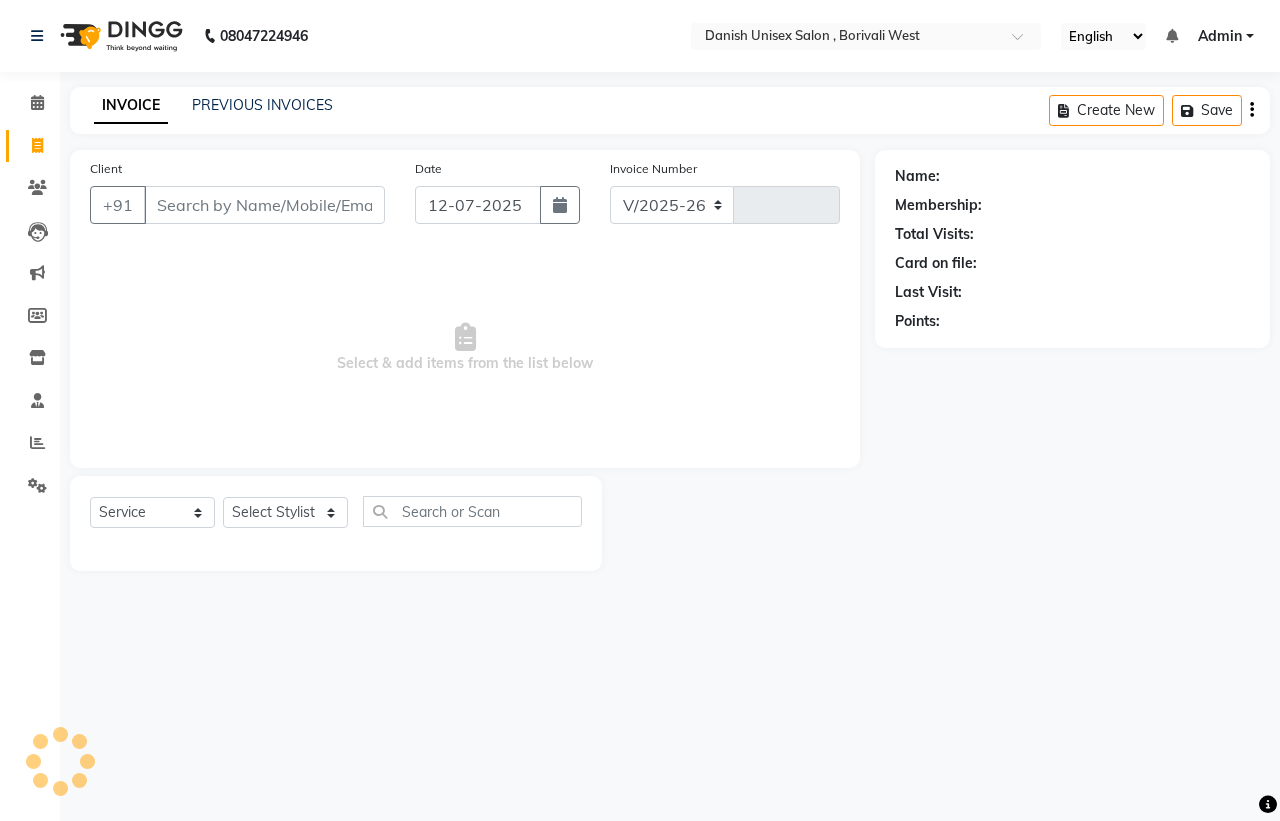 type on "2349" 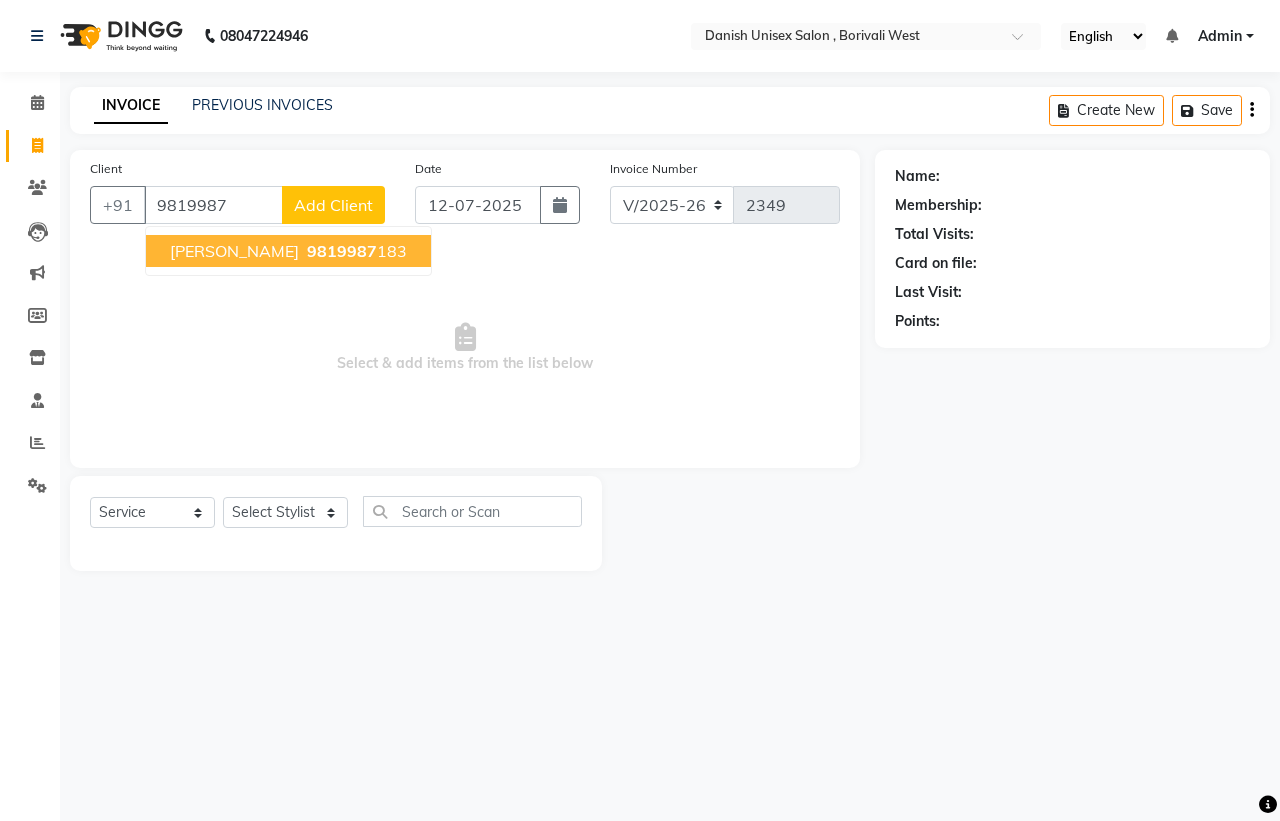 click on "[PERSON_NAME]" at bounding box center [234, 251] 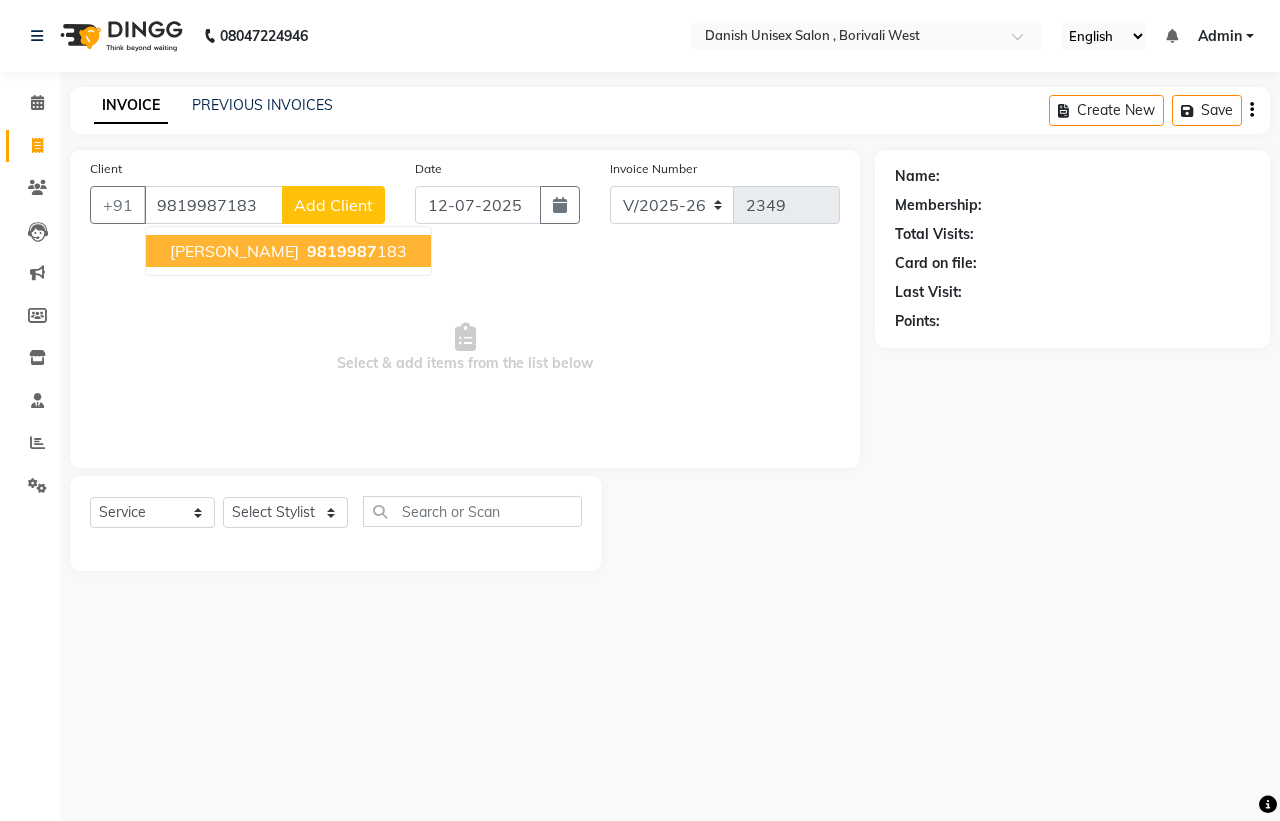 type on "9819987183" 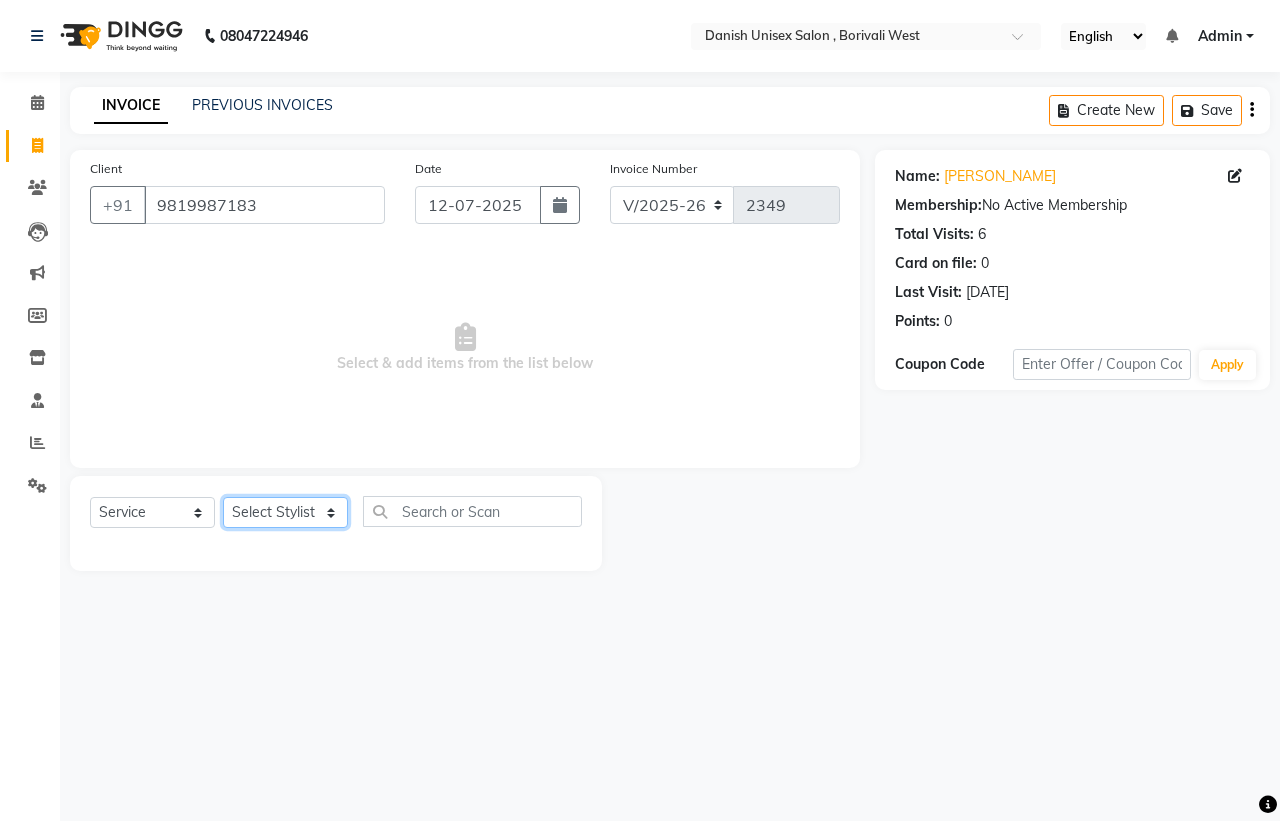 click on "Select Stylist [PERSON_NAME] [PERSON_NAME] [PERSON_NAME] kajal [PERSON_NAME] [PERSON_NAME] [PERSON_NAME] [PERSON_NAME] [PERSON_NAME] [PERSON_NAME] [PERSON_NAME]" 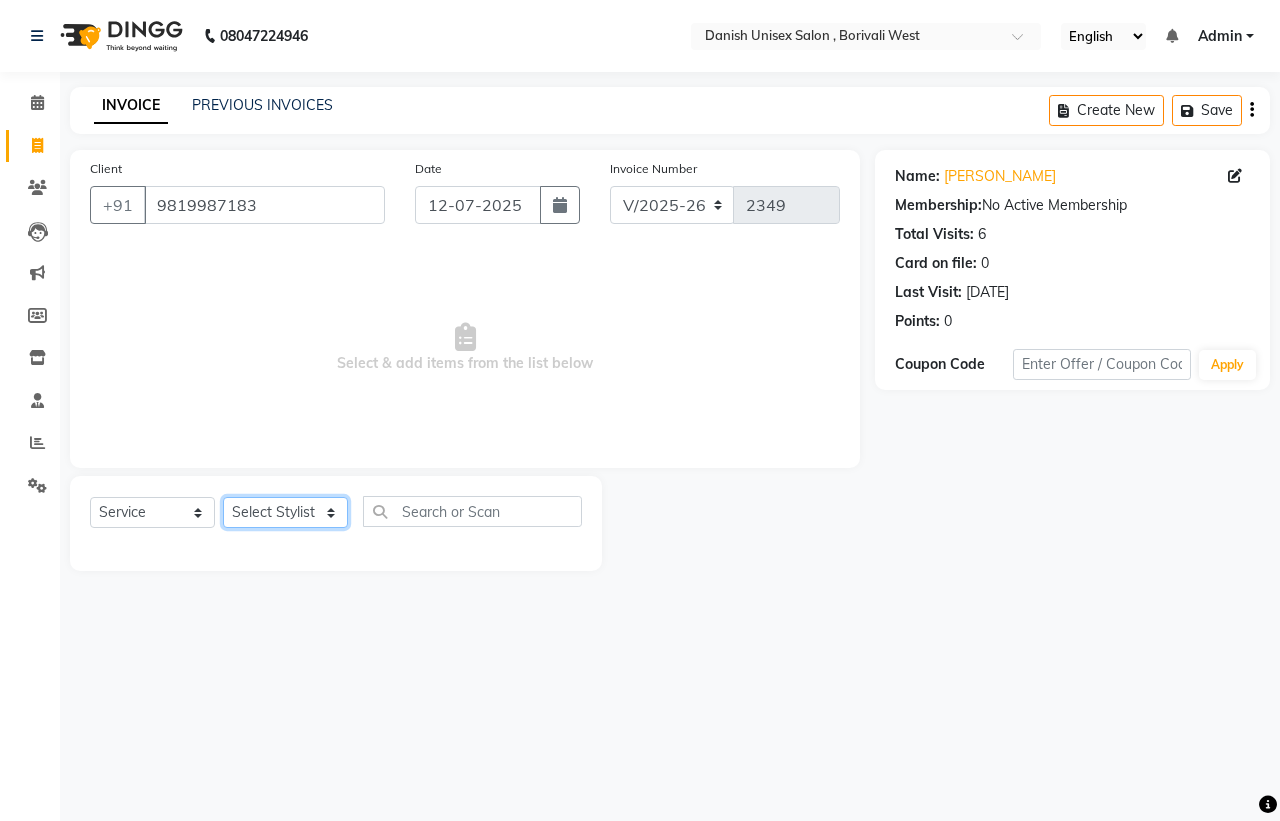 select on "54589" 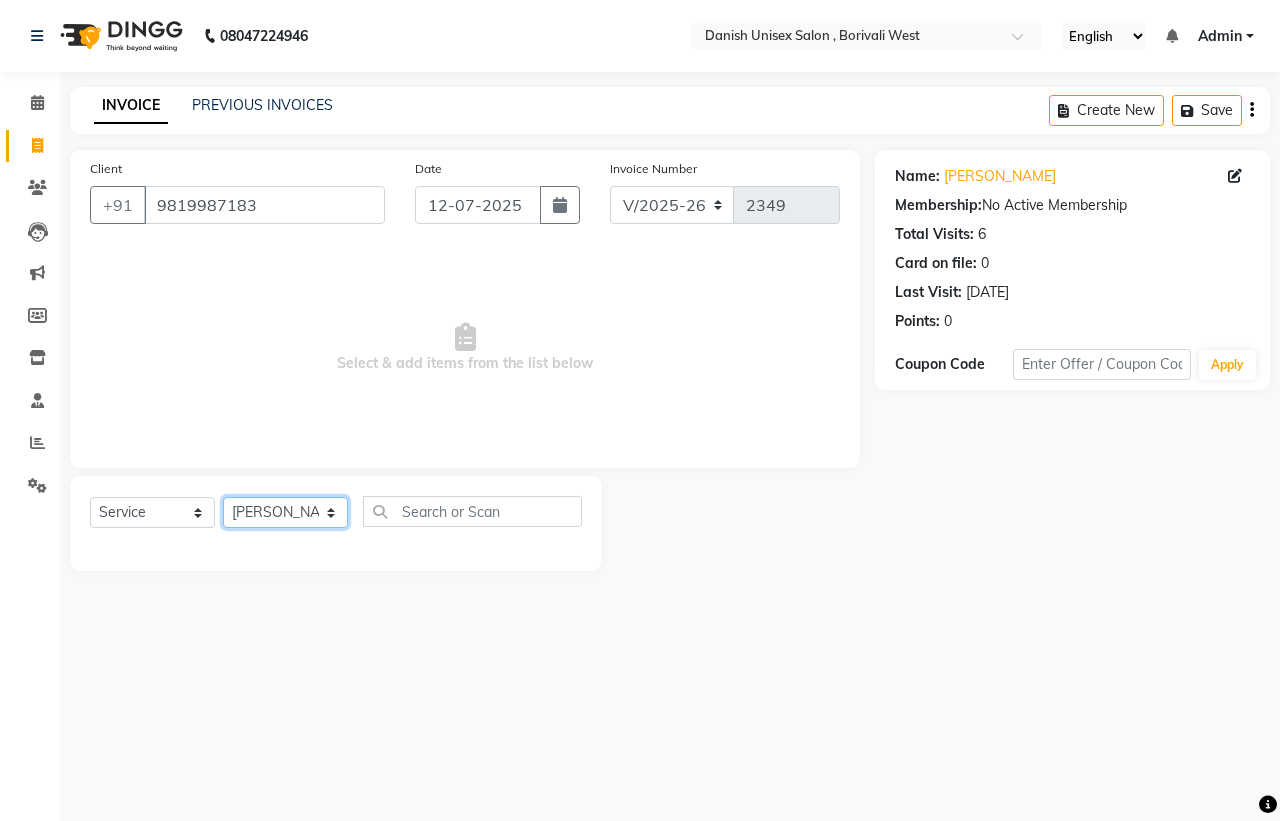 click on "Select Stylist [PERSON_NAME] [PERSON_NAME] [PERSON_NAME] kajal [PERSON_NAME] [PERSON_NAME] [PERSON_NAME] [PERSON_NAME] [PERSON_NAME] [PERSON_NAME] [PERSON_NAME]" 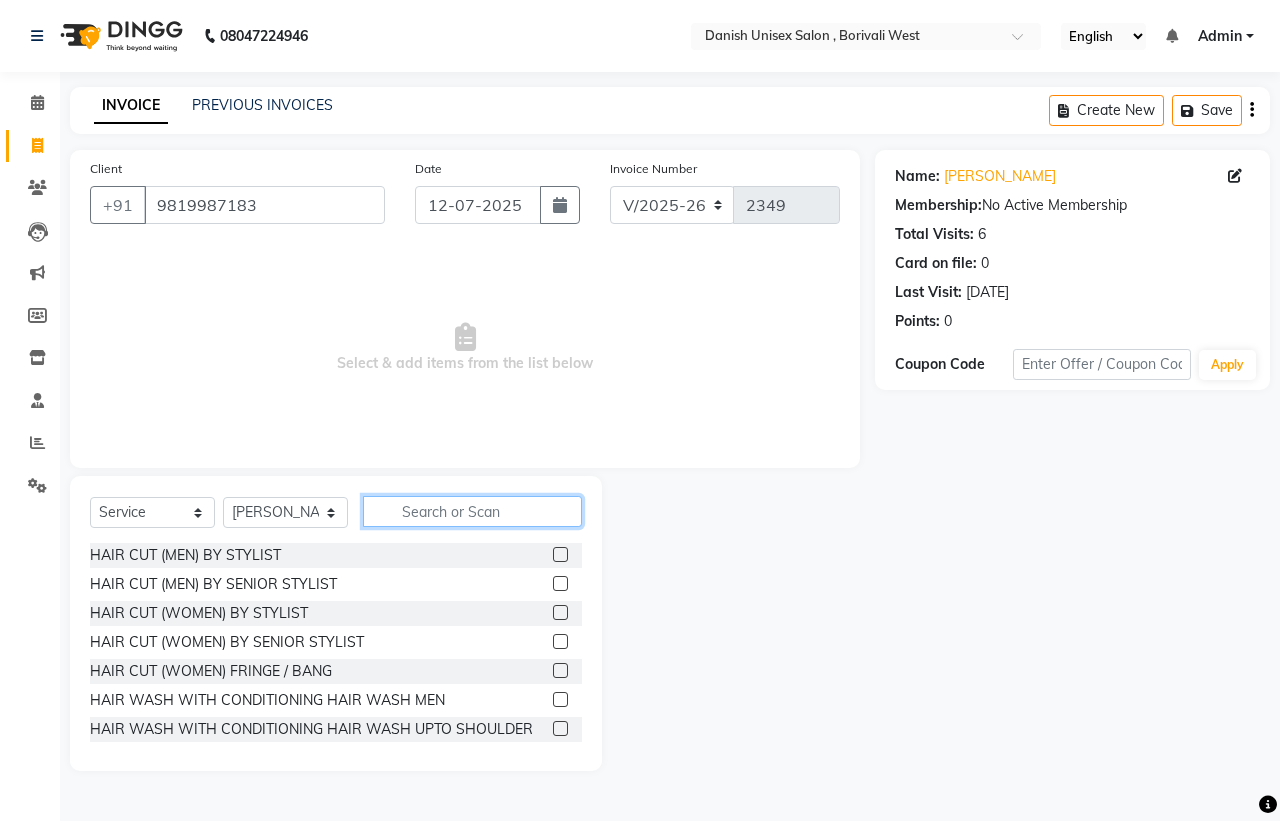 click 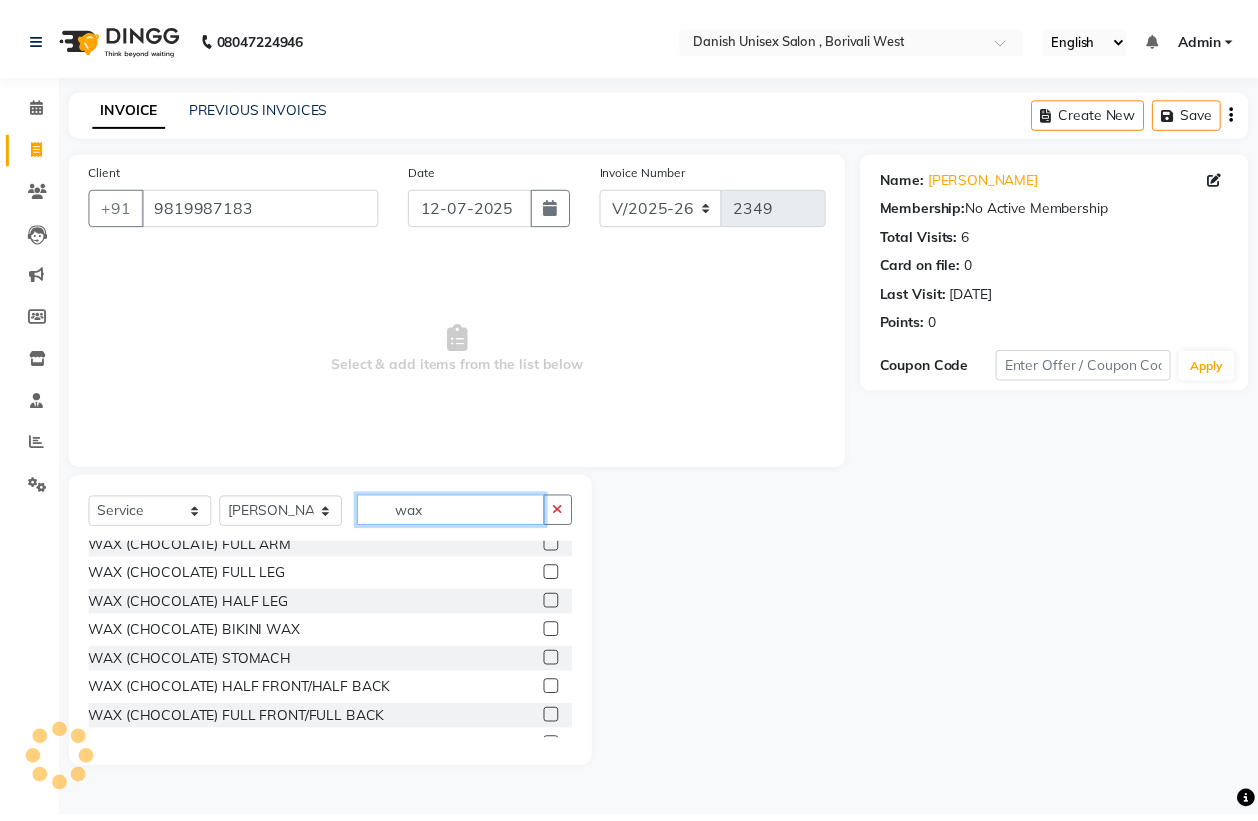 scroll, scrollTop: 0, scrollLeft: 0, axis: both 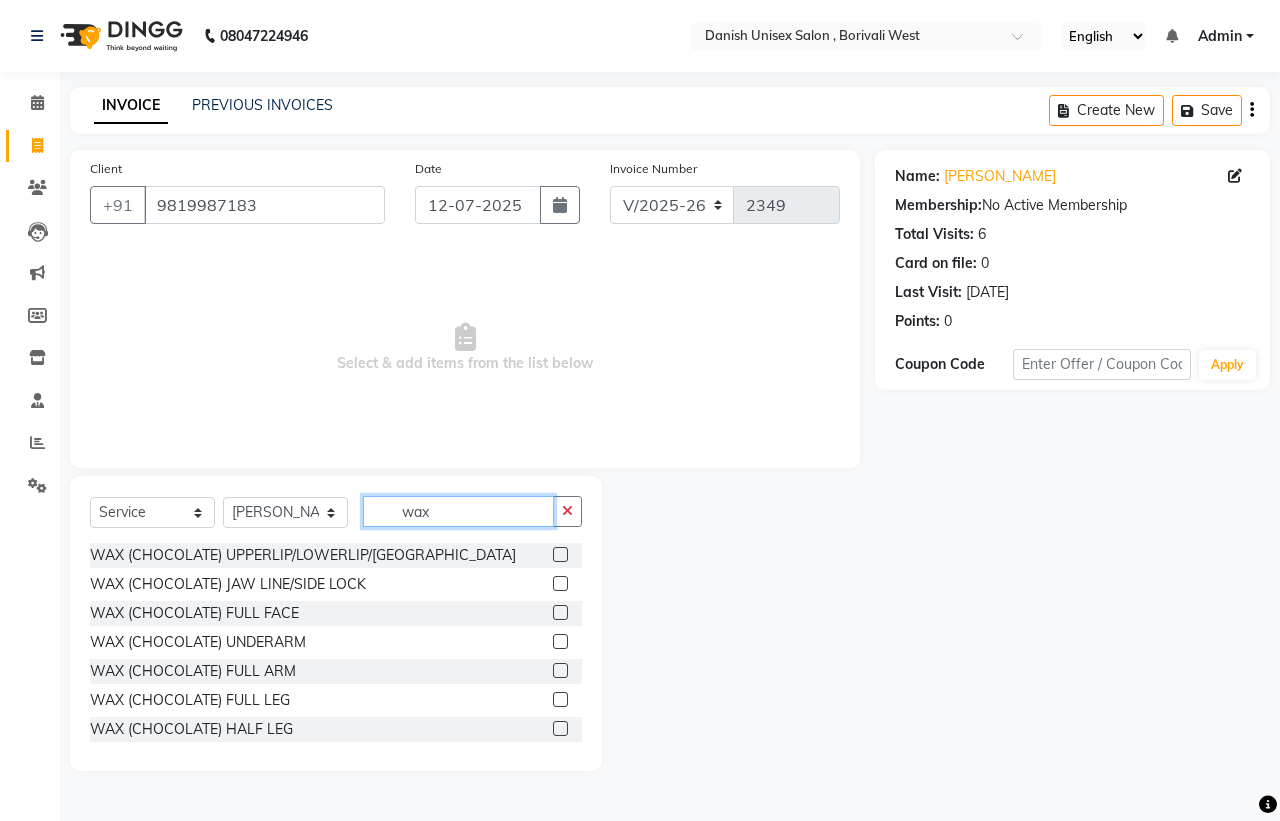 type on "wax" 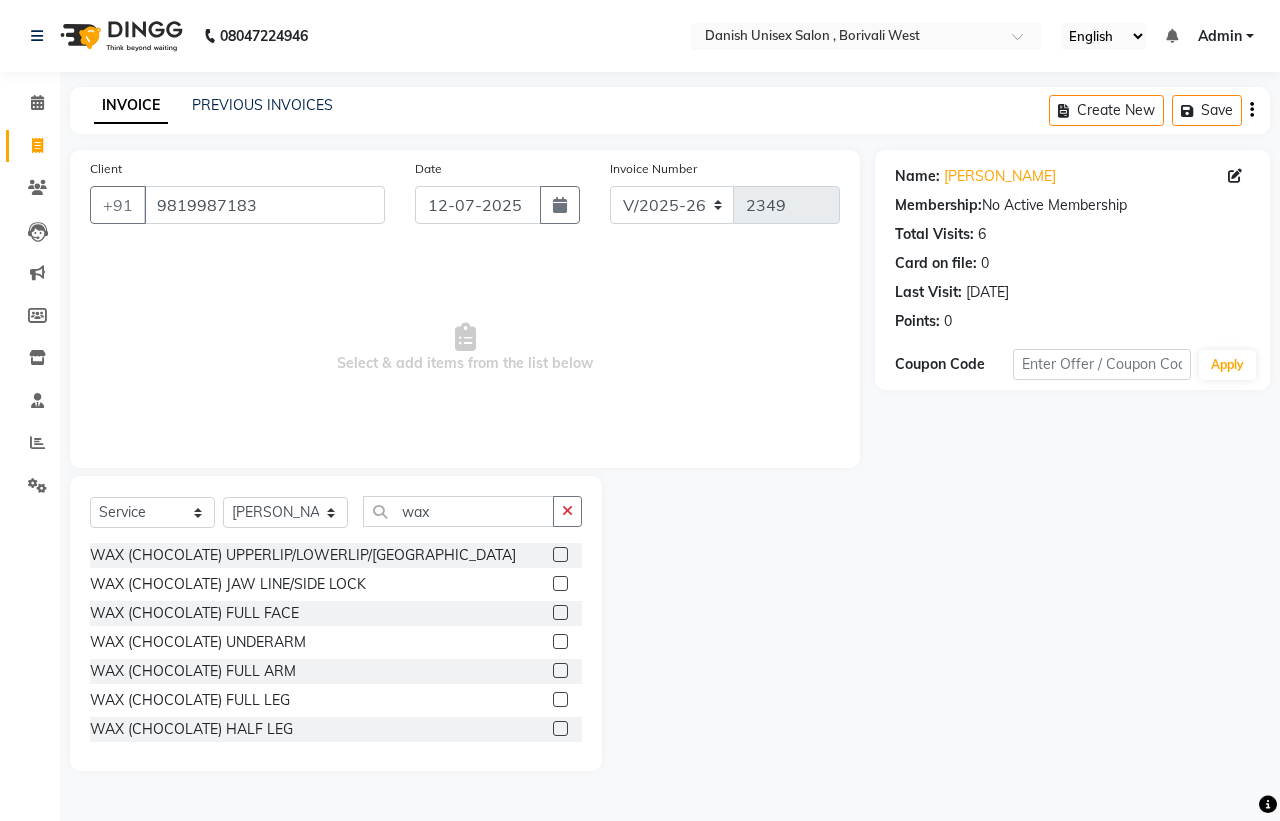 click 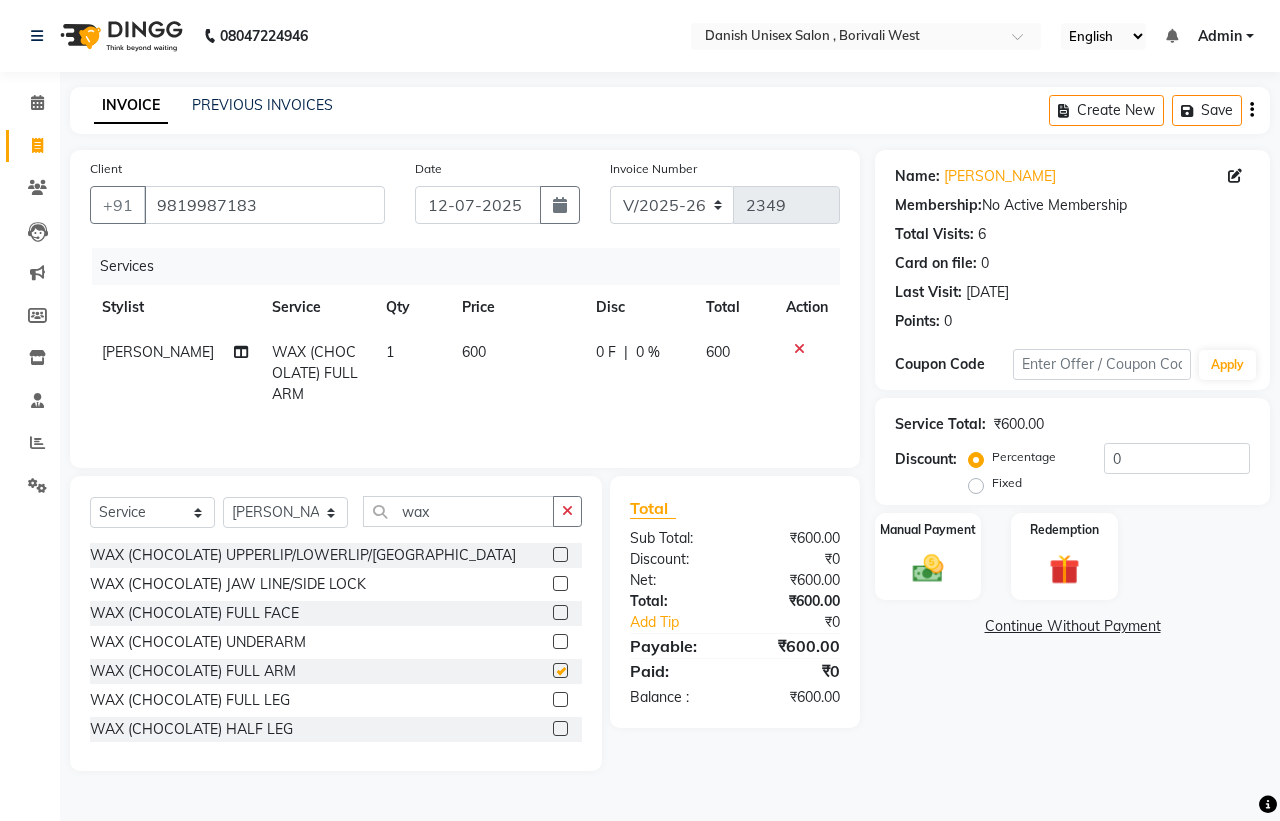 checkbox on "false" 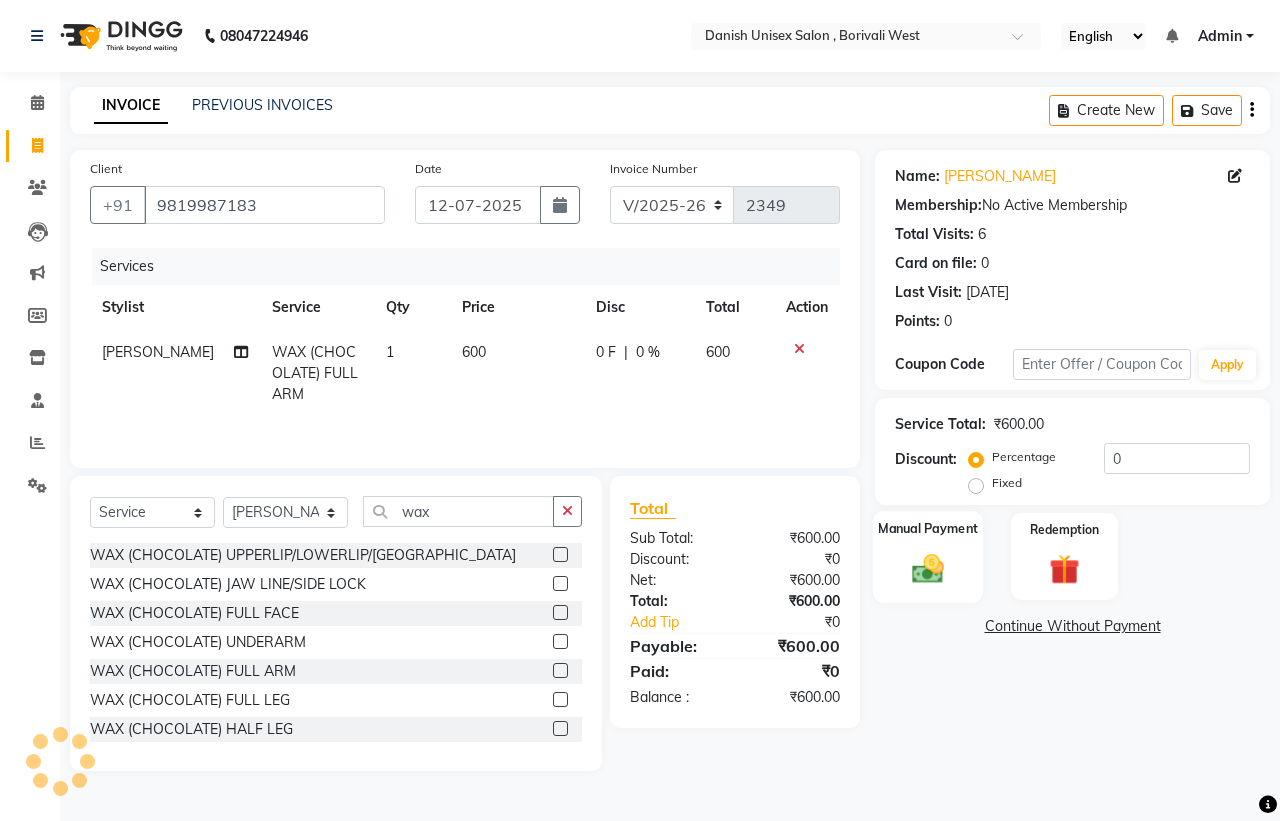 click on "Manual Payment" 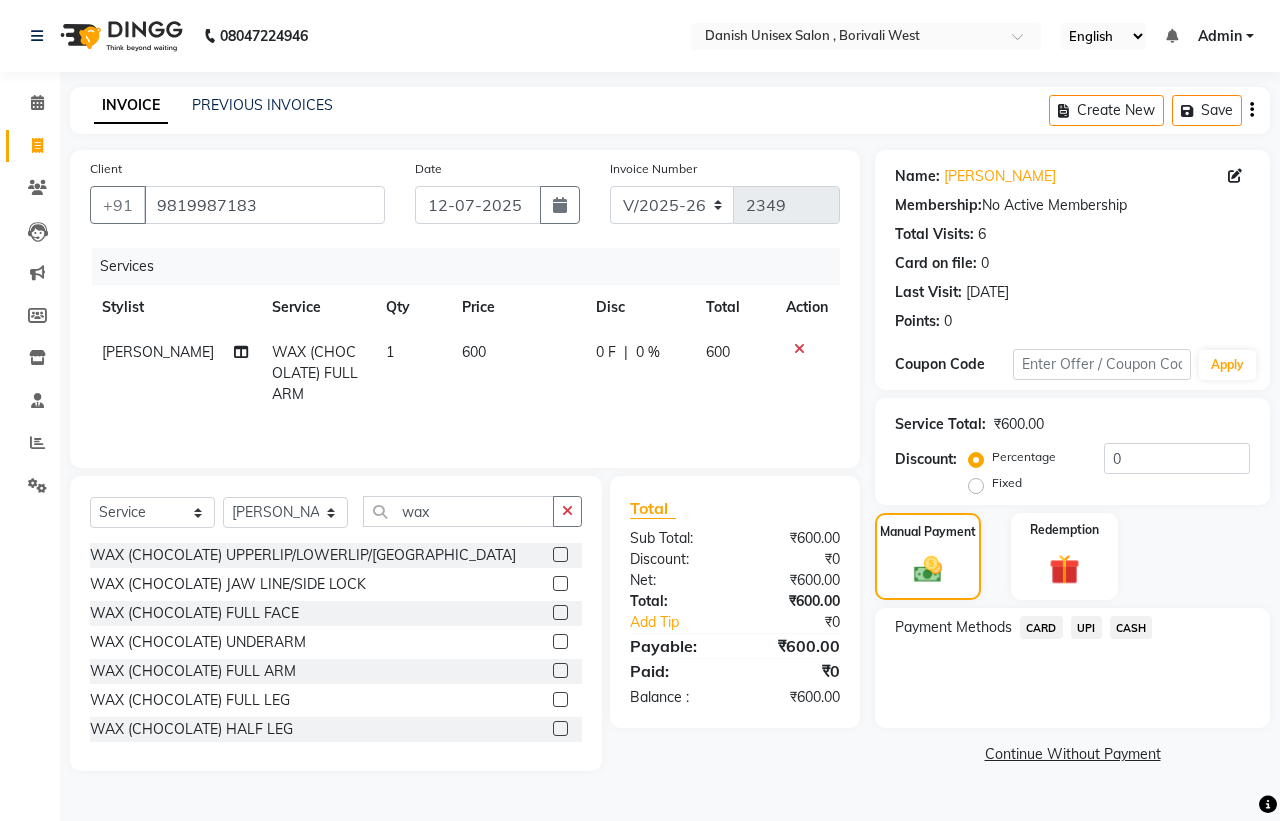 click on "UPI" 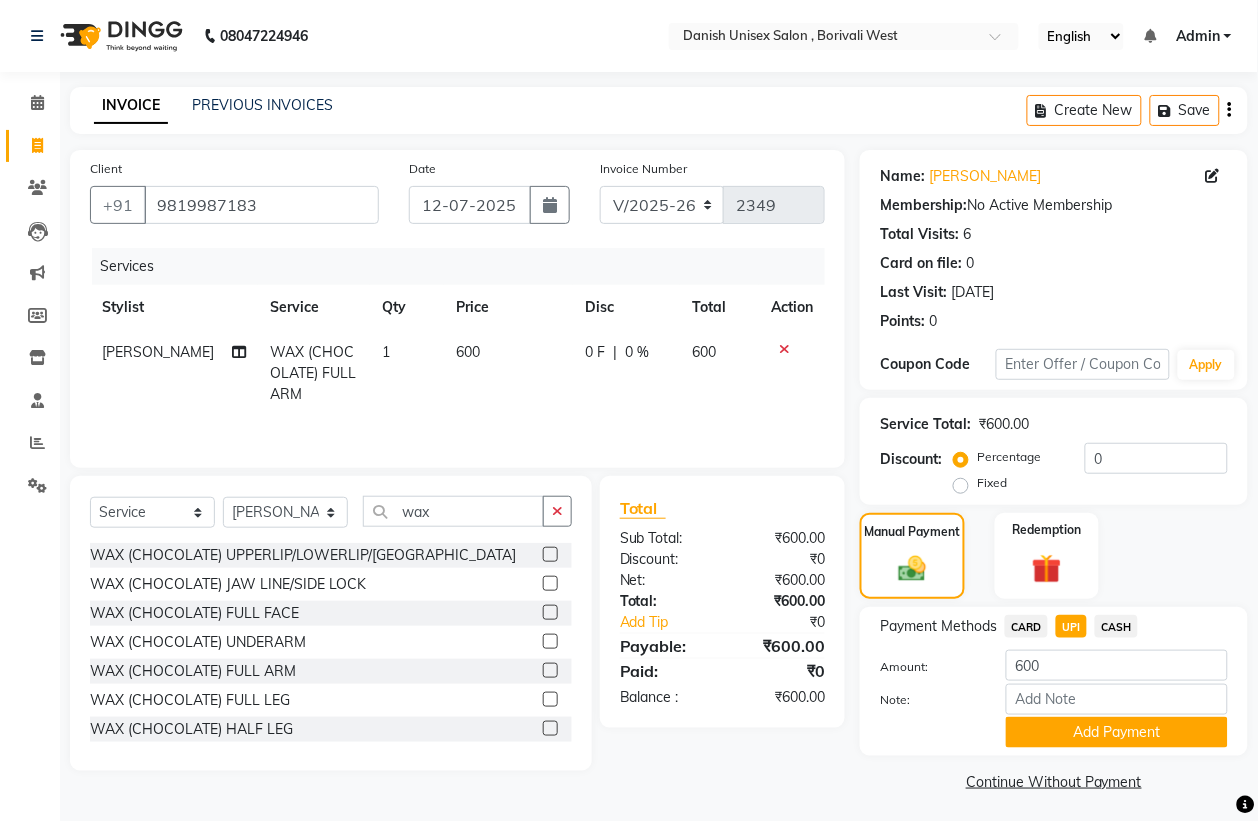 scroll, scrollTop: 5, scrollLeft: 0, axis: vertical 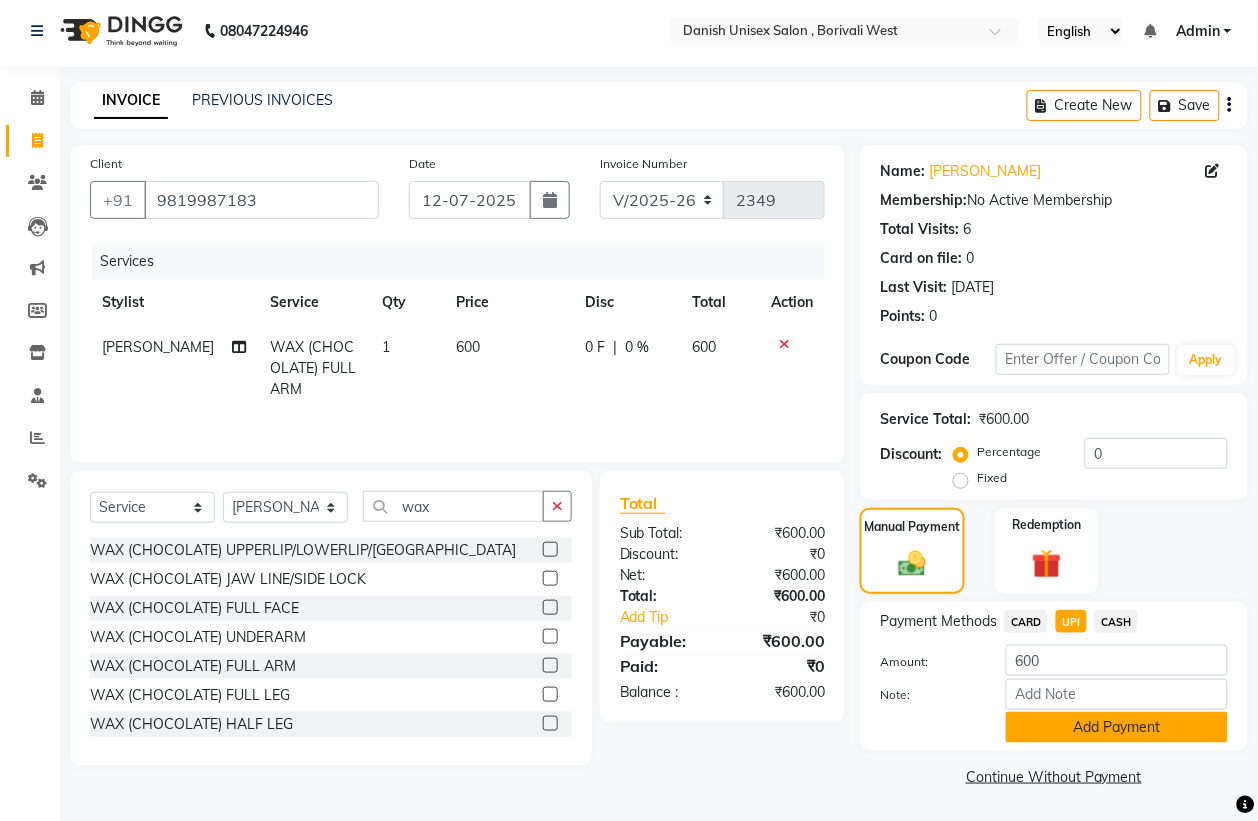 click on "Add Payment" 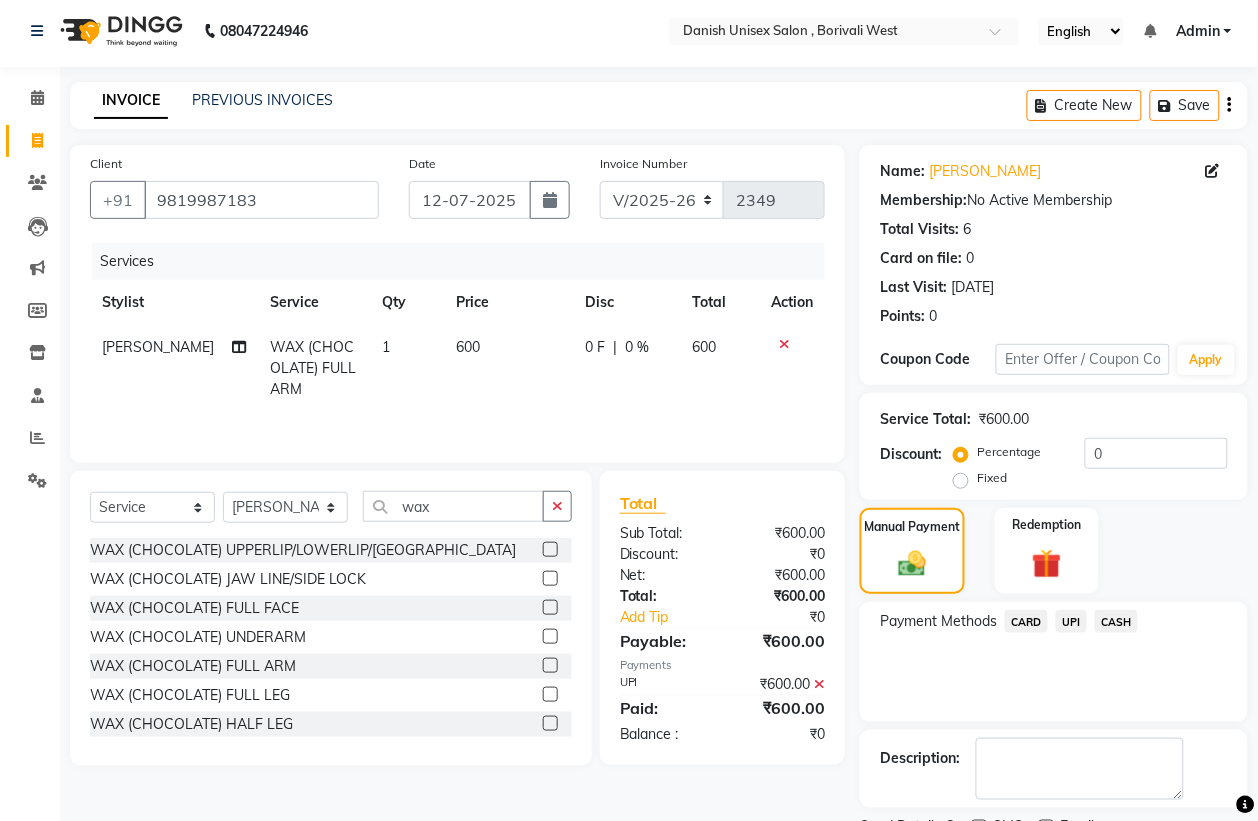 scroll, scrollTop: 91, scrollLeft: 0, axis: vertical 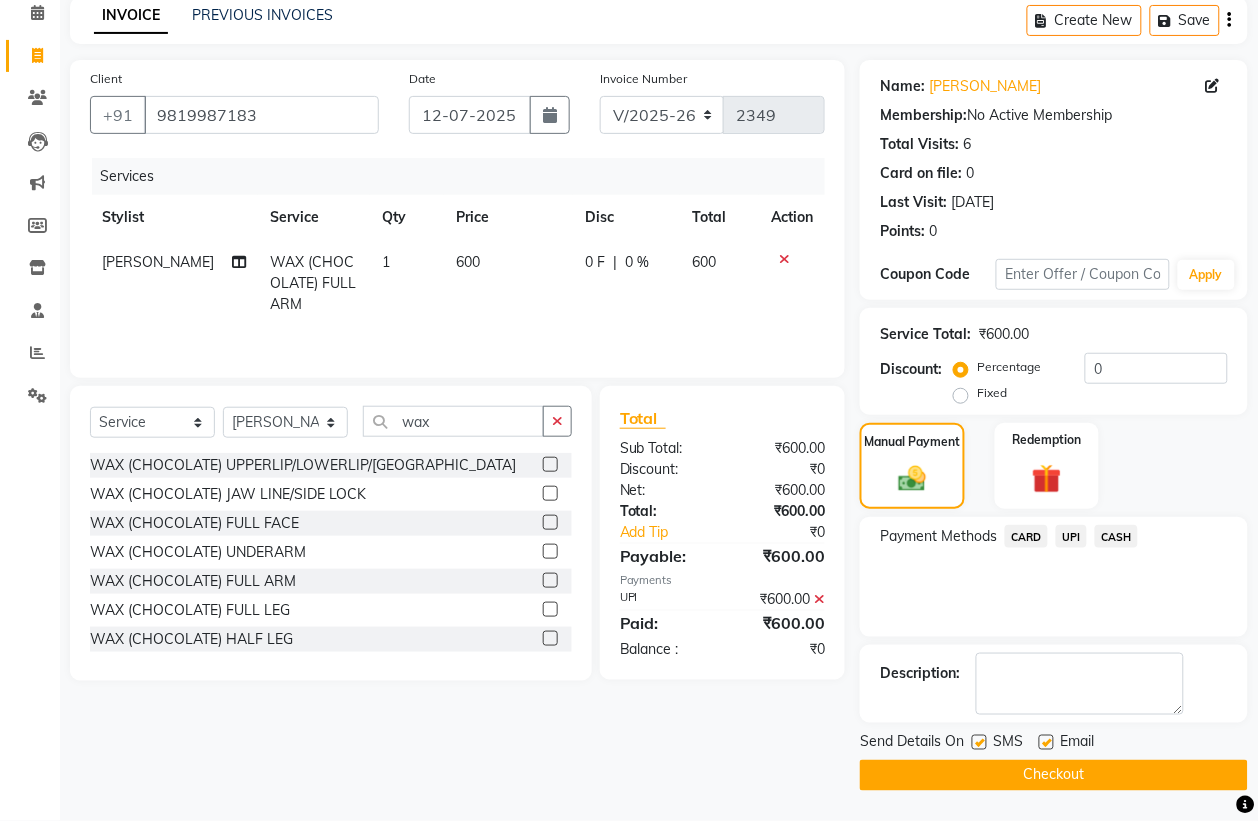 click on "Checkout" 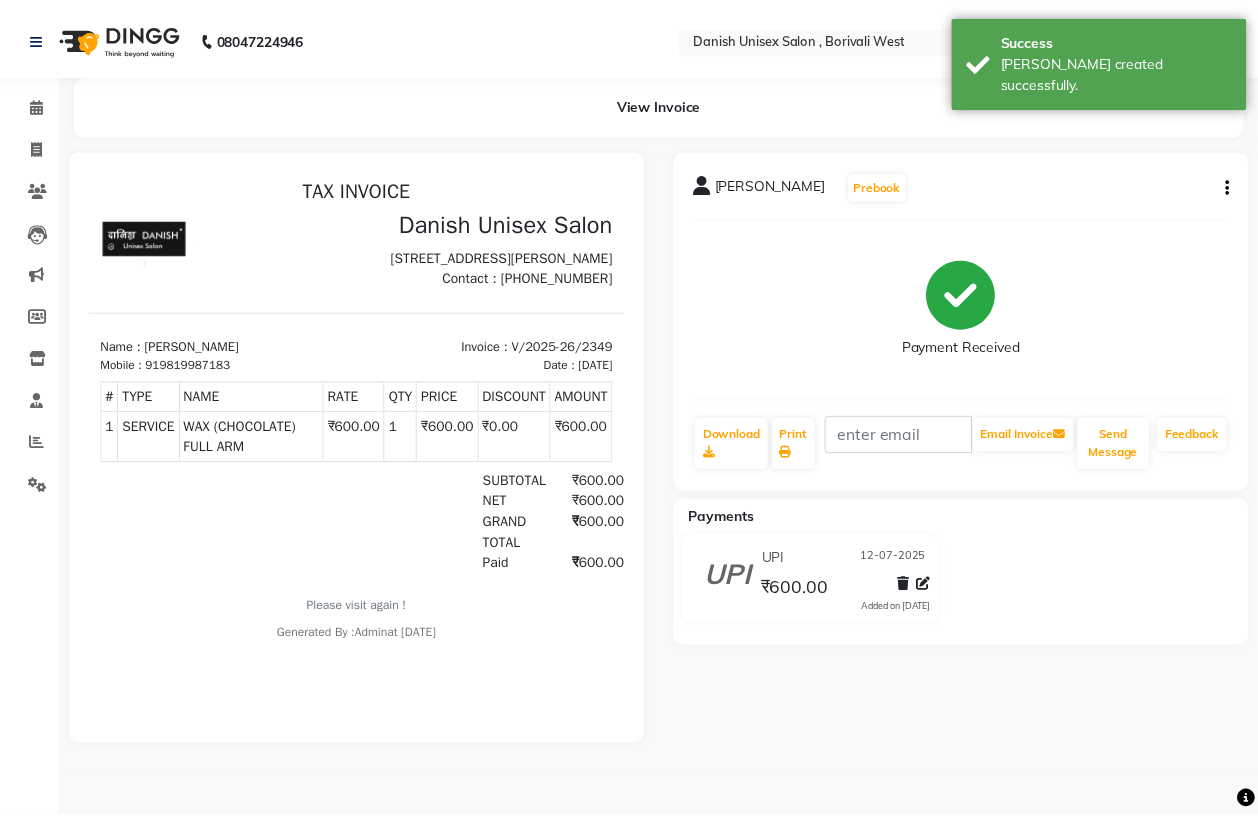 scroll, scrollTop: 0, scrollLeft: 0, axis: both 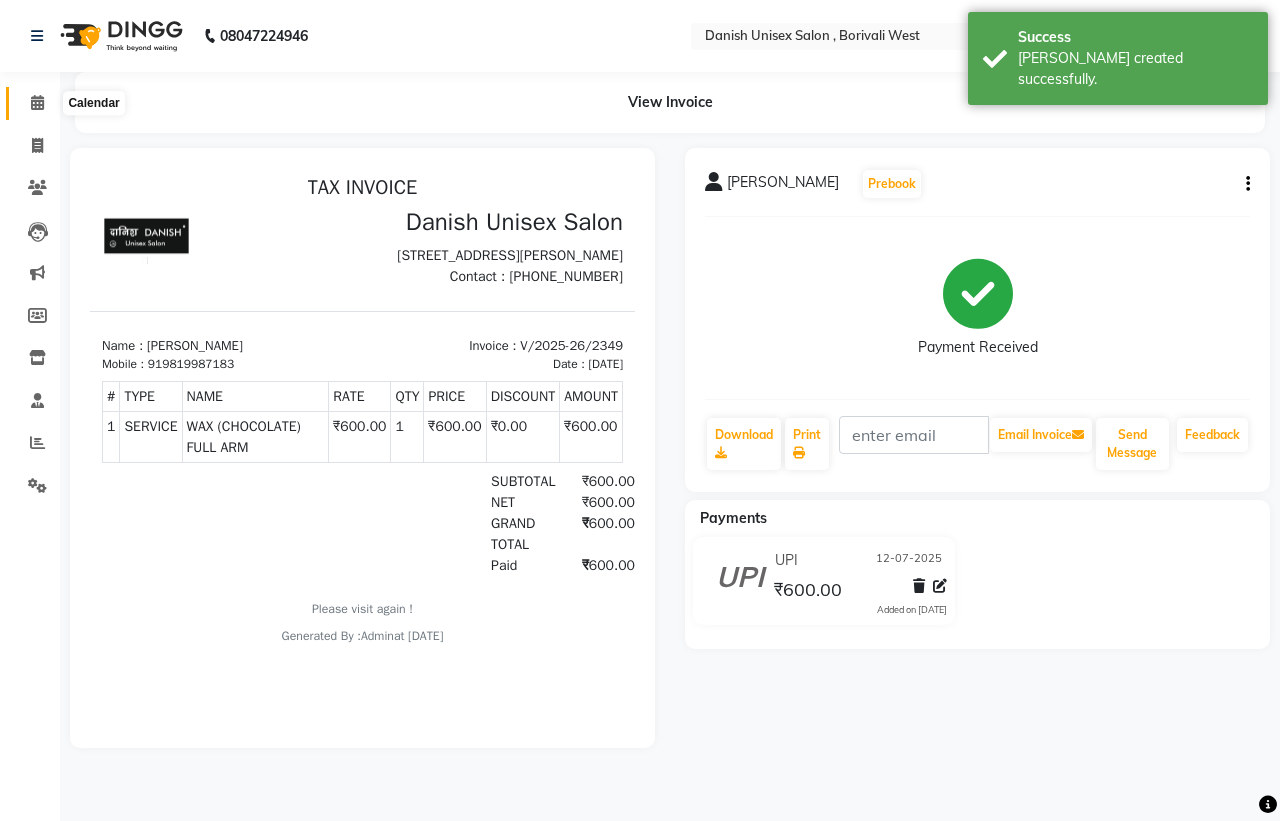 click 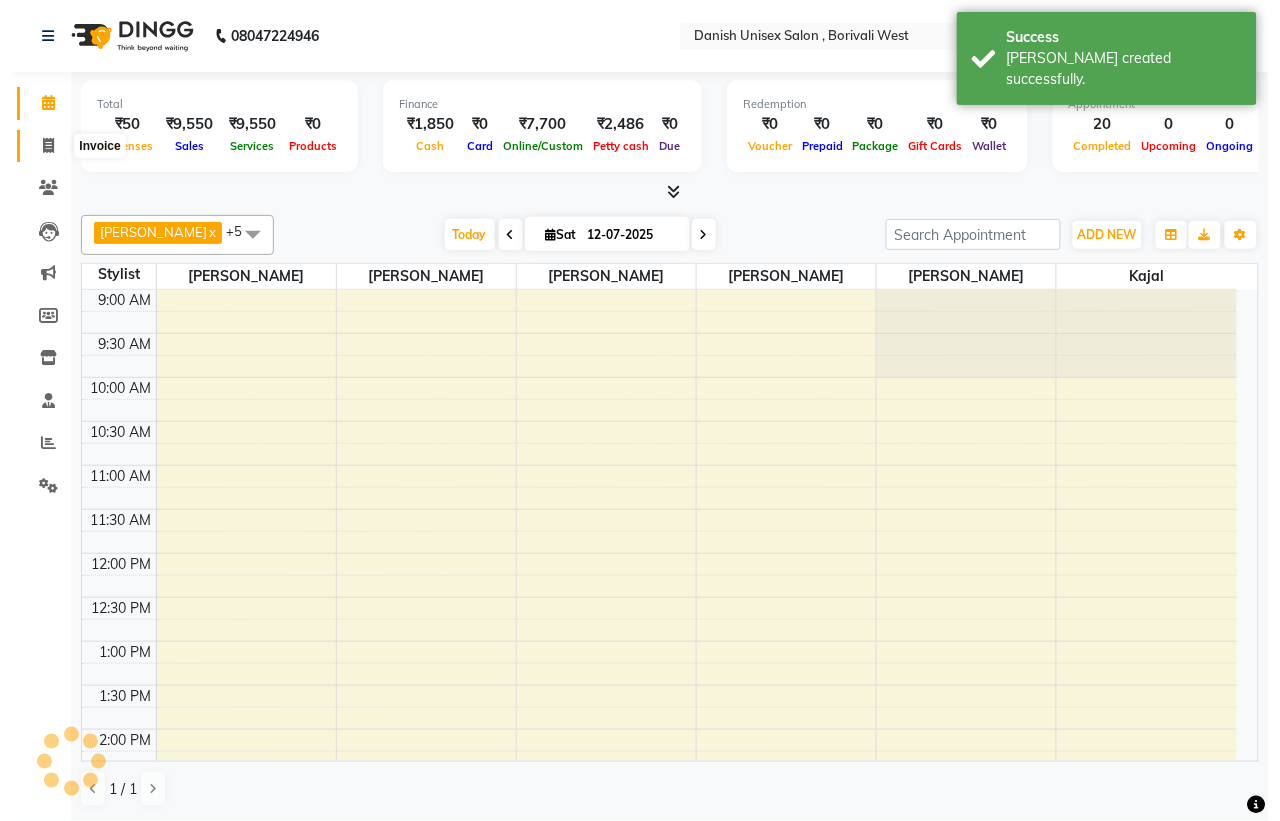 scroll, scrollTop: 0, scrollLeft: 0, axis: both 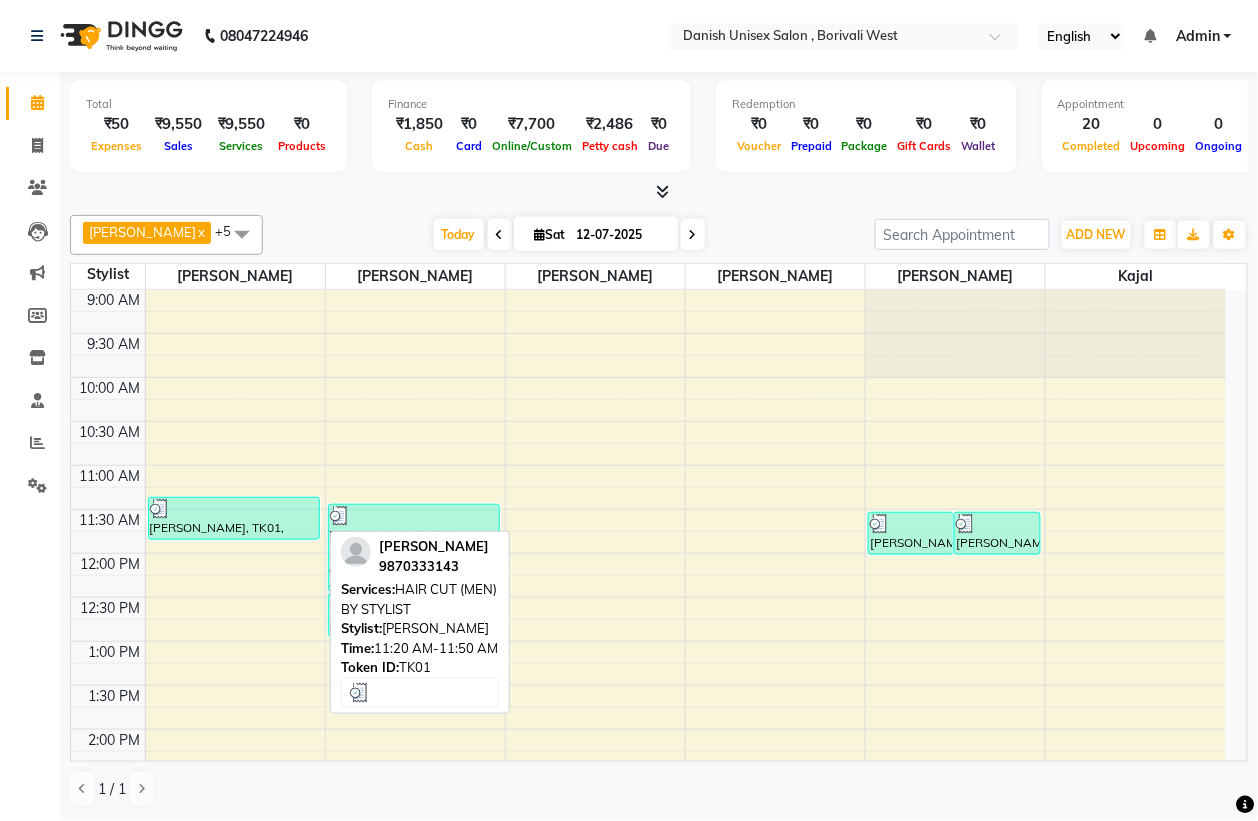click on "[PERSON_NAME], TK01, 11:20 AM-11:50 AM, HAIR CUT (MEN) BY STYLIST" at bounding box center (234, 518) 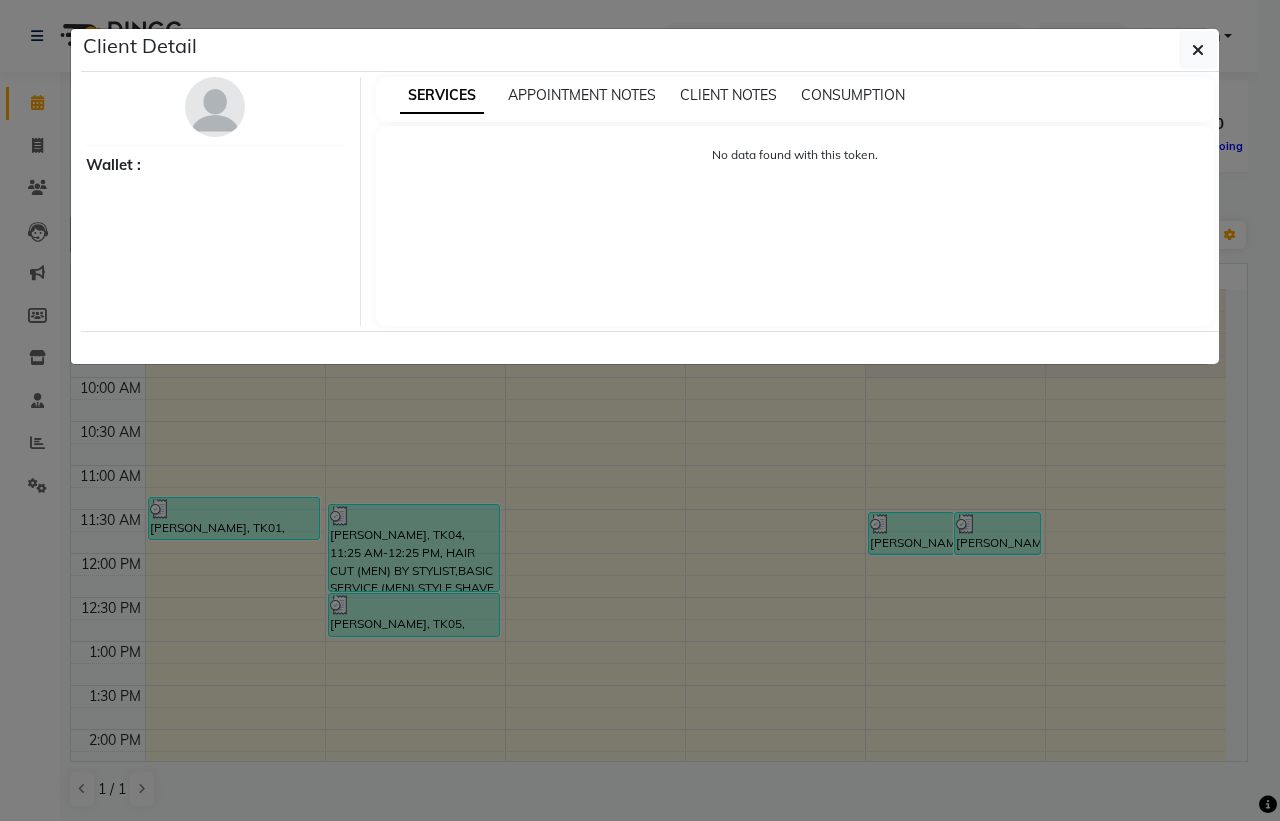 select on "3" 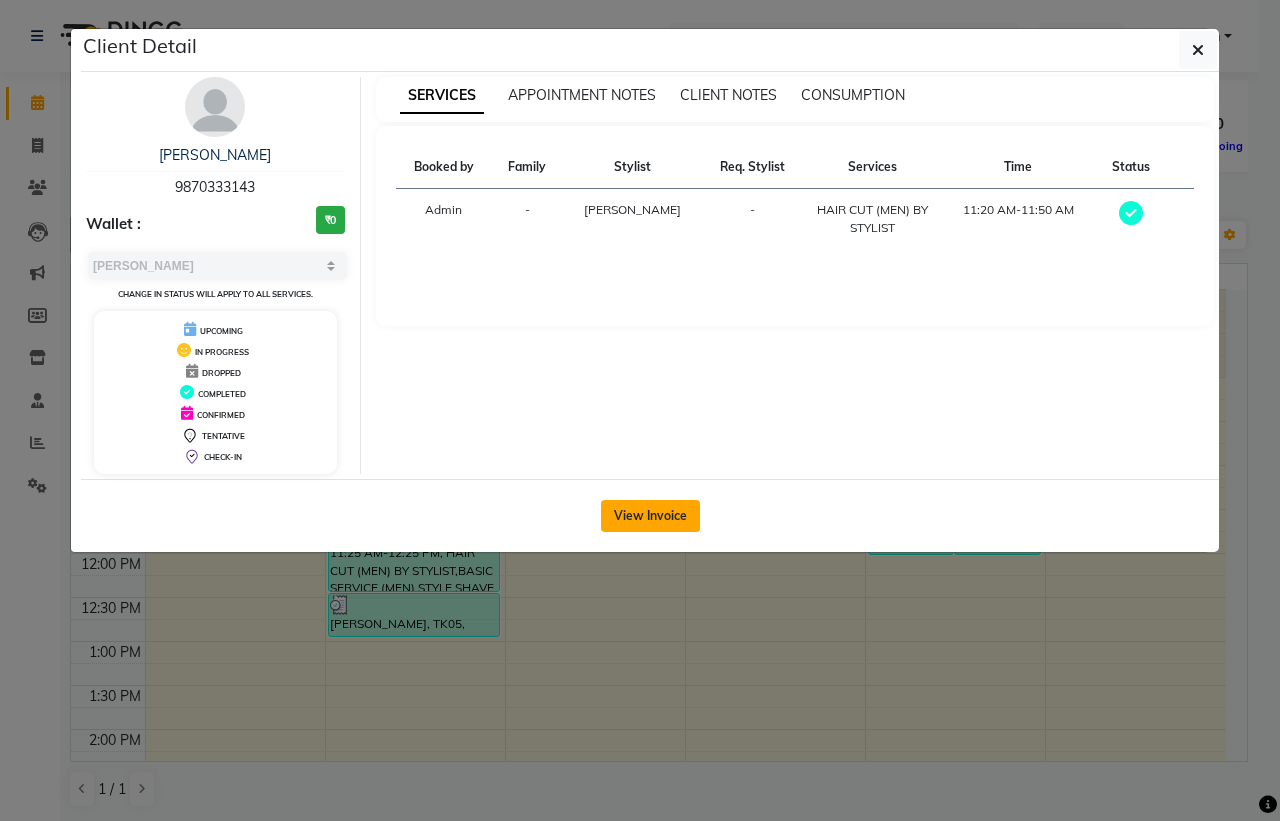 click on "View Invoice" 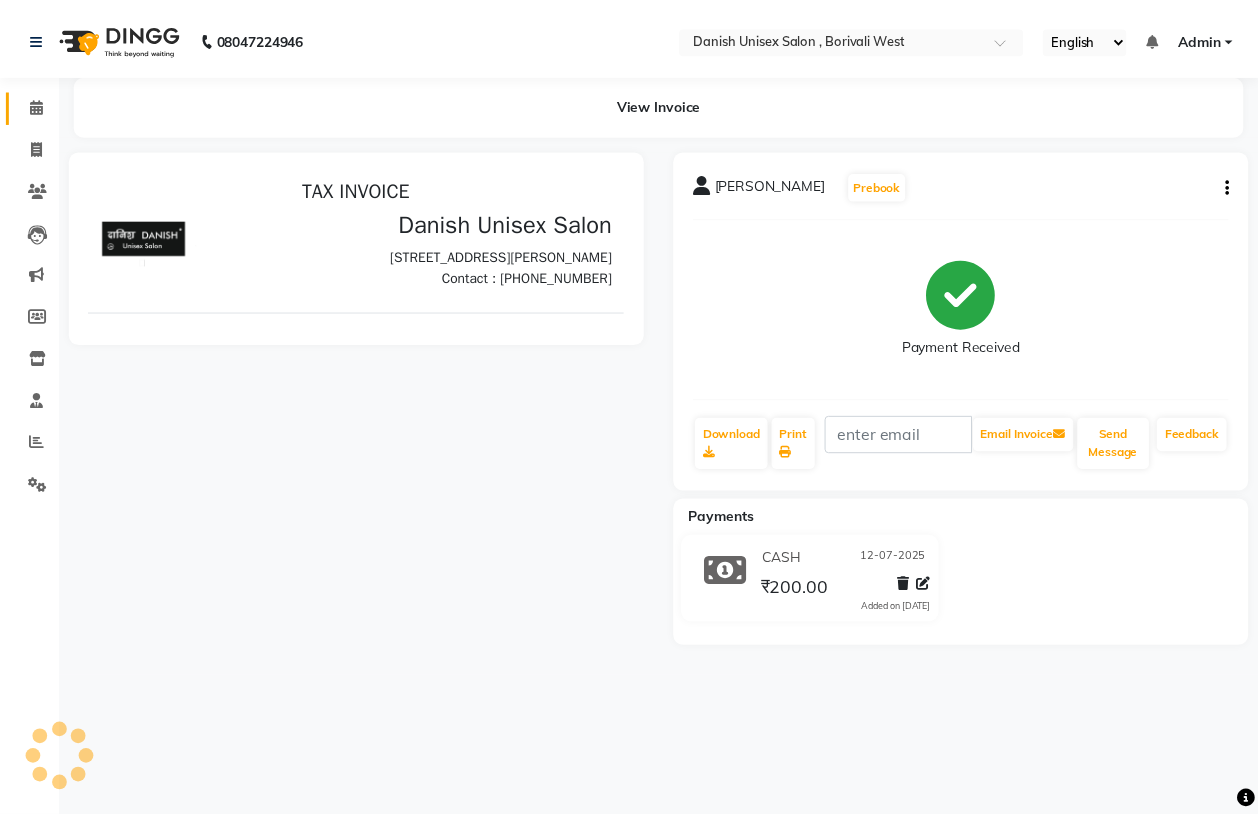 scroll, scrollTop: 0, scrollLeft: 0, axis: both 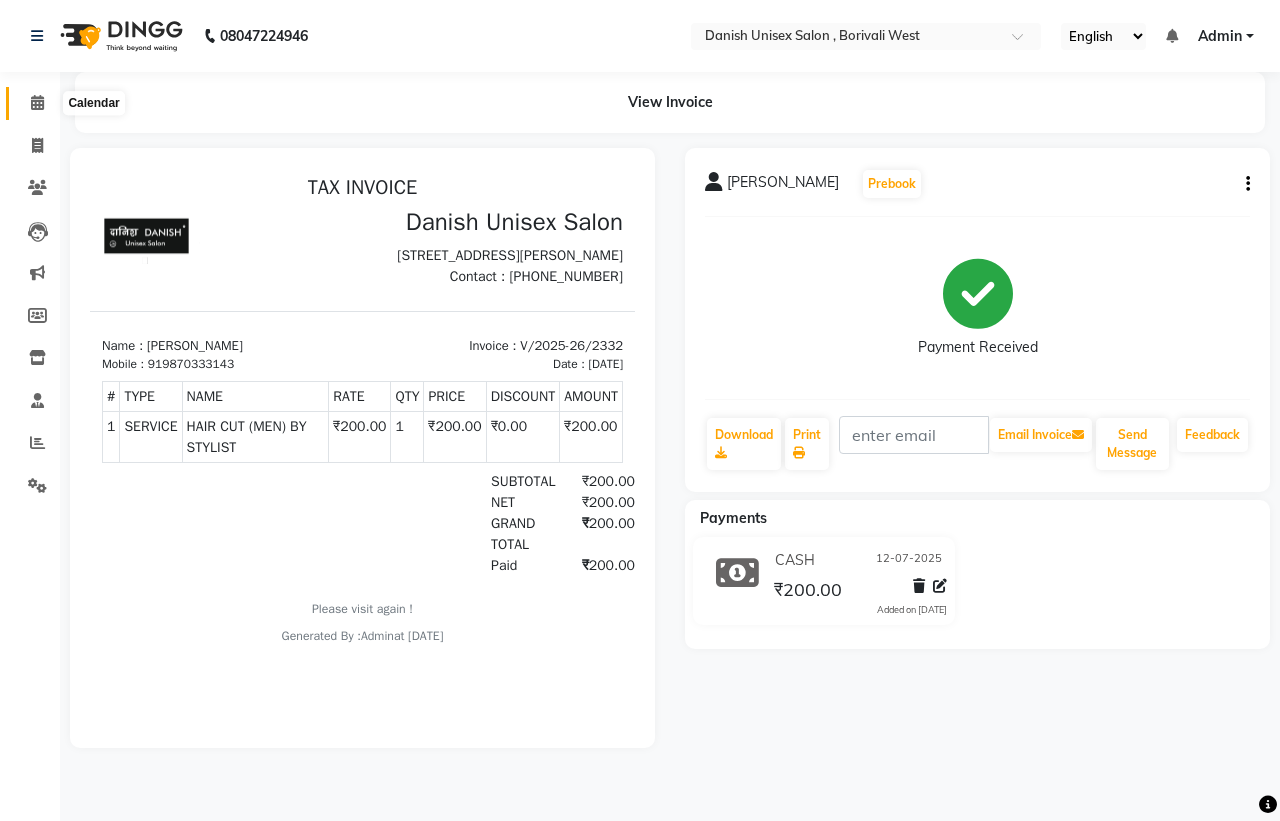 click 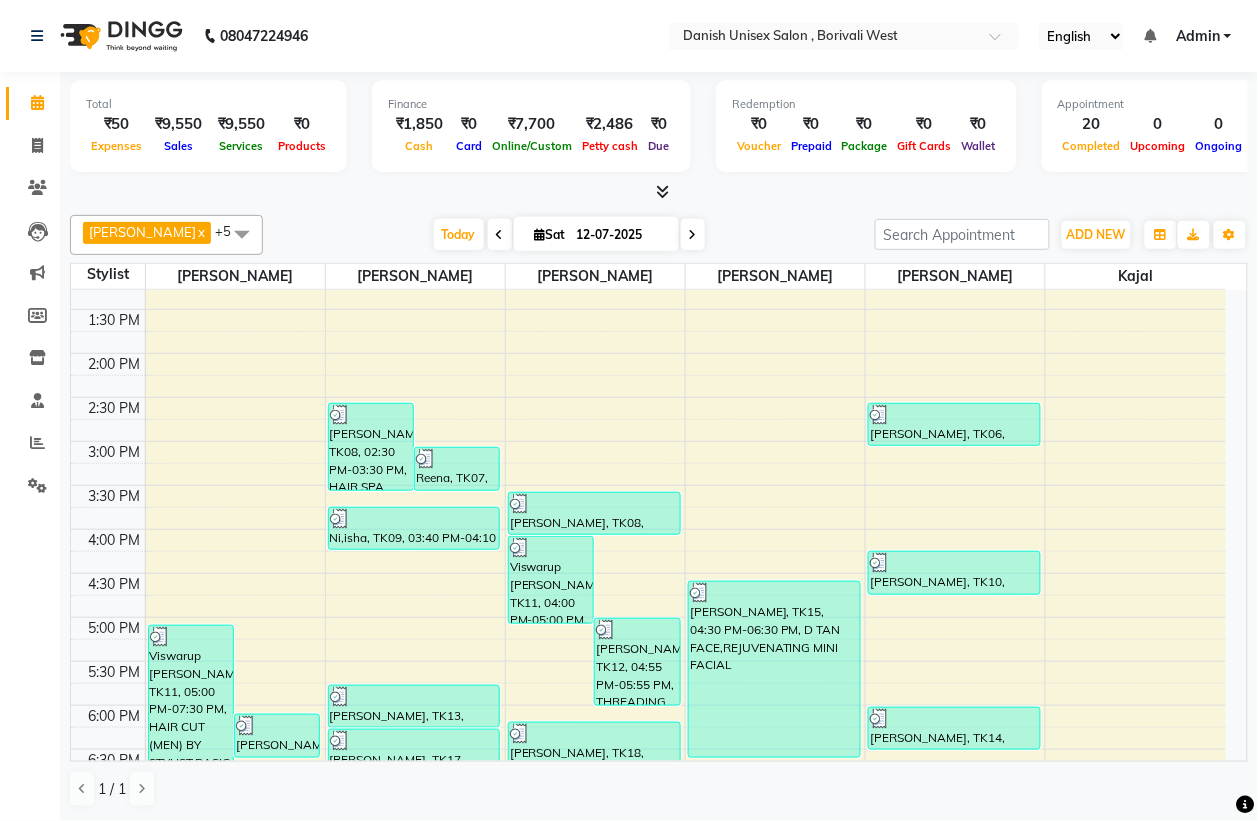 scroll, scrollTop: 625, scrollLeft: 0, axis: vertical 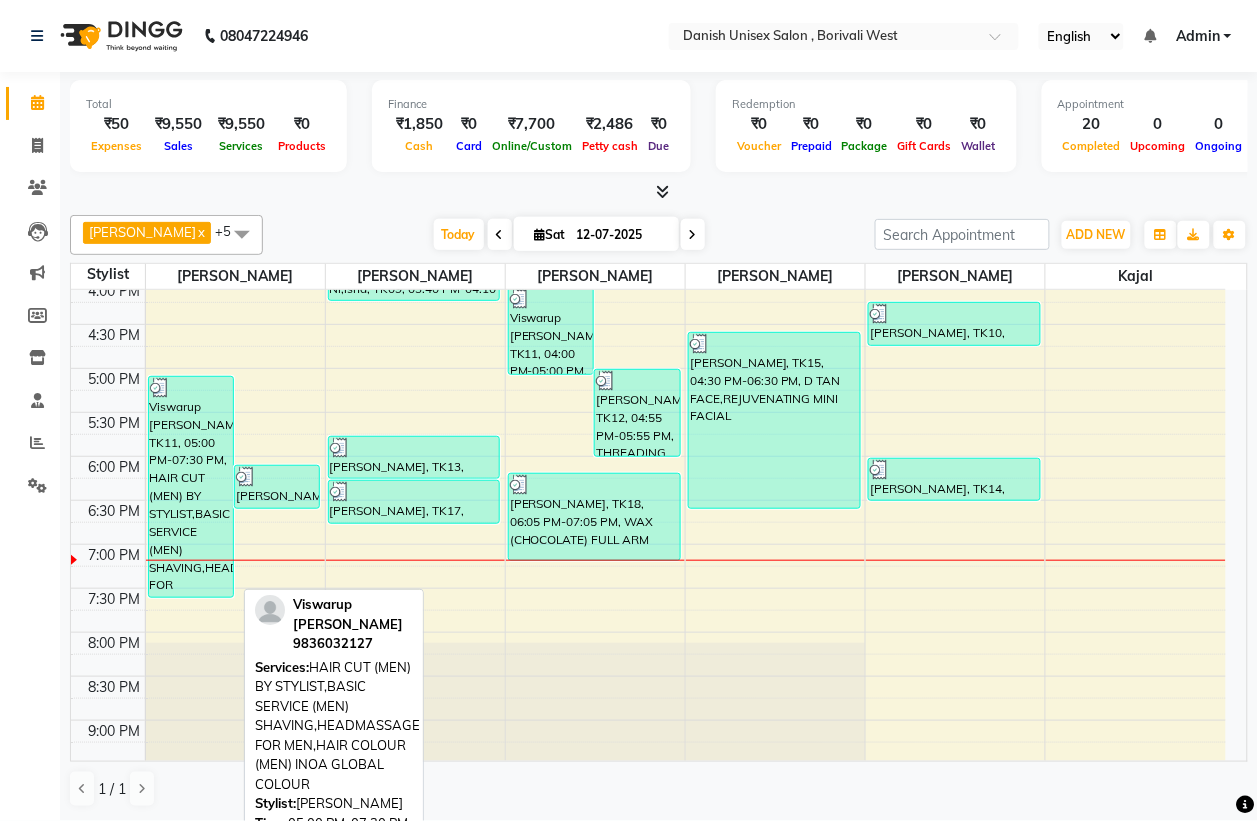 click on "Viswarup [PERSON_NAME], TK11, 05:00 PM-07:30 PM, HAIR CUT (MEN) BY STYLIST,BASIC SERVICE (MEN) SHAVING,HEADMASSAGE FOR MEN,HAIR COLOUR (MEN) INOA GLOBAL COLOUR" at bounding box center [191, 487] 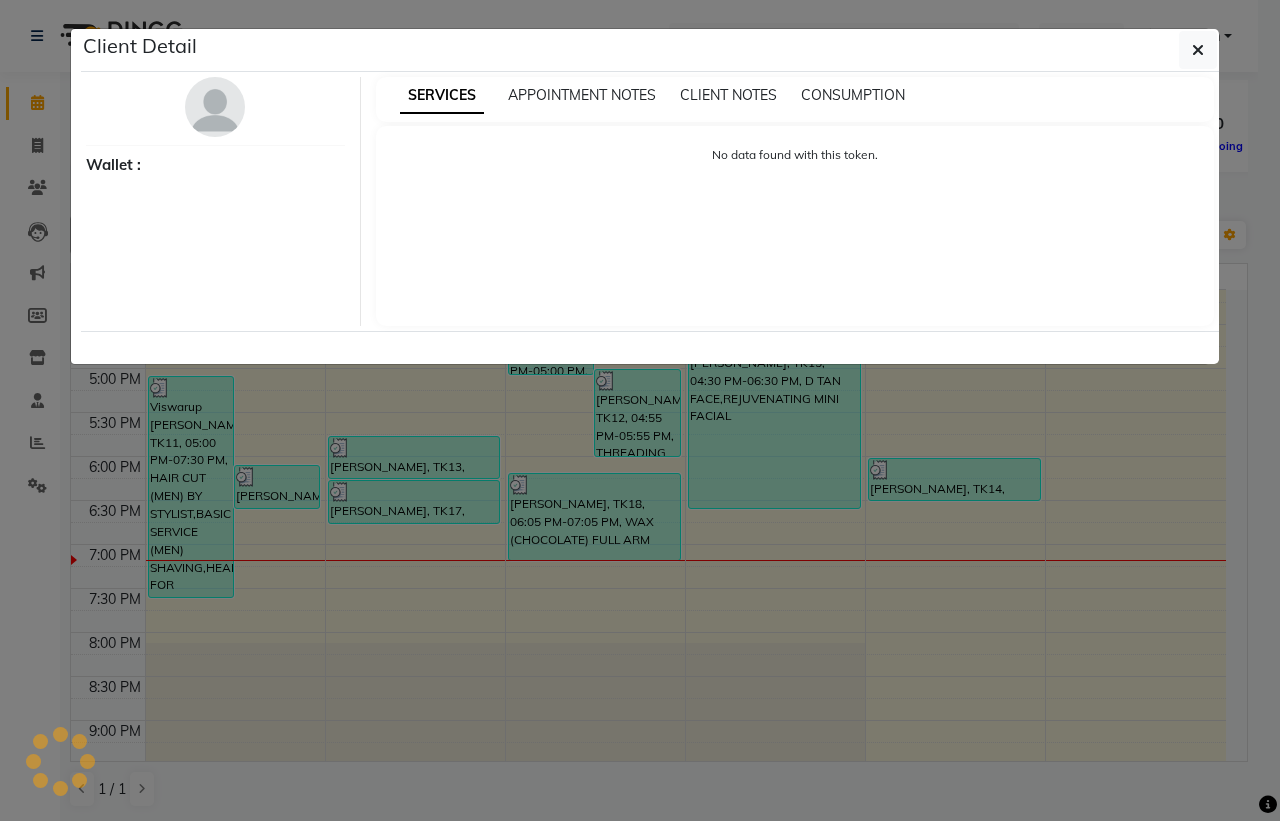 select on "3" 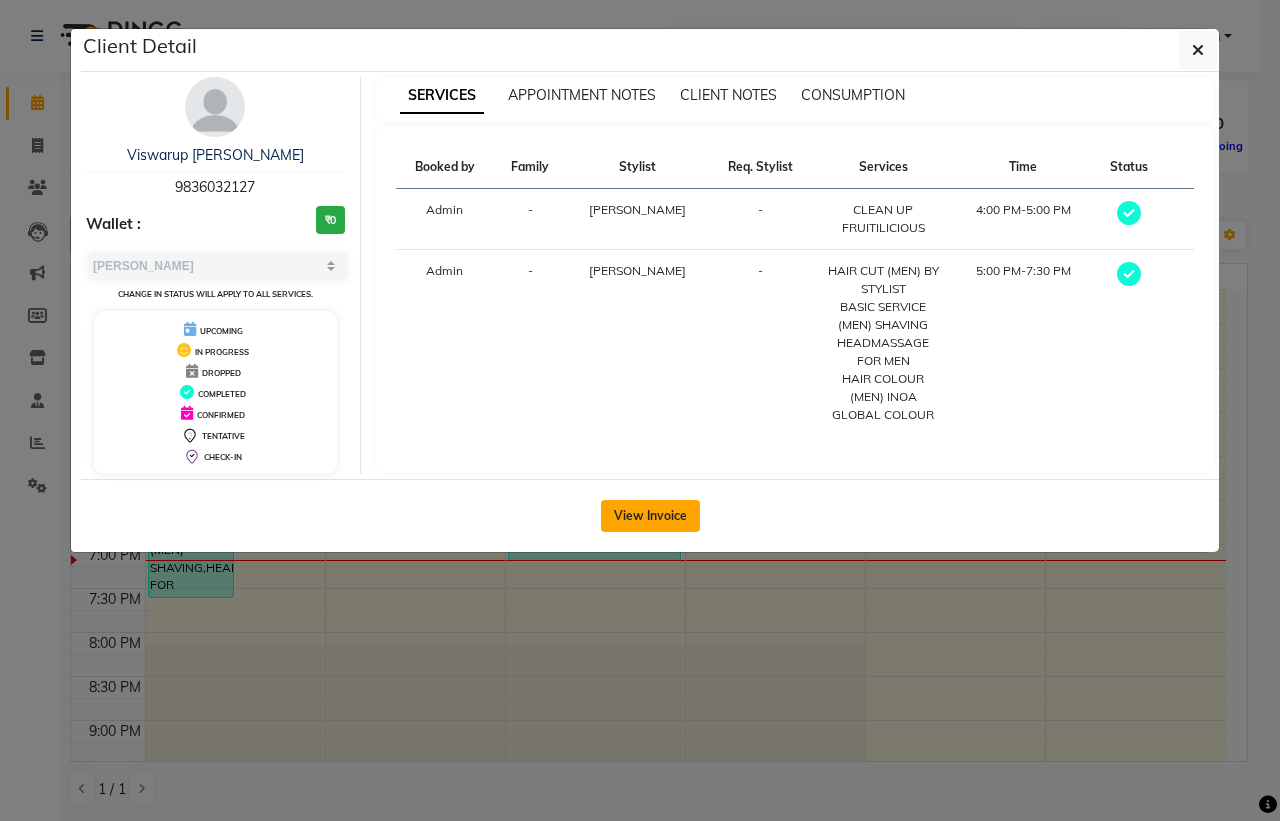 click on "View Invoice" 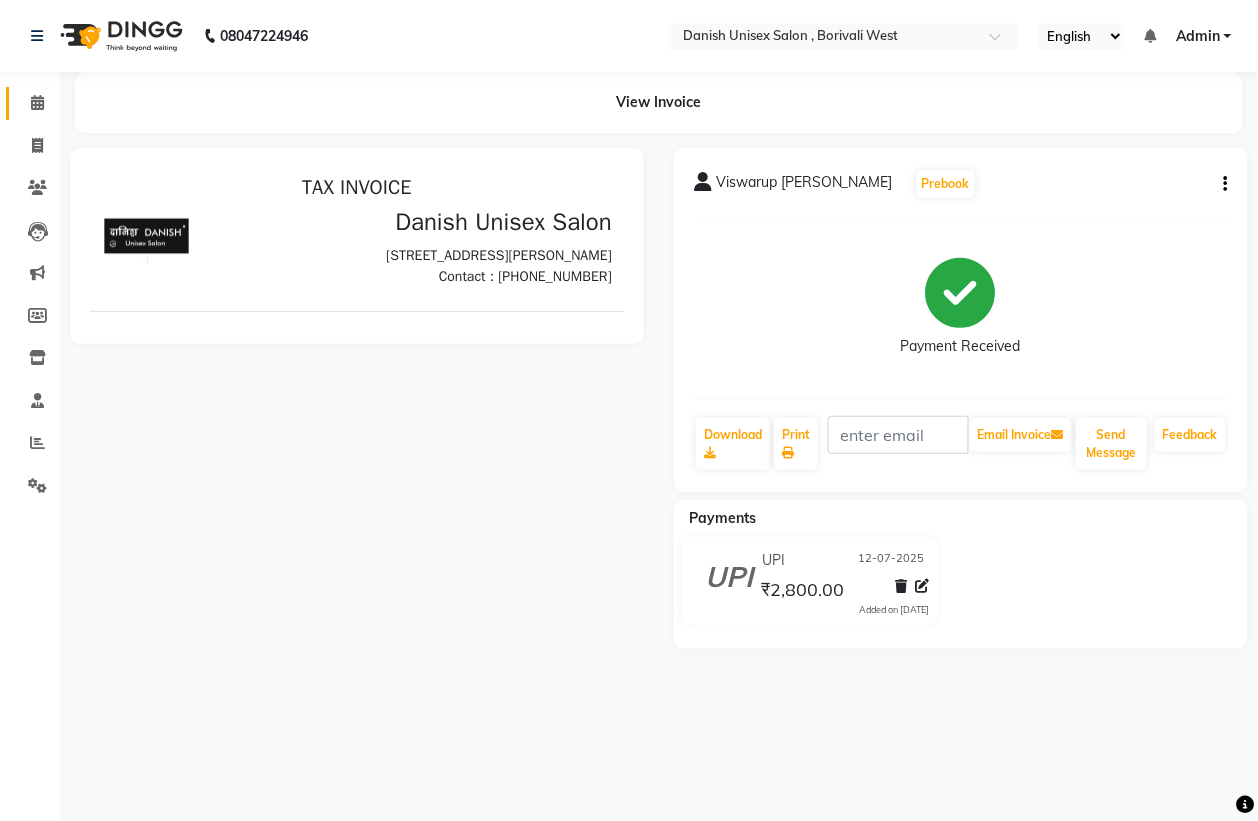scroll, scrollTop: 0, scrollLeft: 0, axis: both 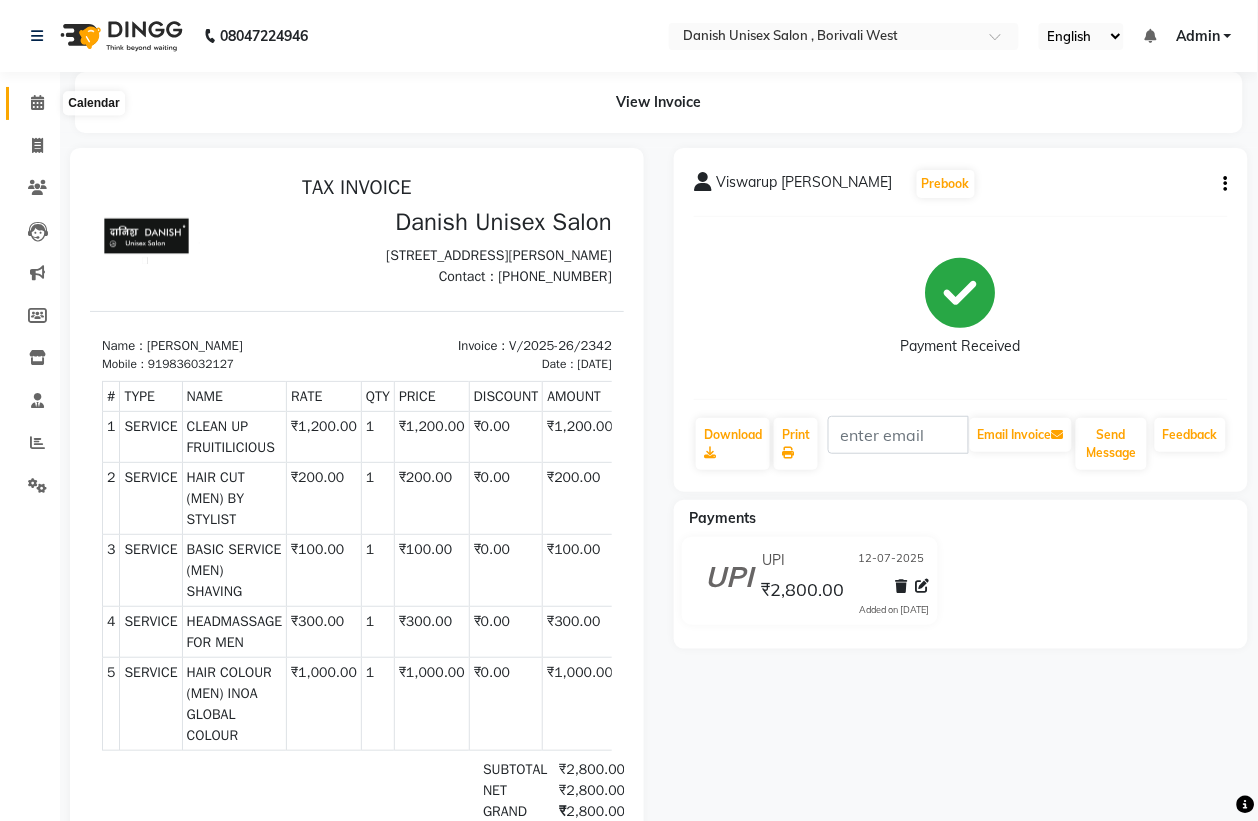 click 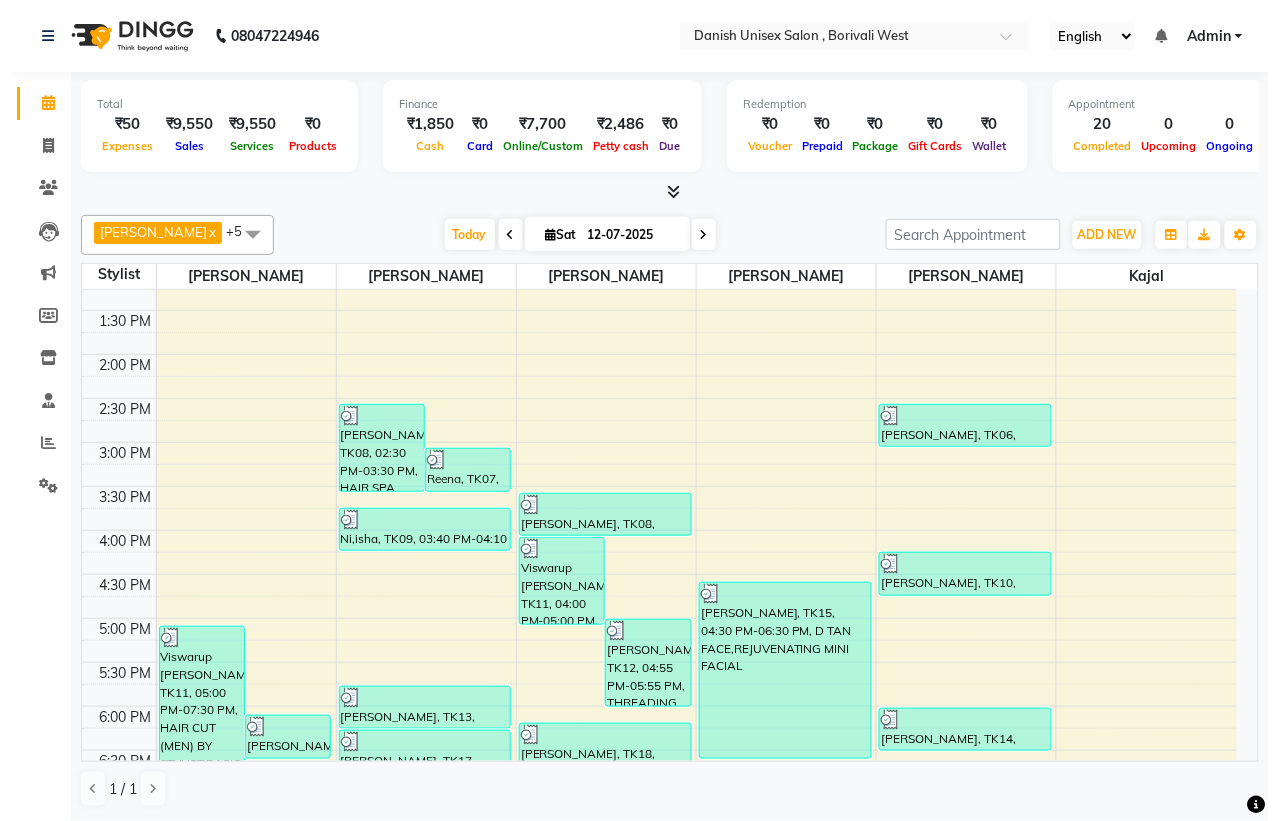 scroll, scrollTop: 625, scrollLeft: 0, axis: vertical 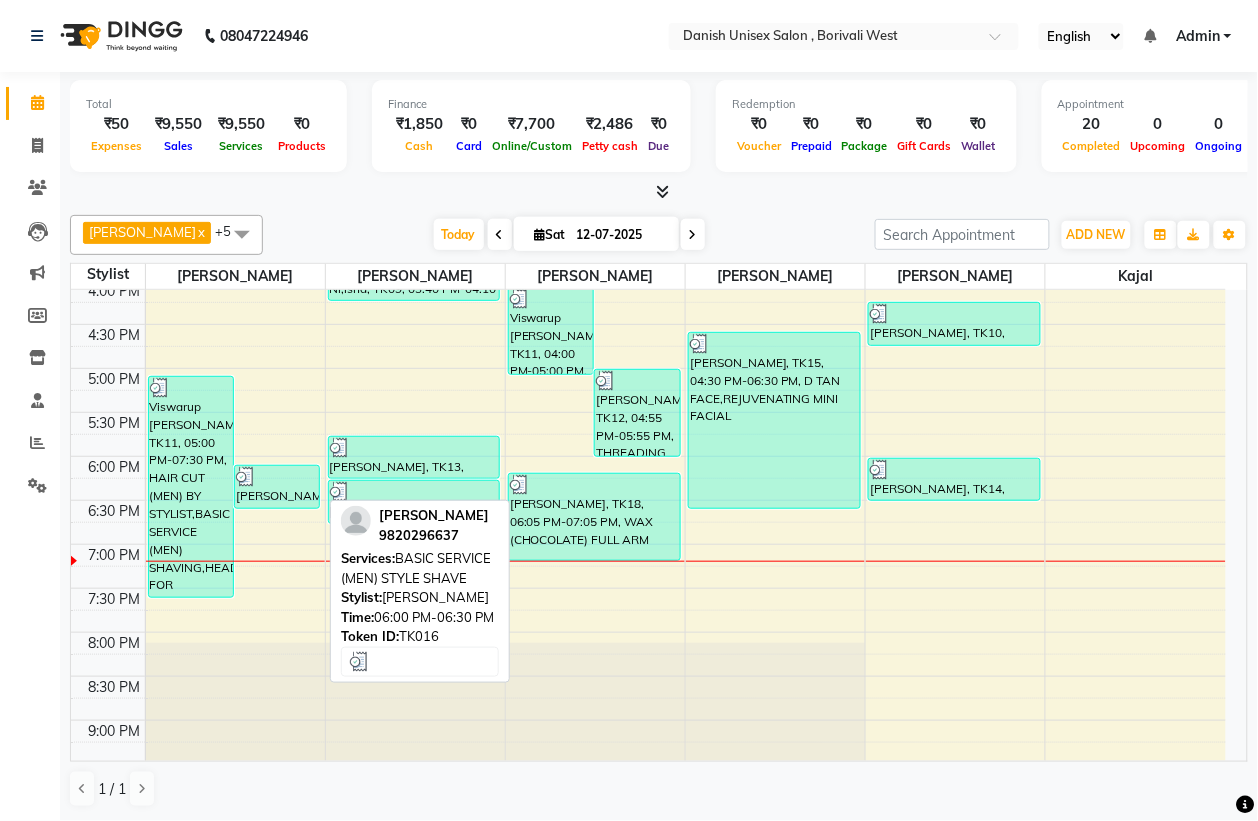 click on "[PERSON_NAME], TK16, 06:00 PM-06:30 PM, BASIC SERVICE (MEN) STYLE SHAVE" at bounding box center [277, 487] 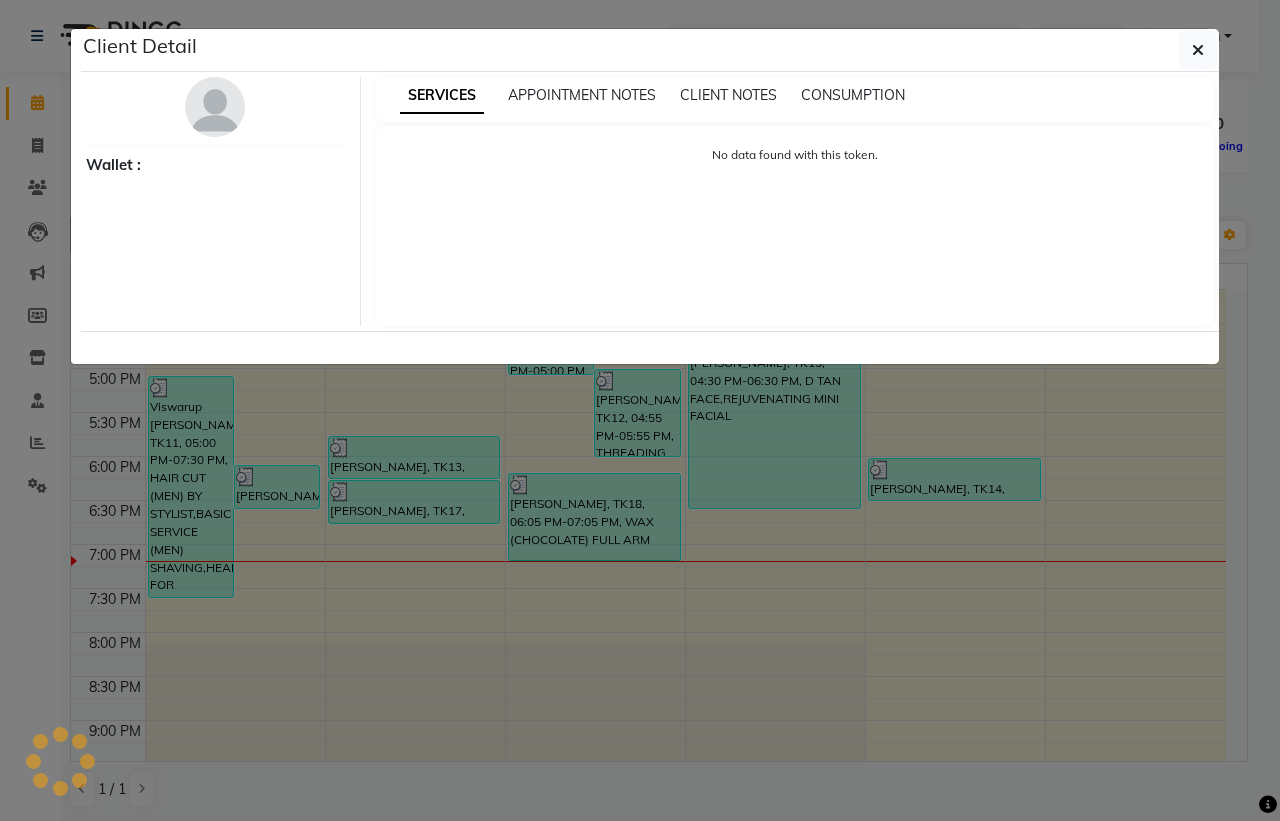 select on "3" 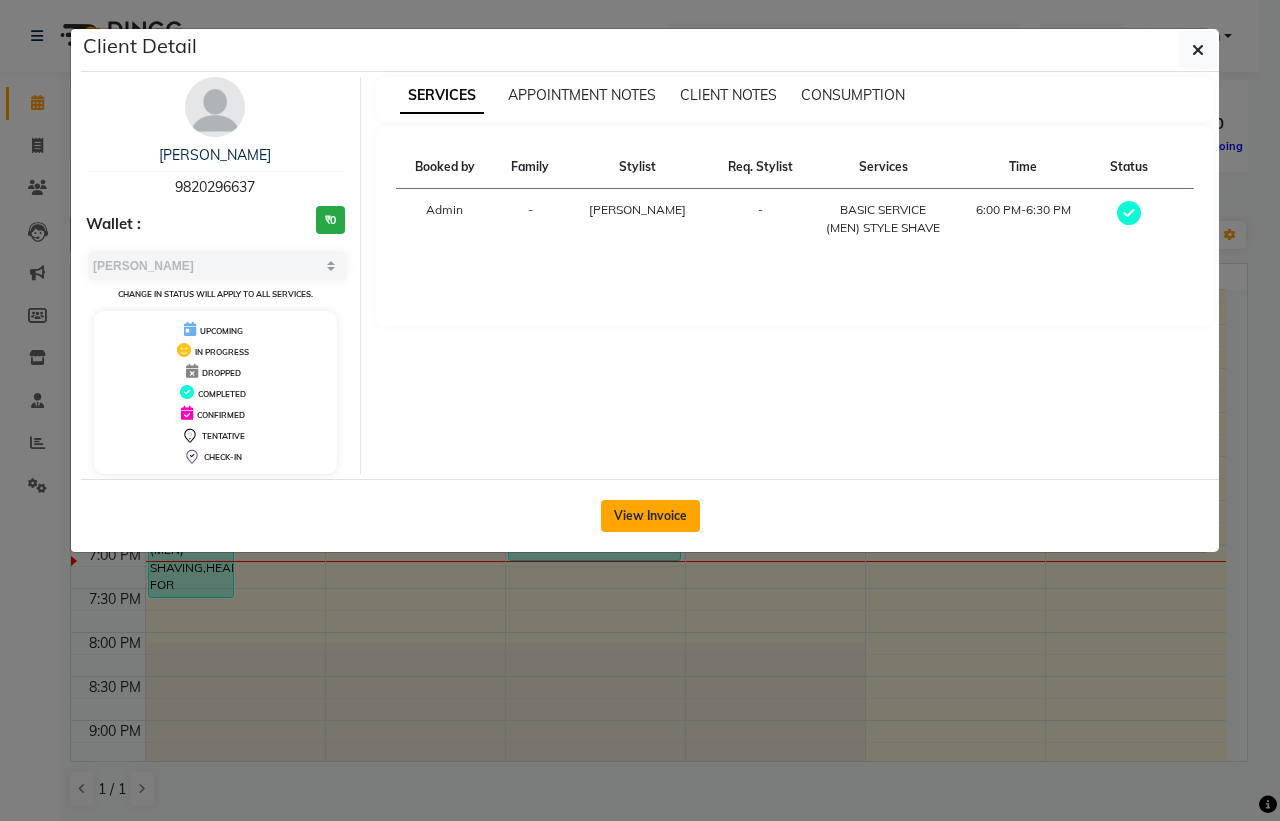 click on "View Invoice" 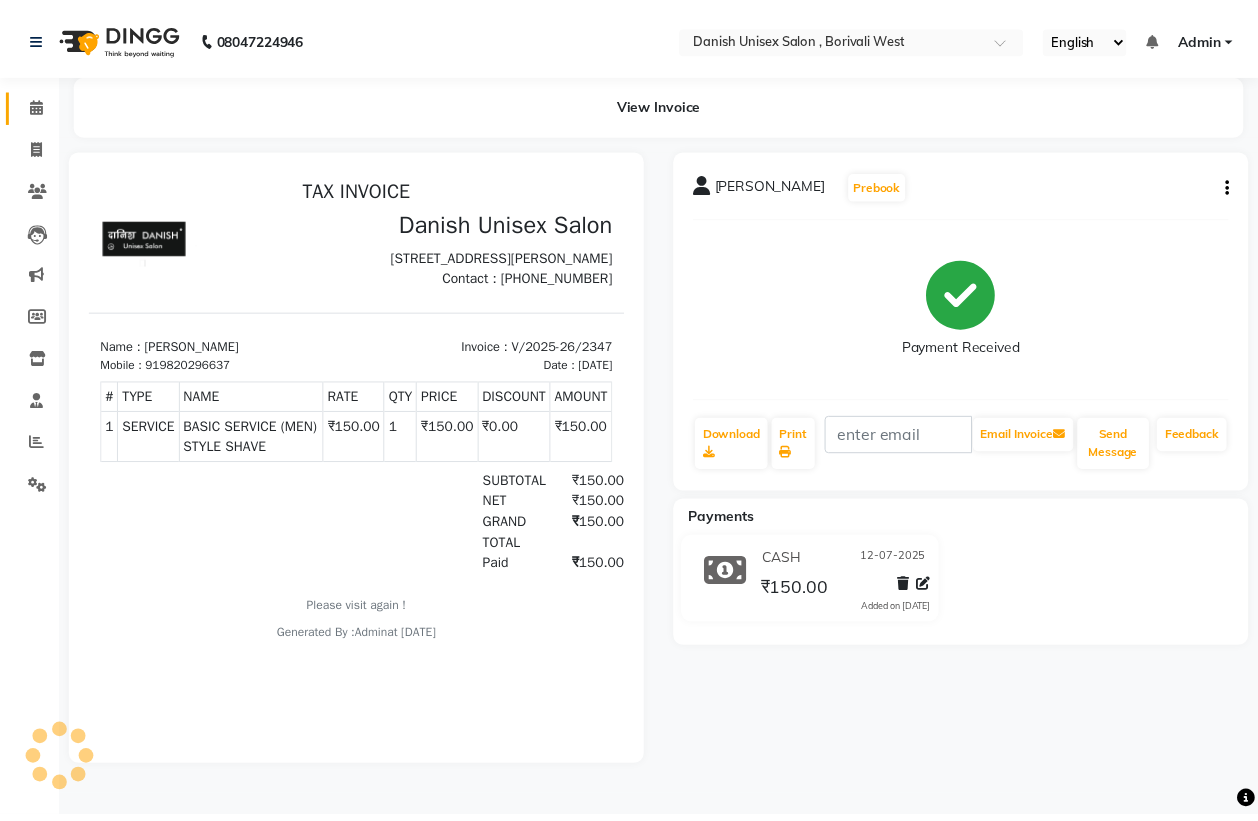 scroll, scrollTop: 0, scrollLeft: 0, axis: both 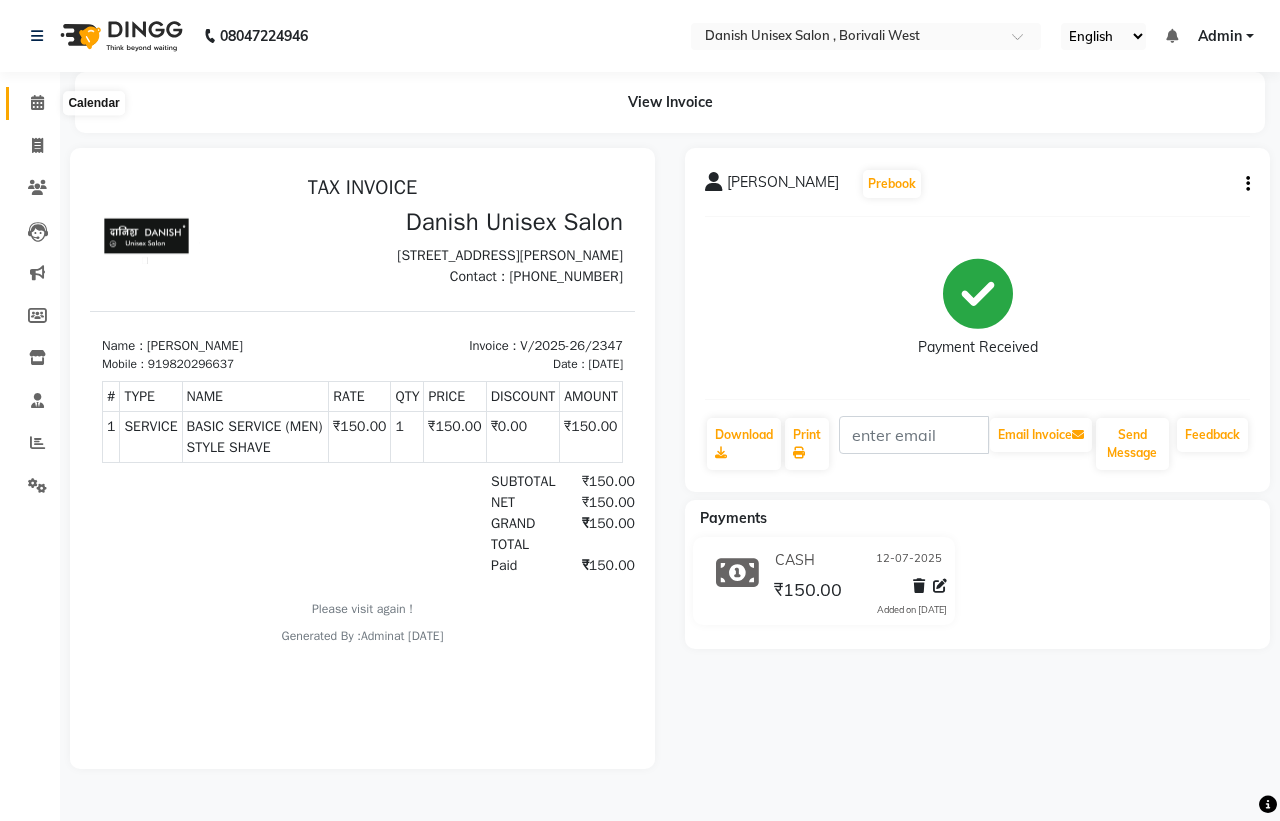 click 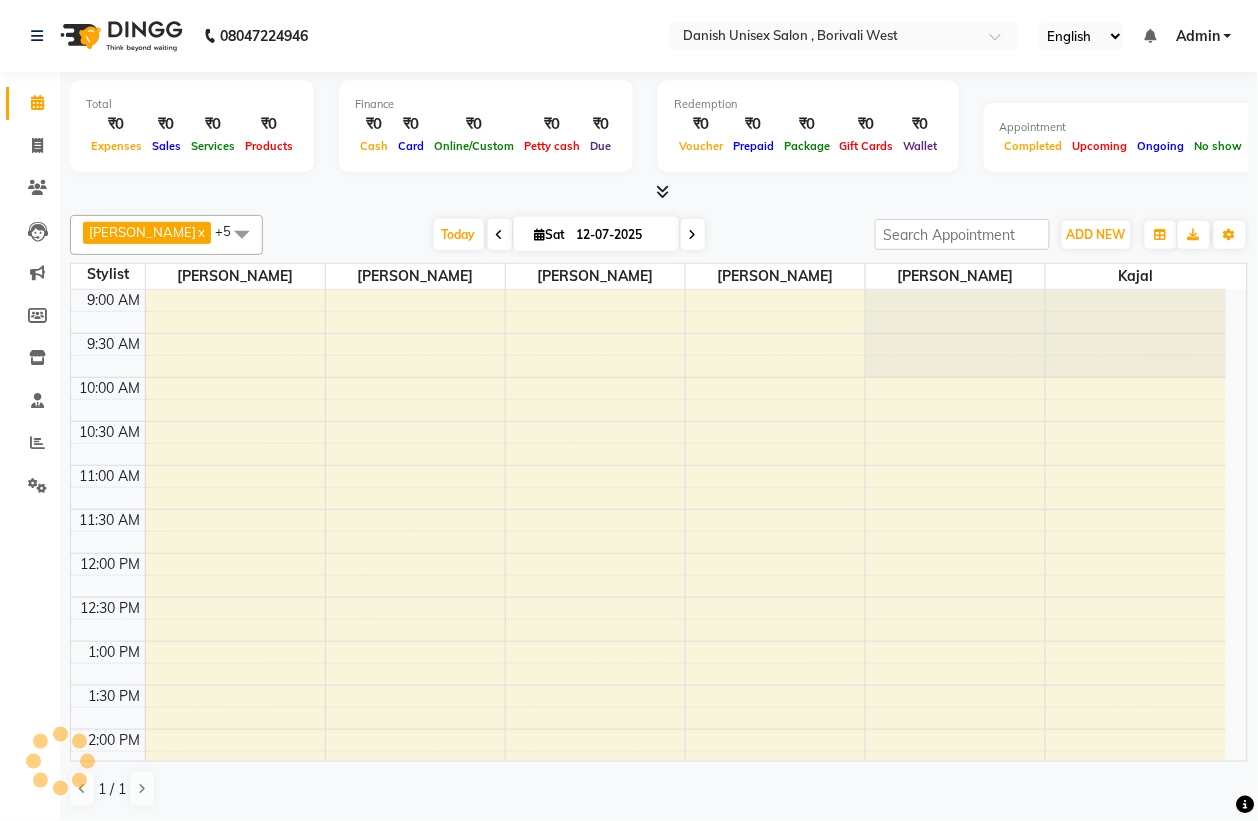 scroll, scrollTop: 0, scrollLeft: 0, axis: both 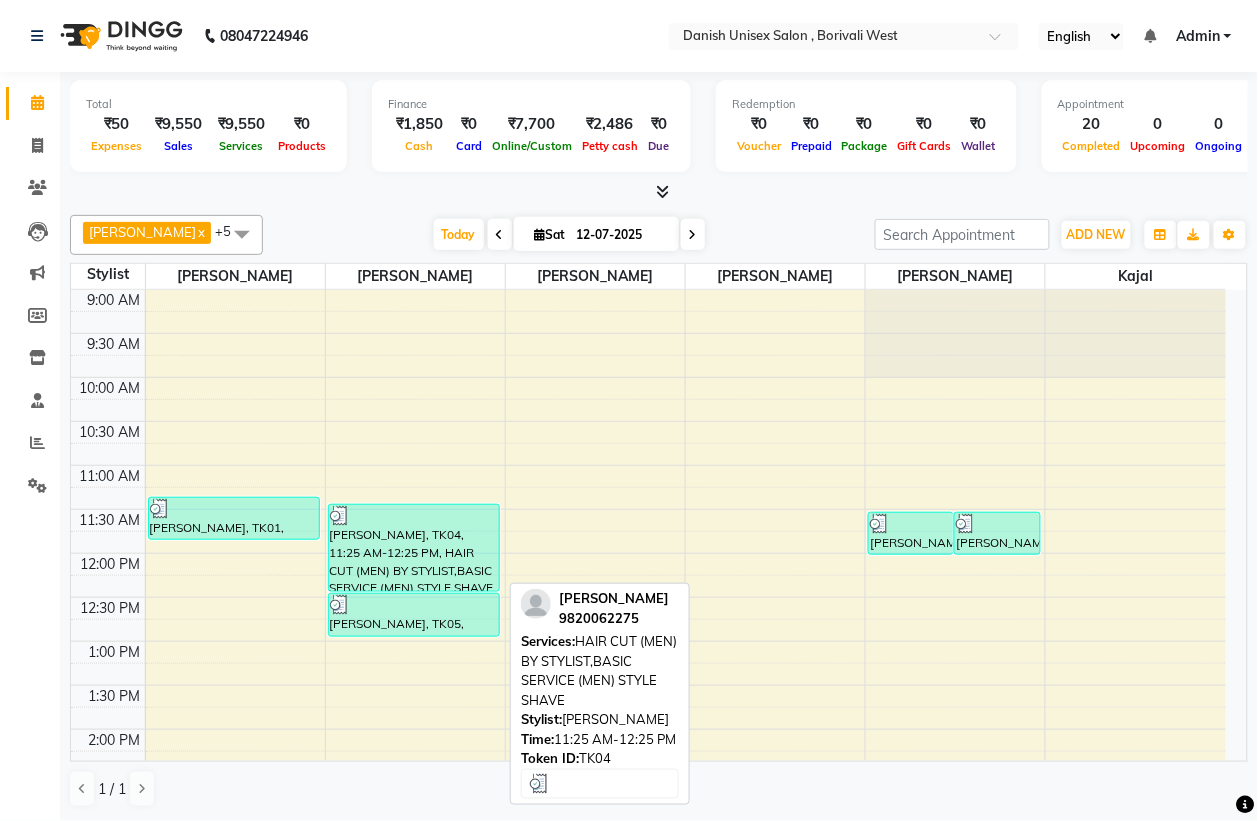 click on "[PERSON_NAME], TK04, 11:25 AM-12:25 PM, HAIR CUT (MEN) BY STYLIST,BASIC SERVICE (MEN) STYLE SHAVE" at bounding box center [414, 548] 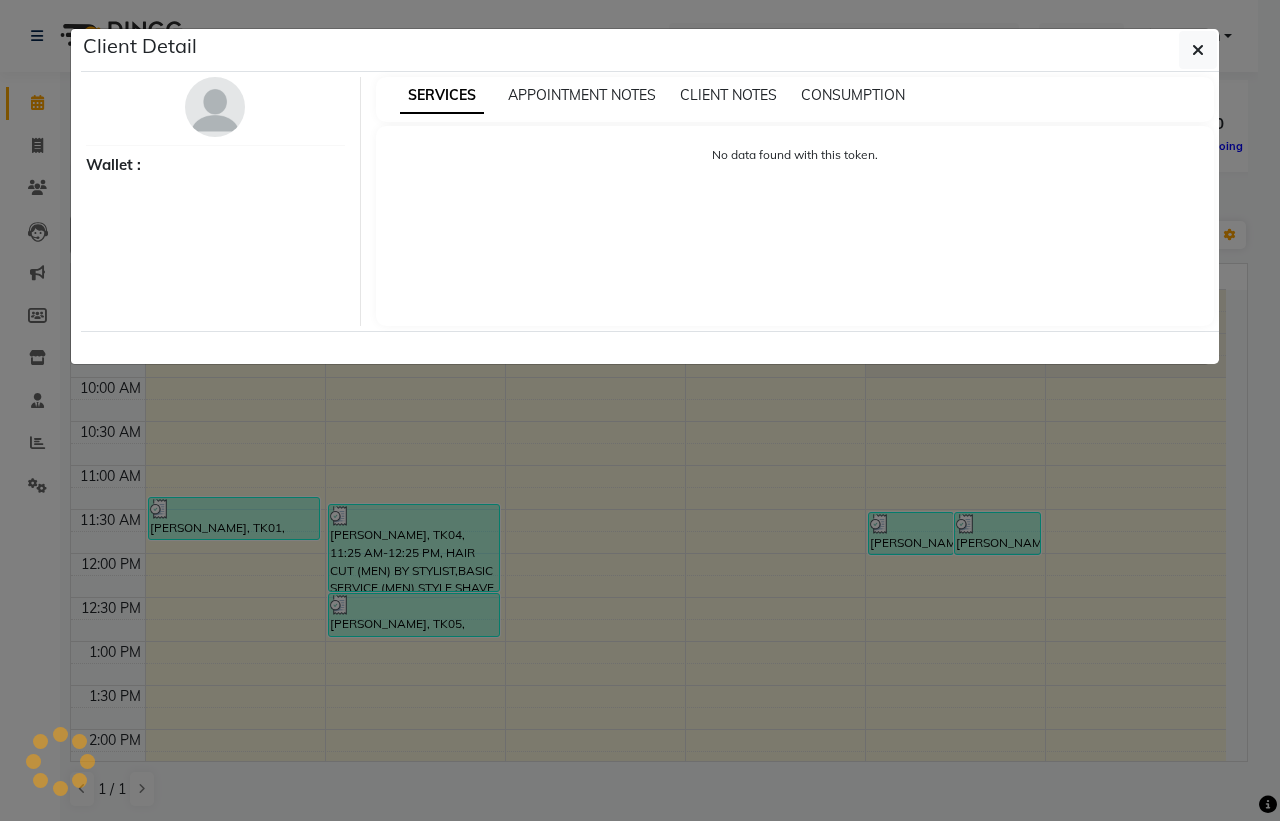 select on "3" 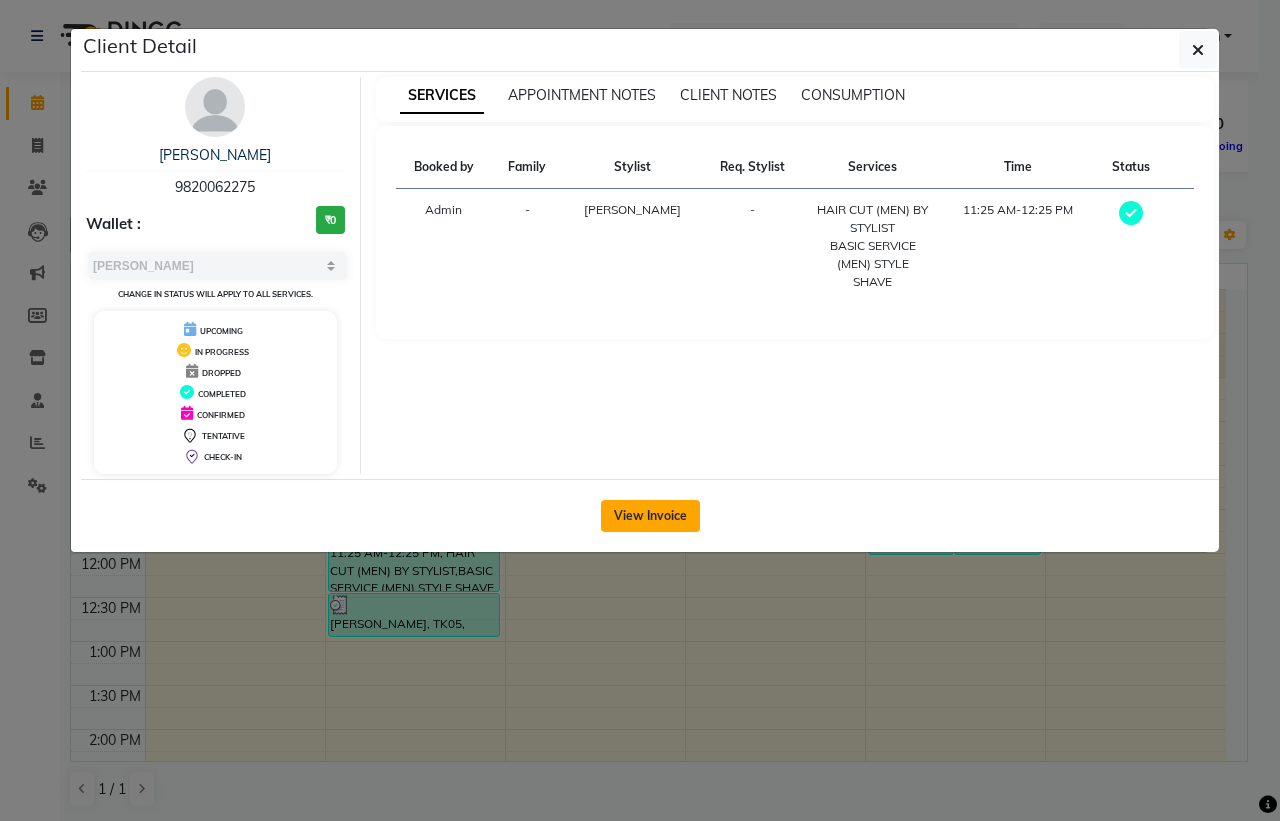 click on "View Invoice" 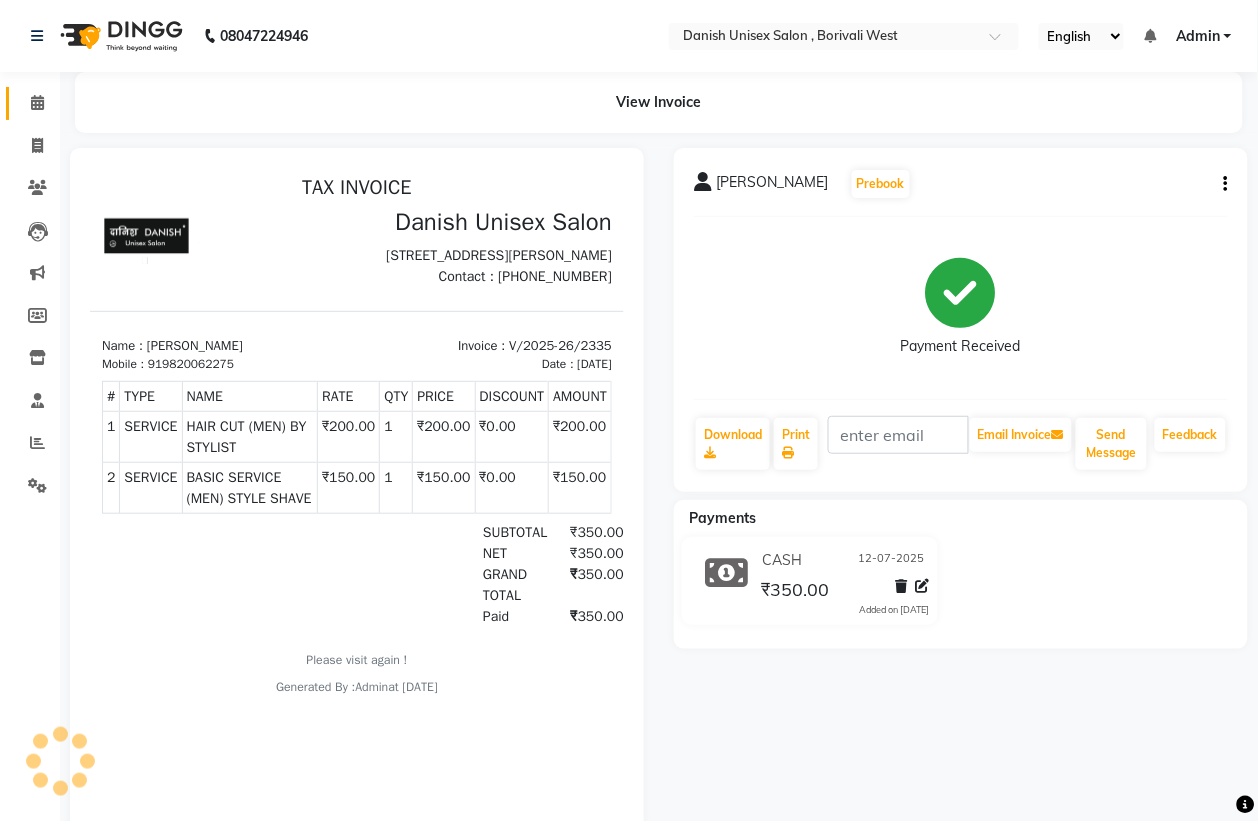 scroll, scrollTop: 0, scrollLeft: 0, axis: both 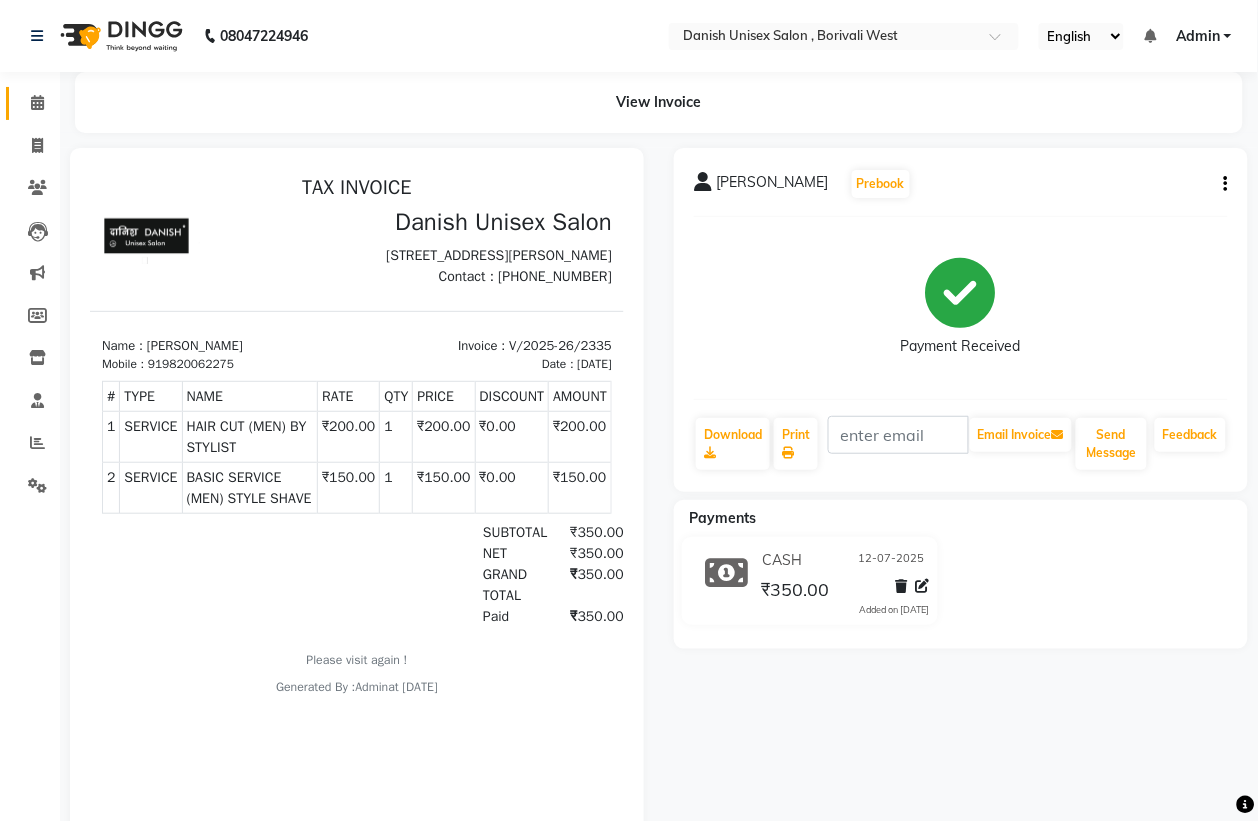 click 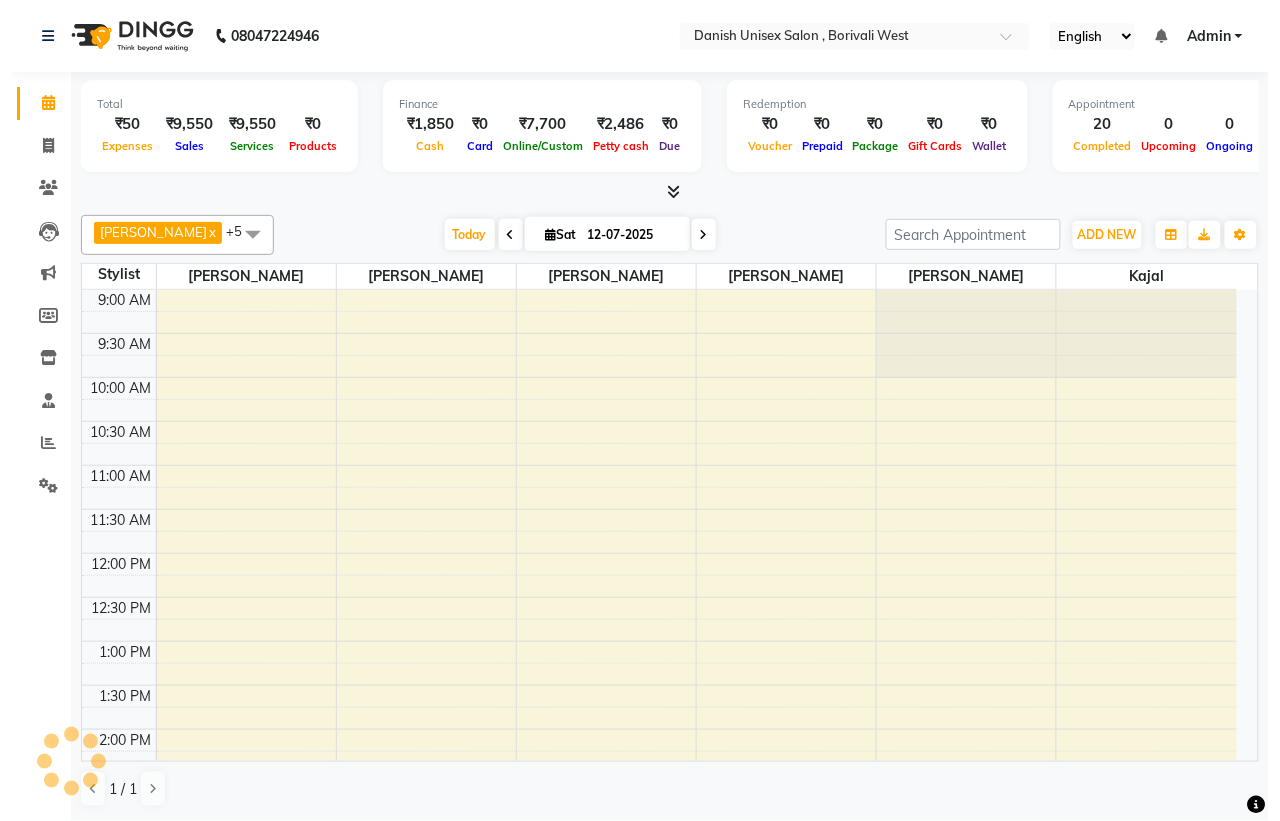 scroll, scrollTop: 0, scrollLeft: 0, axis: both 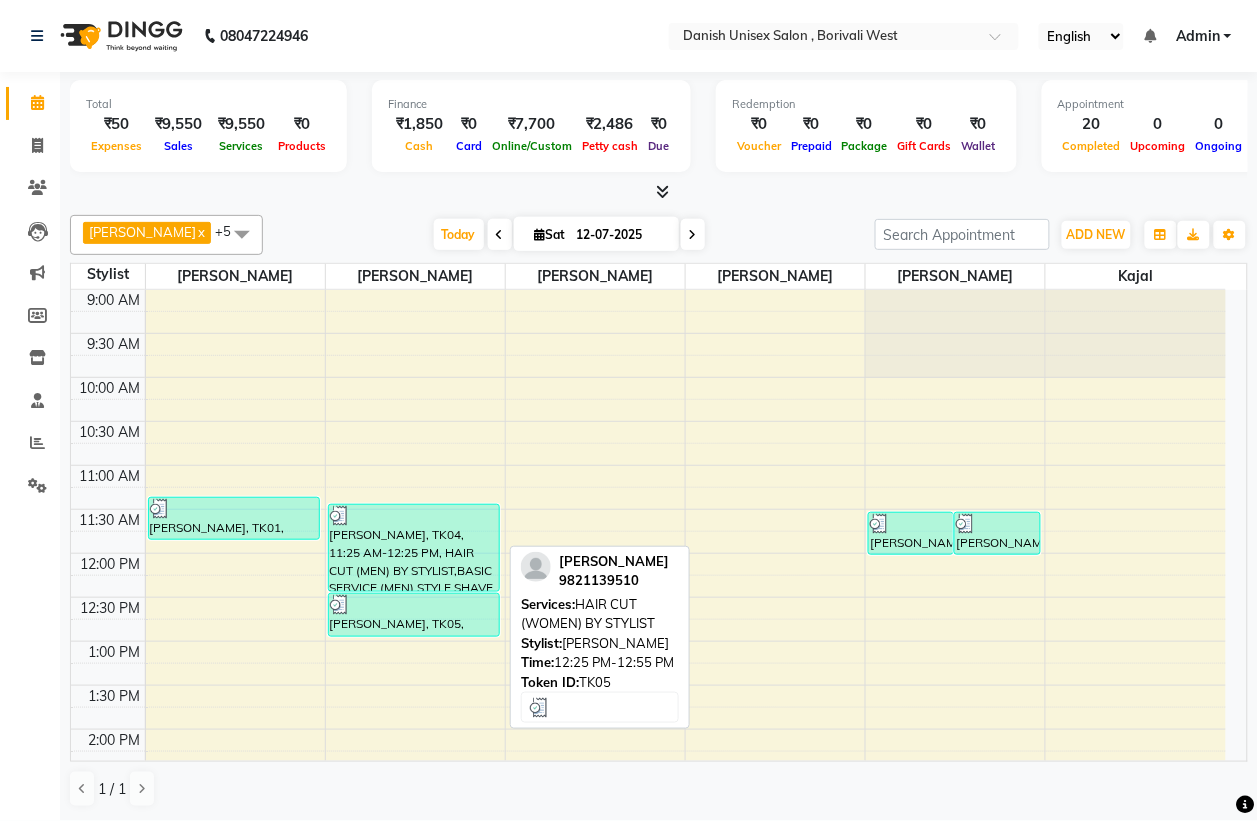 click on "[PERSON_NAME], TK05, 12:25 PM-12:55 PM, HAIR CUT (WOMEN) BY STYLIST" at bounding box center [414, 615] 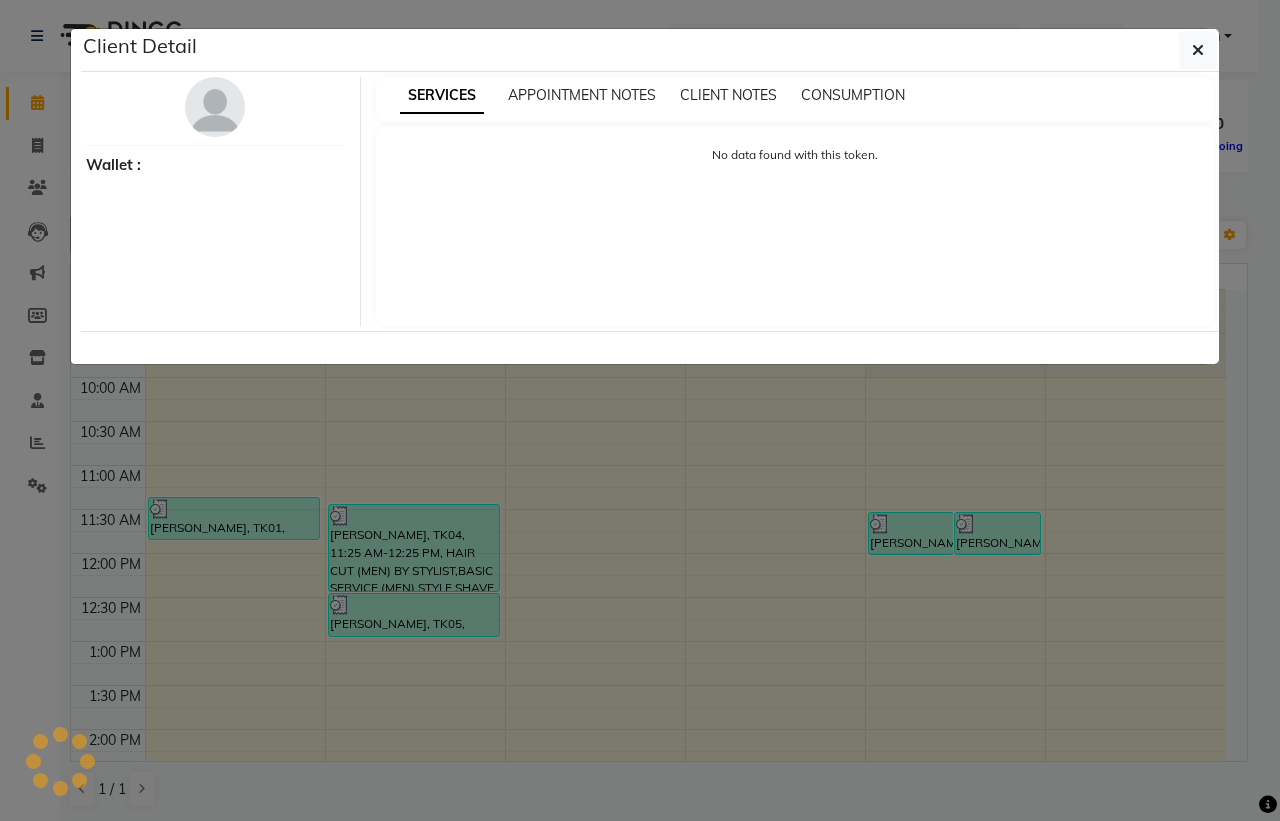 select on "3" 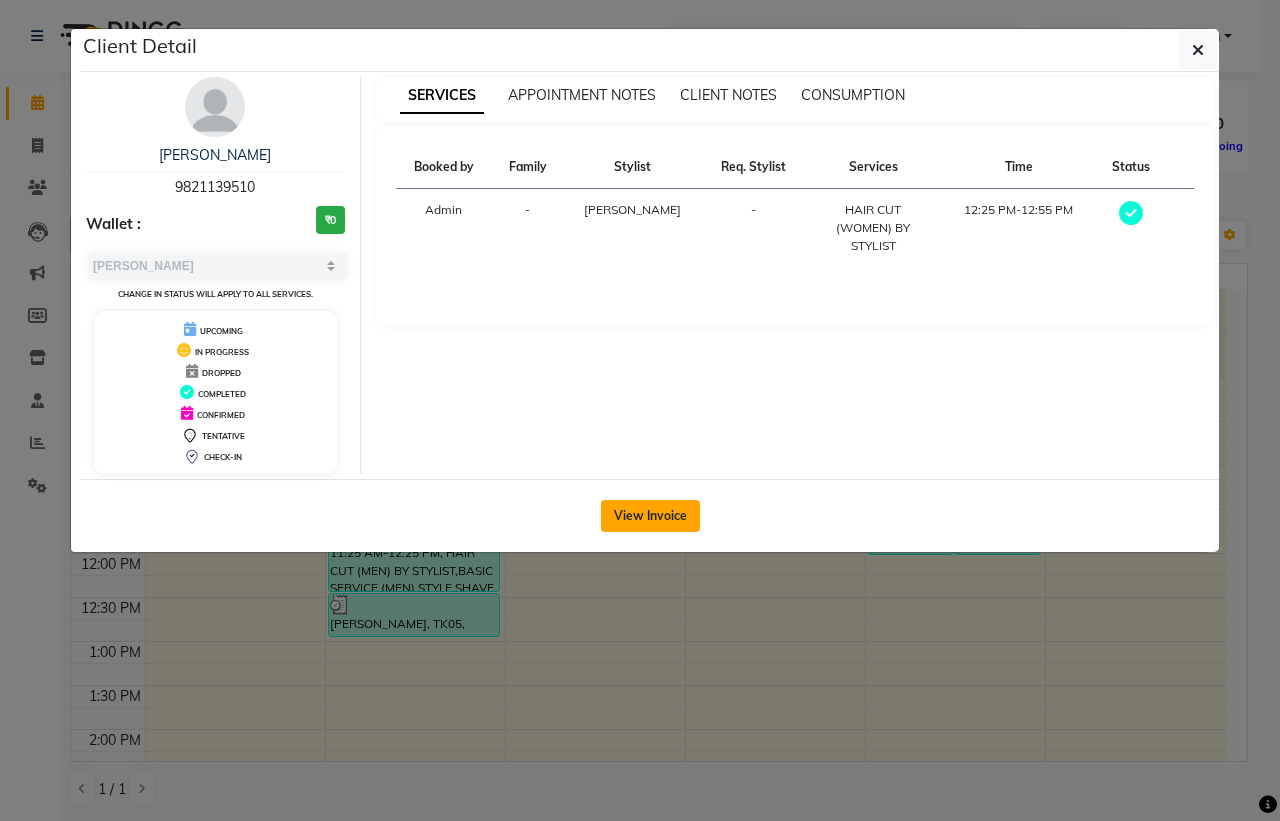 click on "View Invoice" 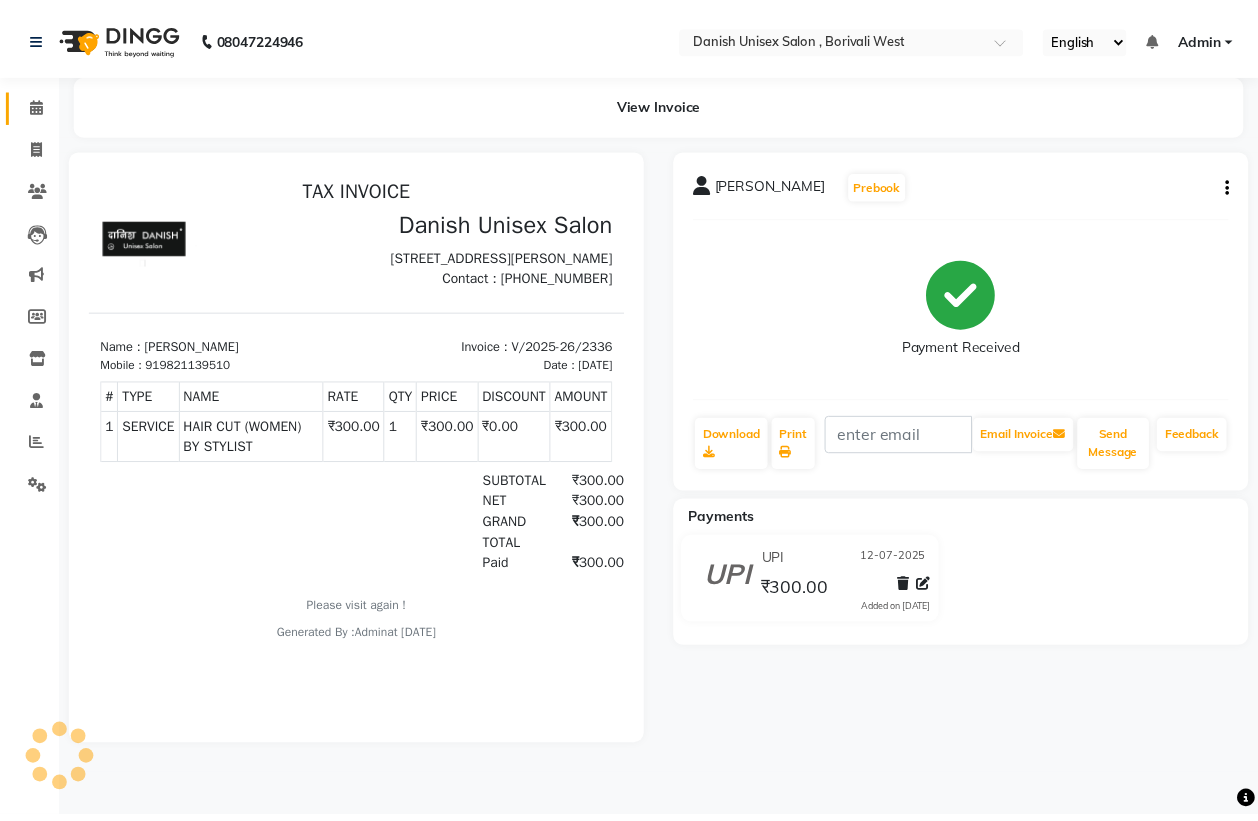 scroll, scrollTop: 0, scrollLeft: 0, axis: both 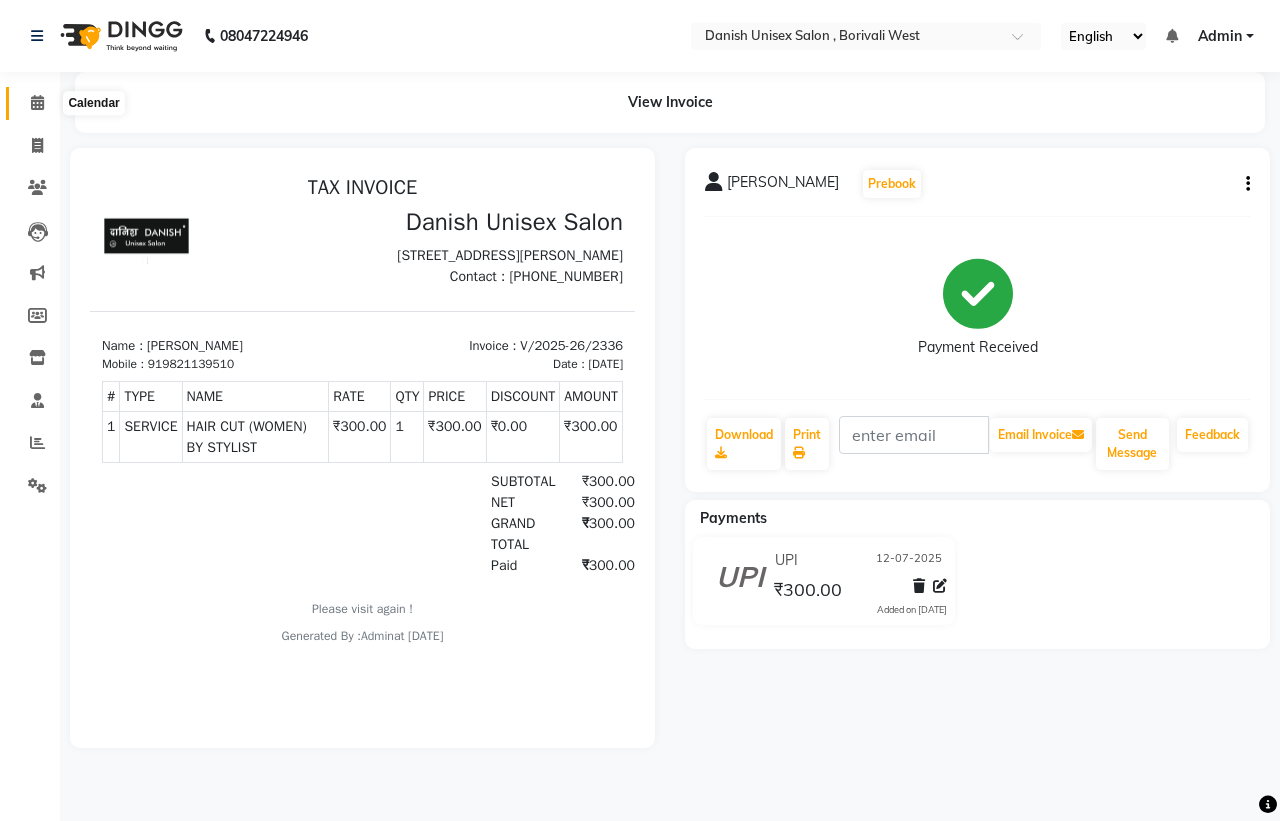 click 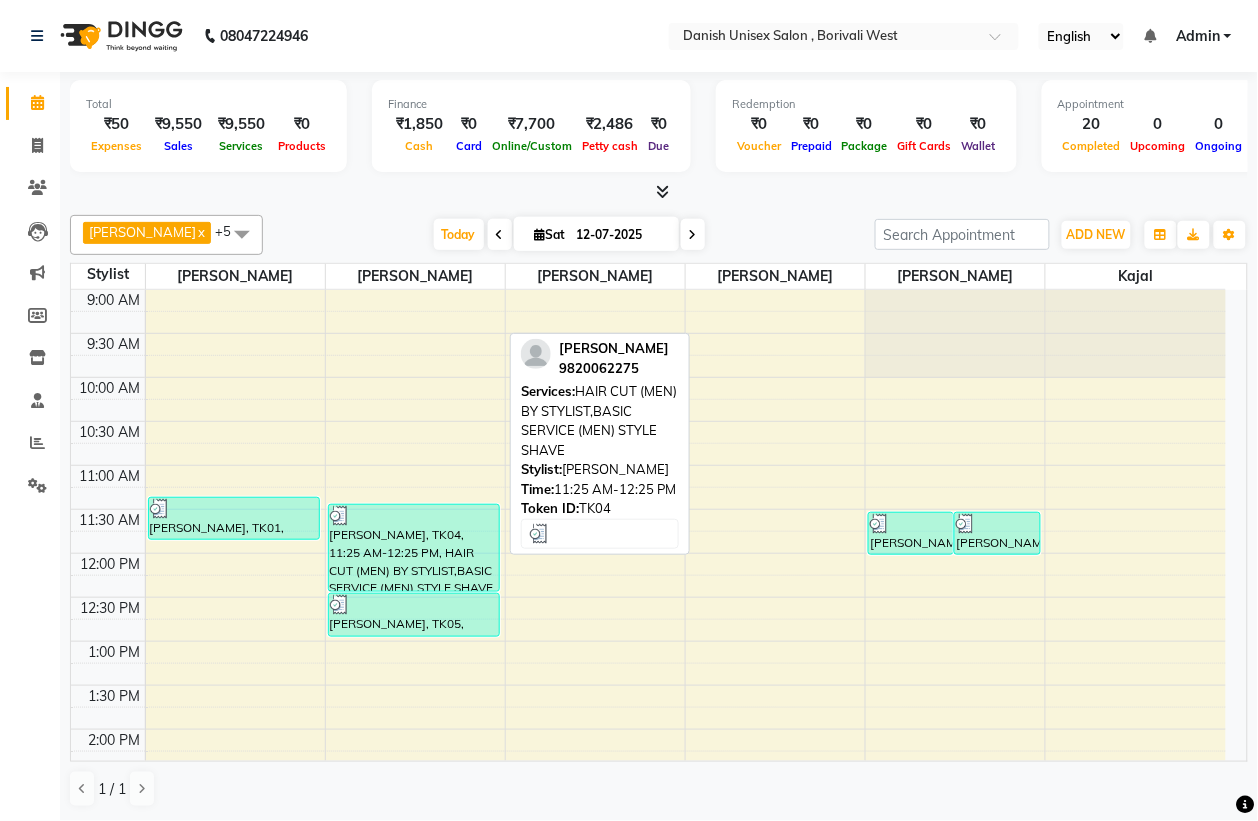scroll, scrollTop: 250, scrollLeft: 0, axis: vertical 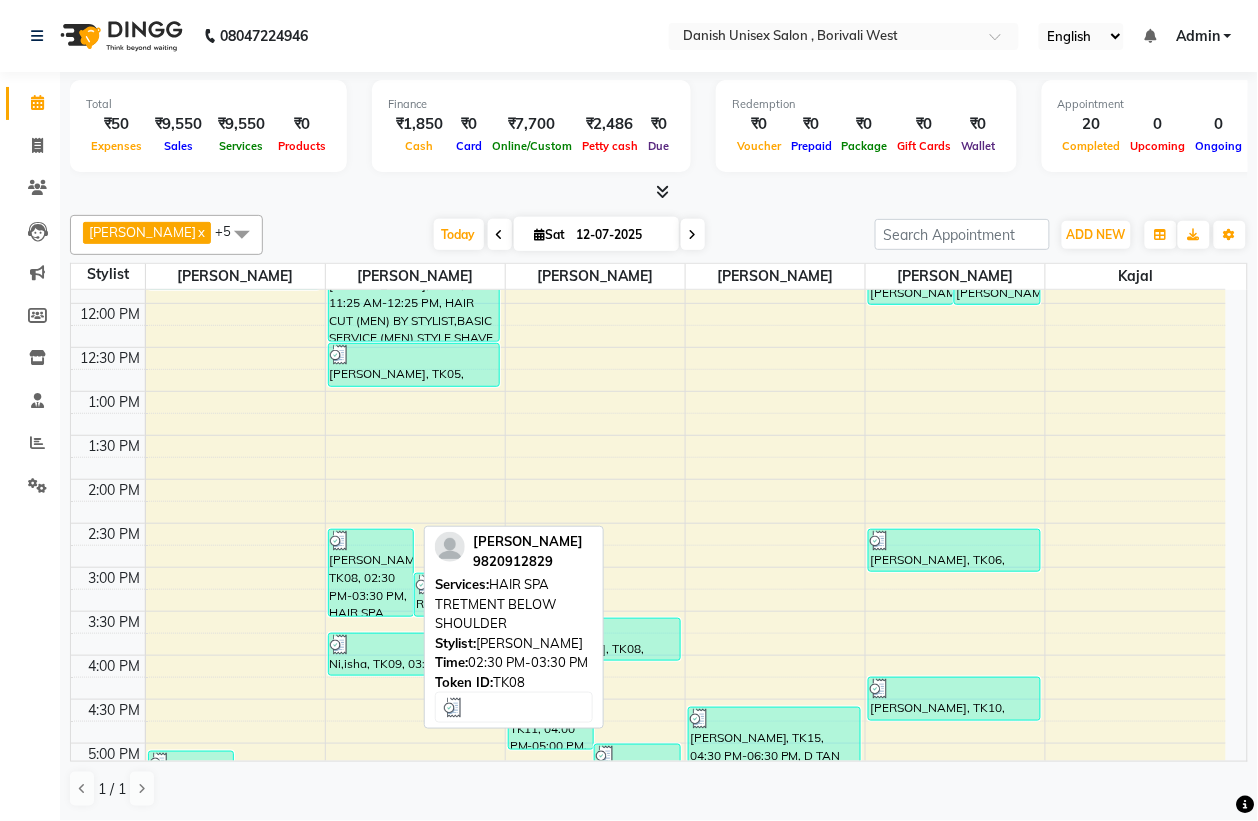 click on "[PERSON_NAME], TK08, 02:30 PM-03:30 PM, HAIR SPA TRETMENT BELOW SHOULDER" at bounding box center (371, 573) 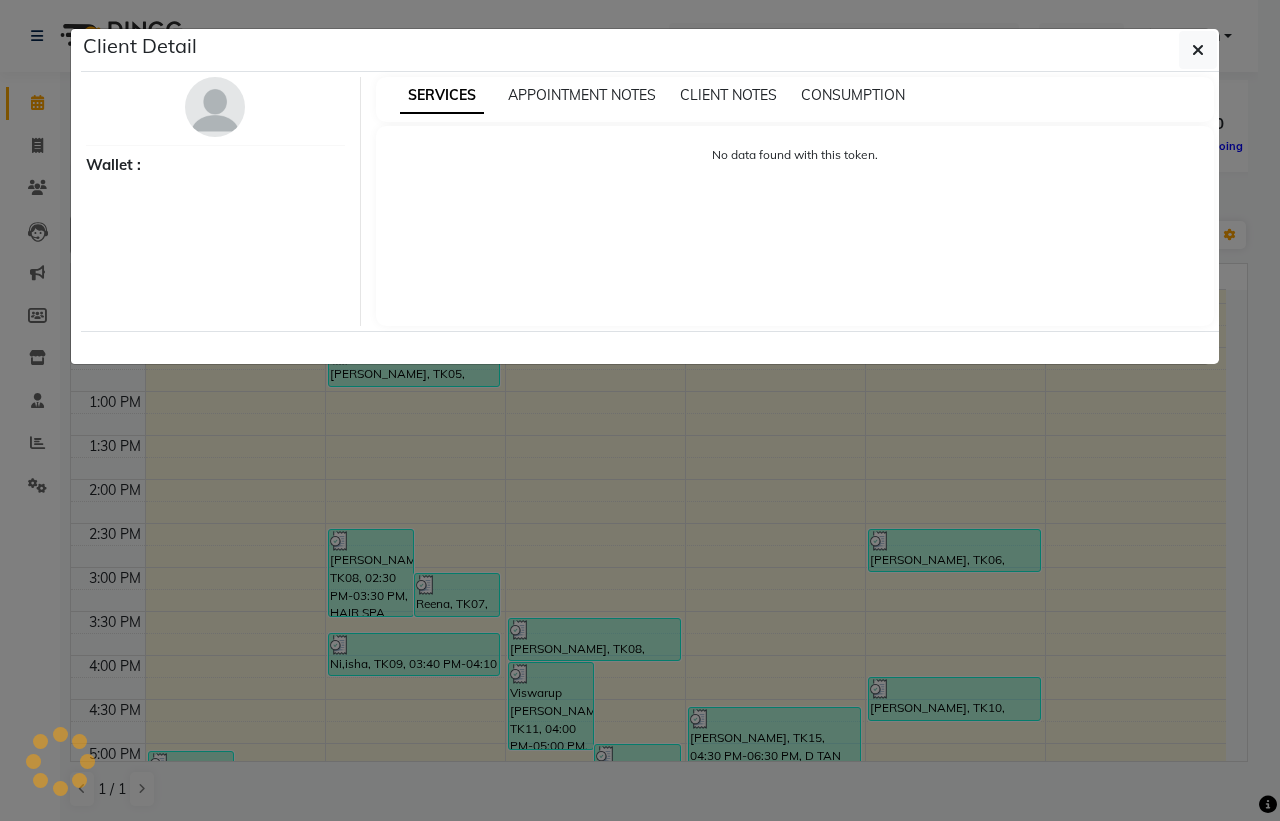 select on "3" 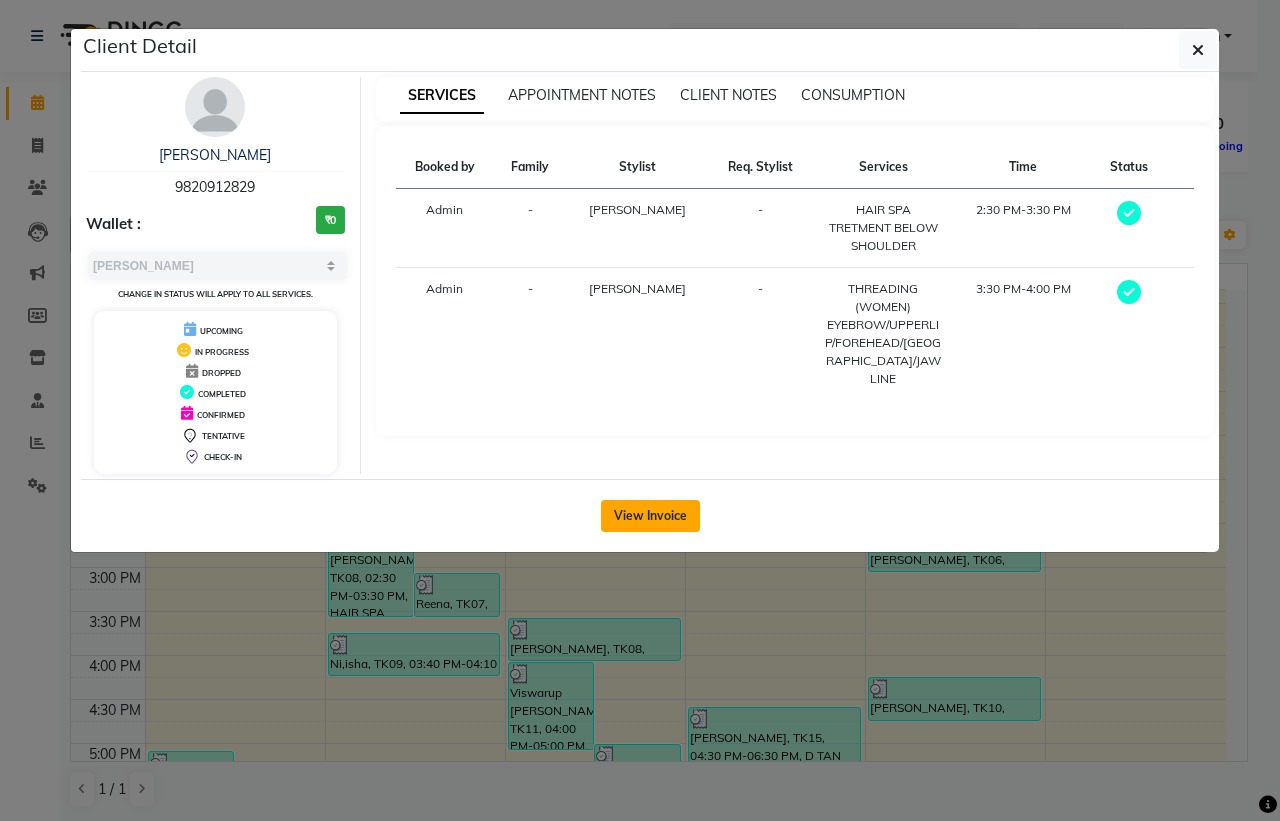 click on "View Invoice" 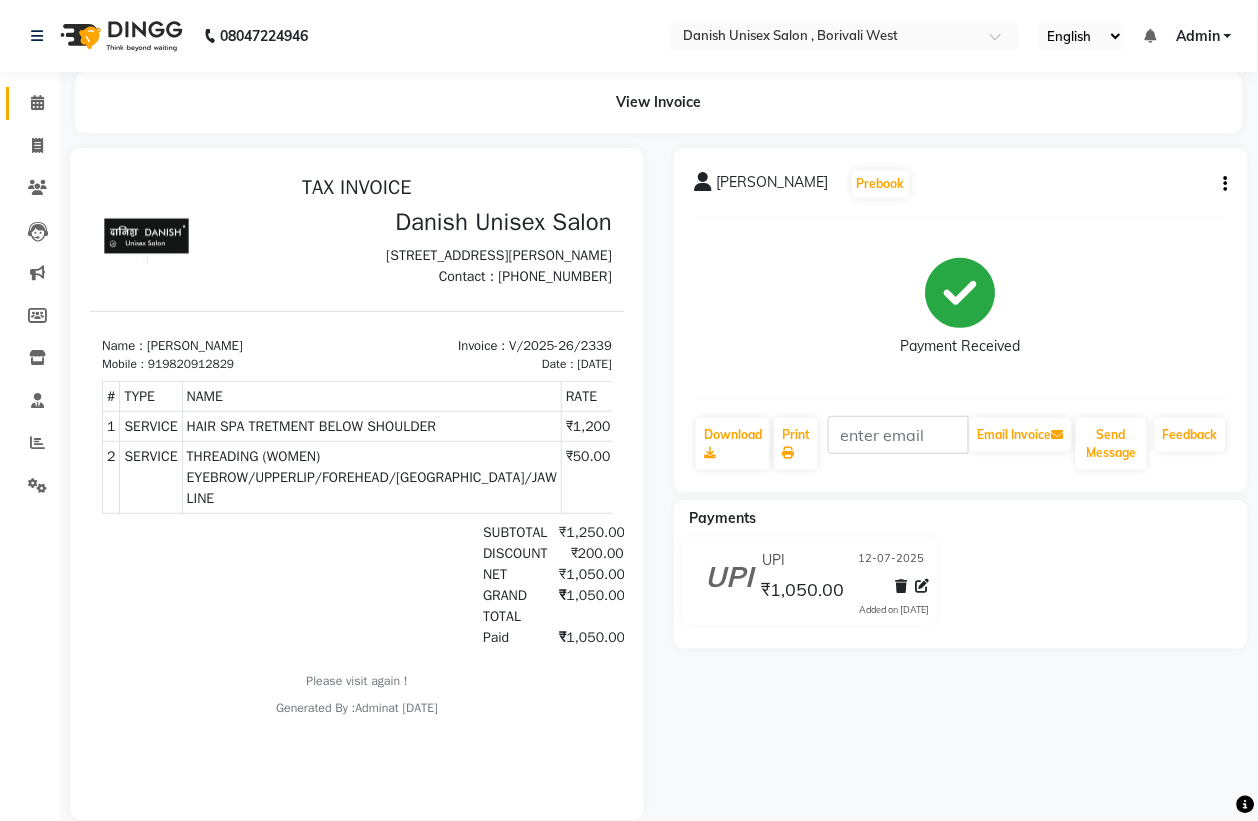 scroll, scrollTop: 0, scrollLeft: 0, axis: both 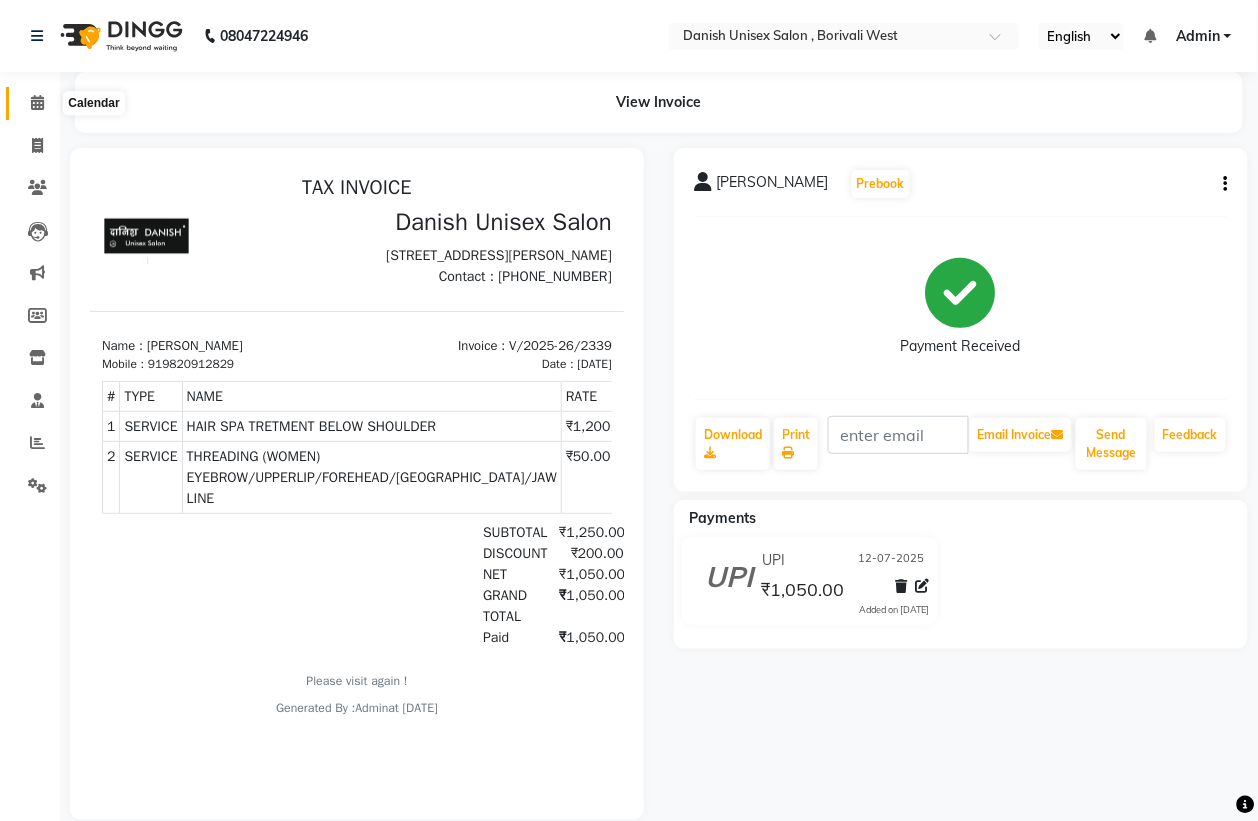 click 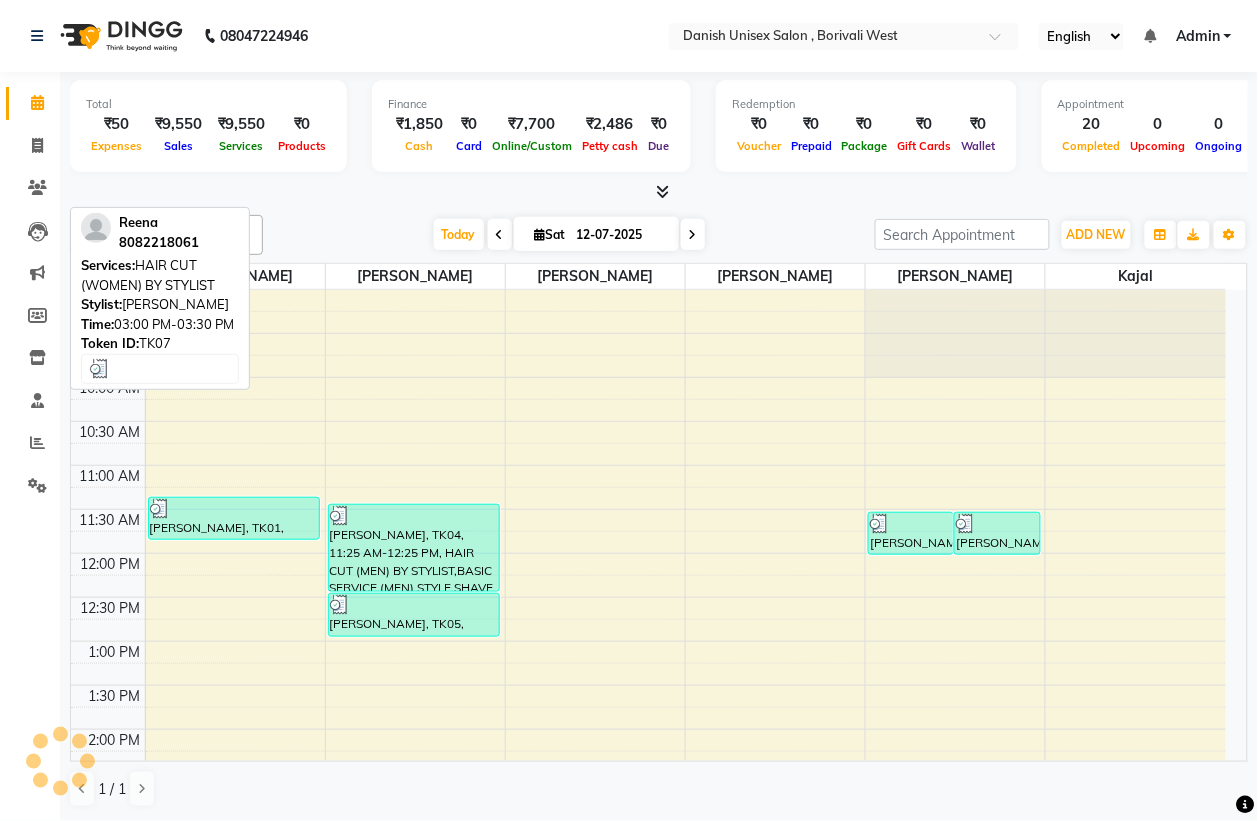 scroll, scrollTop: 375, scrollLeft: 0, axis: vertical 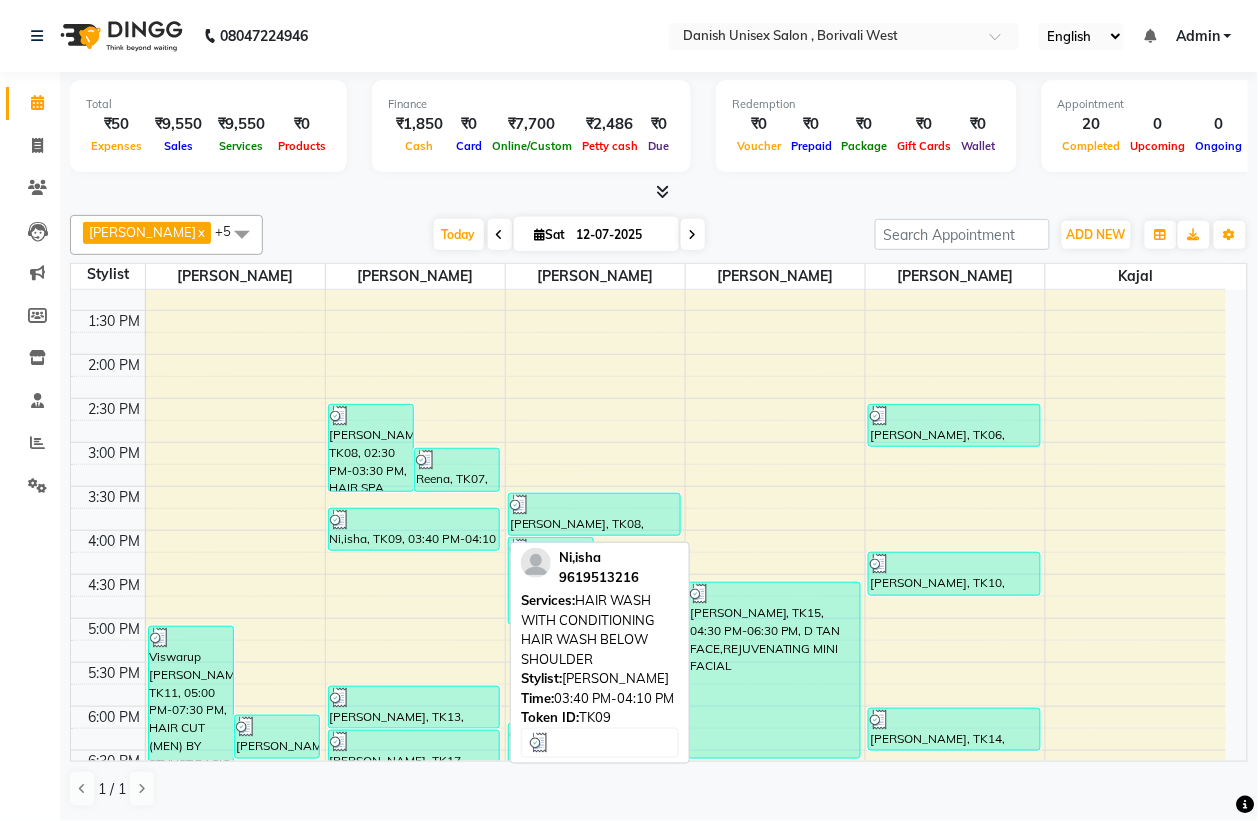 click on "Ni,isha, TK09, 03:40 PM-04:10 PM, HAIR WASH WITH CONDITIONING HAIR WASH BELOW SHOULDER" at bounding box center (414, 529) 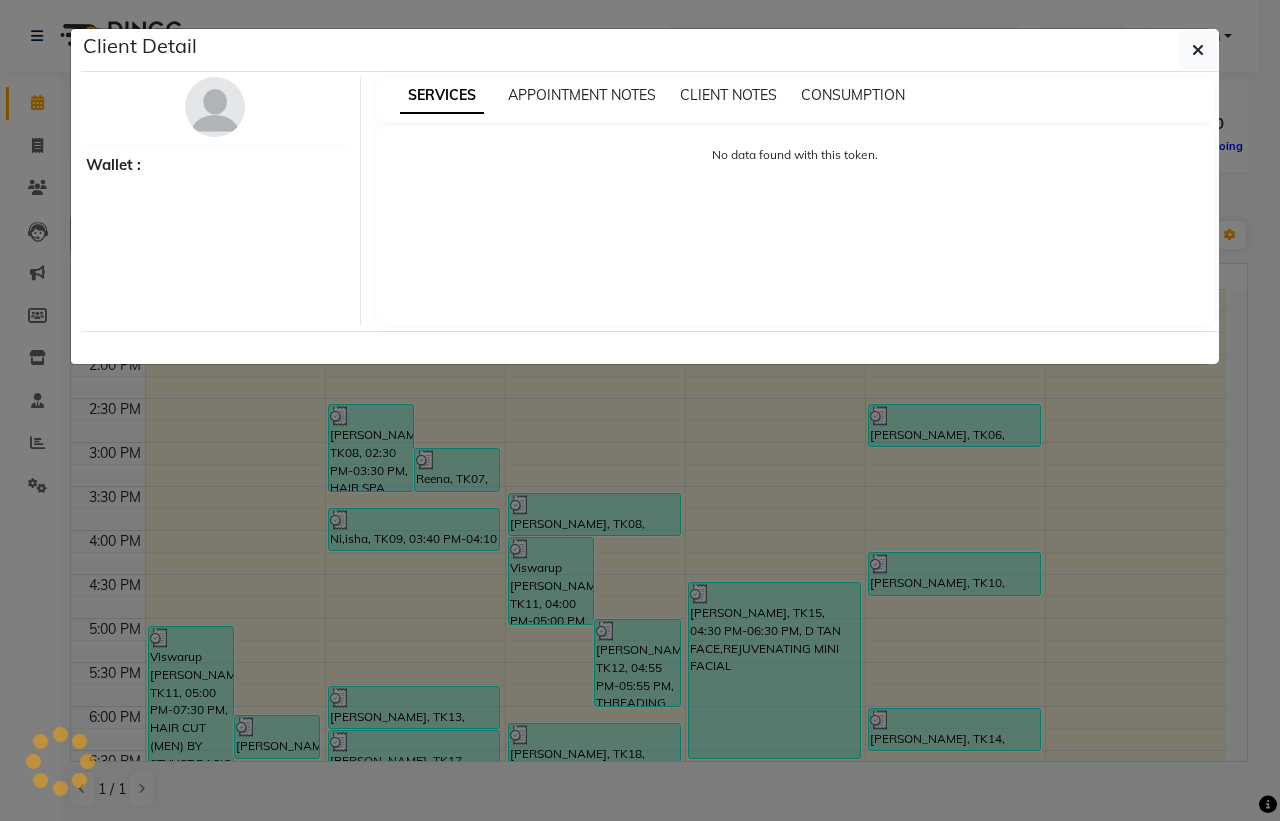 select on "3" 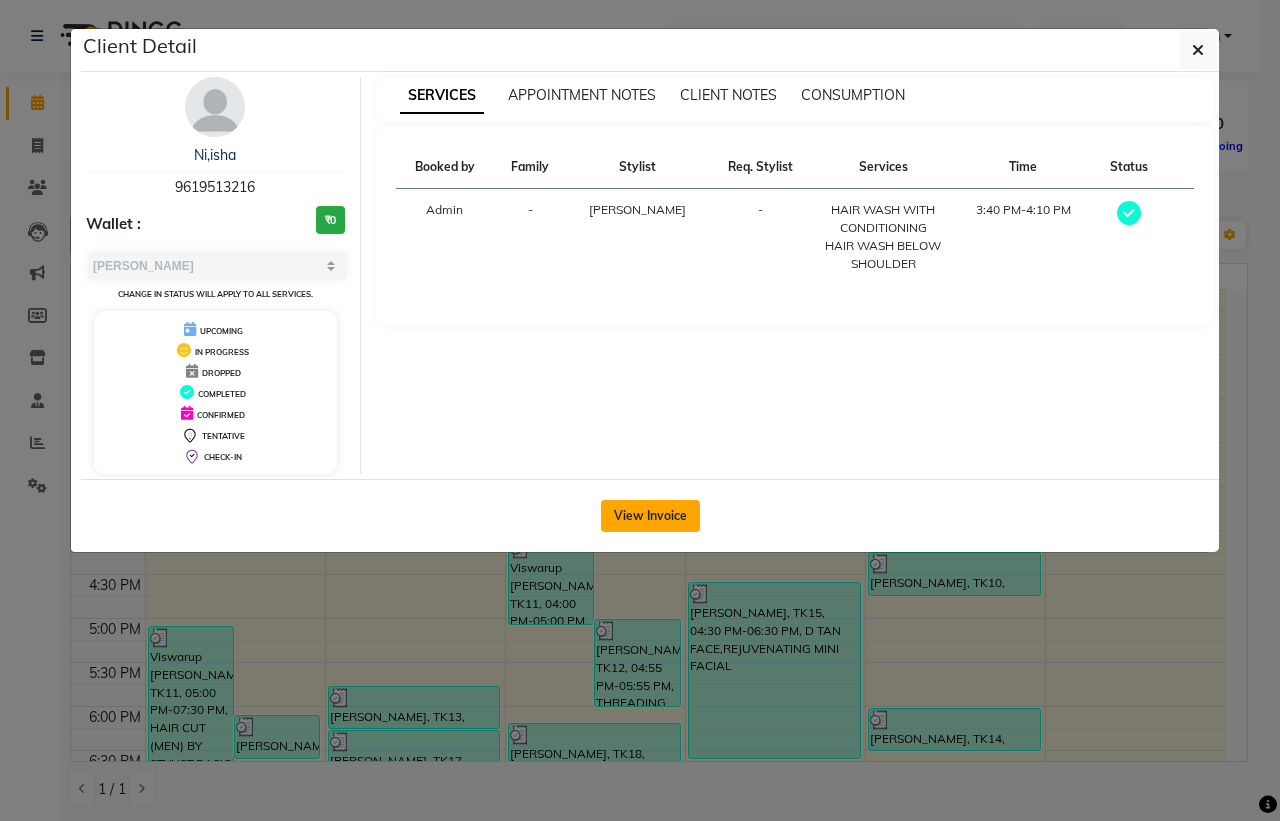 click on "View Invoice" 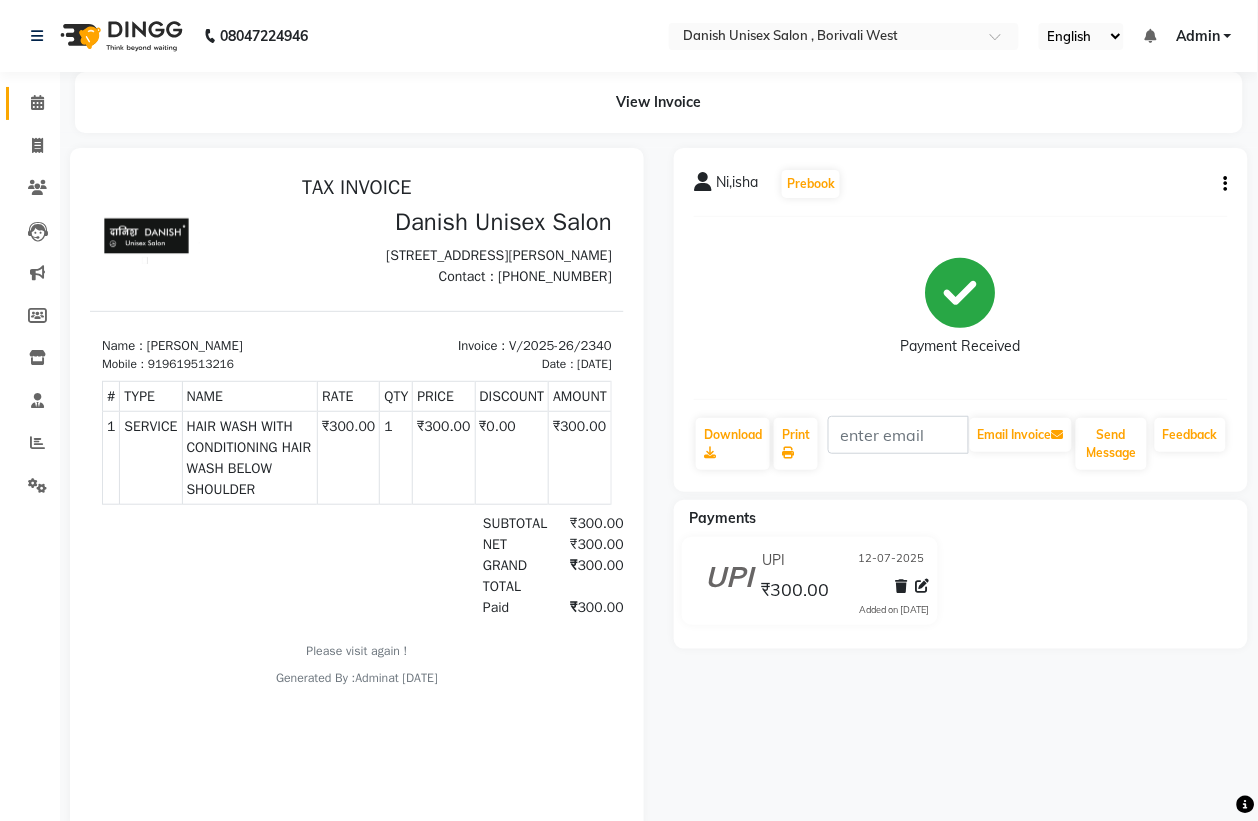 scroll, scrollTop: 0, scrollLeft: 0, axis: both 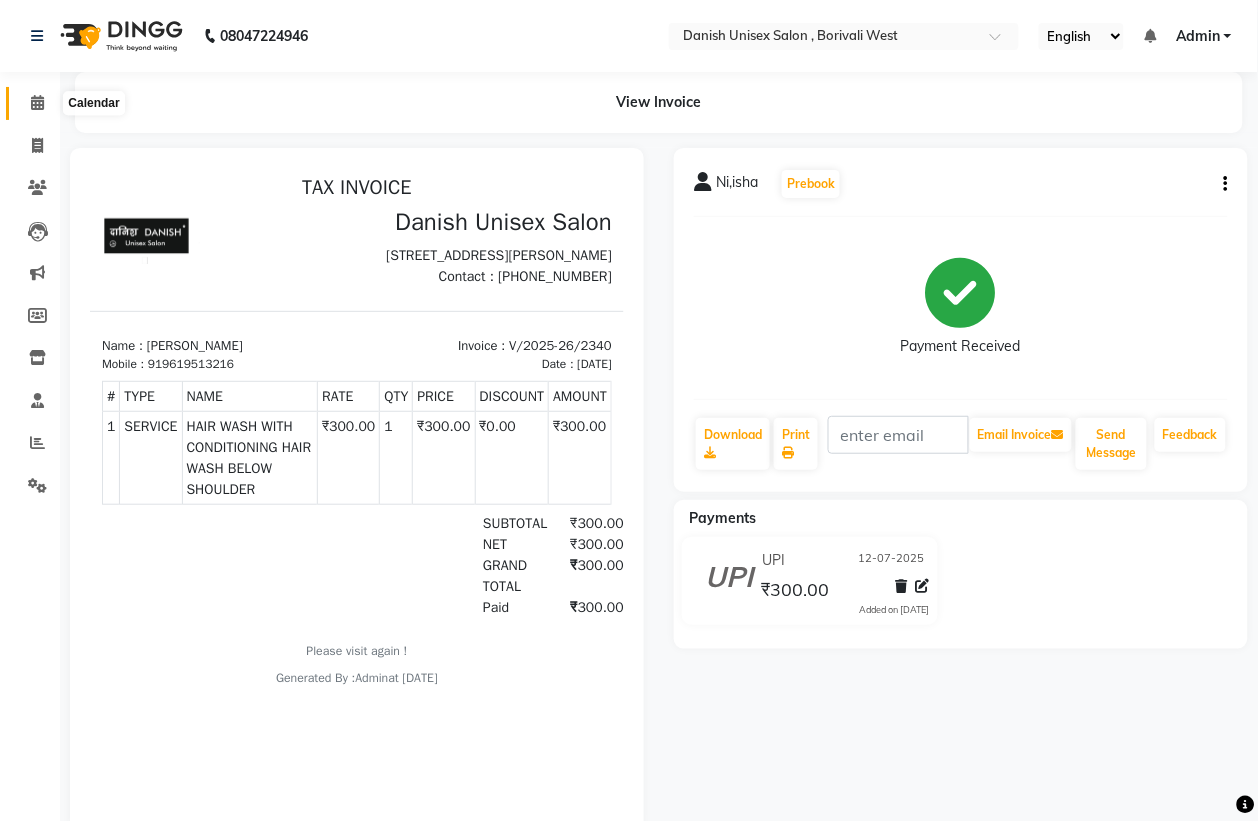 click 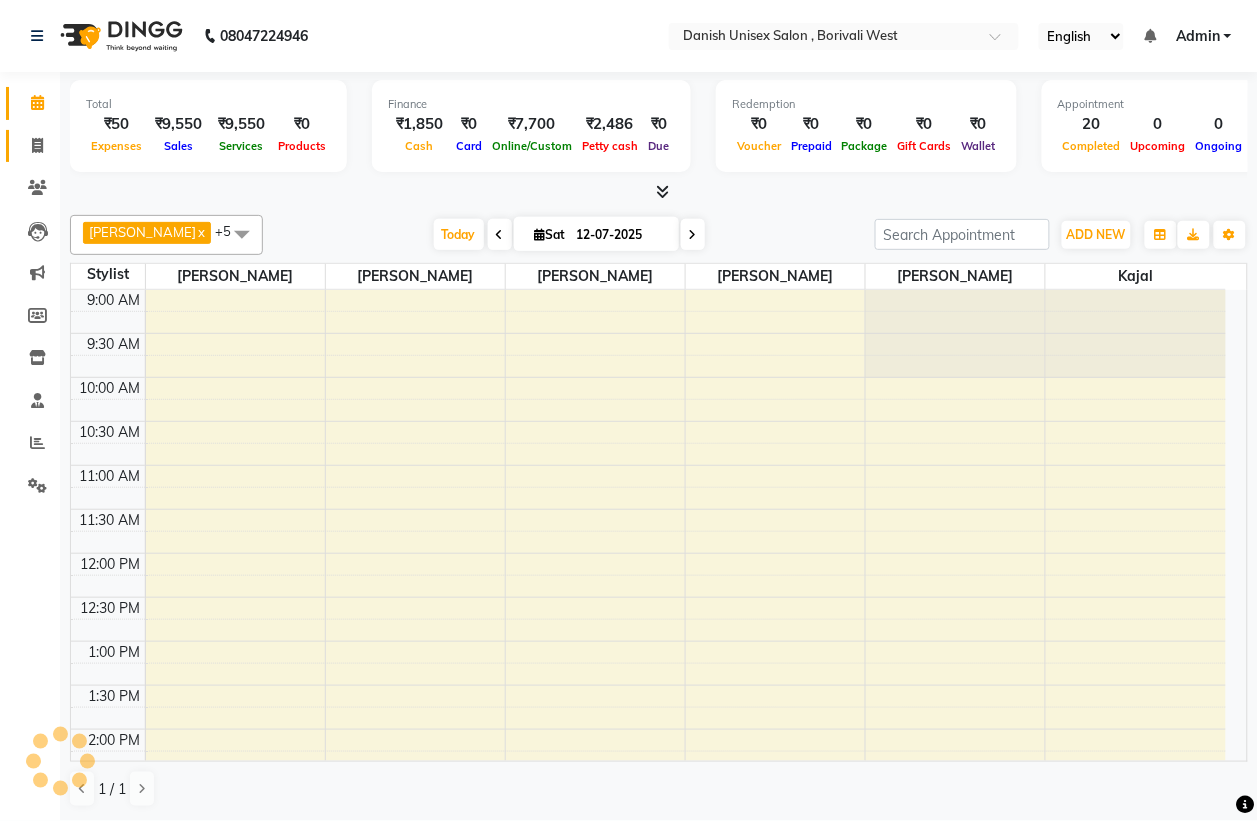 scroll, scrollTop: 0, scrollLeft: 0, axis: both 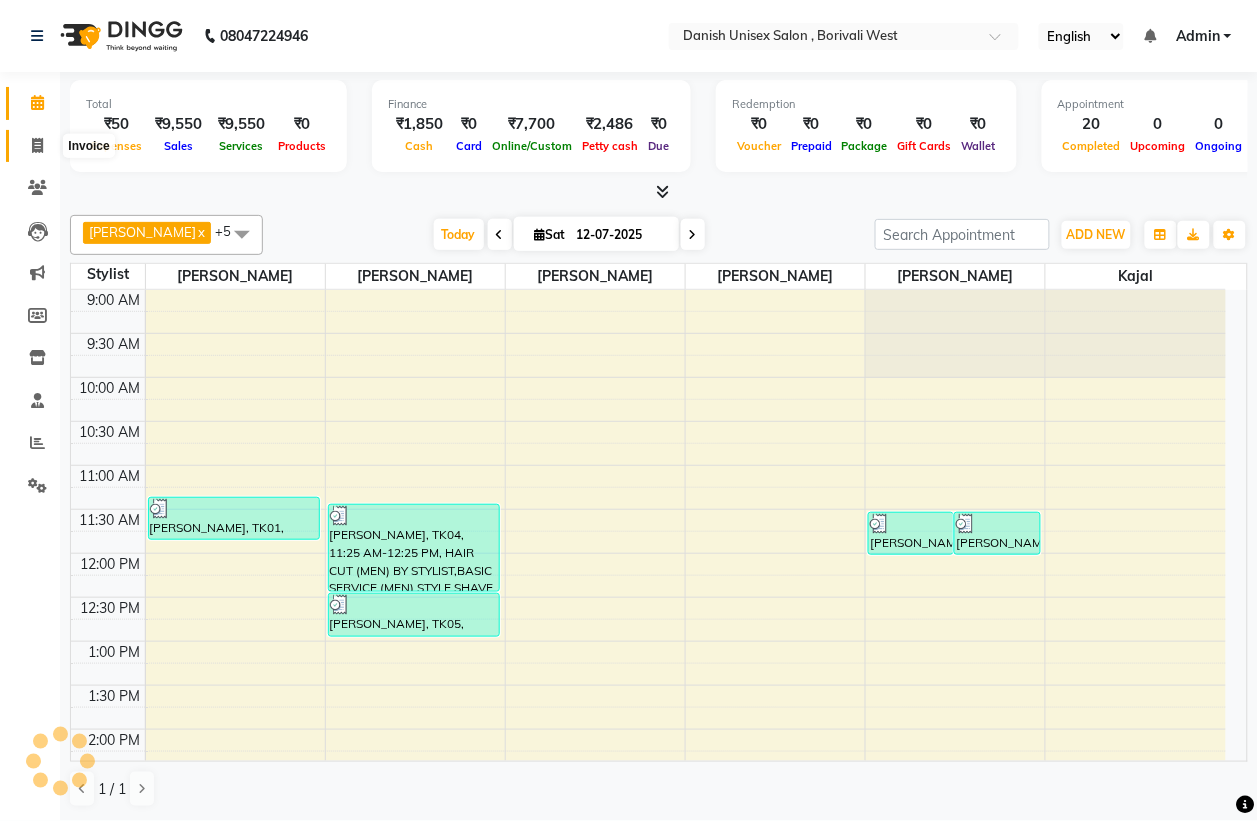 click 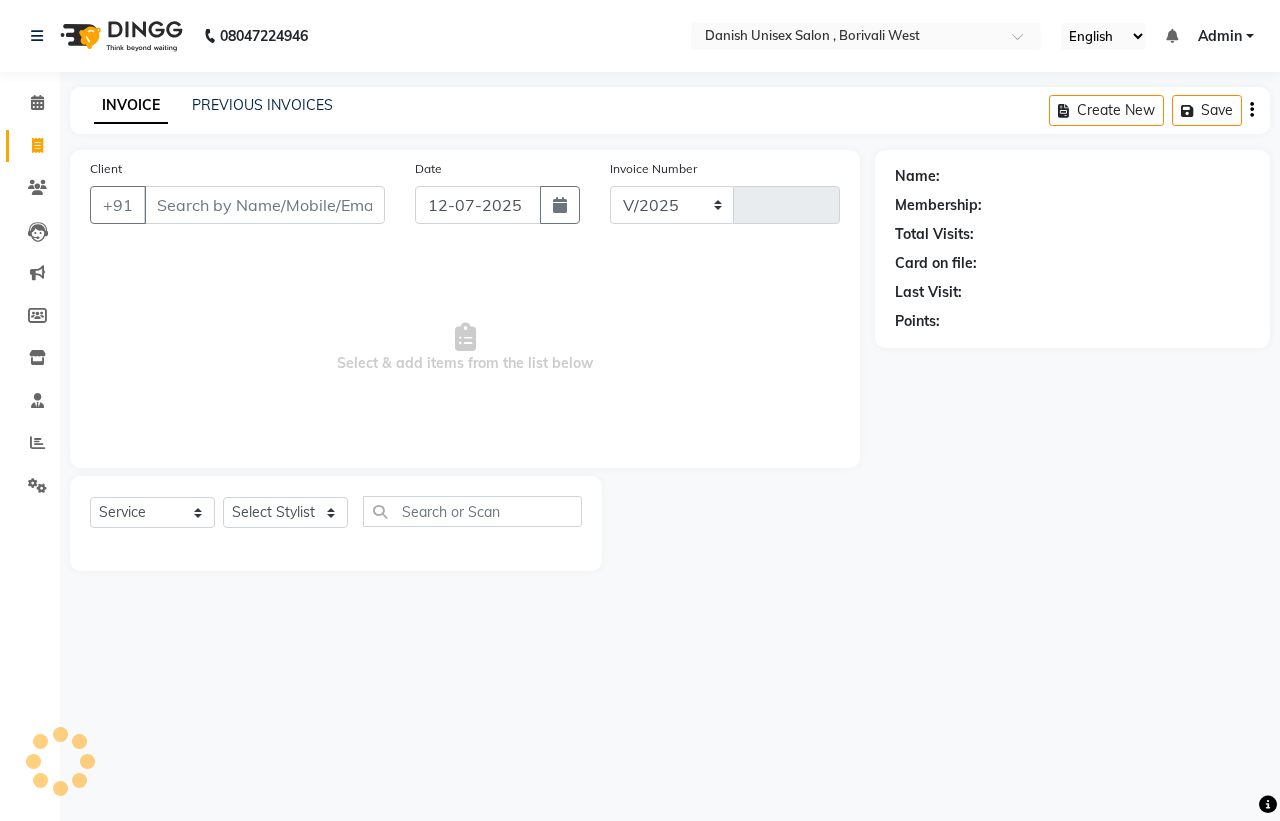 select on "6929" 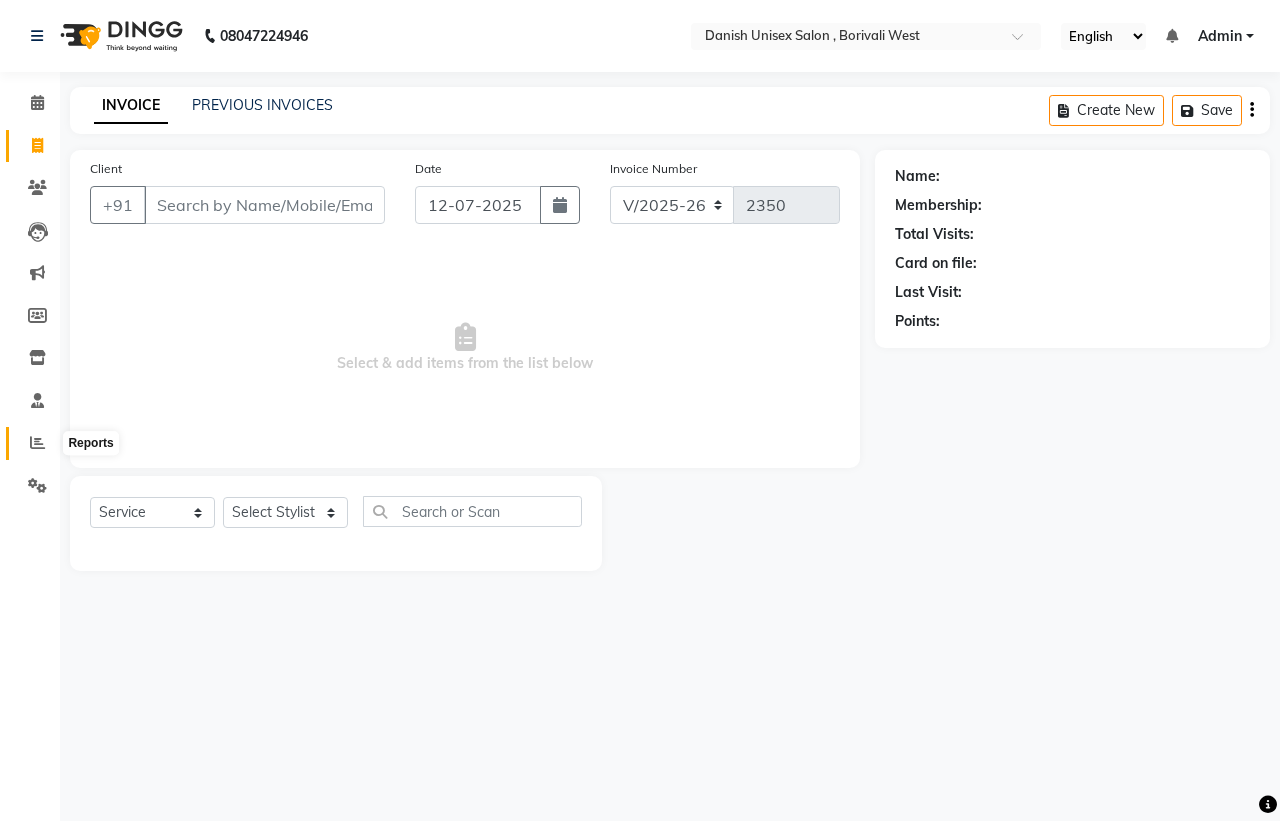 click 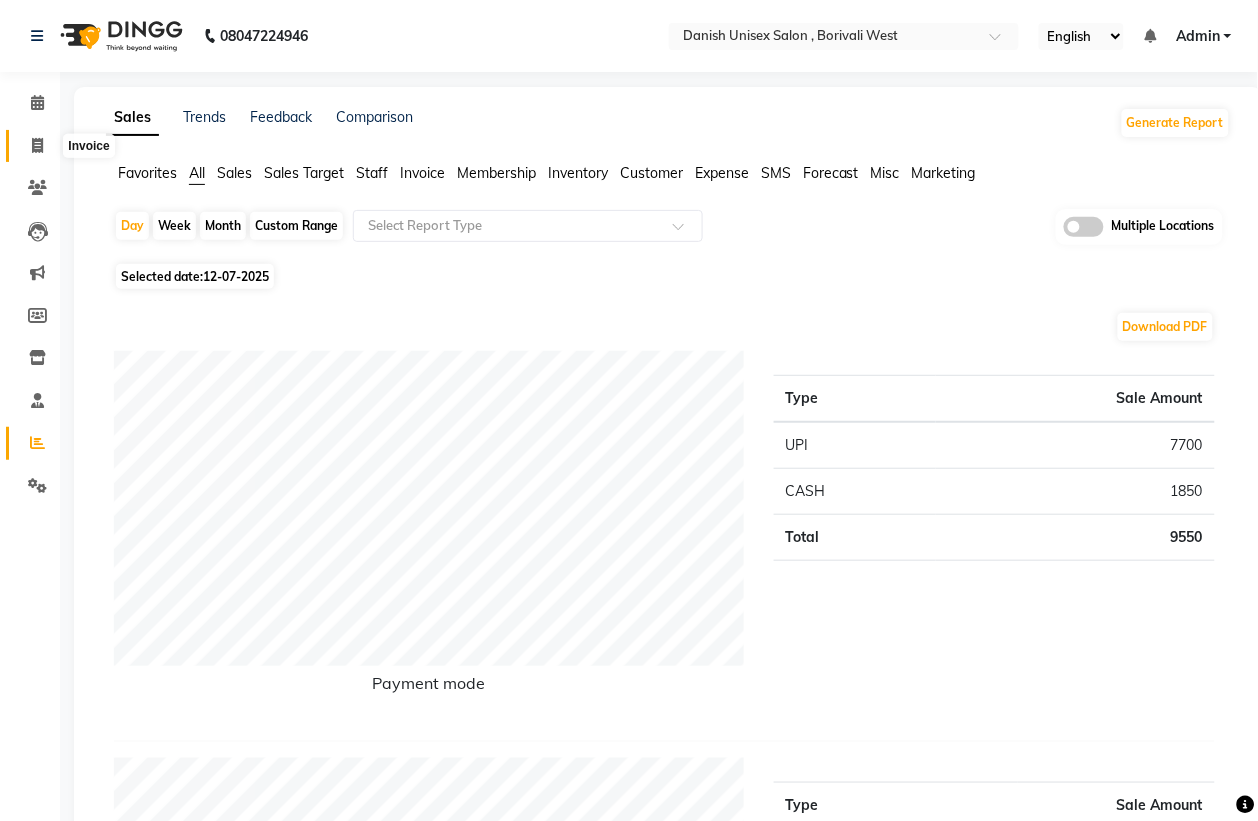 click 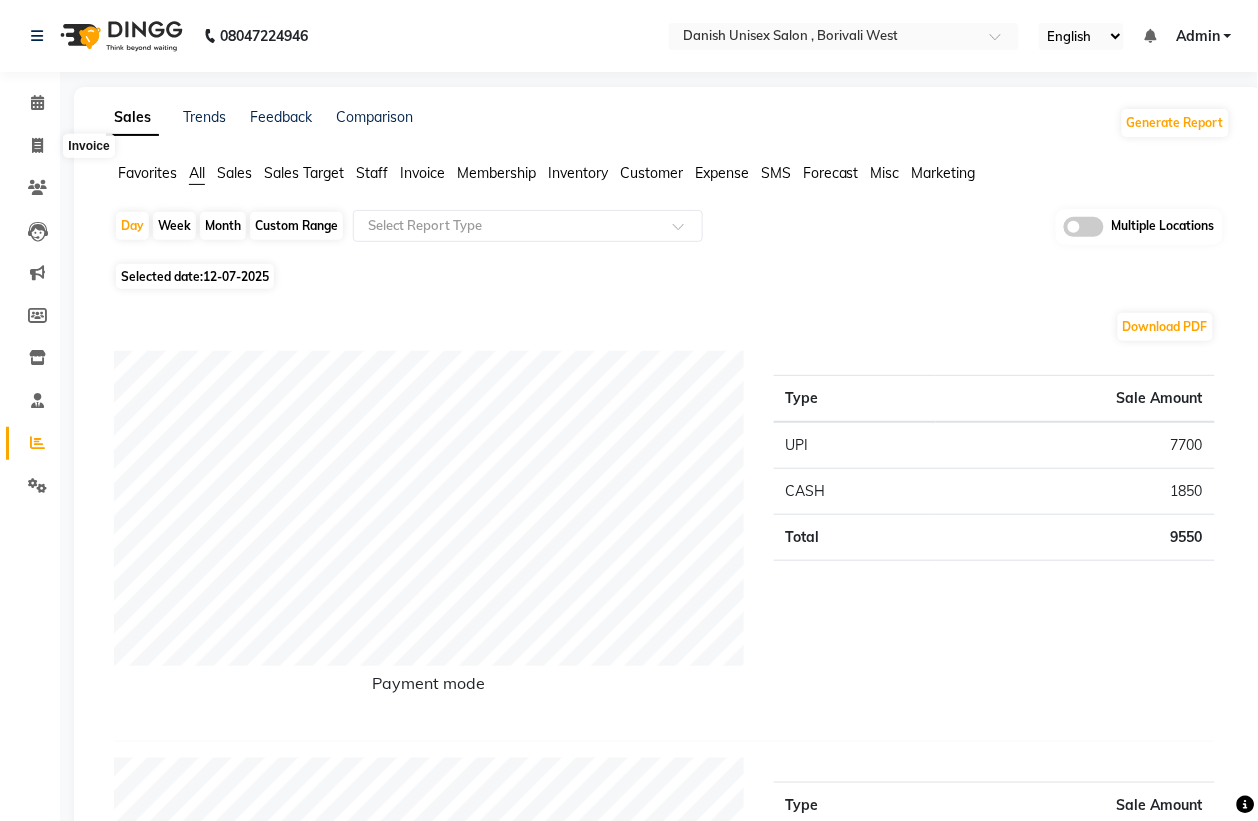 select on "service" 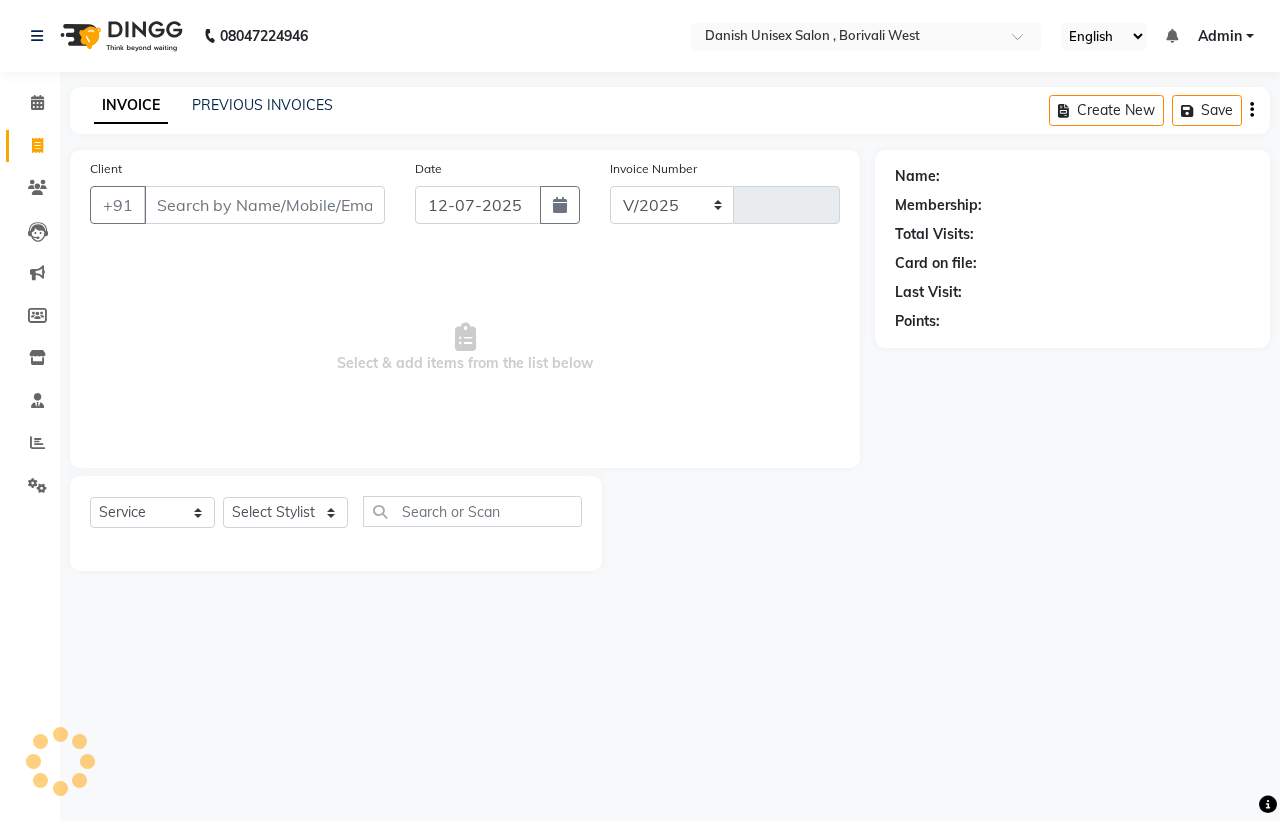 select on "6929" 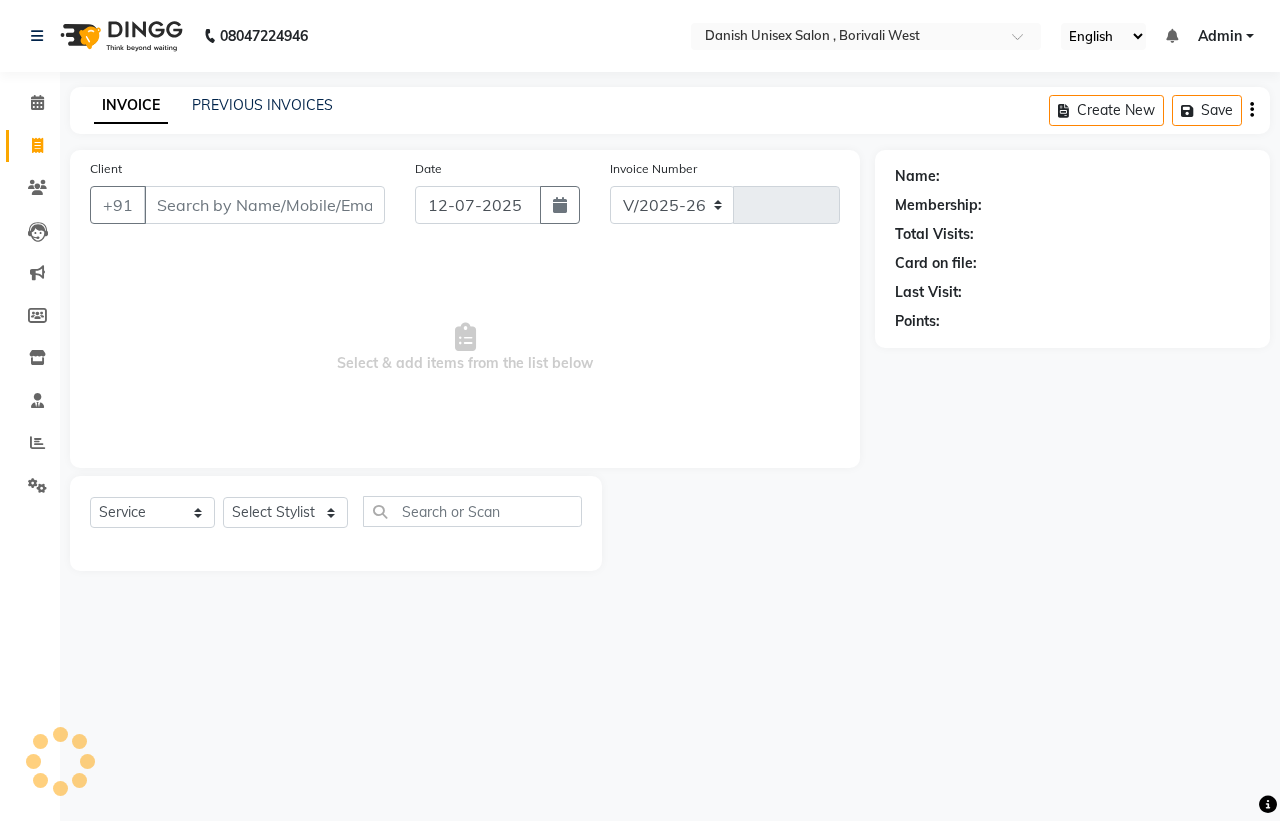 type on "2350" 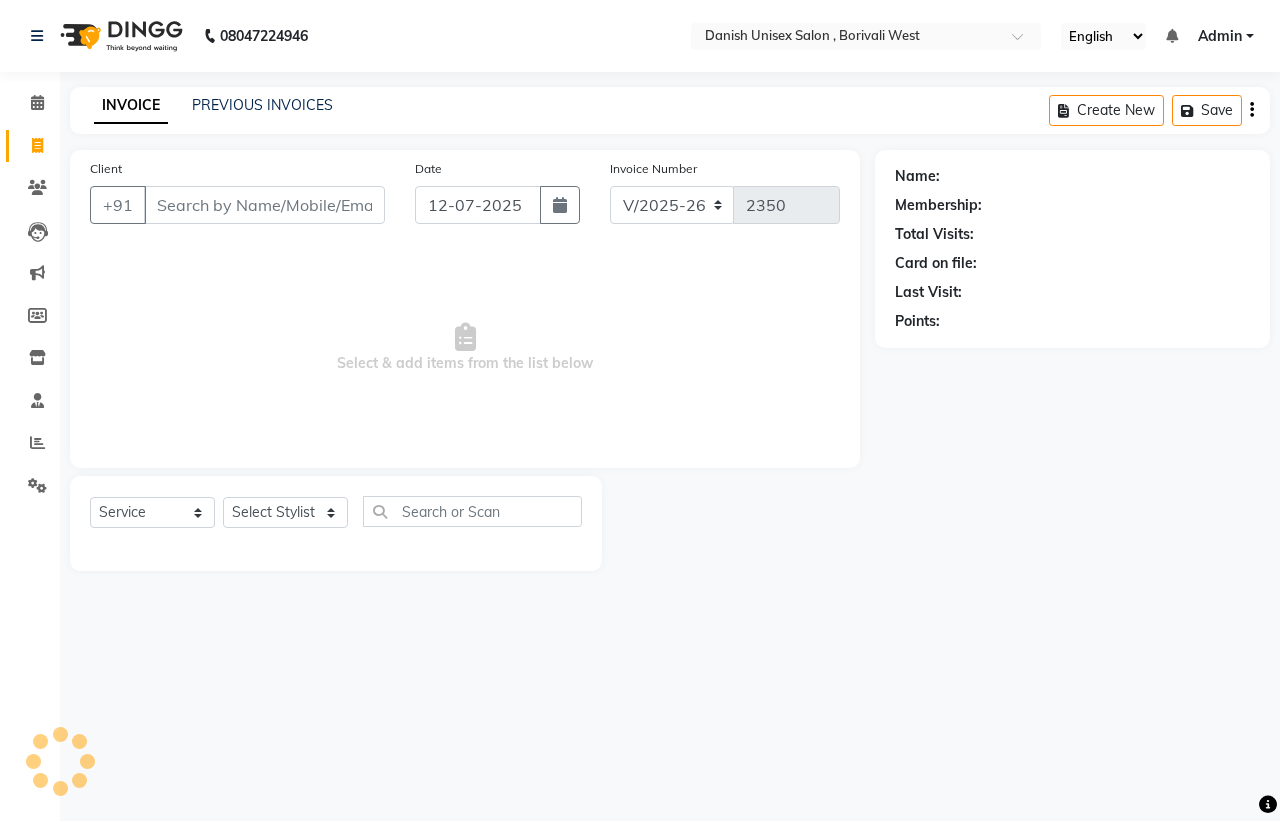 click on "Client +91" 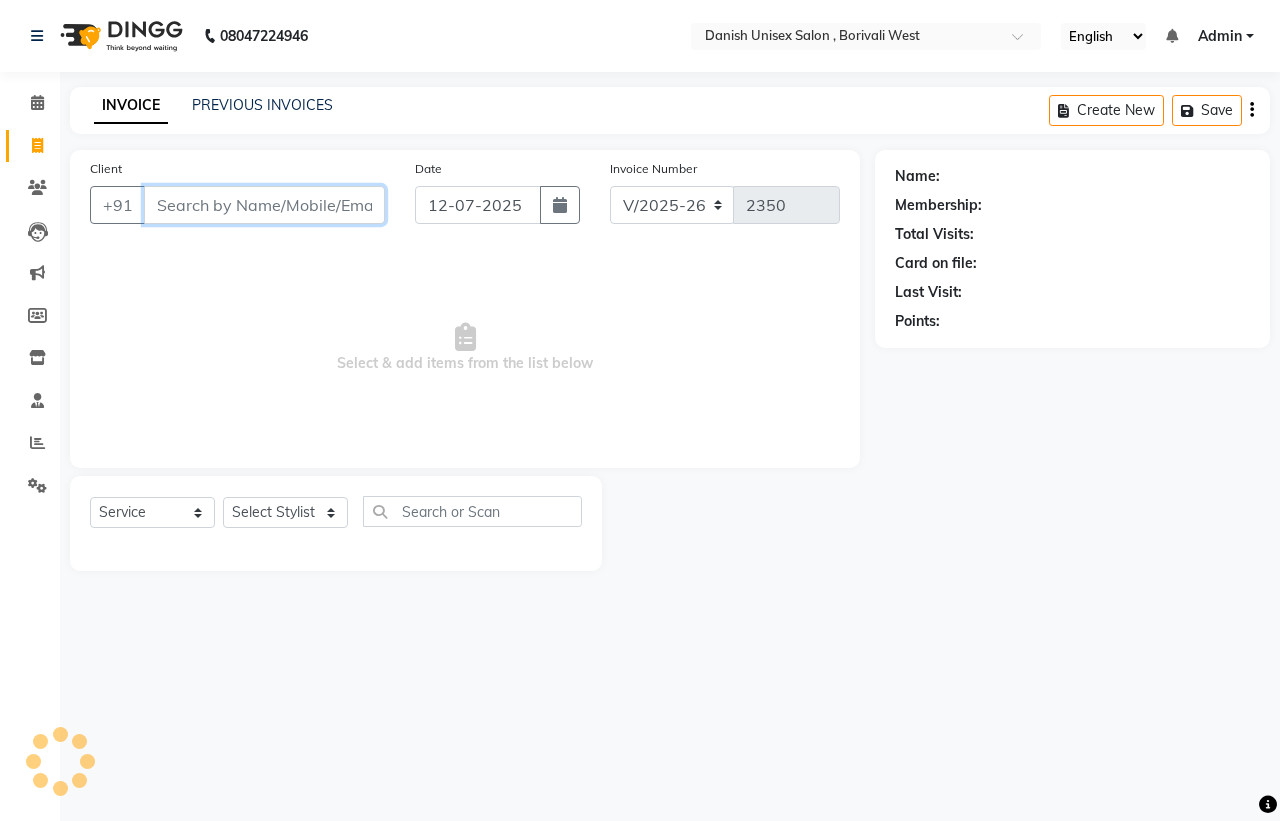 click on "Client" at bounding box center (264, 205) 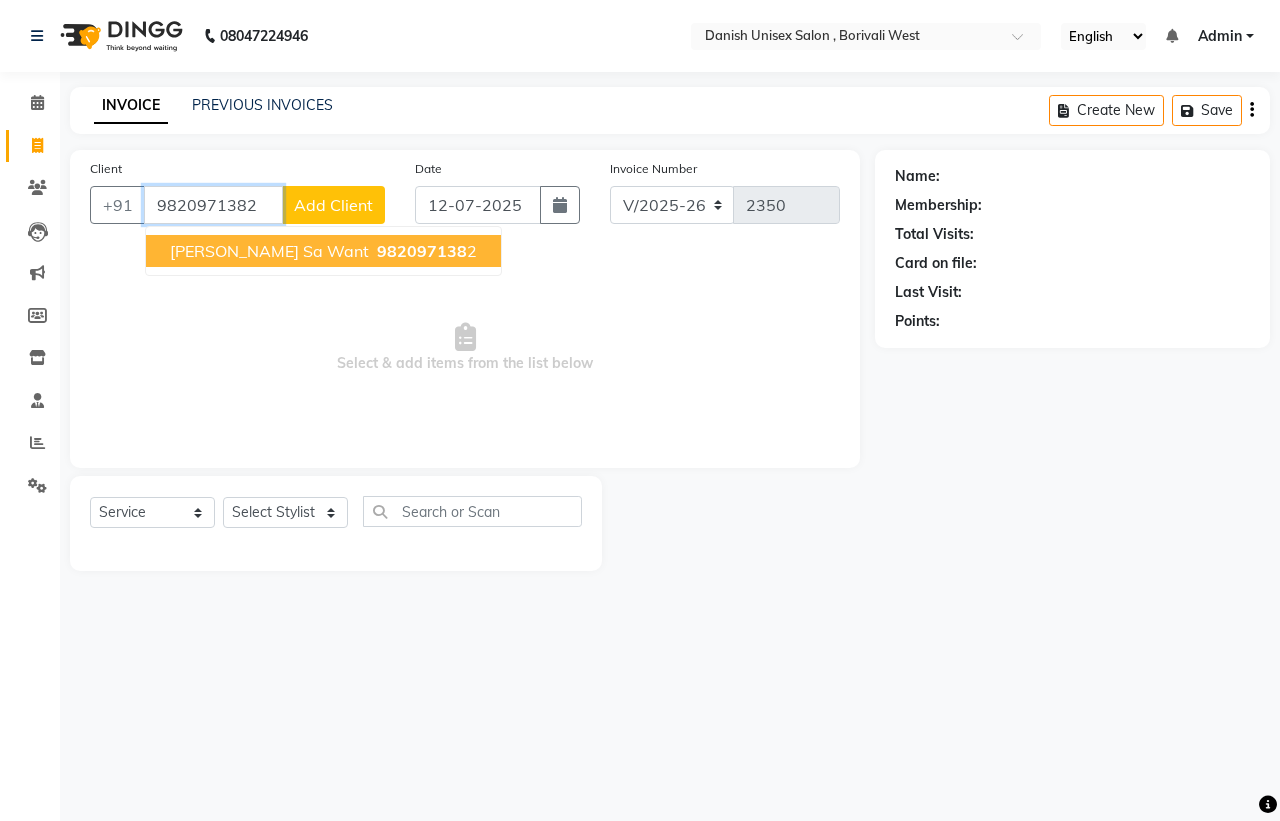 type on "9820971382" 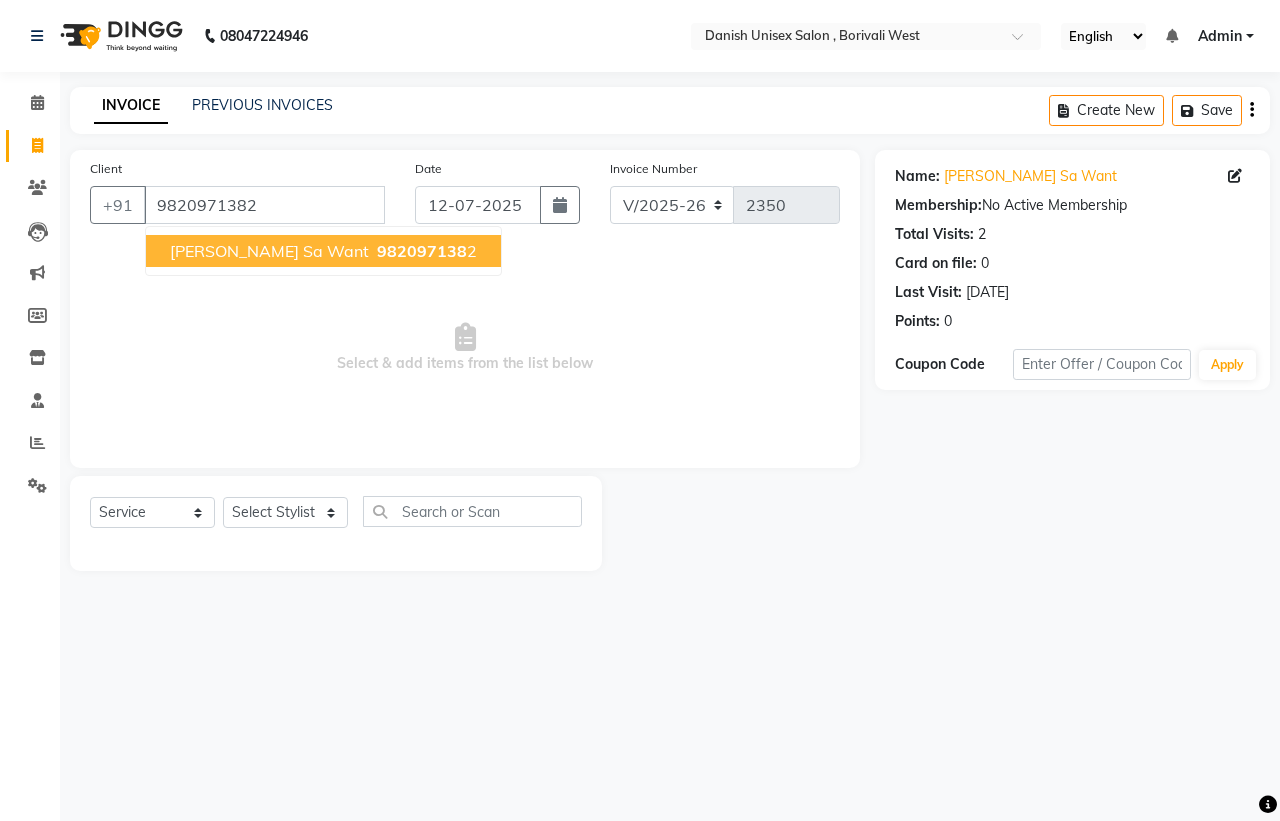drag, startPoint x: 262, startPoint y: 233, endPoint x: 257, endPoint y: 243, distance: 11.18034 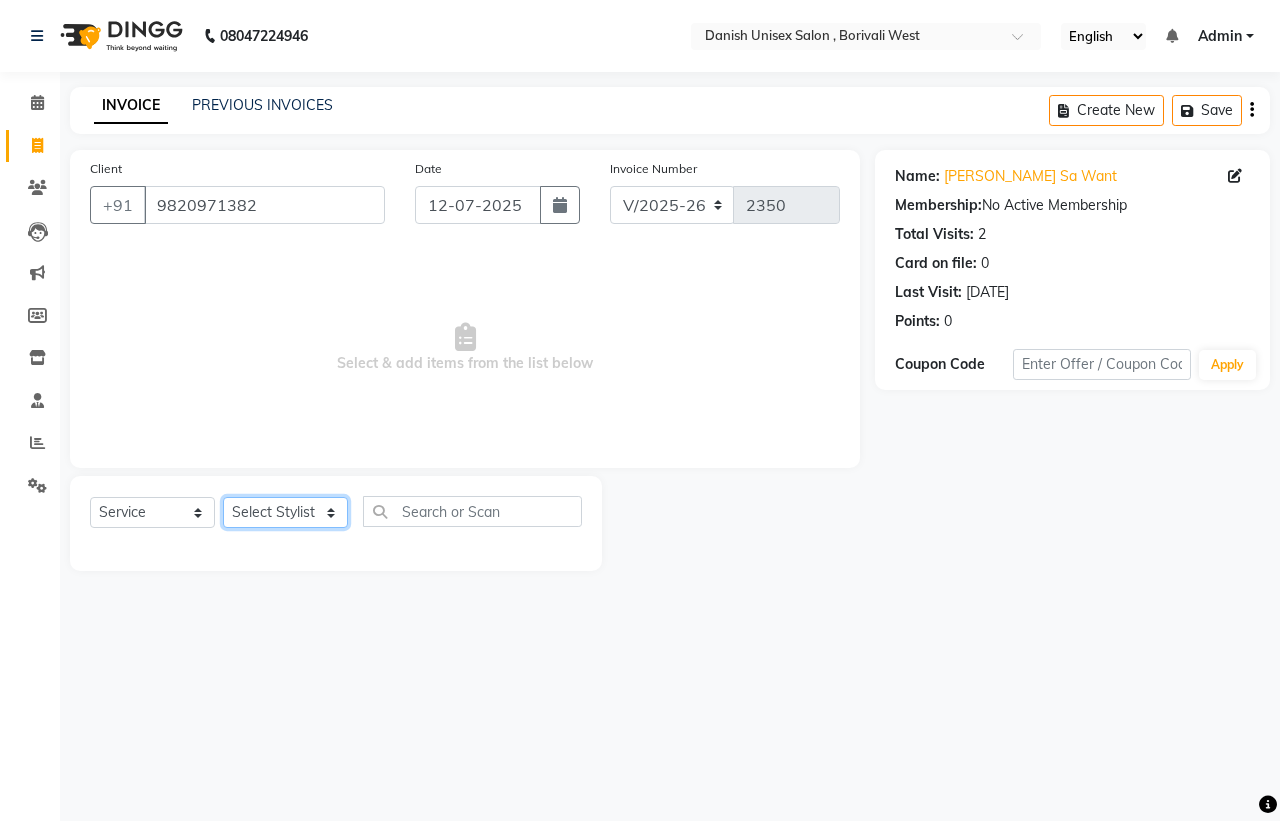 click on "Select Stylist [PERSON_NAME] [PERSON_NAME] [PERSON_NAME] kajal [PERSON_NAME] [PERSON_NAME] [PERSON_NAME] [PERSON_NAME] [PERSON_NAME] [PERSON_NAME] [PERSON_NAME]" 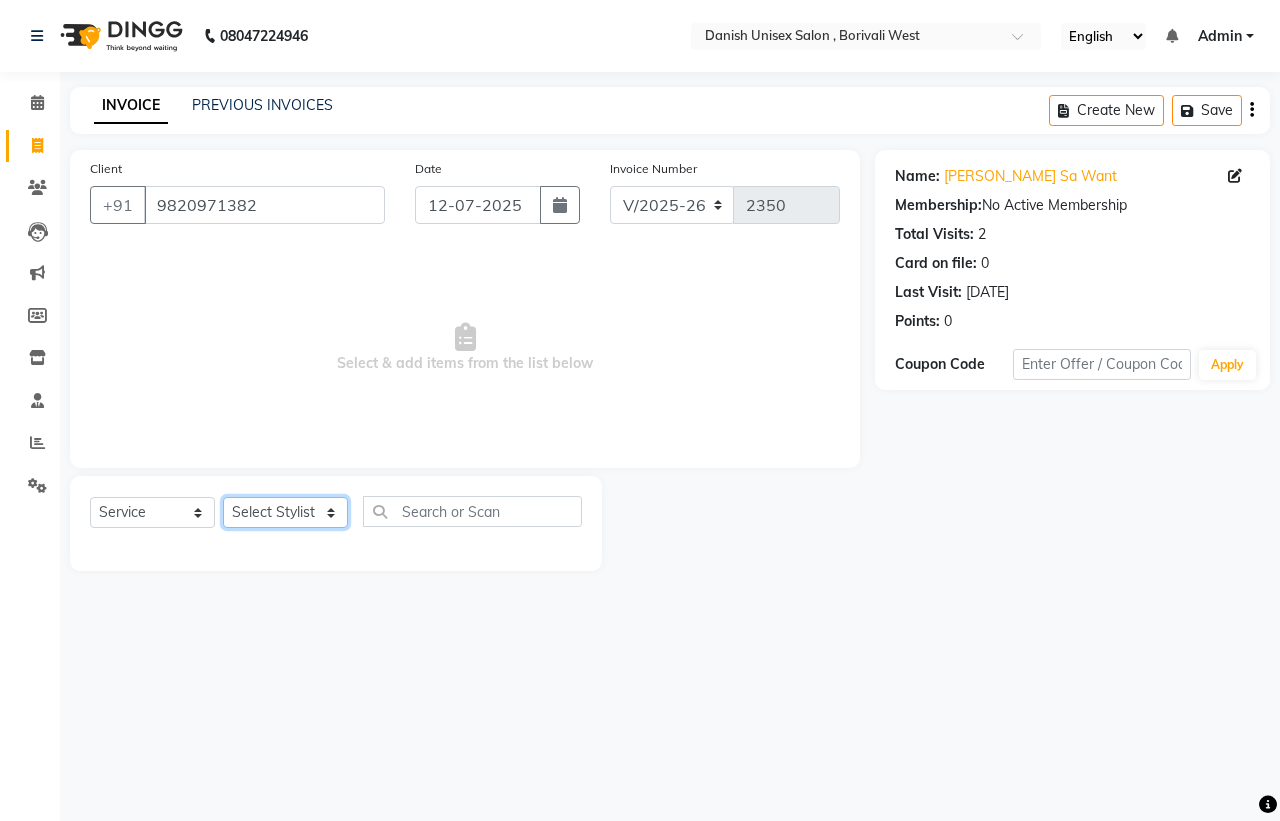 select on "54585" 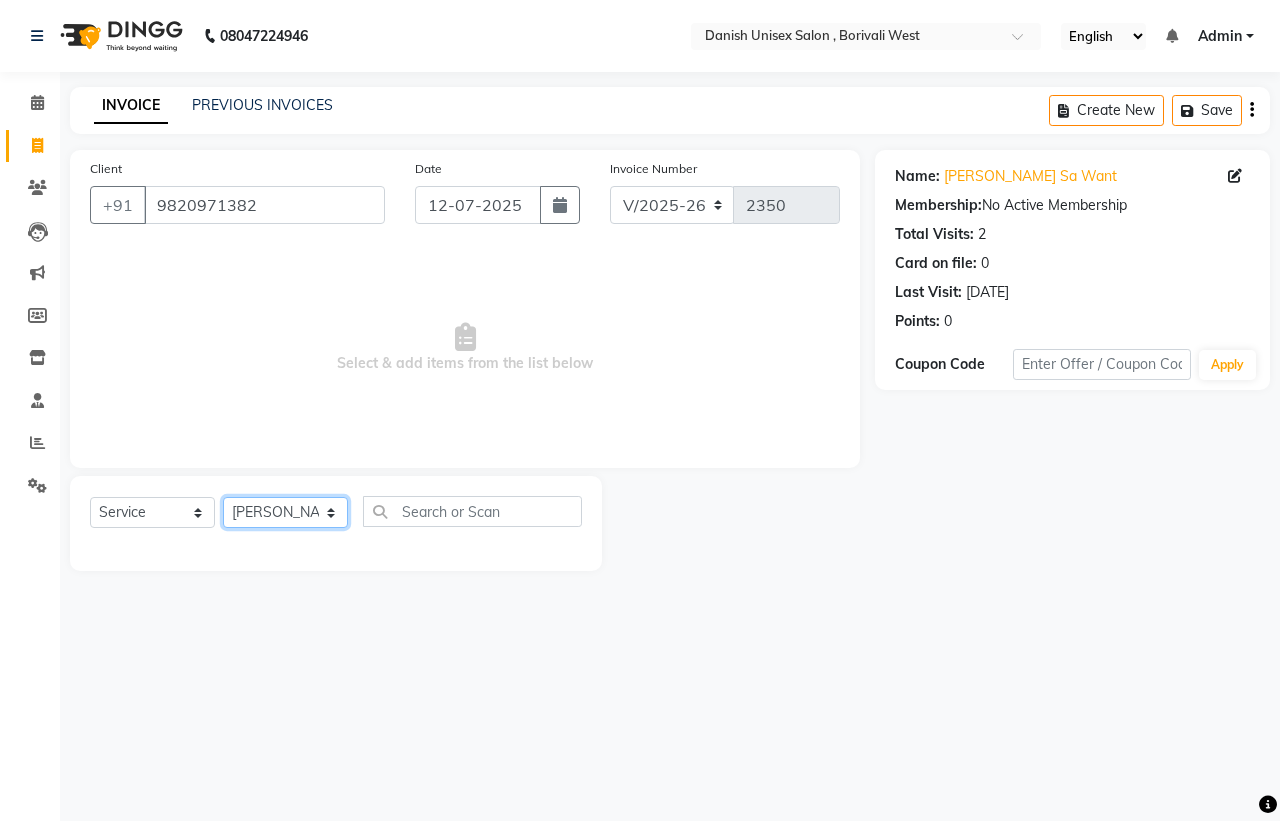 click on "Select Stylist [PERSON_NAME] [PERSON_NAME] [PERSON_NAME] kajal [PERSON_NAME] [PERSON_NAME] [PERSON_NAME] [PERSON_NAME] [PERSON_NAME] [PERSON_NAME] [PERSON_NAME]" 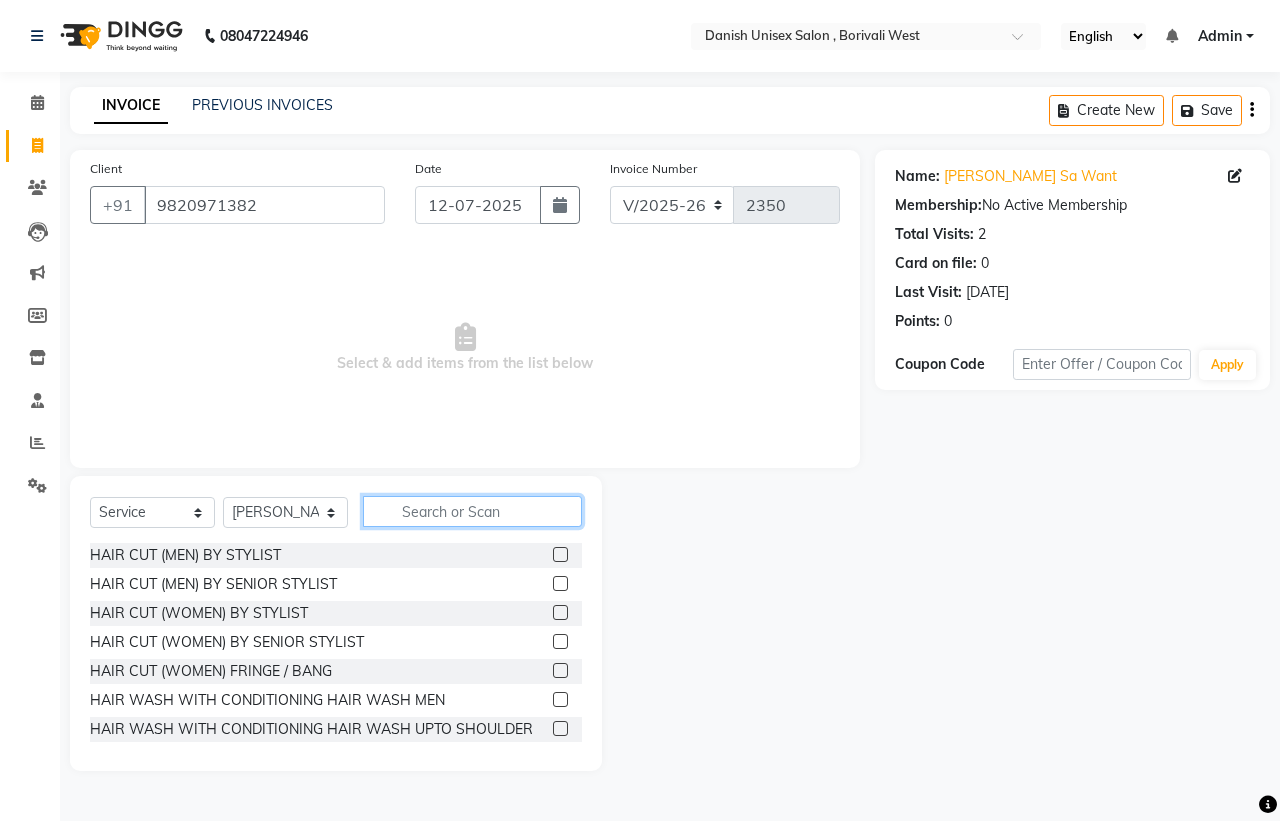 click 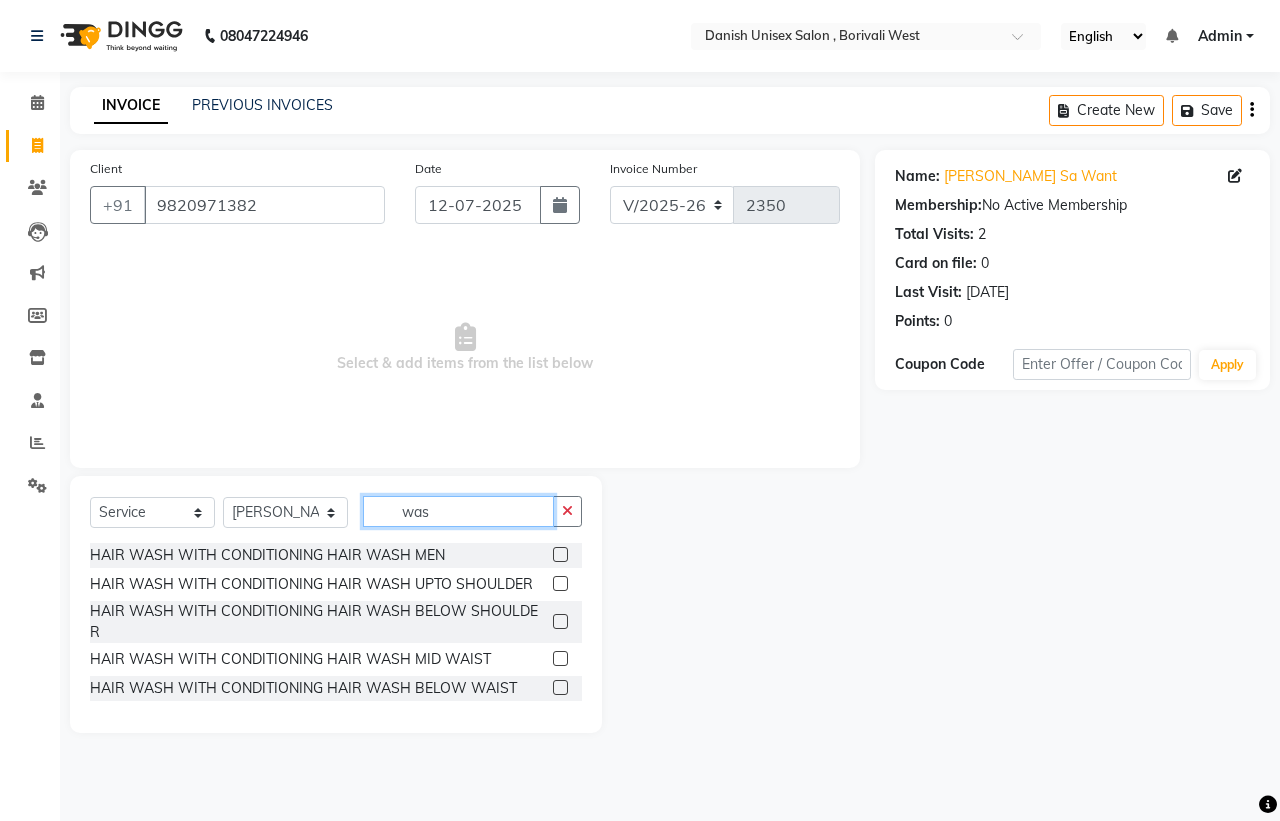 type on "was" 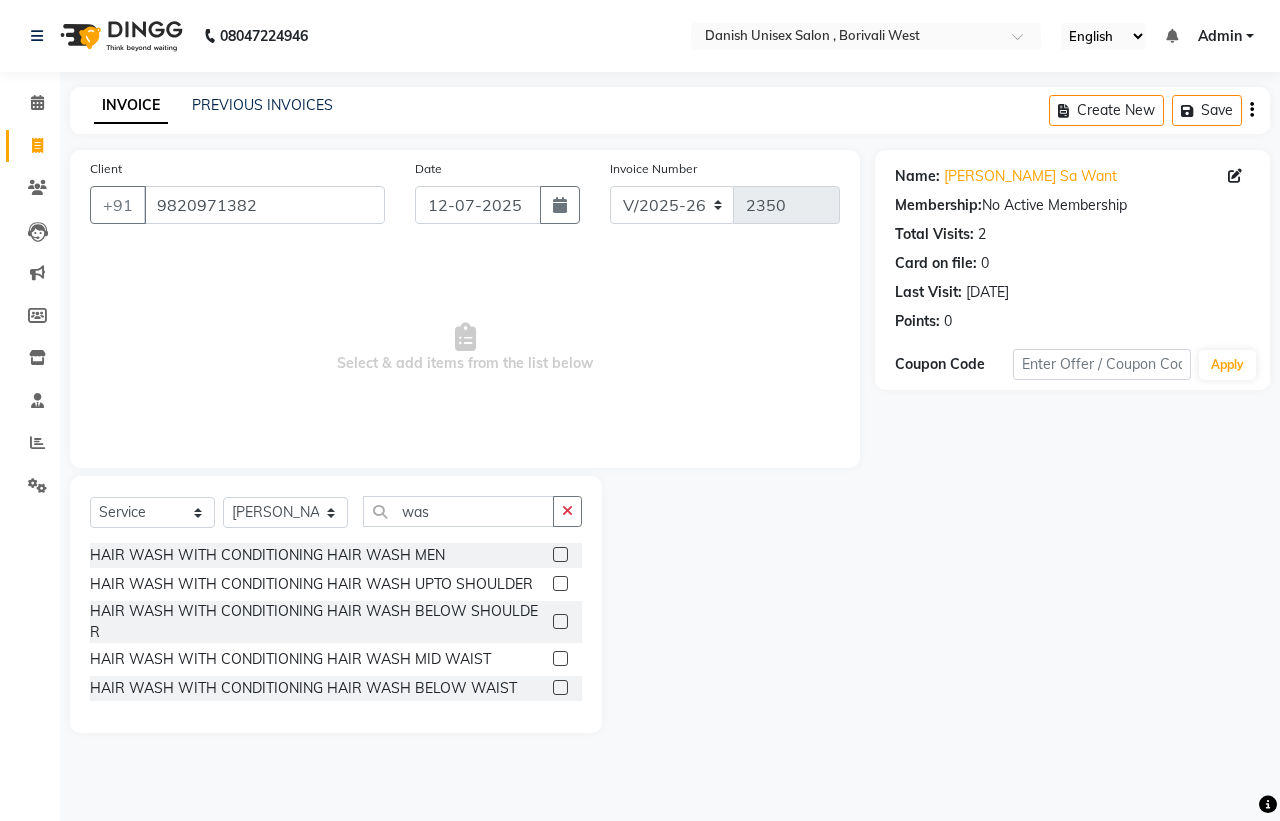 click 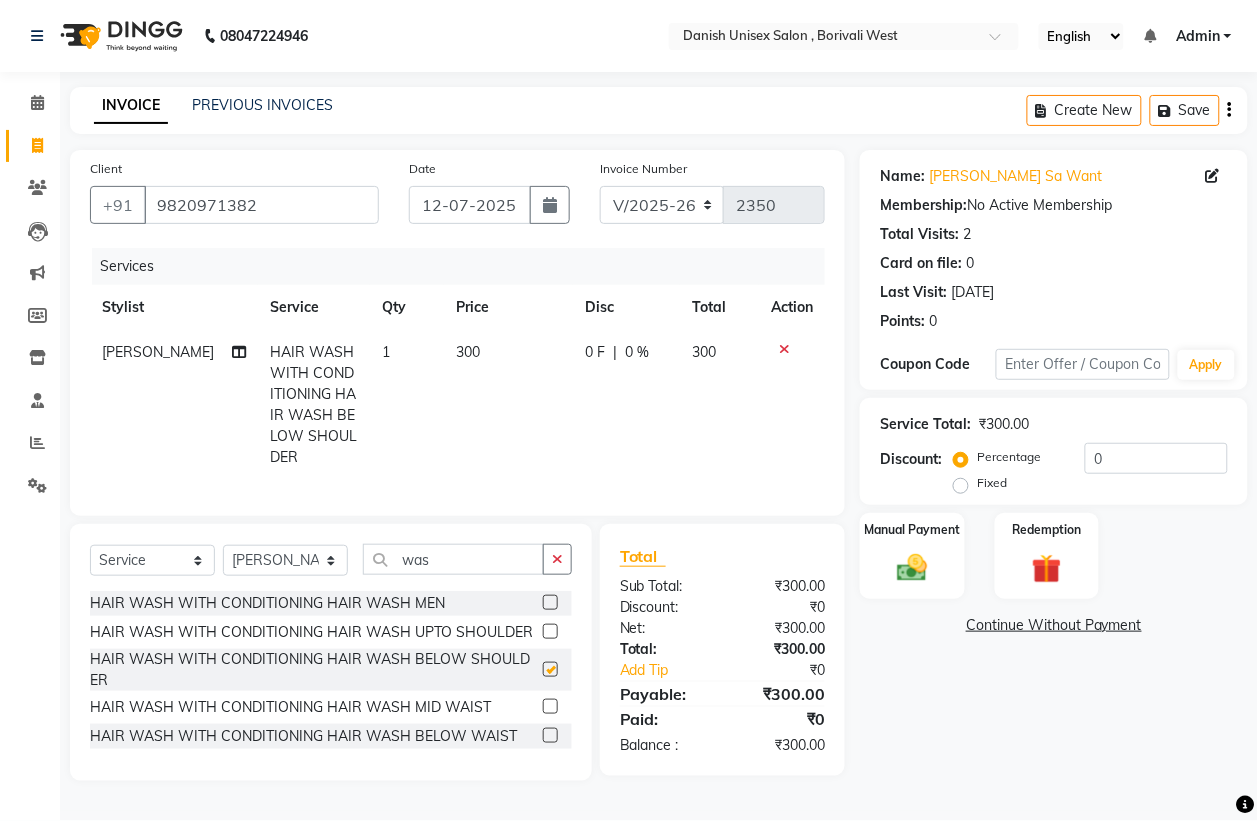 checkbox on "false" 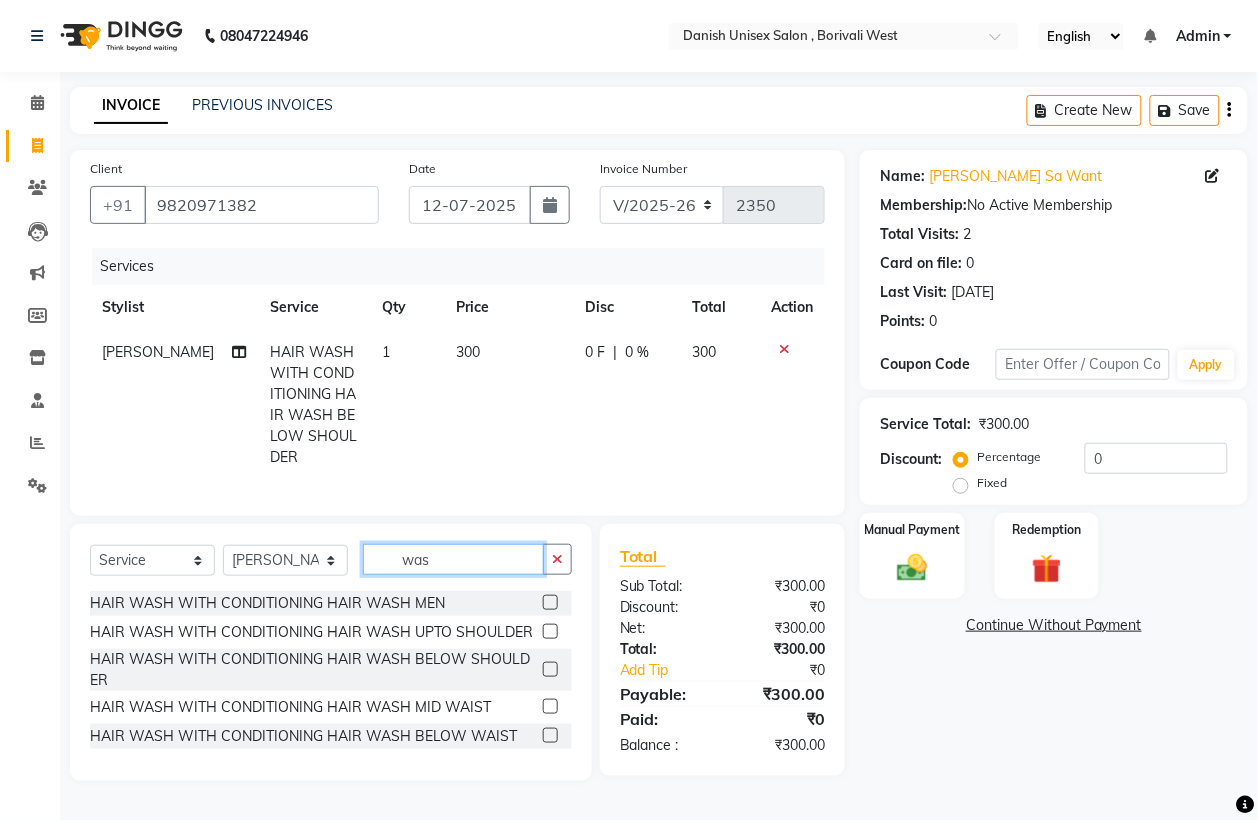 click on "was" 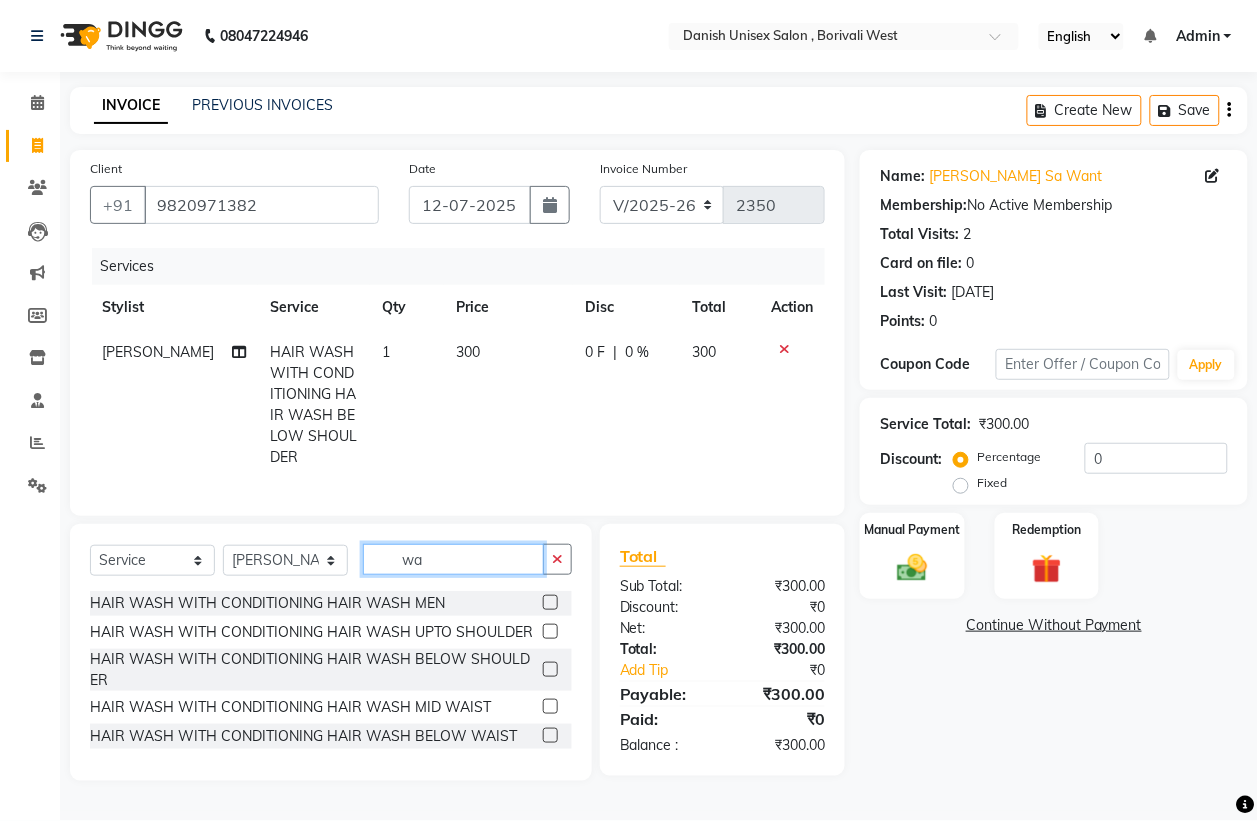 type on "w" 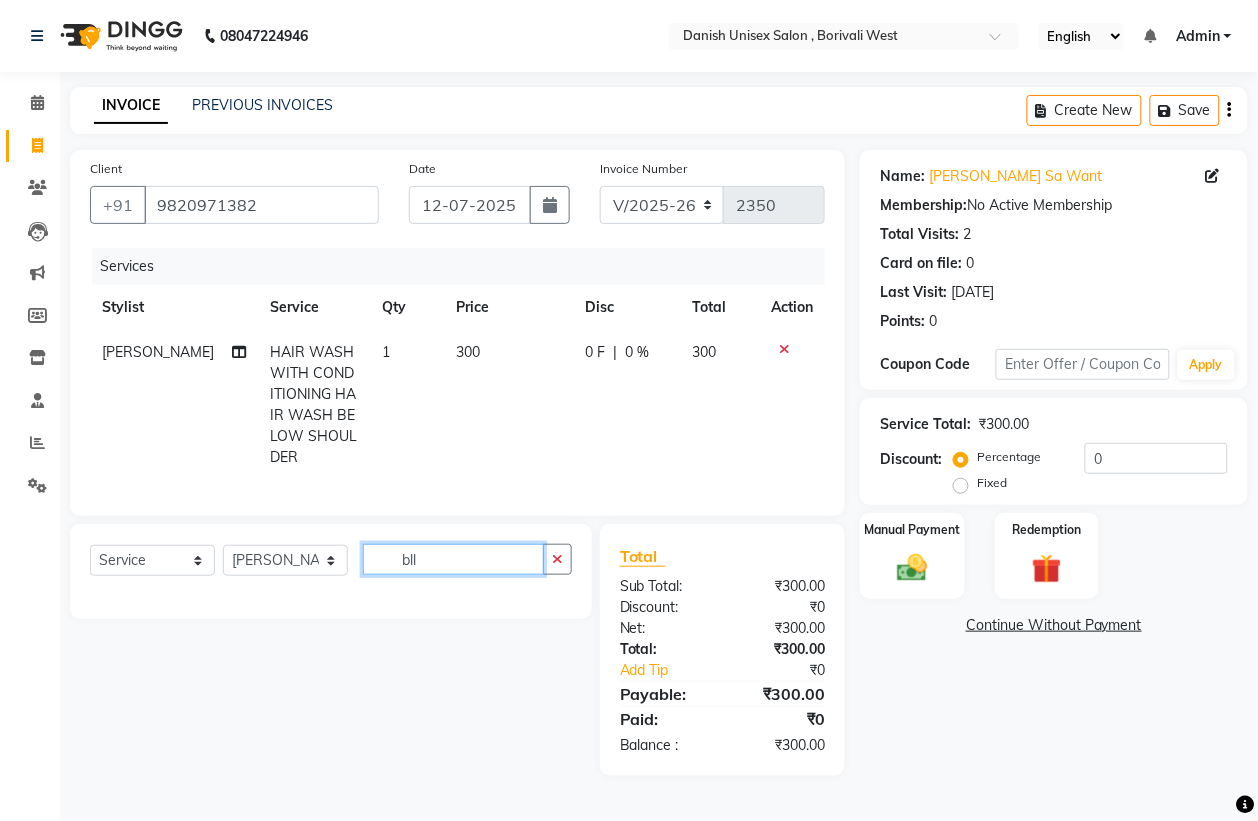scroll, scrollTop: 0, scrollLeft: 0, axis: both 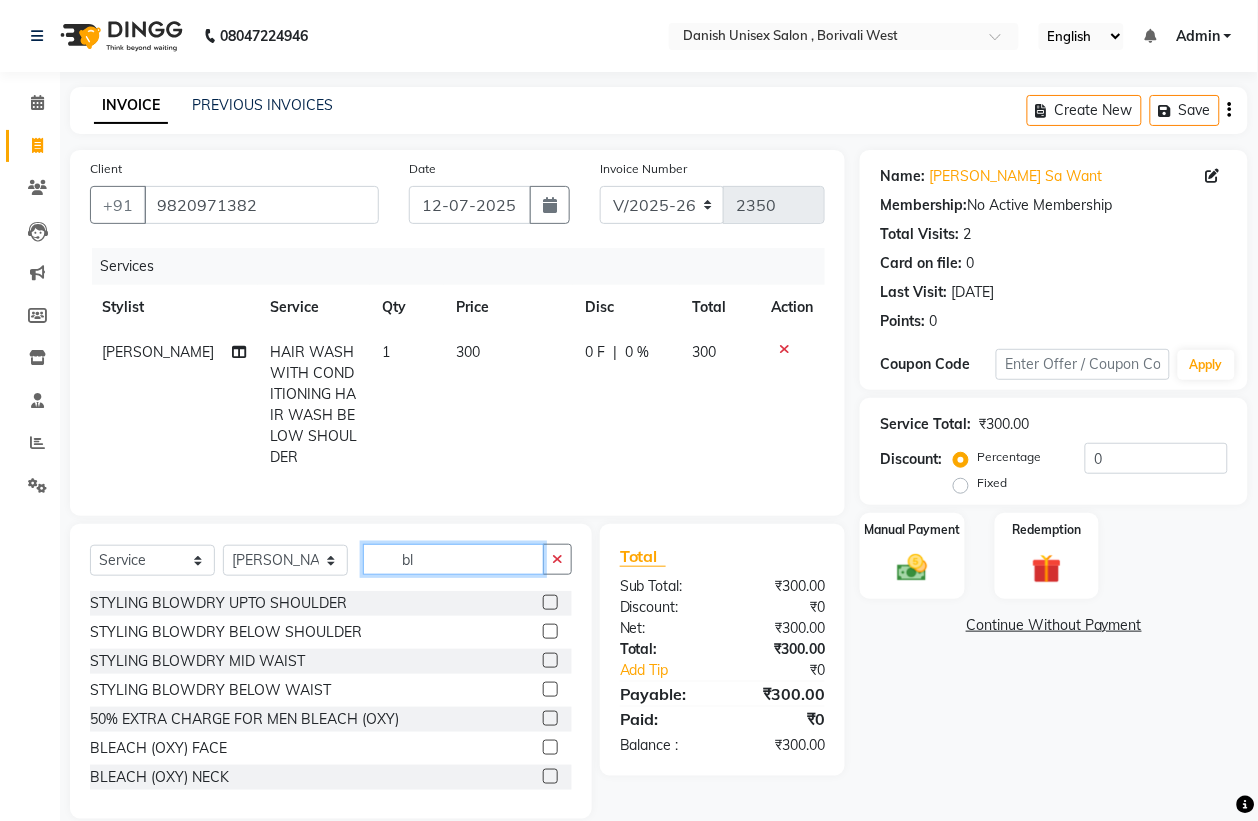 type on "bl" 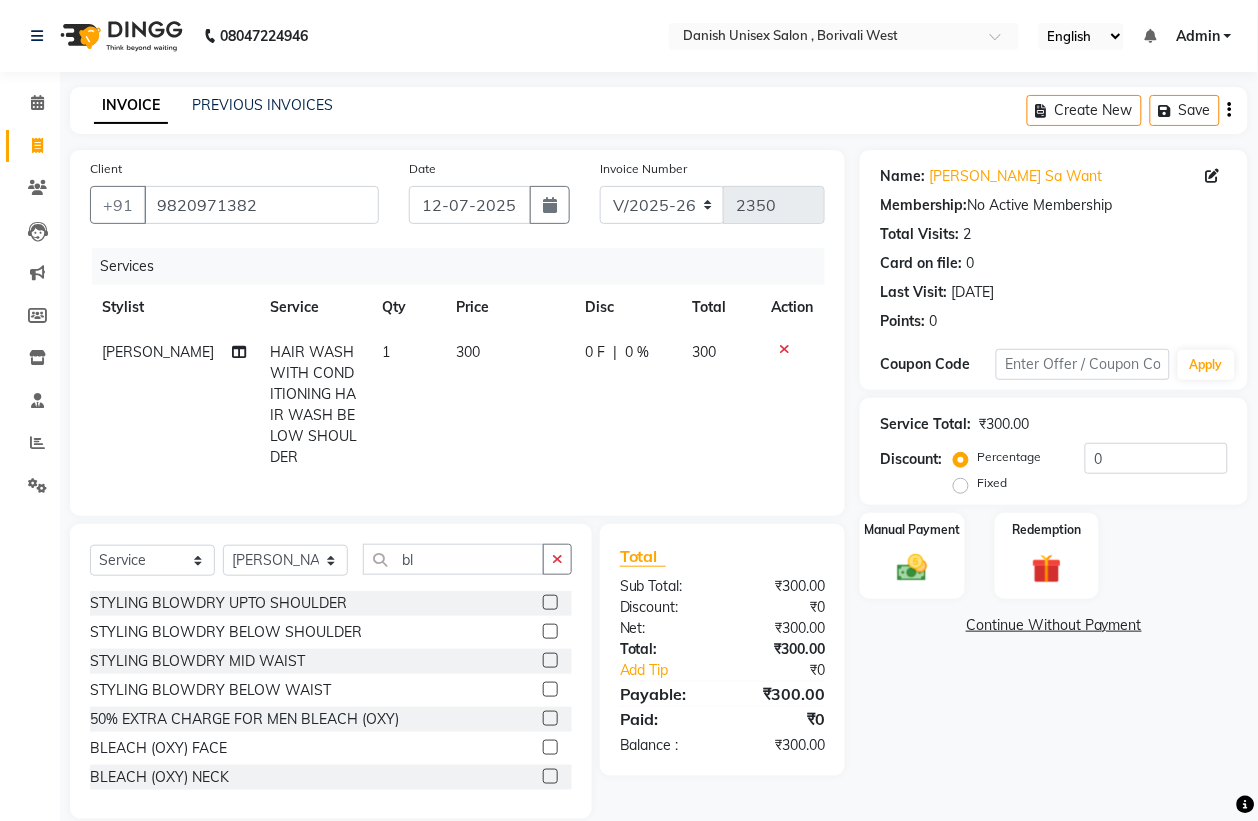 click 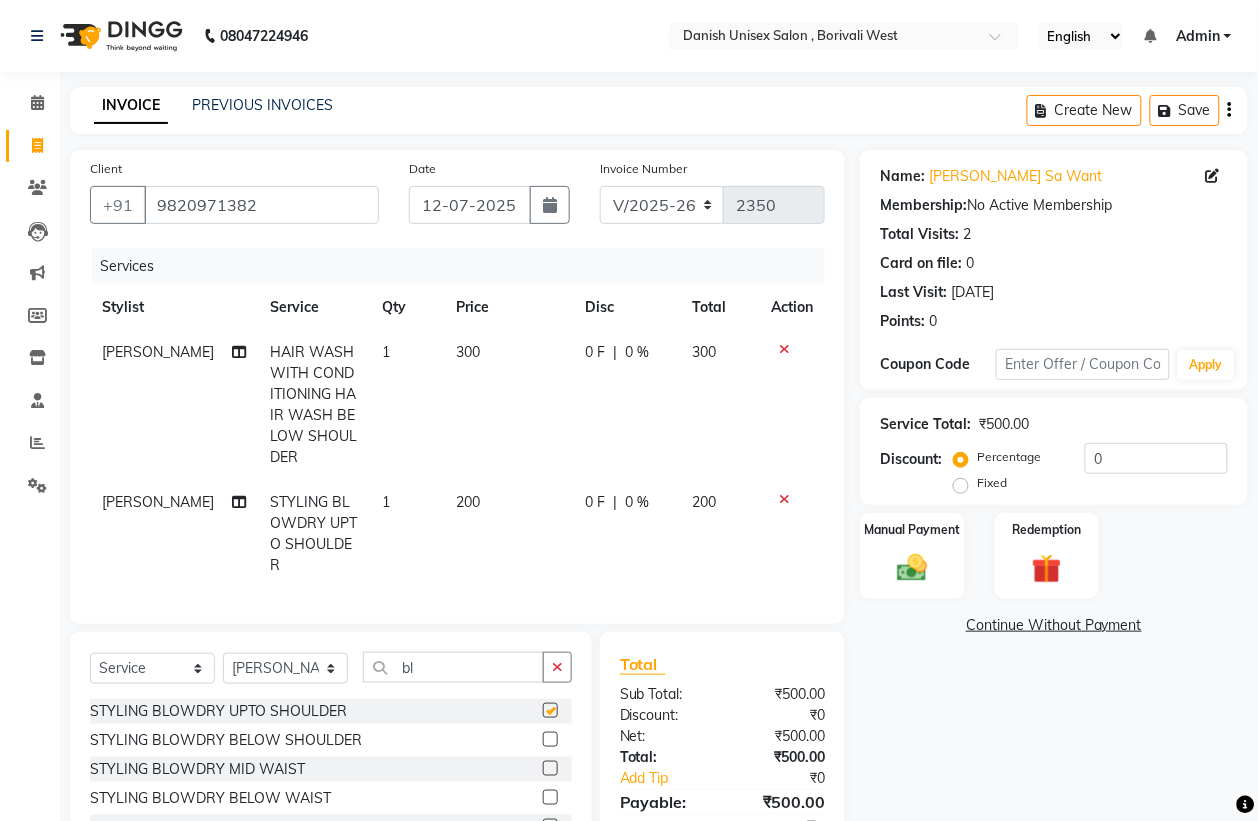 checkbox on "false" 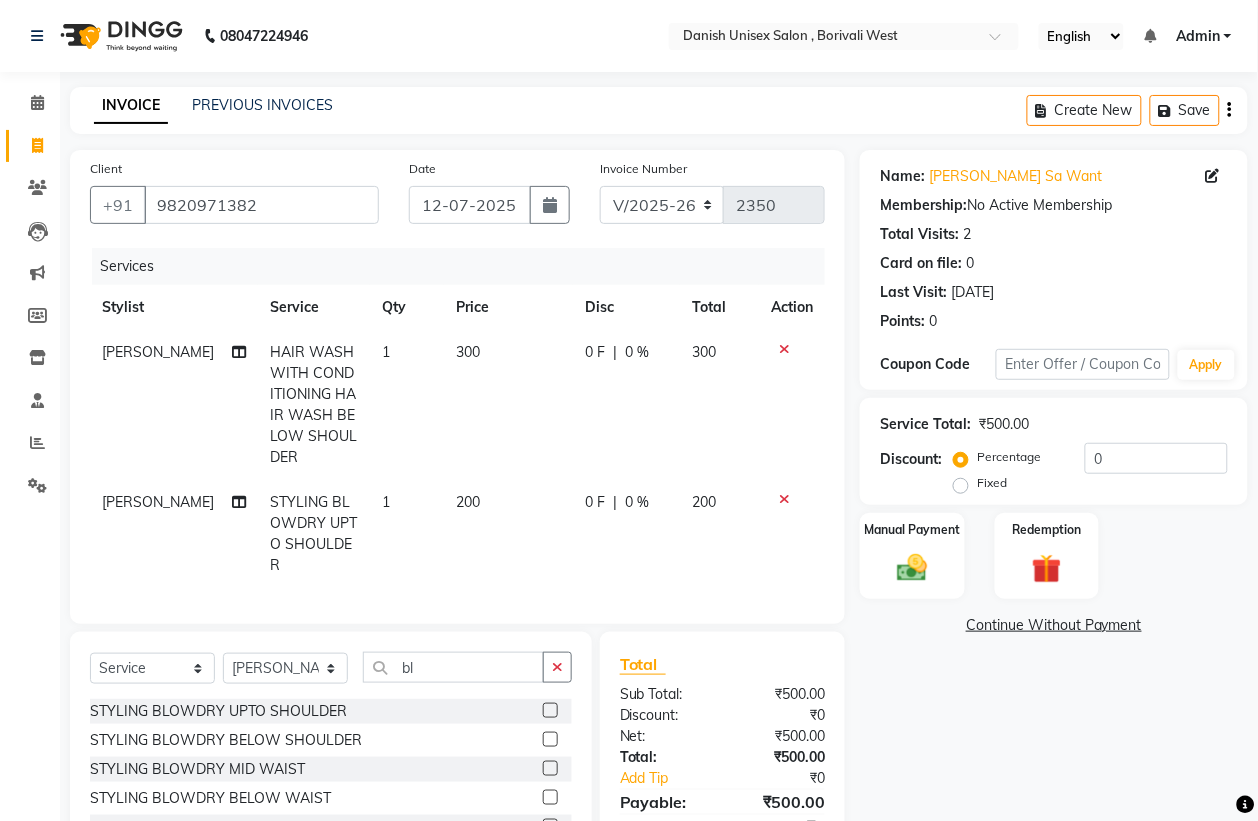 click 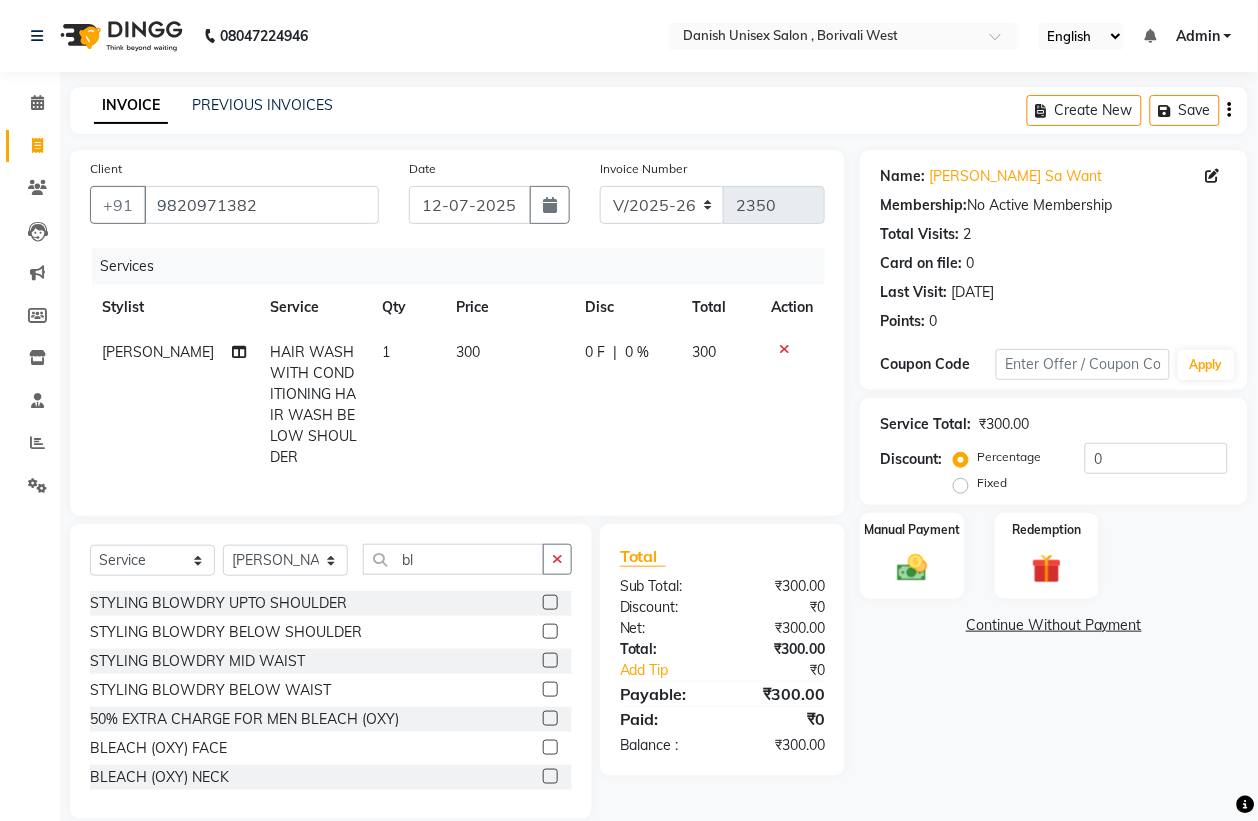 click 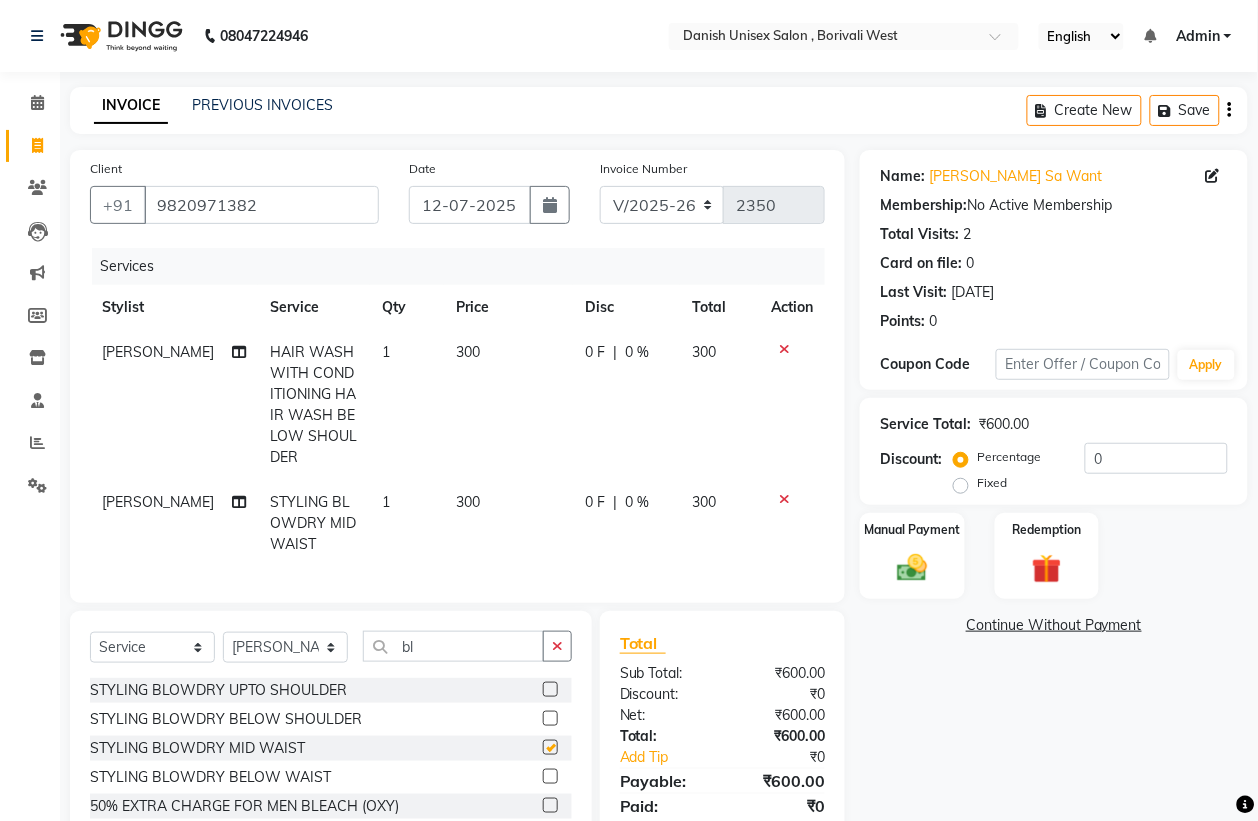 checkbox on "false" 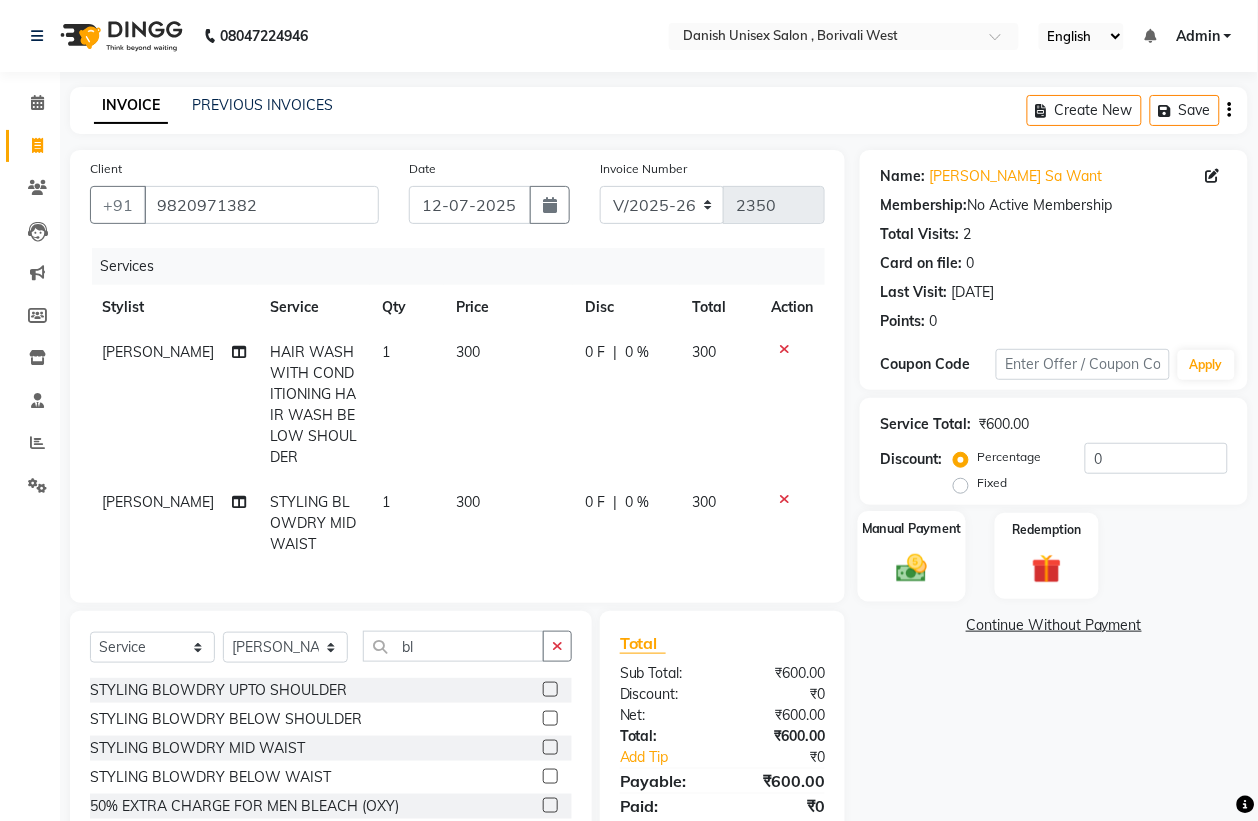 drag, startPoint x: 896, startPoint y: 536, endPoint x: 897, endPoint y: 525, distance: 11.045361 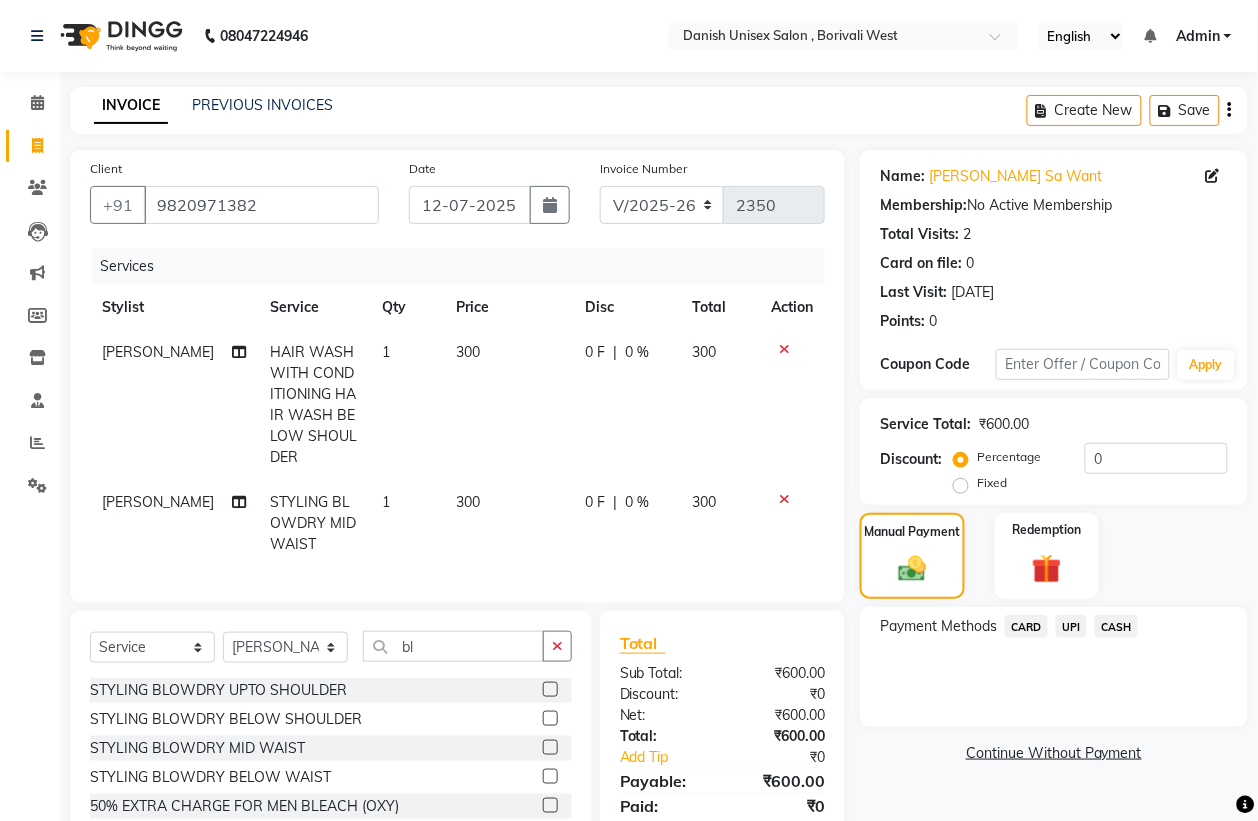 click on "UPI" 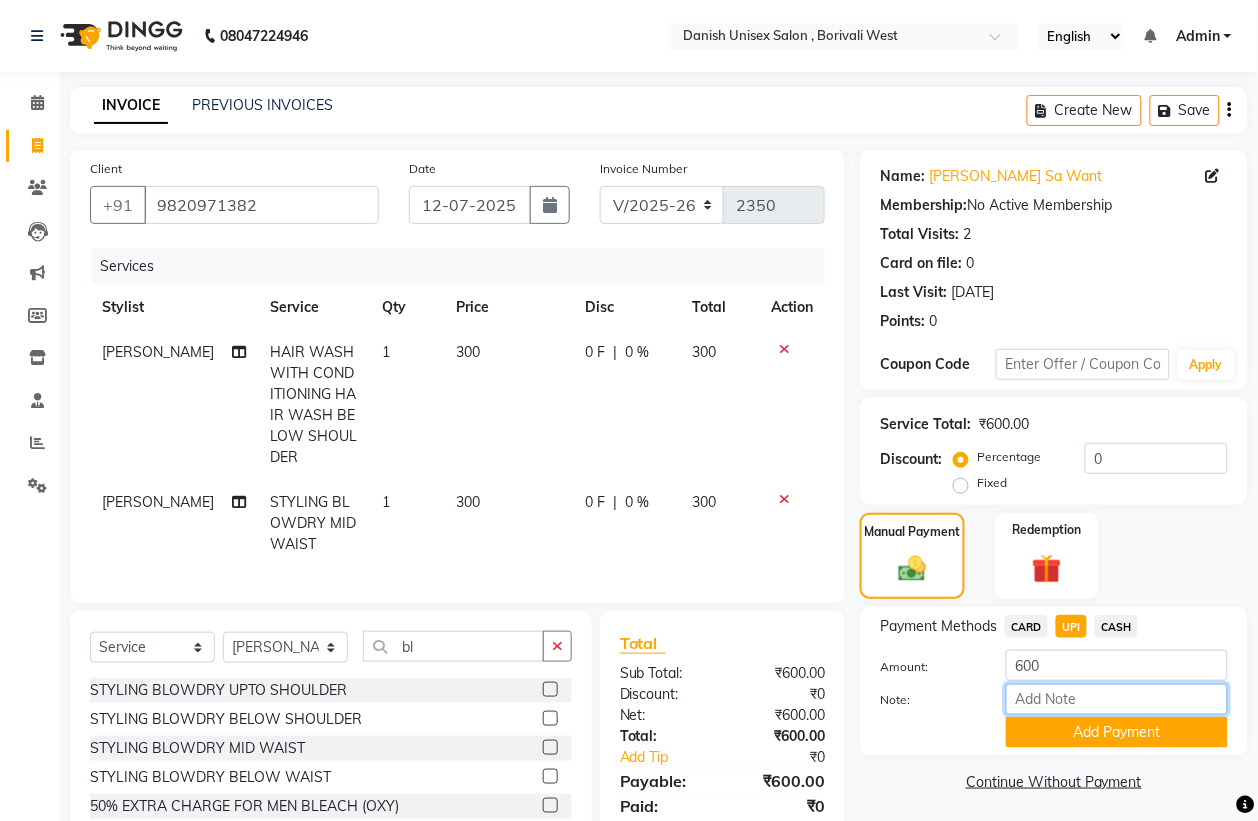 drag, startPoint x: 1081, startPoint y: 703, endPoint x: 1075, endPoint y: 712, distance: 10.816654 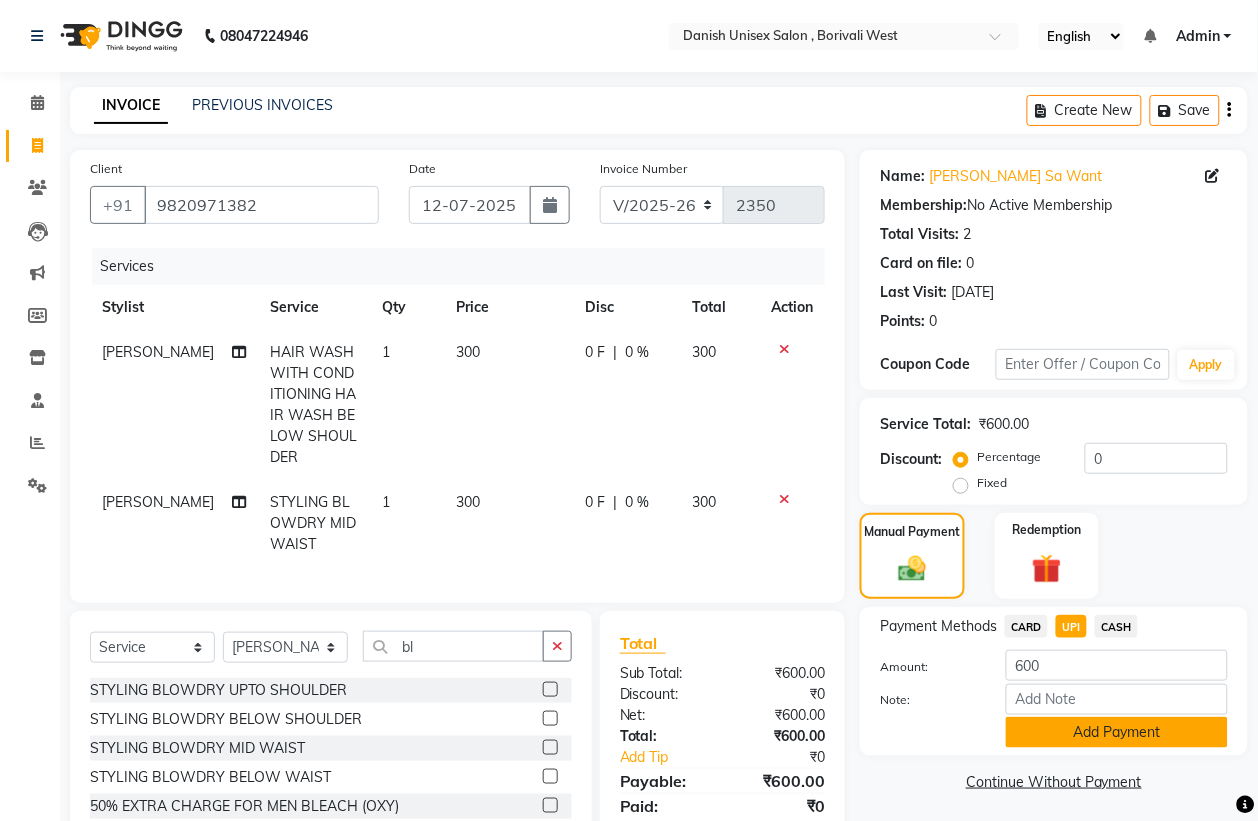 click on "Add Payment" 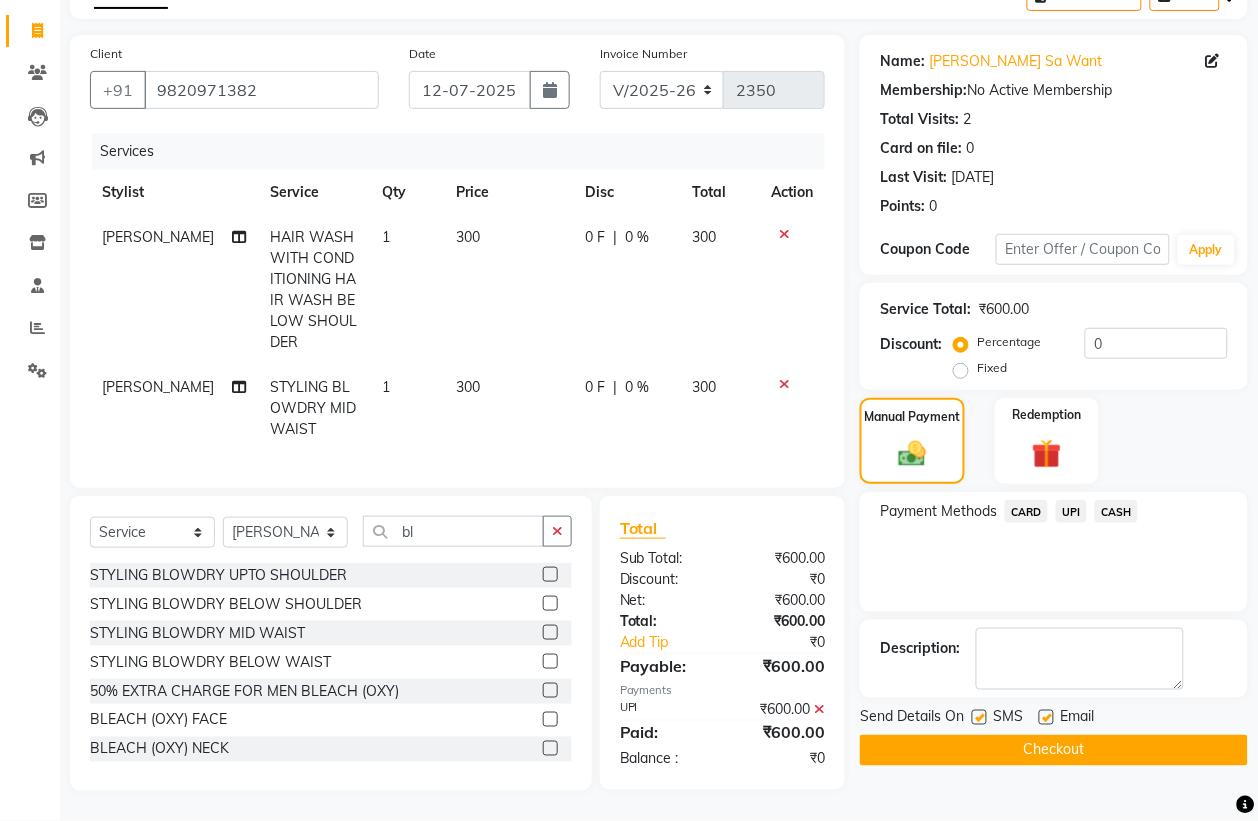 scroll, scrollTop: 136, scrollLeft: 0, axis: vertical 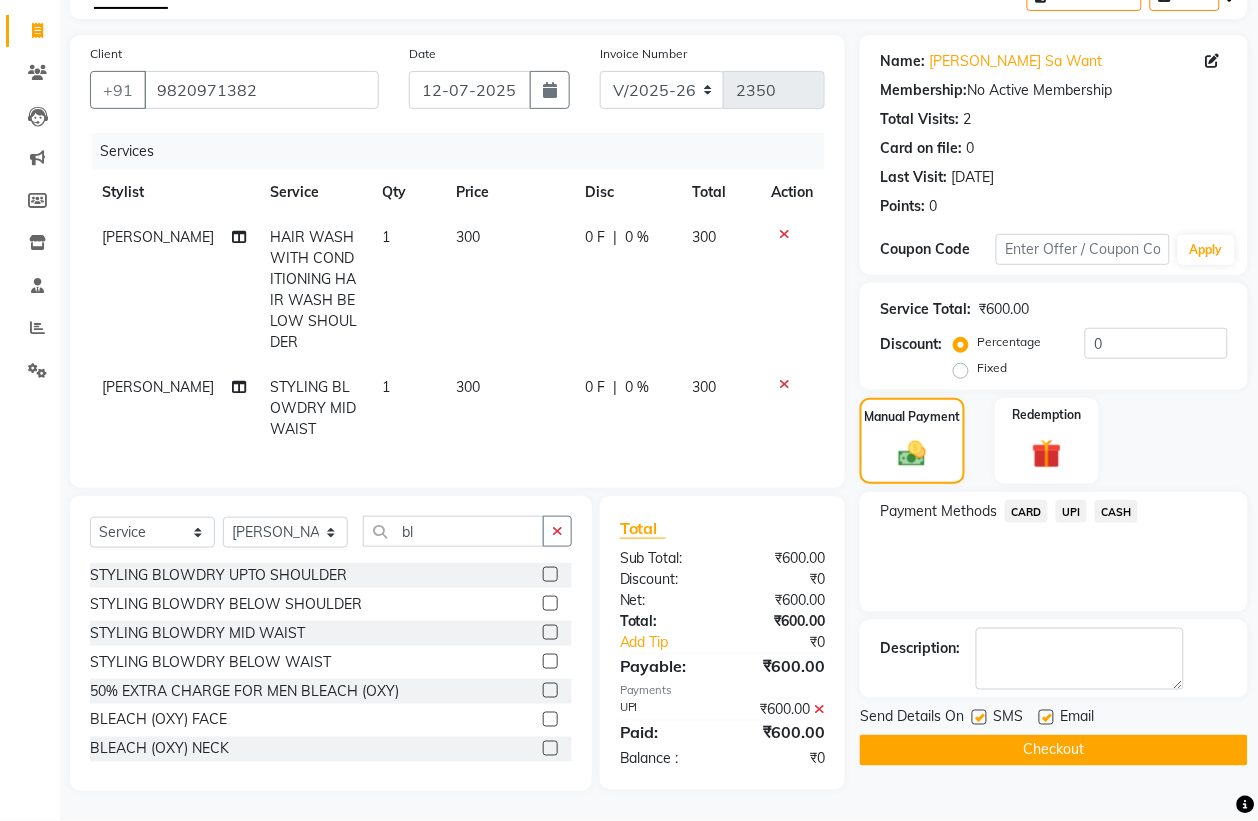 click on "Checkout" 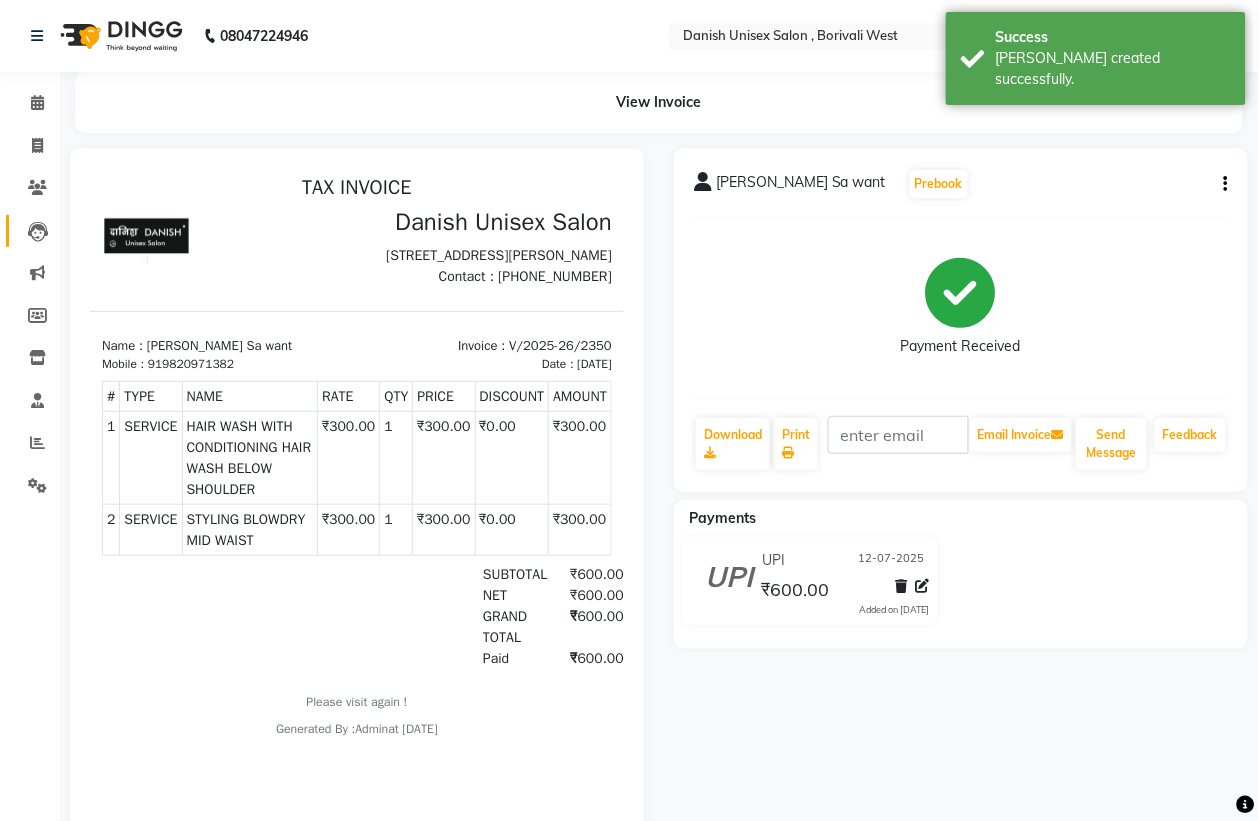 scroll, scrollTop: 0, scrollLeft: 0, axis: both 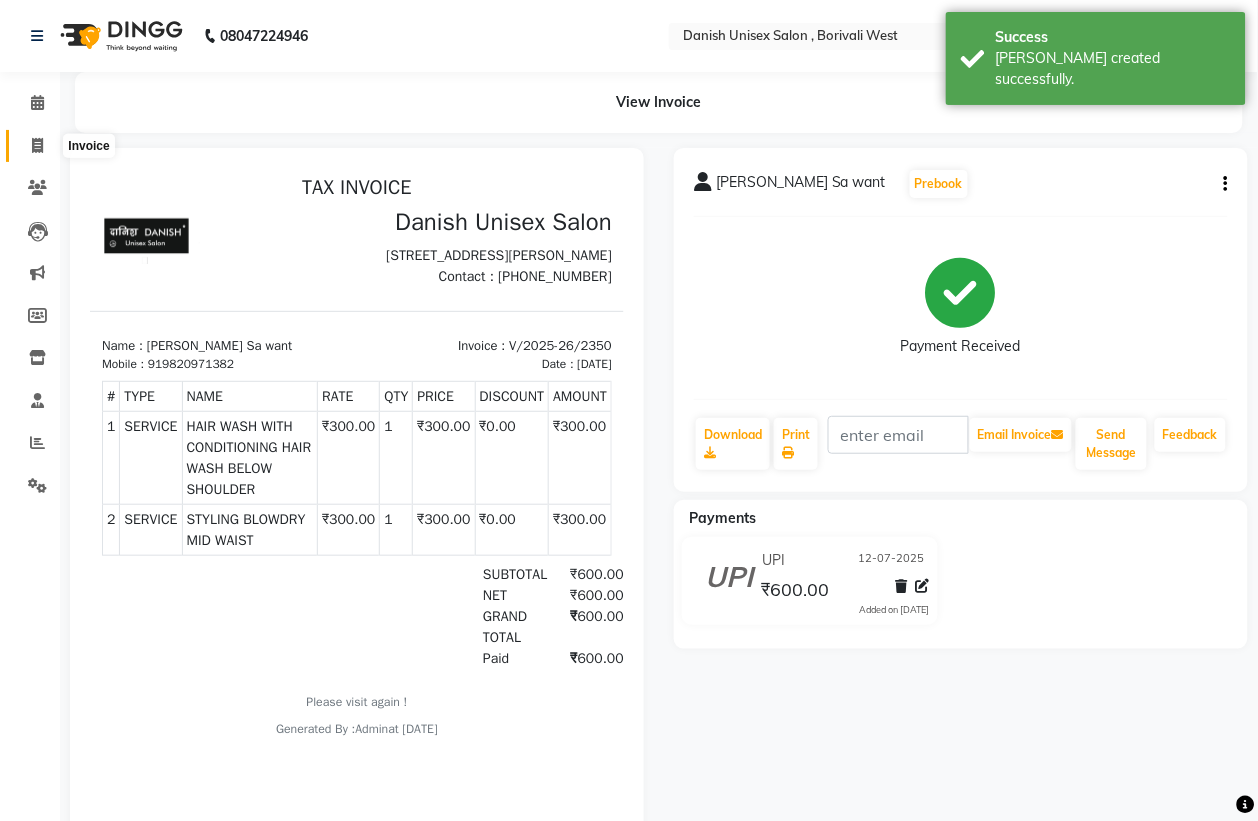 click 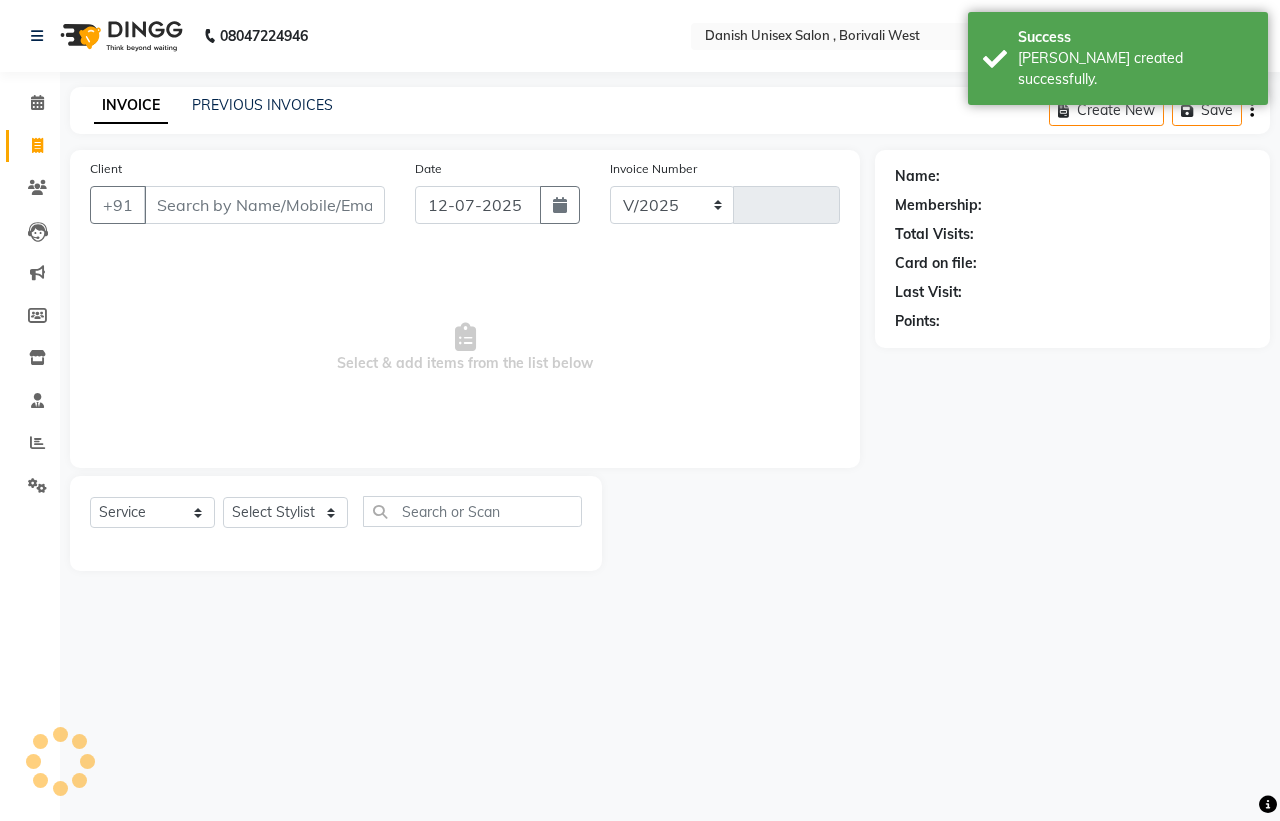 select on "6929" 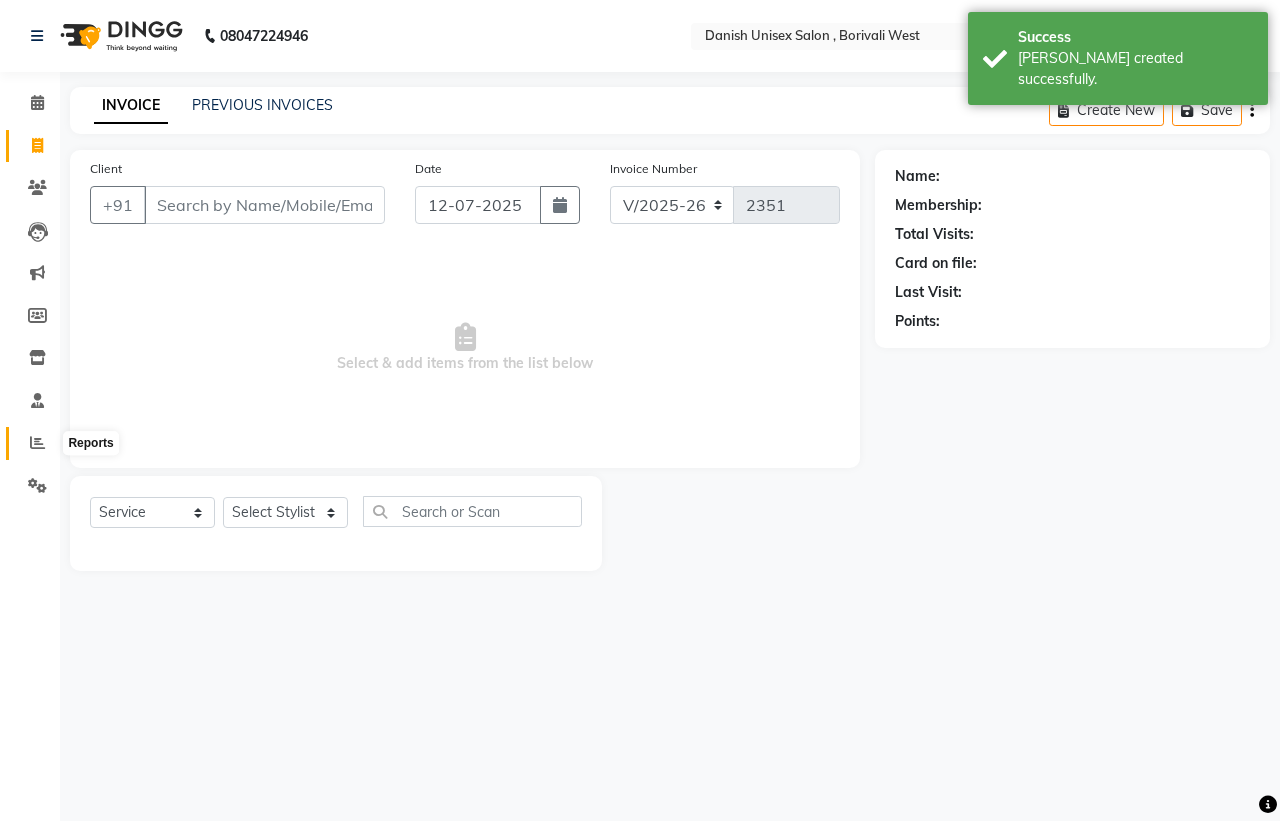 click 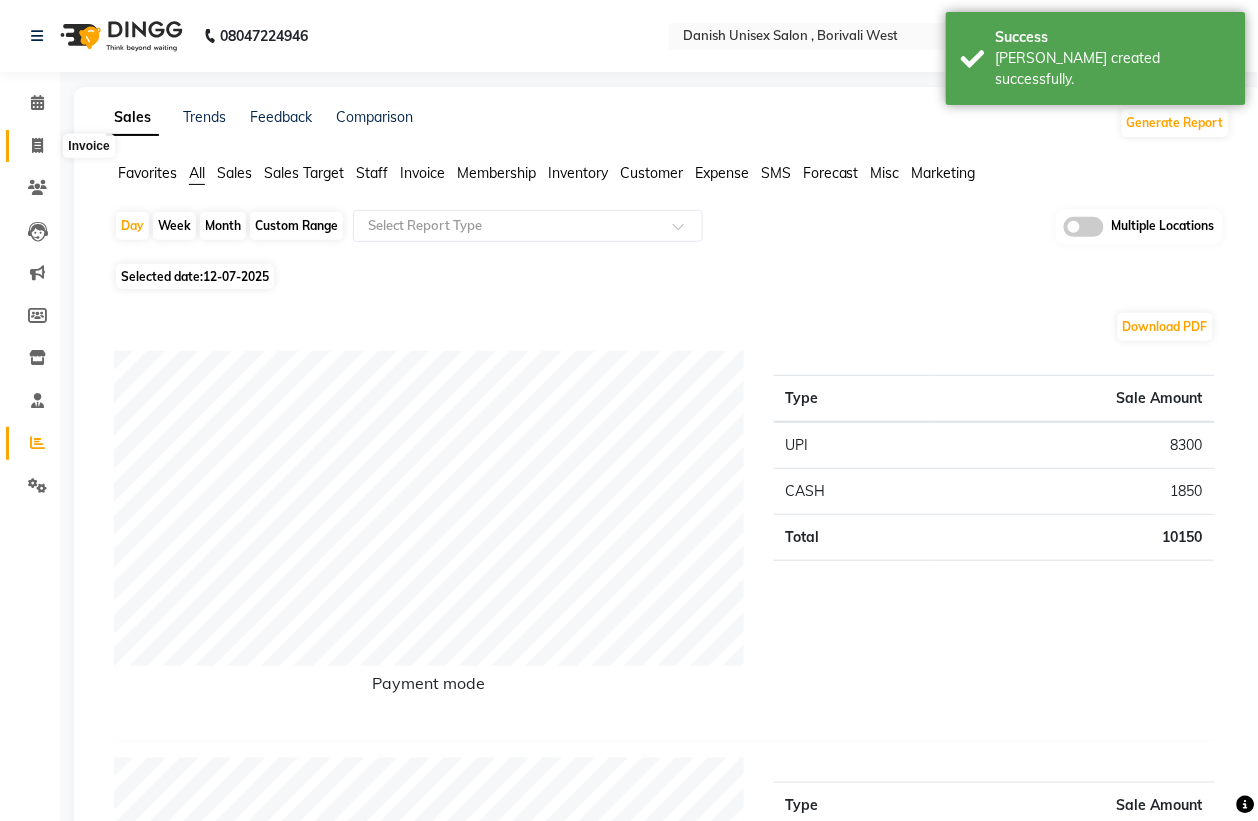 click 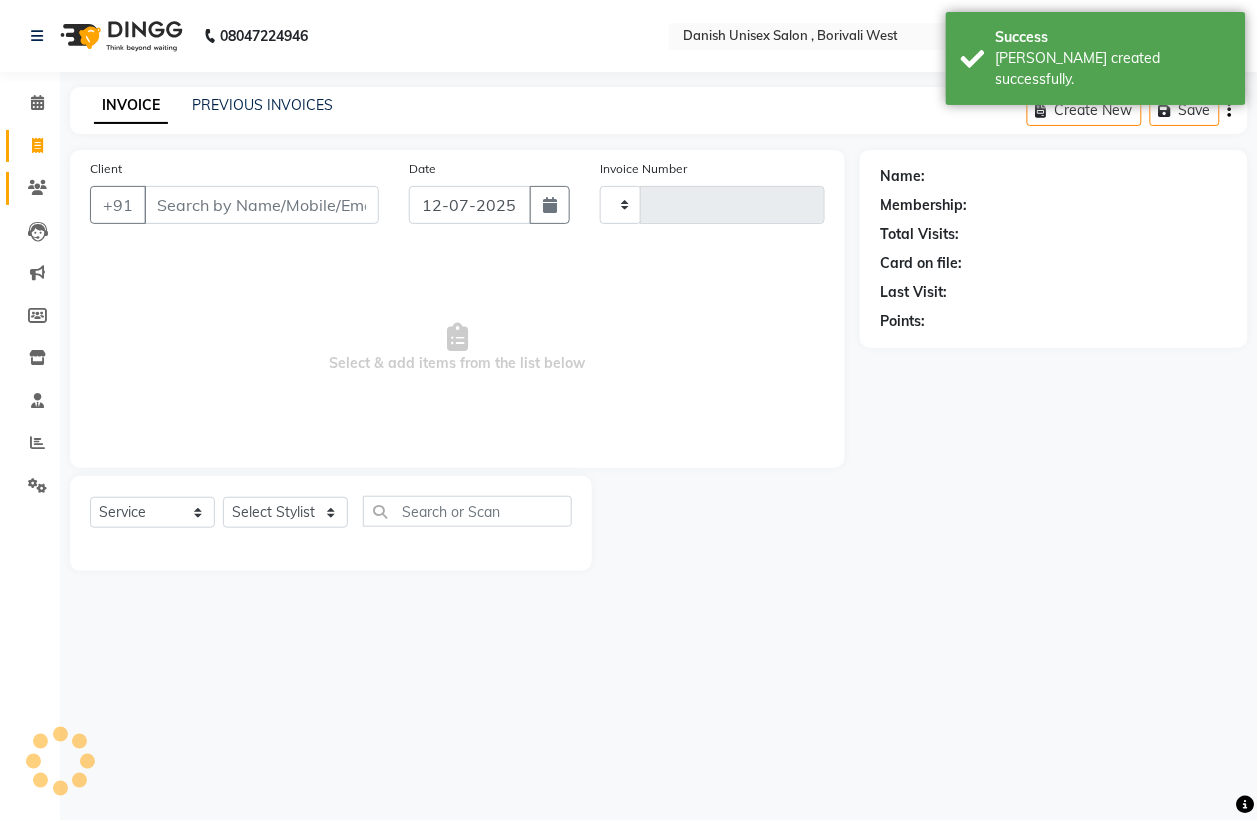 type on "2351" 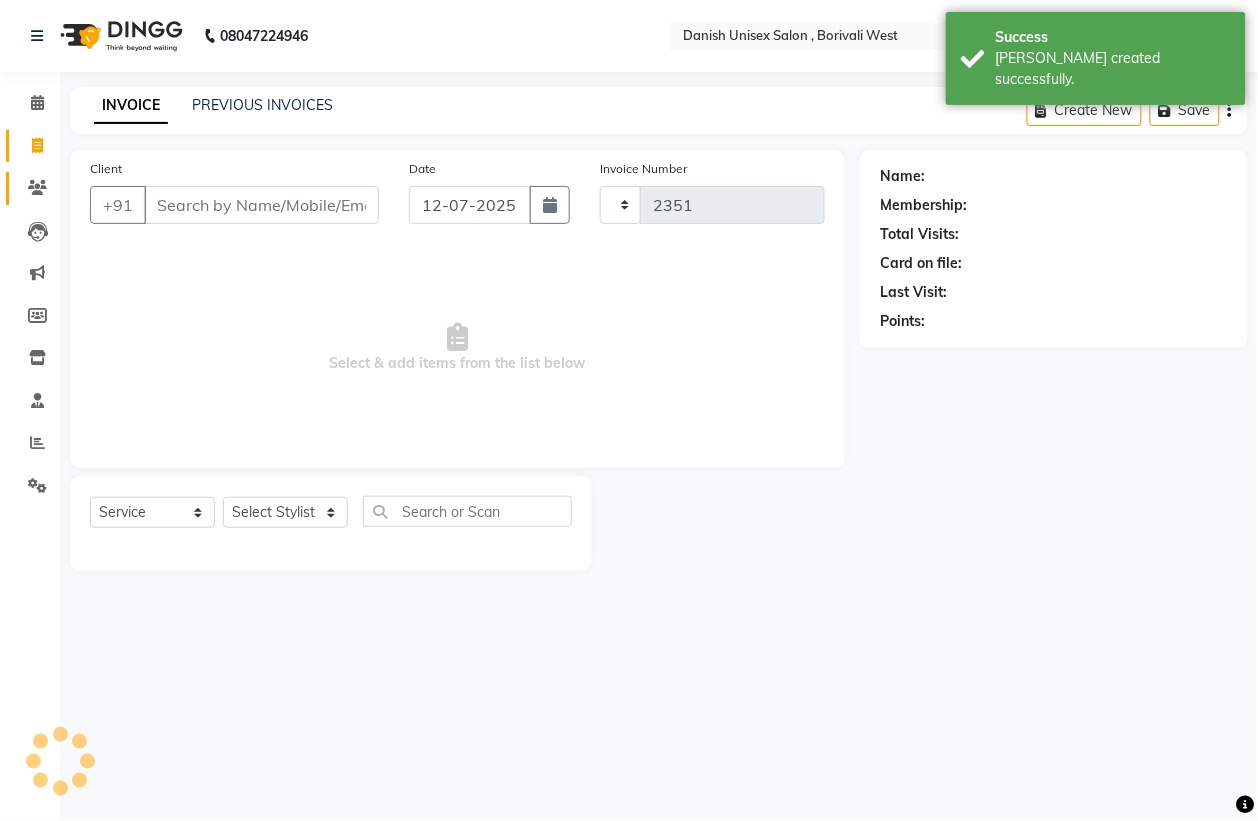 select on "6929" 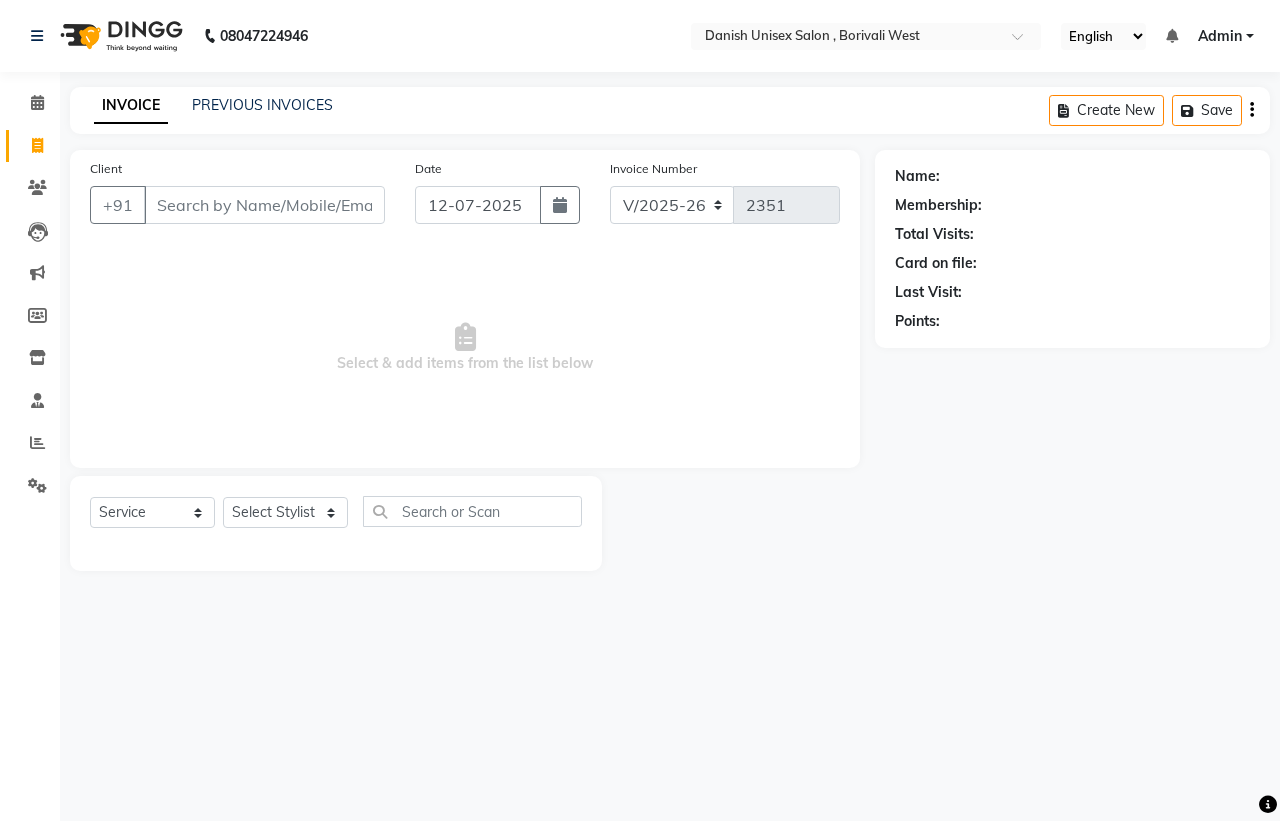 click on "Client" at bounding box center [264, 205] 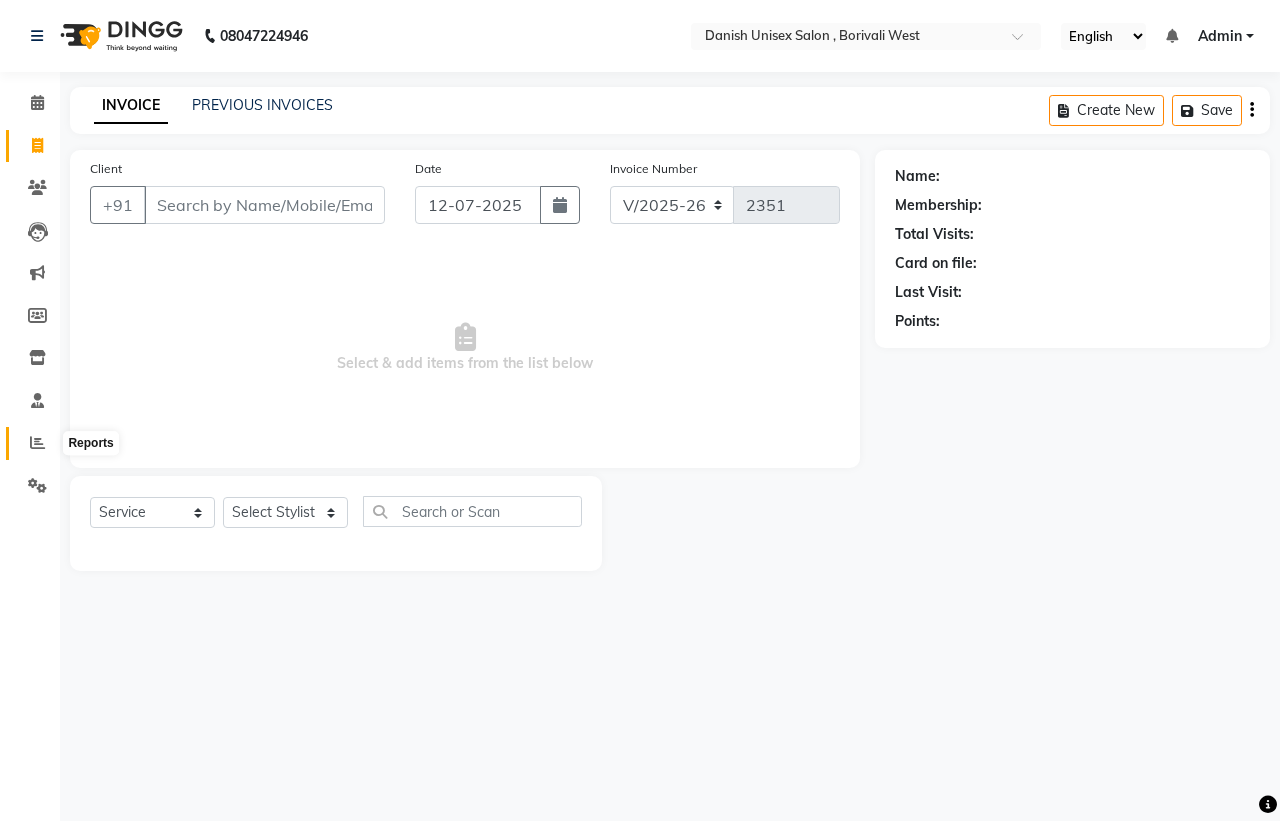 click 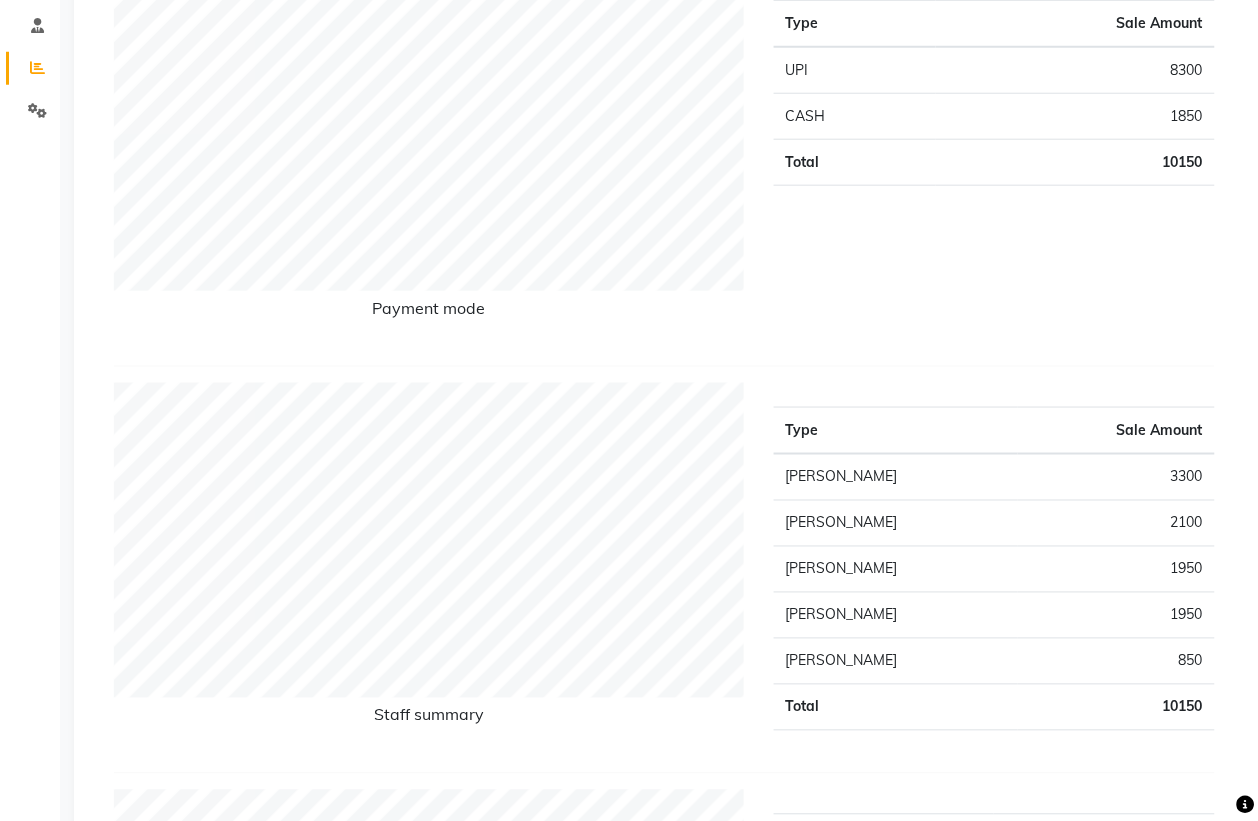 scroll, scrollTop: 0, scrollLeft: 0, axis: both 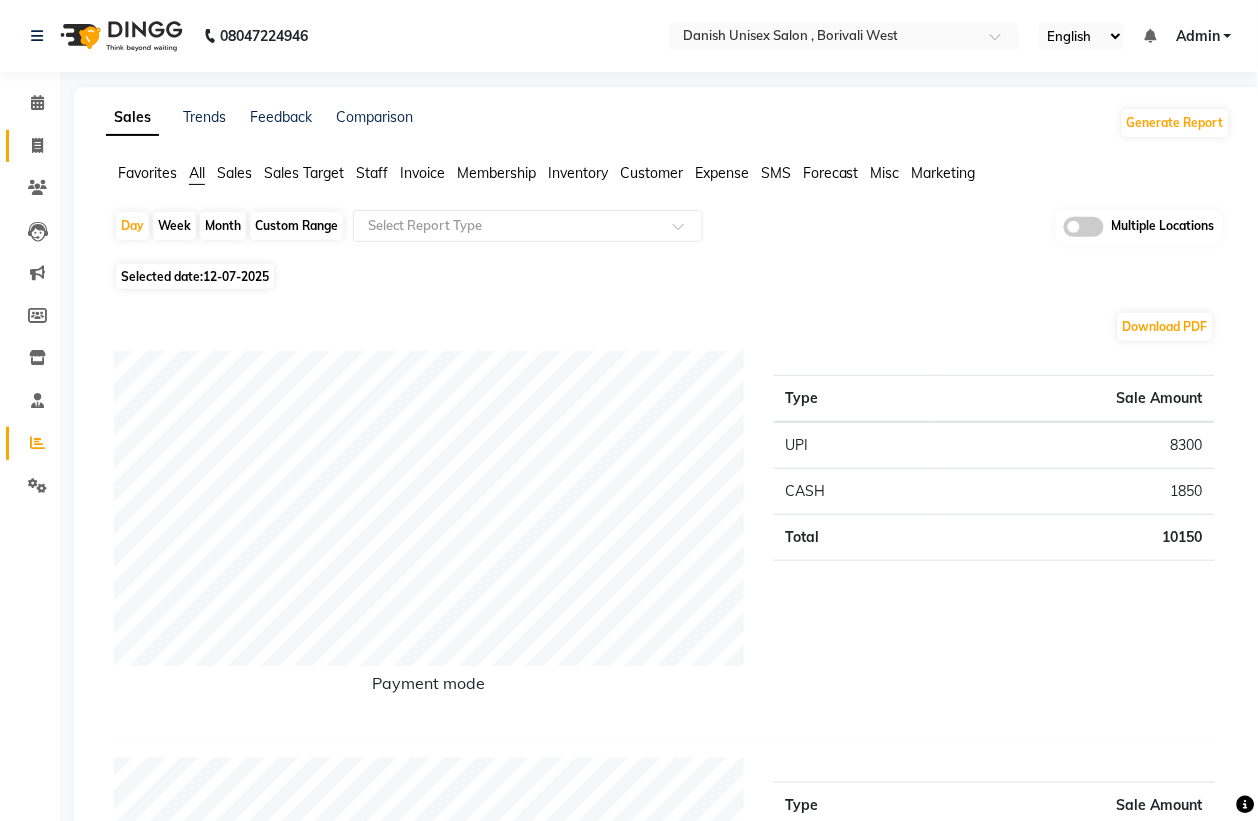 click on "Invoice" 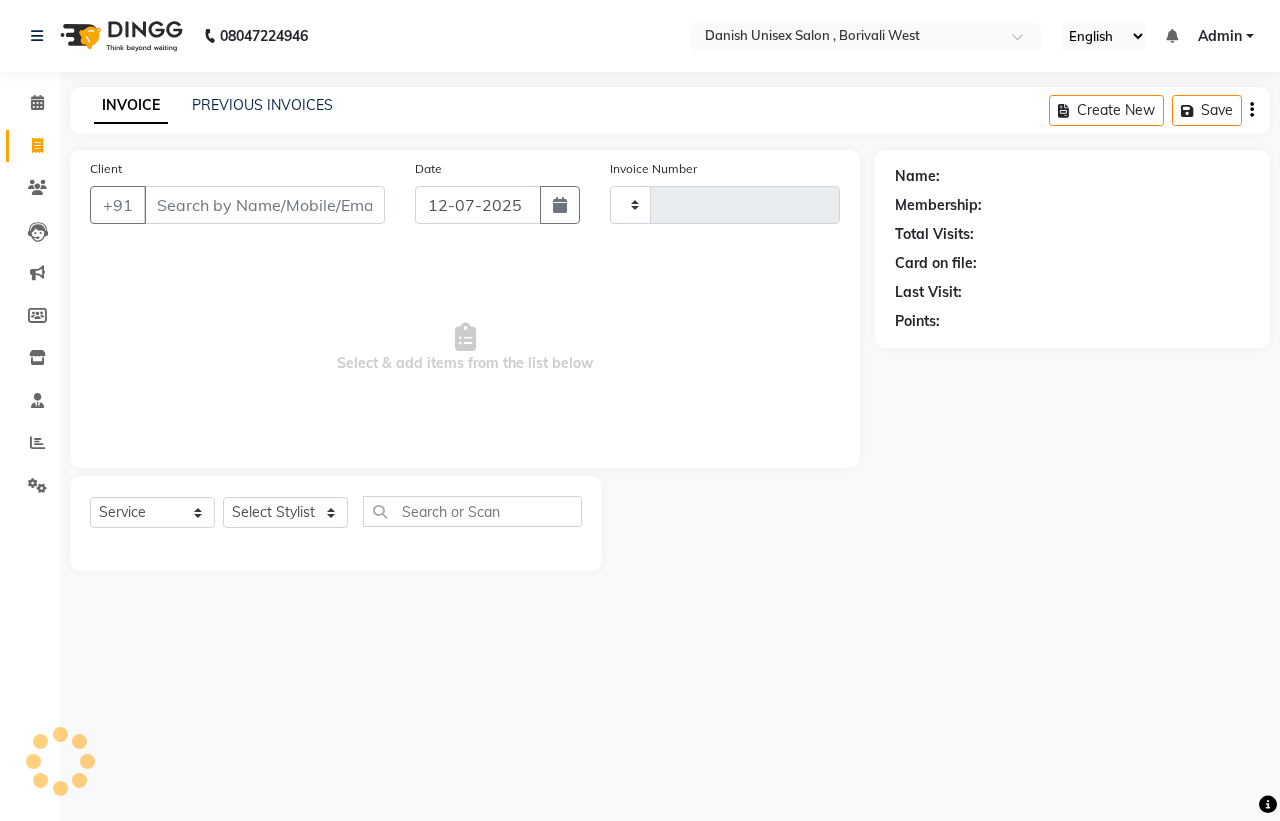 type on "2351" 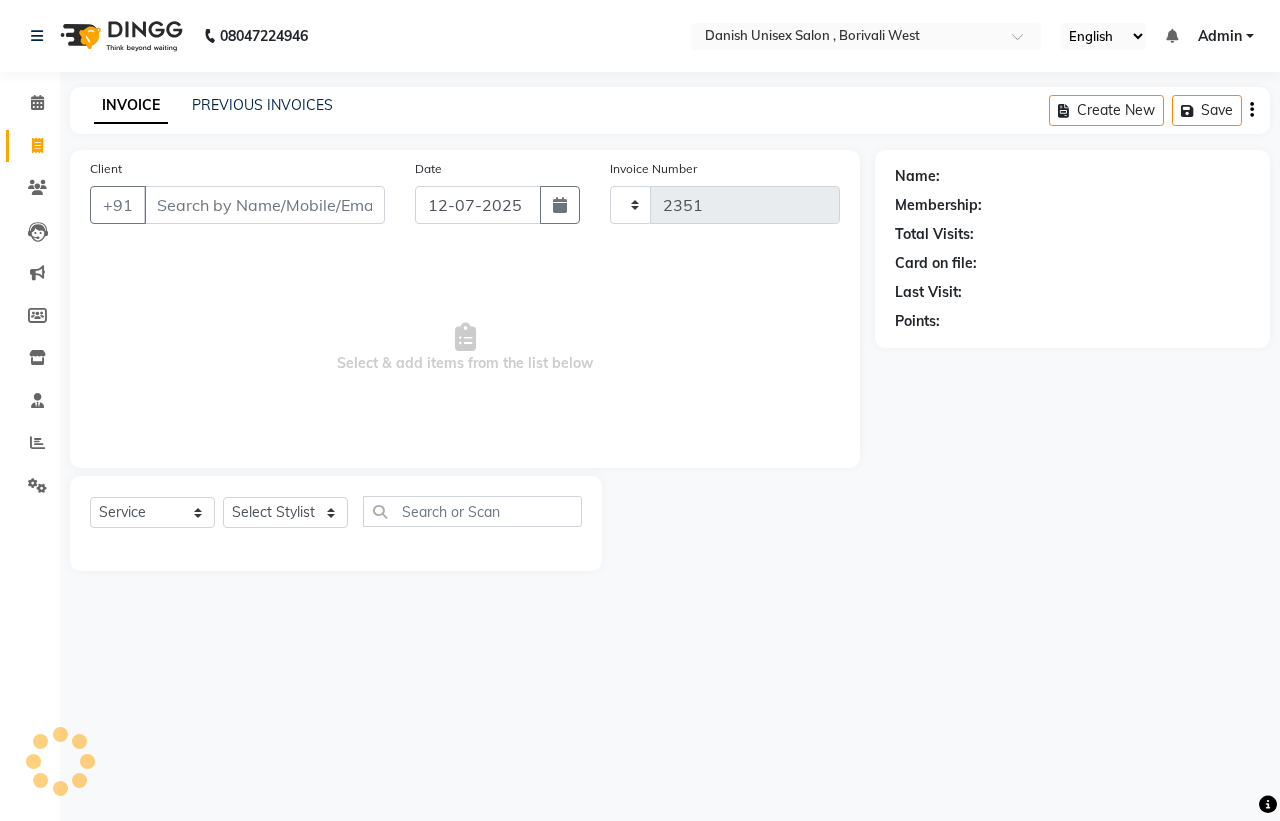 select on "6929" 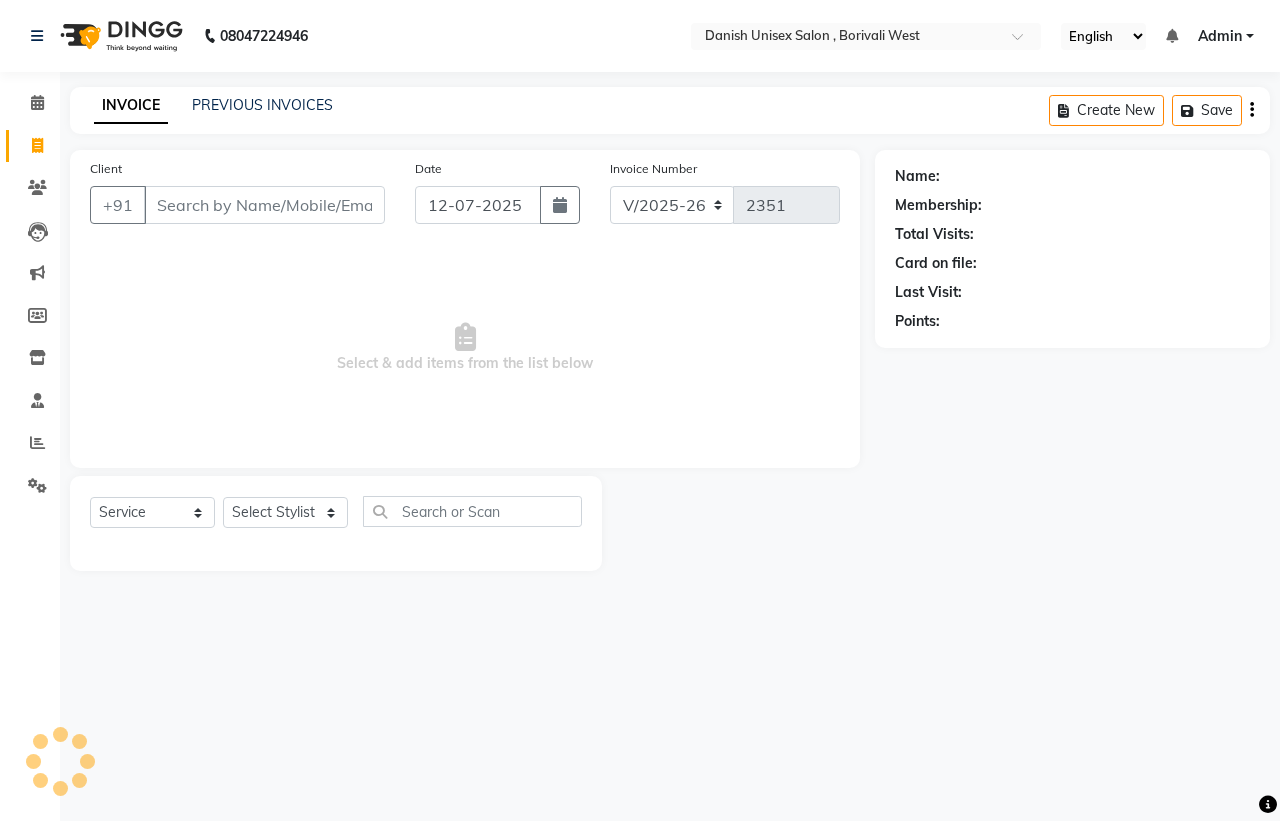 click on "Client" at bounding box center [264, 205] 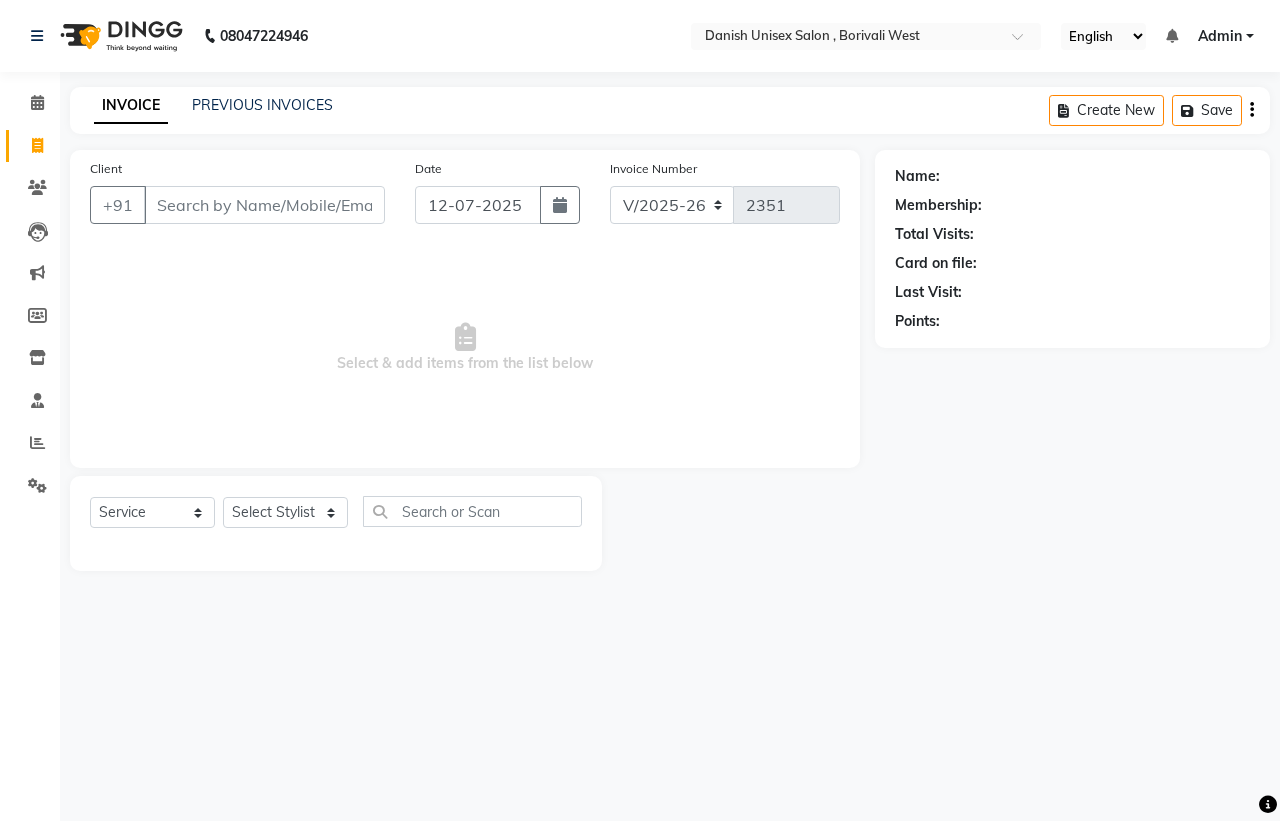 click on "INVOICE PREVIOUS INVOICES Create New   Save  Client +91 Date 12-07-2025 Invoice Number V/2025 V/2025-26 2351  Select & add items from the list below  Select  Service  Product  Membership  Package Voucher Prepaid Gift Card  Select Stylist Bhim Shing firoz alam Juber shaikh kajal Lubna Sayyad Nikhil Sharma Niraj Kanojiya Niyaz Salmani Pooja Yadav Riddhi Sabil salmani sapna Name: Membership: Total Visits: Card on file: Last Visit:  Points:" 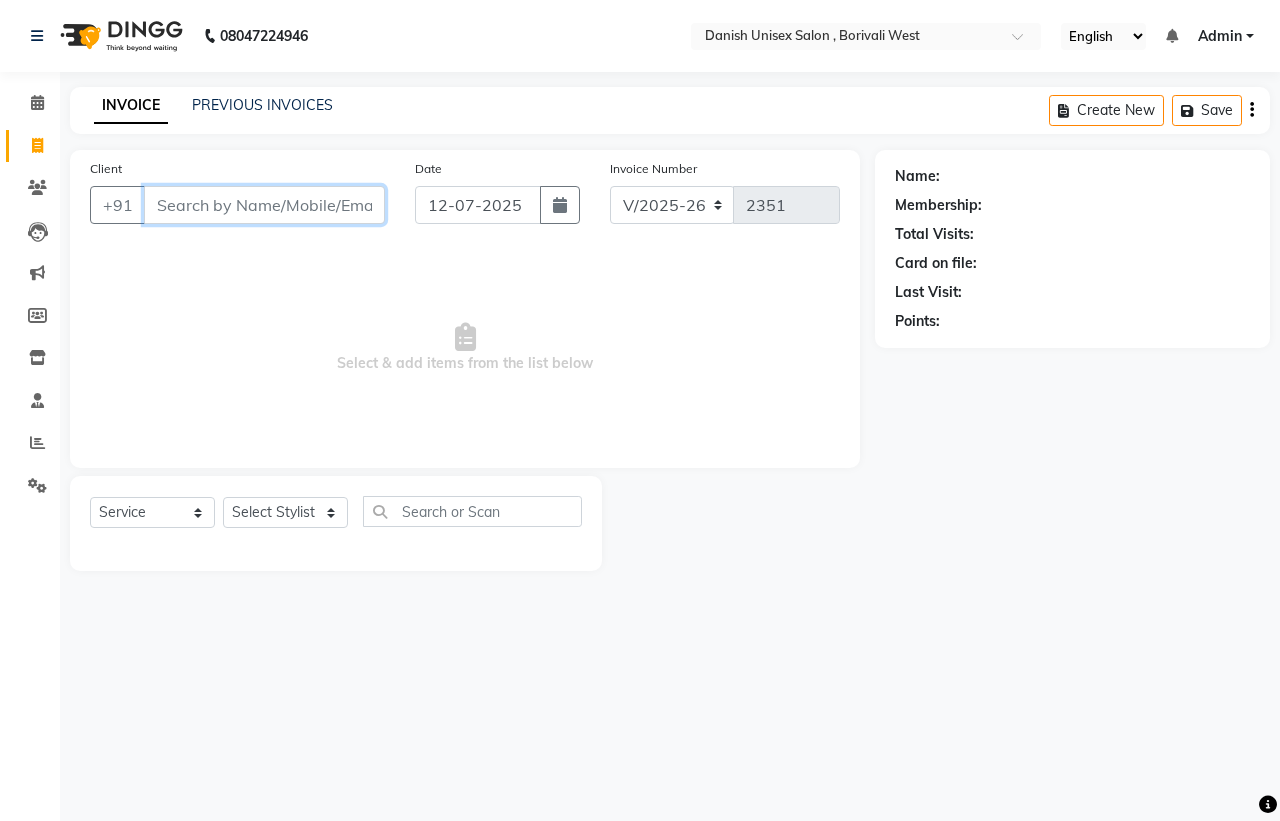 click on "Client" at bounding box center [264, 205] 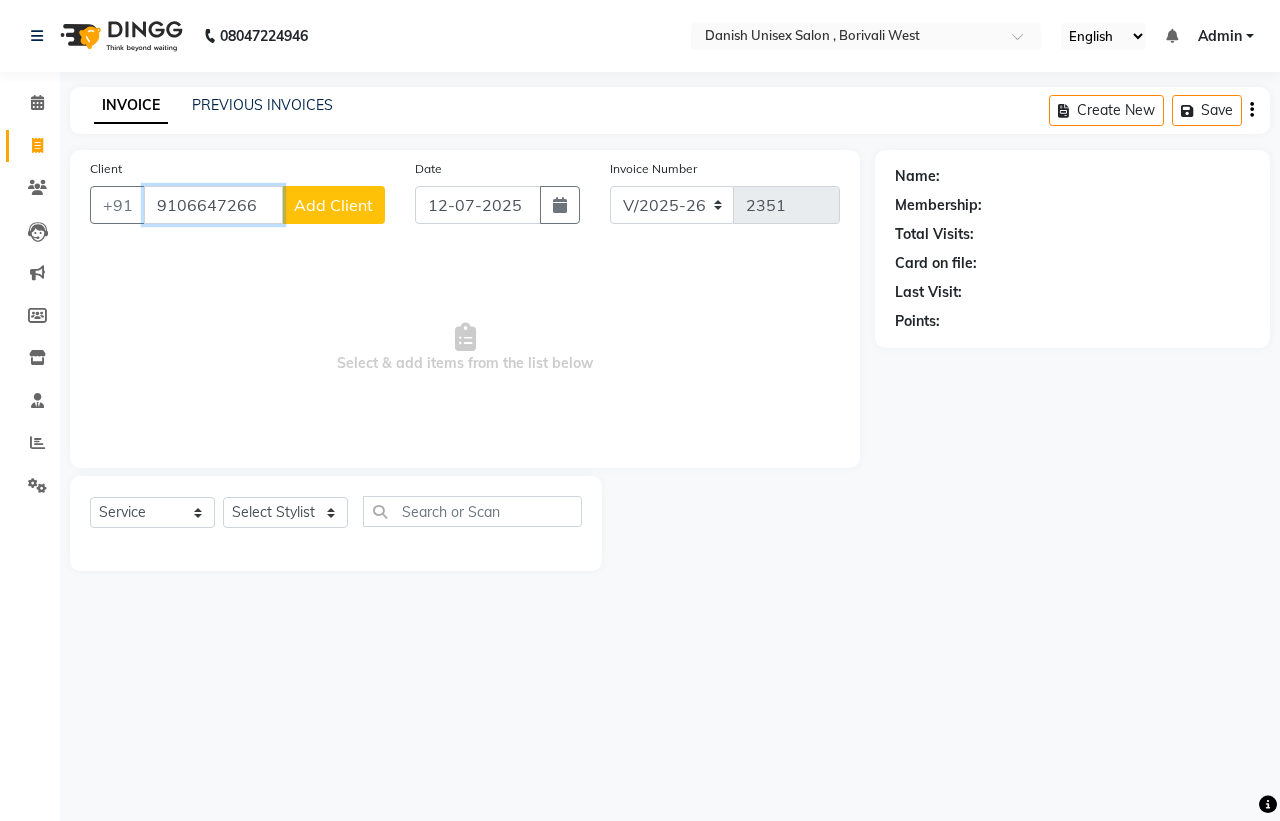 type on "9106647266" 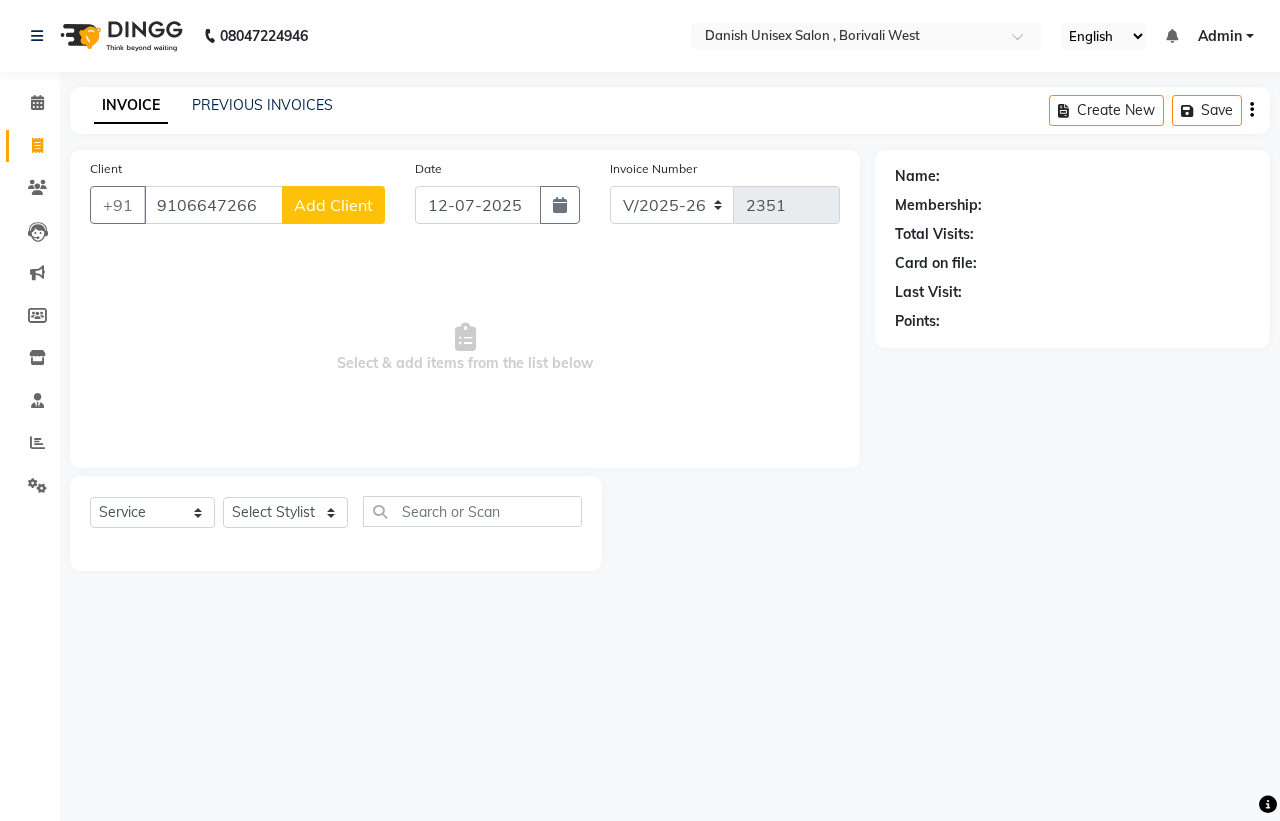 click on "Add Client" 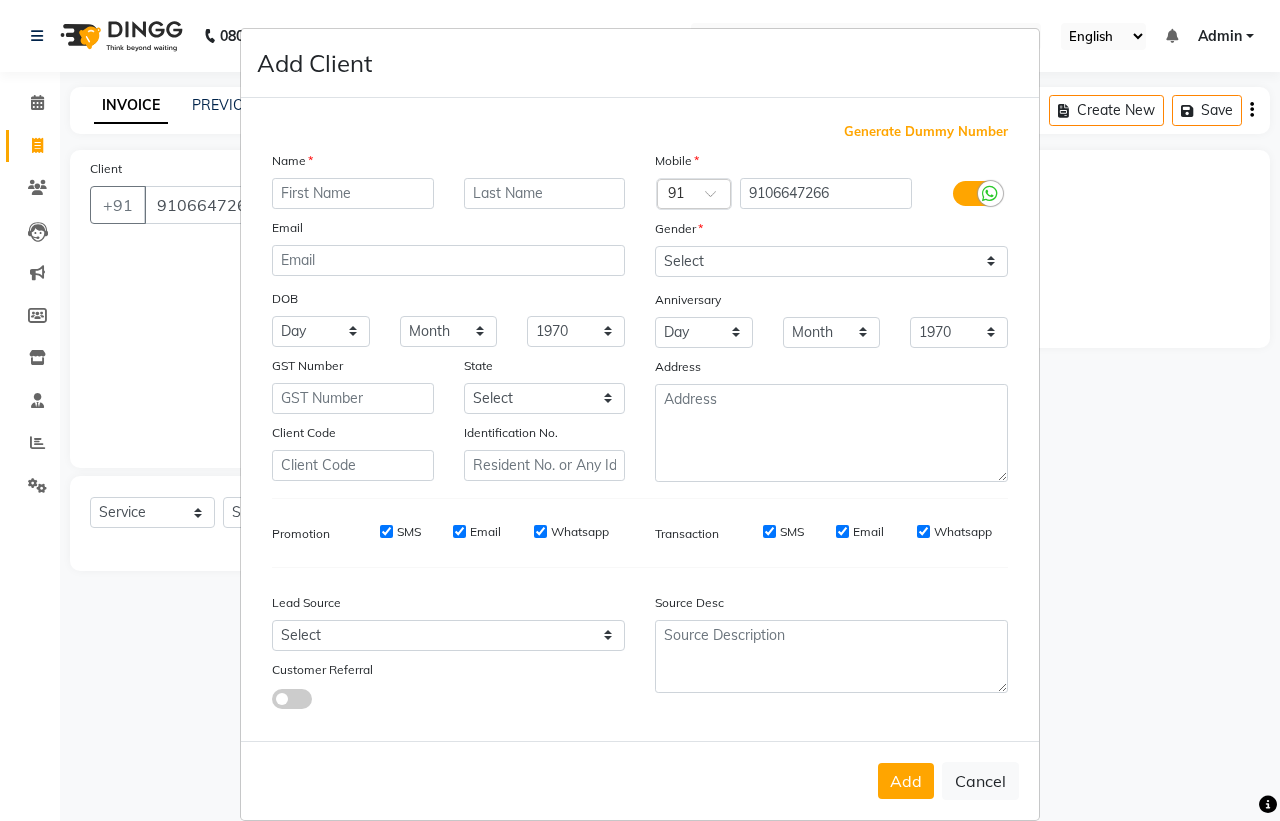 click at bounding box center (353, 193) 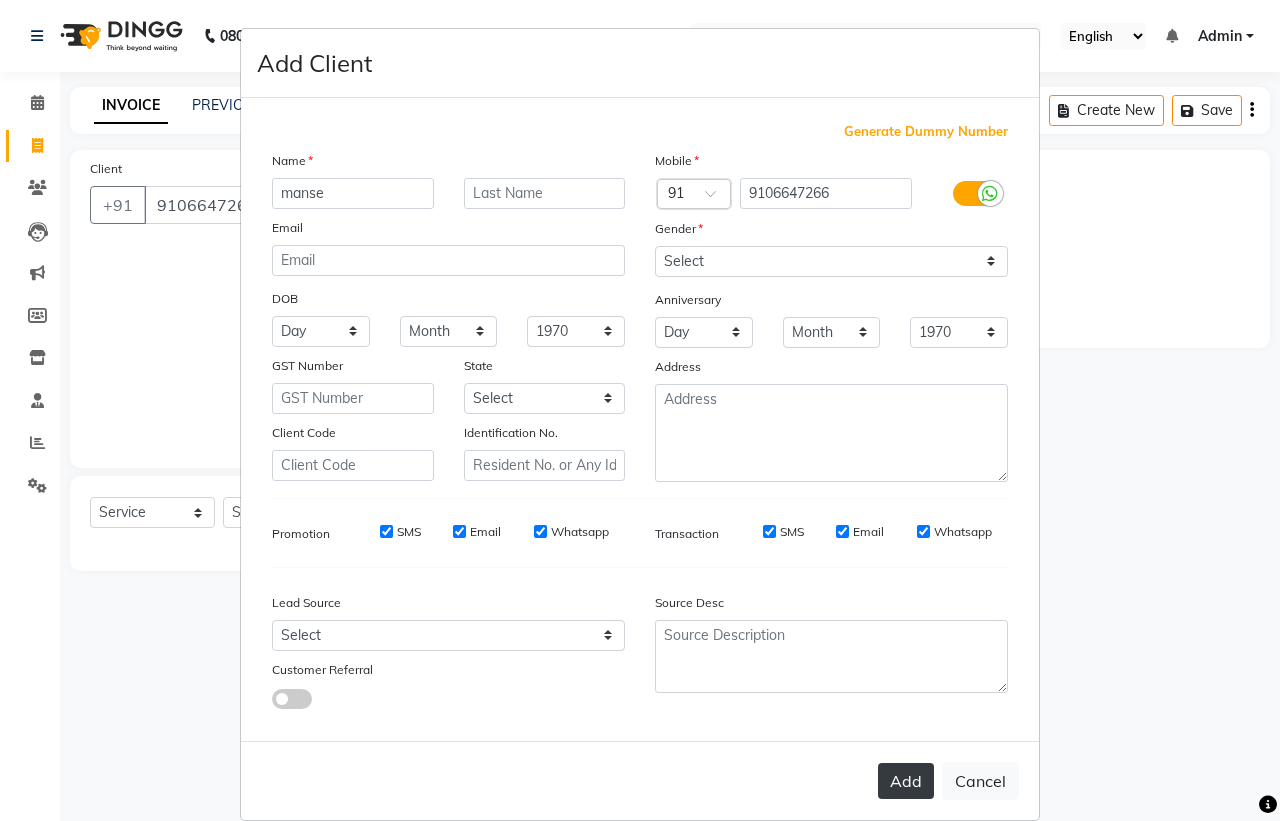 type on "manse" 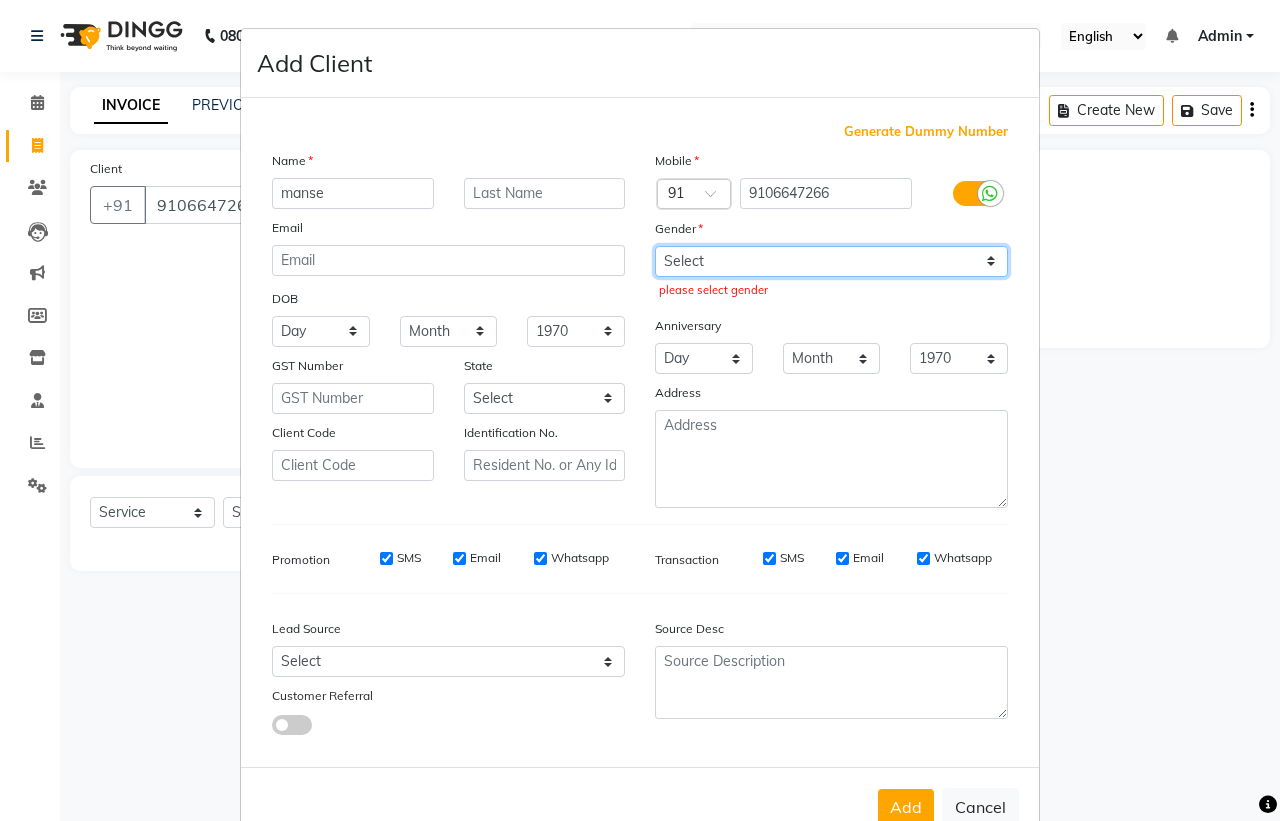 click on "Select [DEMOGRAPHIC_DATA] [DEMOGRAPHIC_DATA] Other Prefer Not To Say" at bounding box center [831, 261] 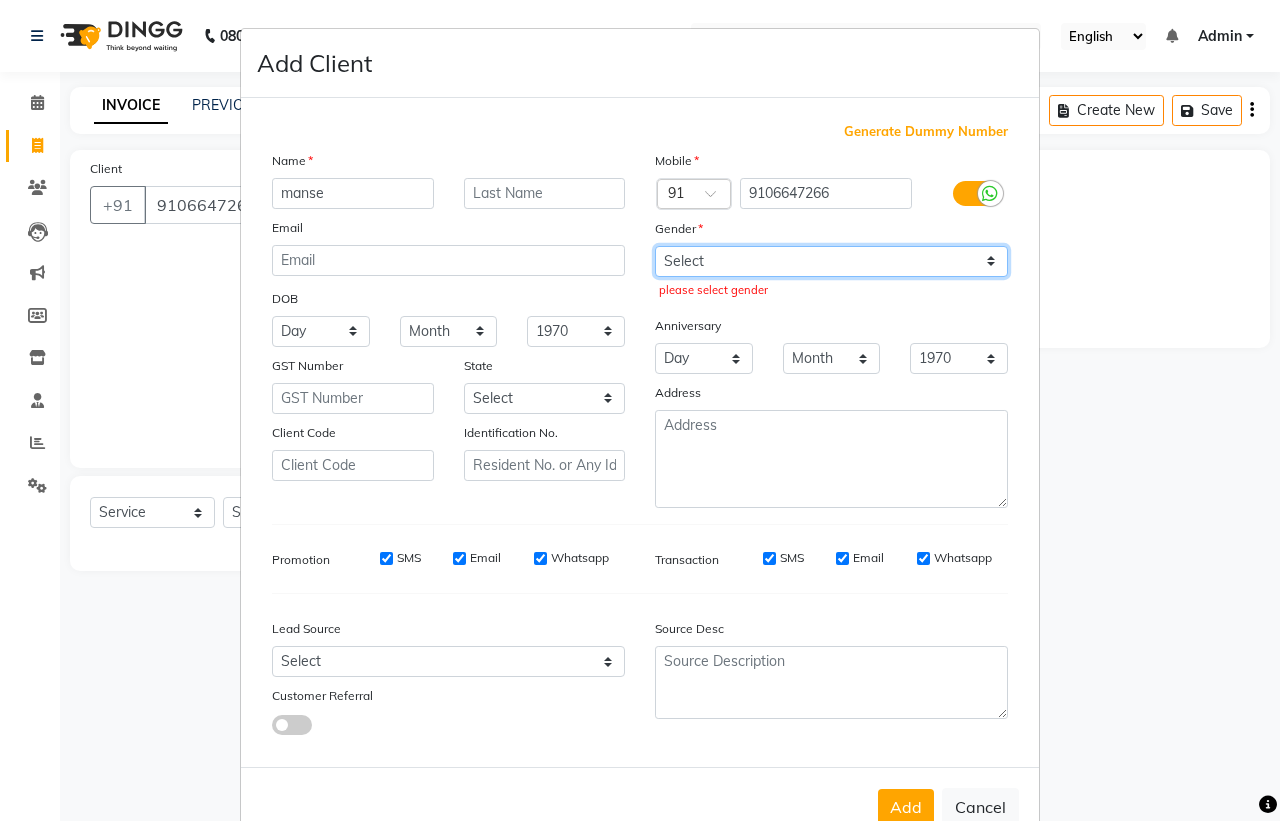 click on "Select [DEMOGRAPHIC_DATA] [DEMOGRAPHIC_DATA] Other Prefer Not To Say" at bounding box center [831, 261] 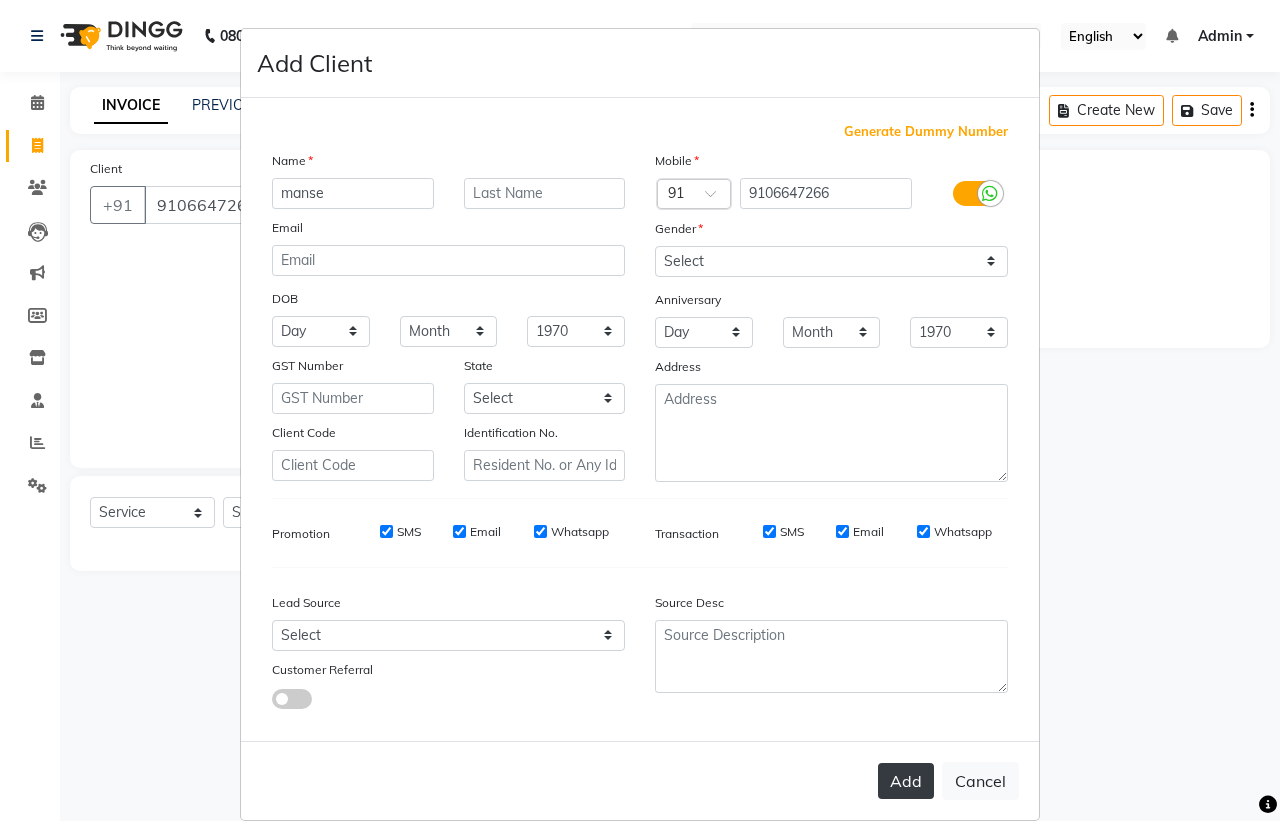 click on "Add" at bounding box center [906, 781] 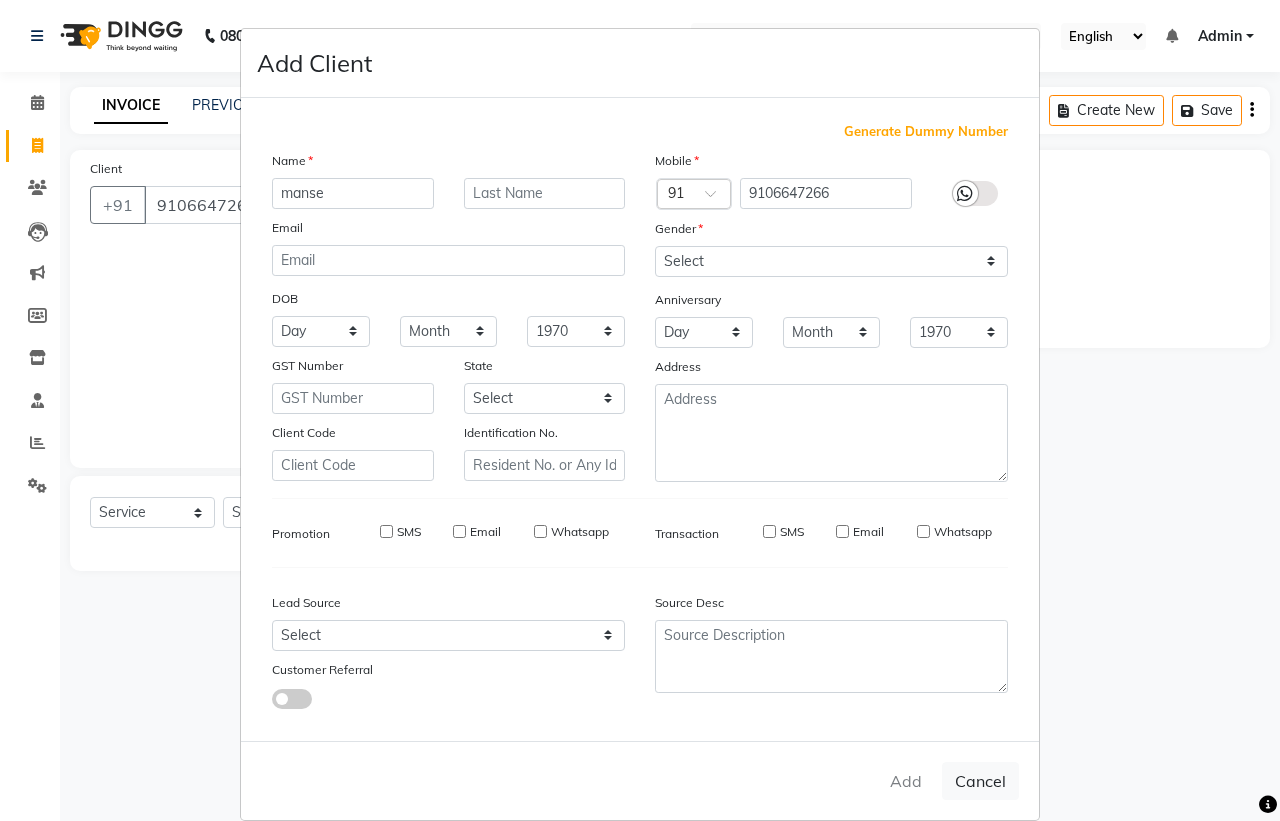 type 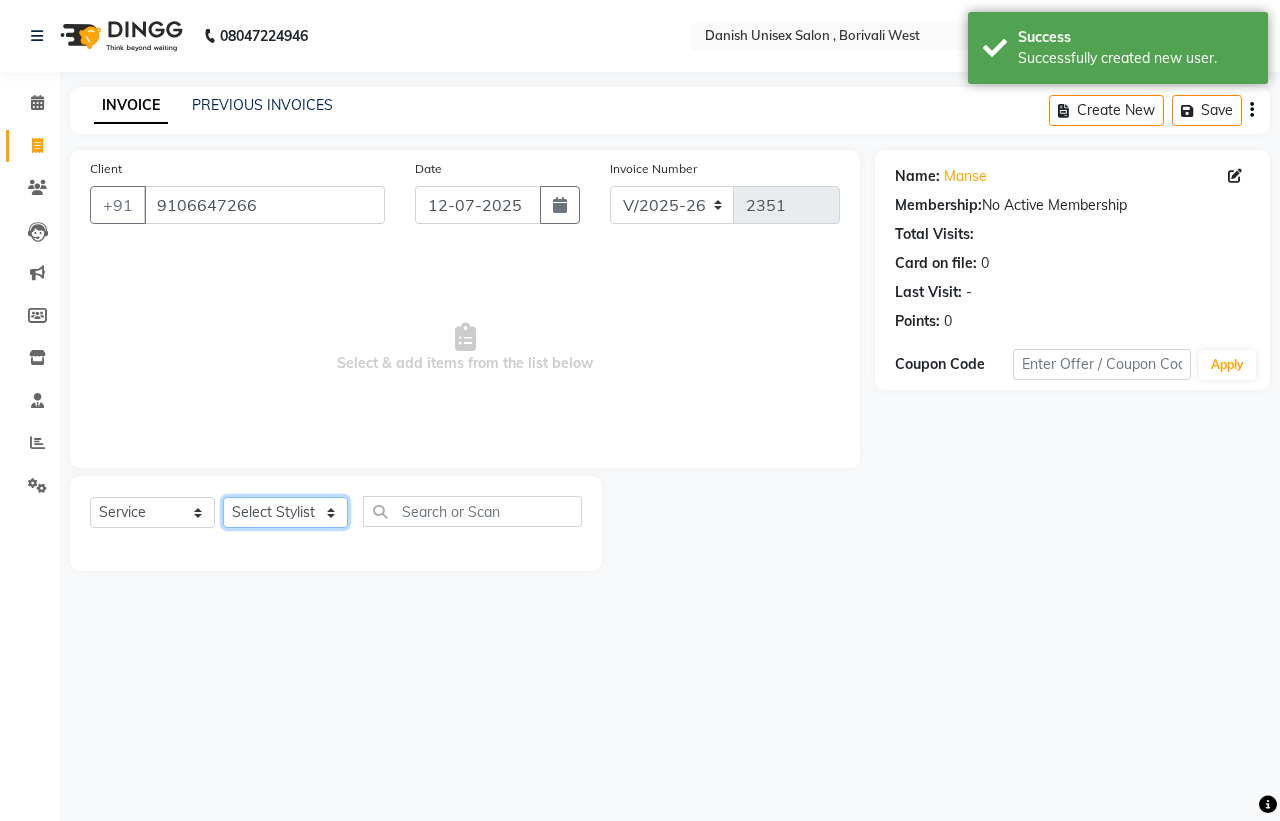 click on "Select Stylist [PERSON_NAME] [PERSON_NAME] [PERSON_NAME] kajal [PERSON_NAME] [PERSON_NAME] [PERSON_NAME] [PERSON_NAME] [PERSON_NAME] [PERSON_NAME] [PERSON_NAME]" 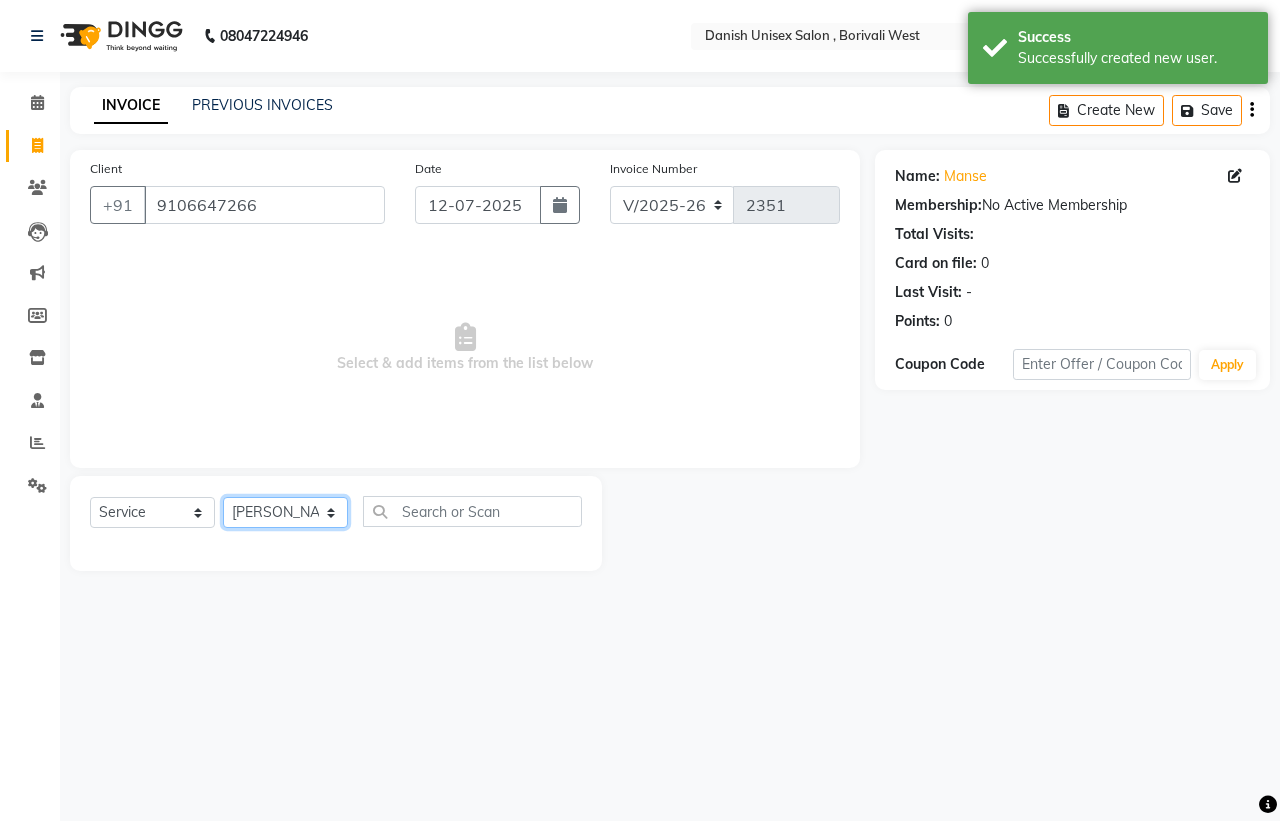 click on "Select Stylist [PERSON_NAME] [PERSON_NAME] [PERSON_NAME] kajal [PERSON_NAME] [PERSON_NAME] [PERSON_NAME] [PERSON_NAME] [PERSON_NAME] [PERSON_NAME] [PERSON_NAME]" 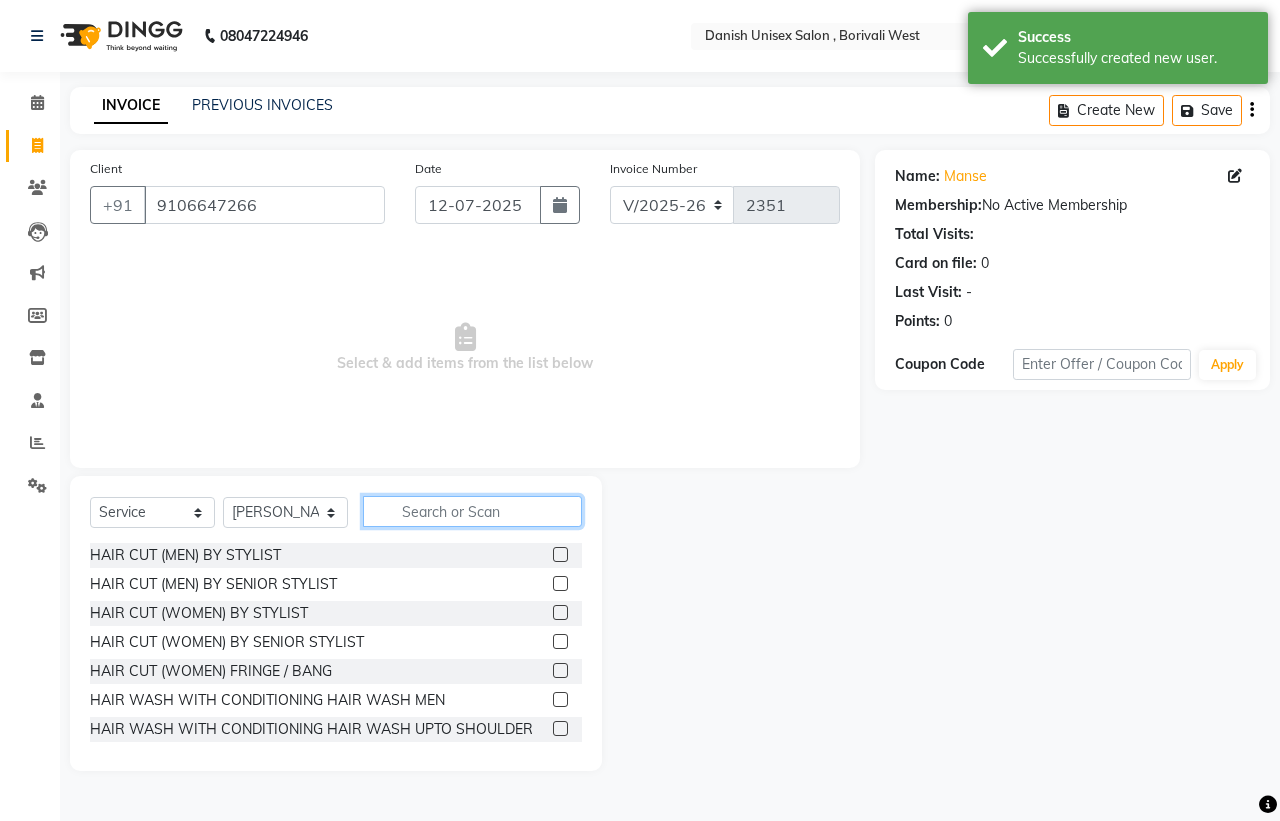 click 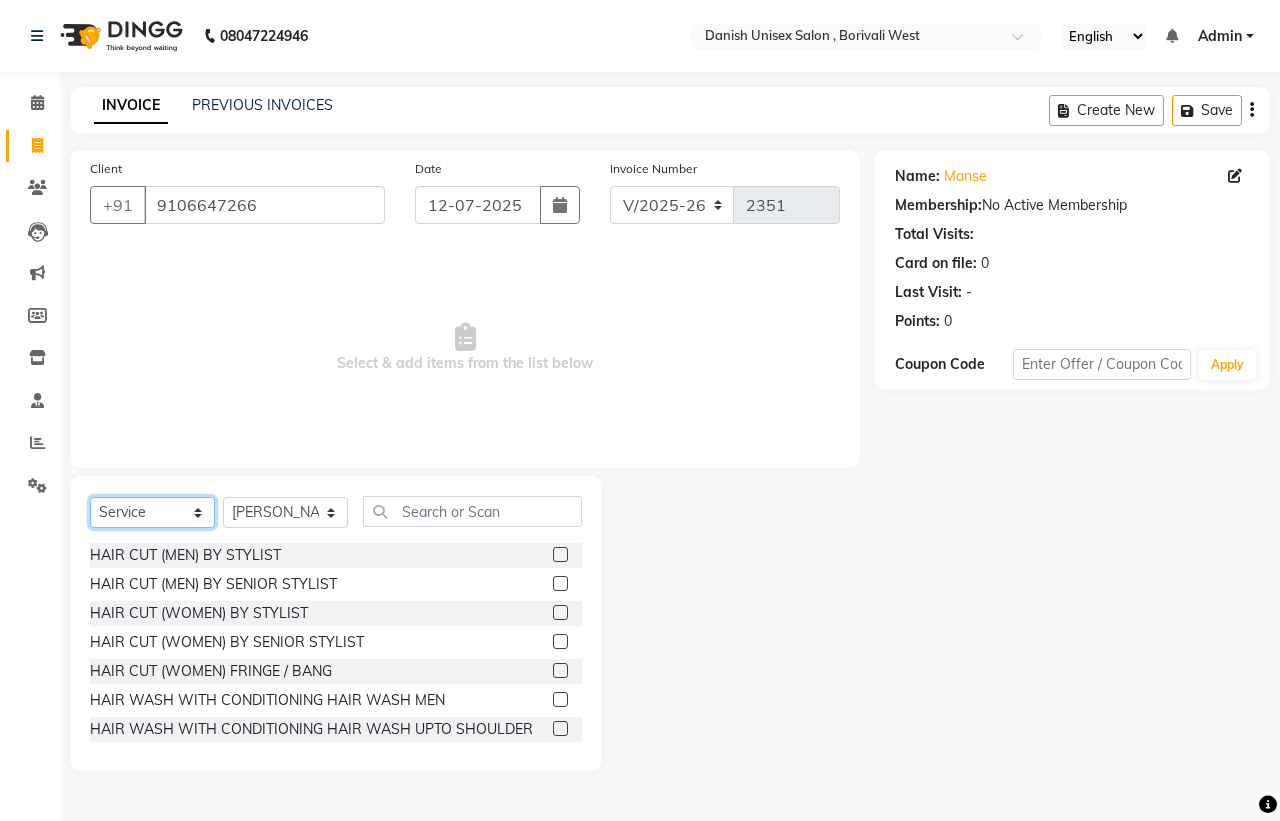 click on "Select  Service  Product  Membership  Package Voucher Prepaid Gift Card" 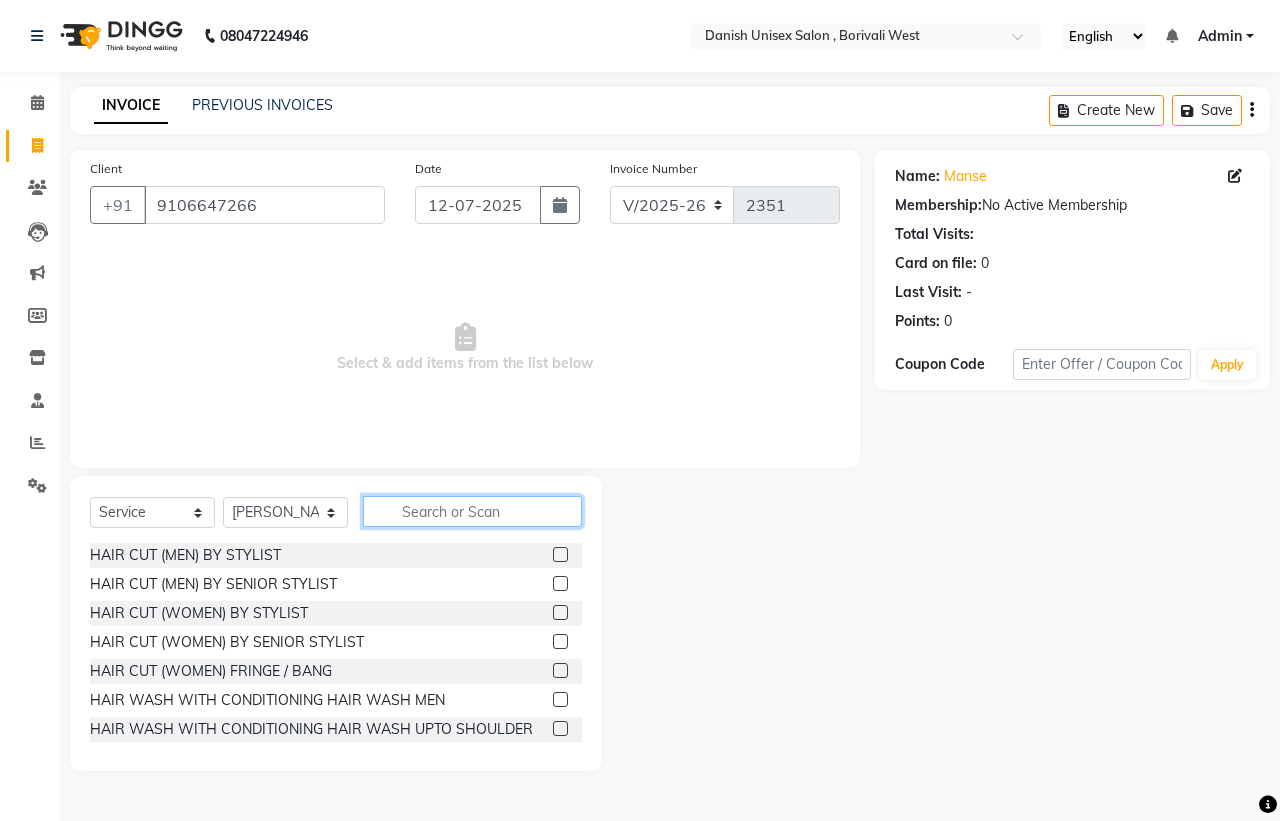 click 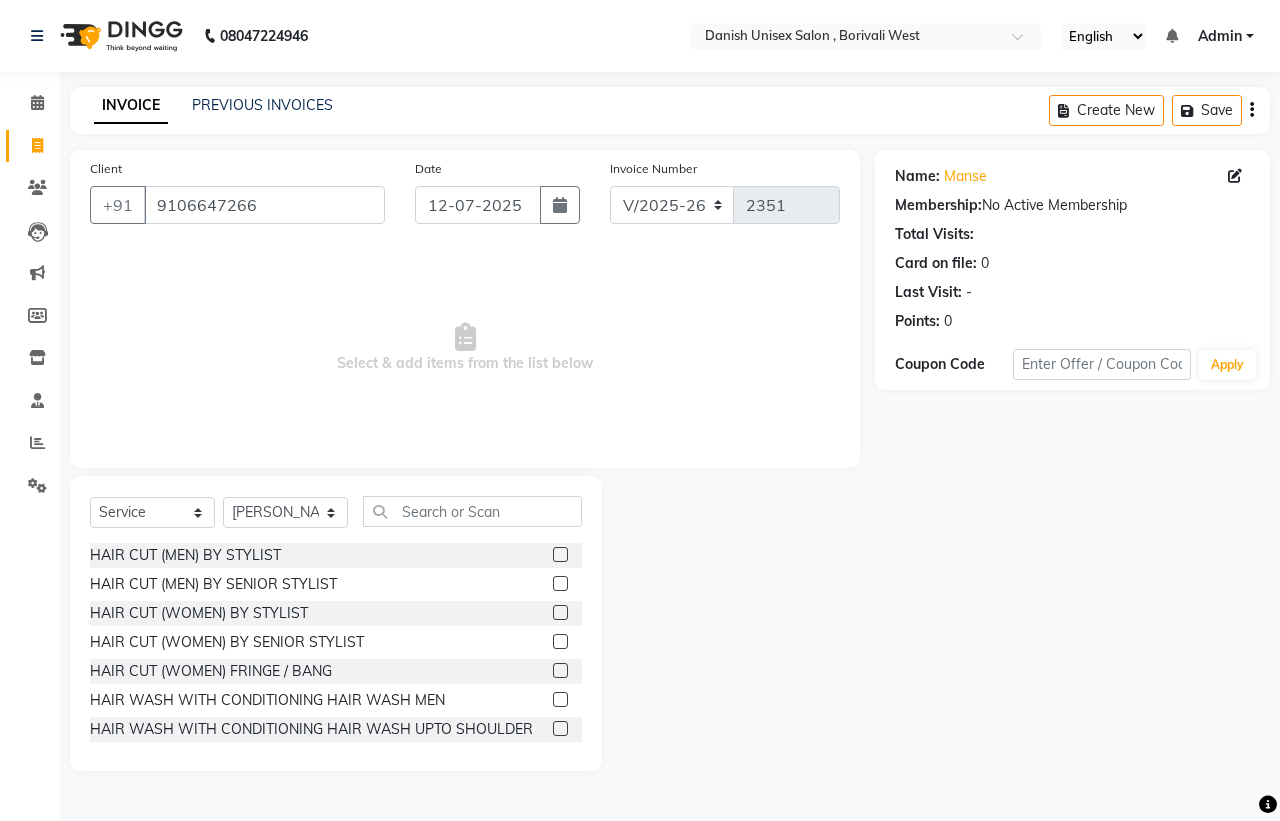 click 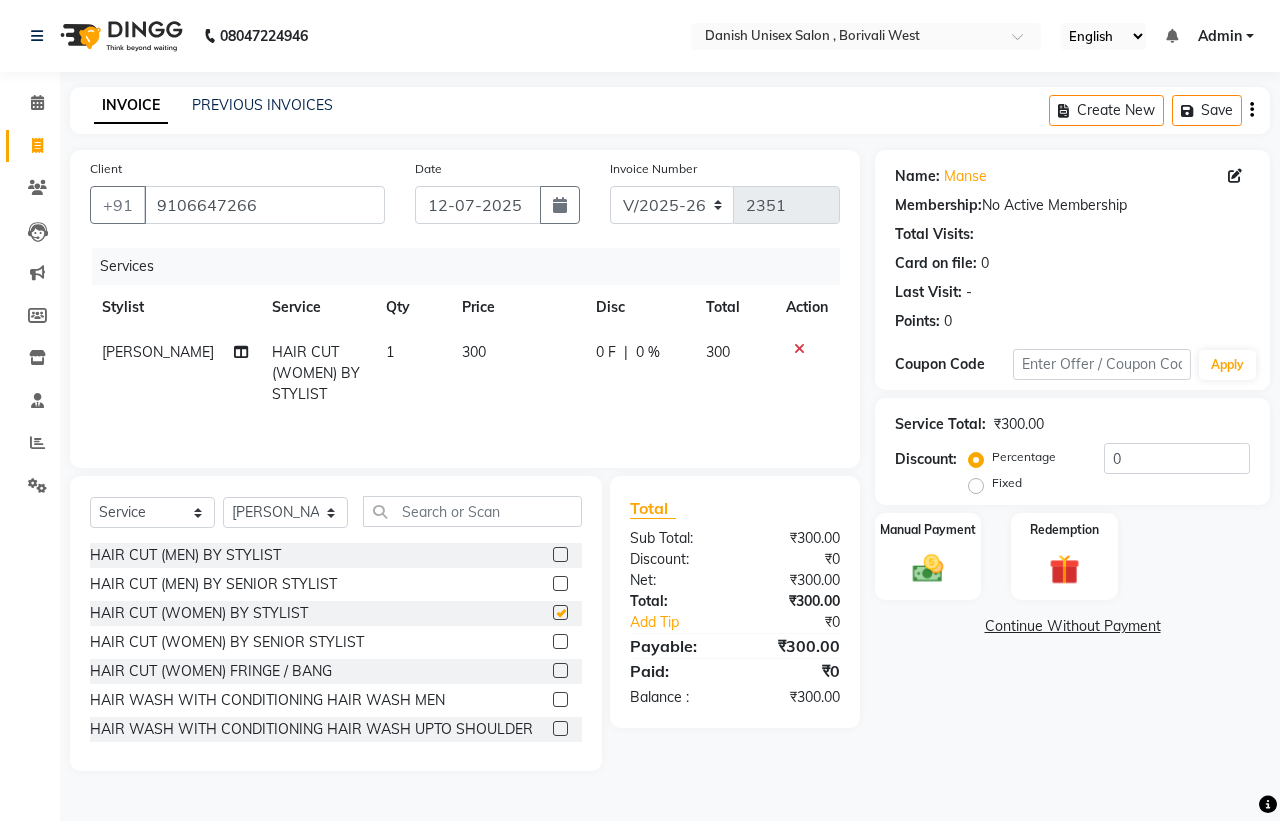 checkbox on "false" 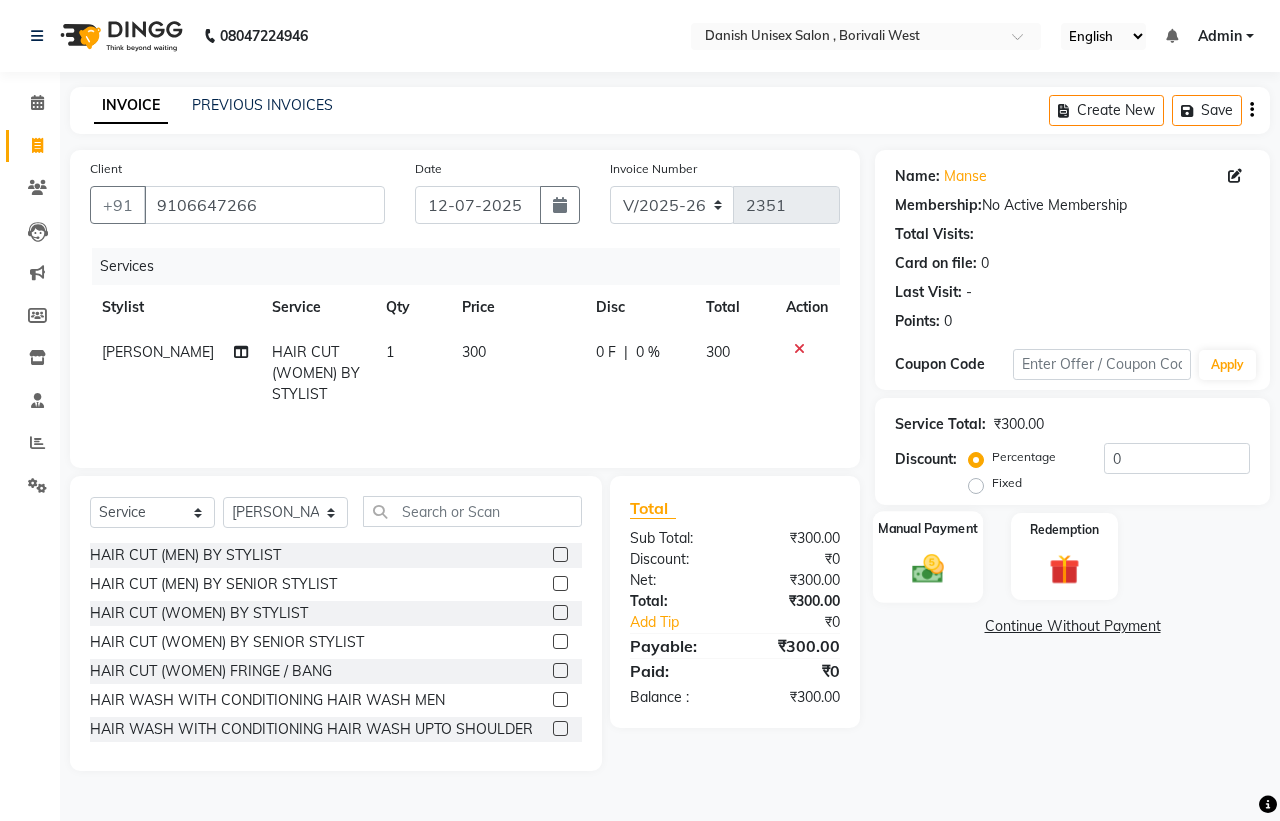click on "Manual Payment" 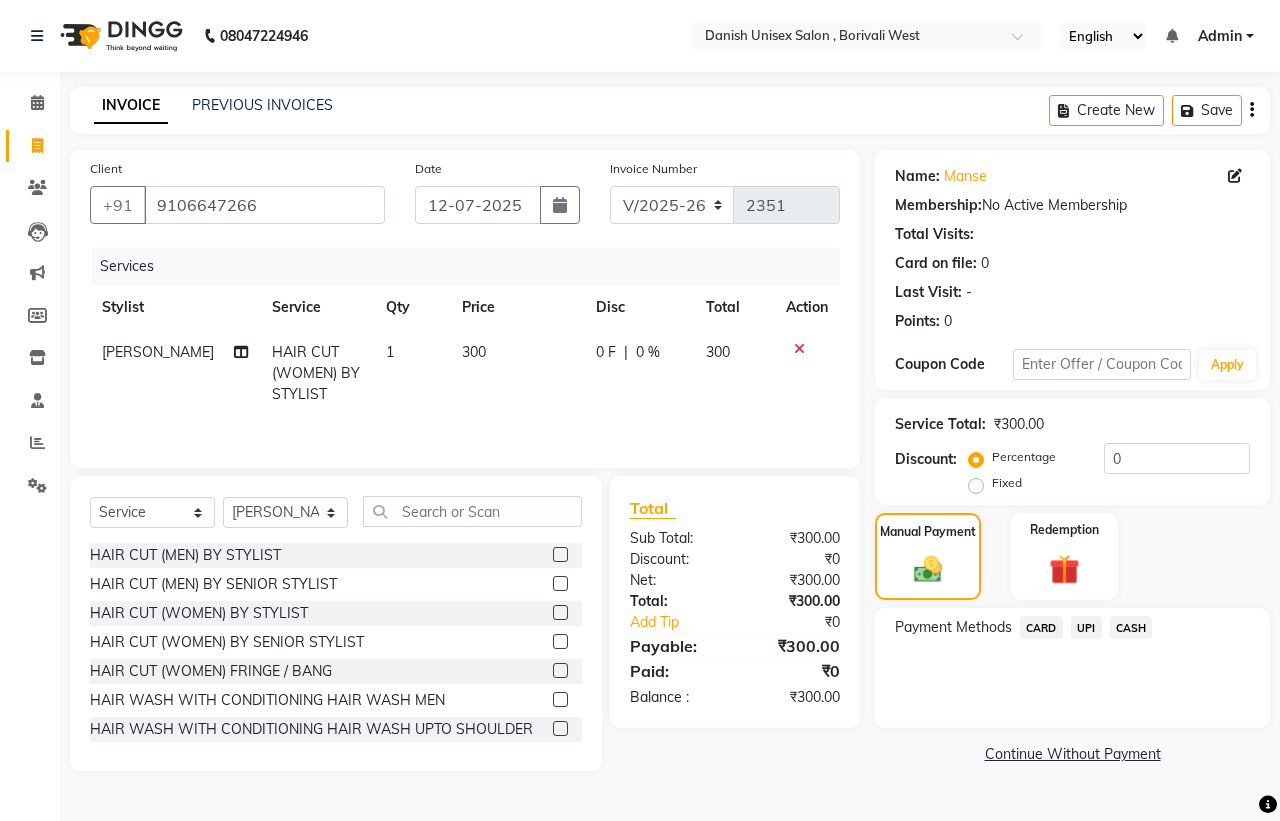 click on "CASH" 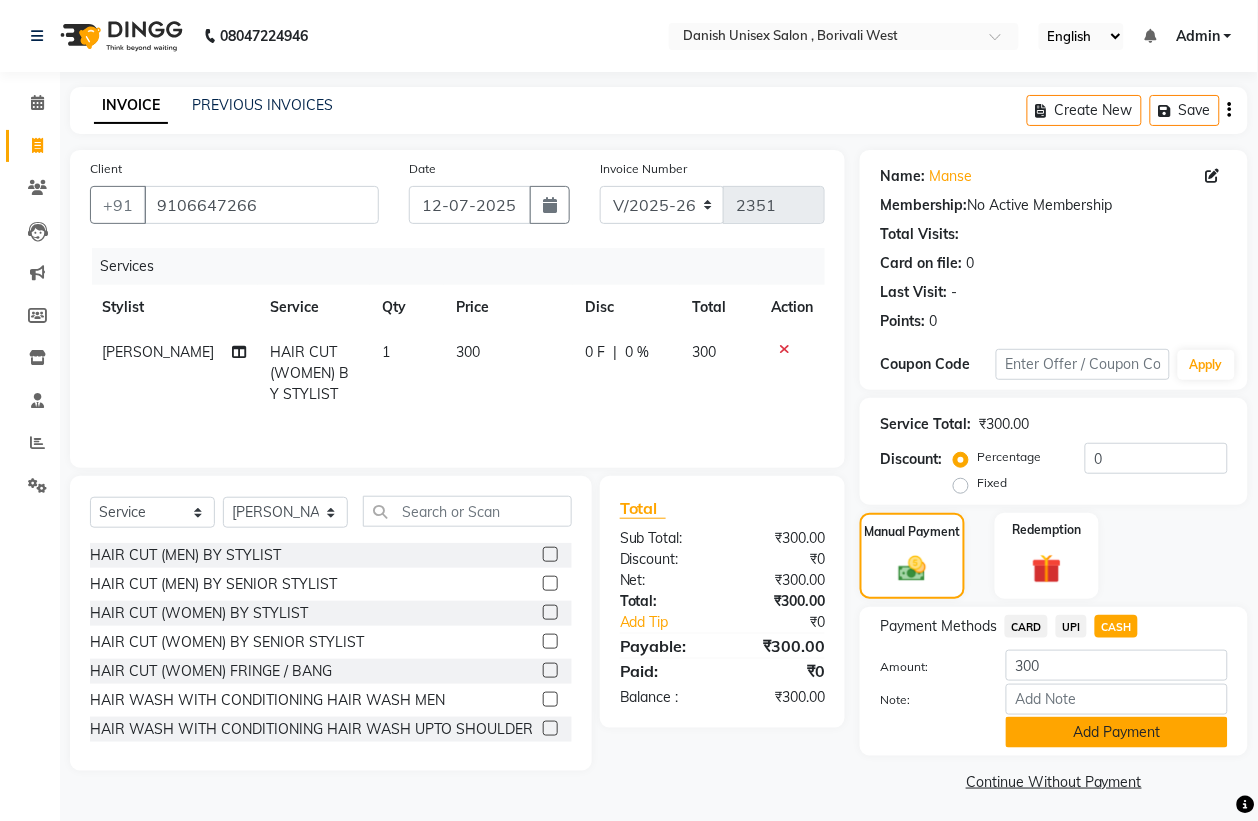 click on "Add Payment" 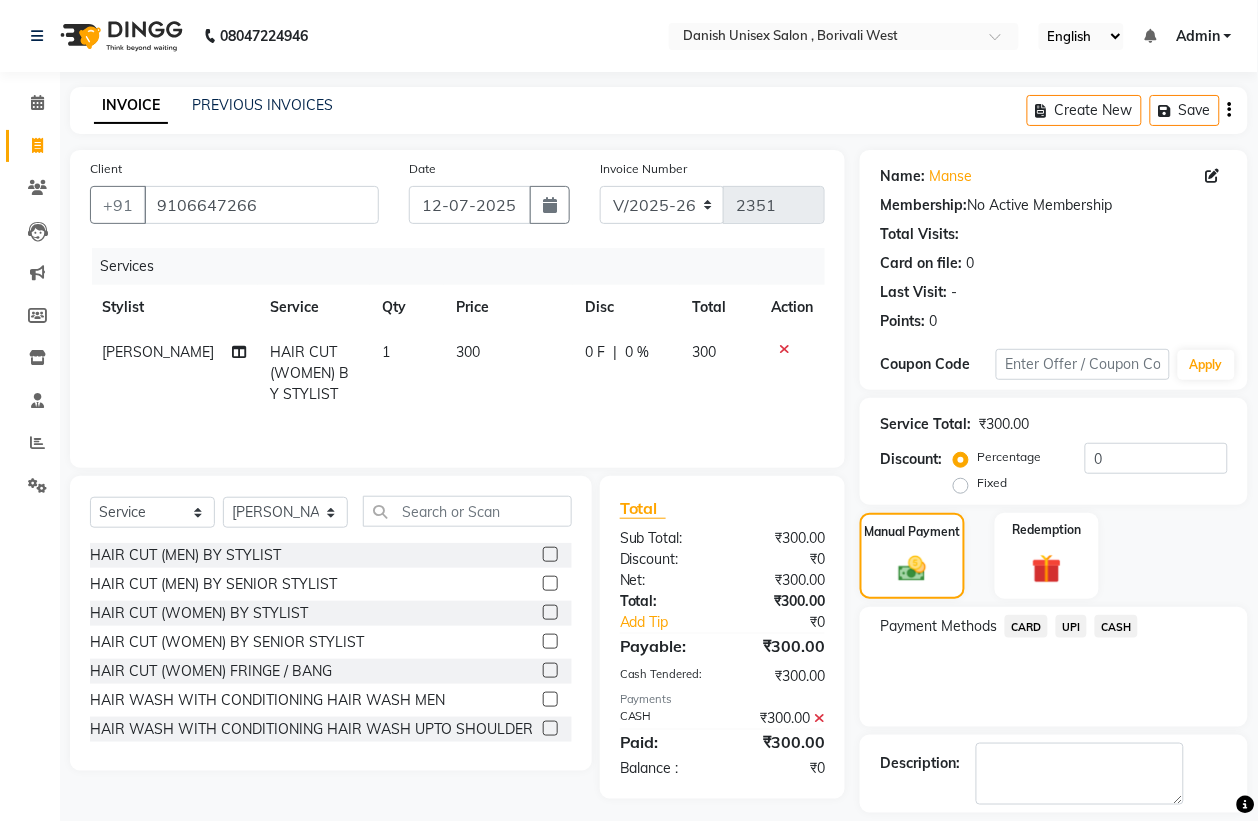 scroll, scrollTop: 91, scrollLeft: 0, axis: vertical 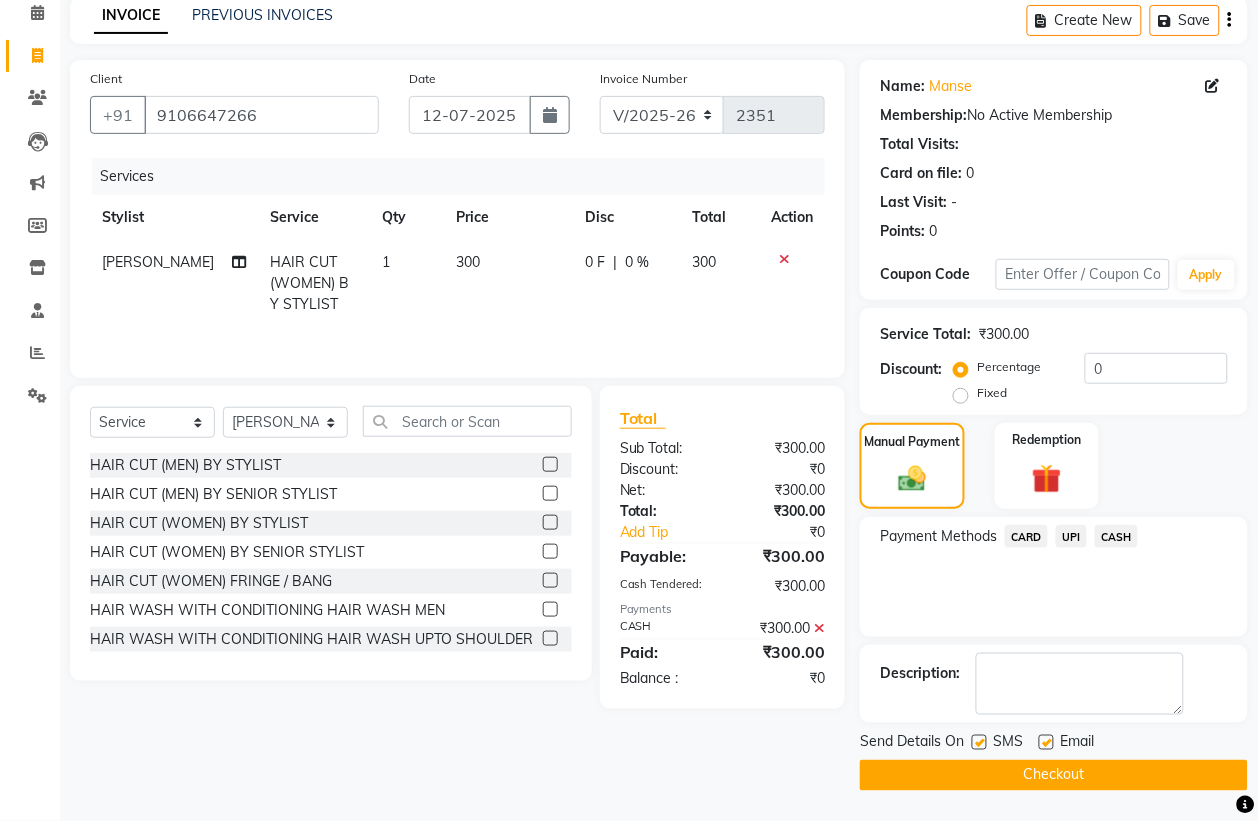 click on "Checkout" 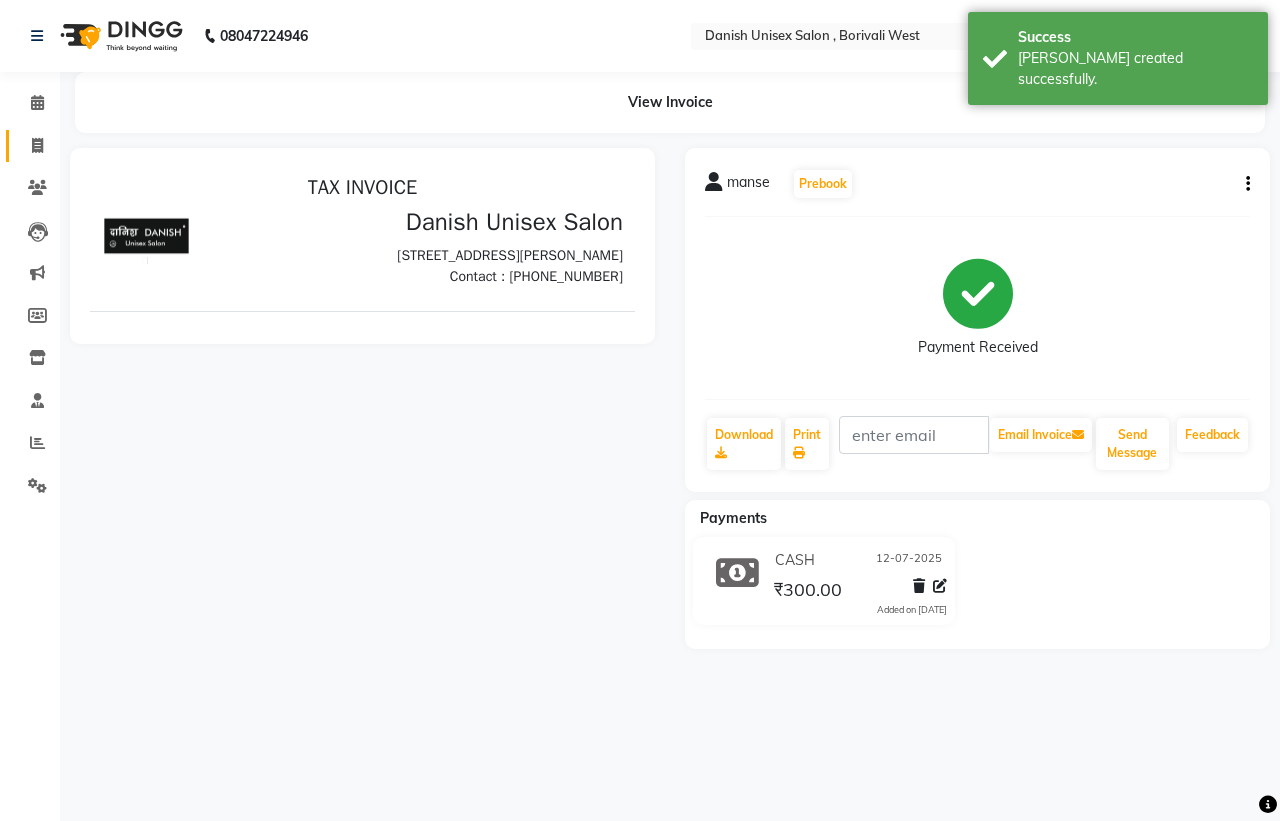 scroll, scrollTop: 0, scrollLeft: 0, axis: both 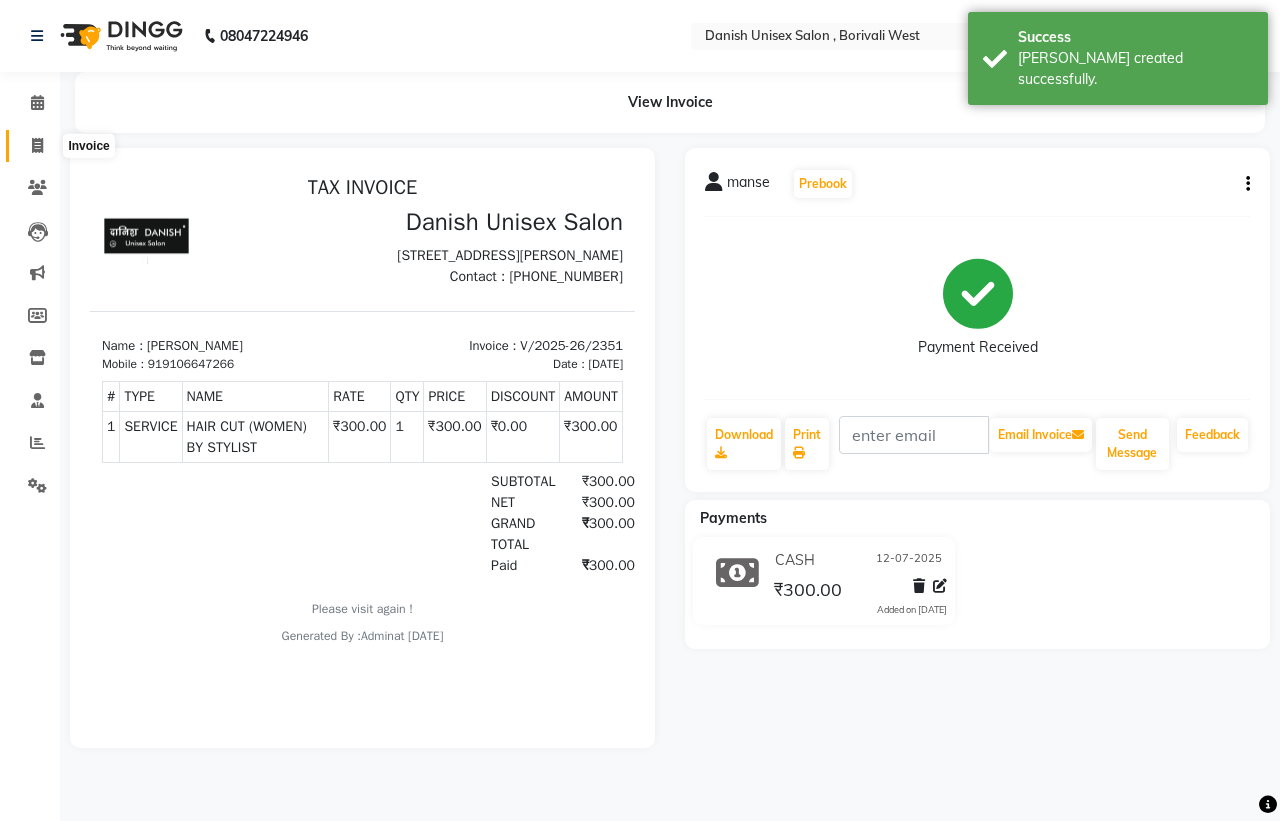 click 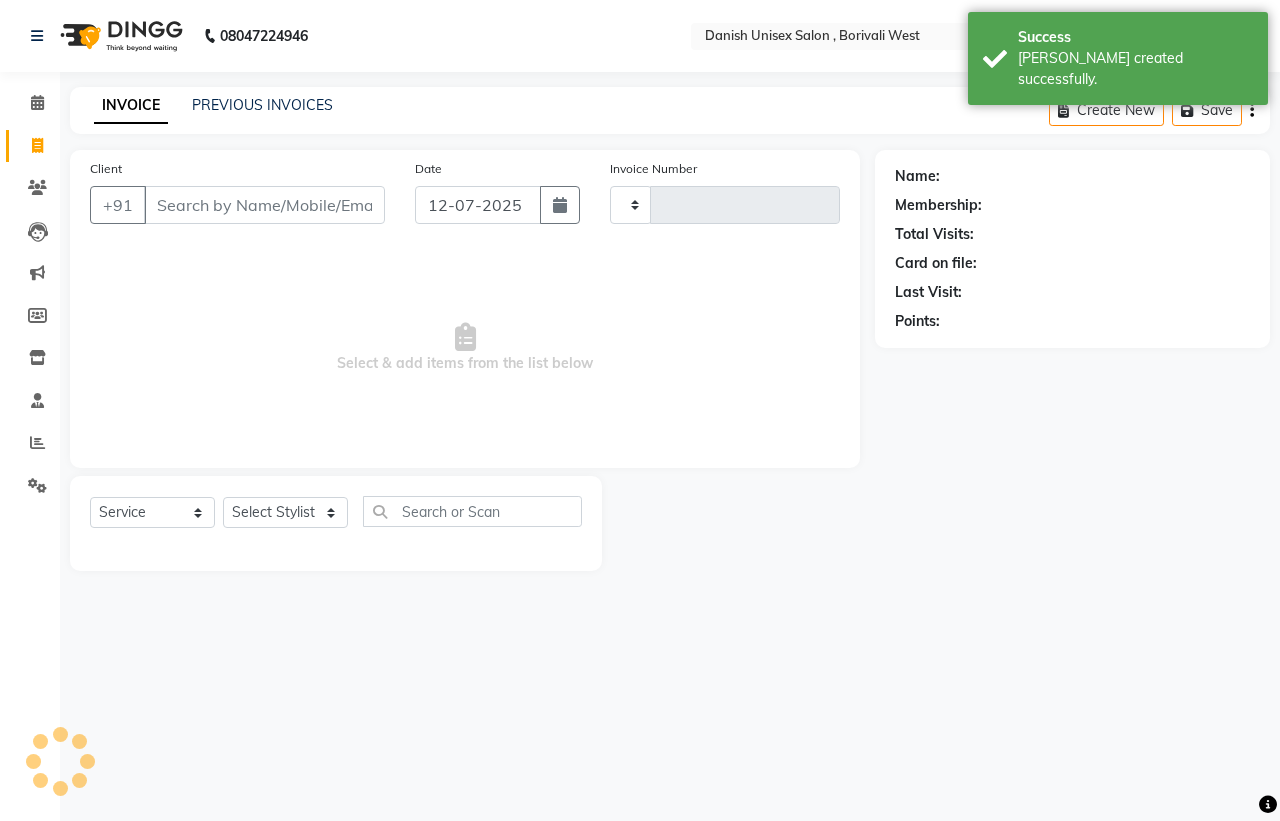 type on "2352" 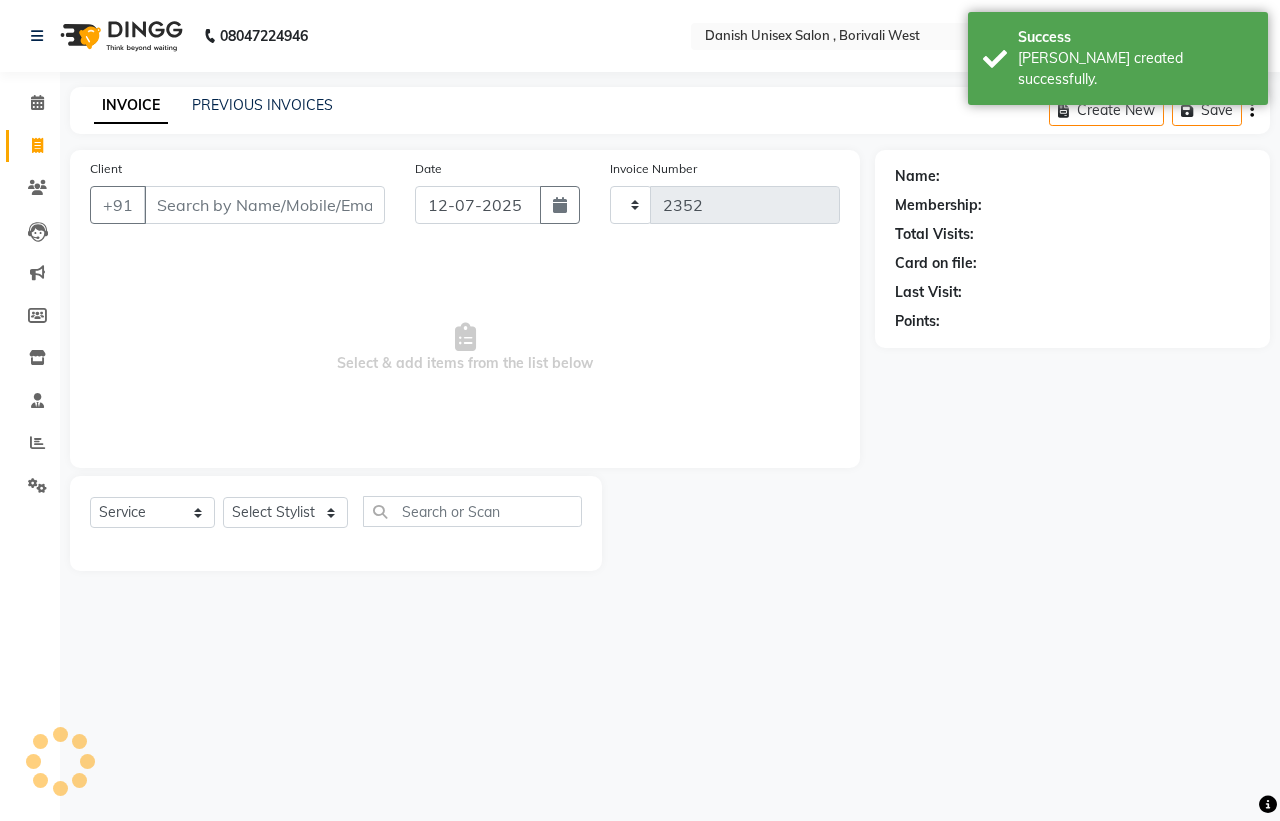 select on "6929" 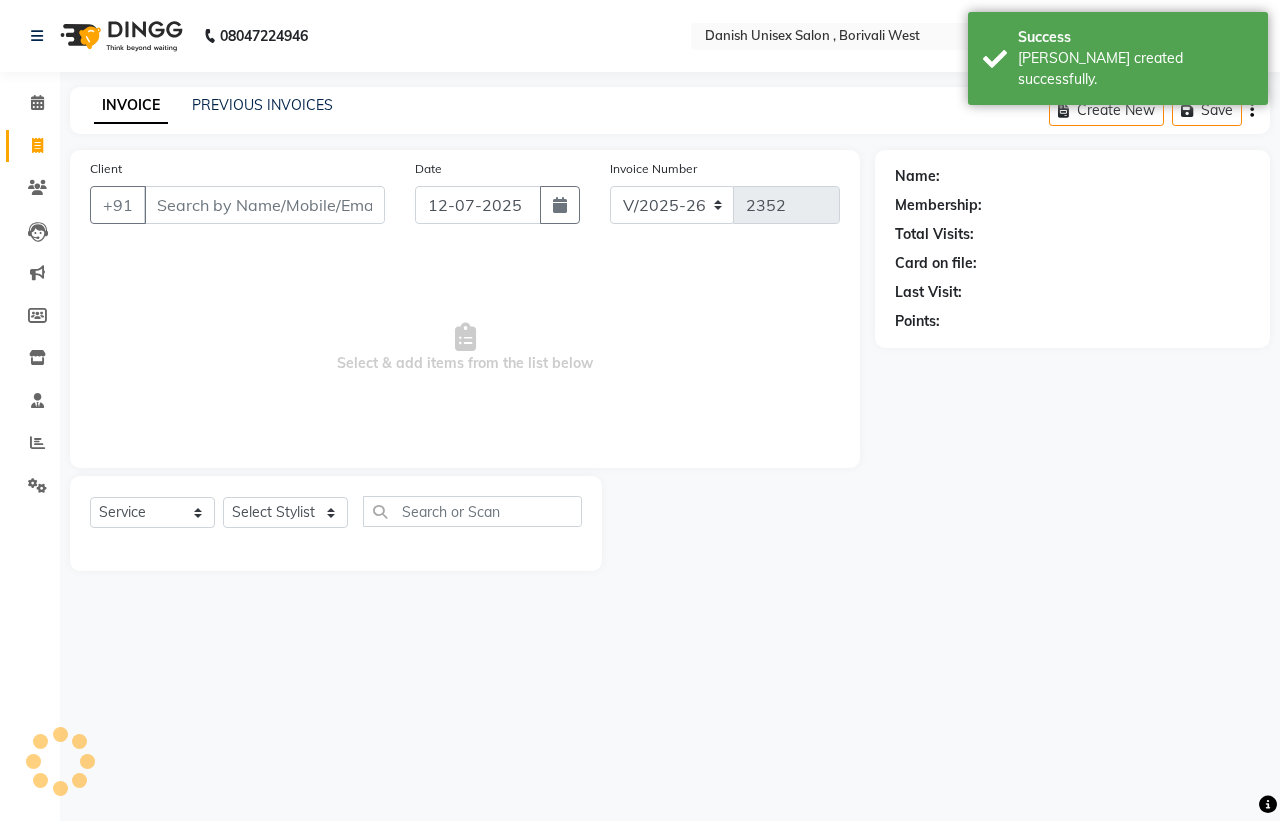 click on "Client" at bounding box center [264, 205] 